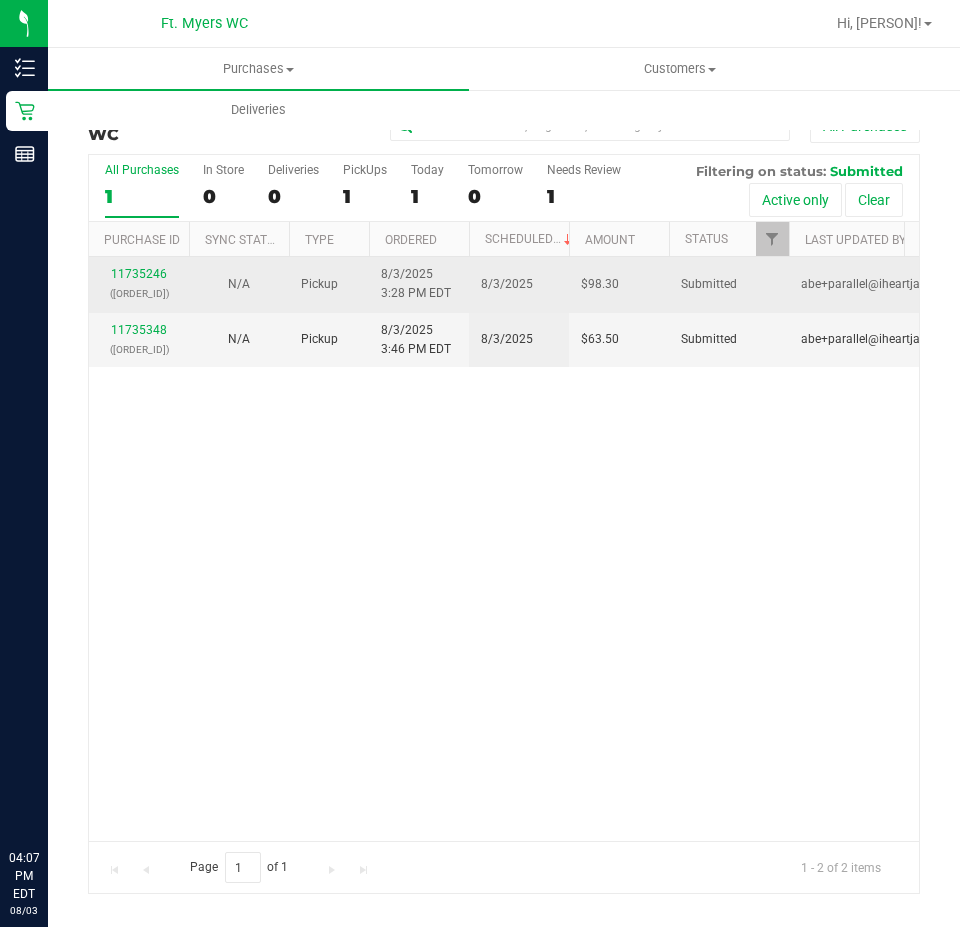 scroll, scrollTop: 0, scrollLeft: 0, axis: both 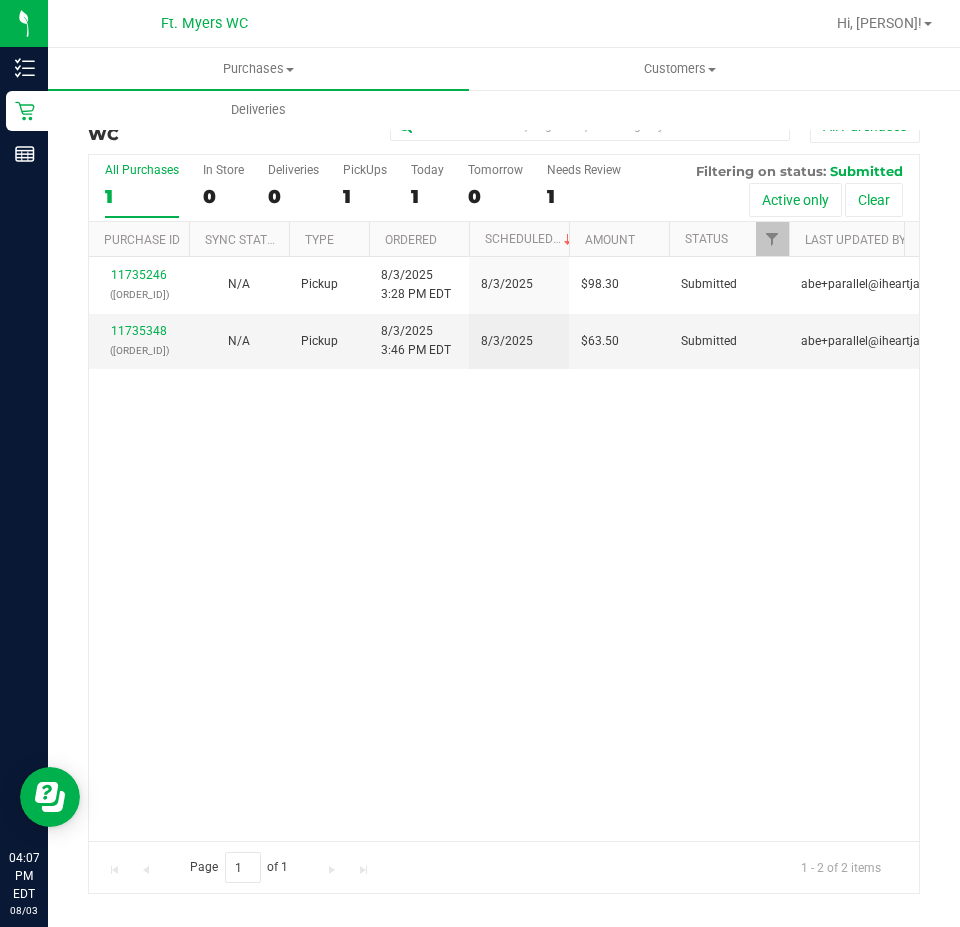drag, startPoint x: 470, startPoint y: 569, endPoint x: 503, endPoint y: 416, distance: 156.51837 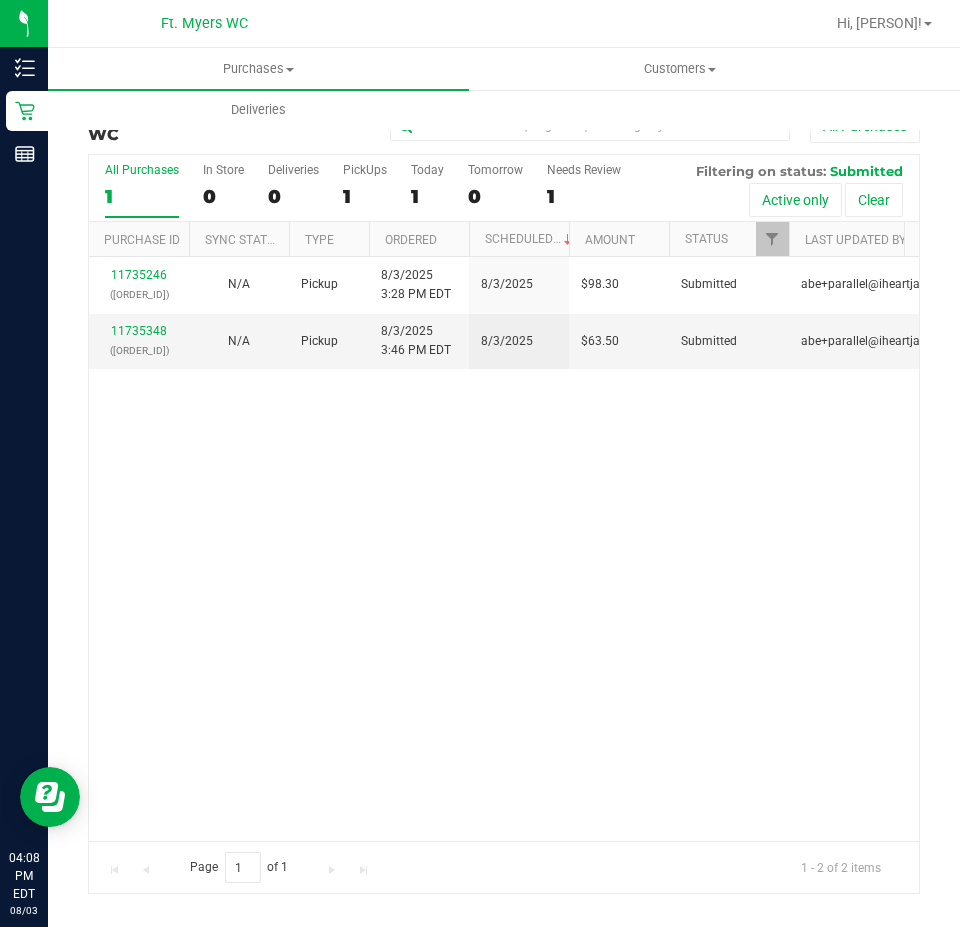 click on "[ORDER_ID]
([ORDER_ID])
N/A
Pickup 8/3/2025 3:28 PM EDT 8/3/2025
$98.30
Submitted [EMAIL]
[ORDER_ID]
([ORDER_ID])
N/A
Pickup 8/3/2025 3:46 PM EDT 8/3/2025
$63.50
Submitted [EMAIL]" at bounding box center [504, 549] 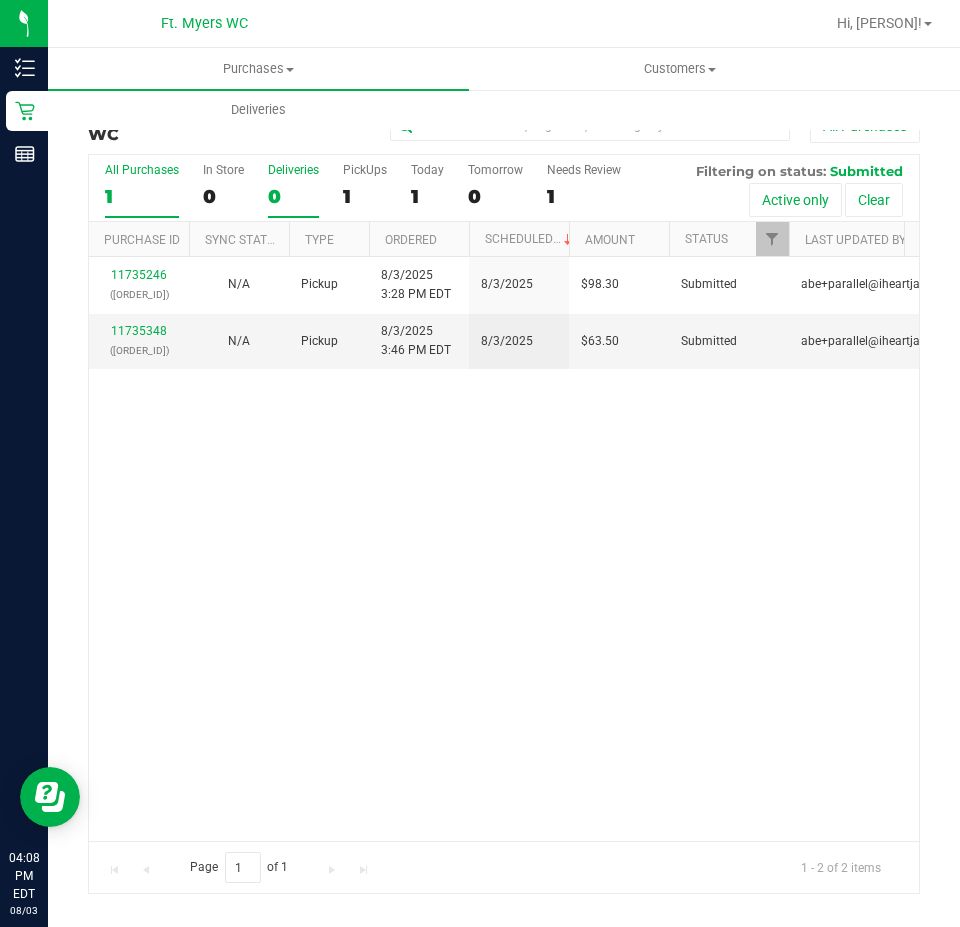 click on "Deliveries
0" at bounding box center (293, 190) 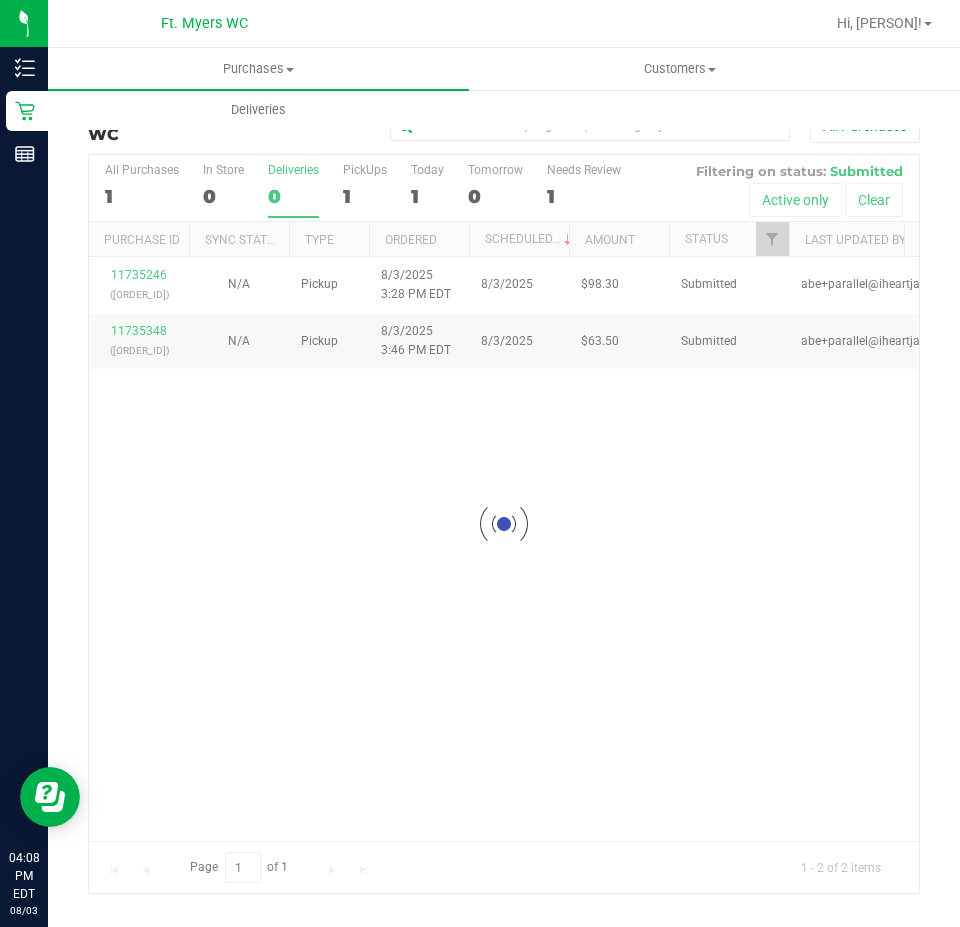 click at bounding box center (504, 524) 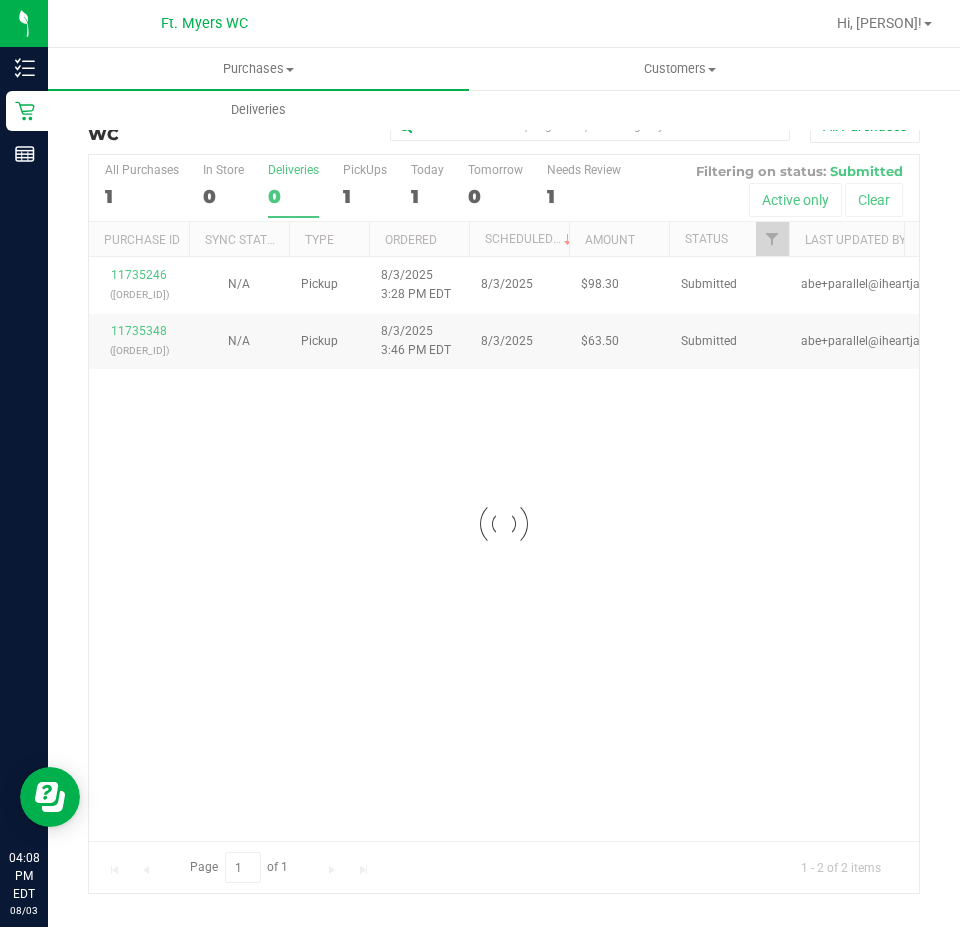 click at bounding box center [504, 524] 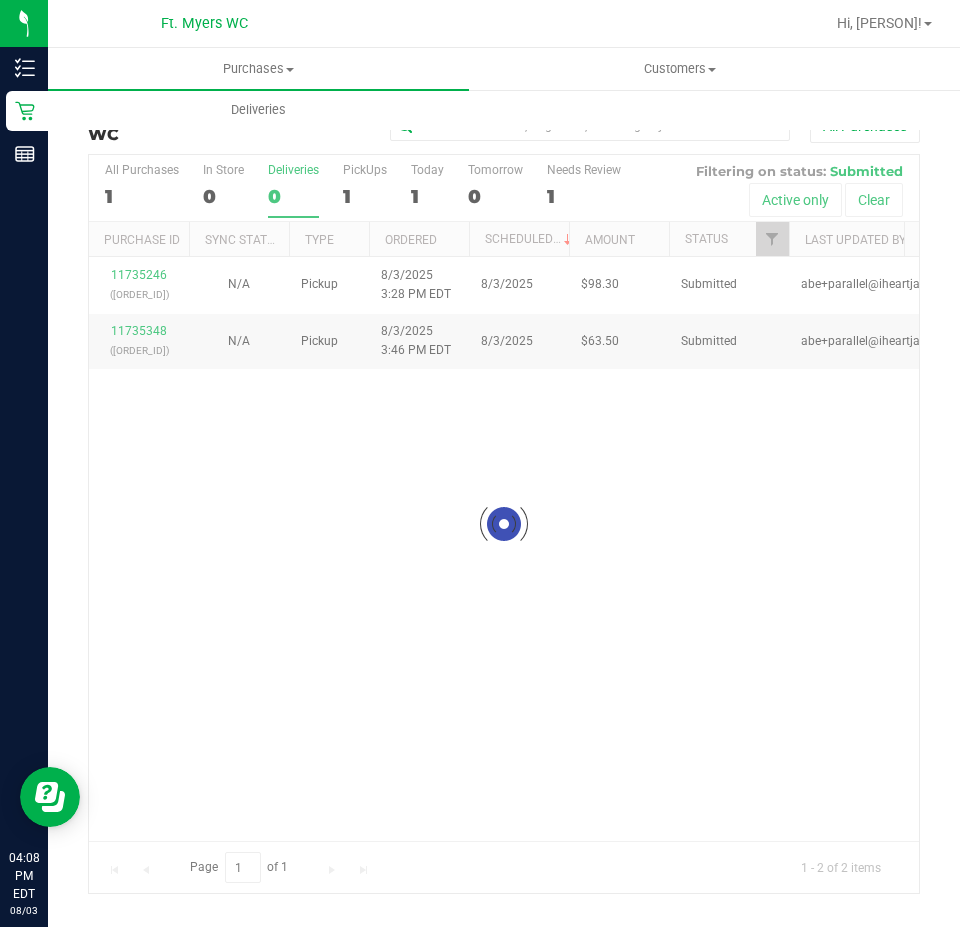 click at bounding box center [504, 524] 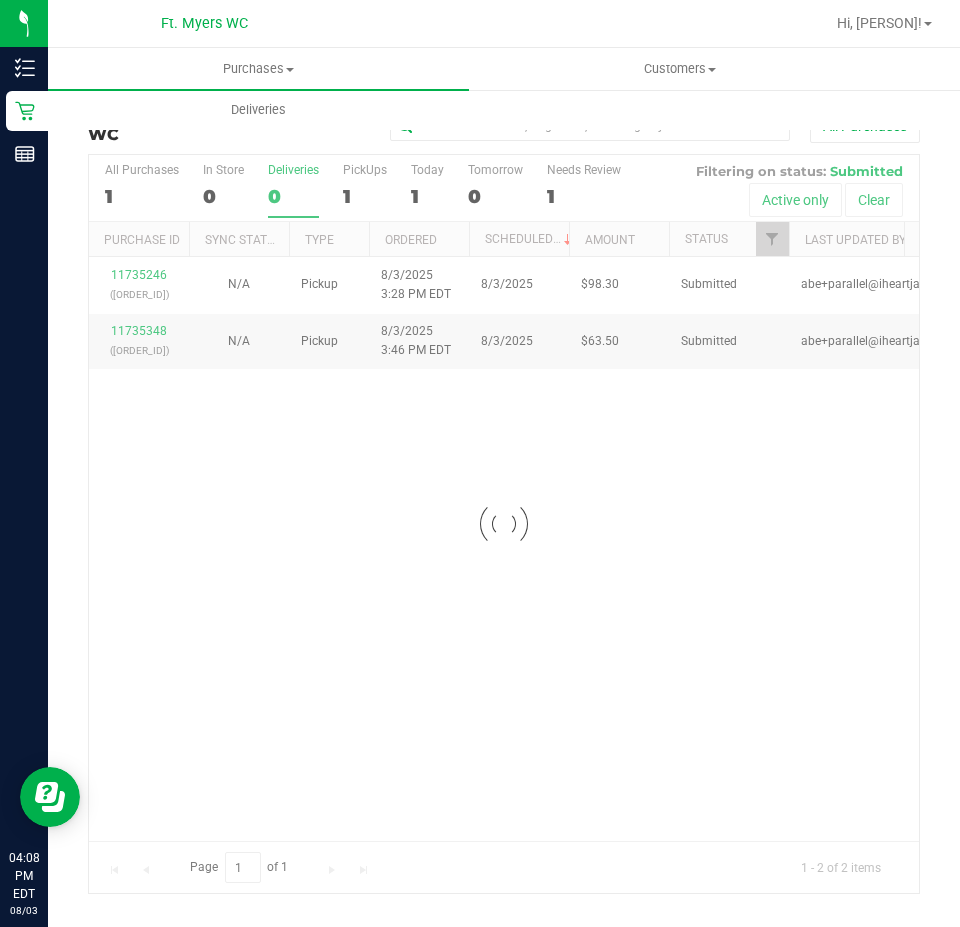 click at bounding box center (504, 524) 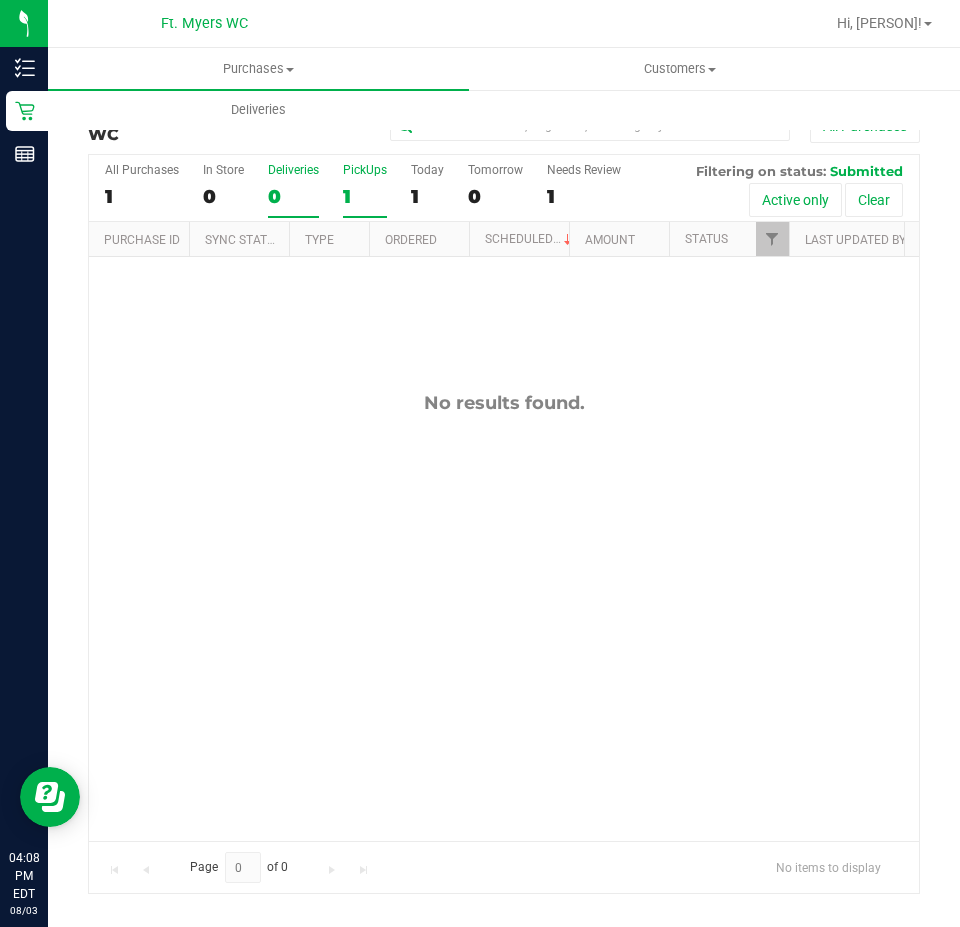 click on "PickUps" at bounding box center (365, 170) 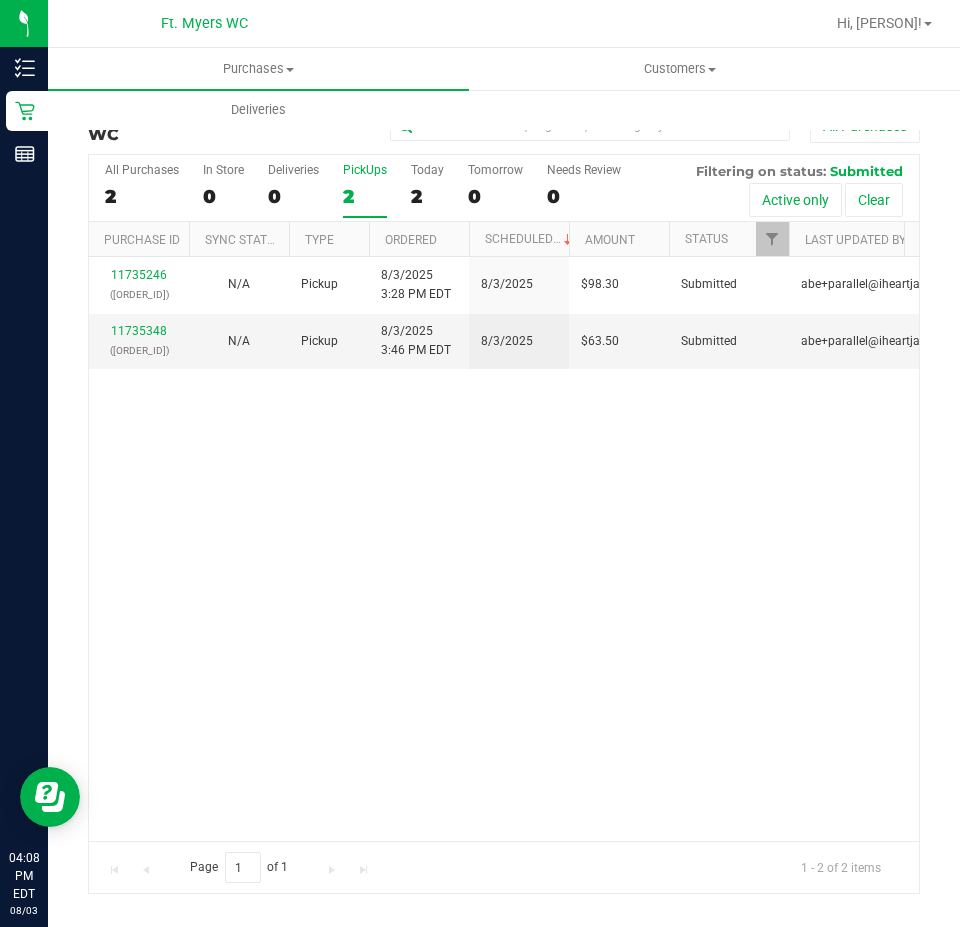 click on "[ORDER_ID]
([ORDER_ID])
N/A
Pickup 8/3/2025 3:28 PM EDT 8/3/2025
$98.30
Submitted [EMAIL]
[ORDER_ID]
([ORDER_ID])
N/A
Pickup 8/3/2025 3:46 PM EDT 8/3/2025
$63.50
Submitted [EMAIL]" at bounding box center [504, 549] 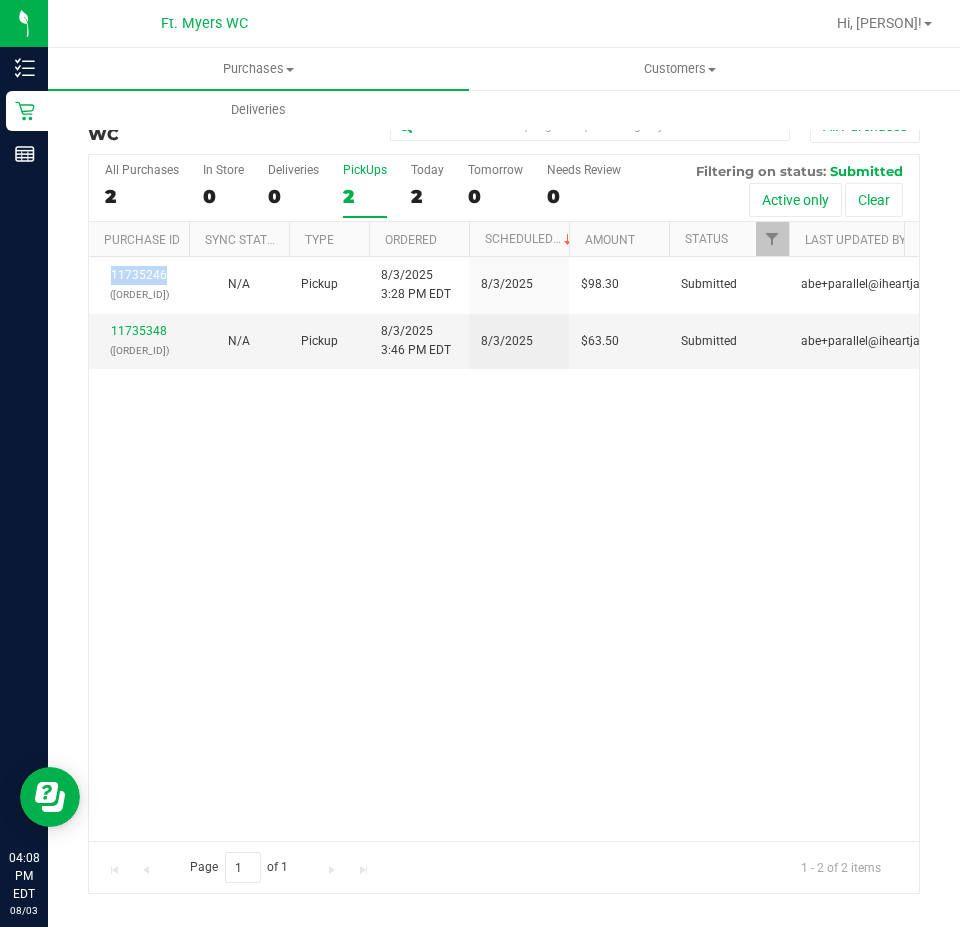 click on "[ORDER_ID]
([ORDER_ID])
N/A
Pickup 8/3/2025 3:28 PM EDT 8/3/2025
$98.30
Submitted [EMAIL]
[ORDER_ID]
([ORDER_ID])
N/A
Pickup 8/3/2025 3:46 PM EDT 8/3/2025
$63.50
Submitted [EMAIL]" at bounding box center [504, 549] 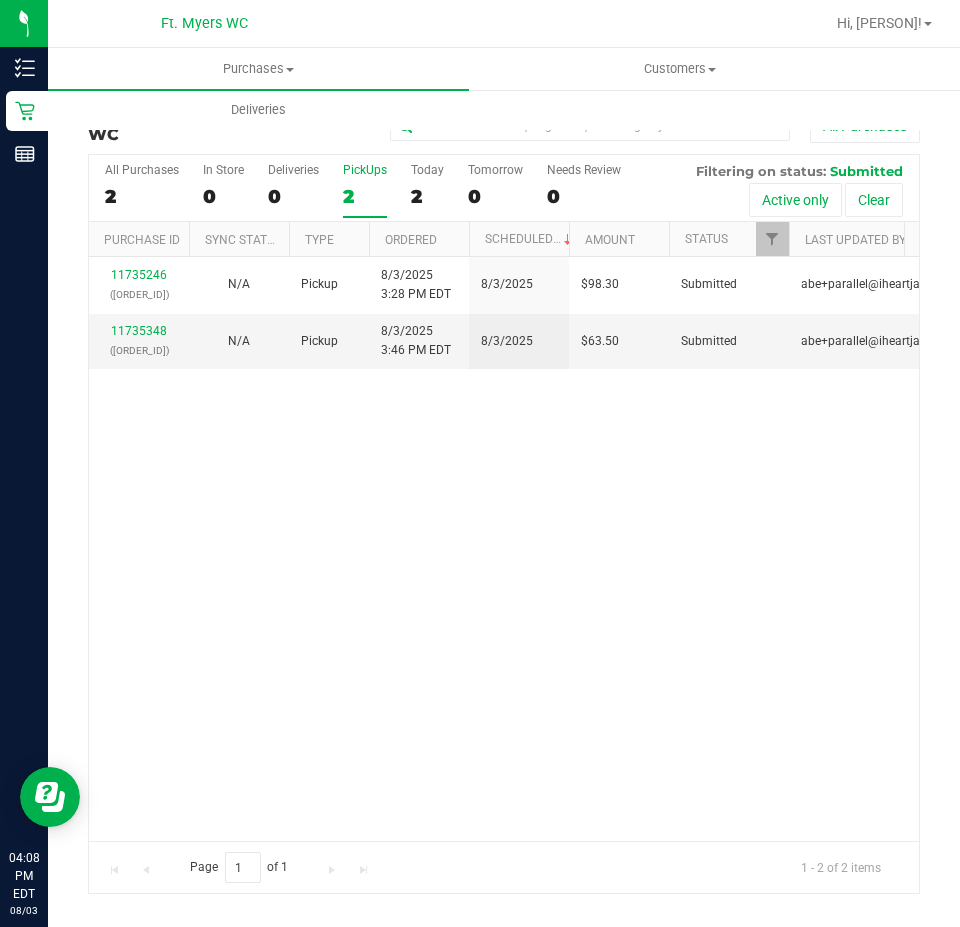 click on "[ORDER_ID]
([ORDER_ID])
N/A
Pickup 8/3/2025 3:28 PM EDT 8/3/2025
$98.30
Submitted [EMAIL]
[ORDER_ID]
([ORDER_ID])
N/A
Pickup 8/3/2025 3:46 PM EDT 8/3/2025
$63.50
Submitted [EMAIL]" at bounding box center (504, 549) 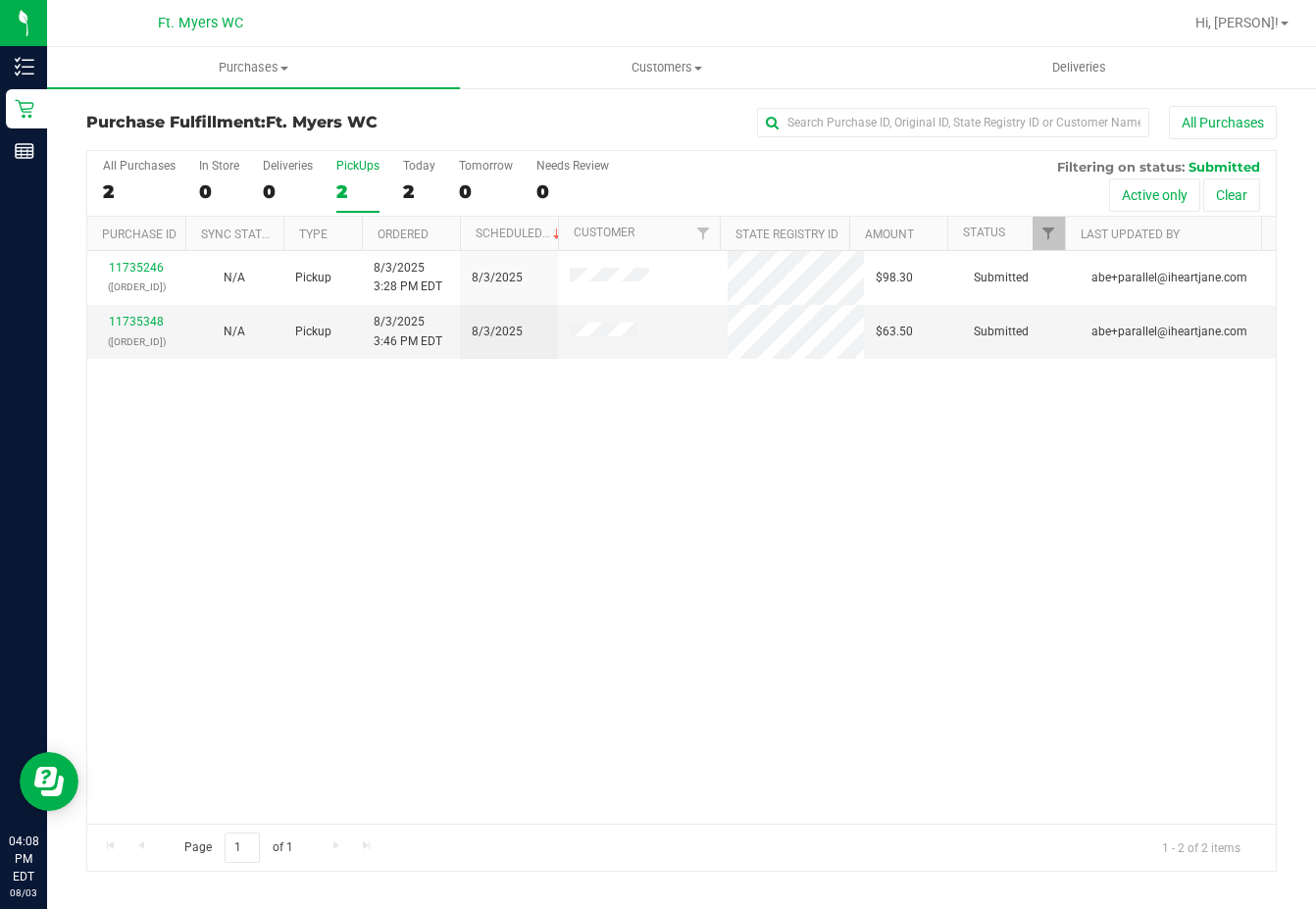 click on "[ORDER_ID]
([ORDER_ID])
N/A
Pickup 8/3/2025 3:28 PM EDT 8/3/2025
$98.30
Submitted [EMAIL]
[ORDER_ID]
([ORDER_ID])
N/A
Pickup 8/3/2025 3:46 PM EDT 8/3/2025
$63.50
Submitted [EMAIL]" at bounding box center (682, 537) 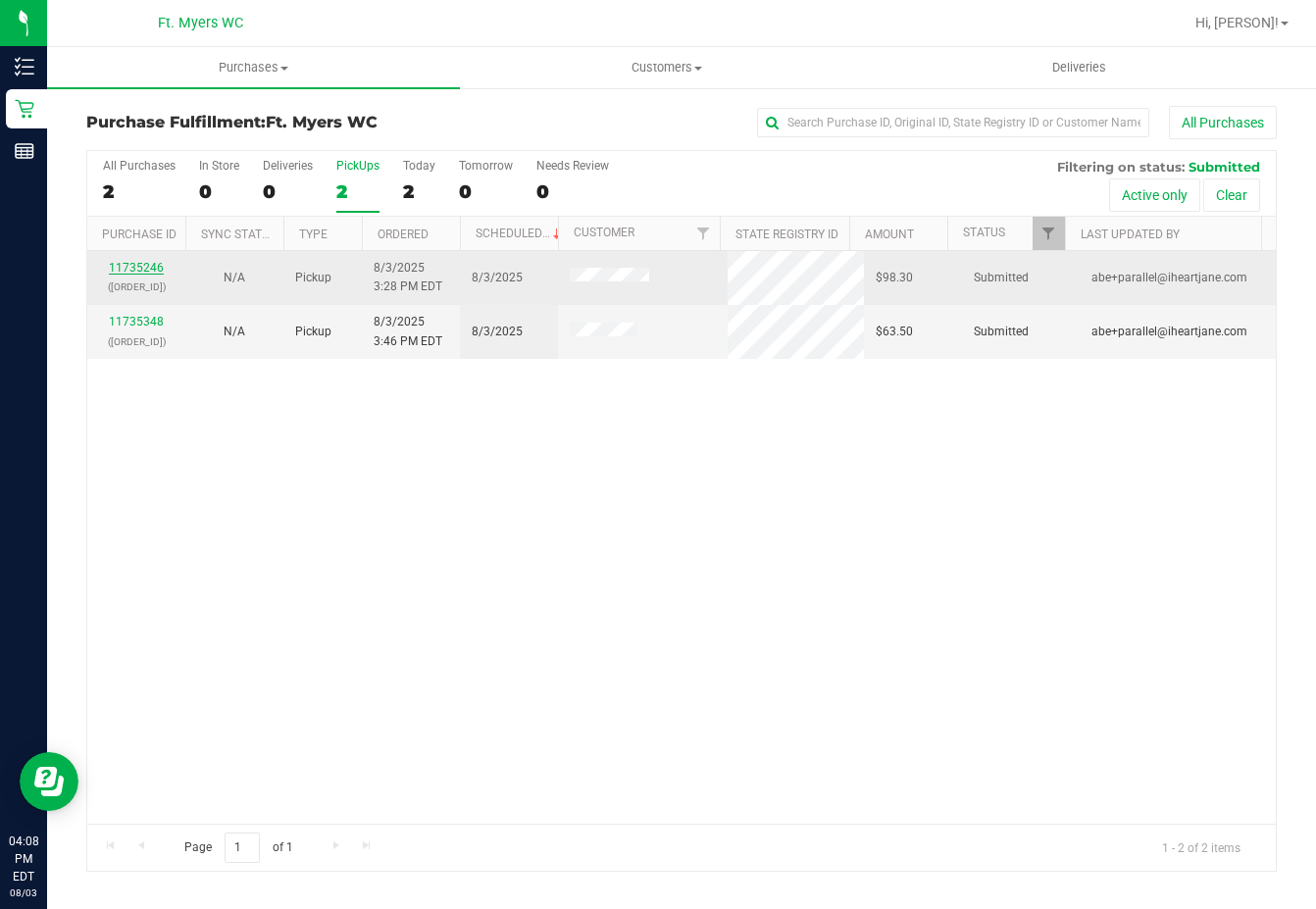 click on "11735246" at bounding box center (136, 268) 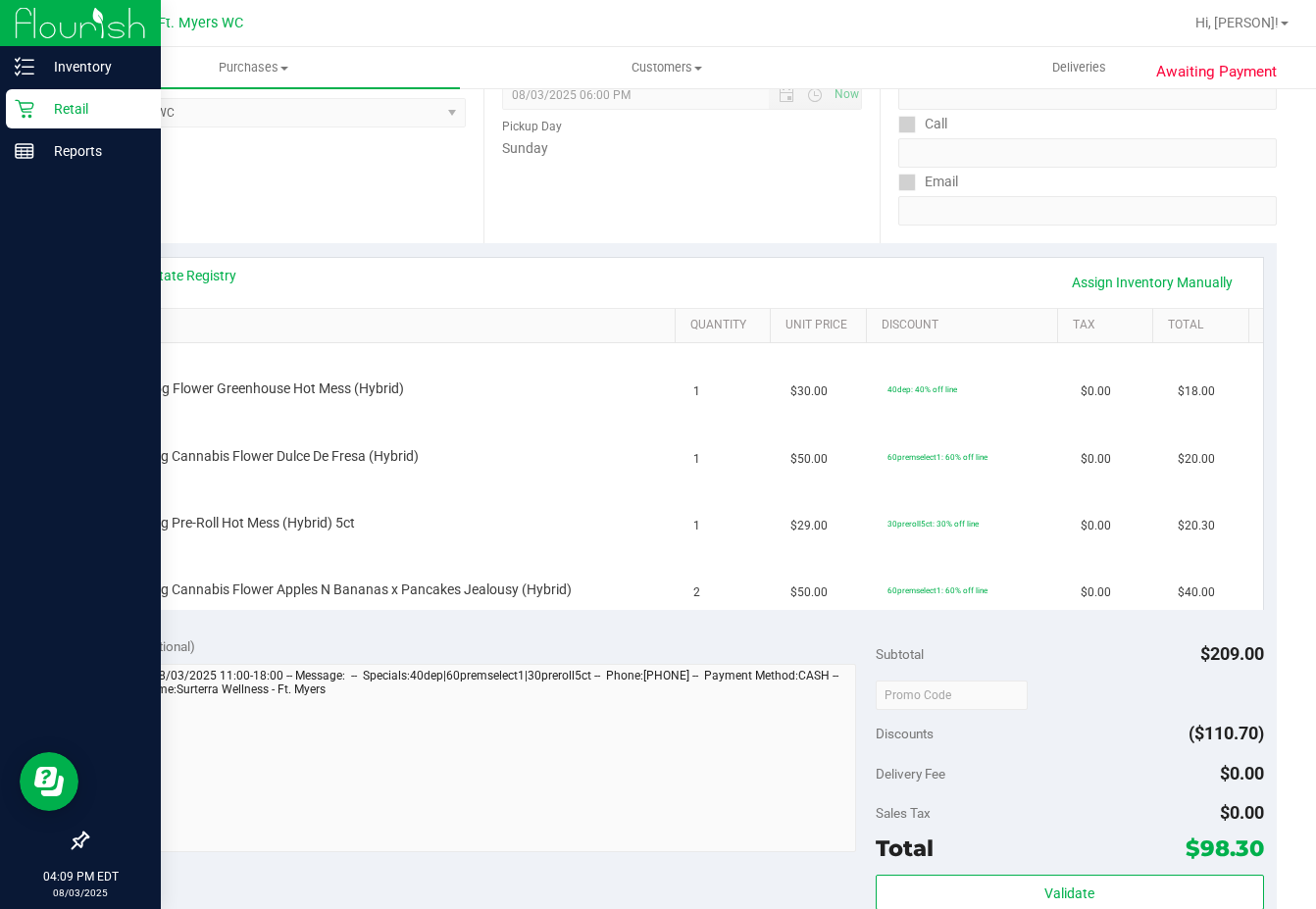 scroll, scrollTop: 294, scrollLeft: 0, axis: vertical 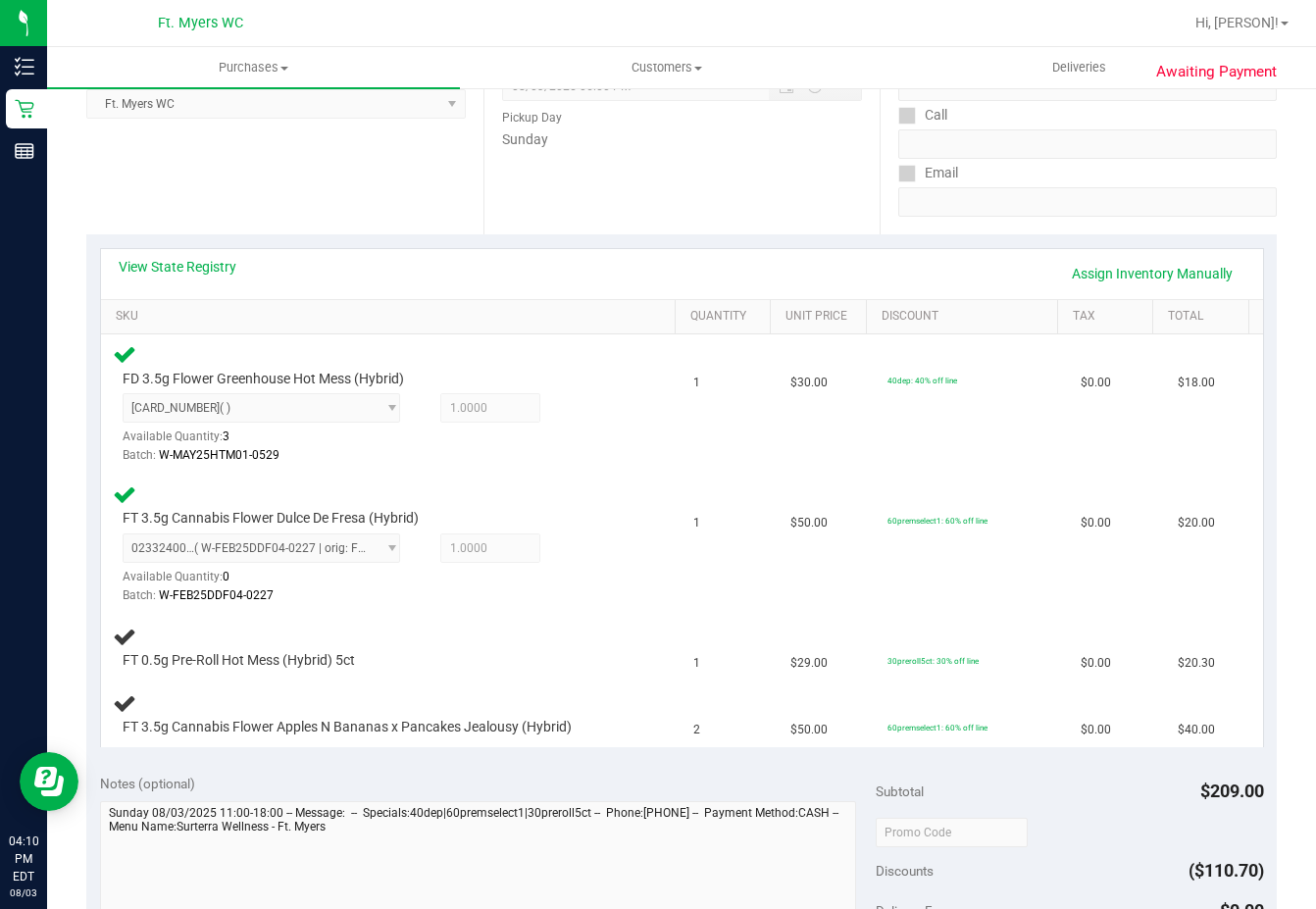 click on "View State Registry
Assign Inventory Manually" at bounding box center (682, 274) 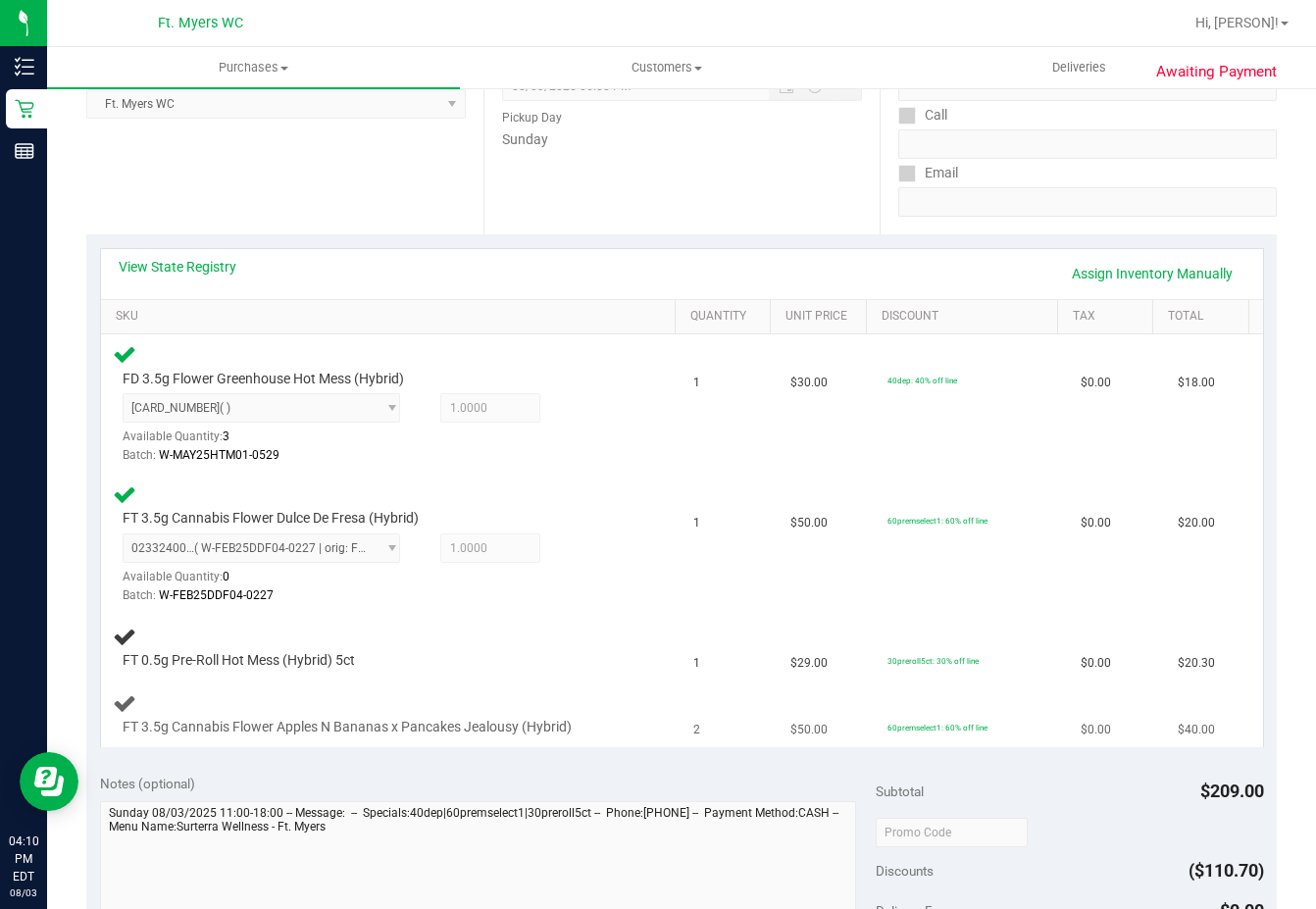 click on "FT 3.5g Cannabis Flower Apples N Bananas x Pancakes Jealousy (Hybrid)" at bounding box center (391, 714) 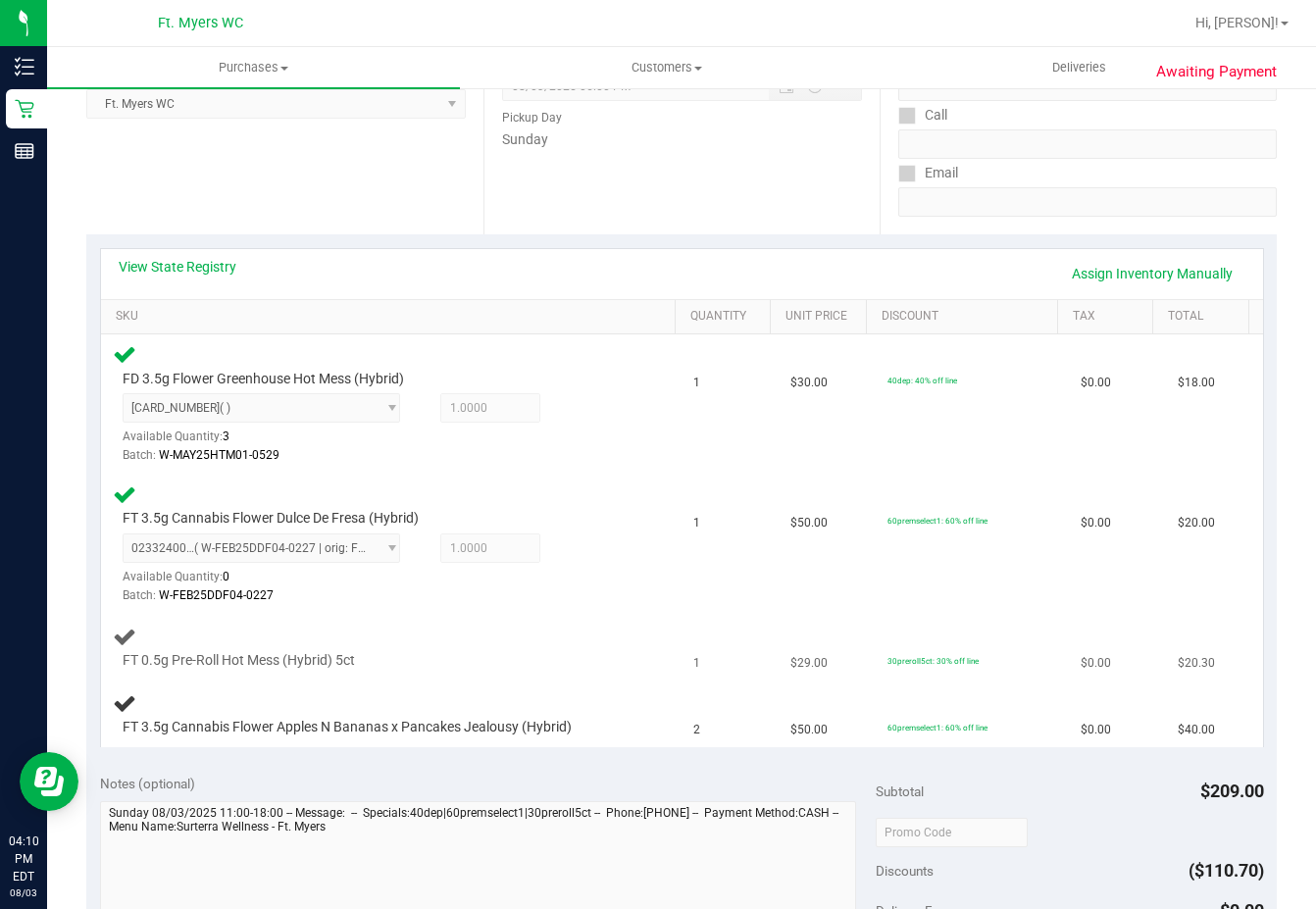 click on "FT 0.5g Pre-Roll Hot Mess (Hybrid) 5ct" at bounding box center [369, 661] 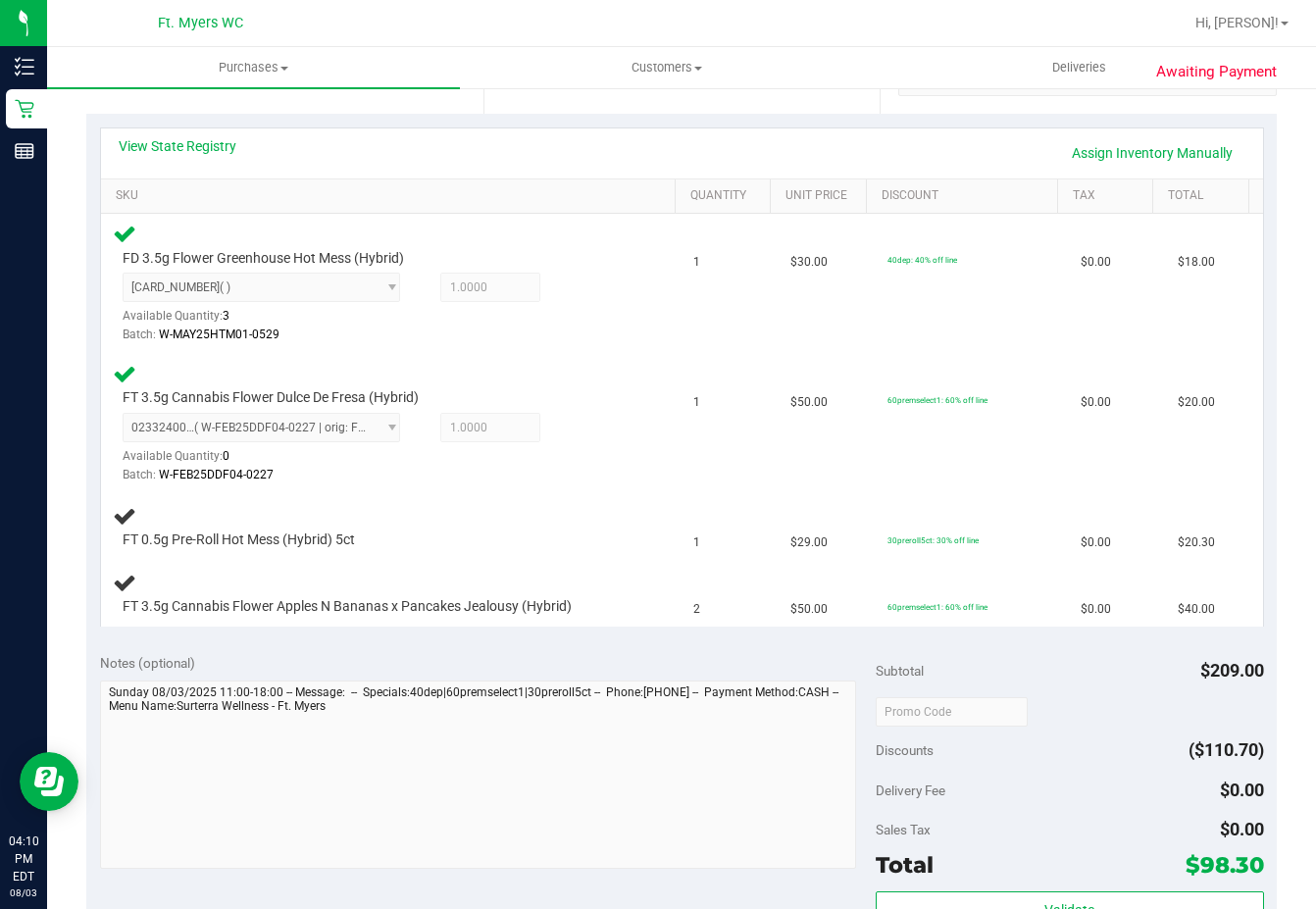 scroll, scrollTop: 490, scrollLeft: 0, axis: vertical 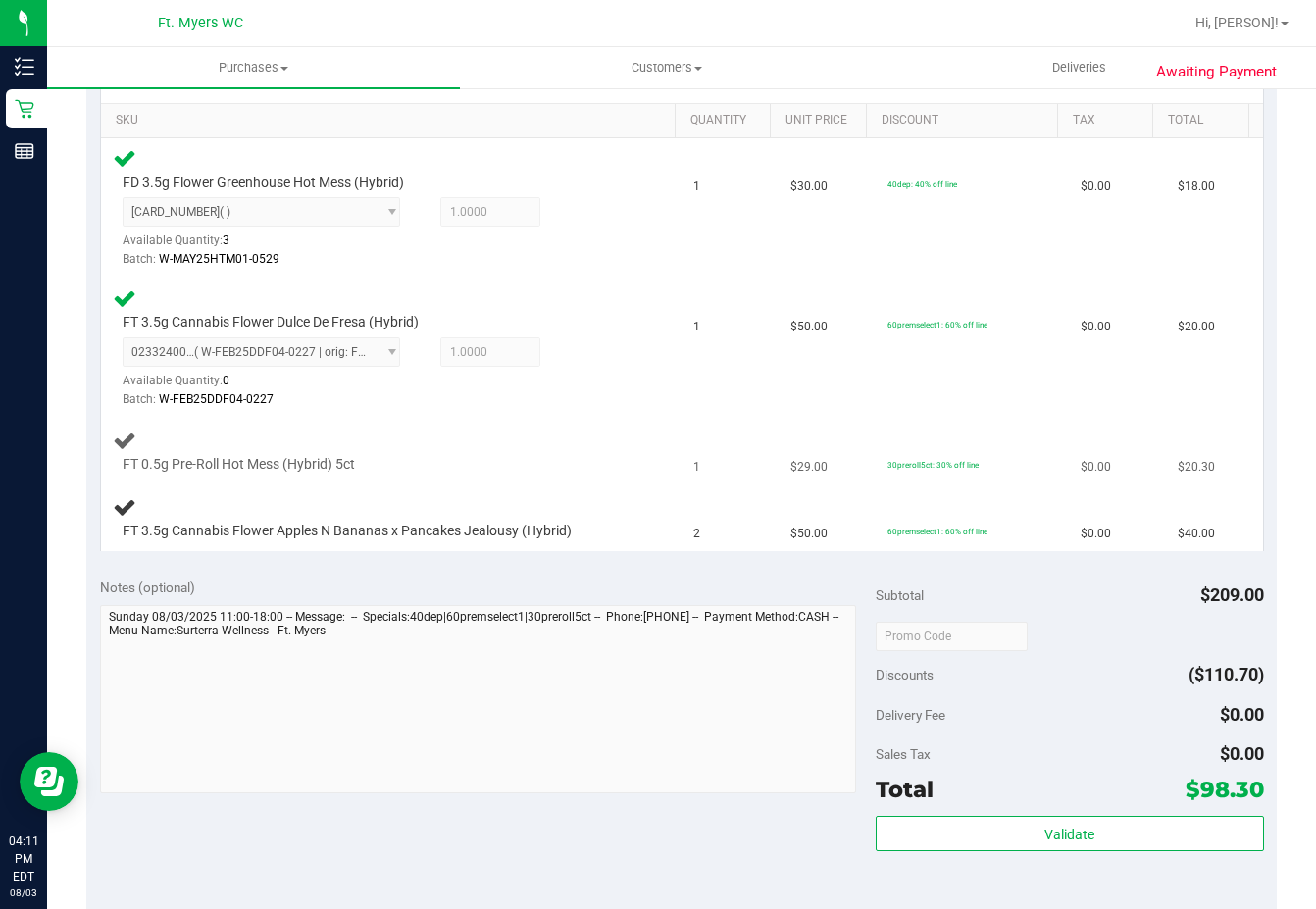 click on "FT 0.5g Pre-Roll Hot Mess (Hybrid) 5ct" at bounding box center [391, 452] 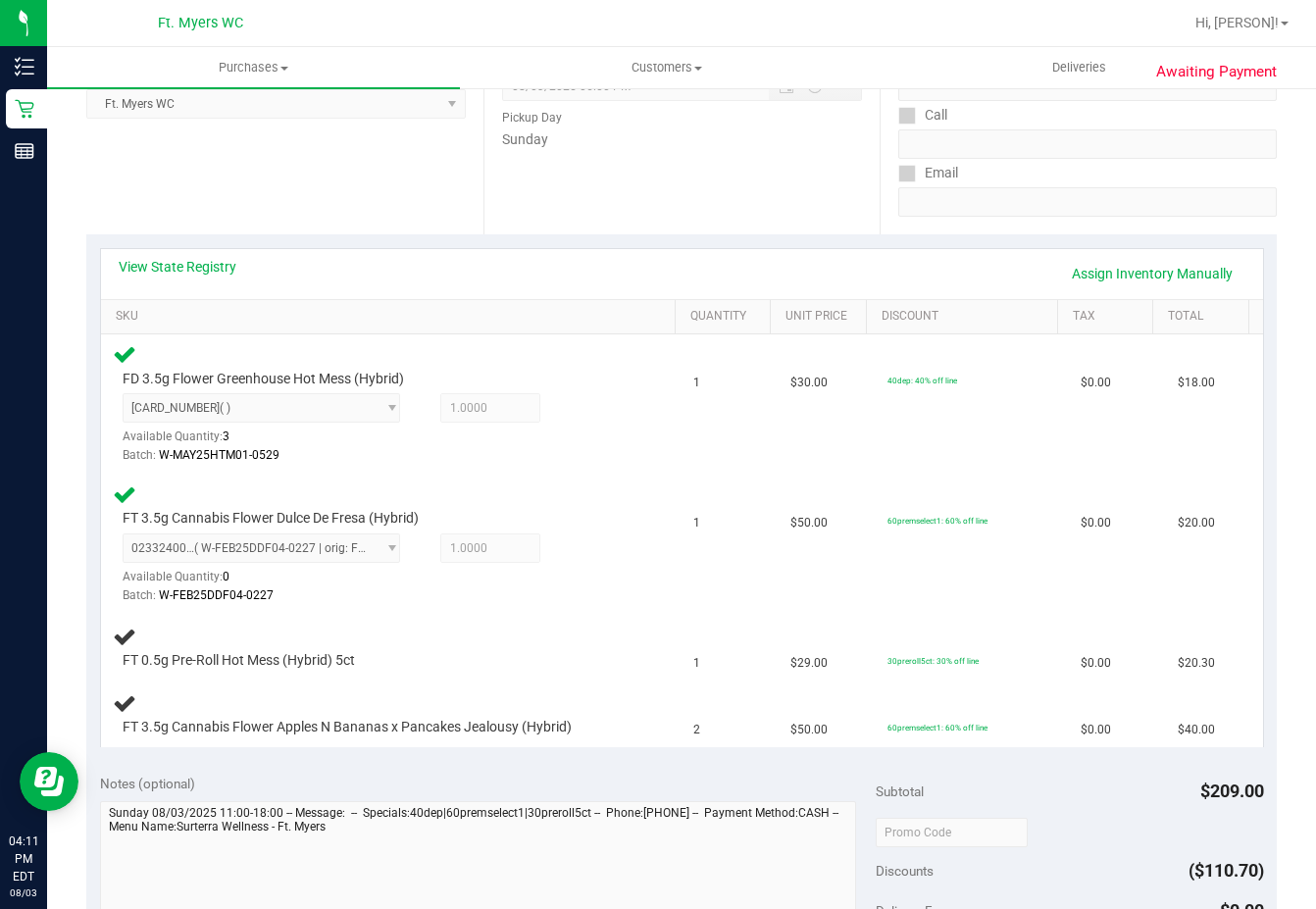 click on "Notes (optional)
Subtotal
$209.00
Discounts
($110.70)
Delivery Fee
$0.00
Sales Tax
$0.00
Total
$98.30" at bounding box center (682, 937) 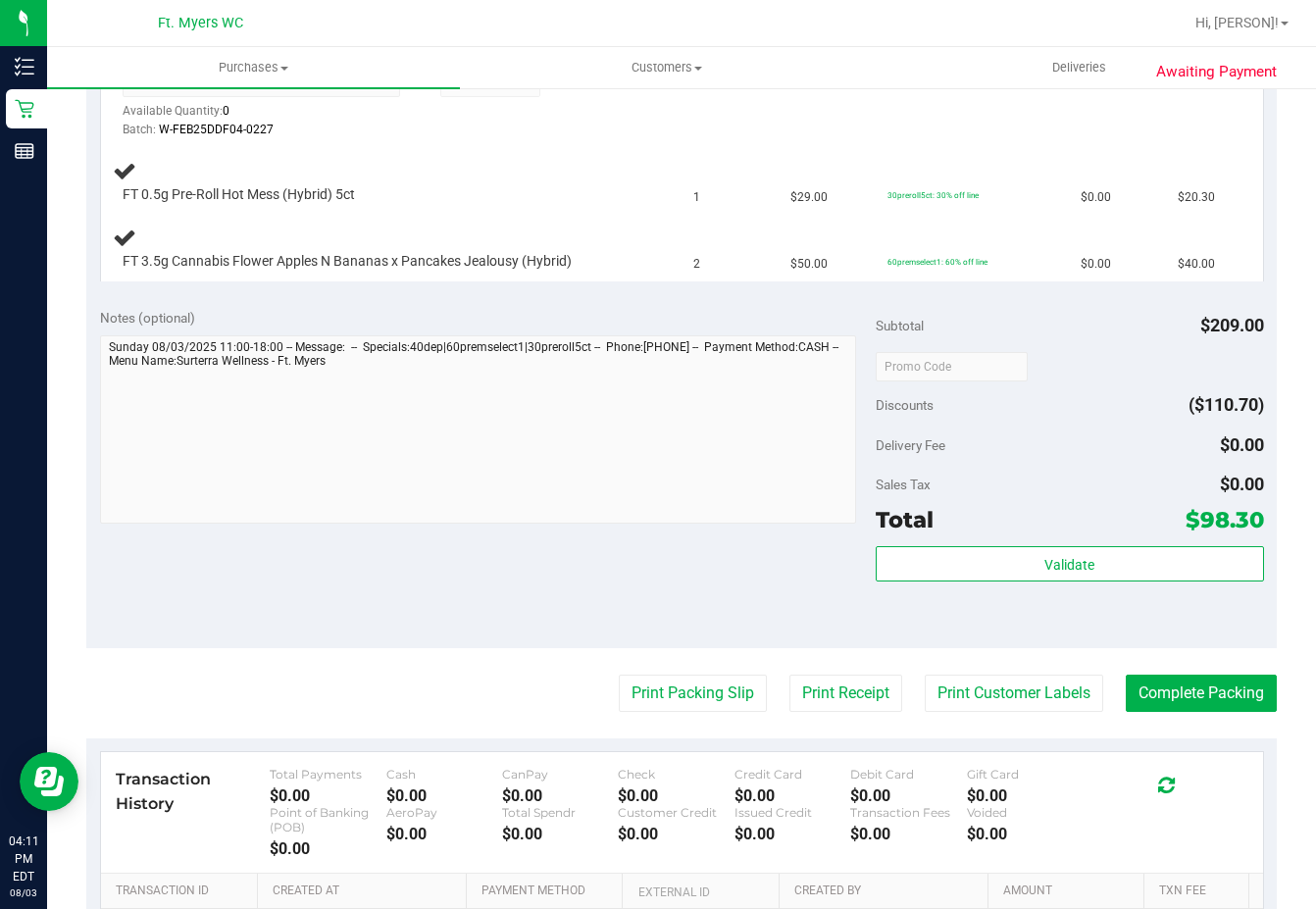 scroll, scrollTop: 618, scrollLeft: 0, axis: vertical 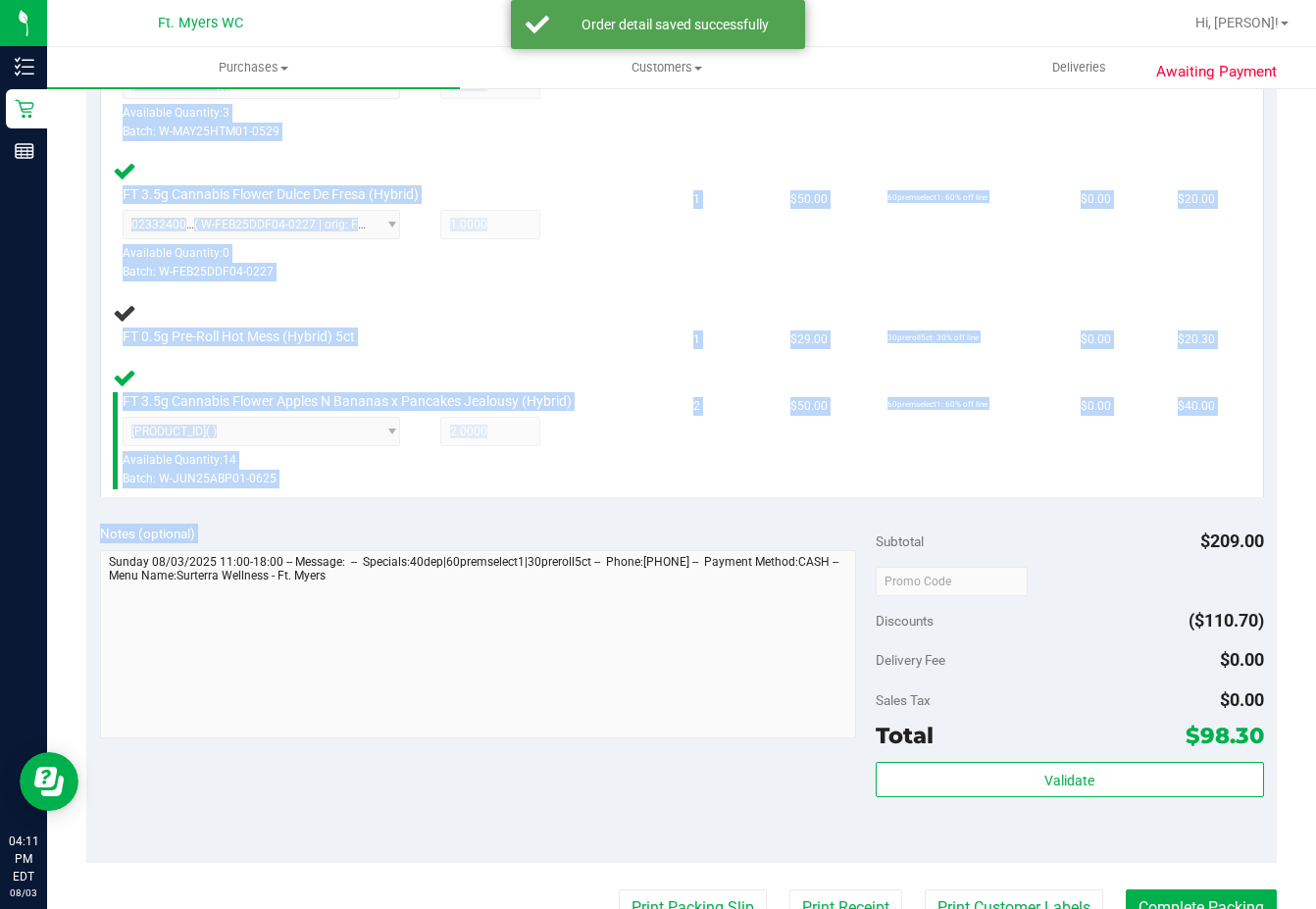 click on "Back
Edit Purchase
Cancel Purchase
View Profile
# 11735246
BioTrack ID:
-
Submitted
Needs review
Last Modified
Jane API
Aug 3, 2025 3:28:34 PM EDT" at bounding box center [682, 411] 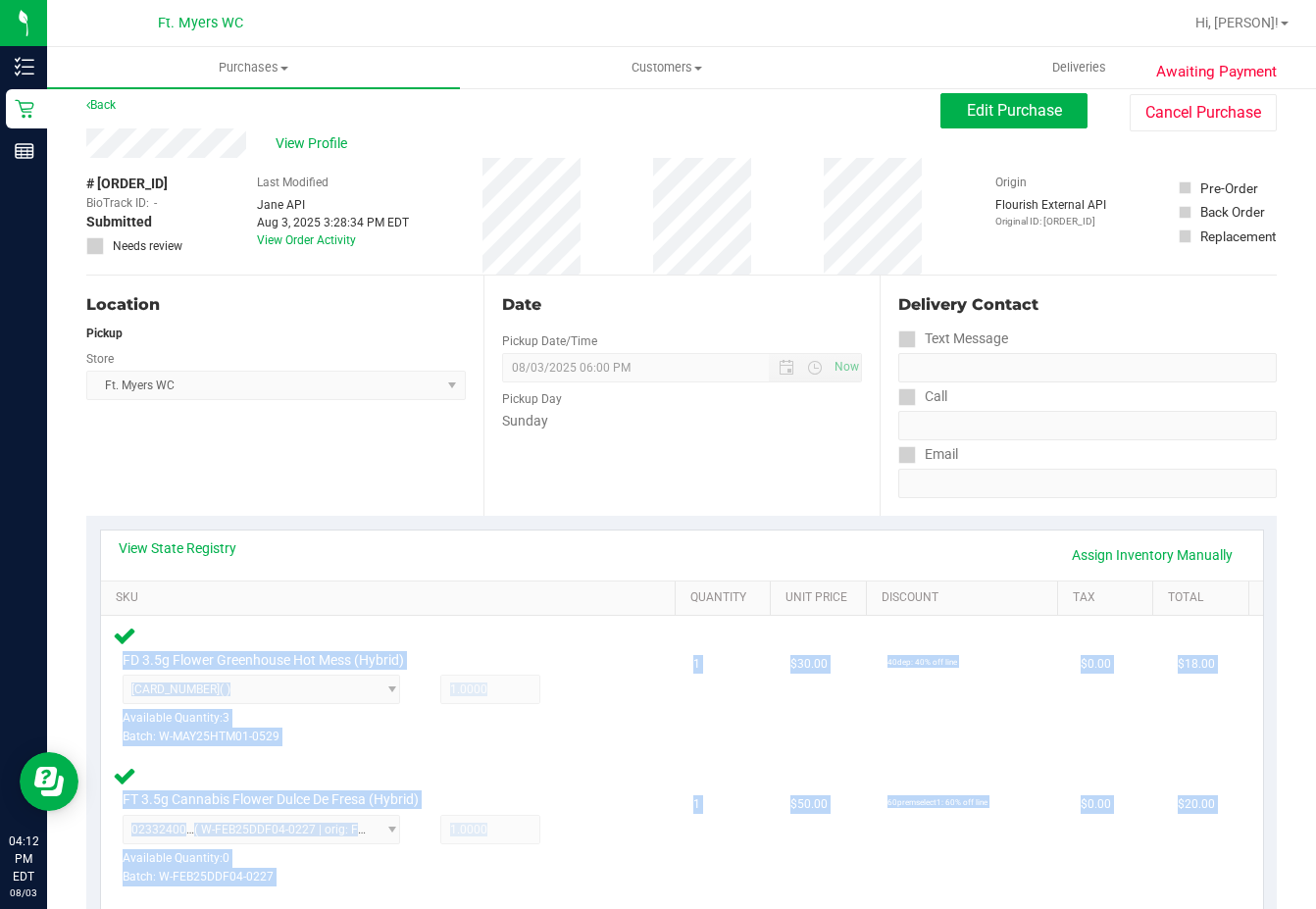 scroll, scrollTop: 4, scrollLeft: 0, axis: vertical 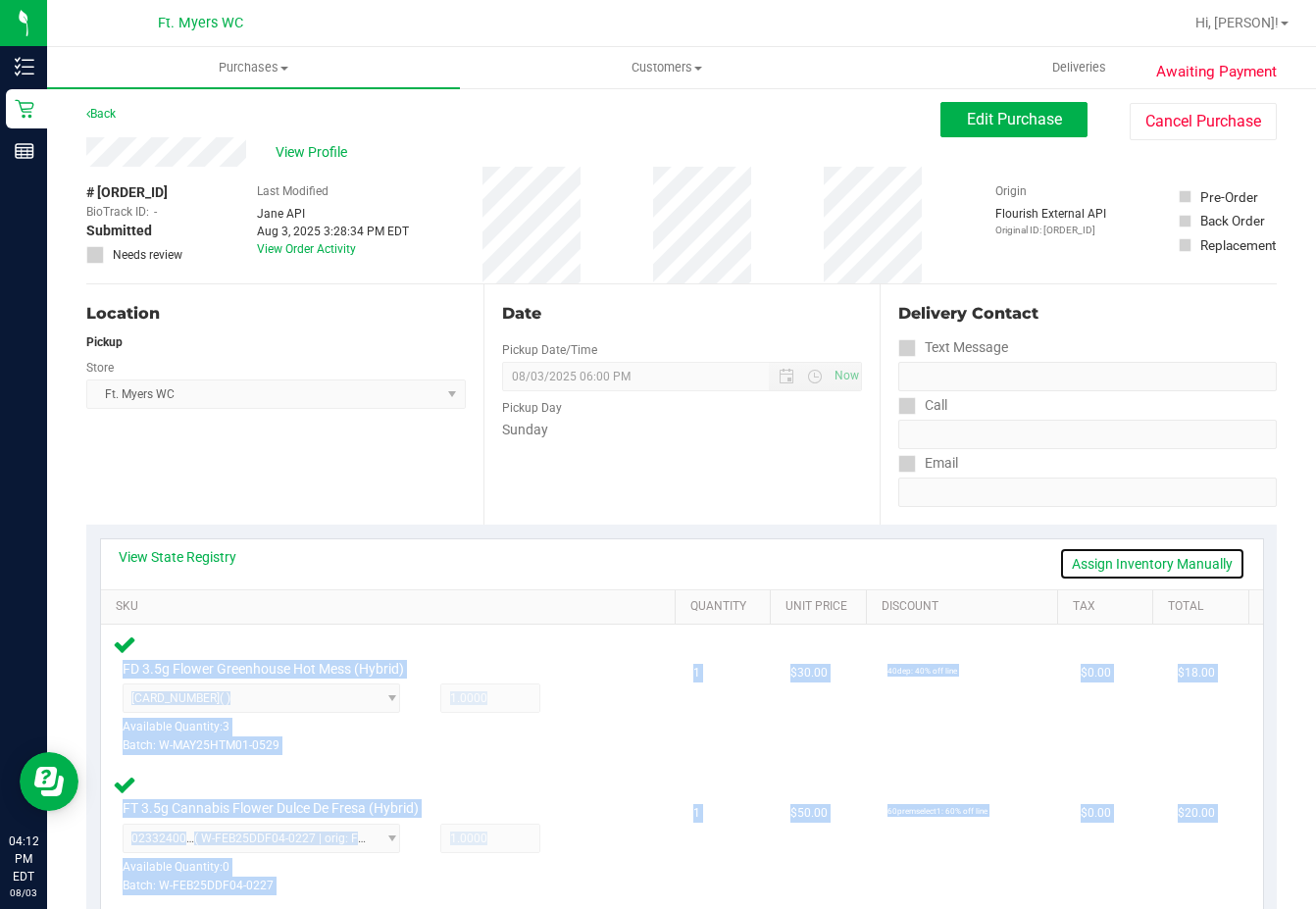 click on "Assign Inventory Manually" at bounding box center [1152, 564] 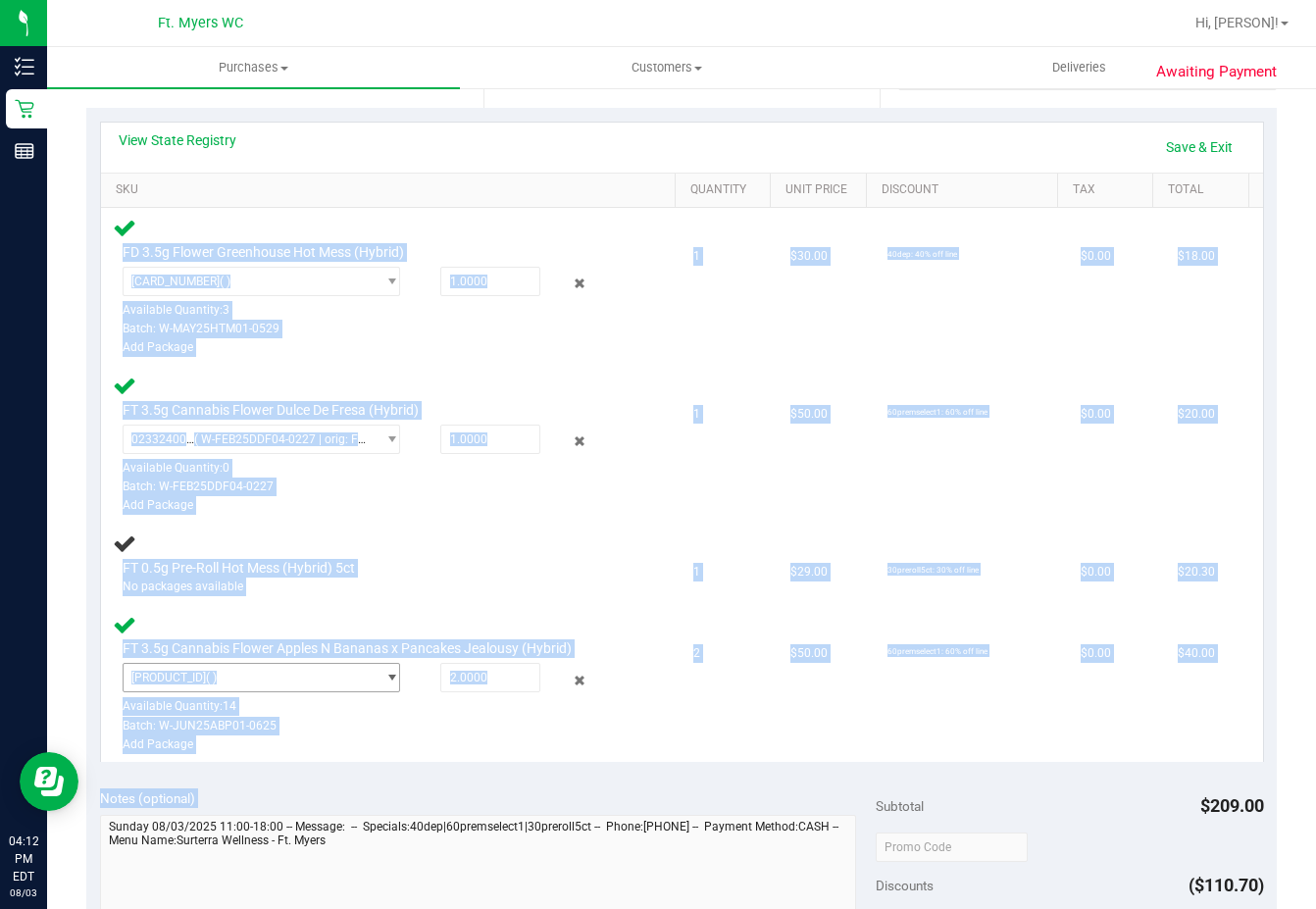 scroll, scrollTop: 494, scrollLeft: 0, axis: vertical 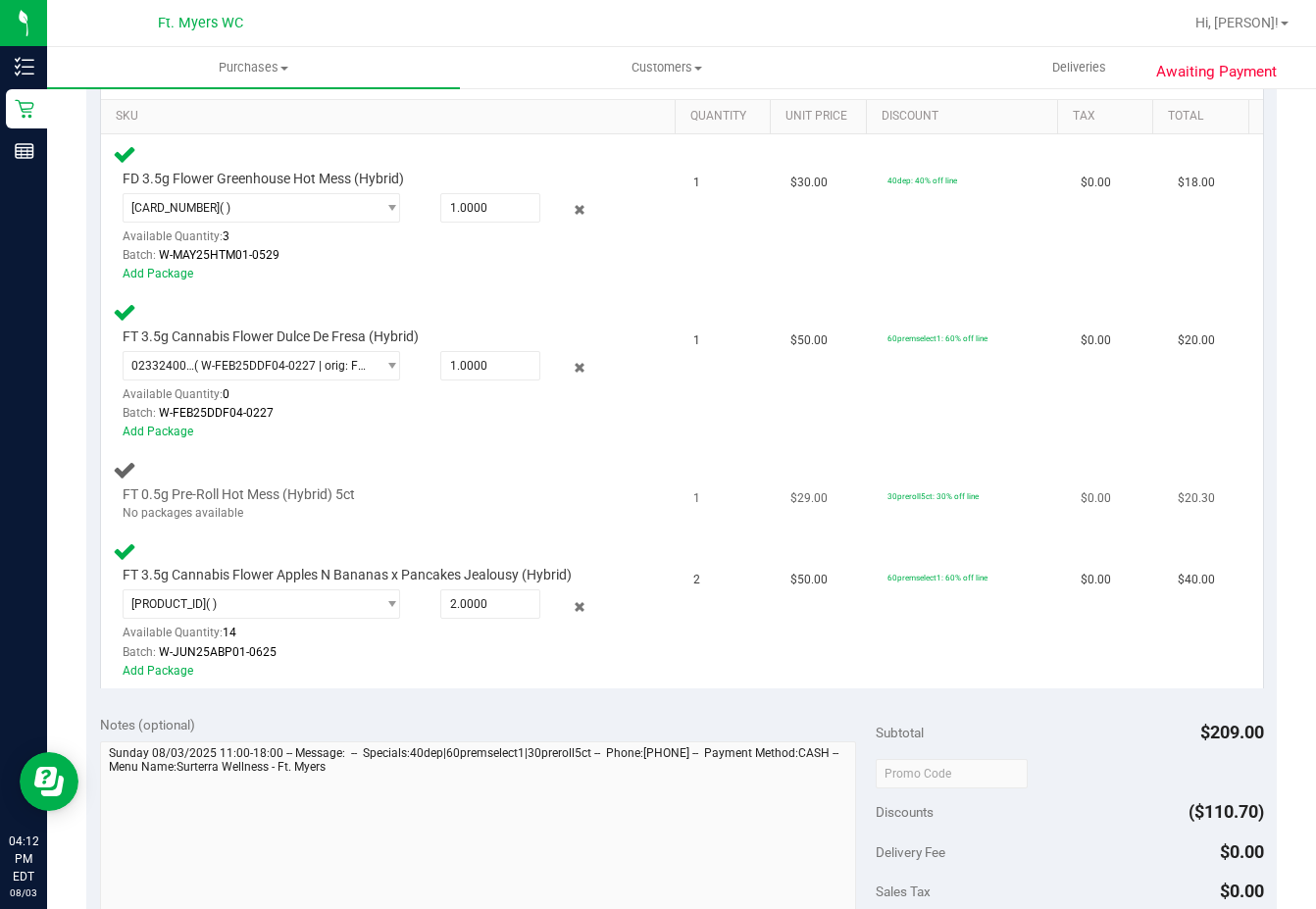 click on "FT 0.5g Pre-Roll Hot Mess (Hybrid) 5ct" at bounding box center (238, 494) 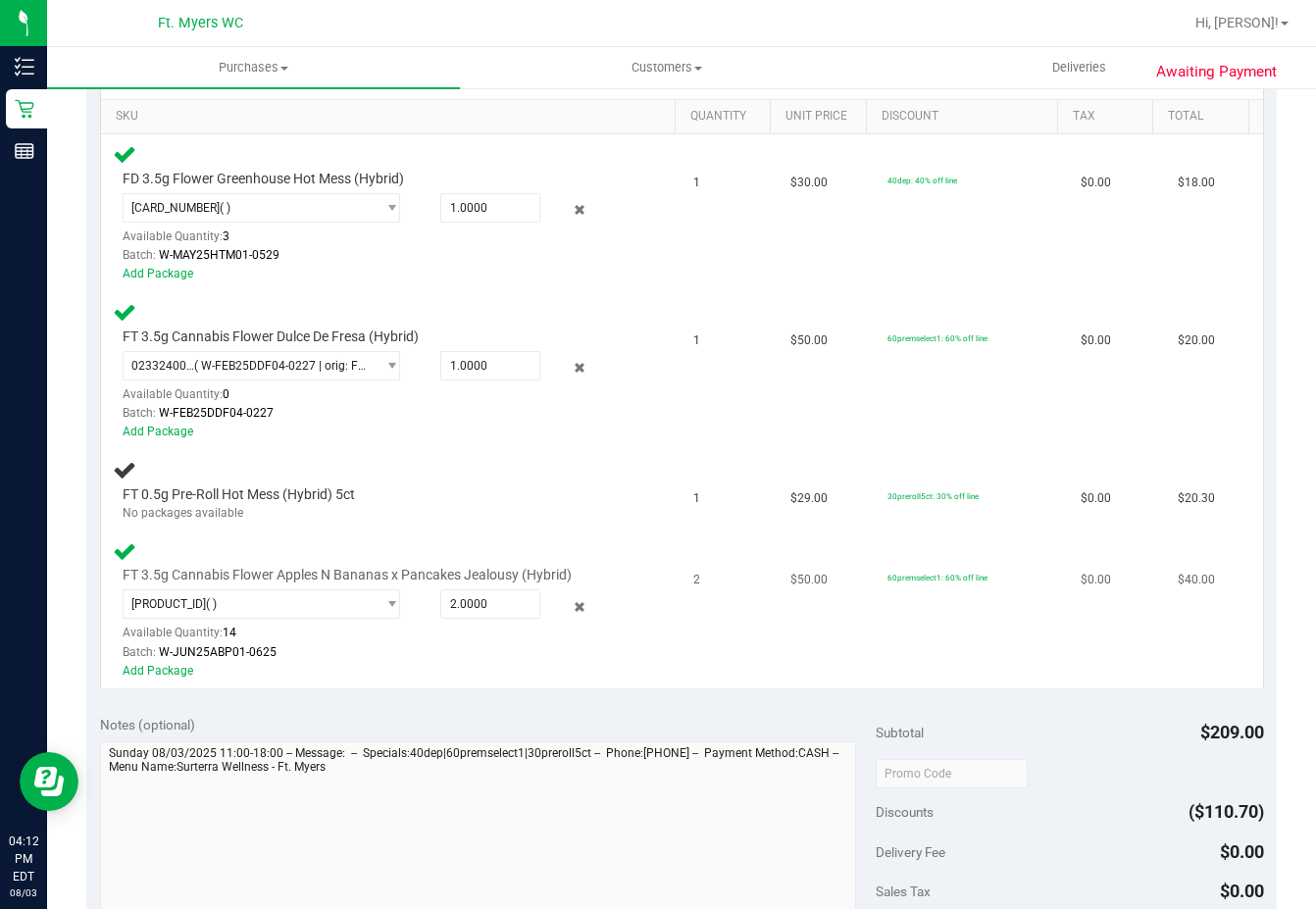 click on "FT 3.5g Cannabis Flower Apples N Bananas x Pancakes Jealousy (Hybrid)
5858456030712854
(
W-JUN25ABP01-0625 | orig: FLSRWGM-20250702-163
)
5858456030712854
Available Quantity:  14
2.0000 2
Batch:" at bounding box center [391, 610] 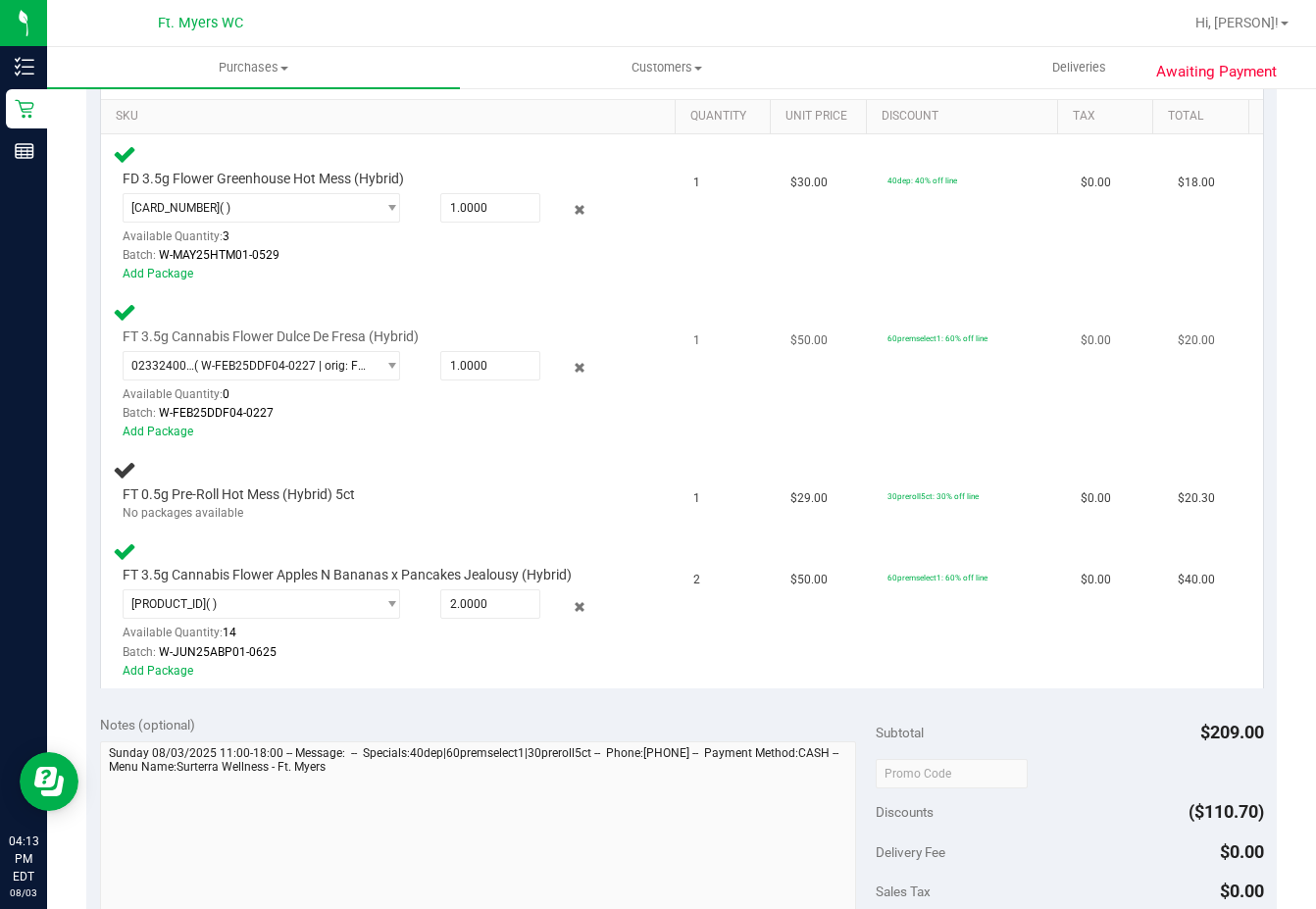 click on "Add Package" at bounding box center [374, 431] 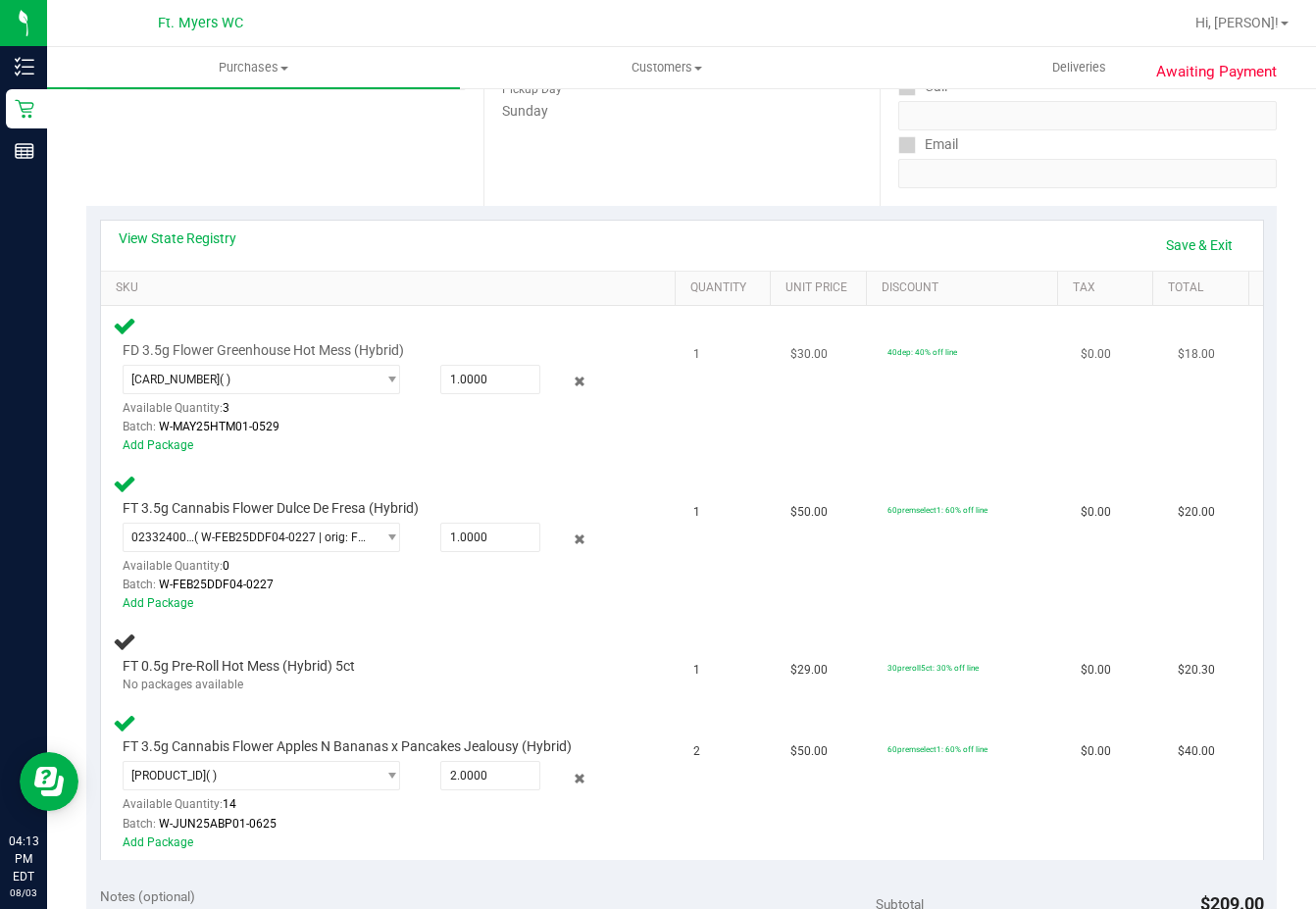 scroll, scrollTop: 298, scrollLeft: 0, axis: vertical 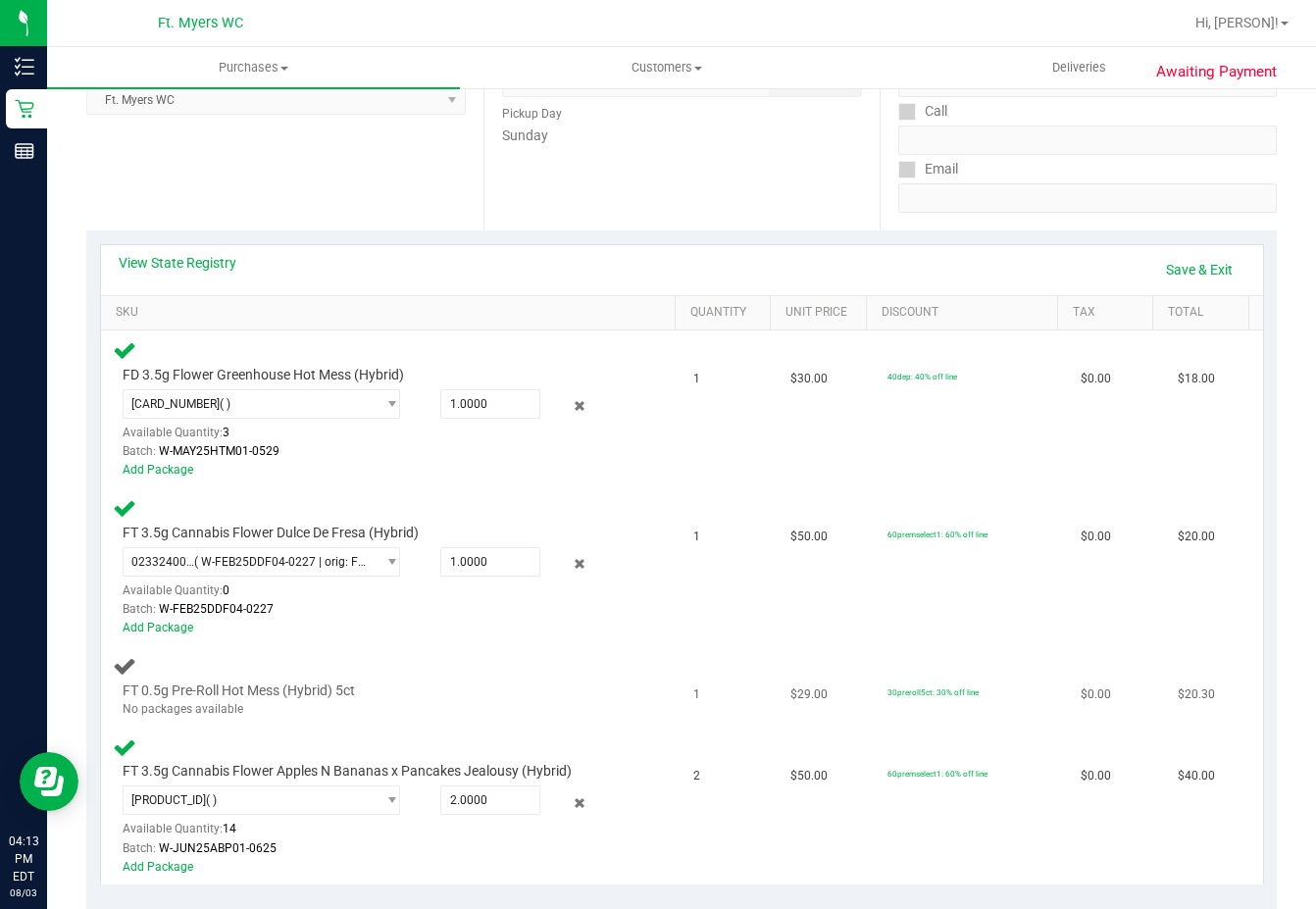 click on "FT 0.5g Pre-Roll Hot Mess (Hybrid) 5ct
No packages available" at bounding box center [391, 686] 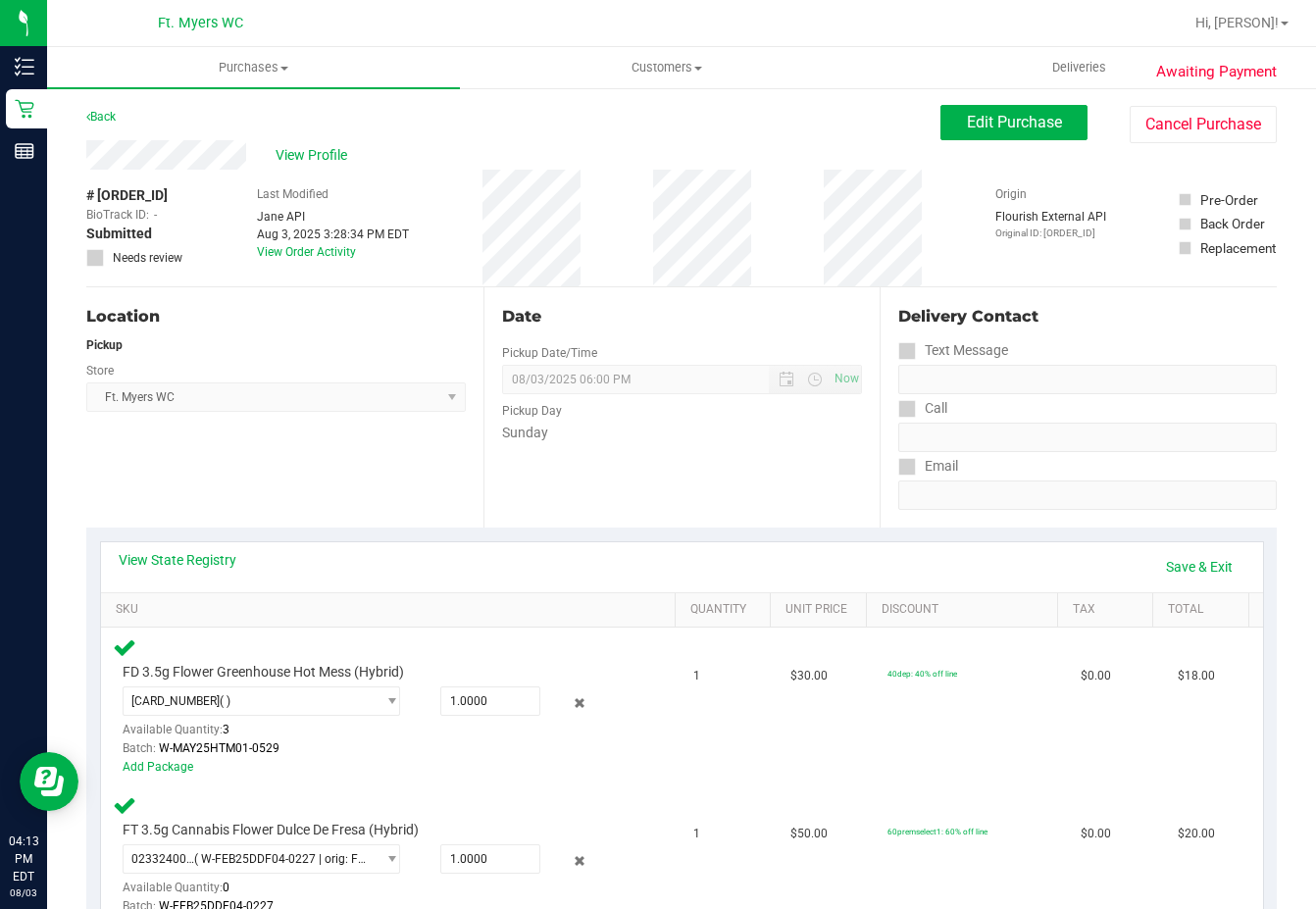 scroll, scrollTop: 0, scrollLeft: 0, axis: both 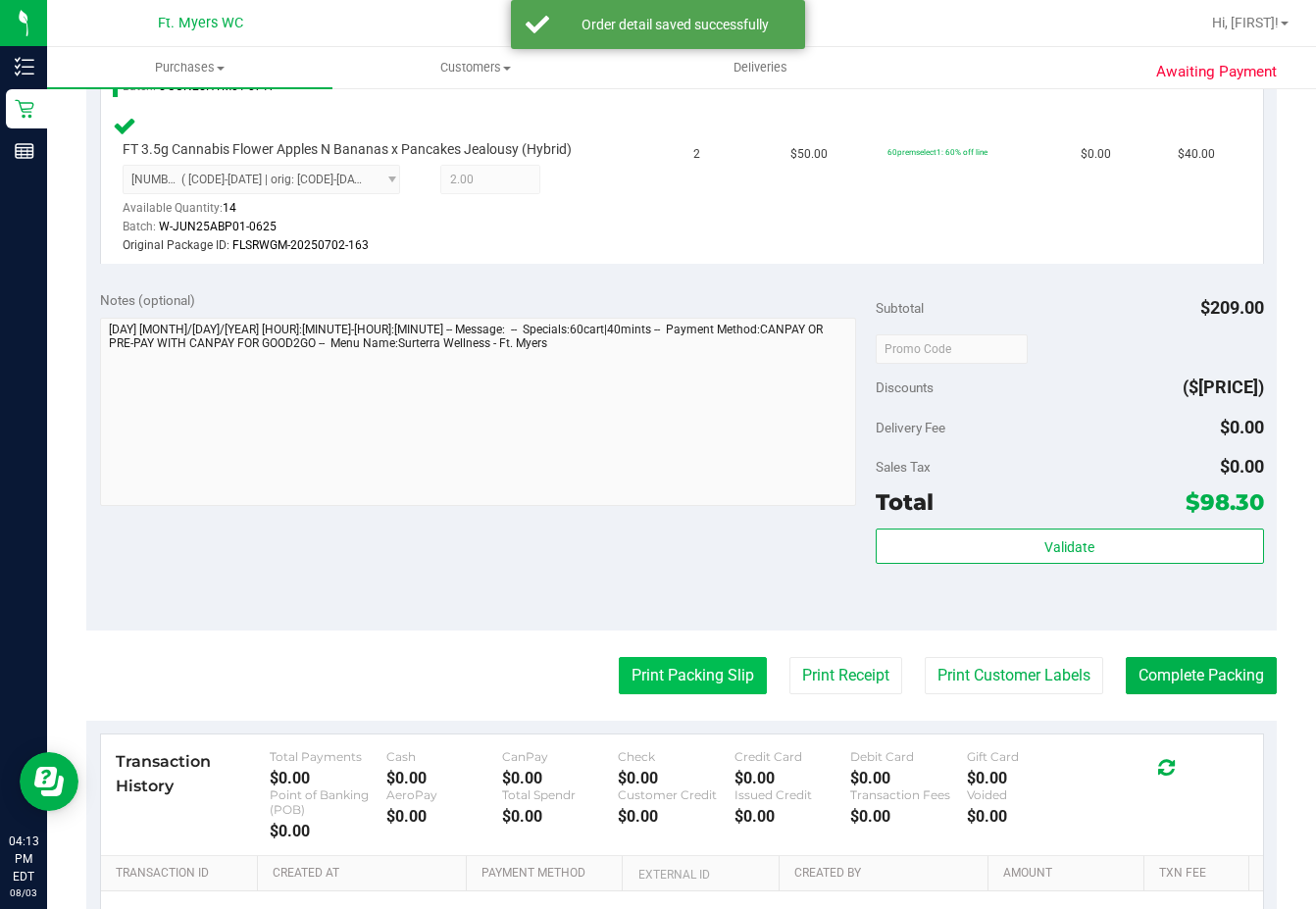 click on "Print Packing Slip" at bounding box center (692, 676) 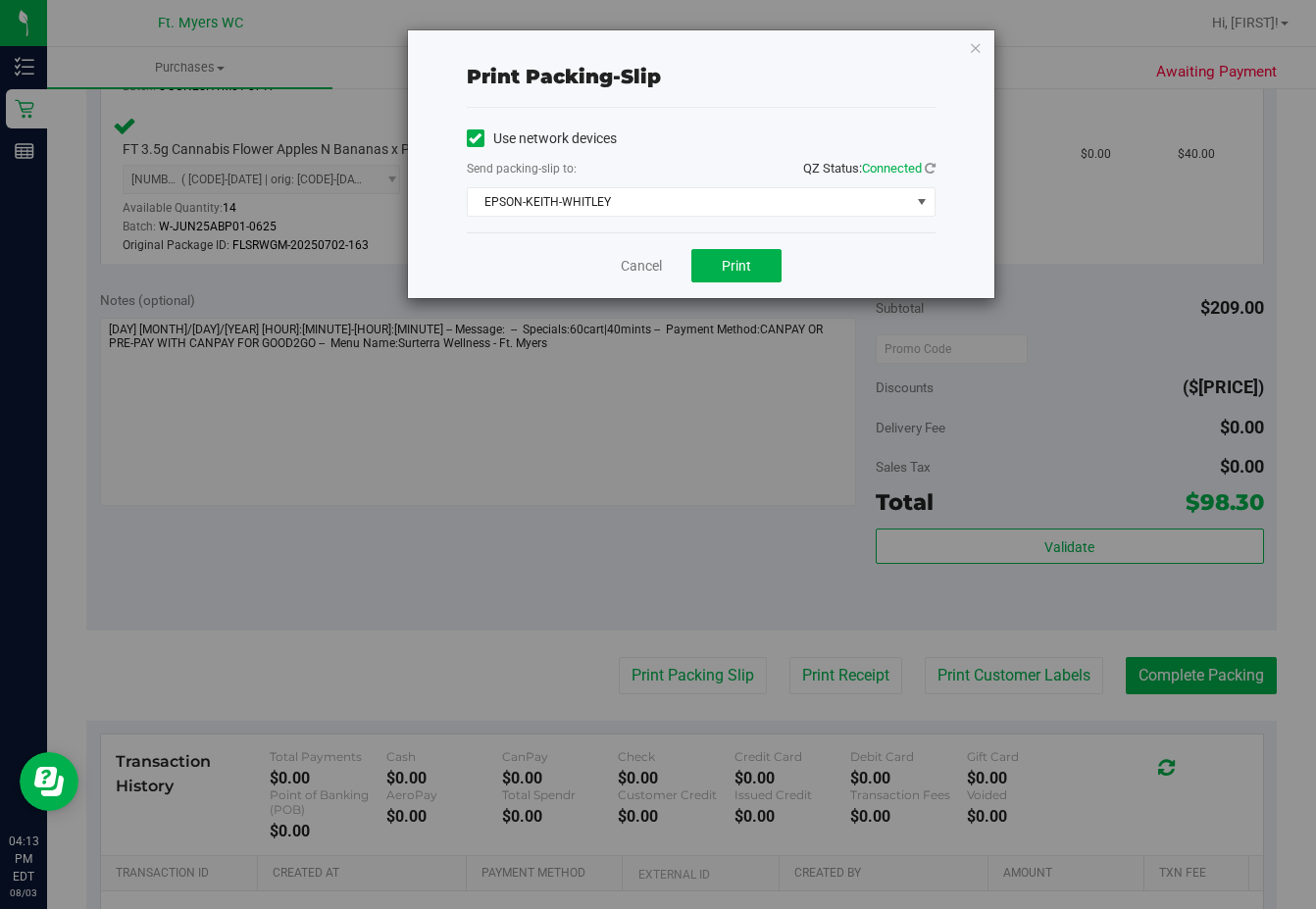click on "Cancel
Print" at bounding box center [701, 265] 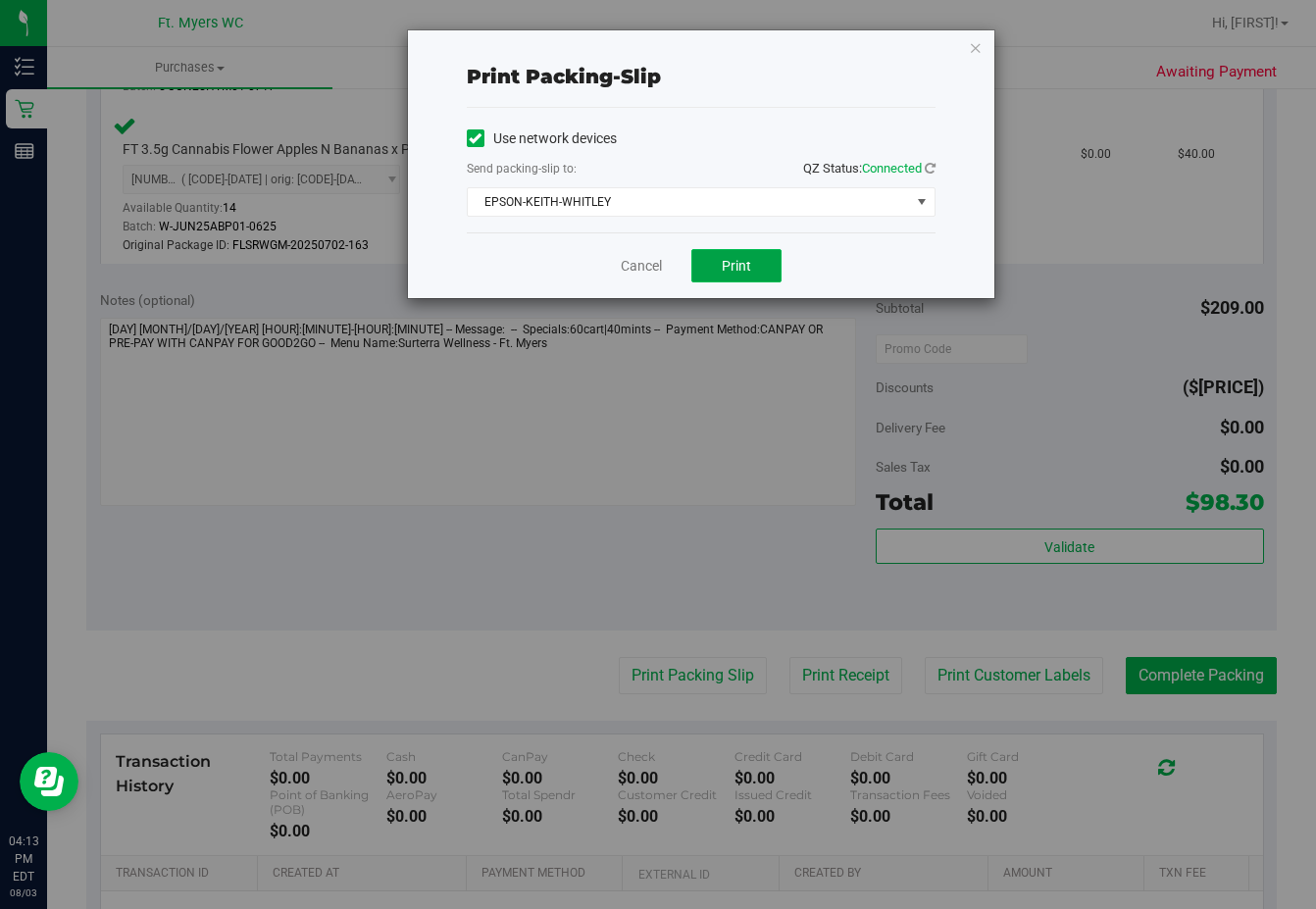 click on "Print" at bounding box center [736, 266] 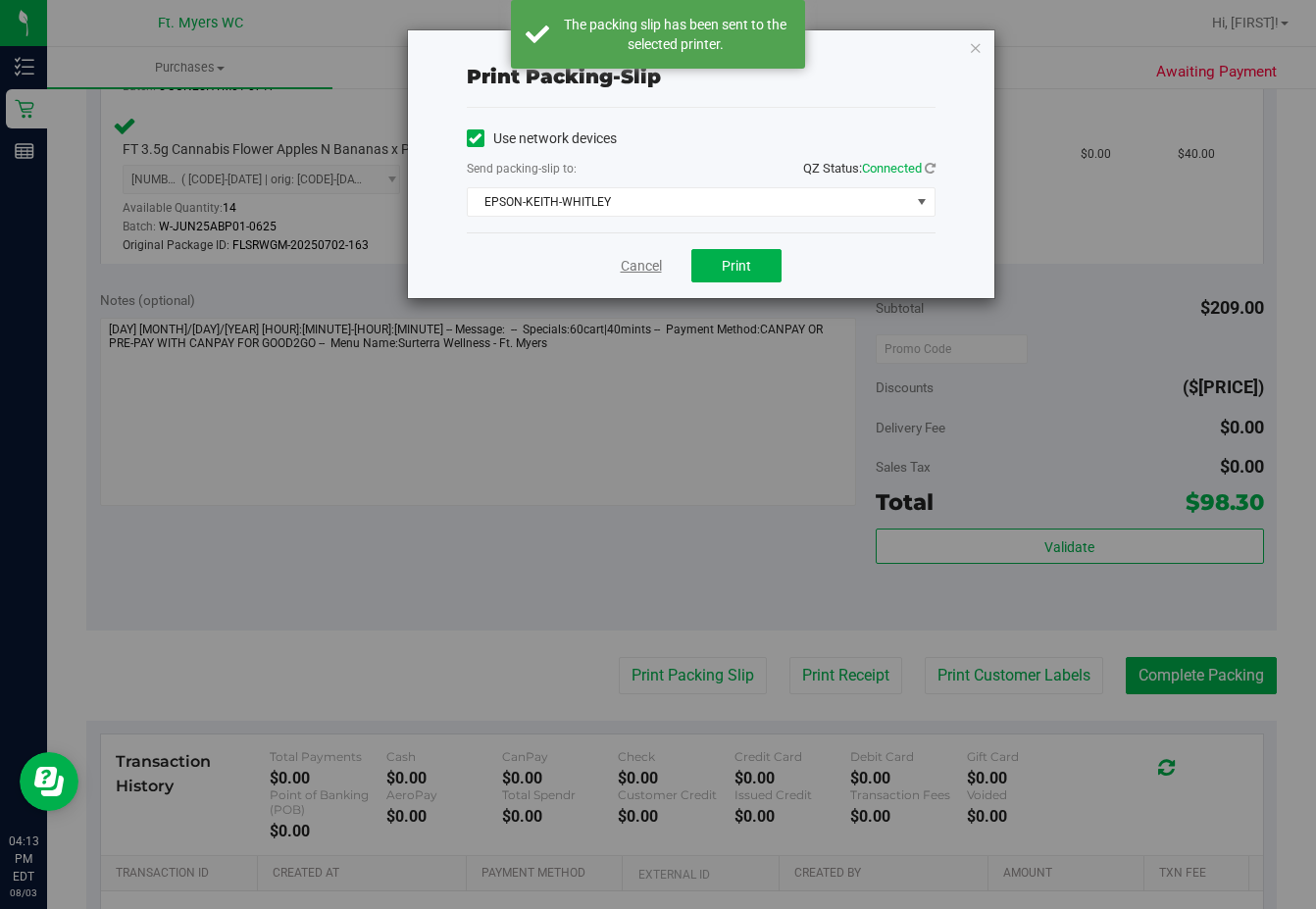 click on "Cancel" at bounding box center [641, 266] 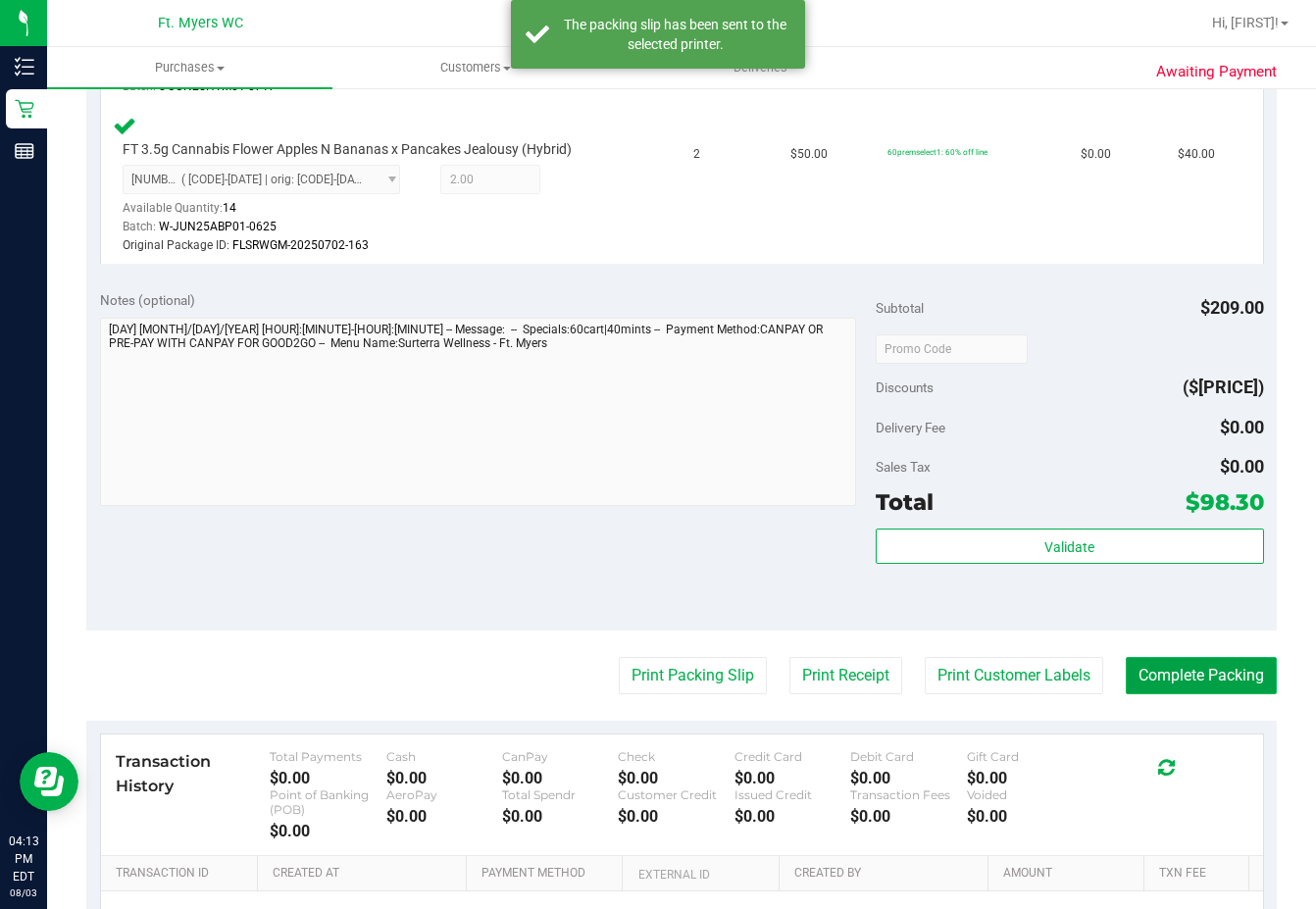 click on "Complete Packing" at bounding box center [1201, 676] 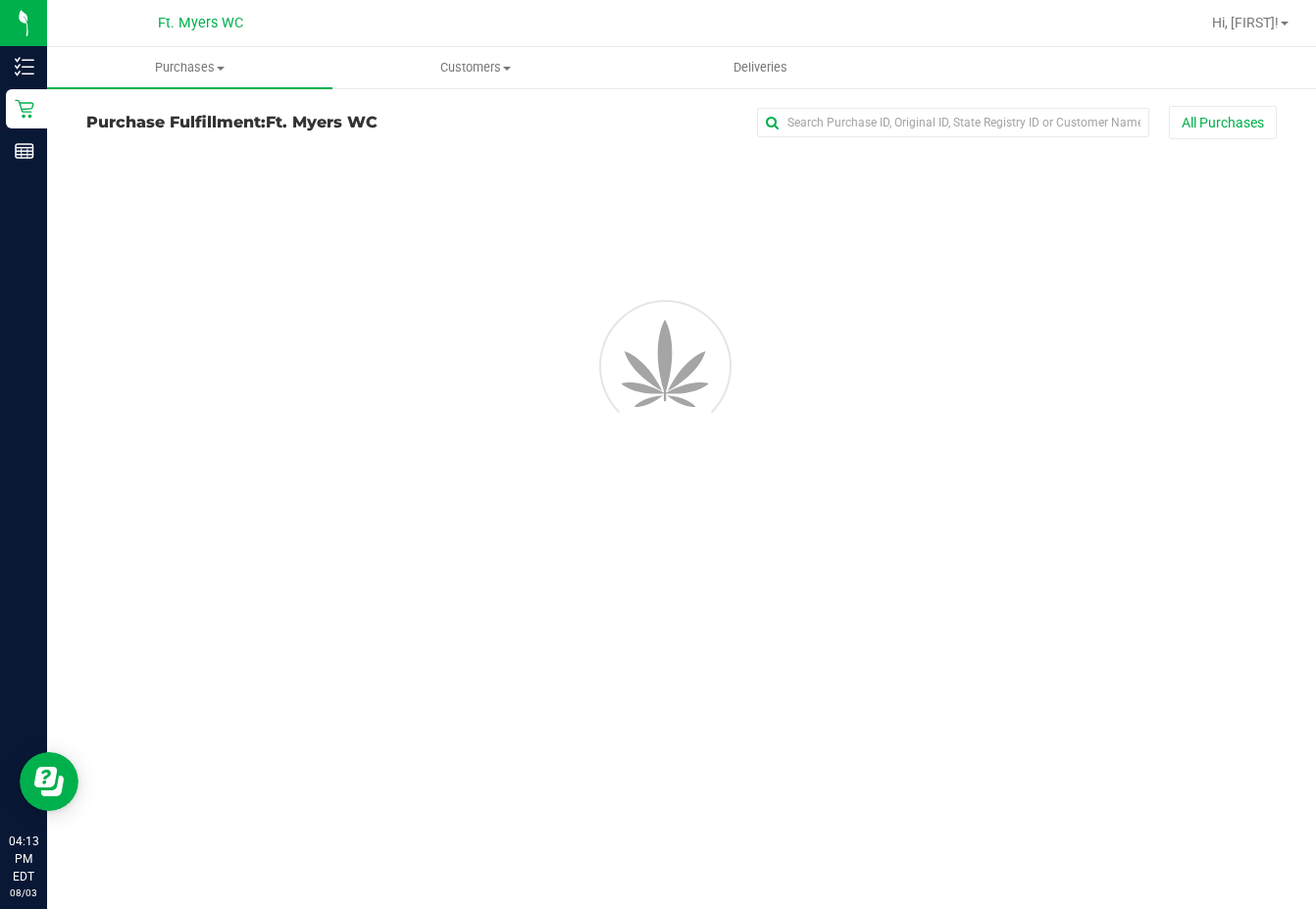 scroll, scrollTop: 0, scrollLeft: 0, axis: both 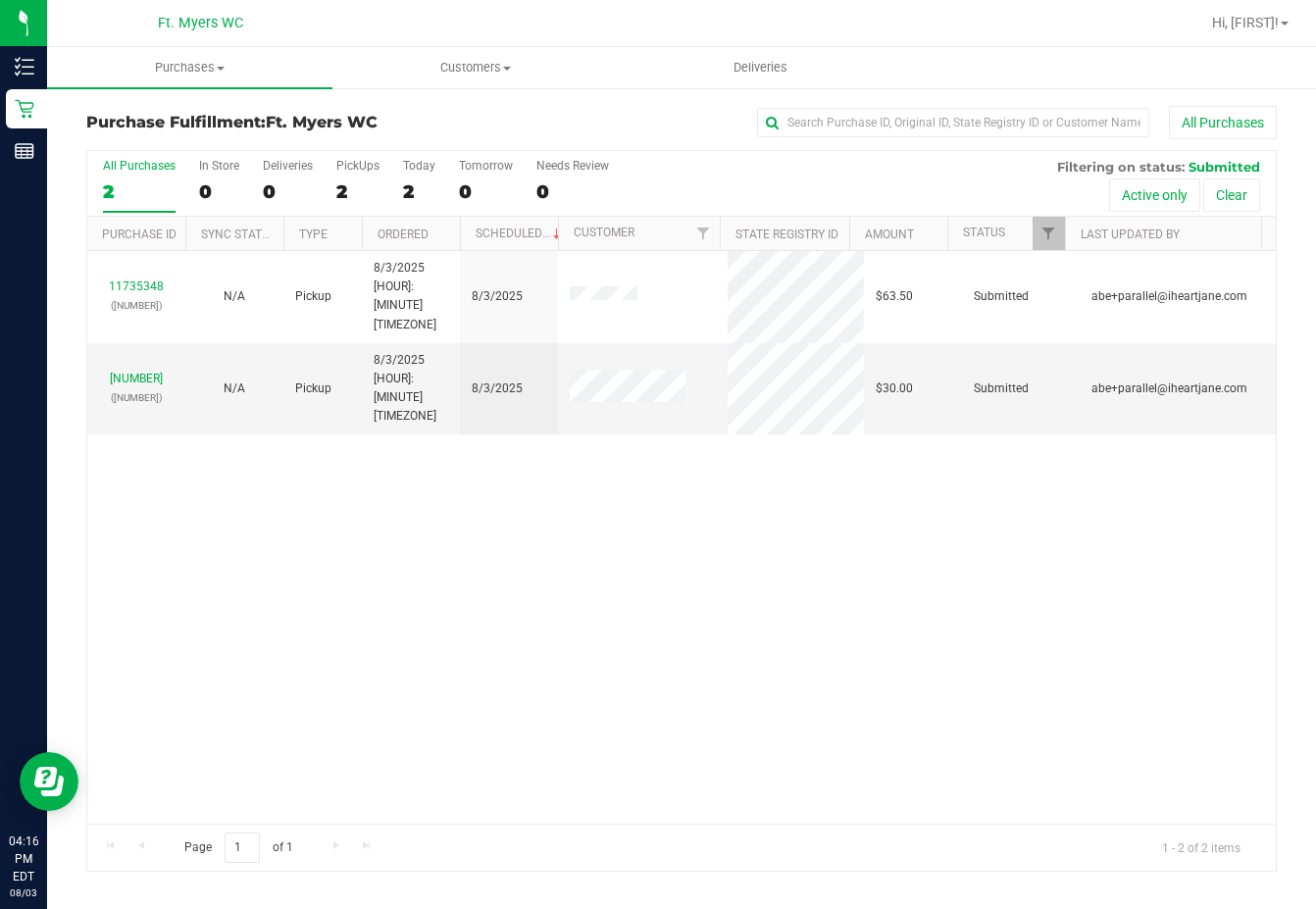 click on "[NUMBER]
([NUMBER])
N/A
Pickup [DATE] [TIME] [TIMEZONE] [DATE]
$63.50
Submitted [EMAIL]
[NUMBER]
([NUMBER])
N/A
Pickup [DATE] [TIME] [TIMEZONE] [DATE]
$30.00
Submitted [EMAIL]" at bounding box center [682, 537] 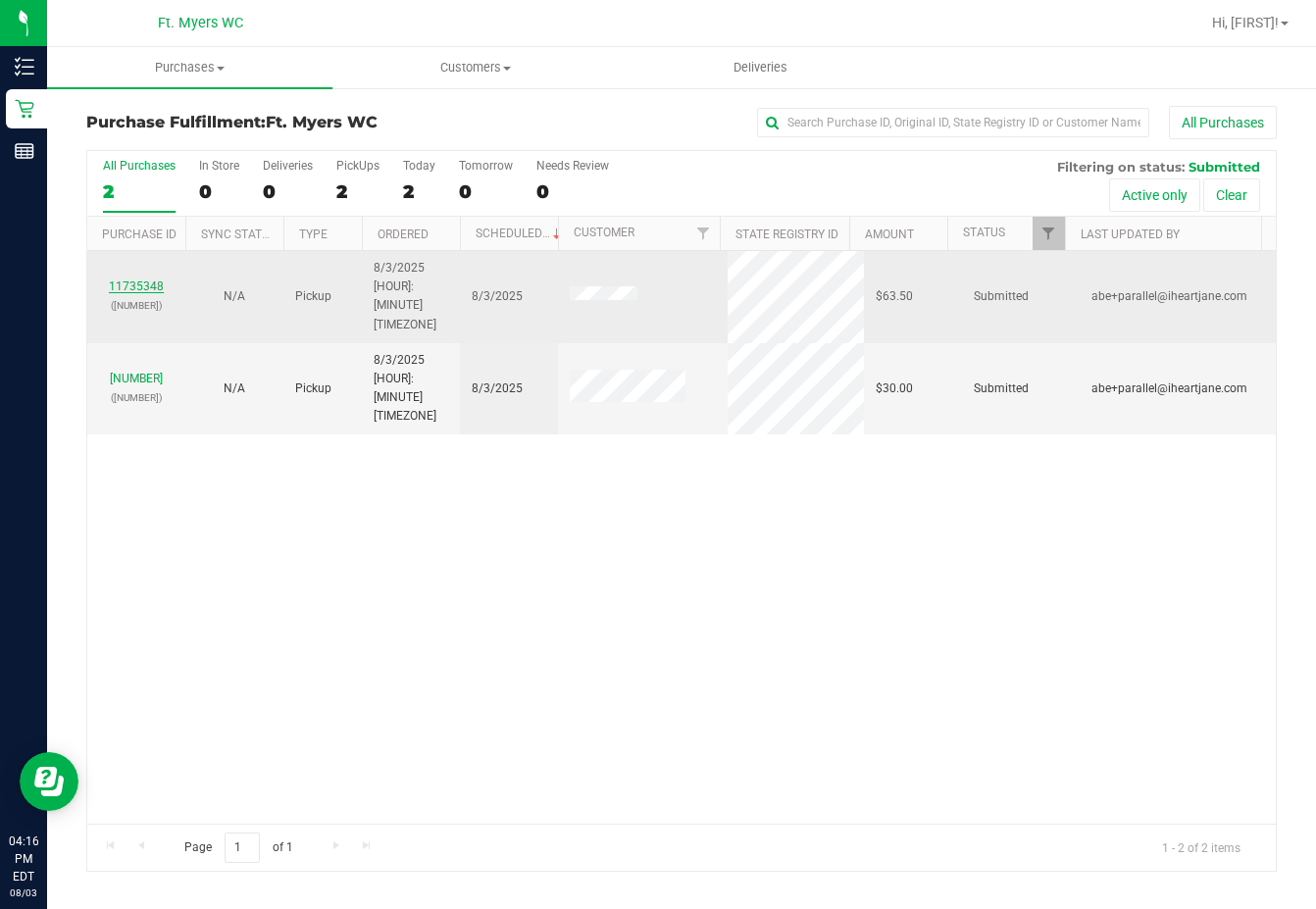 click on "11735348" at bounding box center [136, 286] 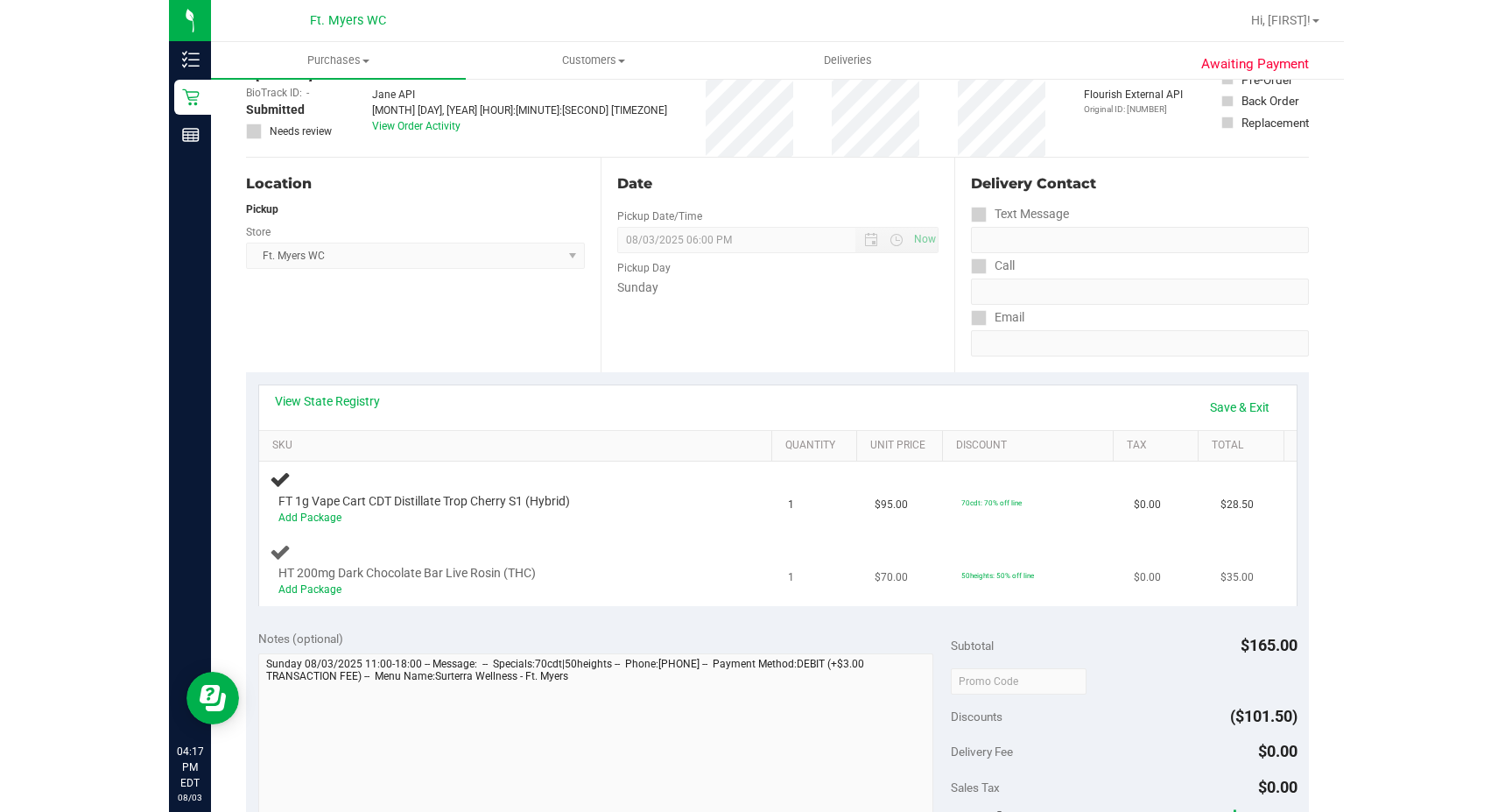 scroll, scrollTop: 350, scrollLeft: 0, axis: vertical 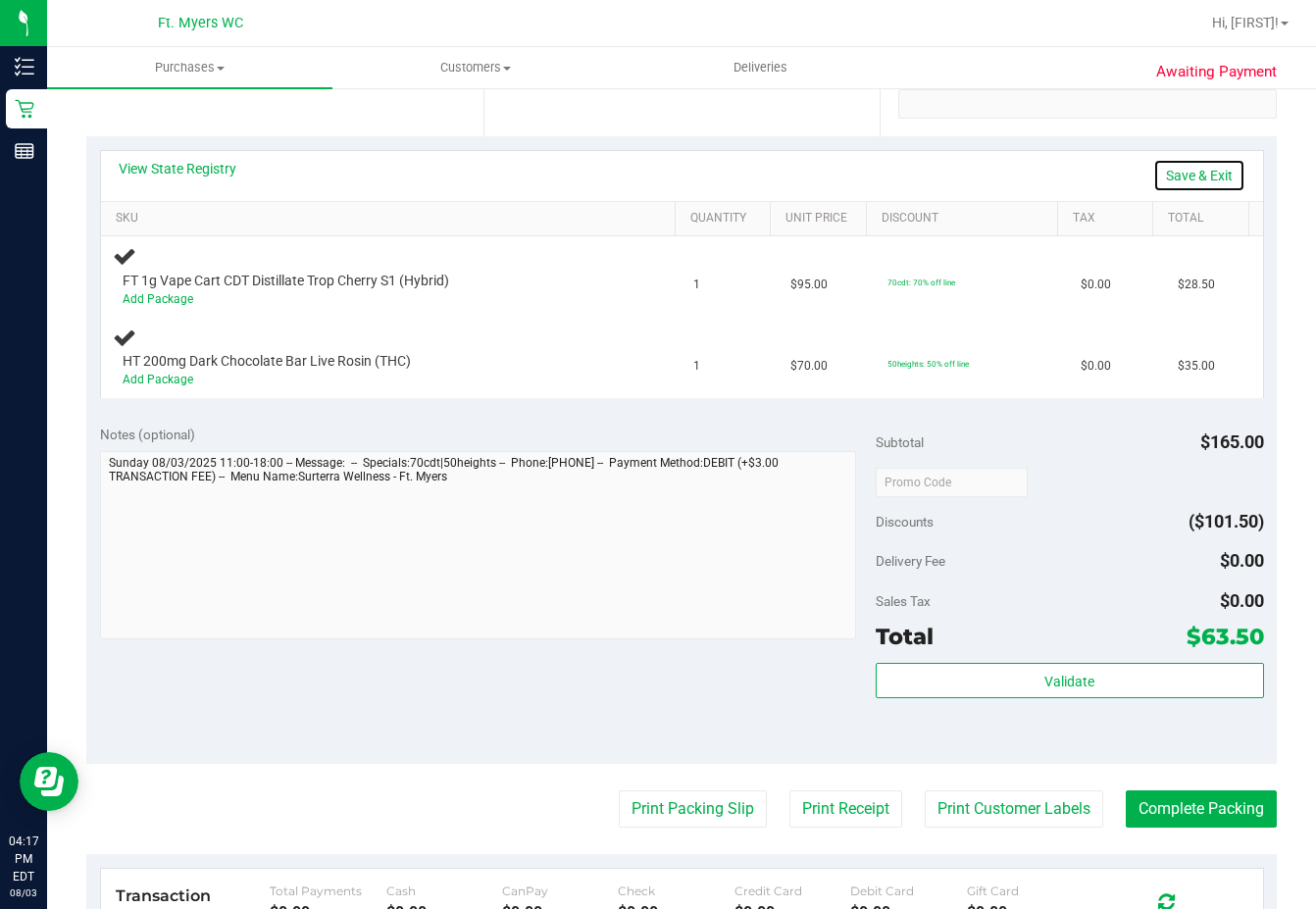 click on "Save & Exit" at bounding box center [1199, 176] 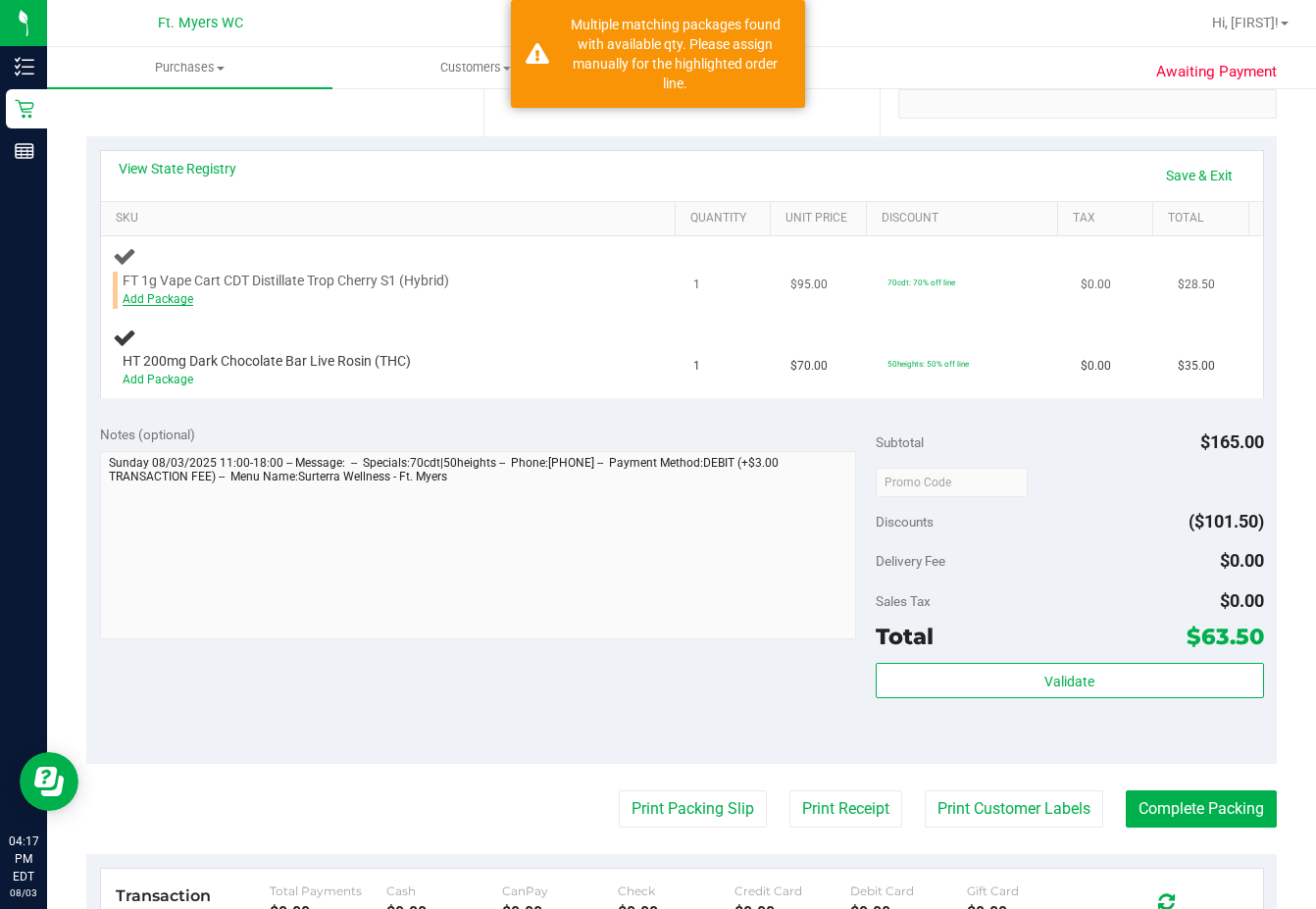 click on "Add Package" at bounding box center (158, 299) 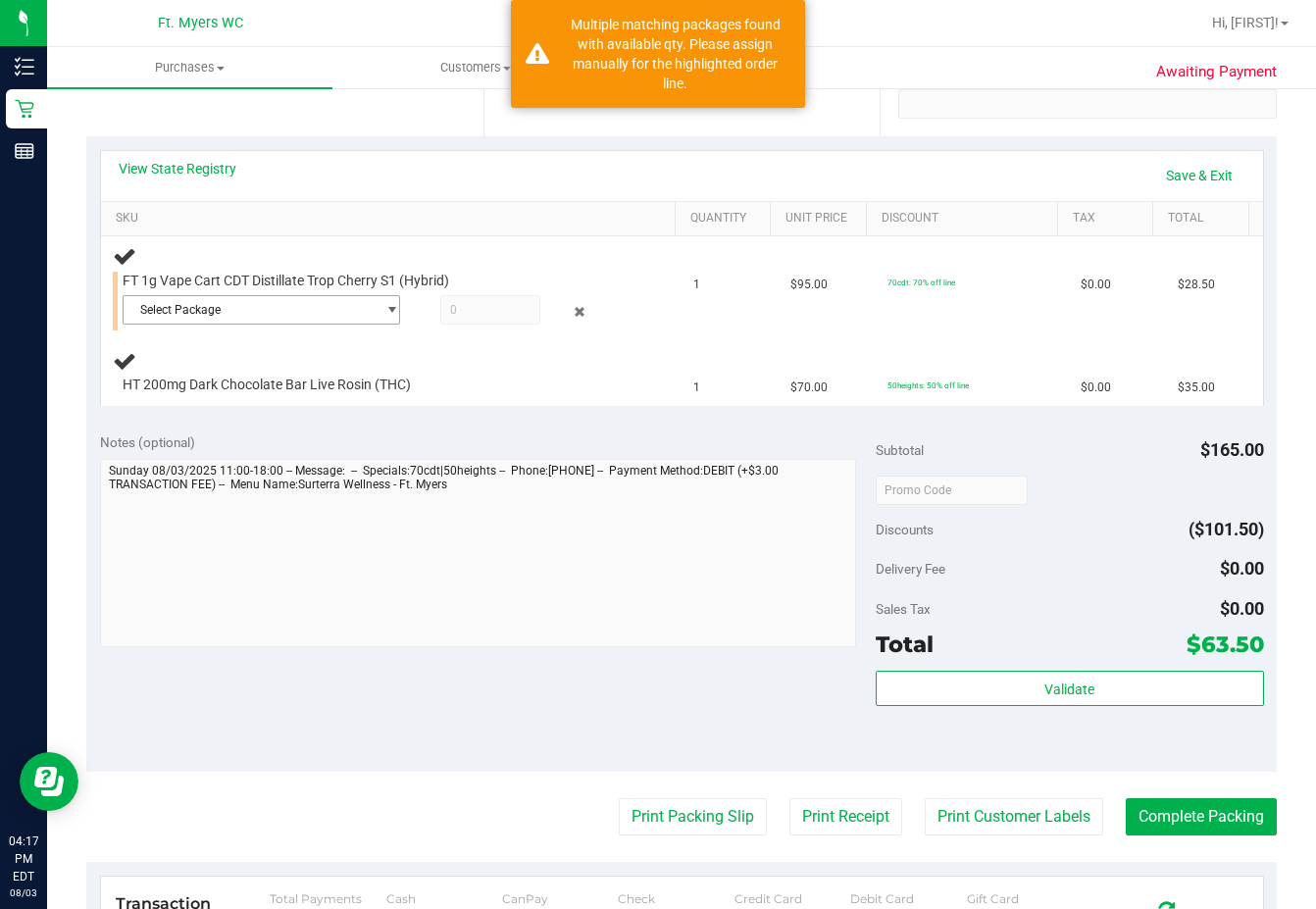 click on "Select Package" at bounding box center [249, 310] 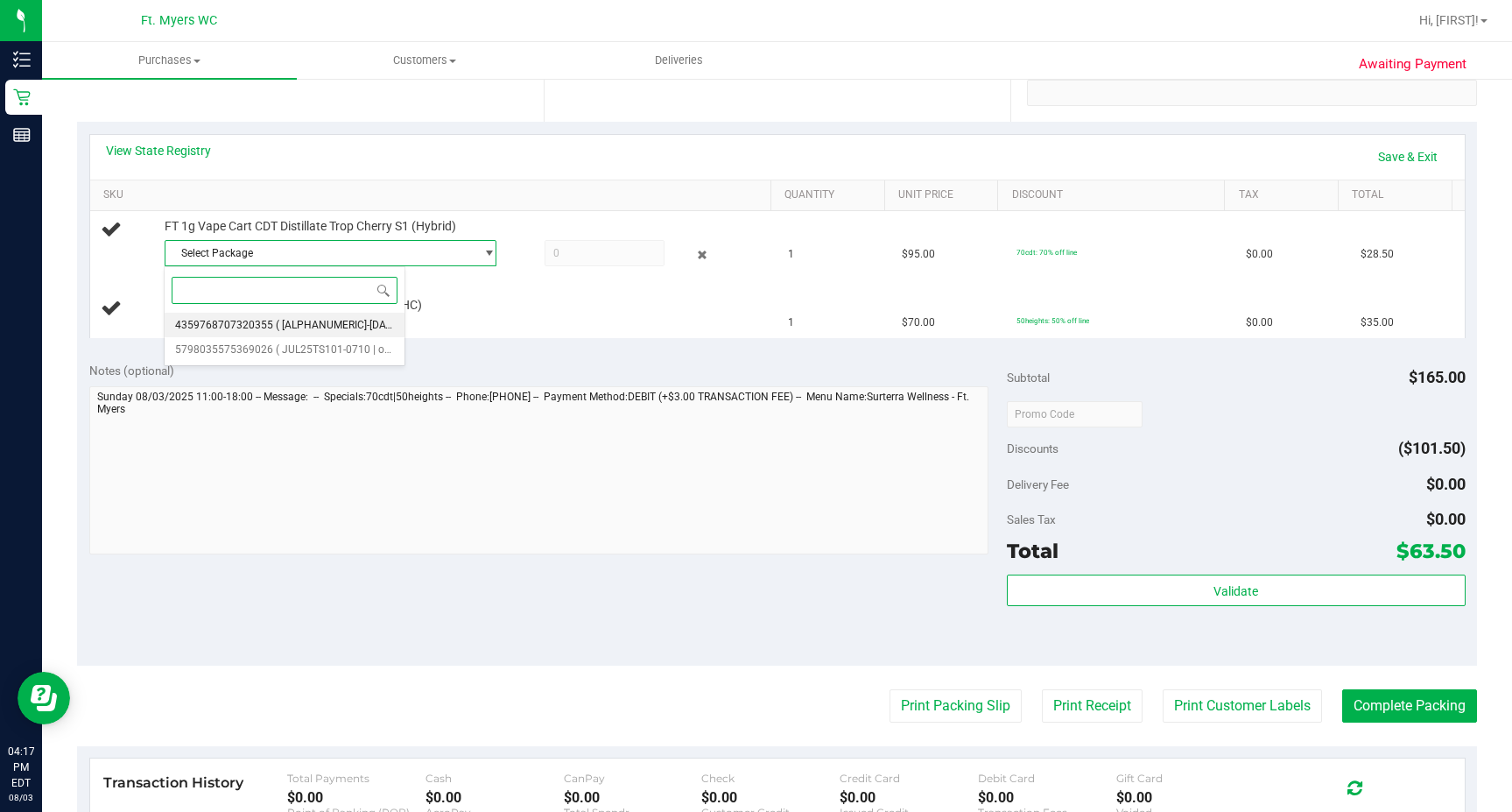 click on "(
[ALPHANUMERIC]-[DATE]-[TIME] | orig: [ALPHANUMERIC]-[DATE]-[TIME]
)" at bounding box center (447, 325) 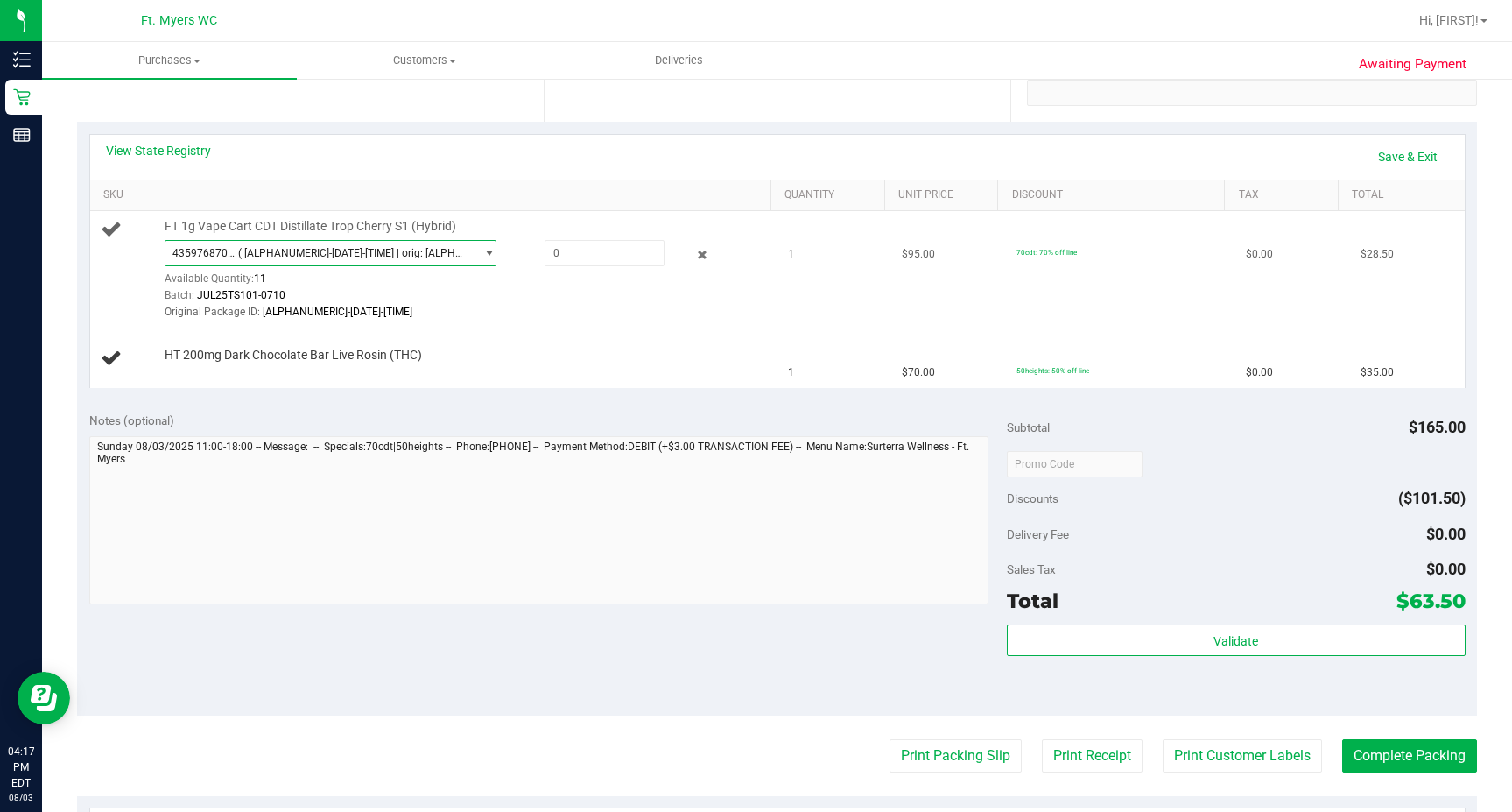 click on "(
[ALPHANUMERIC]-[DATE]-[TIME] | orig: [ALPHANUMERIC]-[DATE]-[TIME]
)" at bounding box center (353, 253) 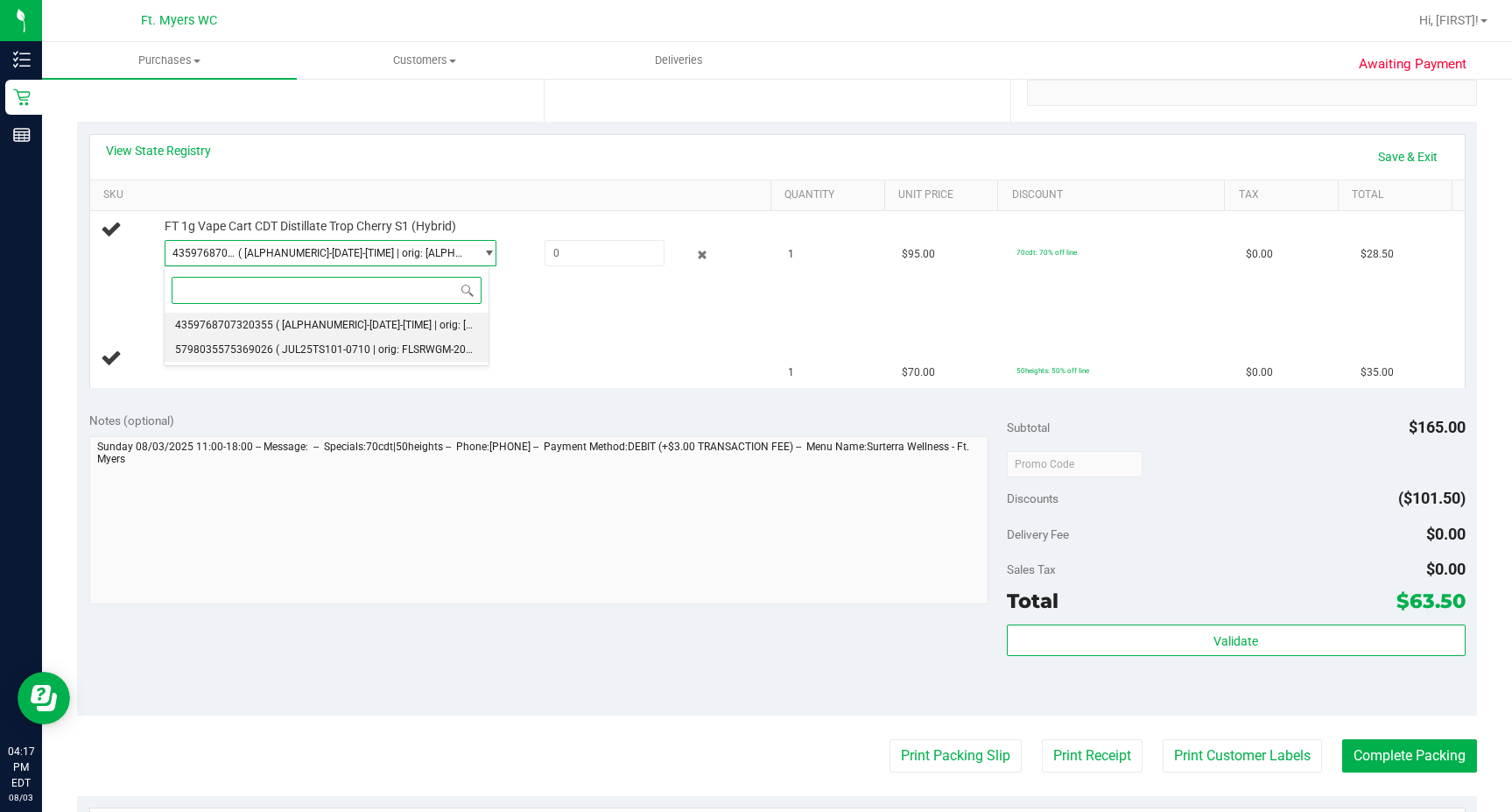 click on "(
JUL25TS101-0710 | orig: FLSRWGM-20250716-1609
)" at bounding box center [405, 350] 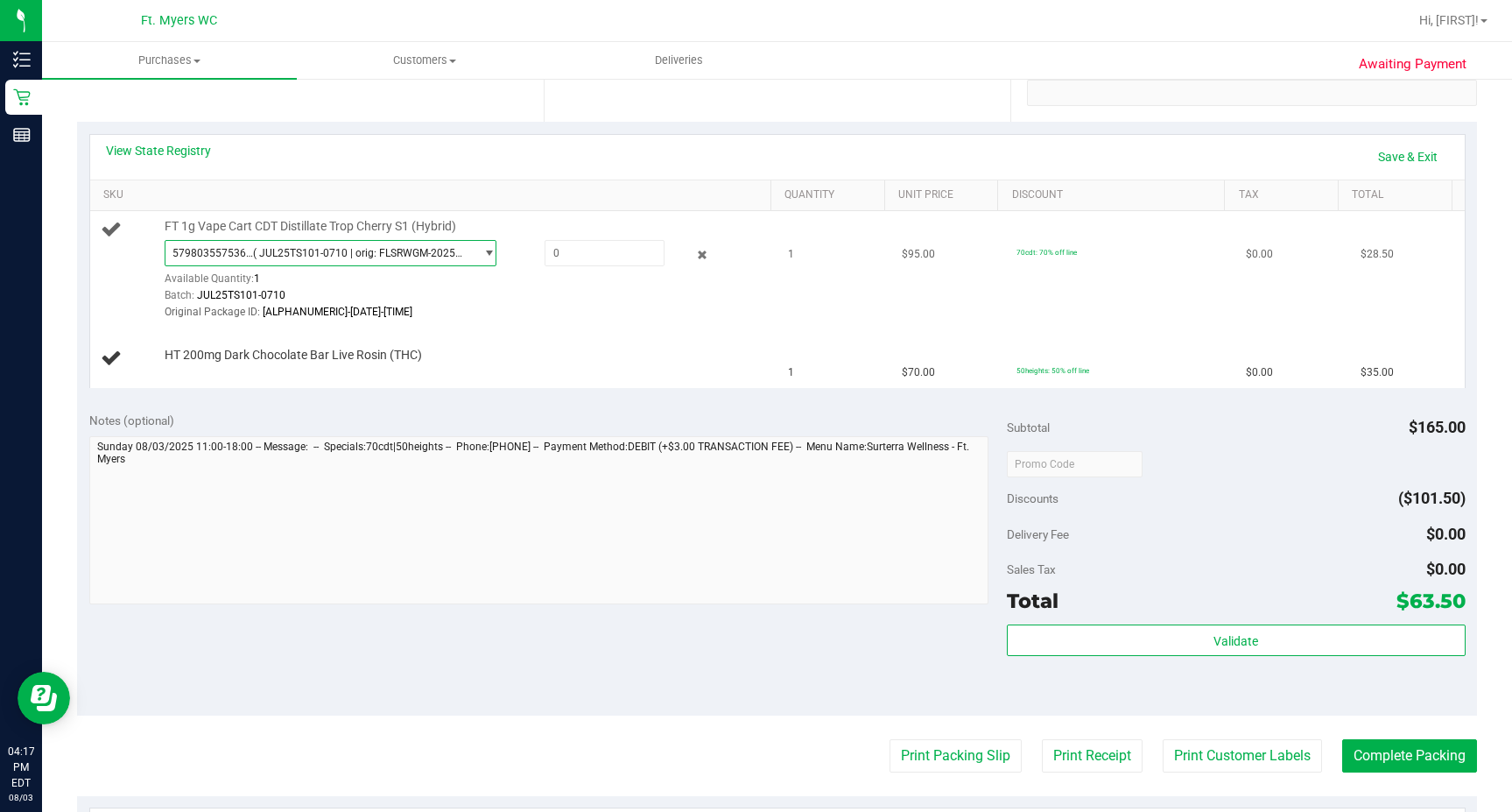click on "Original Package ID:
[ALPHANUMERIC]-[DATE]-[TIME]" at bounding box center [464, 312] 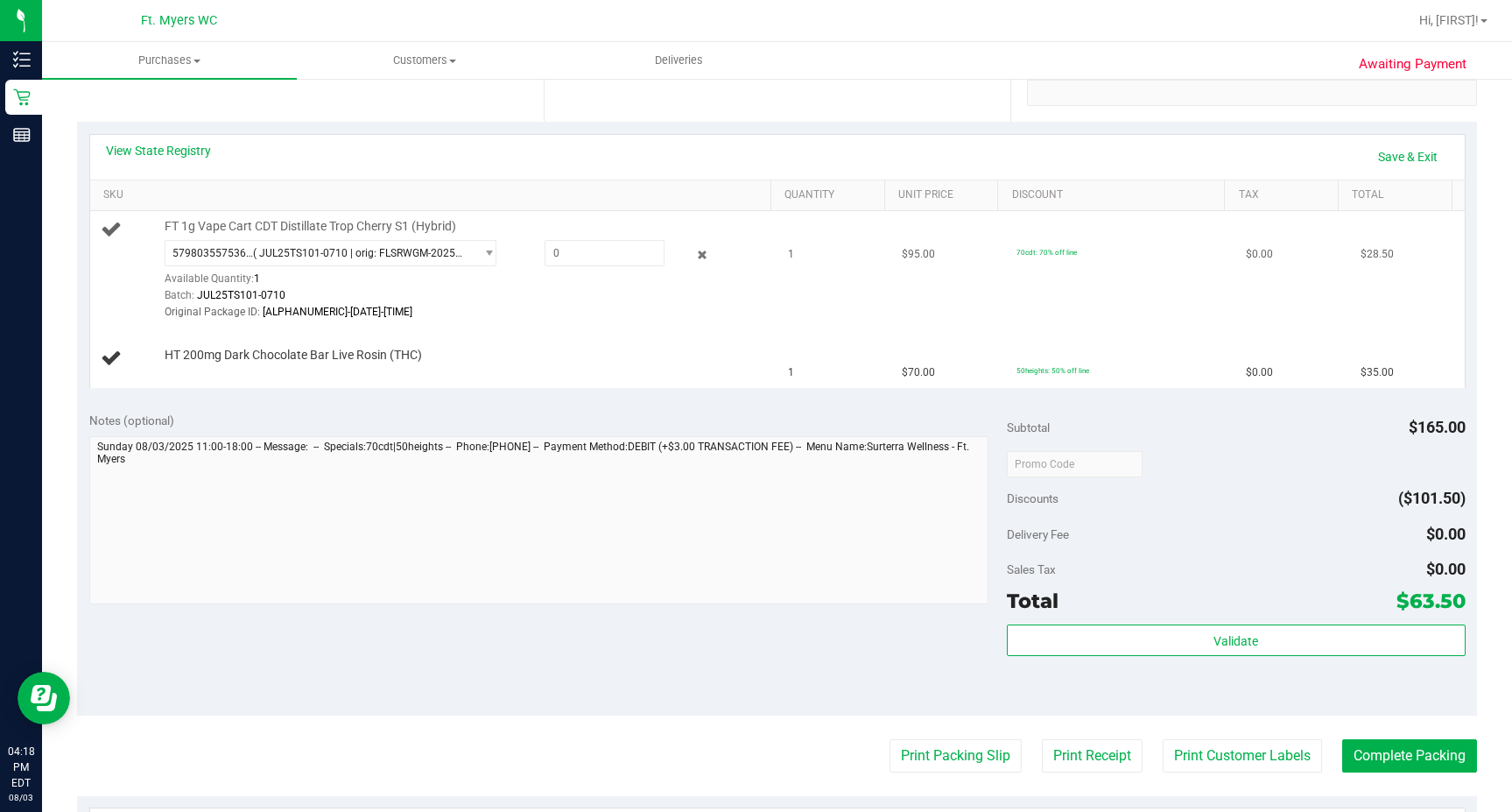 click on "FT 1g Vape Cart CDT Distillate Trop Cherry S1 (Hybrid)
[NUMBER]
(
[ALPHANUMERIC]-[DATE]-[TIME] | orig: [ALPHANUMERIC]-[DATE]-[TIME]
)
[NUMBER] [NUMBER]
Available Quantity:  1
Batch:  [ALPHANUMERIC]-[DATE]-[TIME]" at bounding box center [433, 270] 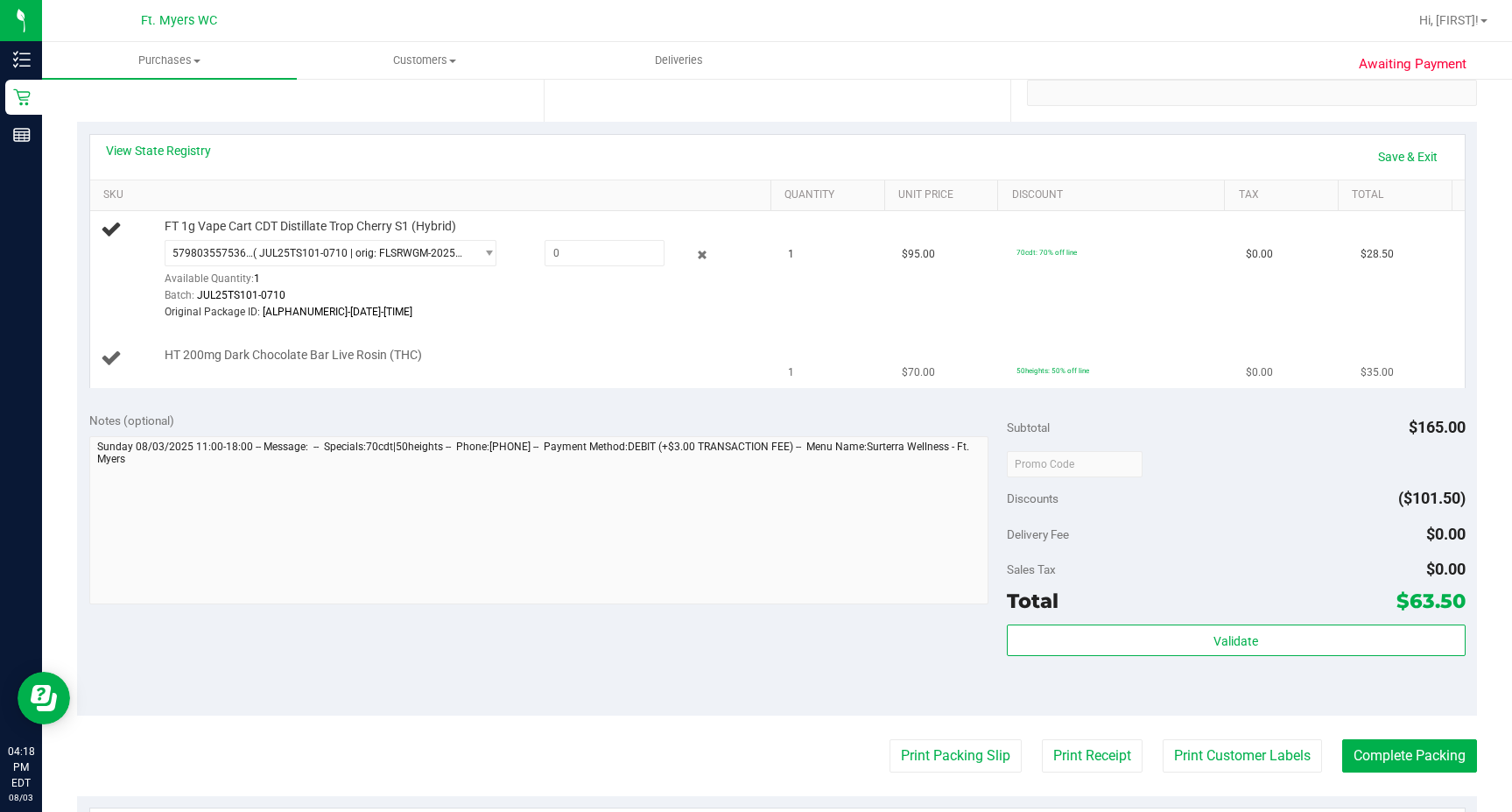 click on "$70.00" at bounding box center (948, 358) 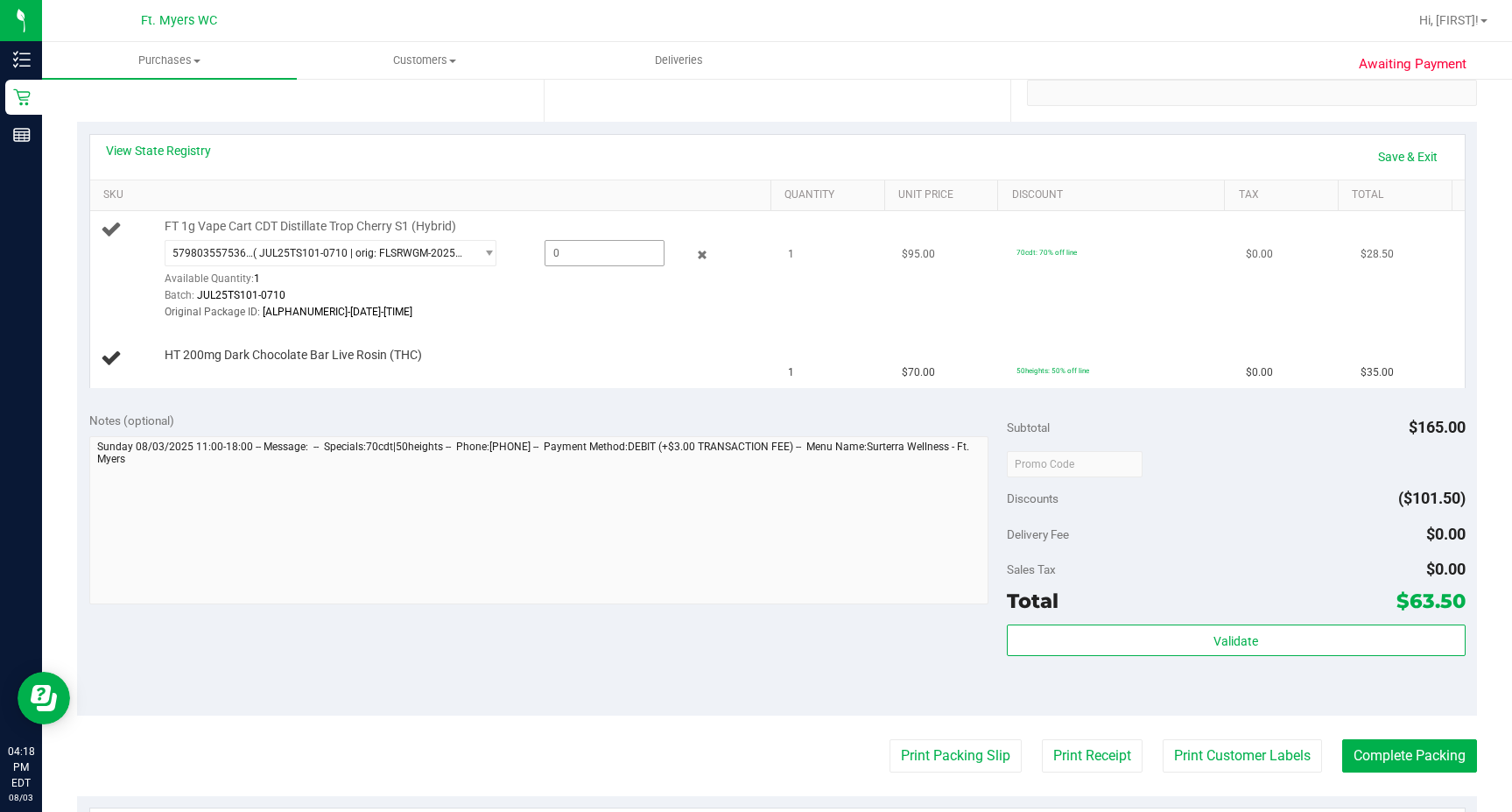 click at bounding box center (604, 253) 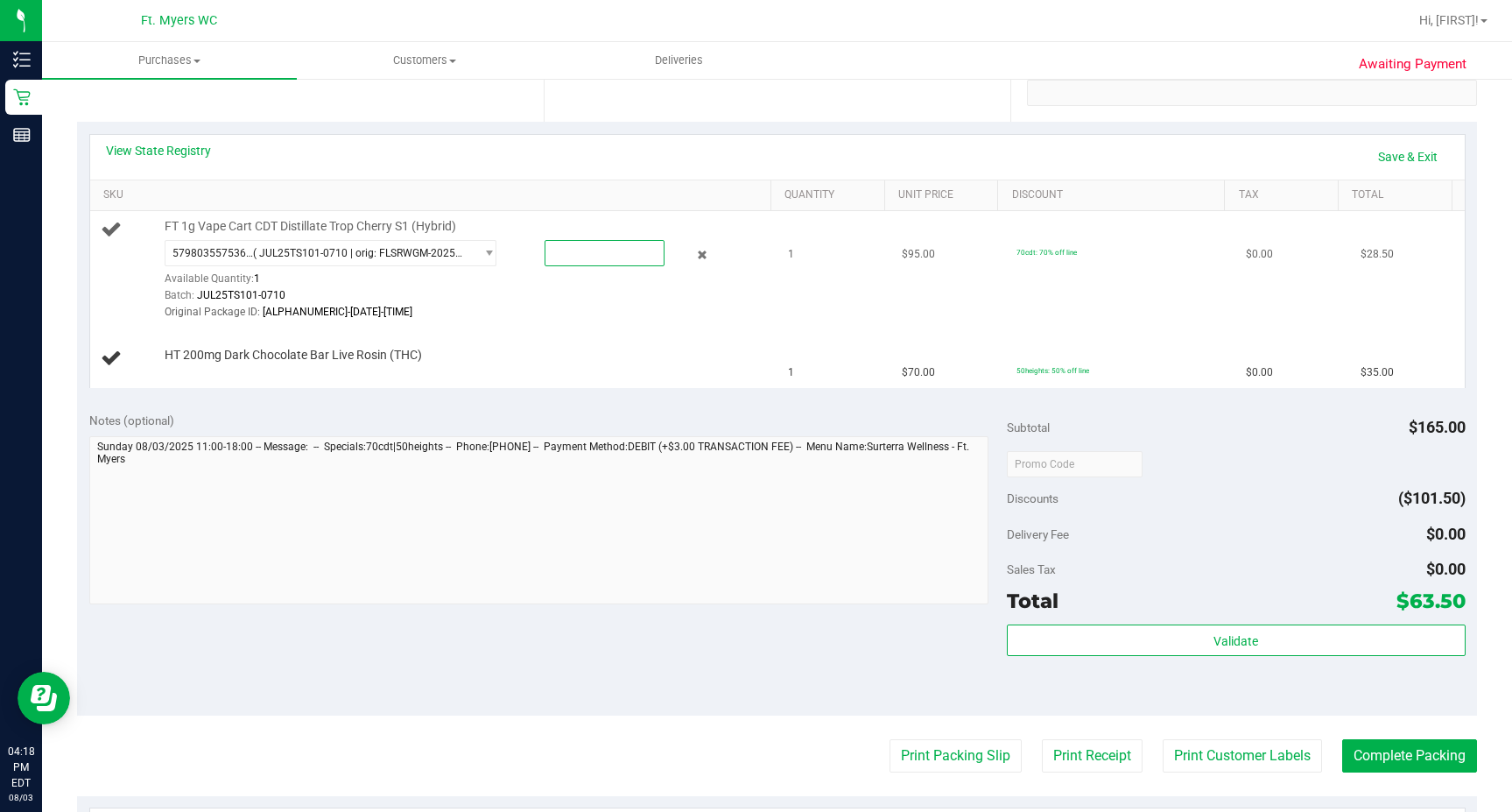 type on "1" 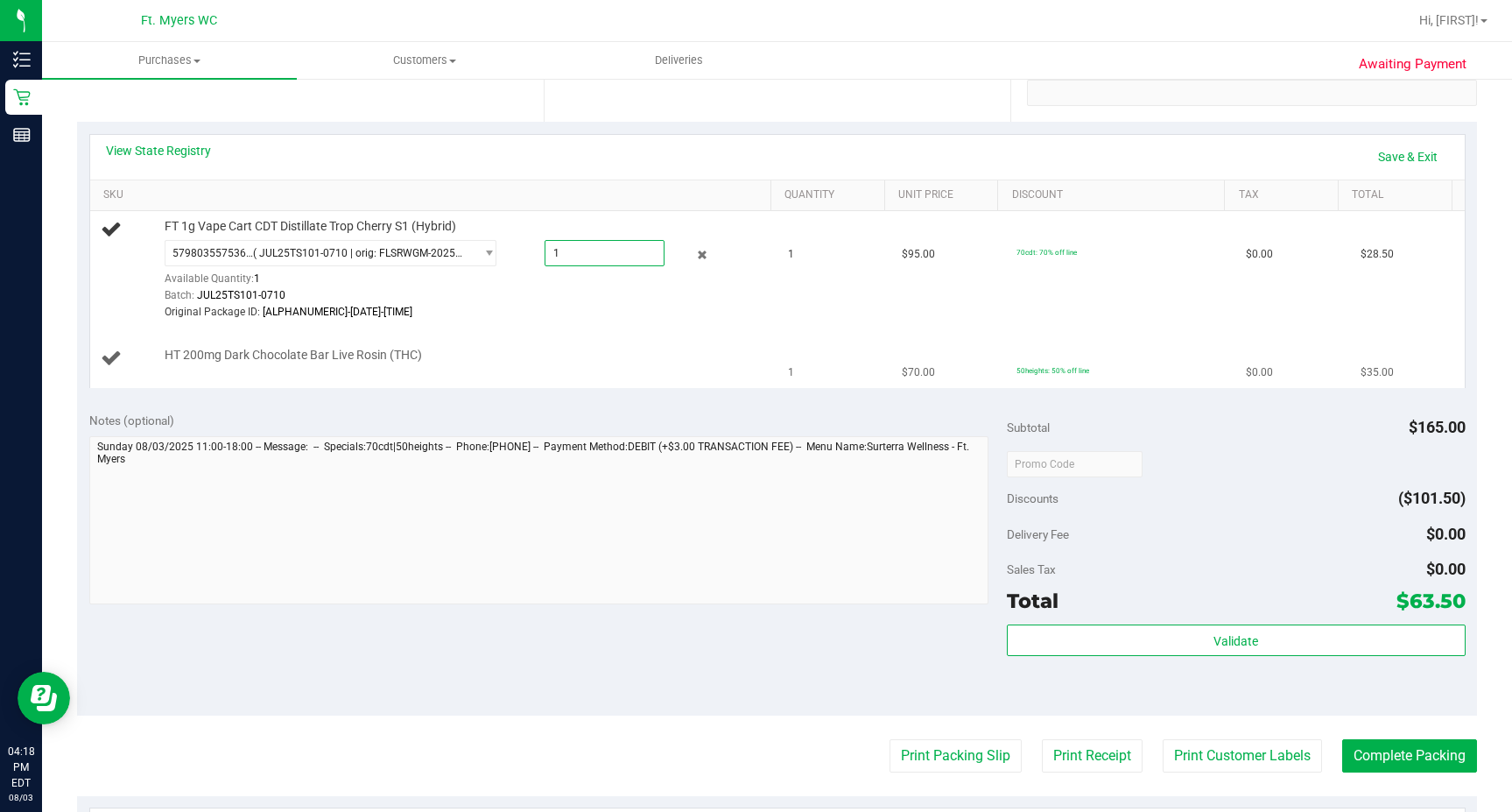 type on "1.0000" 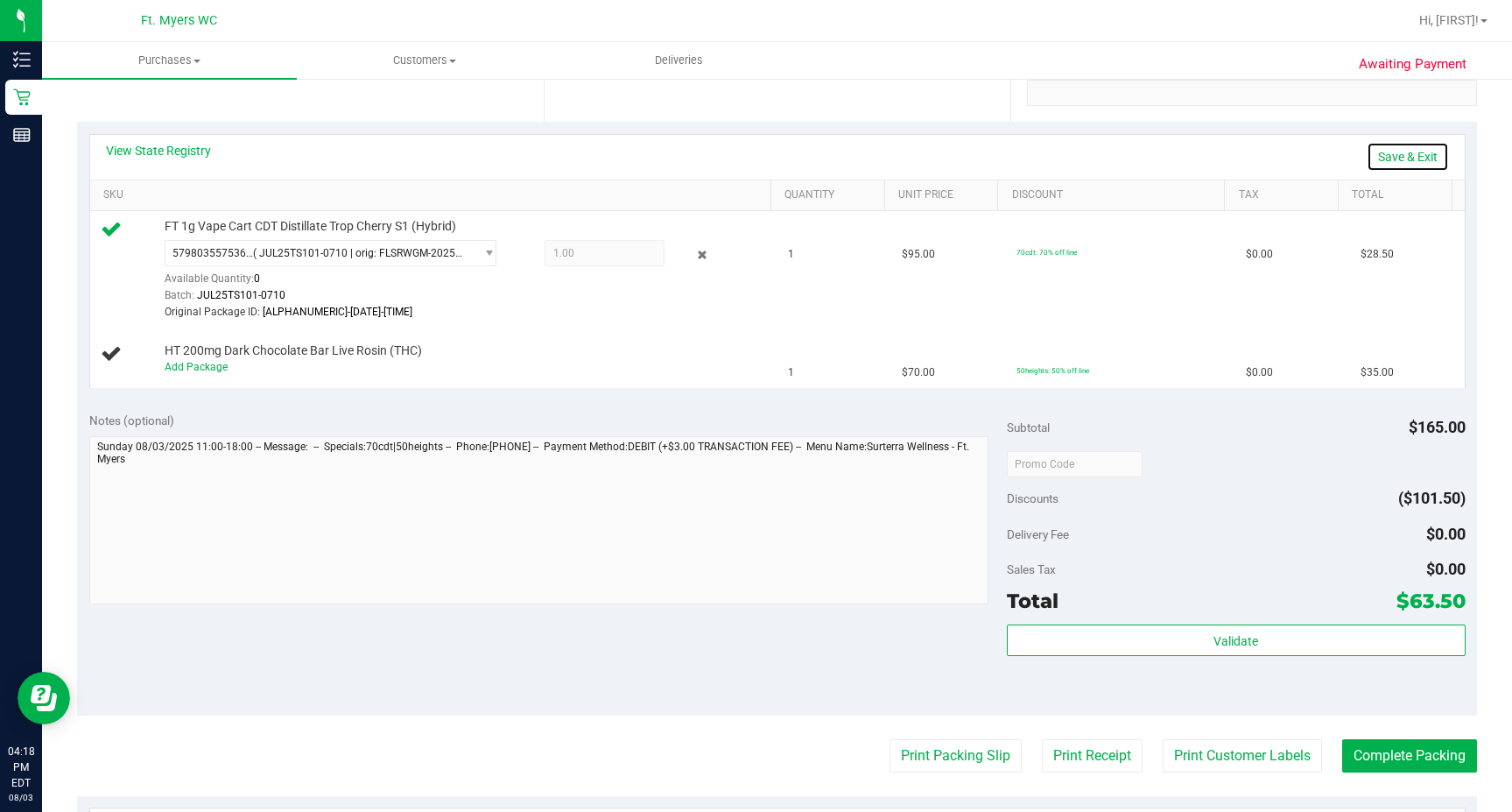 click on "Save & Exit" at bounding box center [1408, 157] 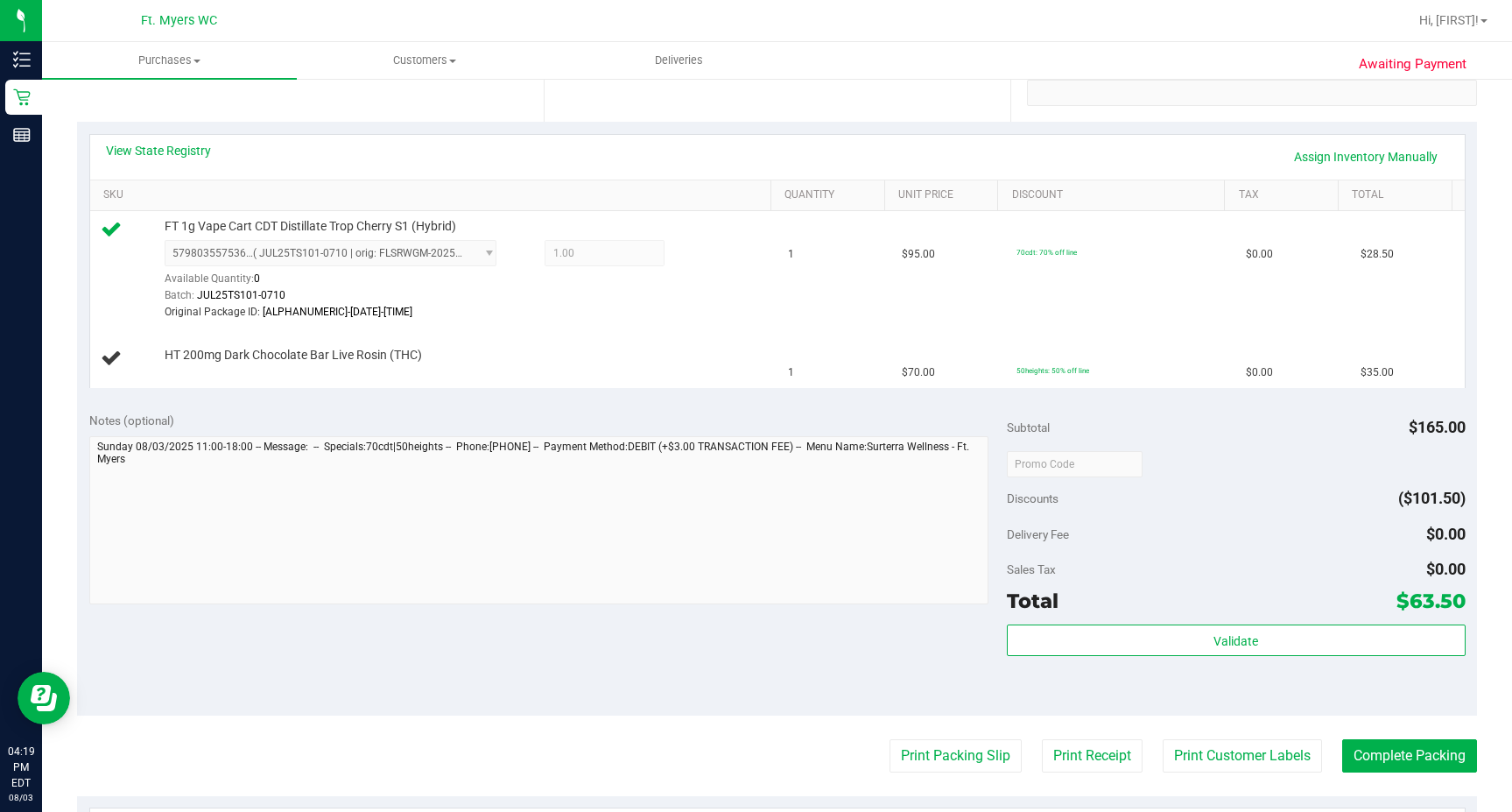 drag, startPoint x: 172, startPoint y: 687, endPoint x: 180, endPoint y: 682, distance: 9.43398 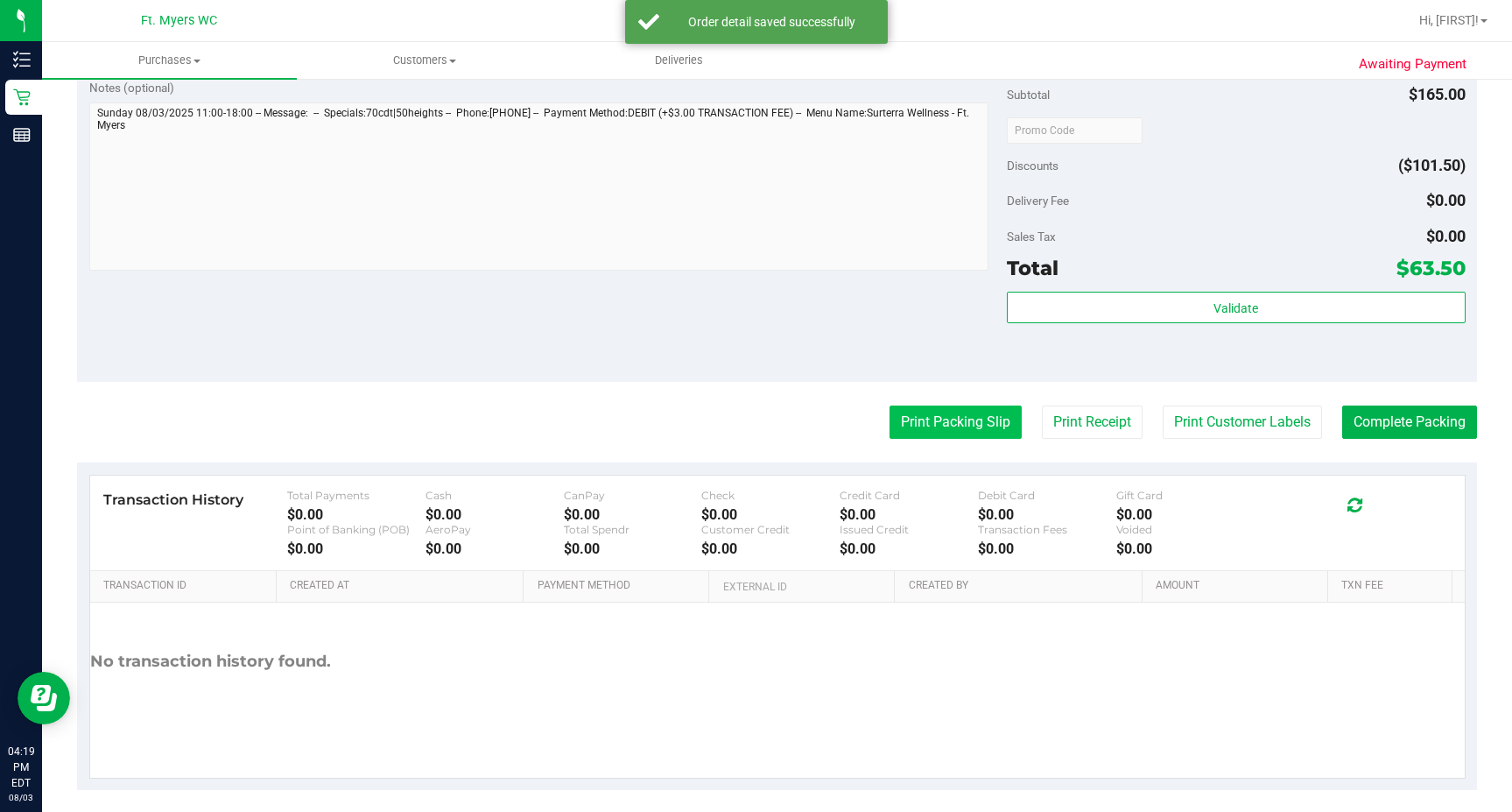 scroll, scrollTop: 738, scrollLeft: 0, axis: vertical 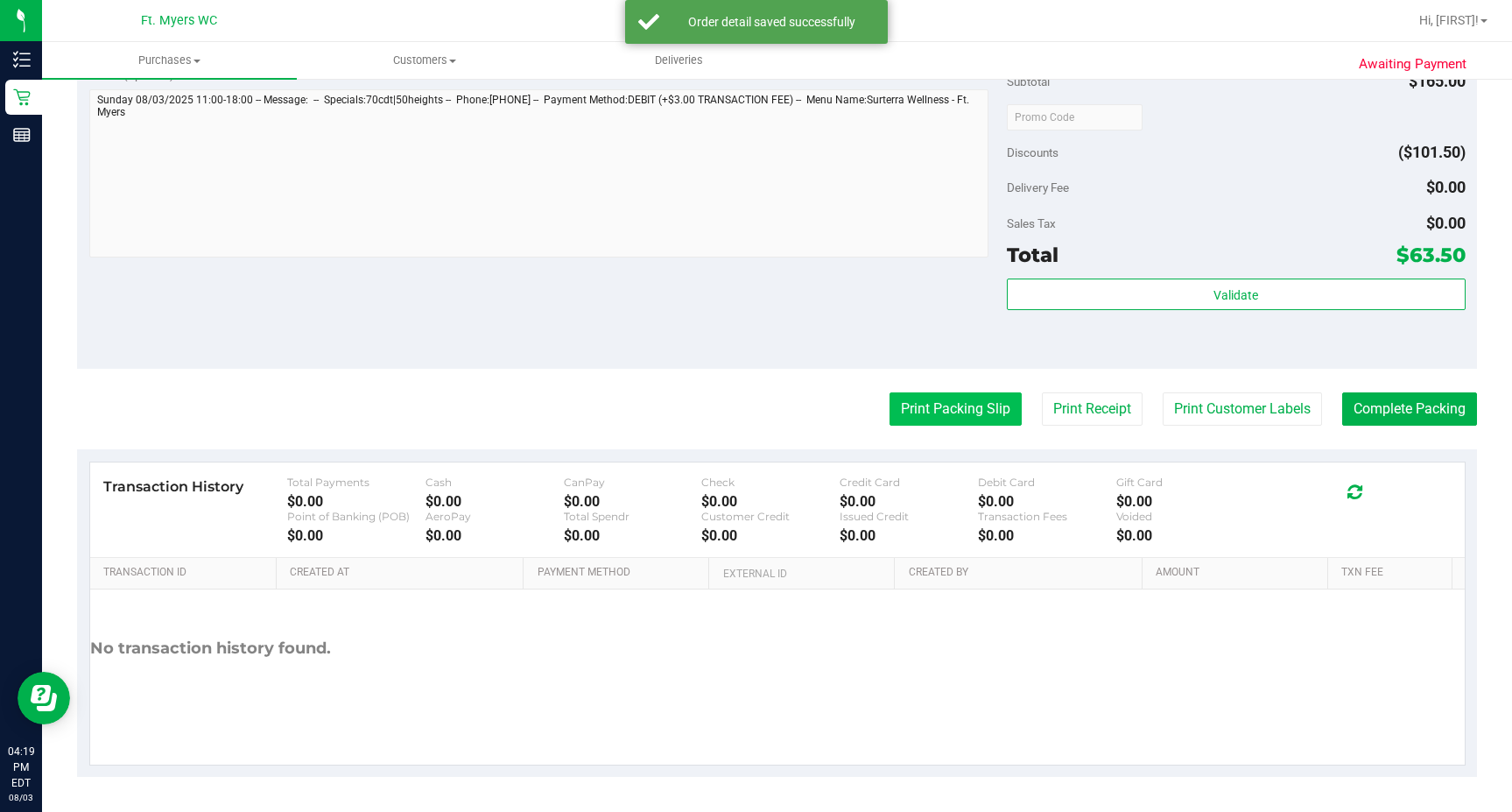click on "Print Packing Slip" at bounding box center (955, 409) 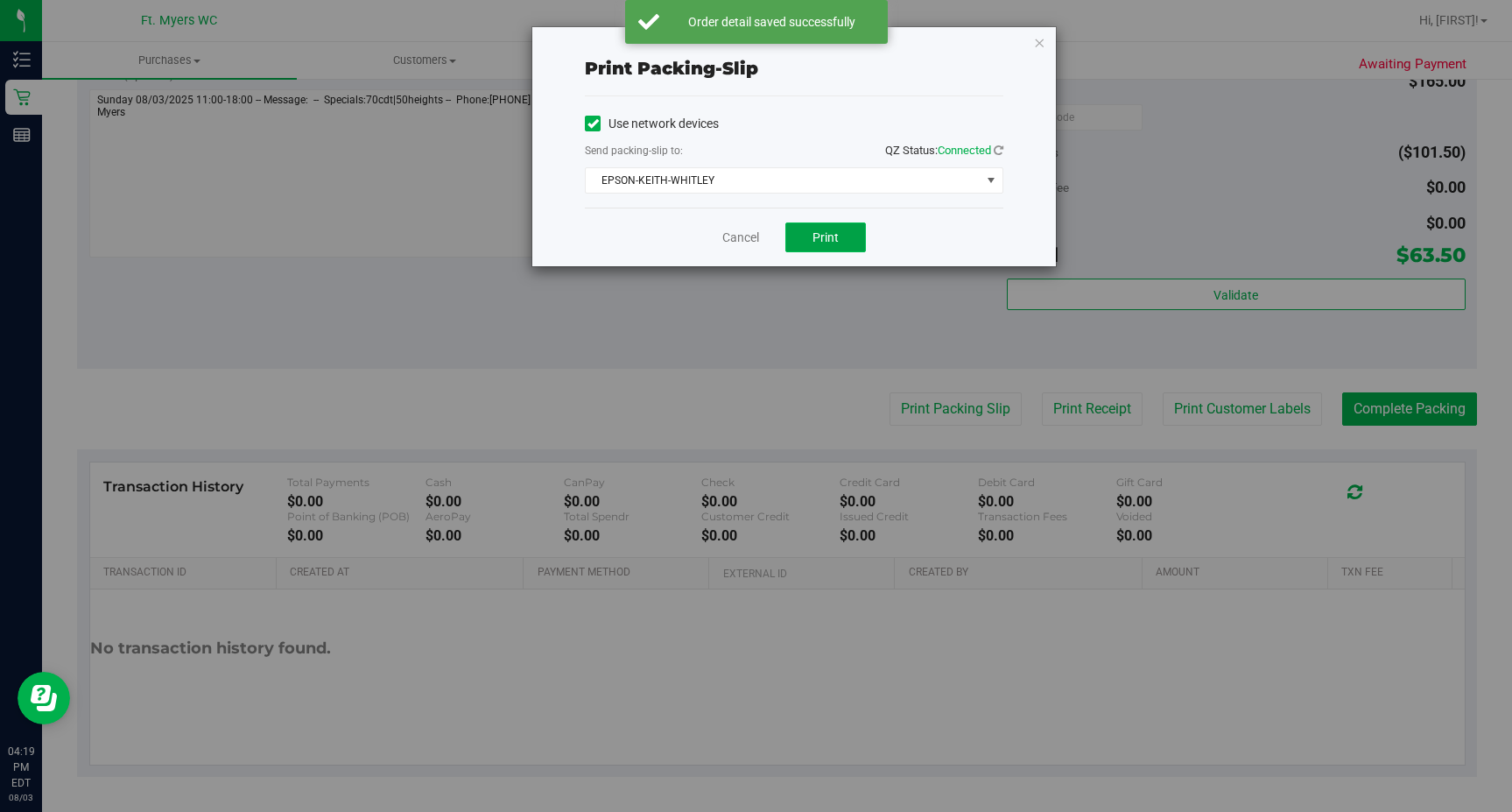 click on "Print" at bounding box center (826, 237) 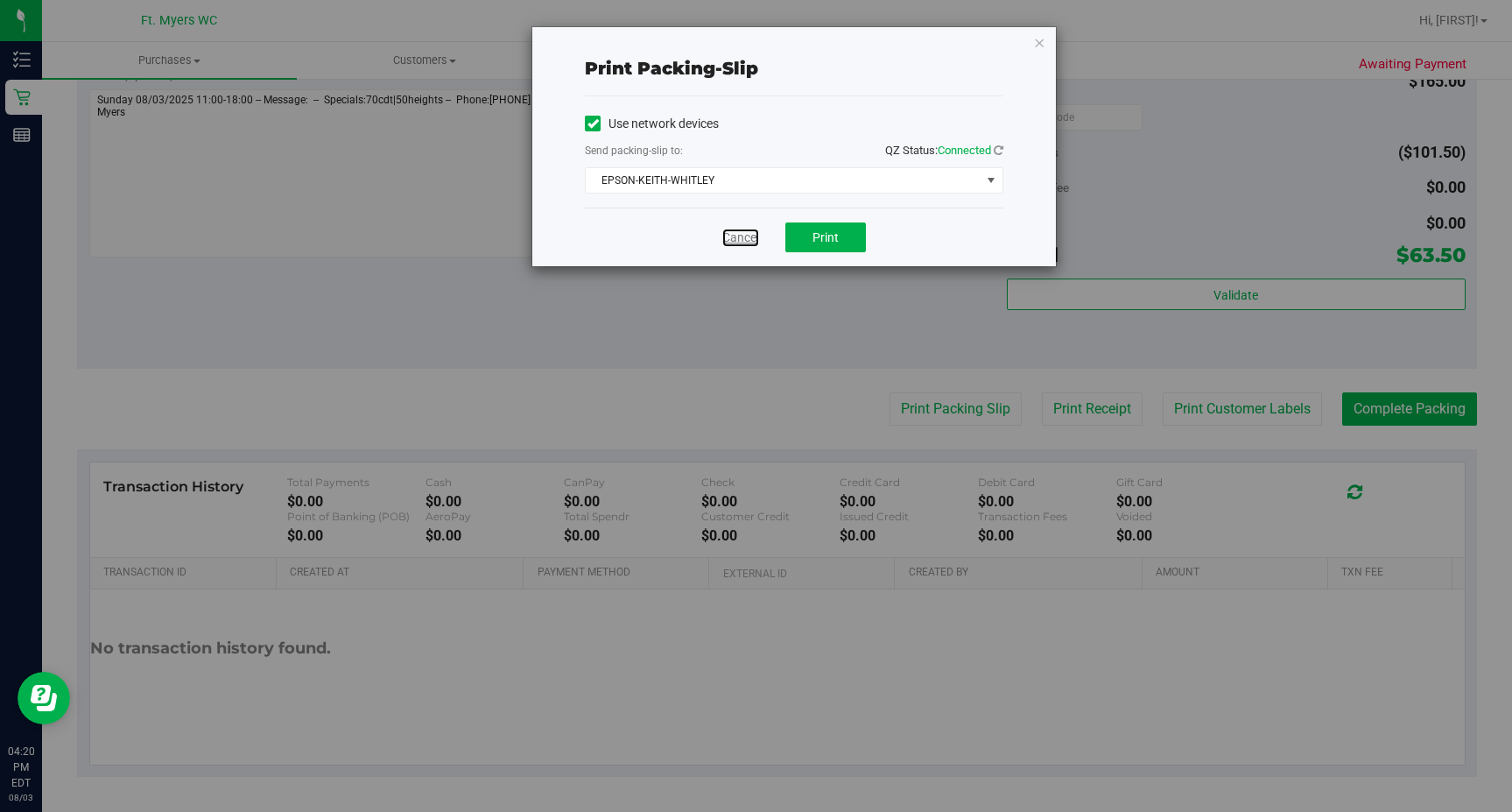 click on "Cancel" at bounding box center (741, 237) 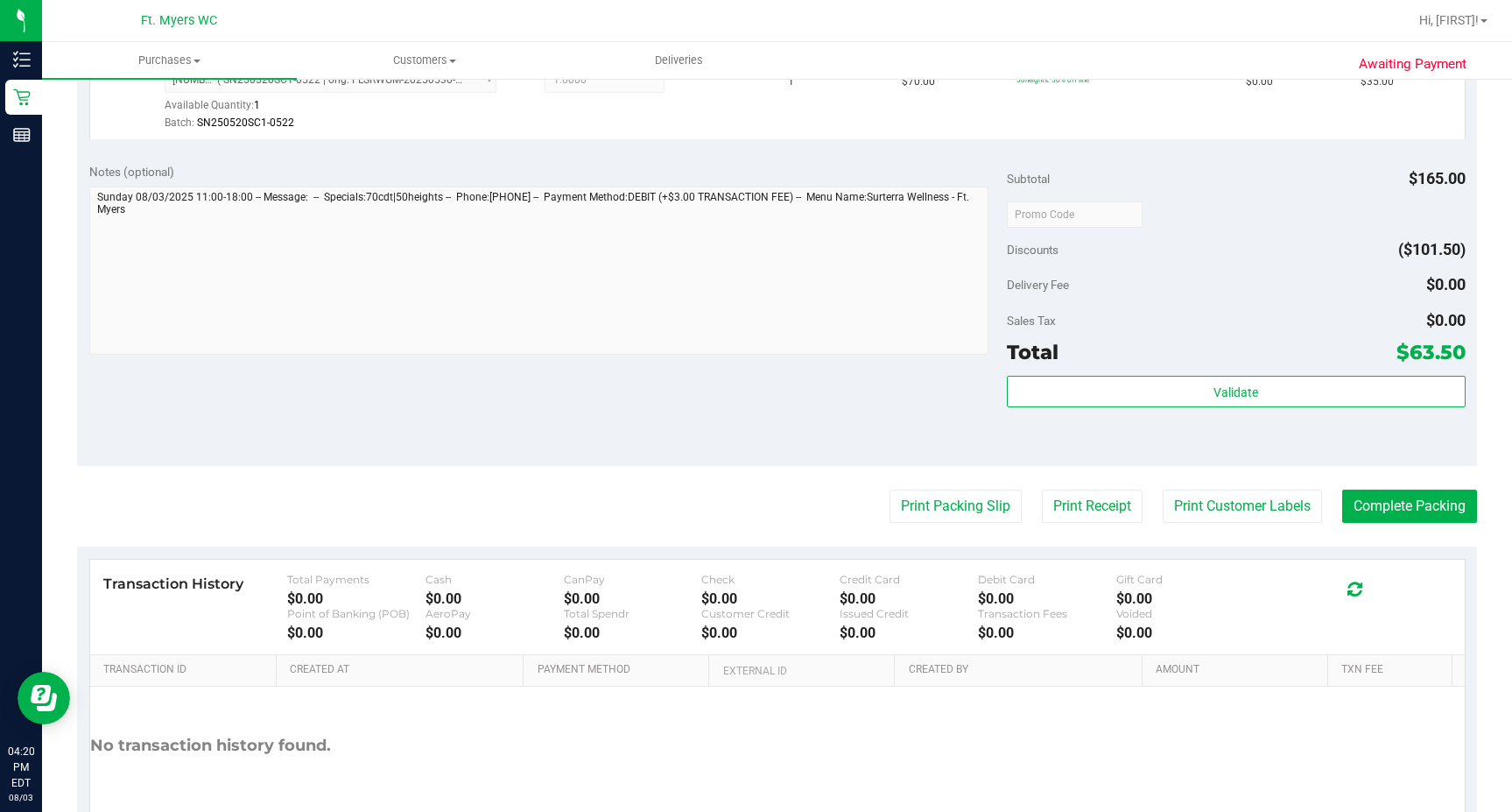 scroll, scrollTop: 651, scrollLeft: 0, axis: vertical 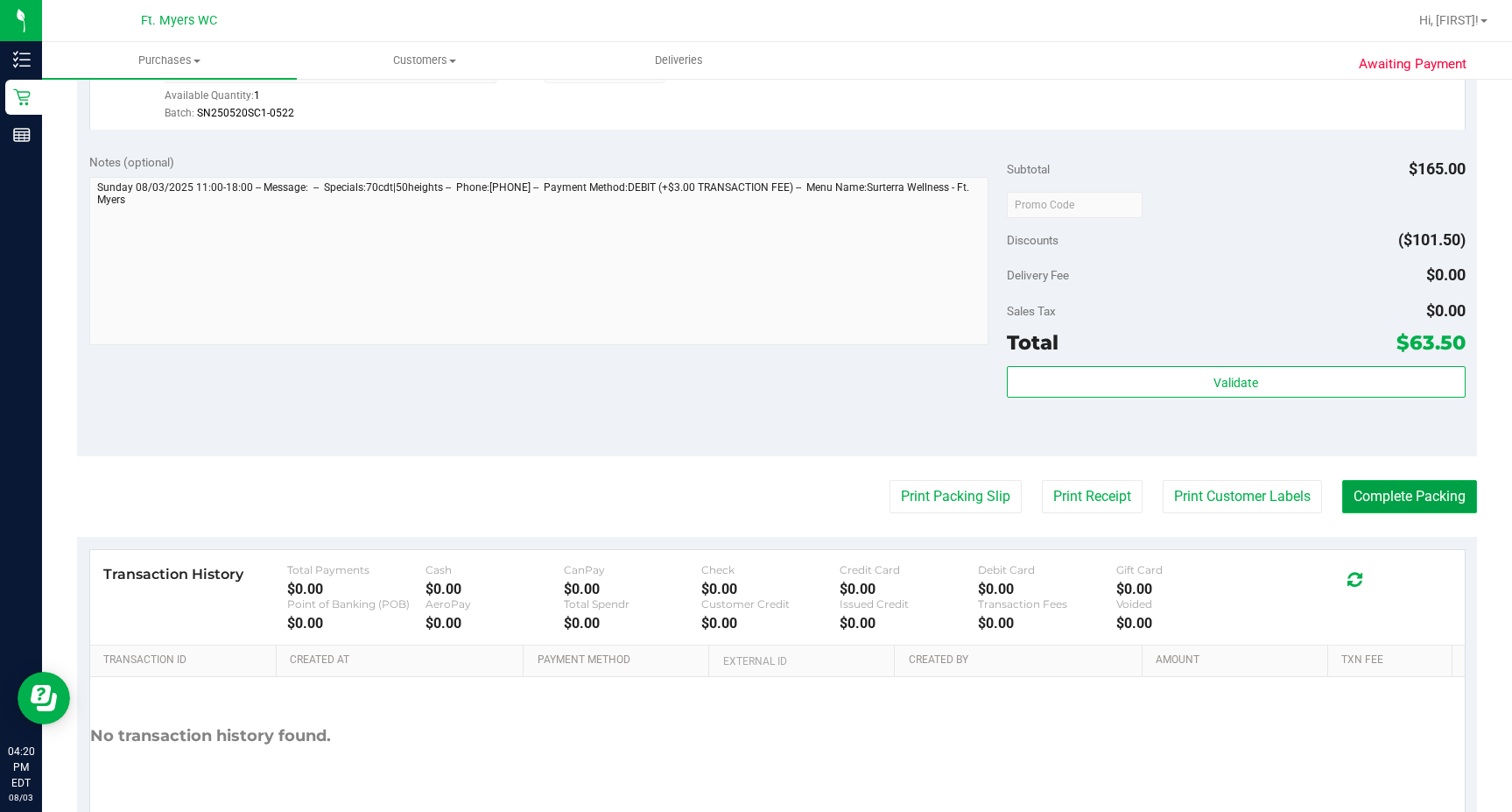 click on "Complete Packing" at bounding box center [1410, 497] 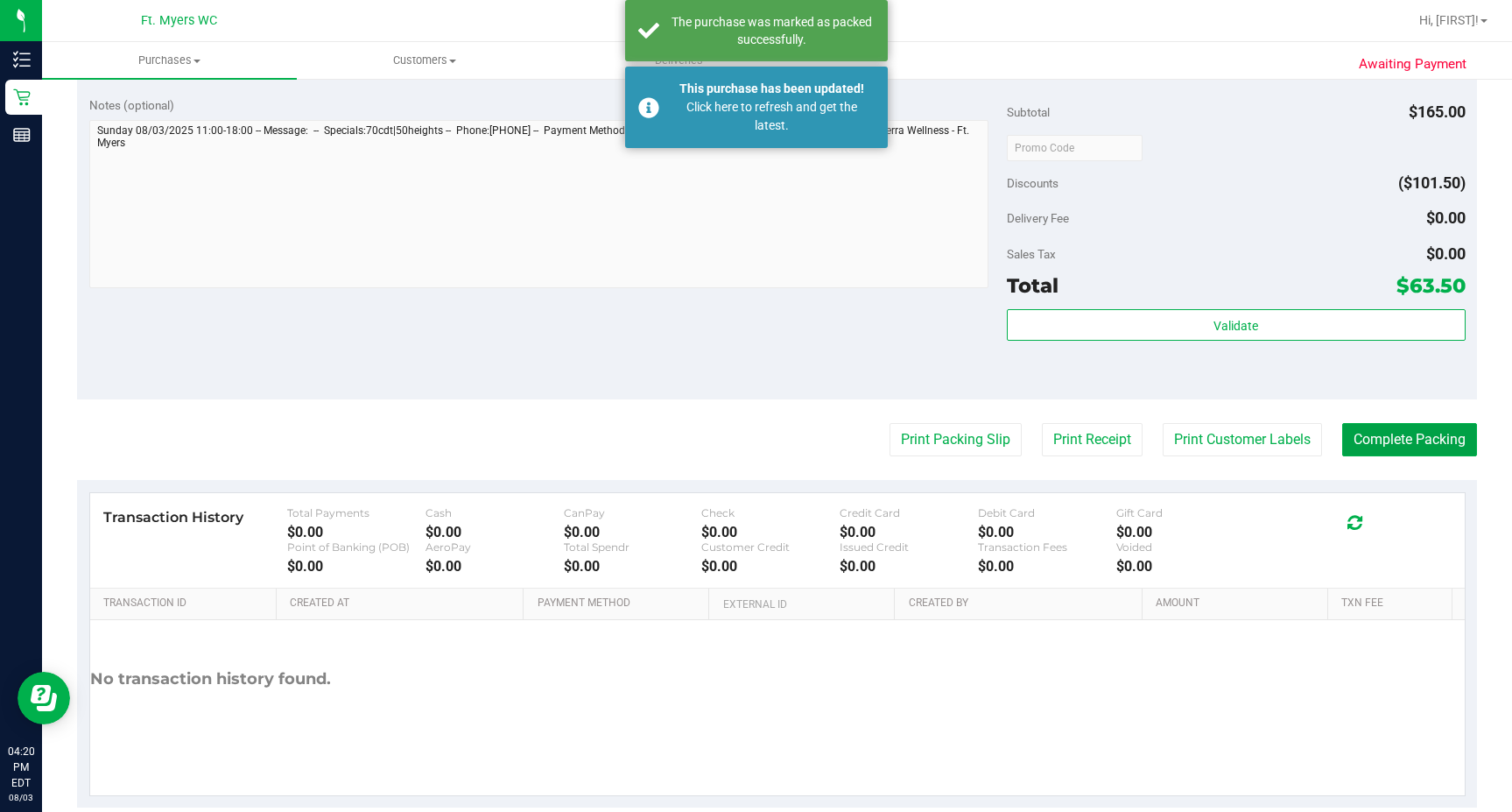 scroll, scrollTop: 738, scrollLeft: 0, axis: vertical 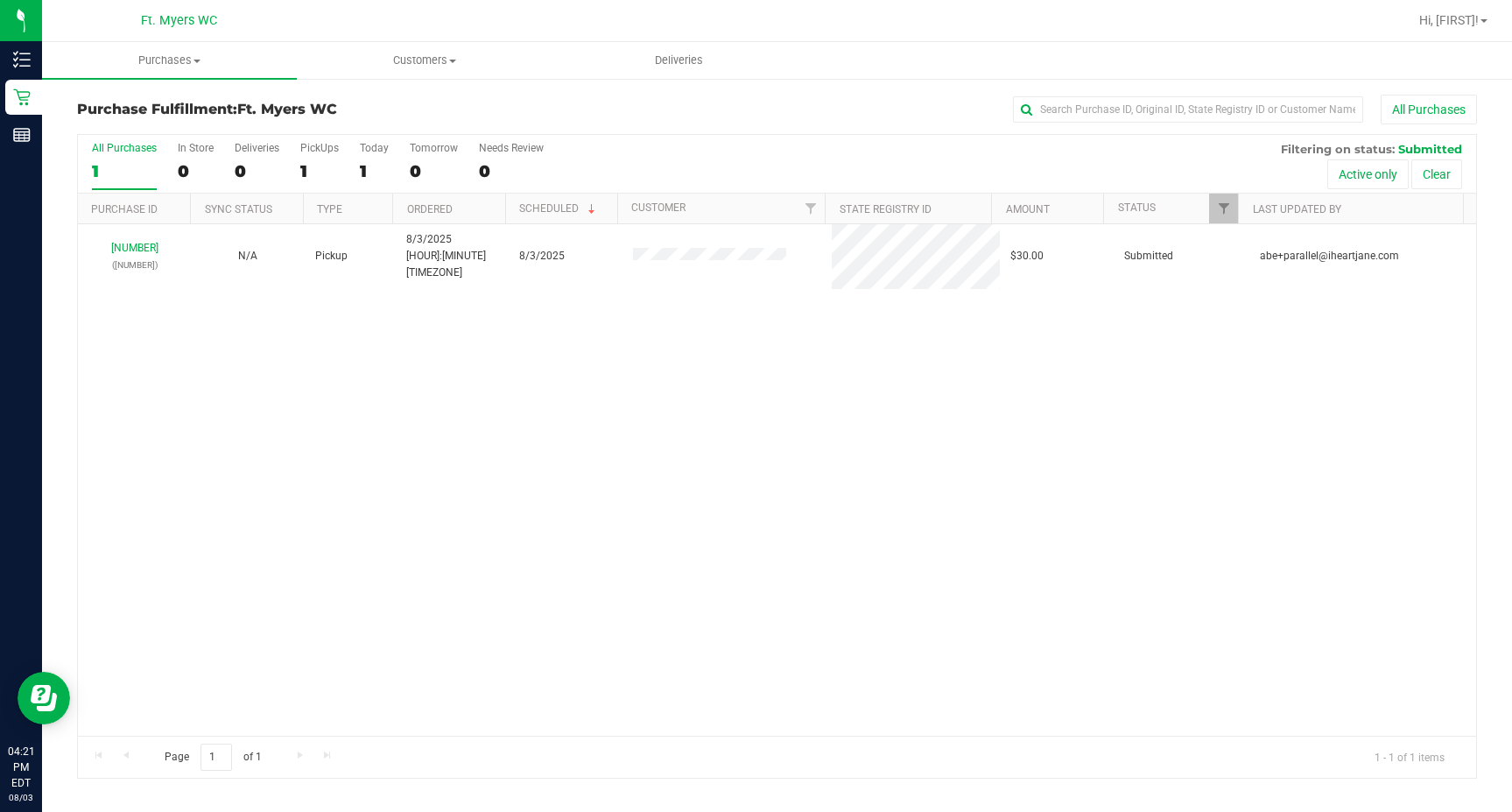 click on "11735504
([NUMBER])
N/A
Pickup 8/3/2025 4:12 PM EDT 8/3/2025
$30.00
Submitted [EMAIL]" at bounding box center (777, 480) 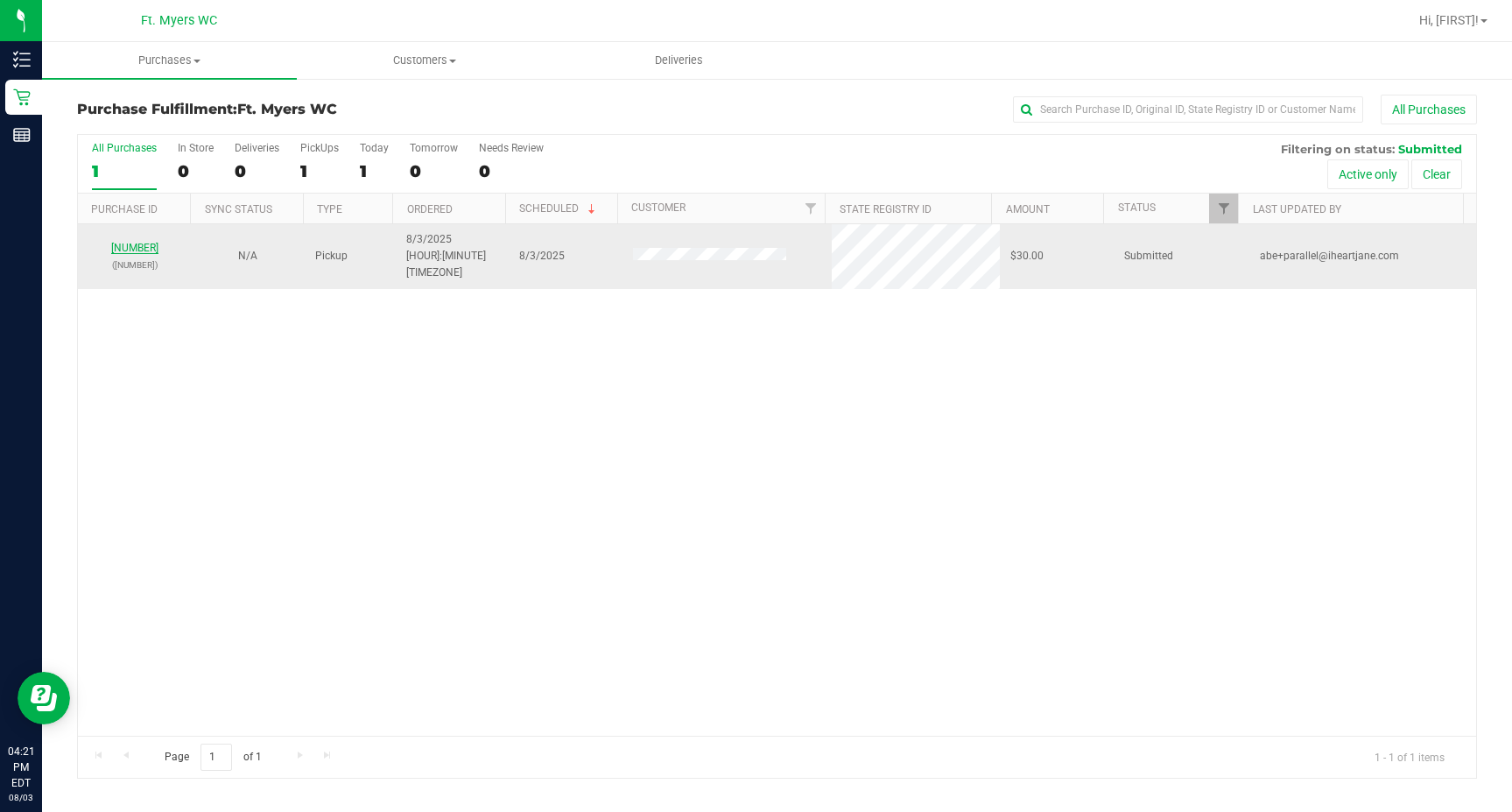 click on "[NUMBER]" at bounding box center [135, 248] 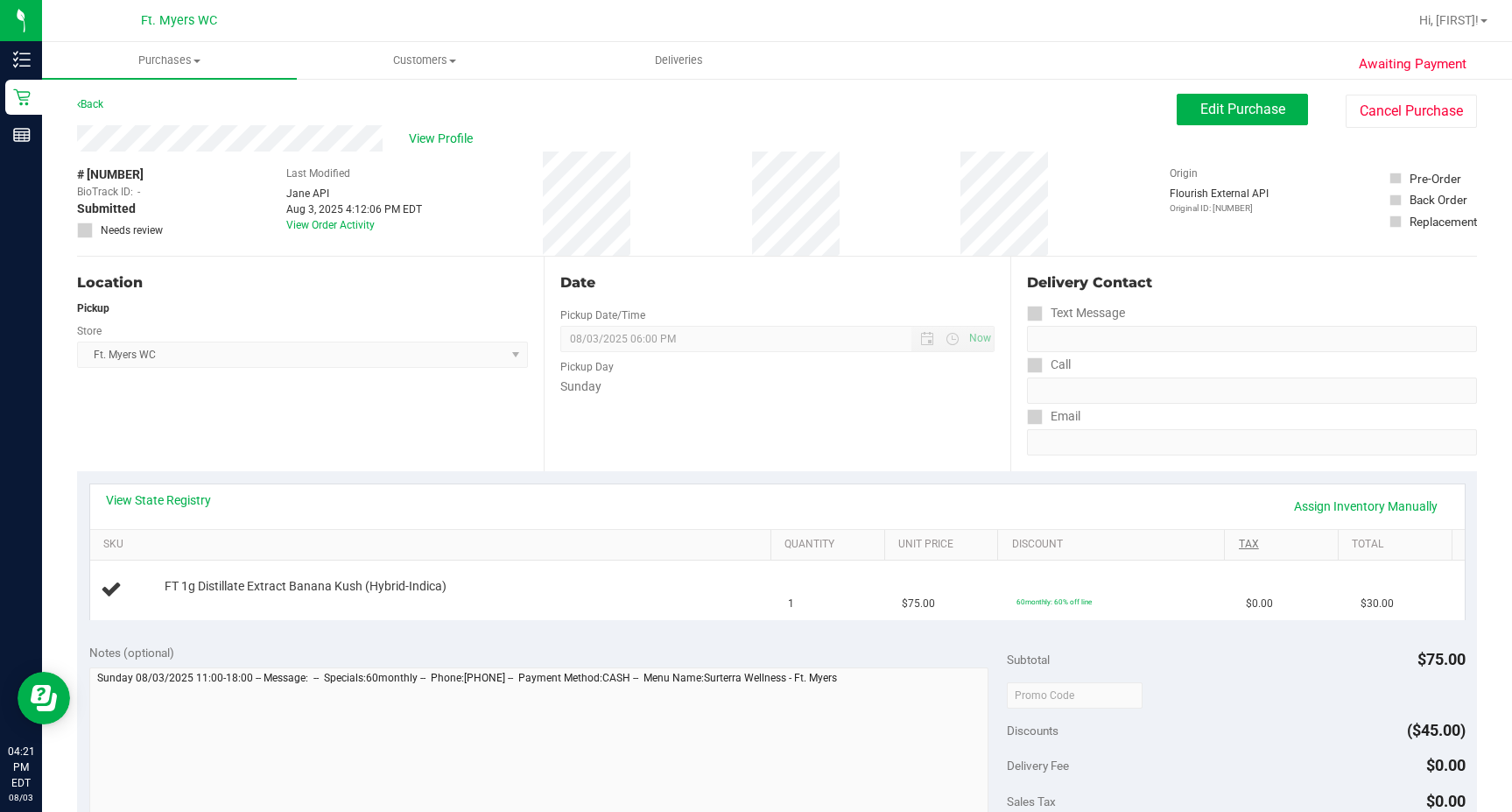 scroll, scrollTop: 0, scrollLeft: 0, axis: both 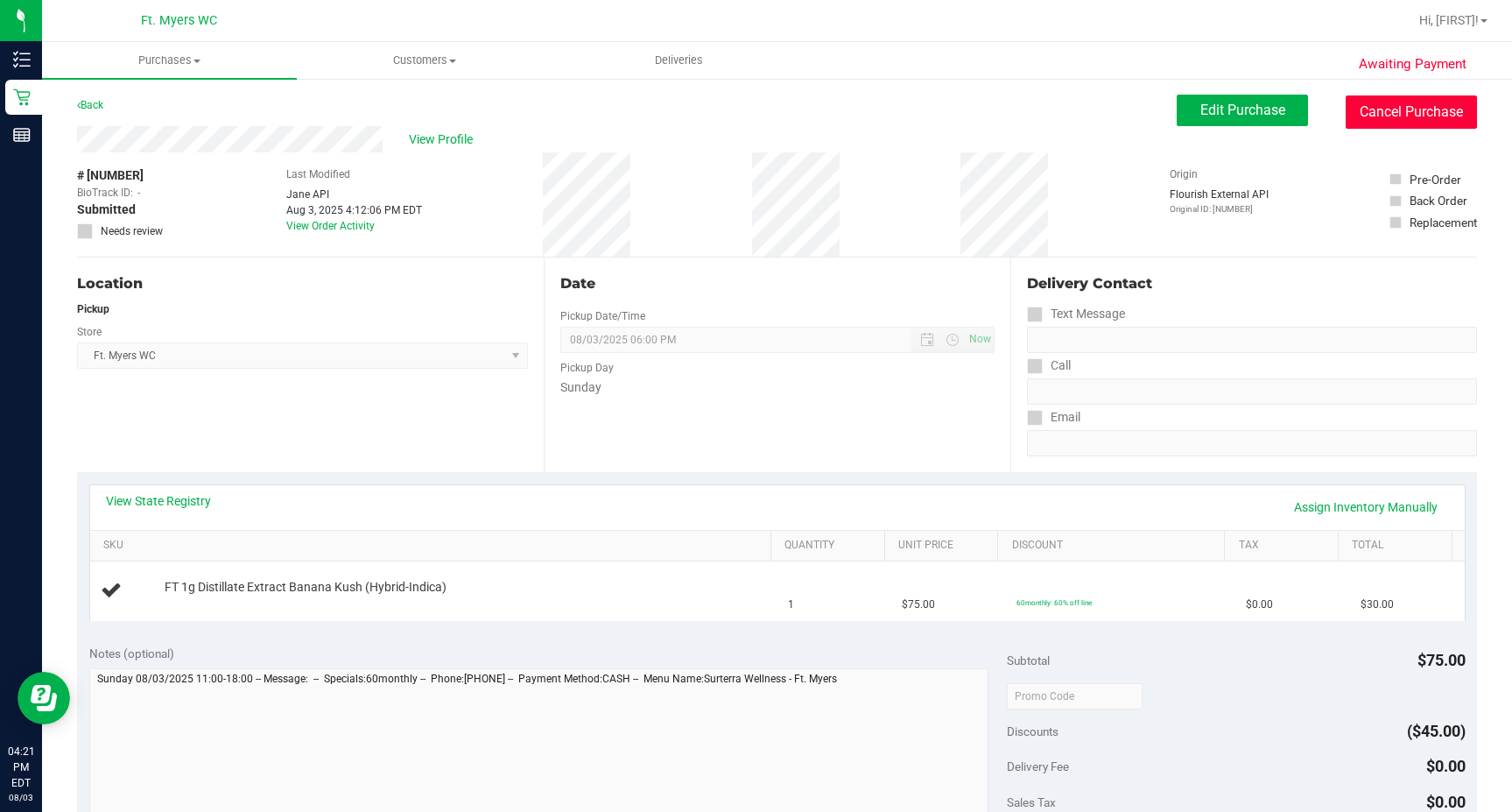 click on "Cancel Purchase" at bounding box center [1411, 112] 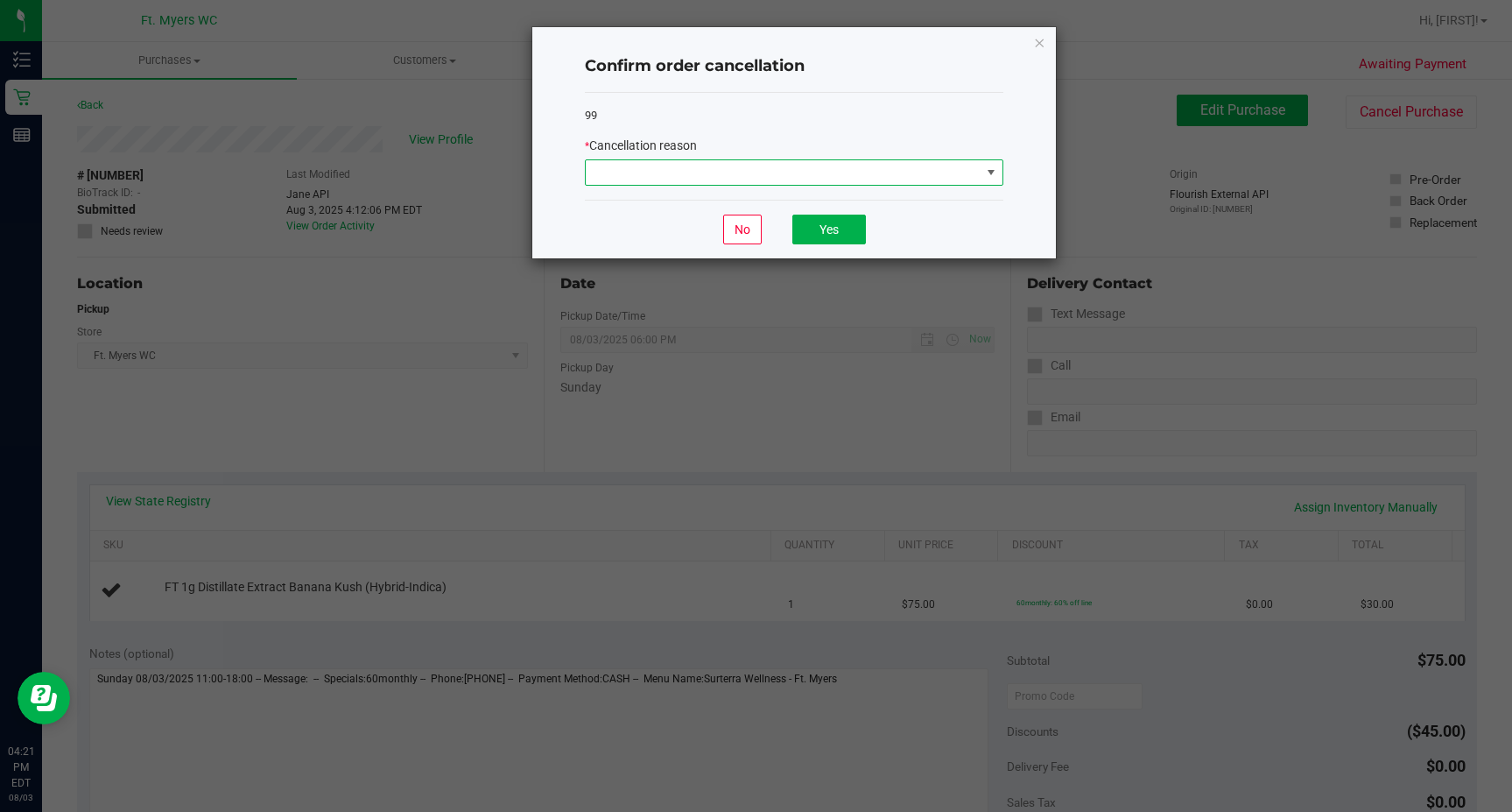 click at bounding box center (783, 173) 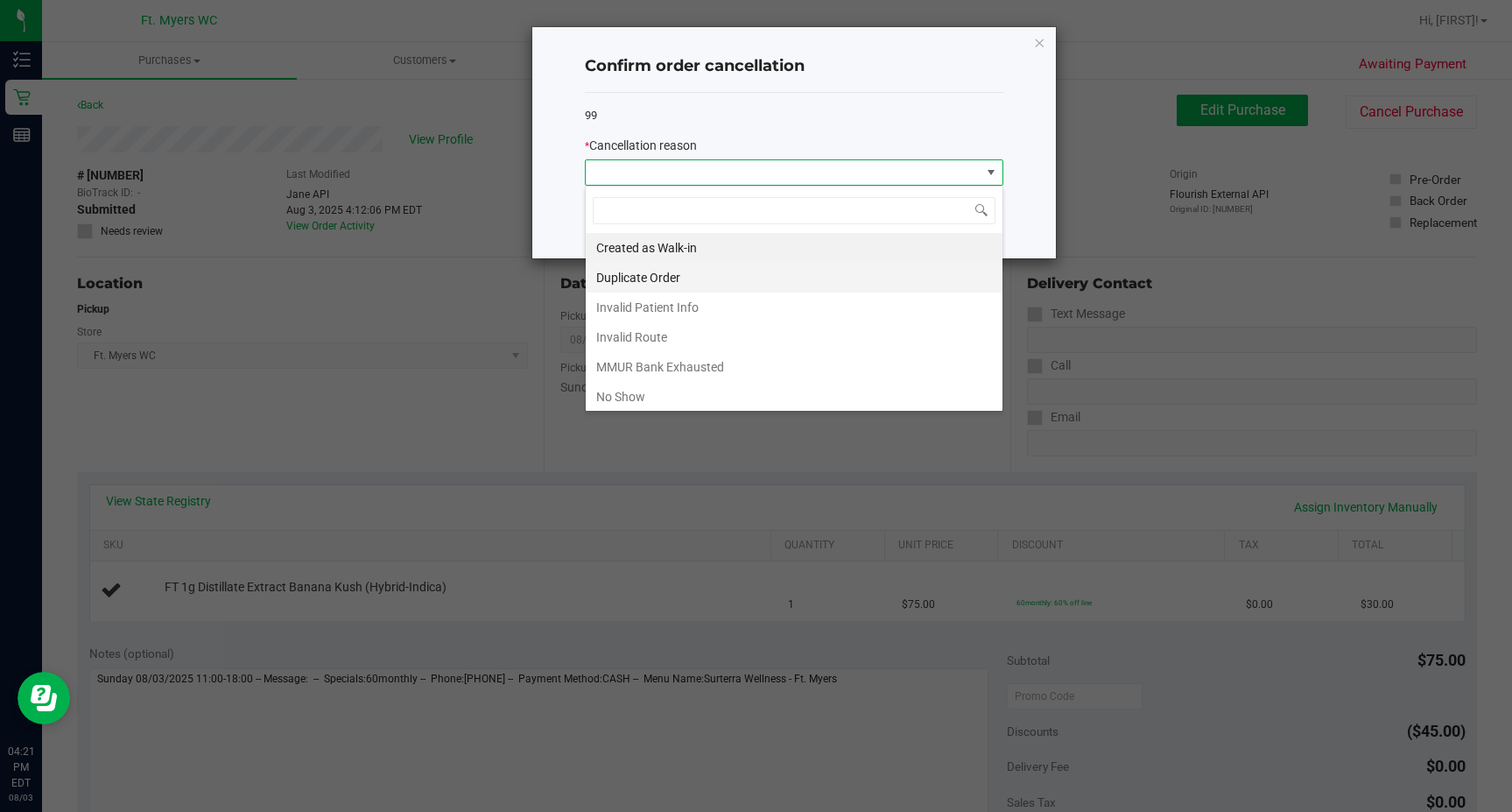 scroll, scrollTop: 87568, scrollLeft: 87132, axis: both 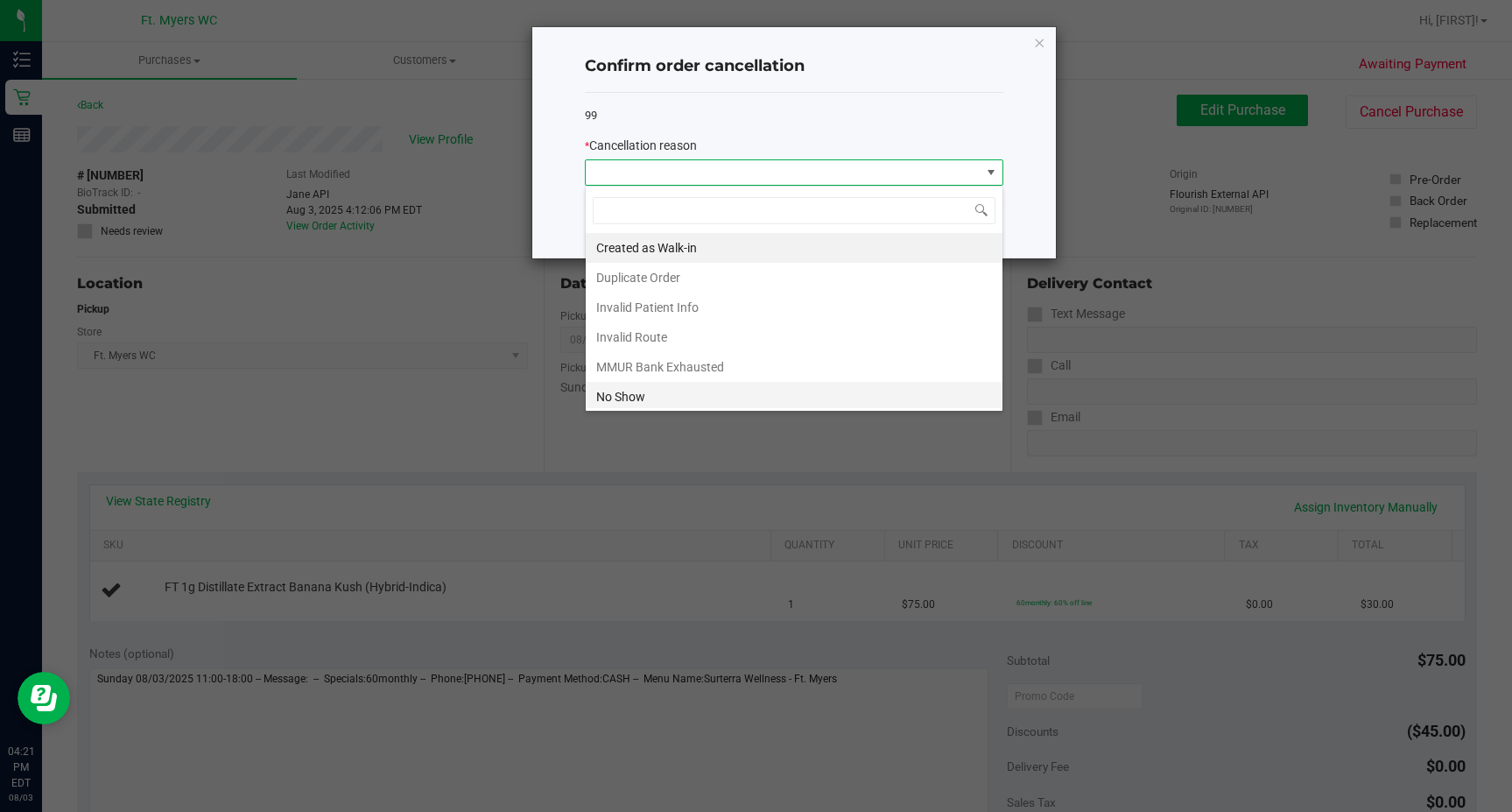 click on "No Show" at bounding box center (794, 397) 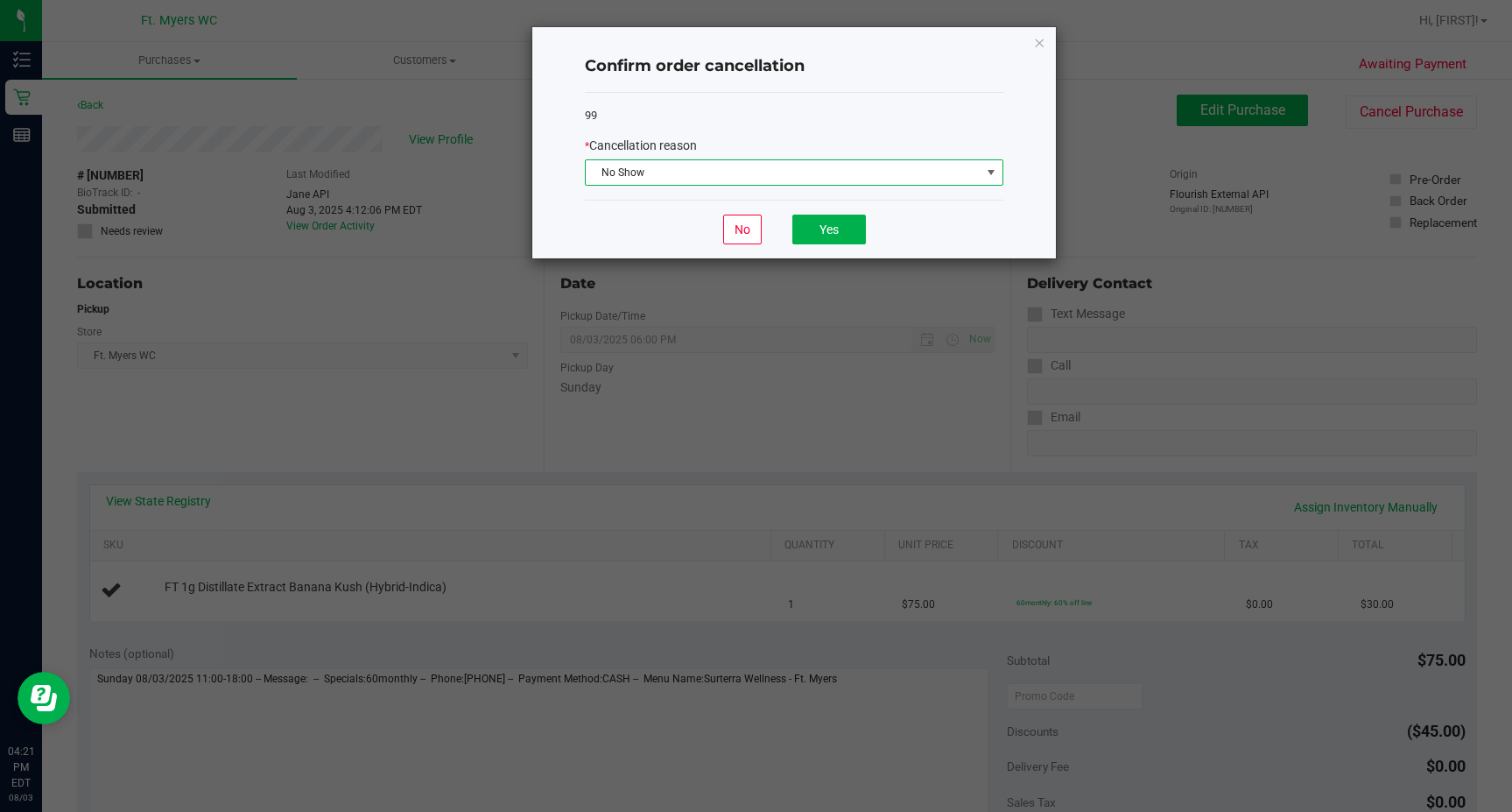 click on "*   Cancellation reason" 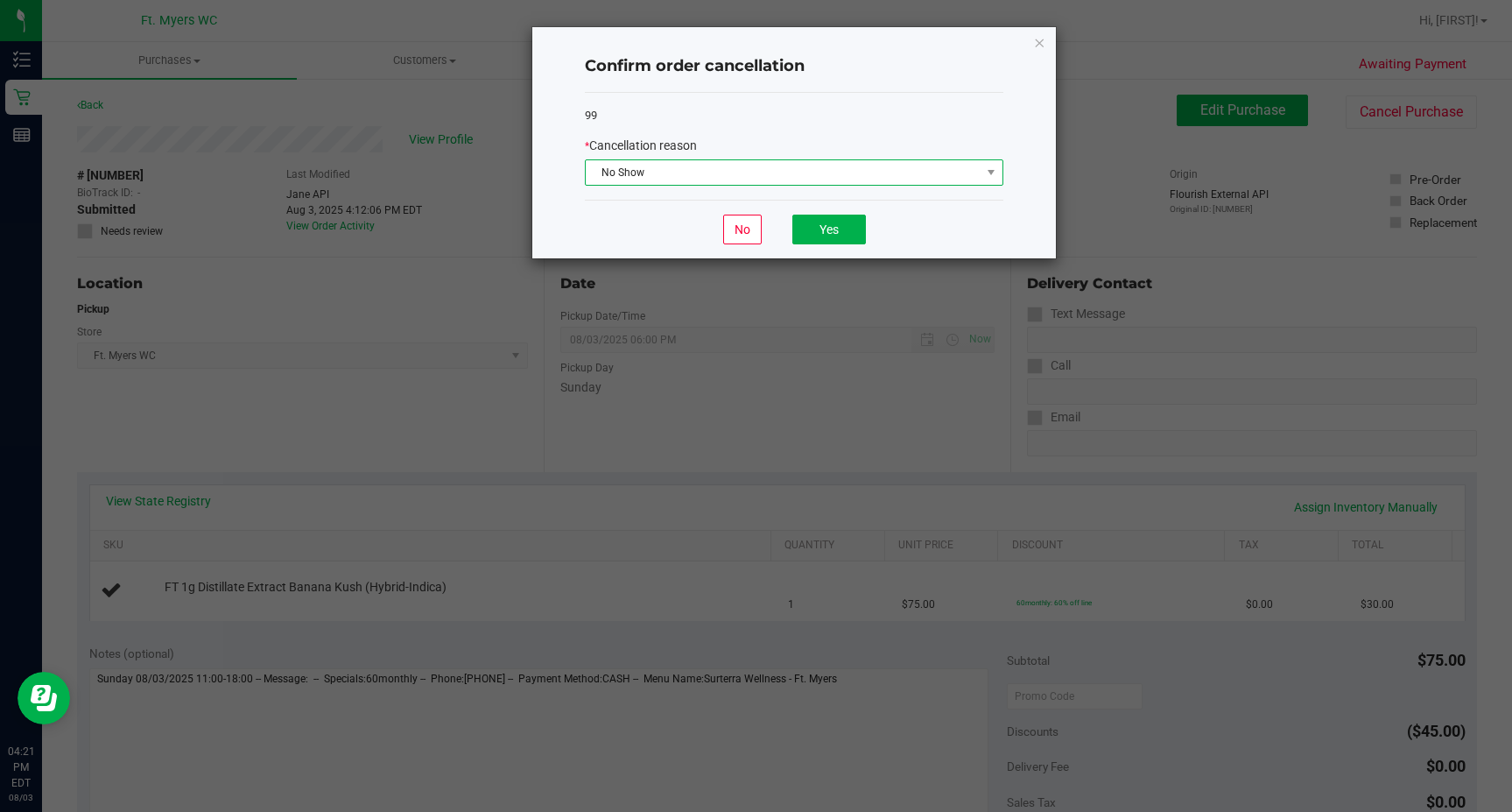 click on "No Show" at bounding box center [783, 173] 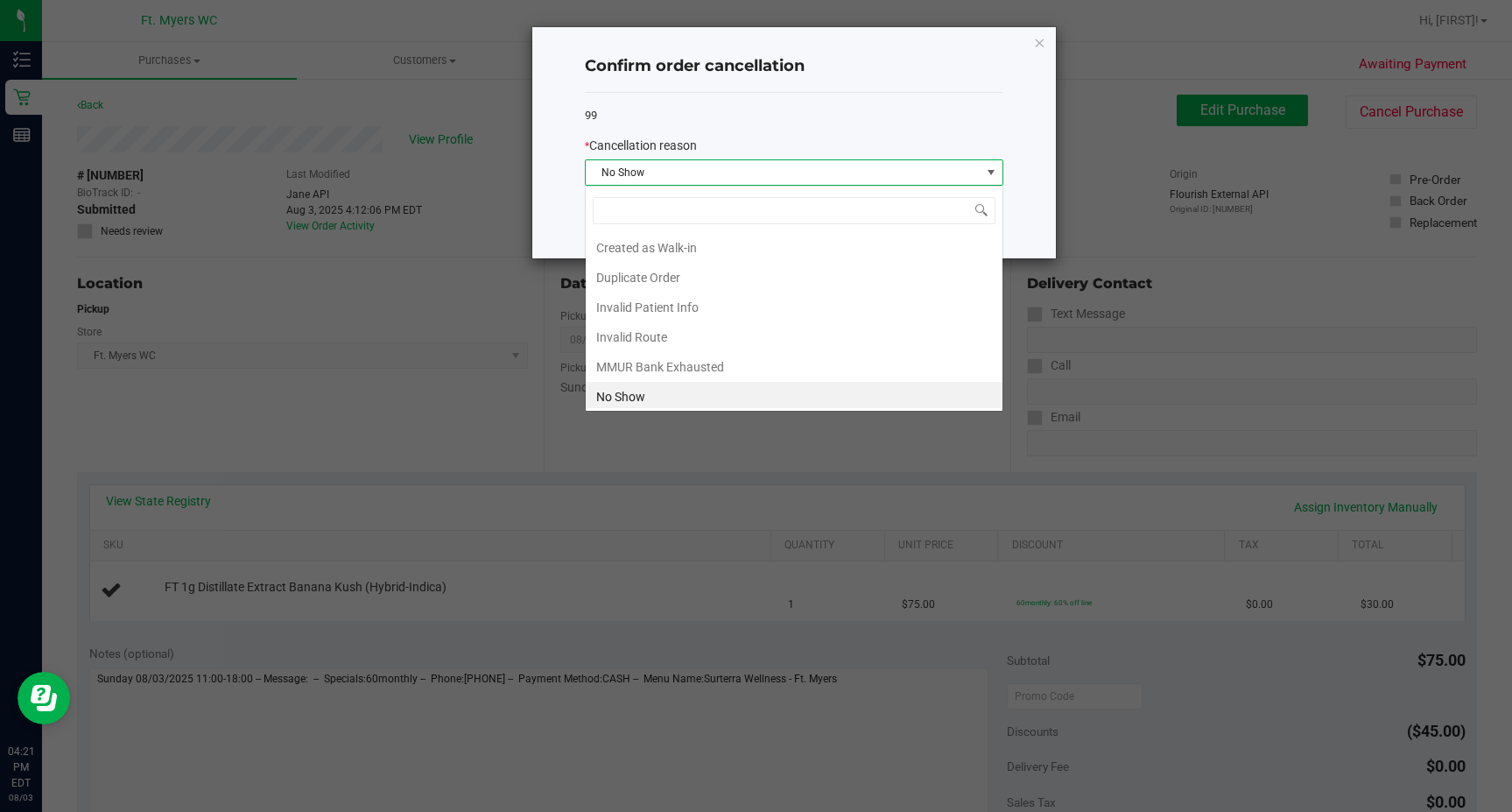 scroll, scrollTop: 87568, scrollLeft: 87132, axis: both 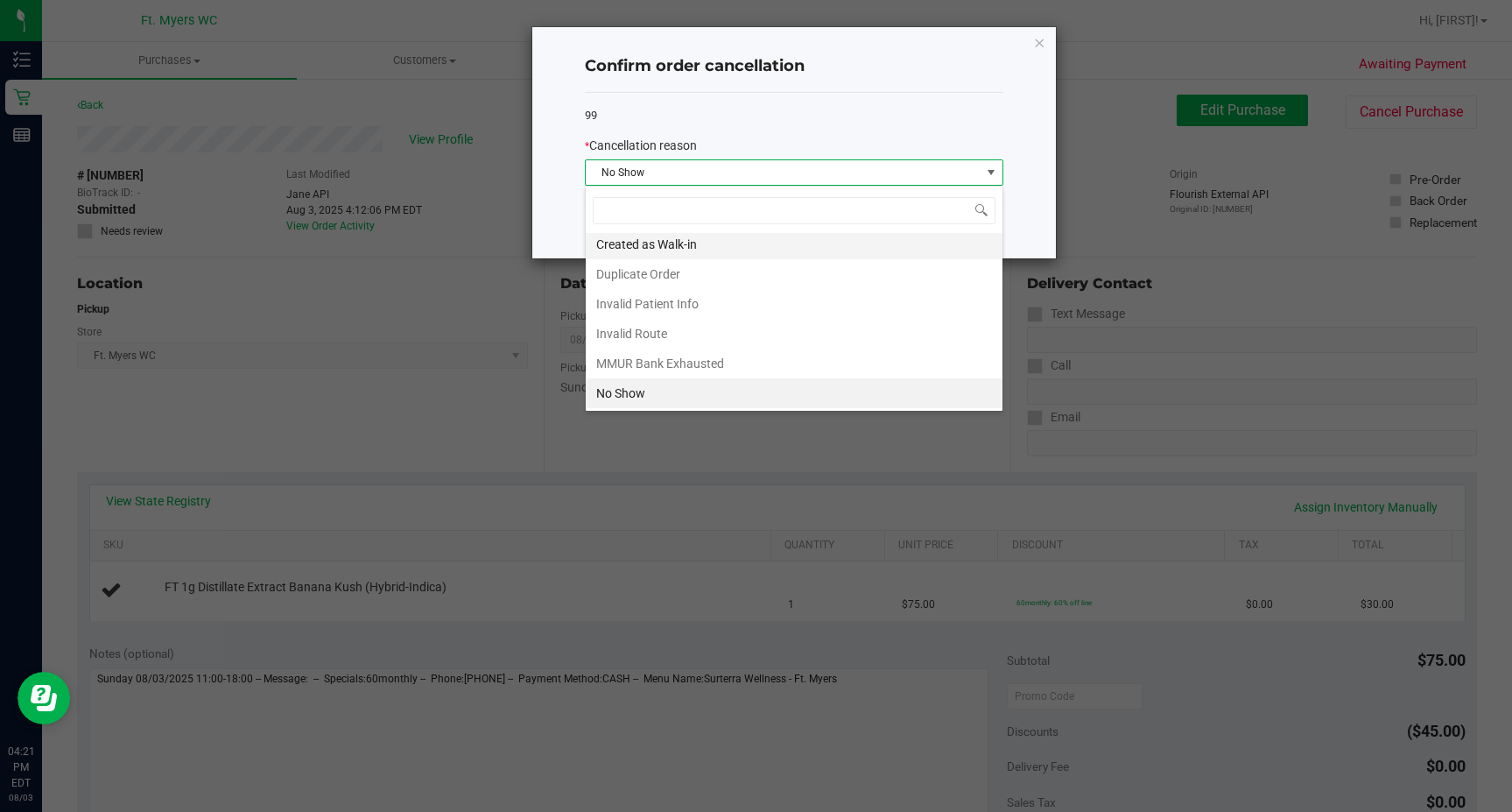 click on "Created as Walk-in" at bounding box center (794, 244) 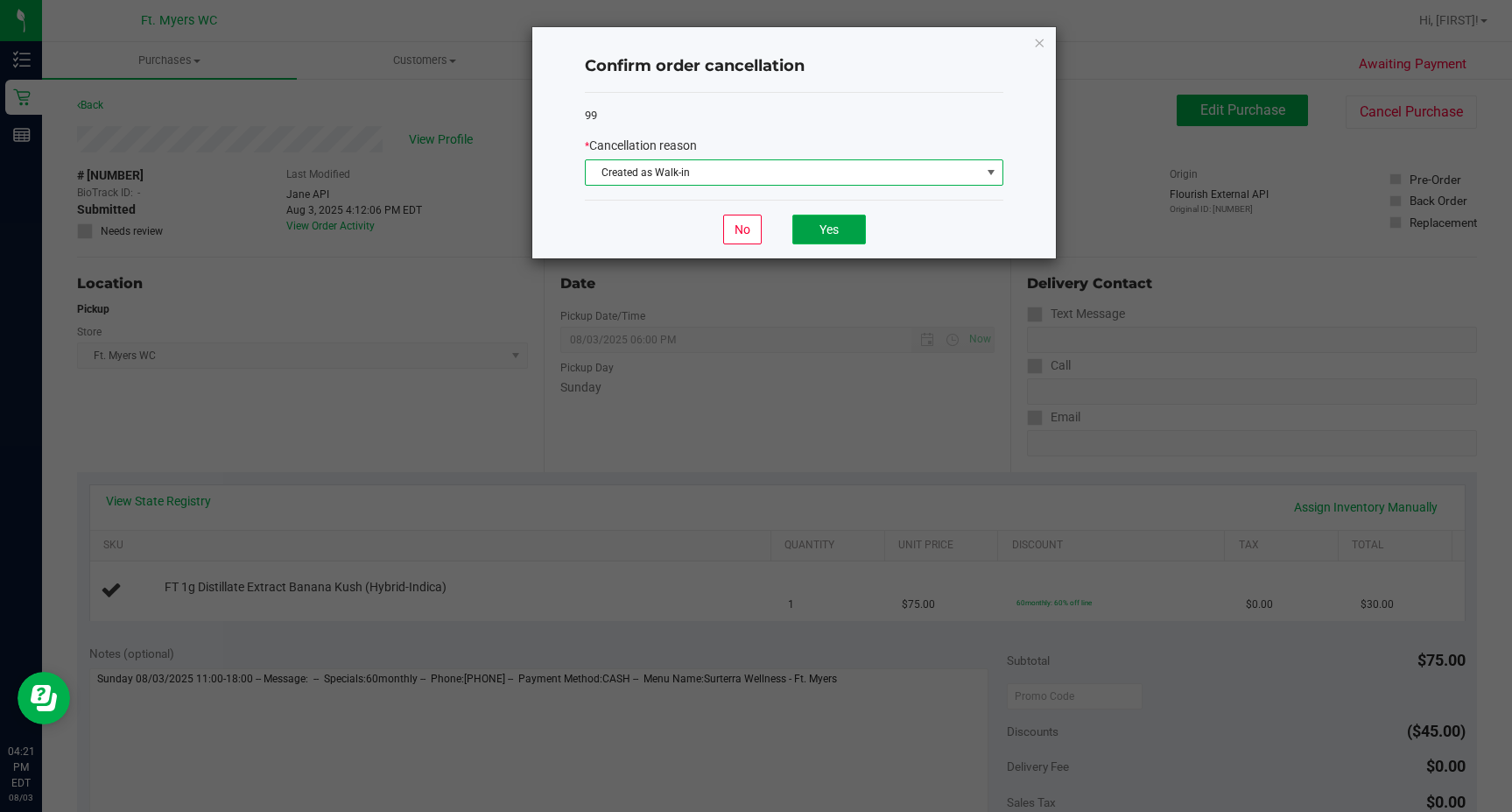 click on "Yes" 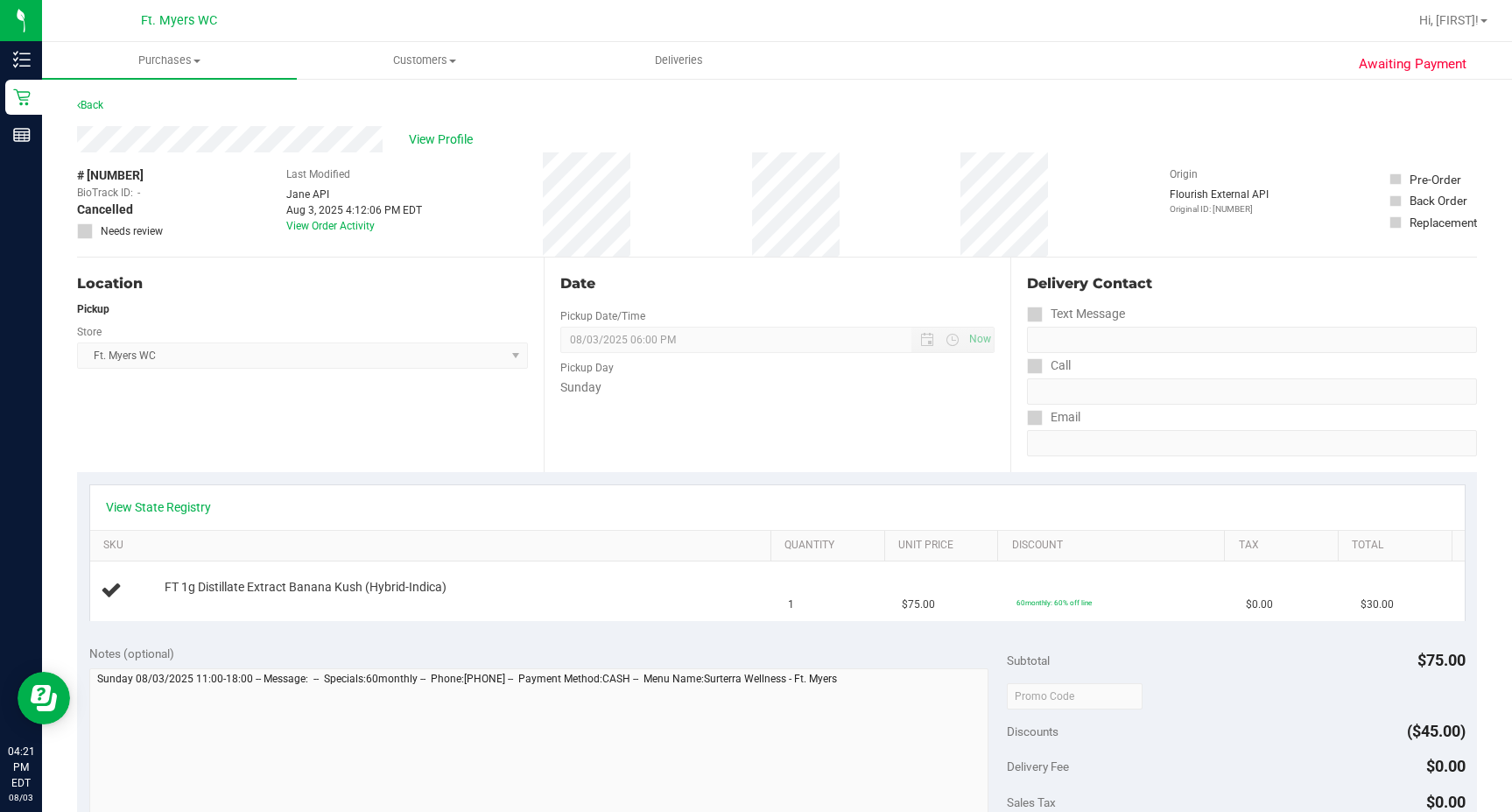click on "Back" at bounding box center (90, 105) 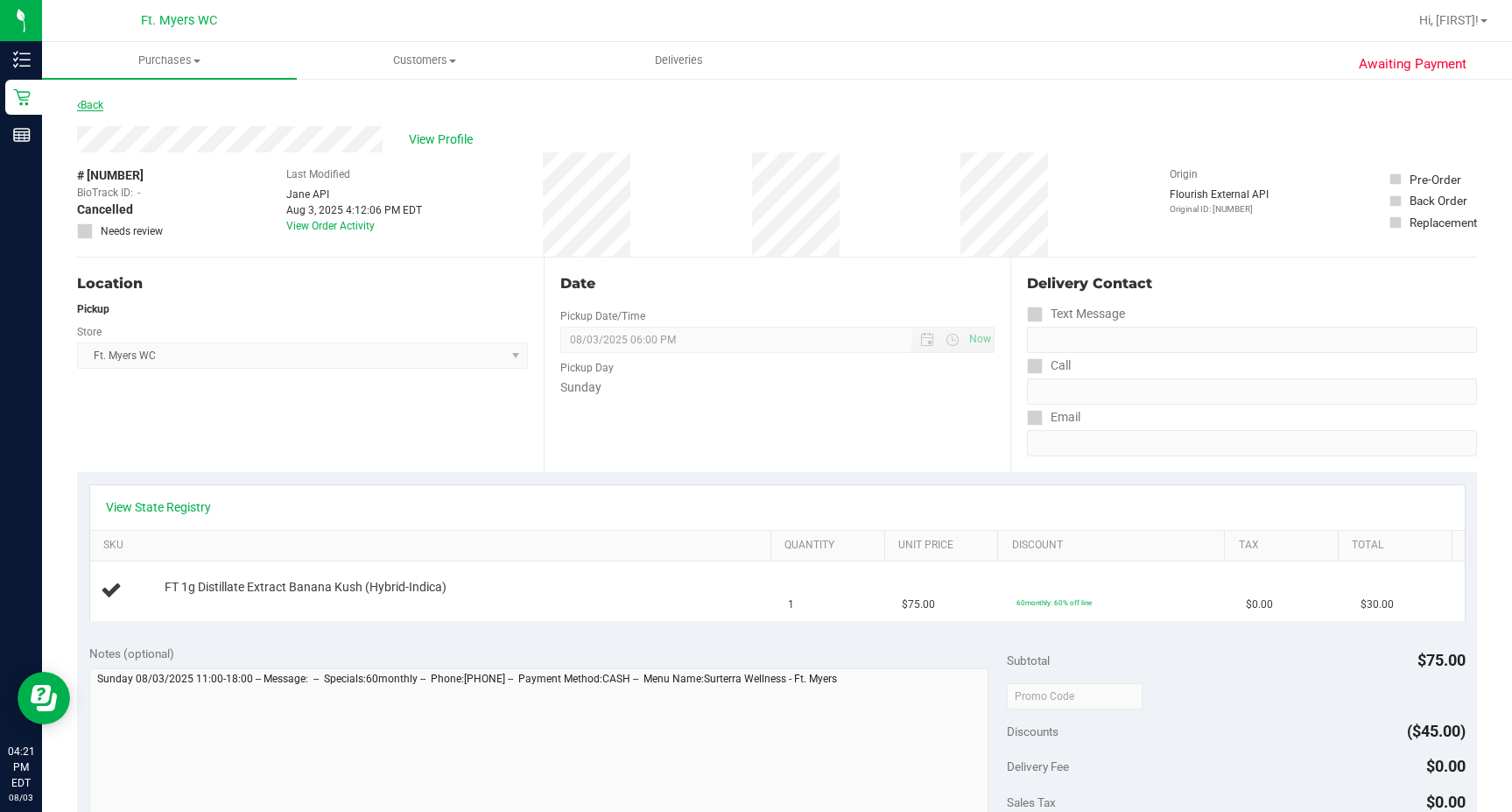 click on "Back" at bounding box center (90, 105) 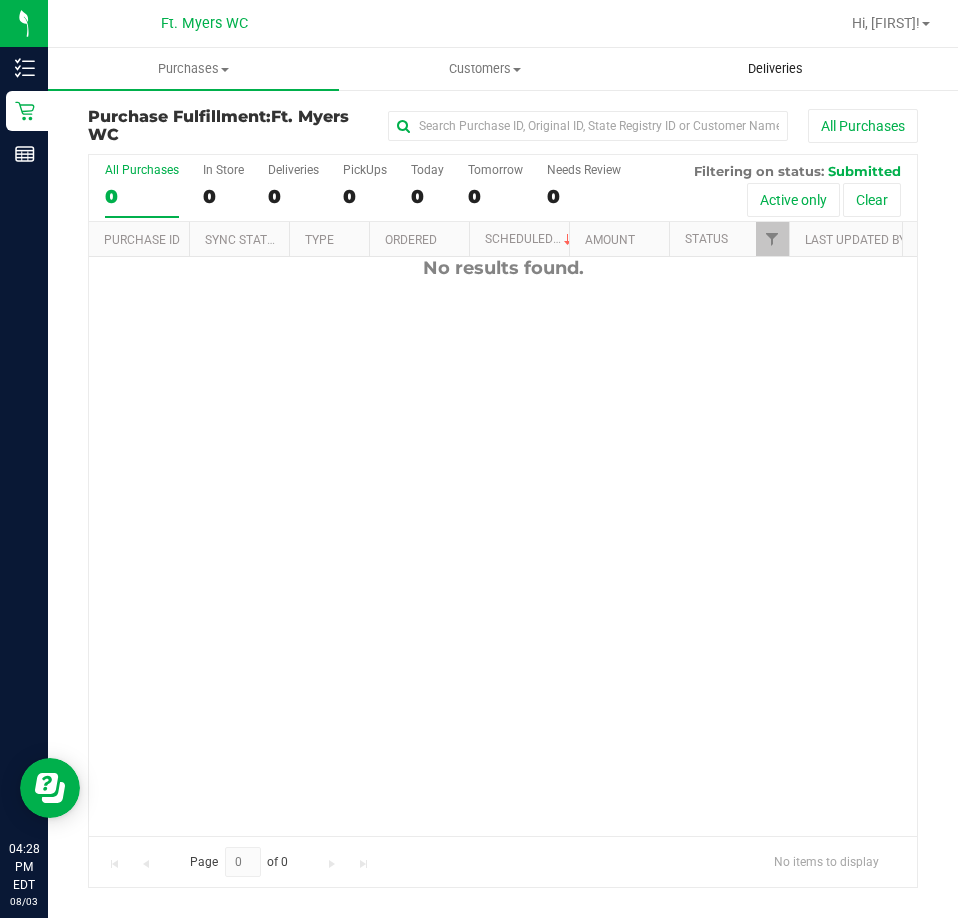 scroll, scrollTop: 0, scrollLeft: 0, axis: both 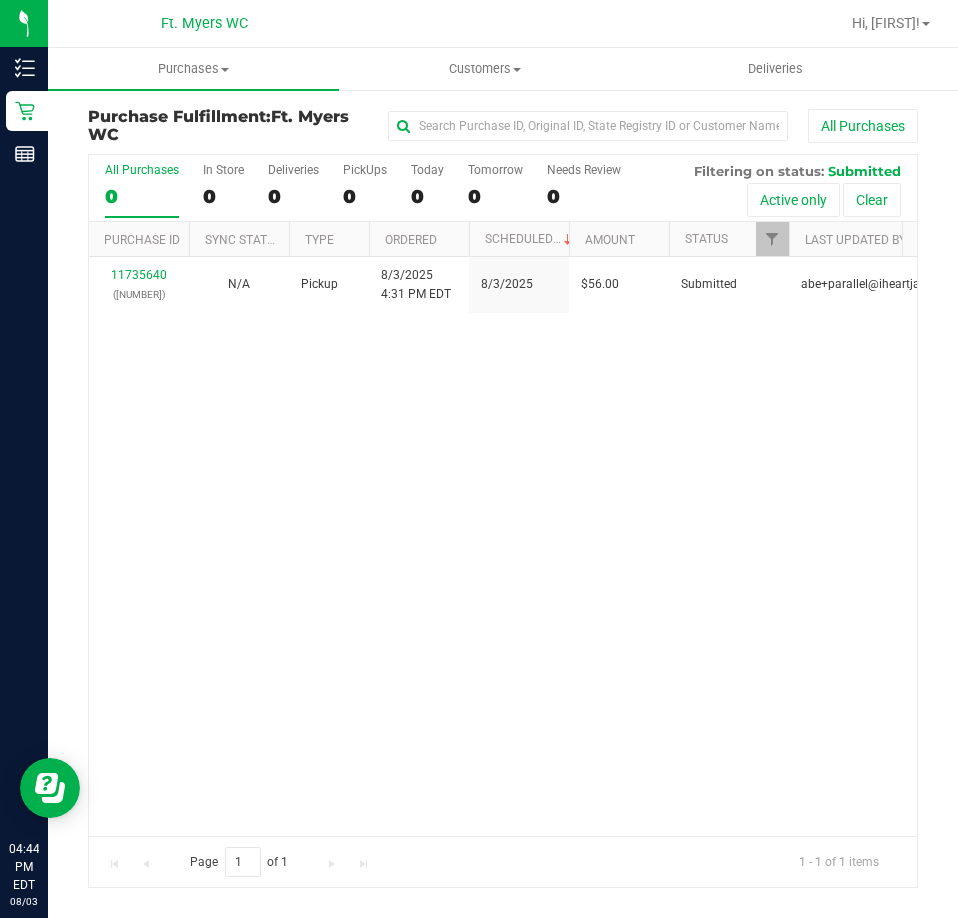 click on "11735640
([NUMBER])
N/A
Pickup 8/3/2025 4:31 PM EDT 8/3/2025
$56.00
Submitted [EMAIL]" at bounding box center (503, 546) 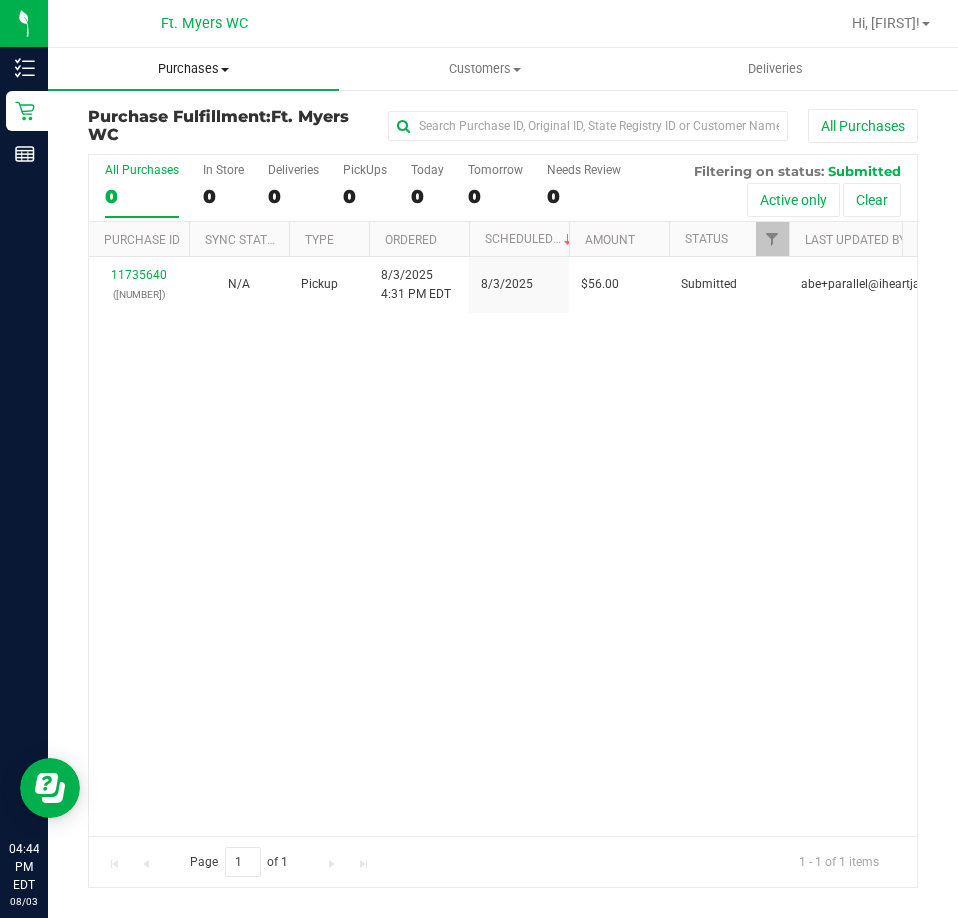 click on "Purchases" at bounding box center [193, 69] 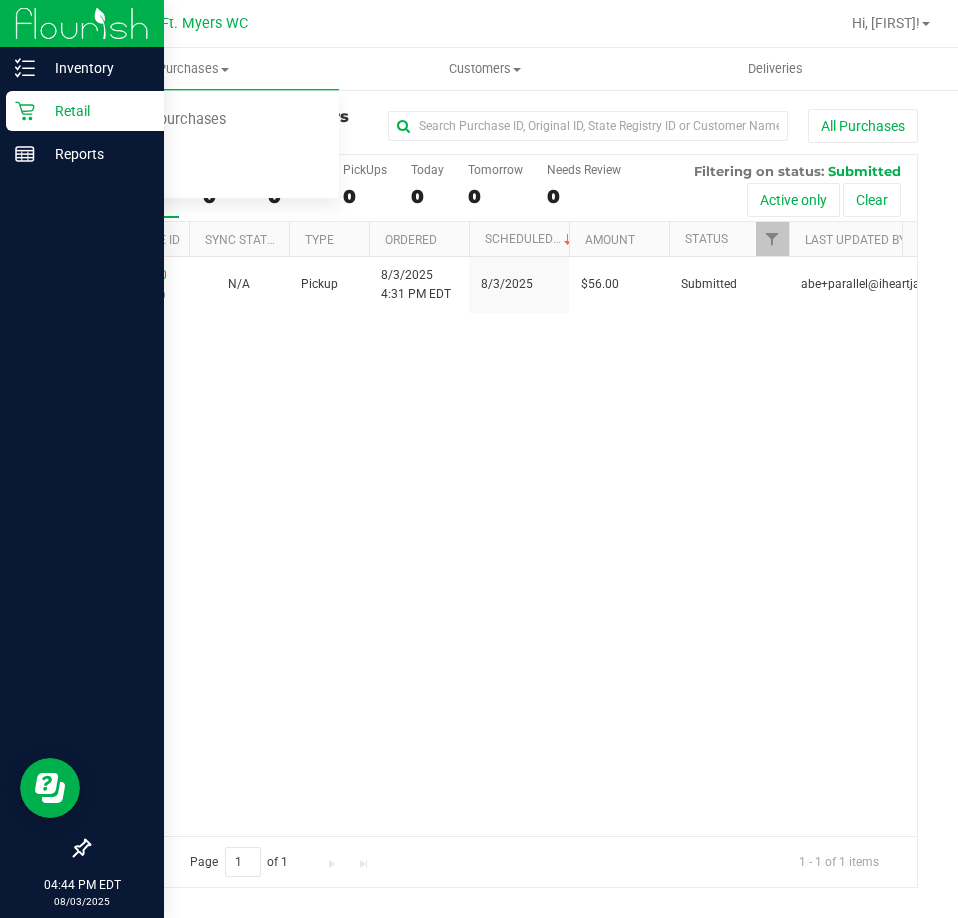 click on "Retail" at bounding box center (95, 111) 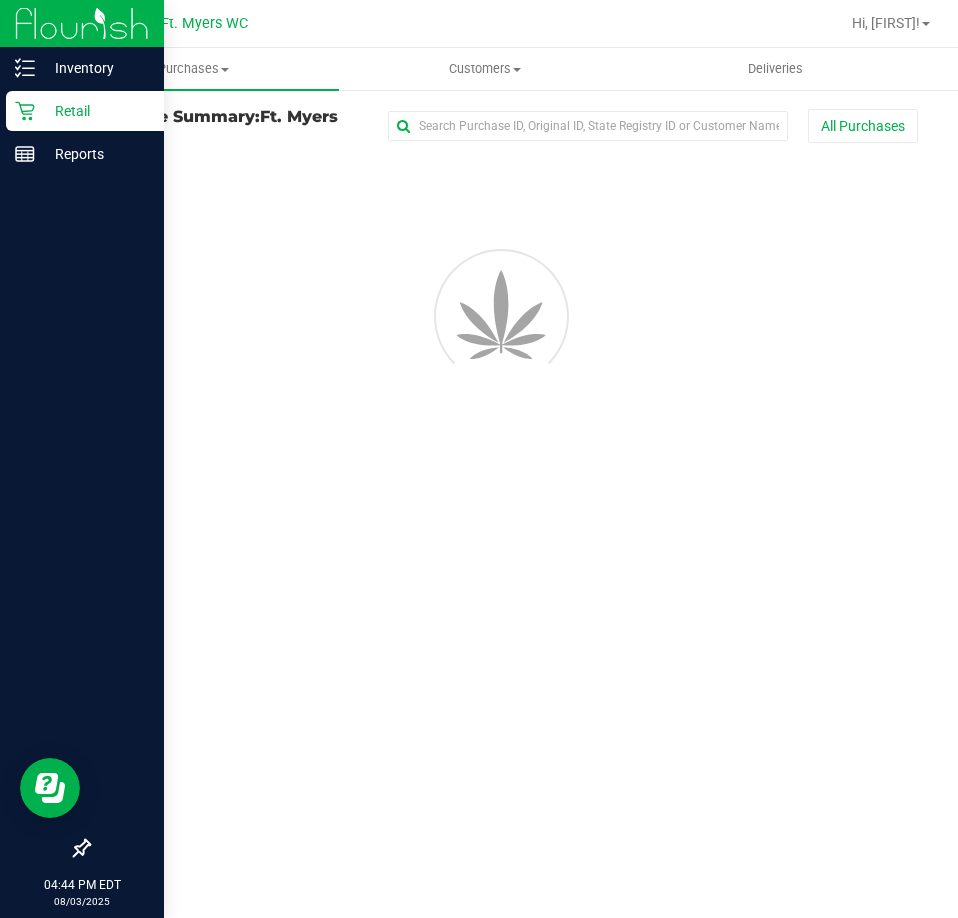 click on "Retail" at bounding box center [95, 111] 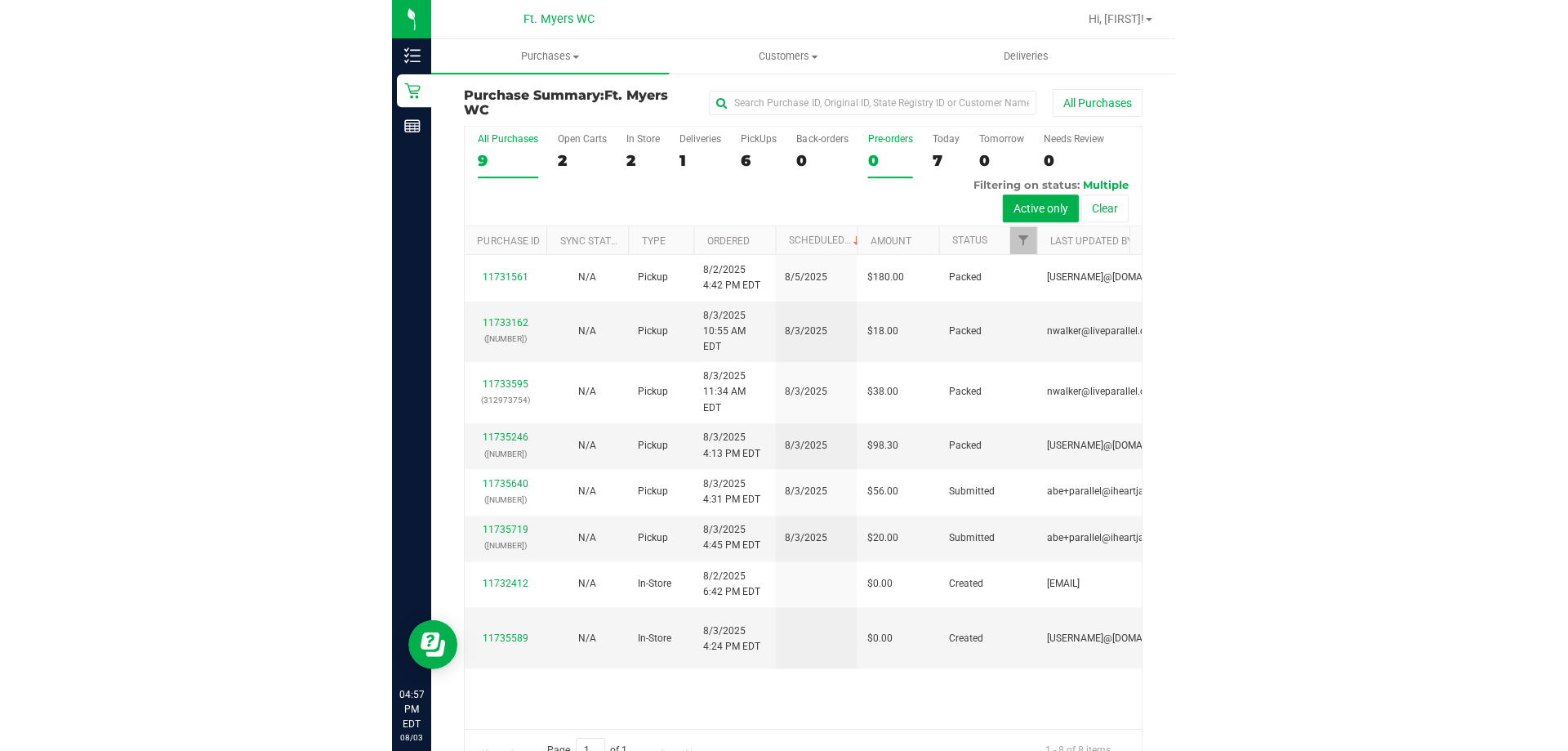 scroll, scrollTop: 0, scrollLeft: 0, axis: both 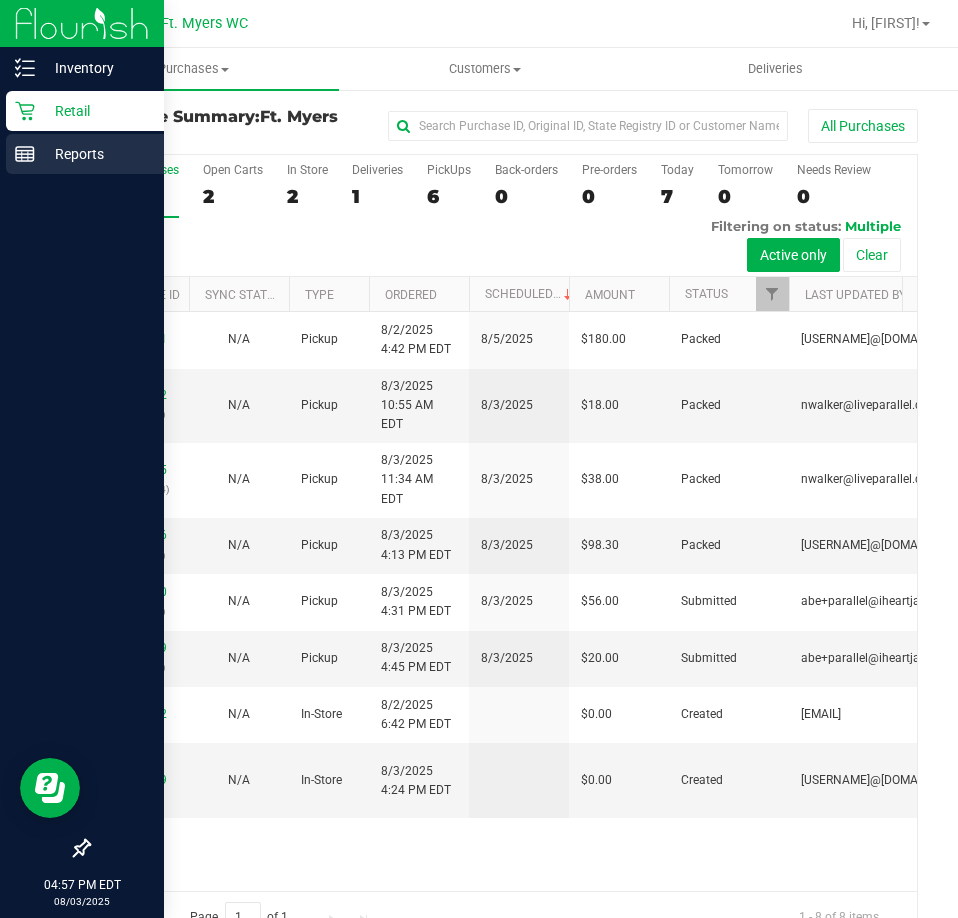 click on "Reports" at bounding box center (95, 154) 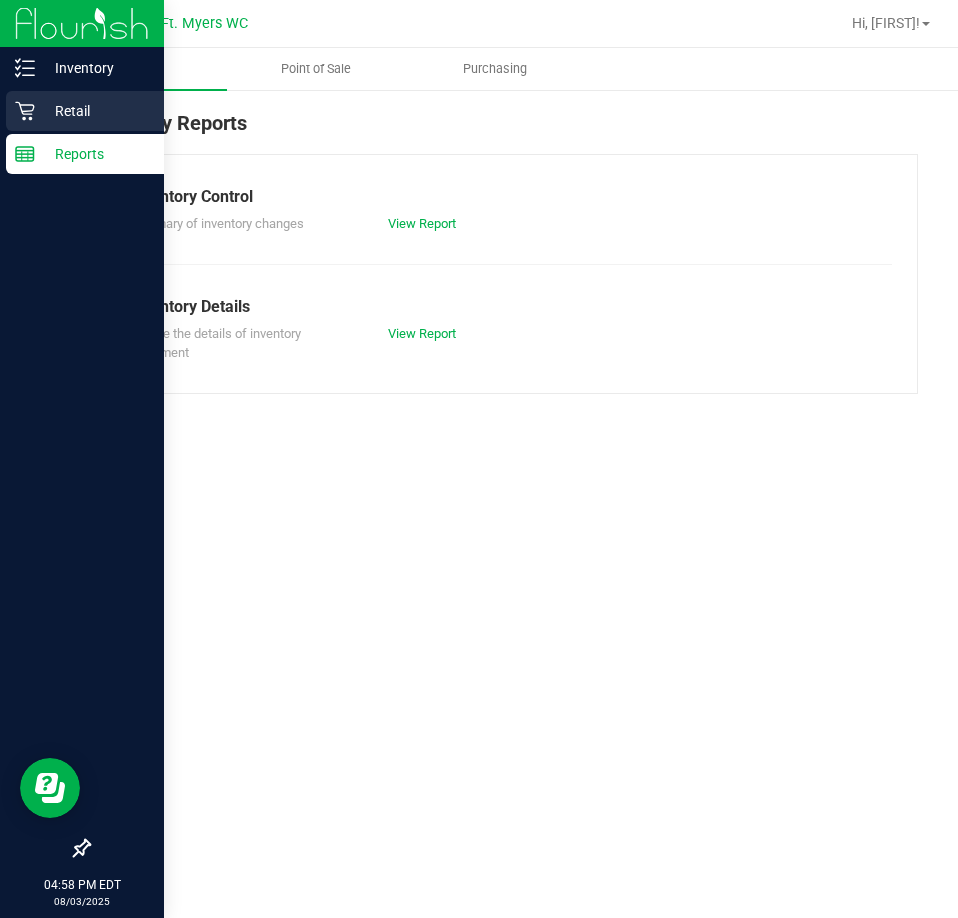 click on "Retail" at bounding box center (95, 111) 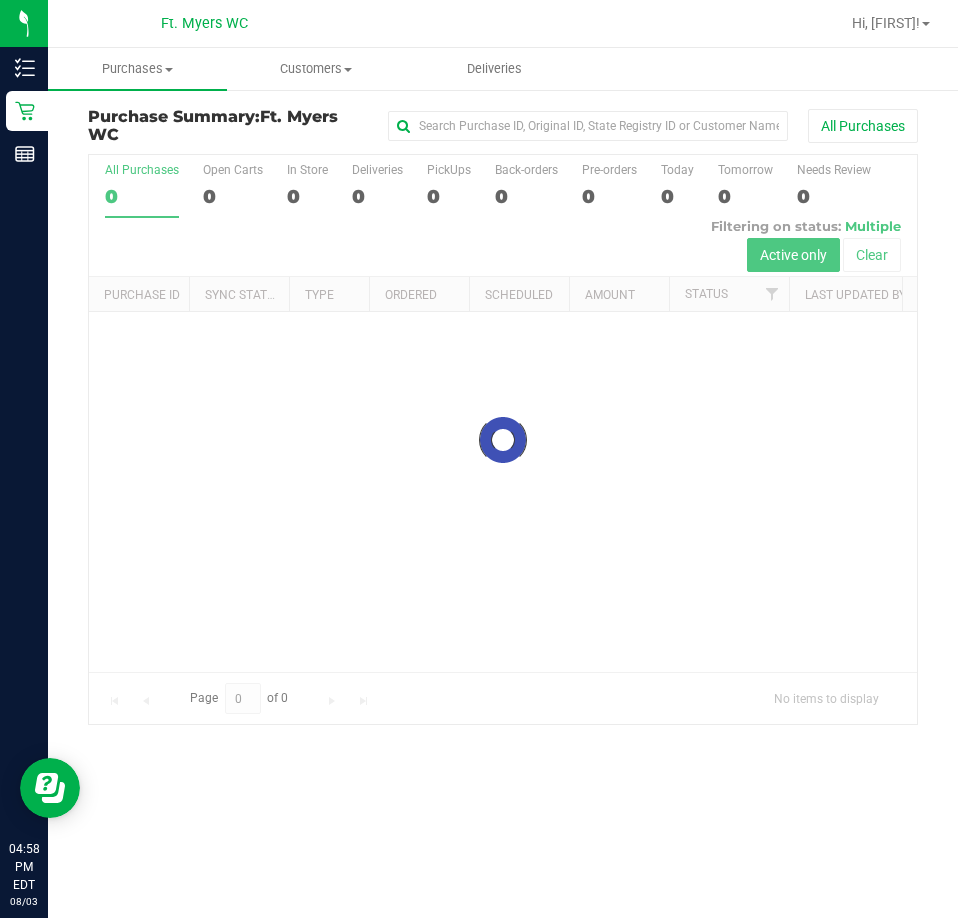 click on "Purchase Summary:
Ft. Myers WC" at bounding box center (226, 125) 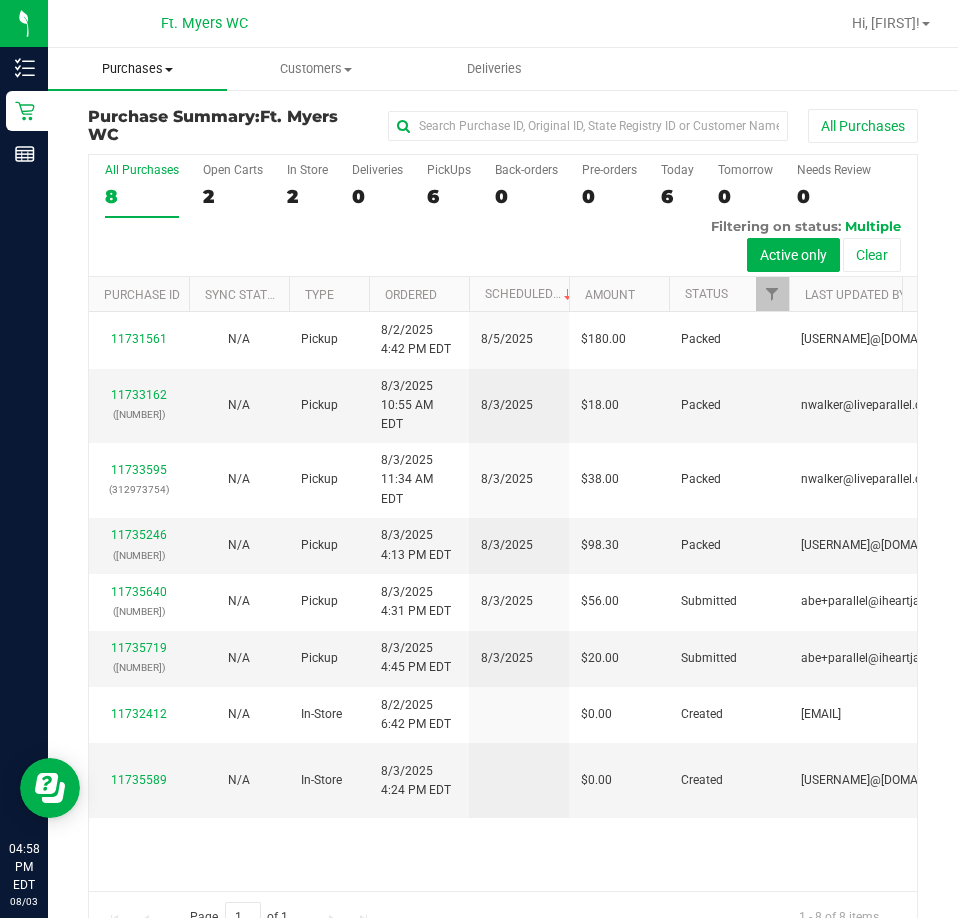click on "Purchases" at bounding box center (137, 69) 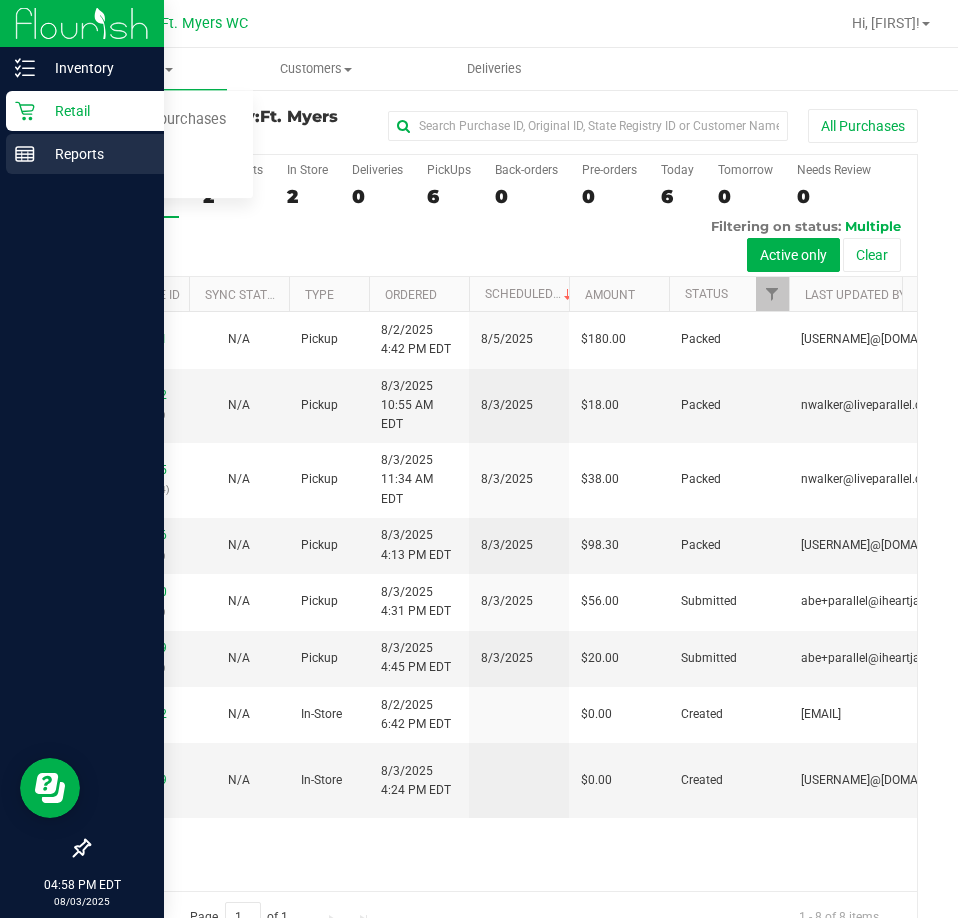 click 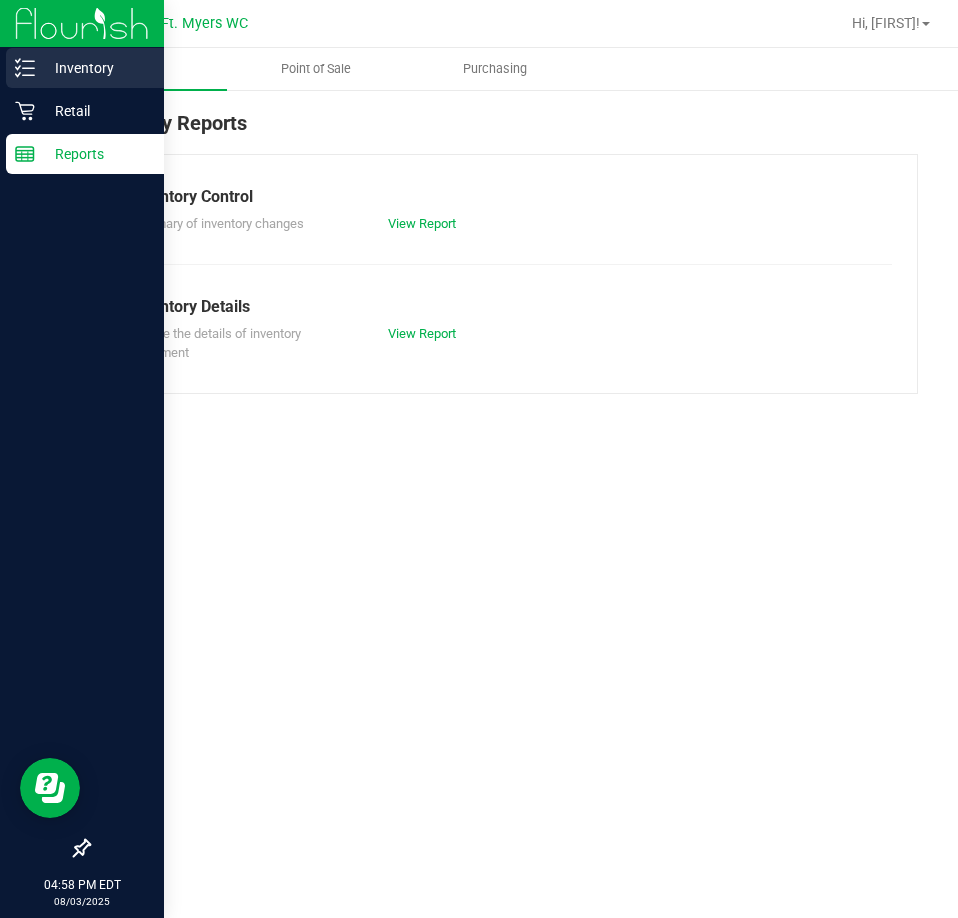 click on "Inventory" at bounding box center (85, 68) 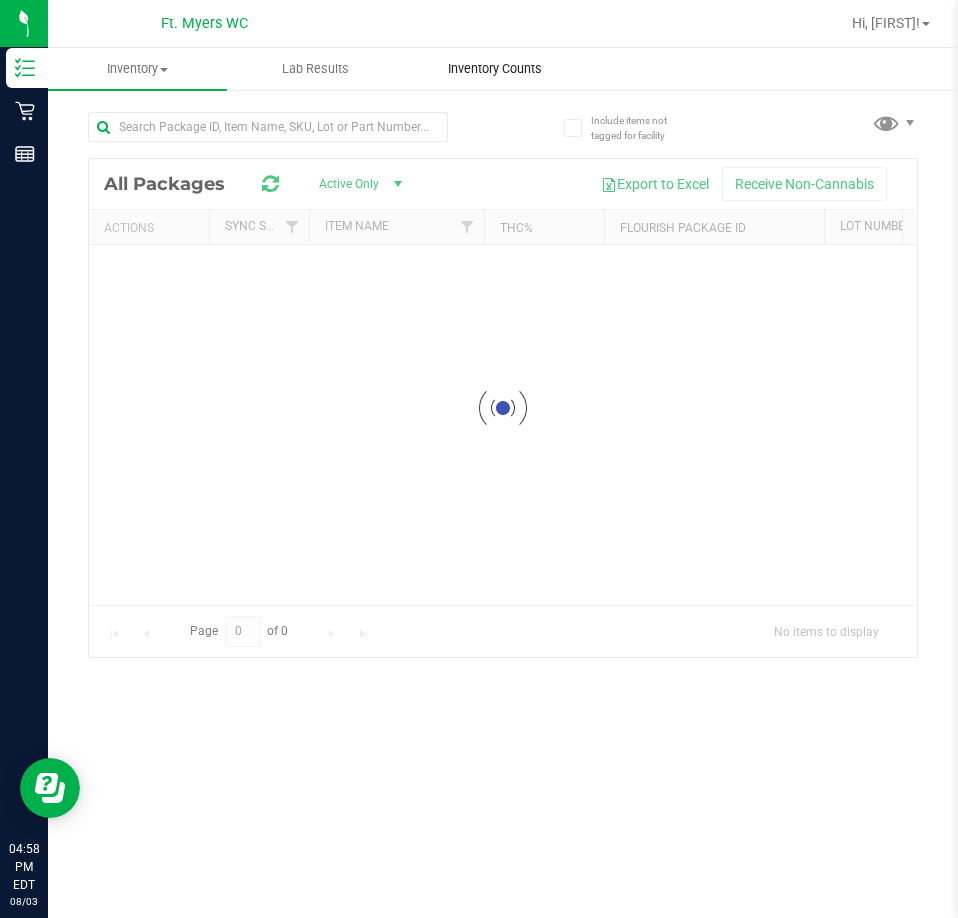 click on "Inventory Counts" at bounding box center (494, 69) 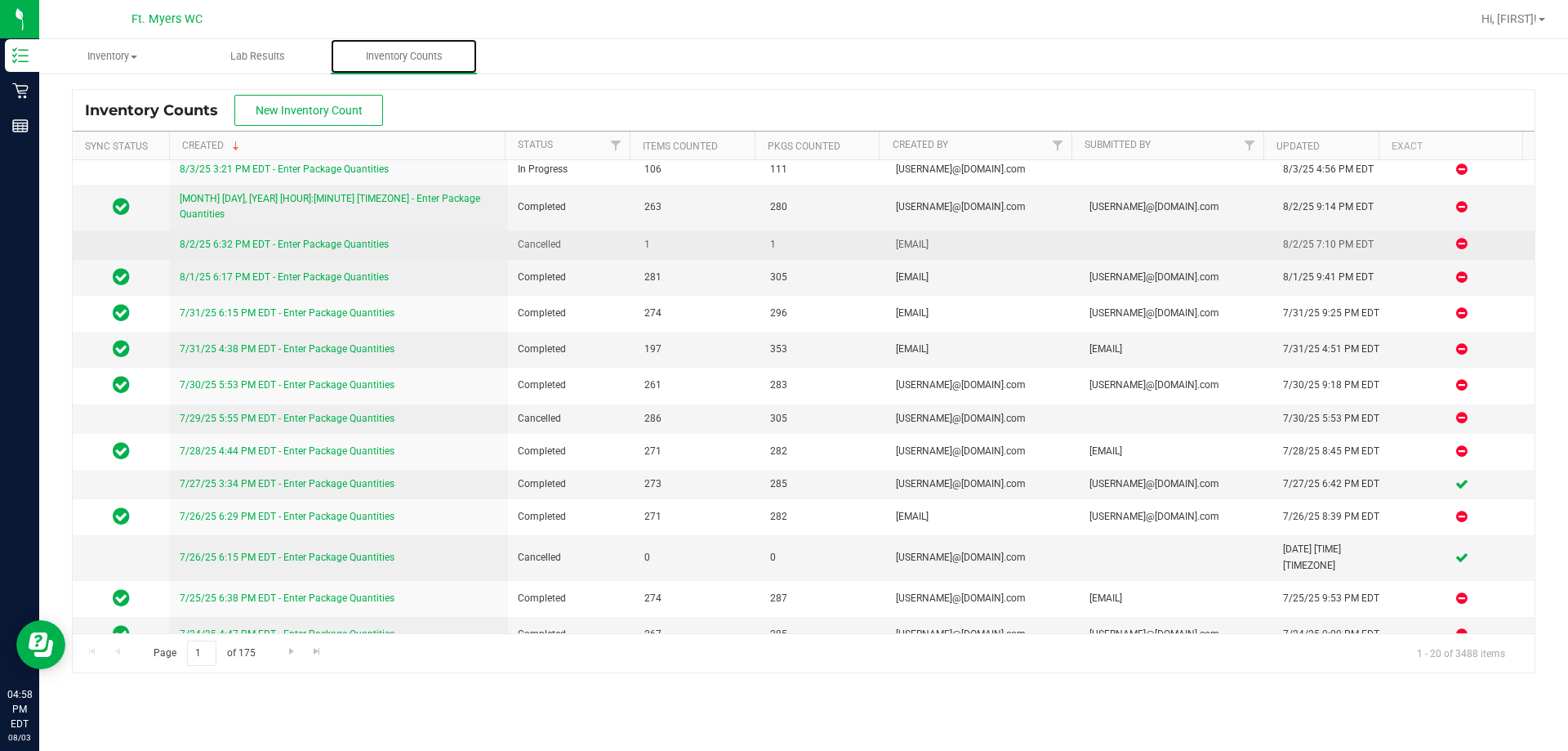scroll, scrollTop: 0, scrollLeft: 0, axis: both 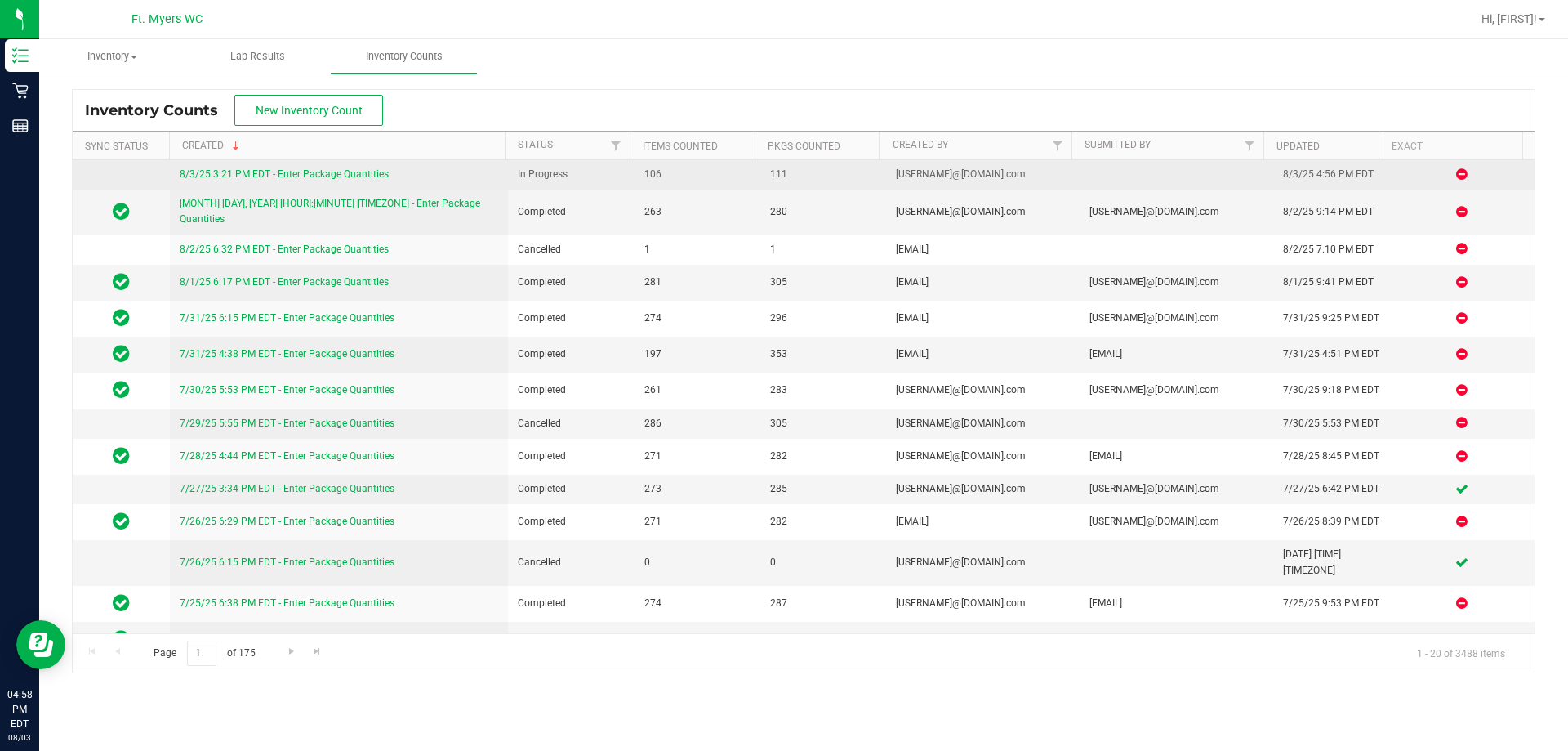 click on "8/3/25 3:21 PM EDT - Enter Package Quantities" at bounding box center (284, 174) 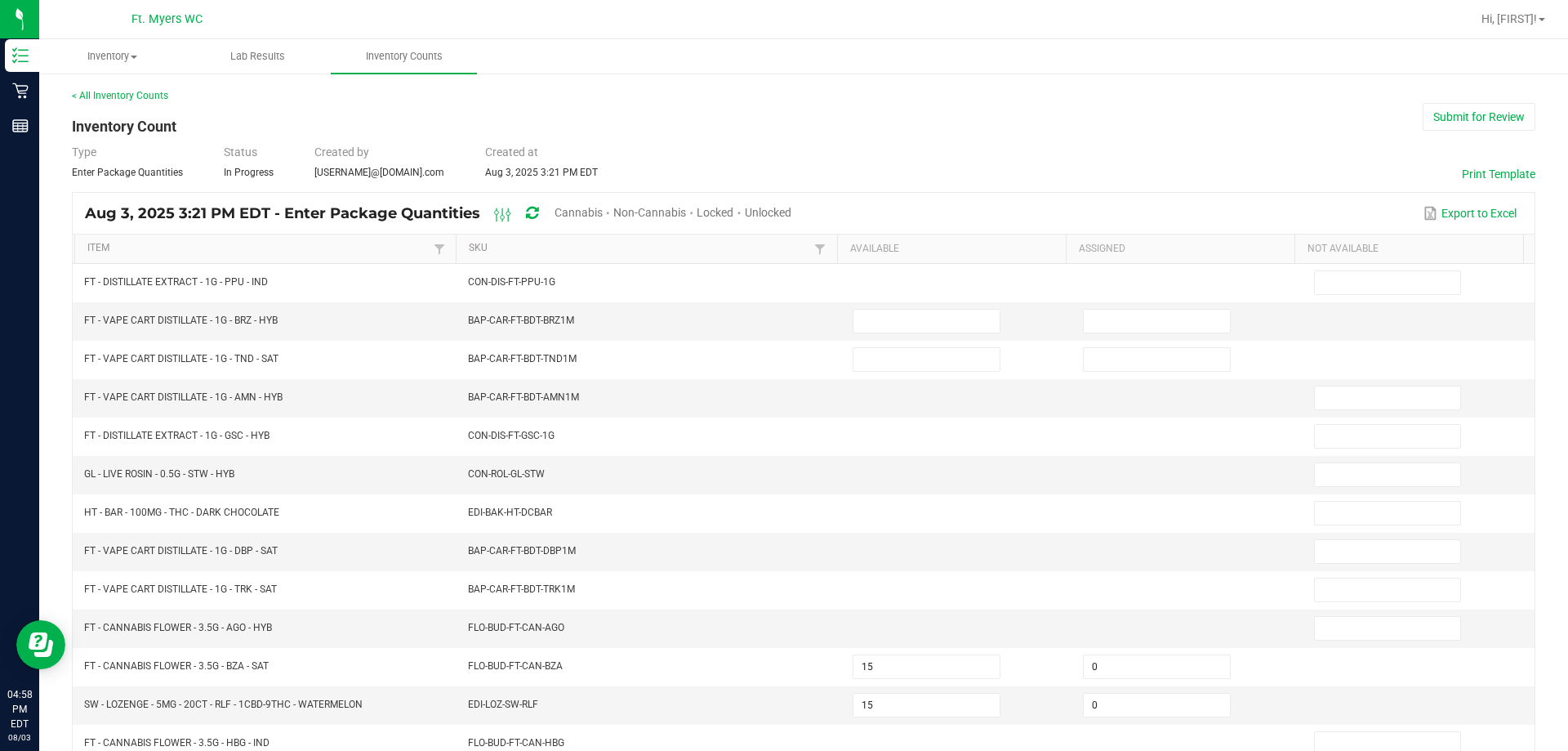 click on "[MONTH] [DAY], [YEAR] [TIME] [TIMEZONE]
- Enter Package Quantities   Cannabis   Non-Cannabis   Locked   Unlocked   Export to Excel" at bounding box center [804, 213] 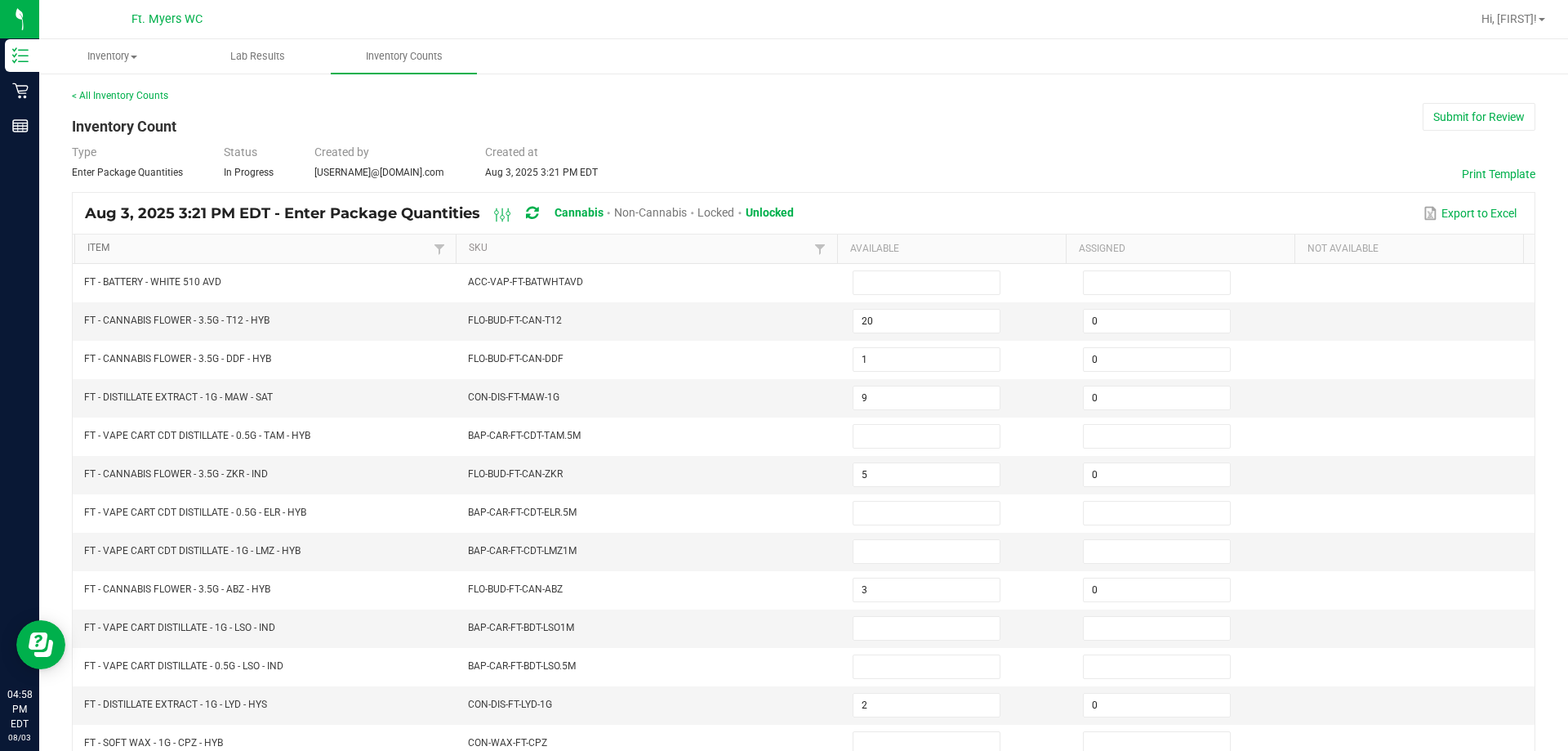 click on "Item" at bounding box center (258, 248) 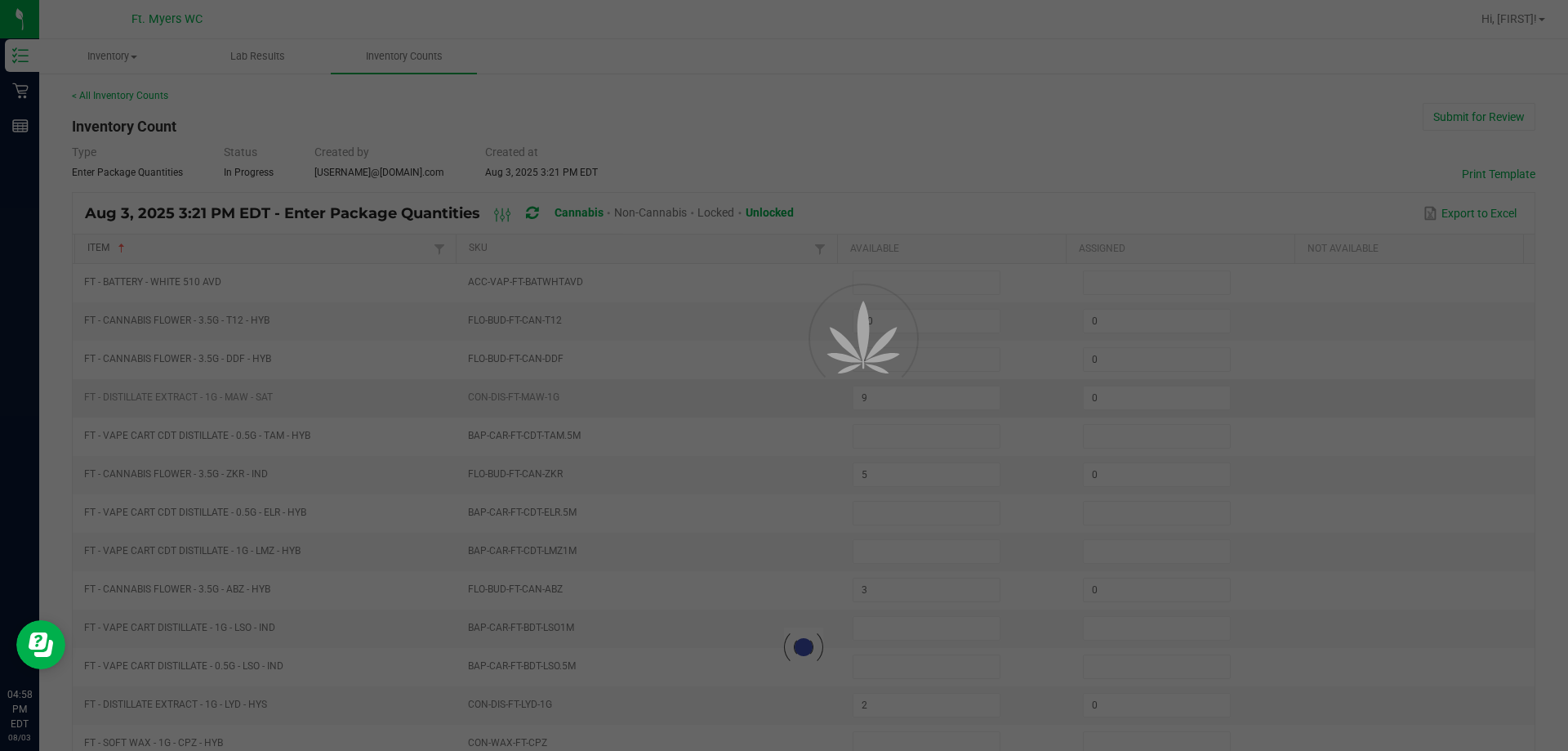 type on "3" 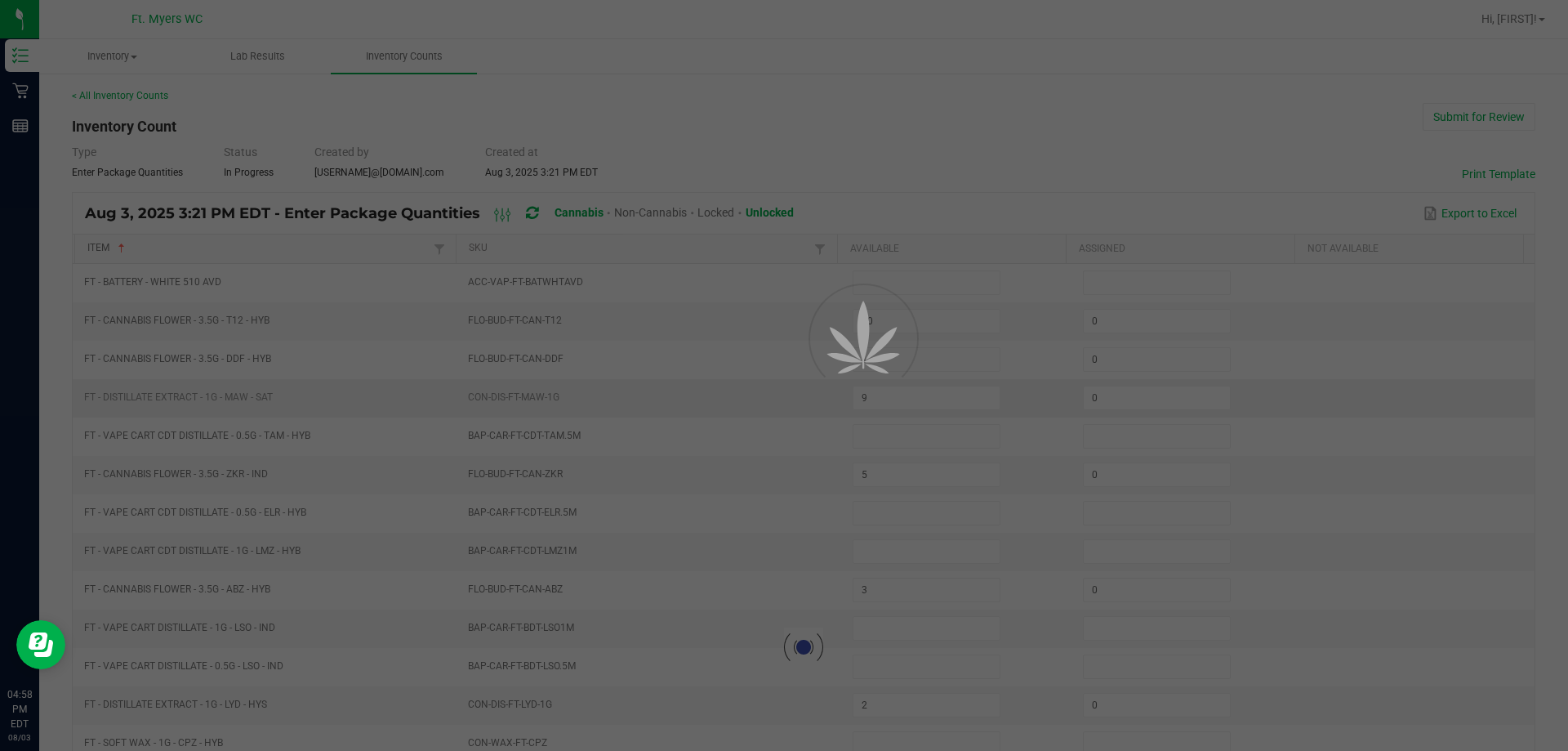 type on "19" 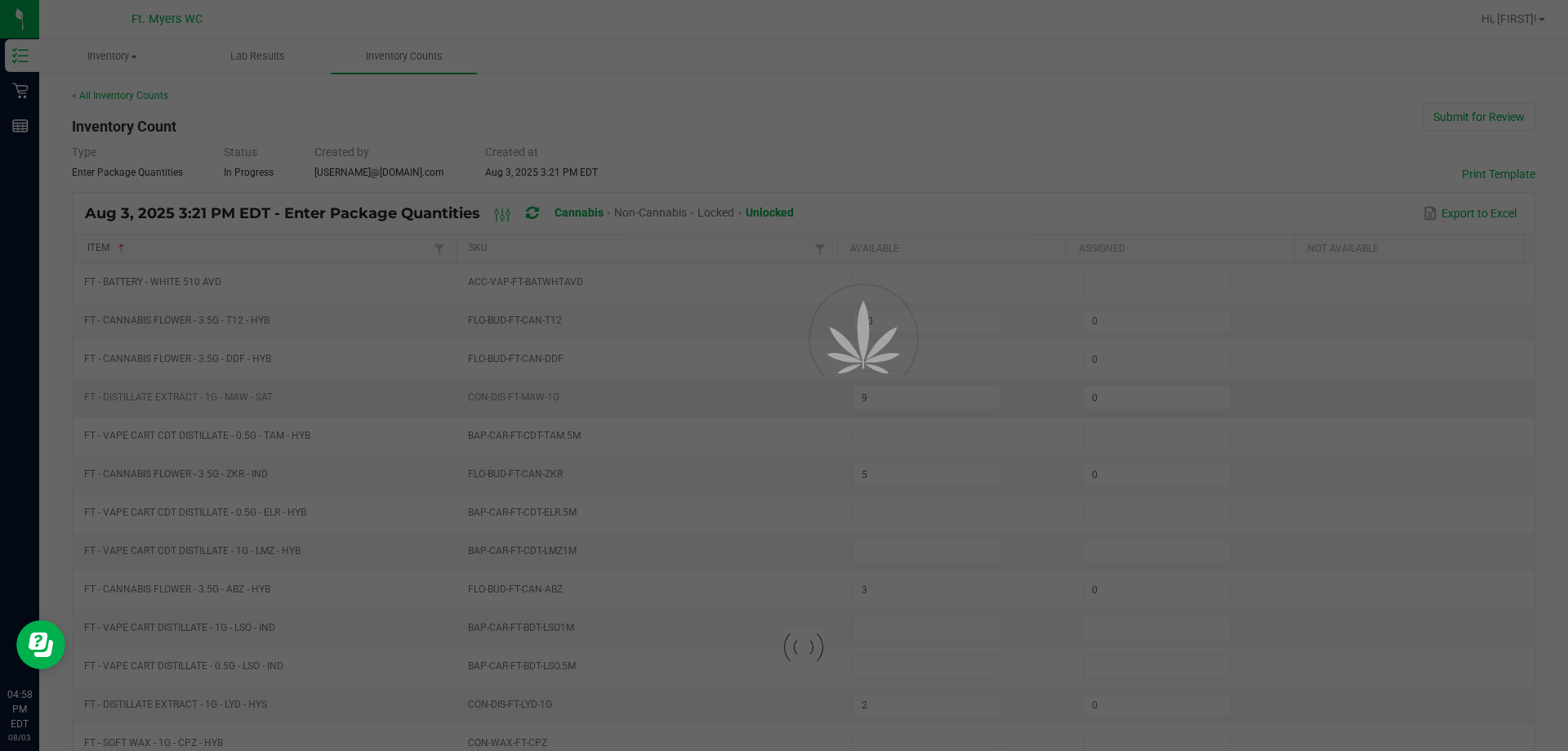 type on "9" 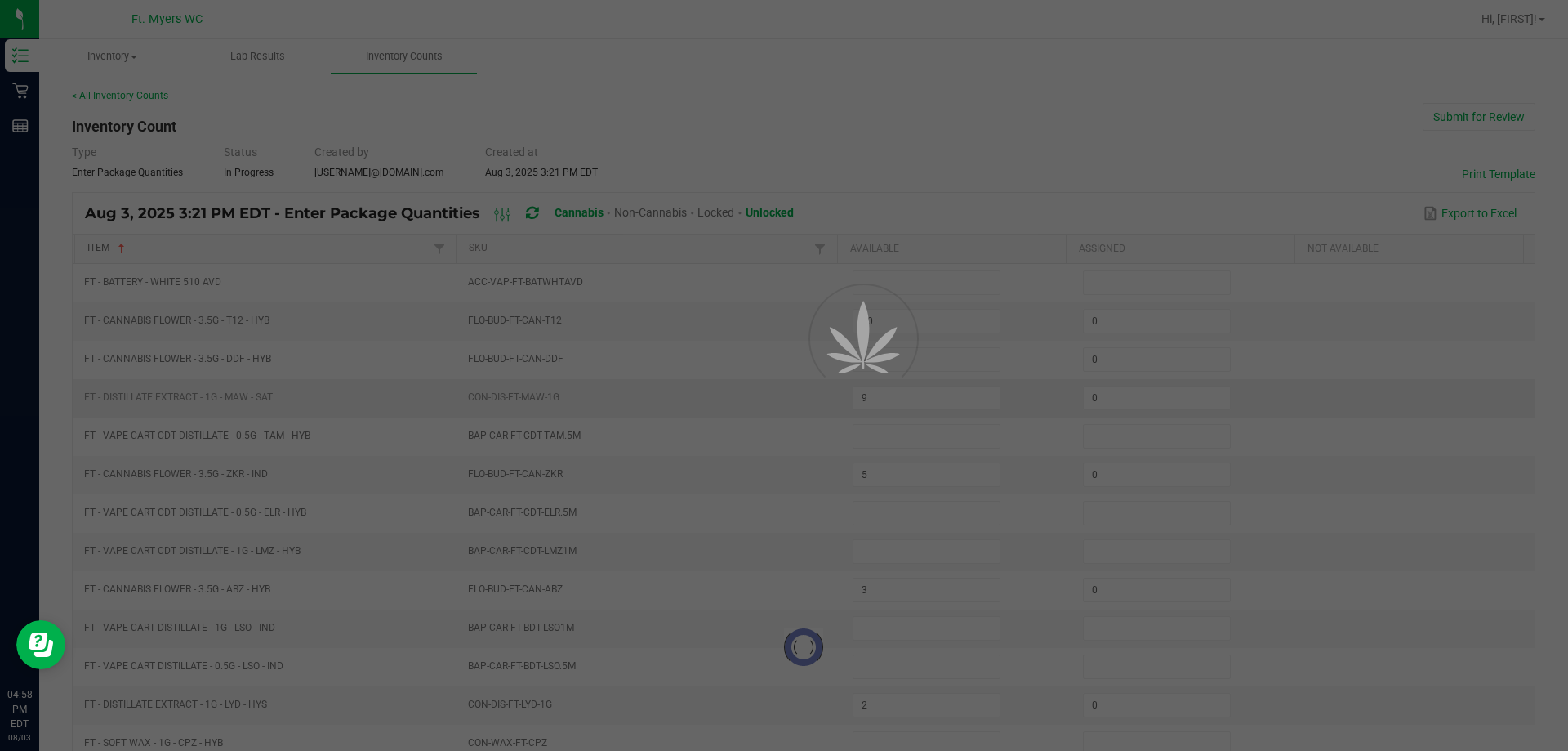 type on "0" 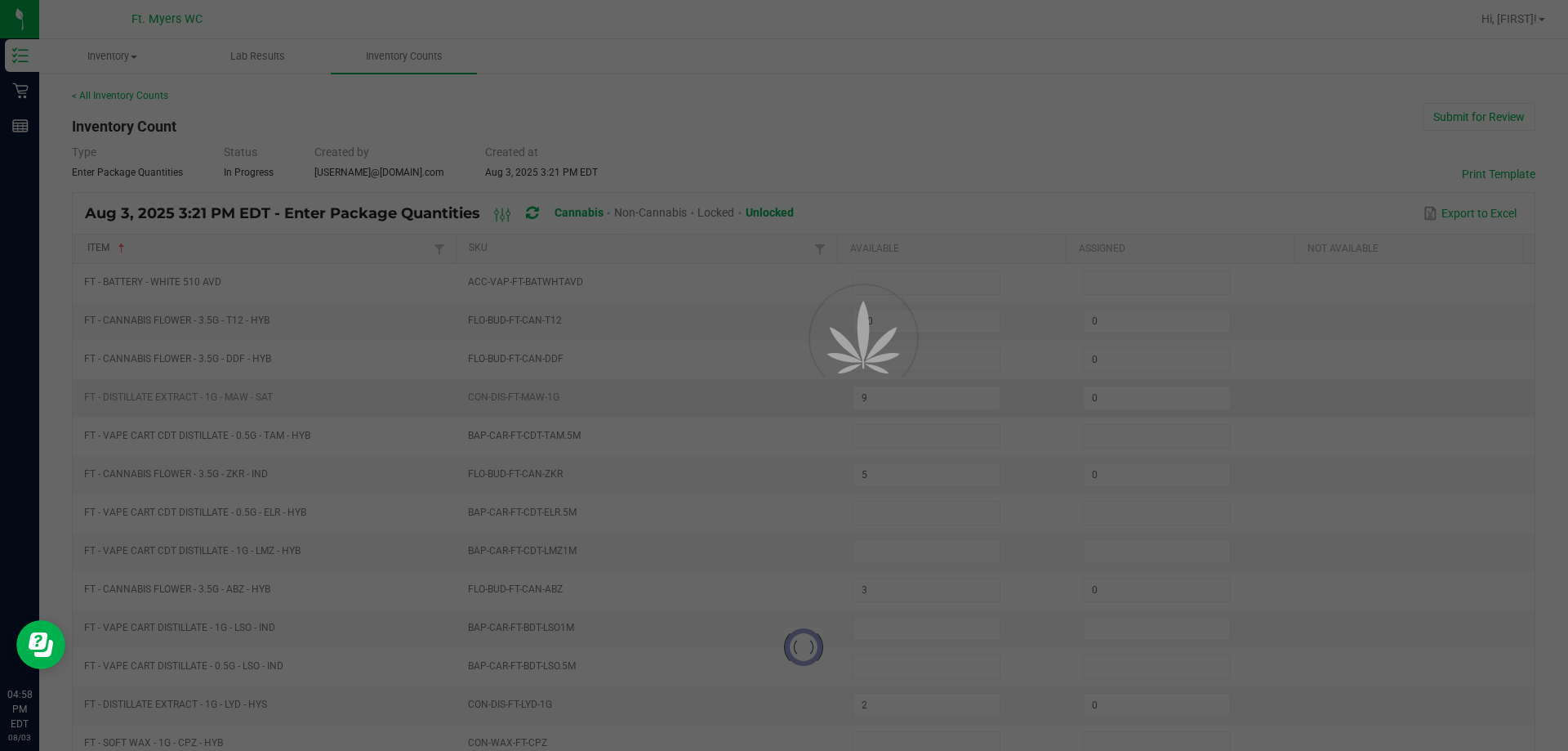 type 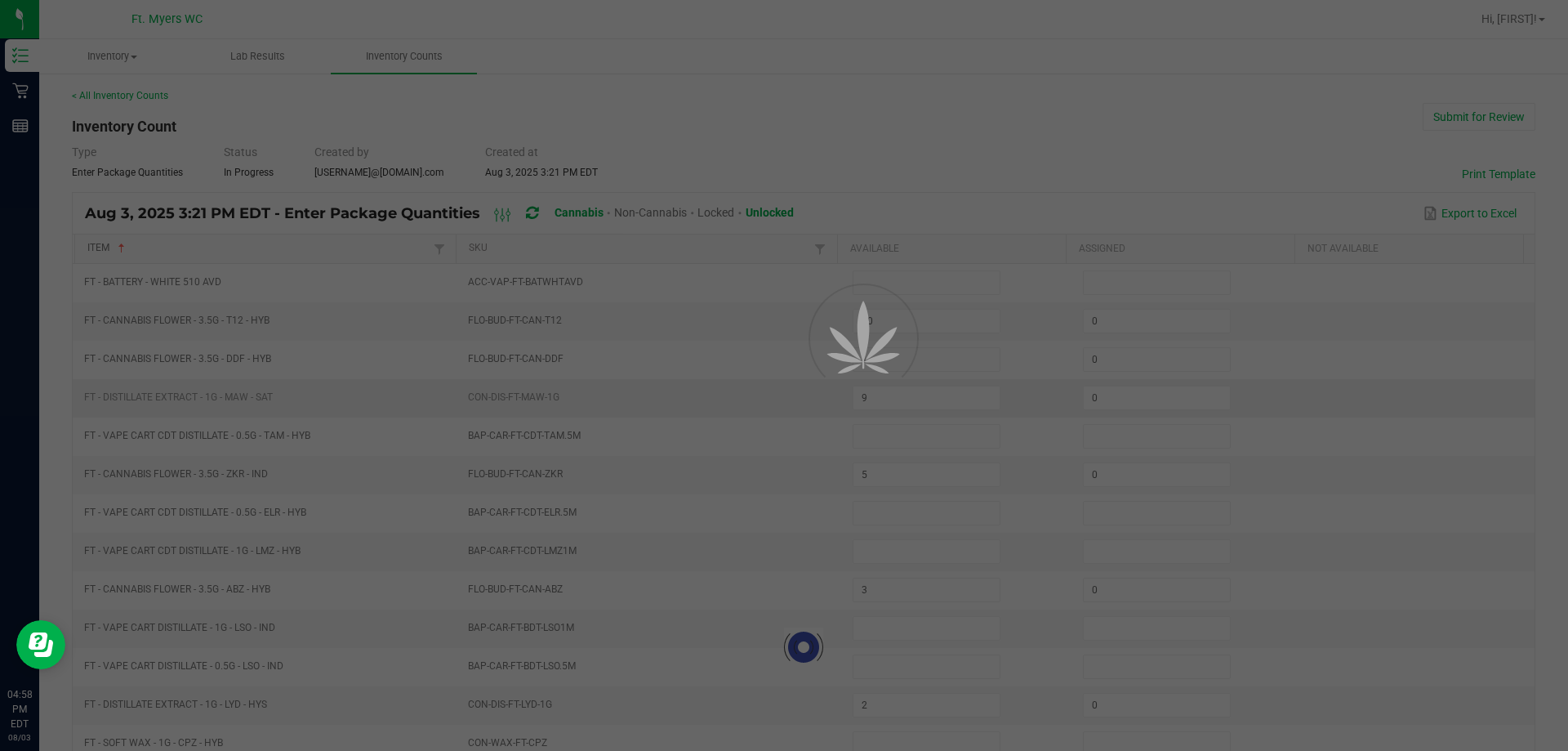type 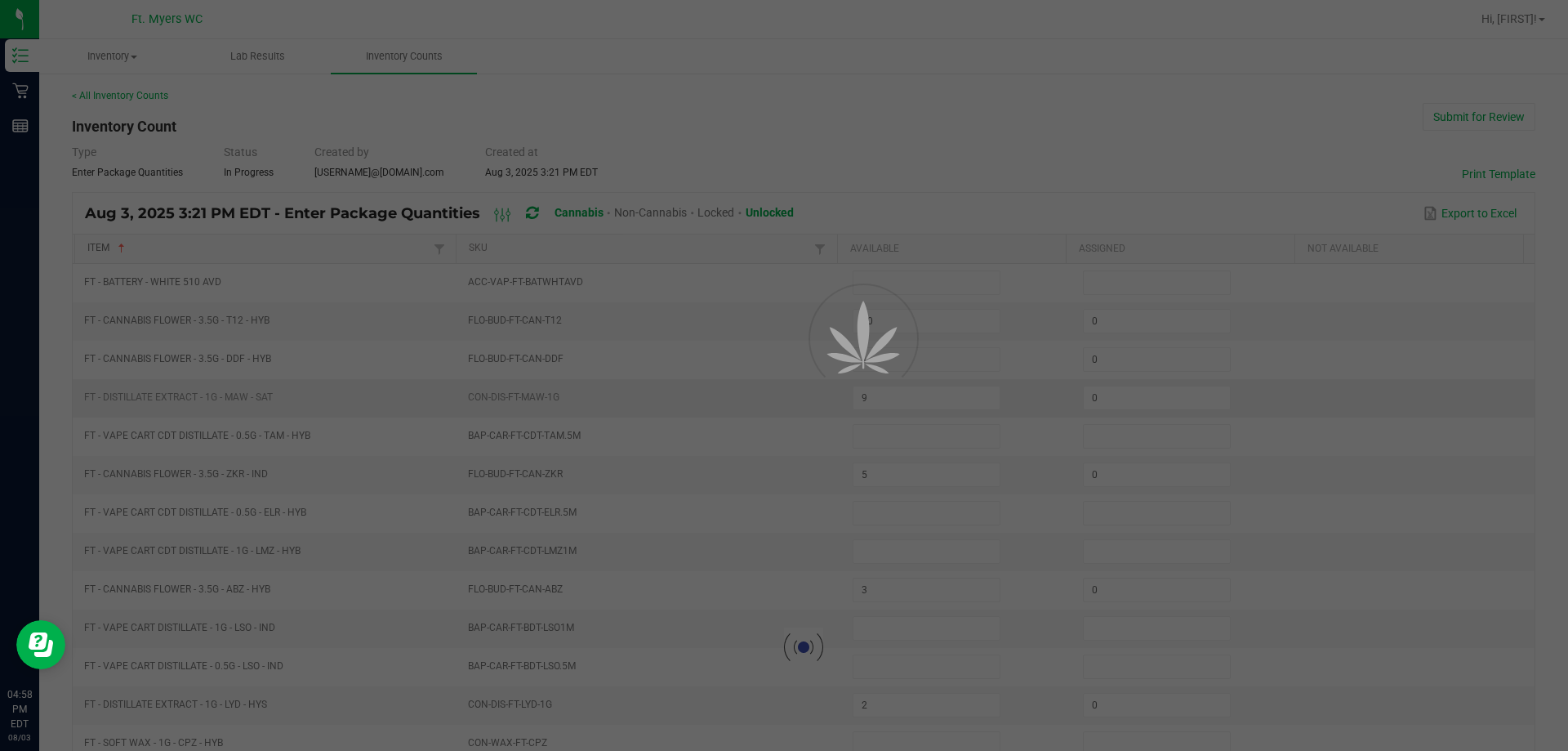 type on "4" 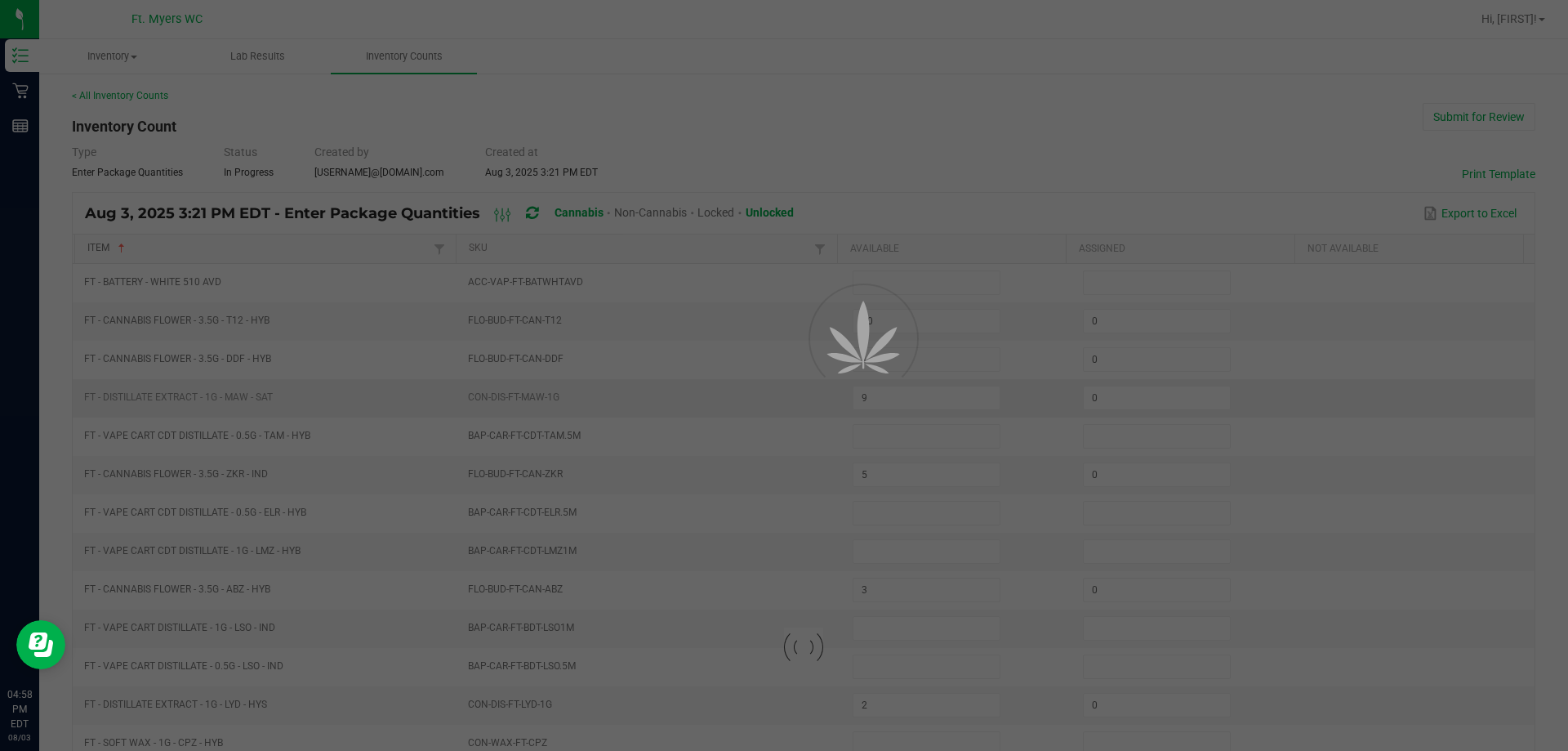 type on "4" 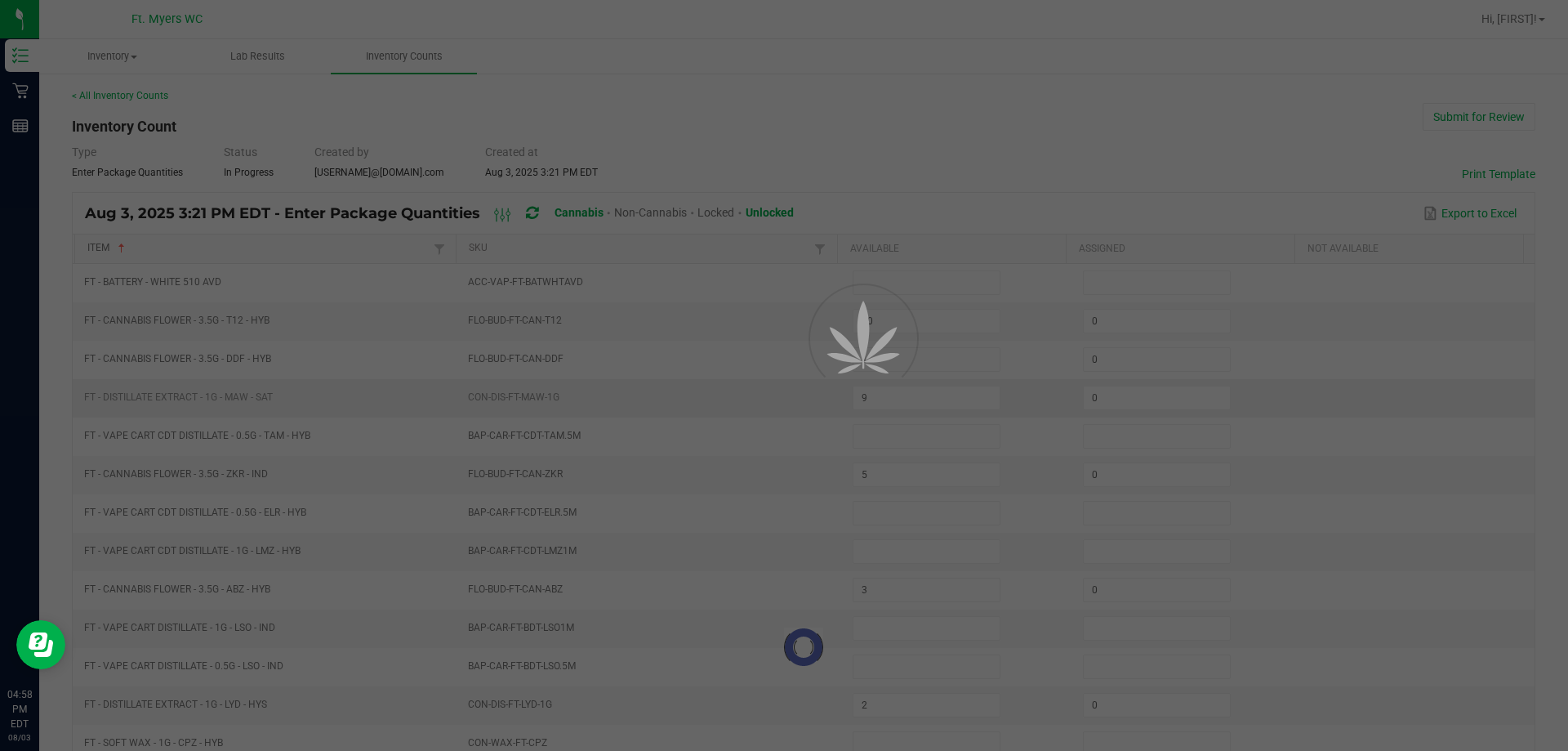 type on "0" 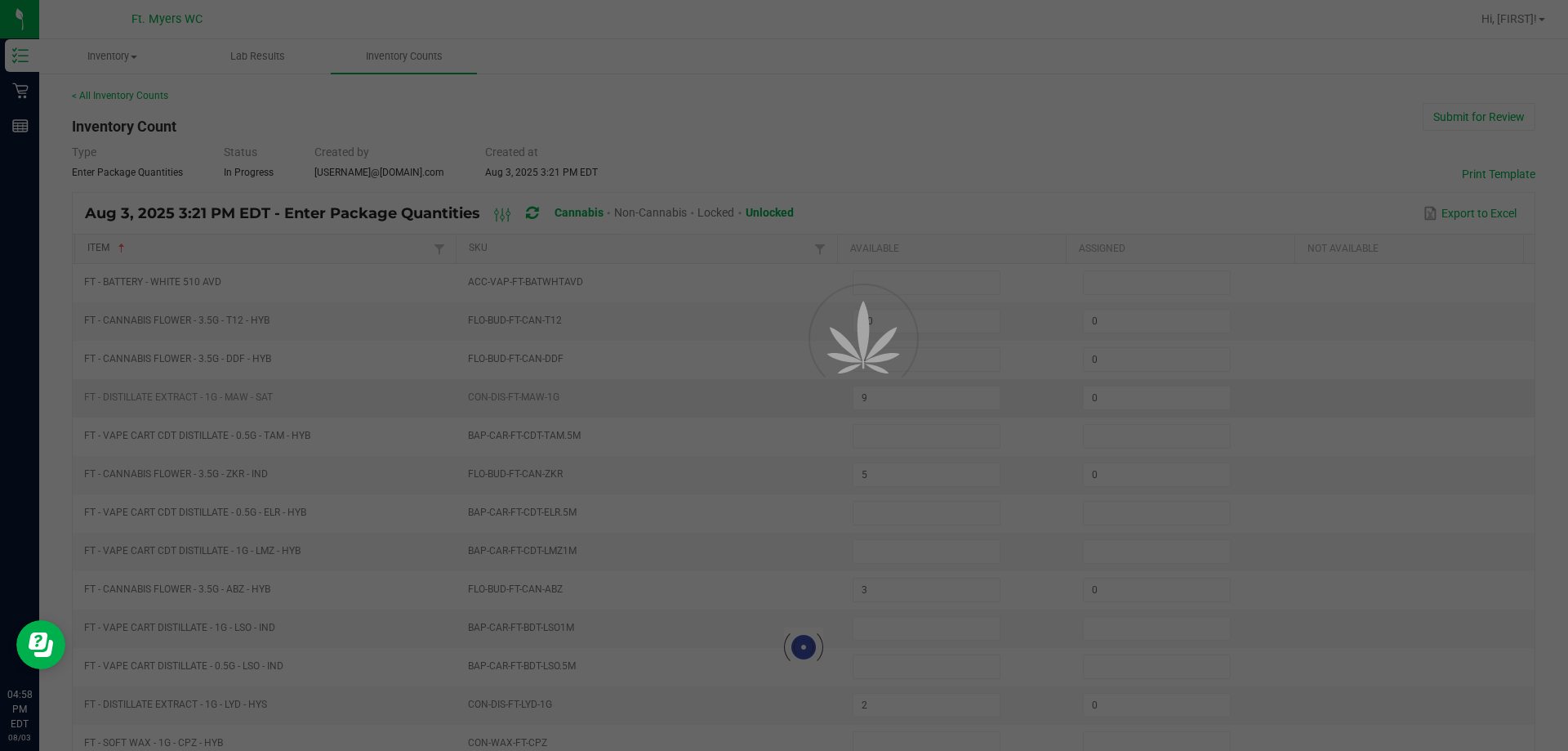type on "19" 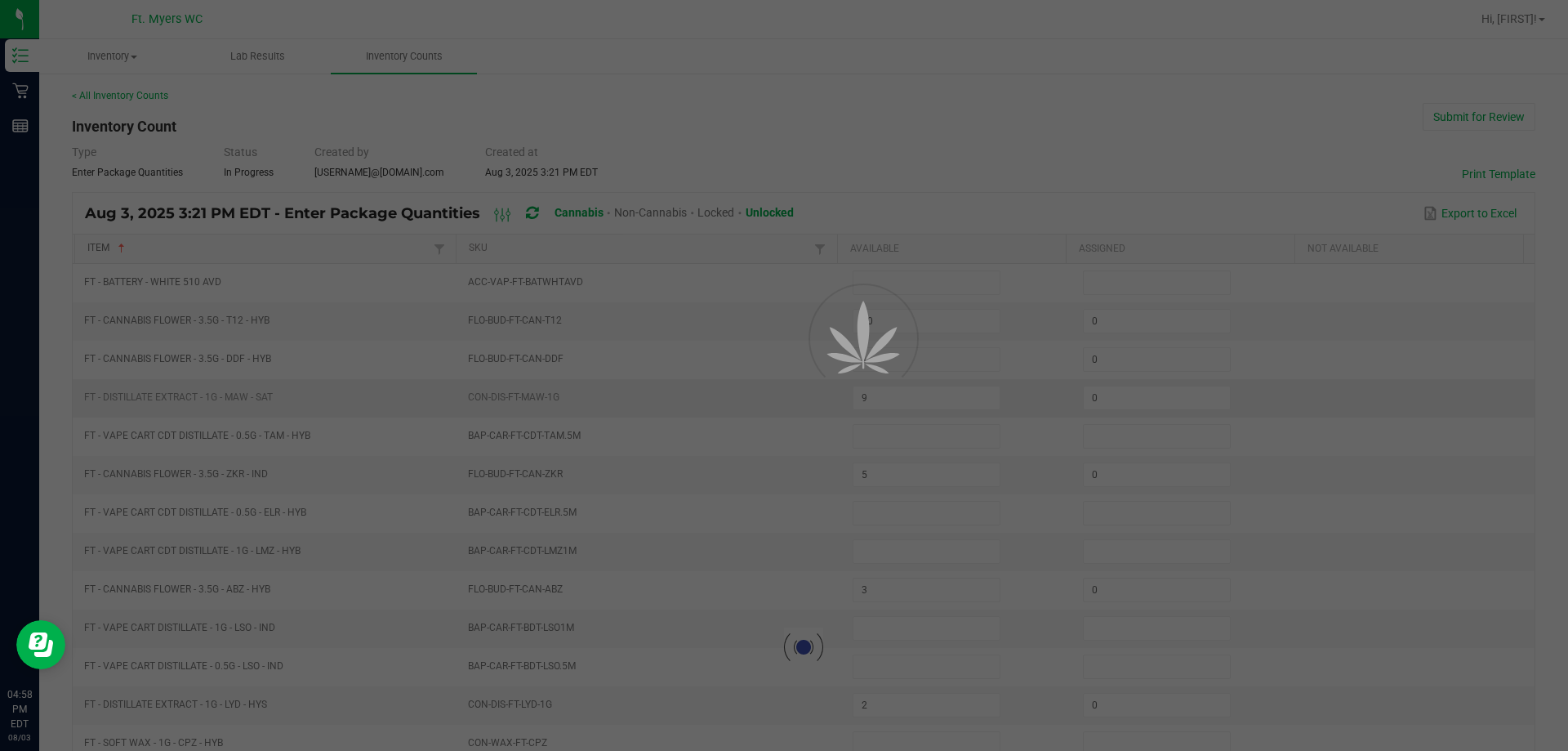 type on "19" 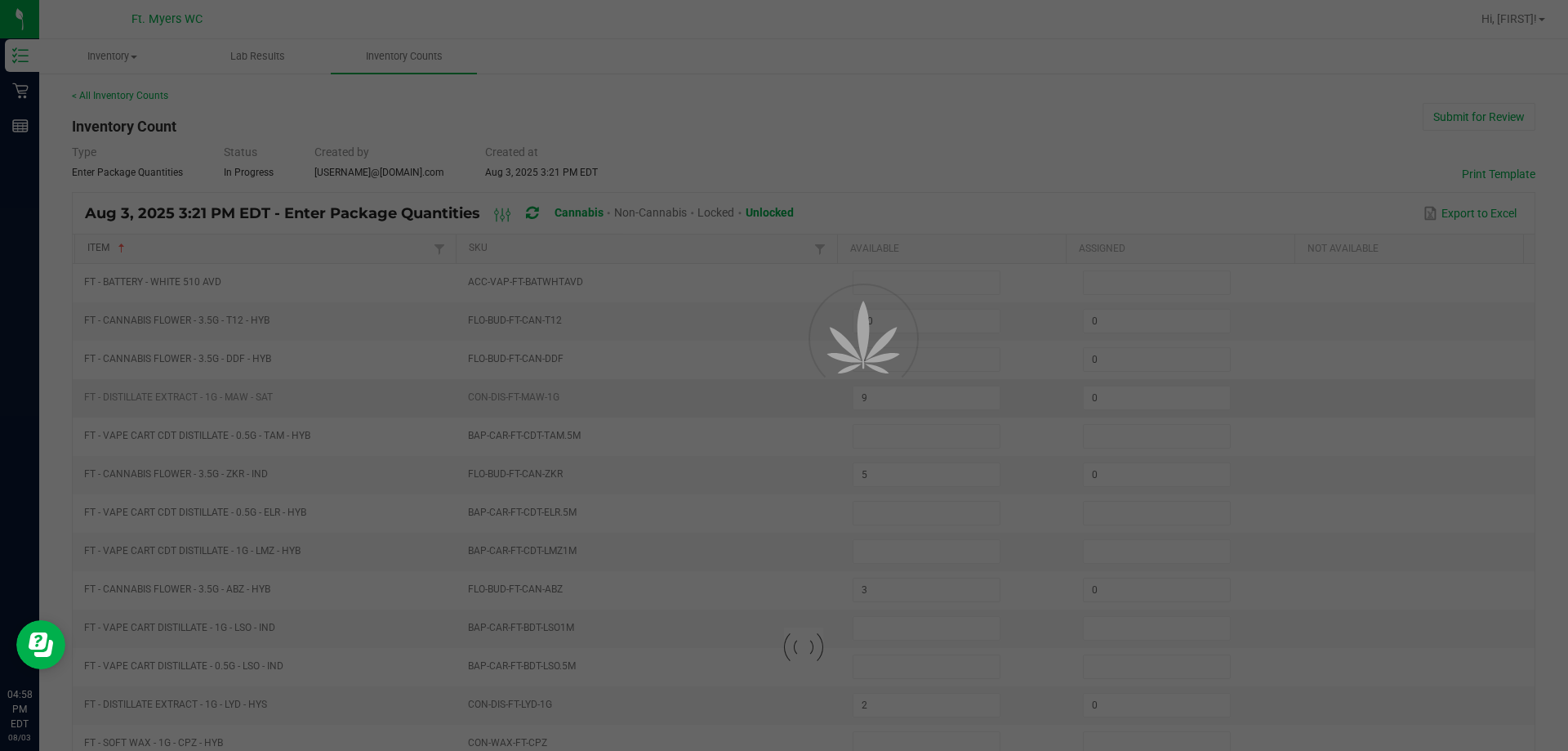 type on "0" 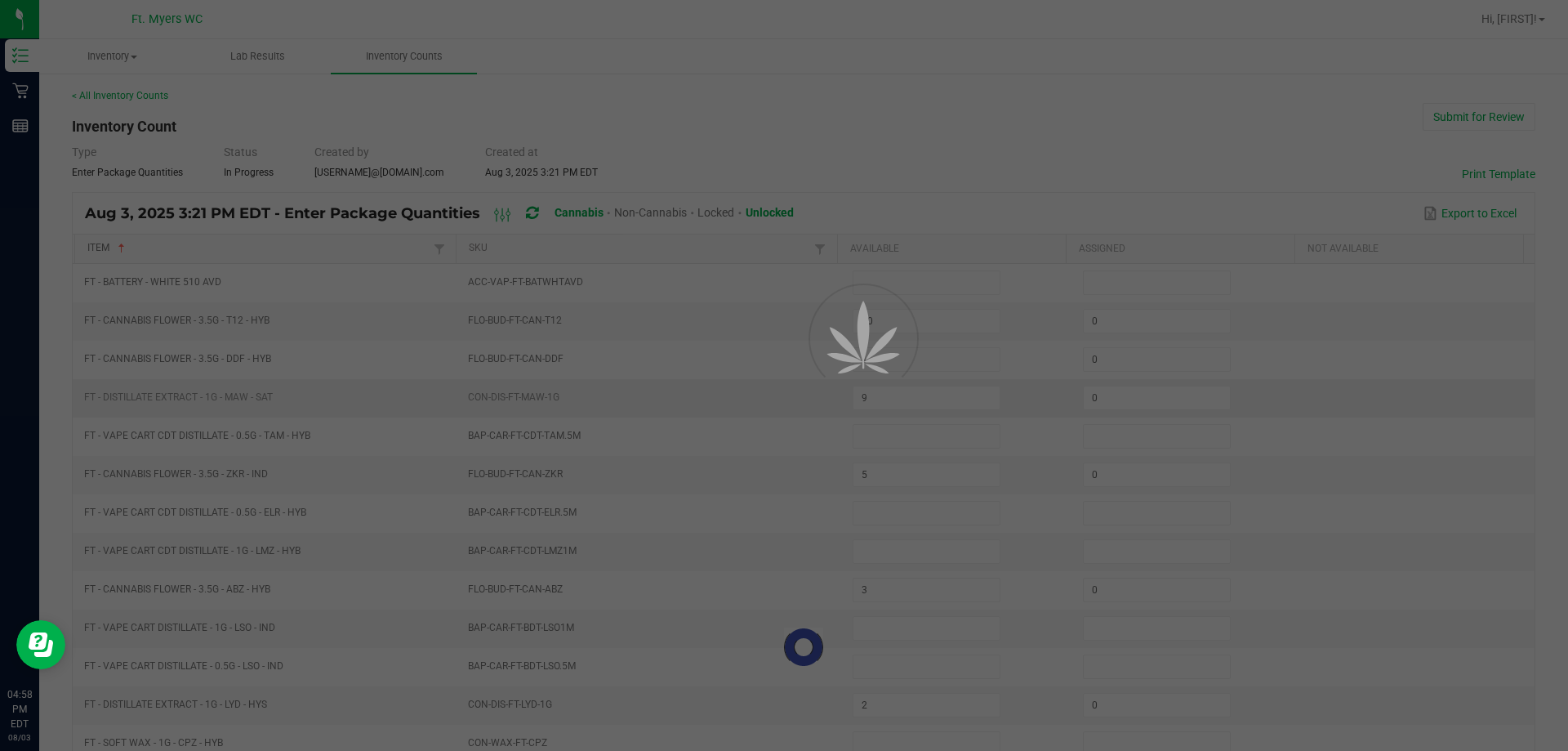type on "0" 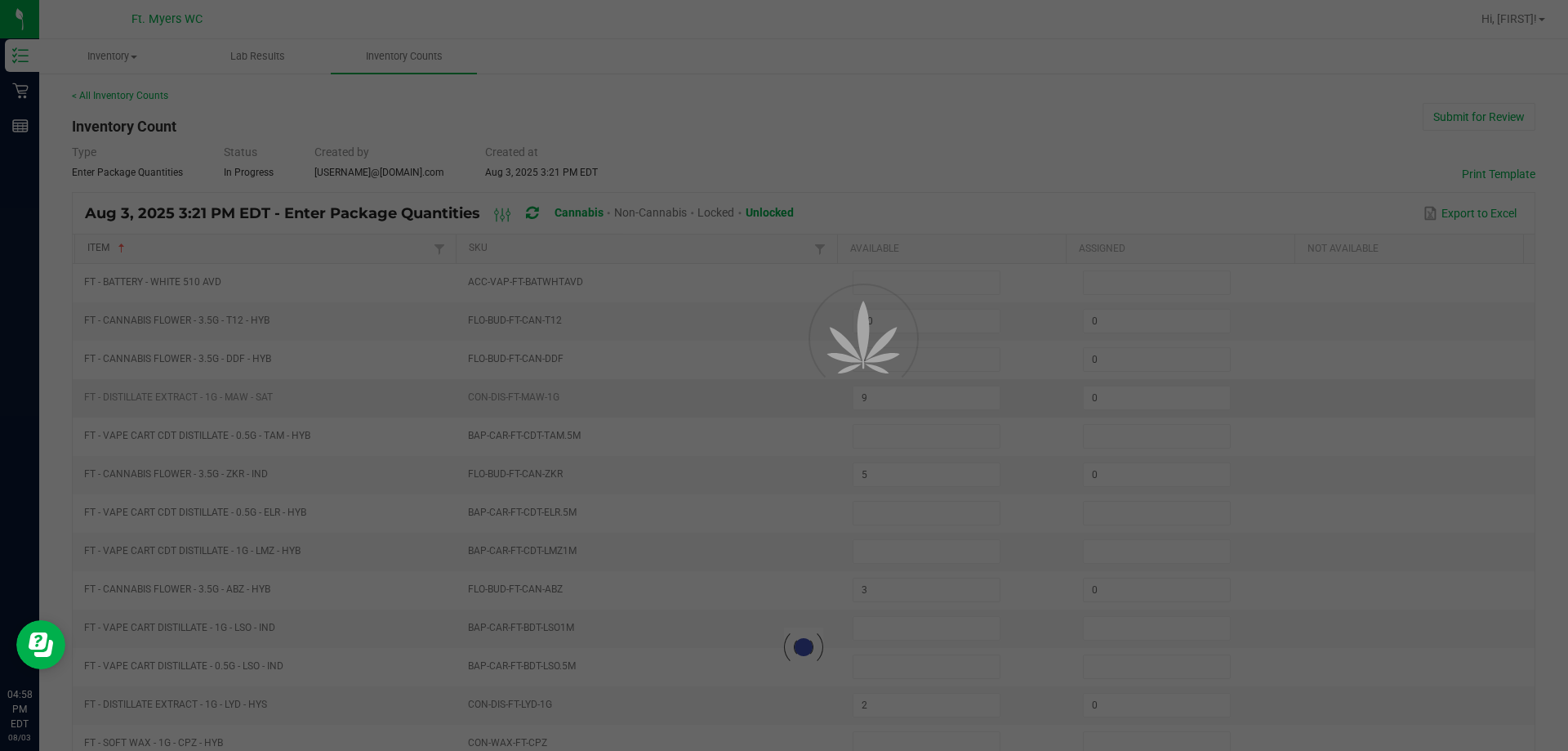 type on "20" 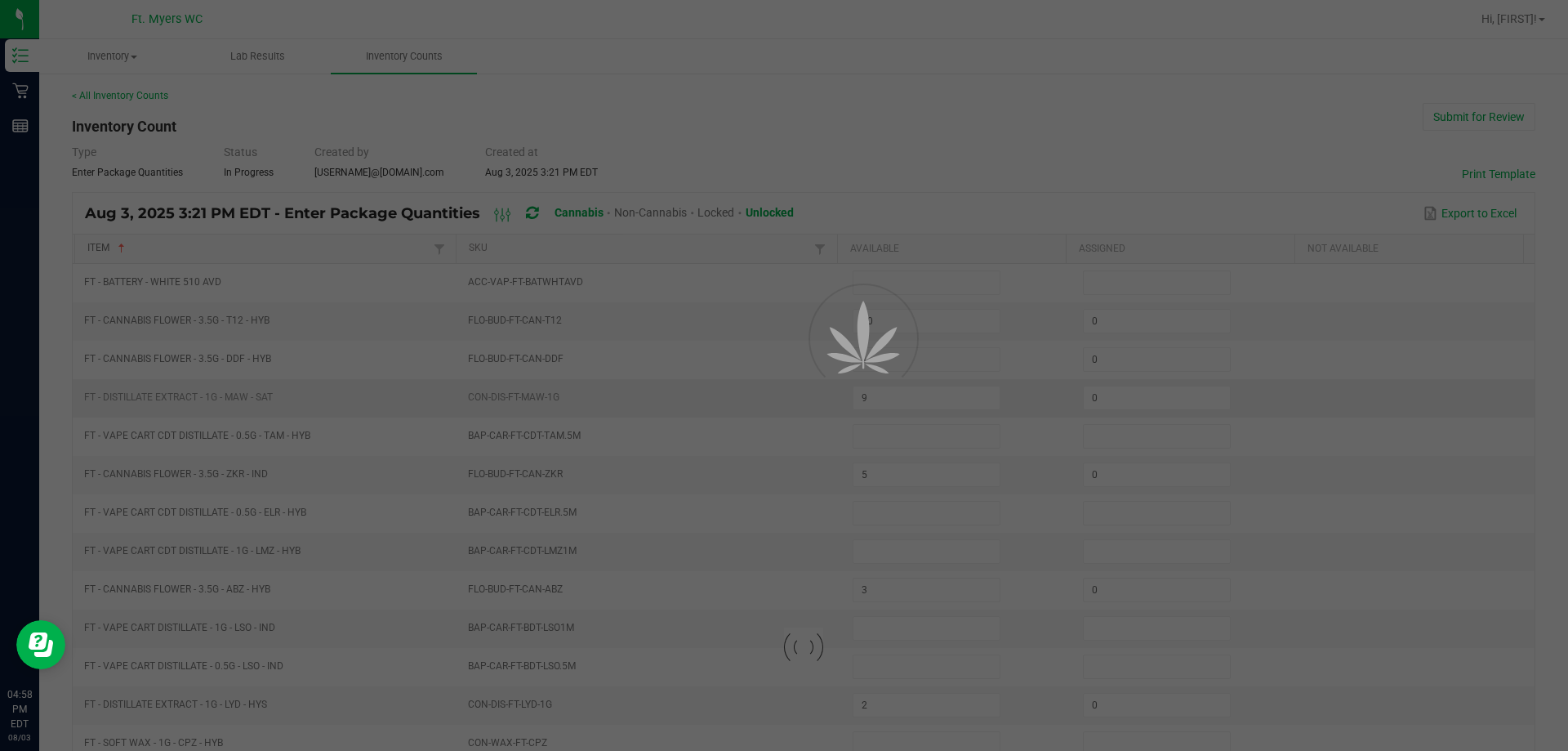 type on "0" 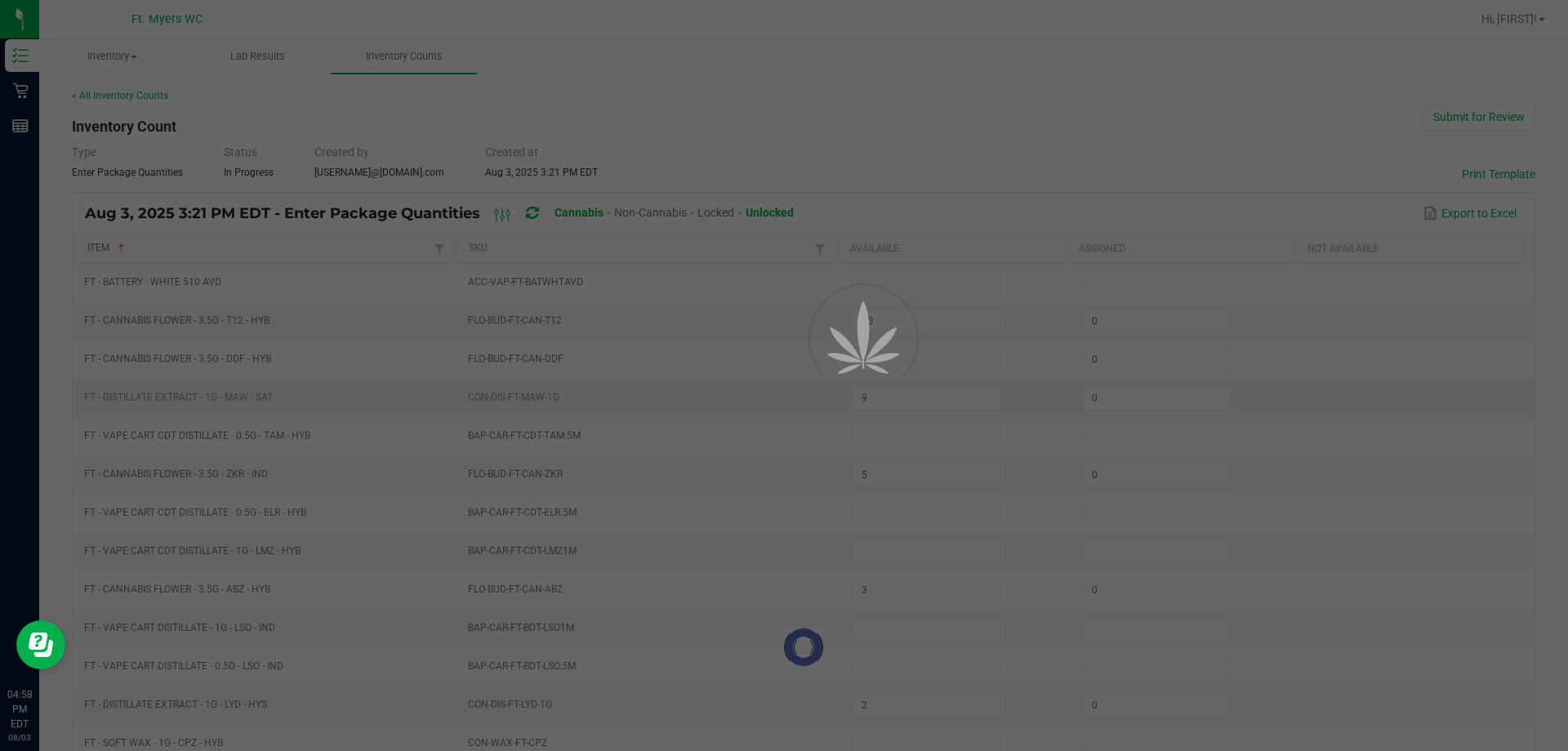 type on "3" 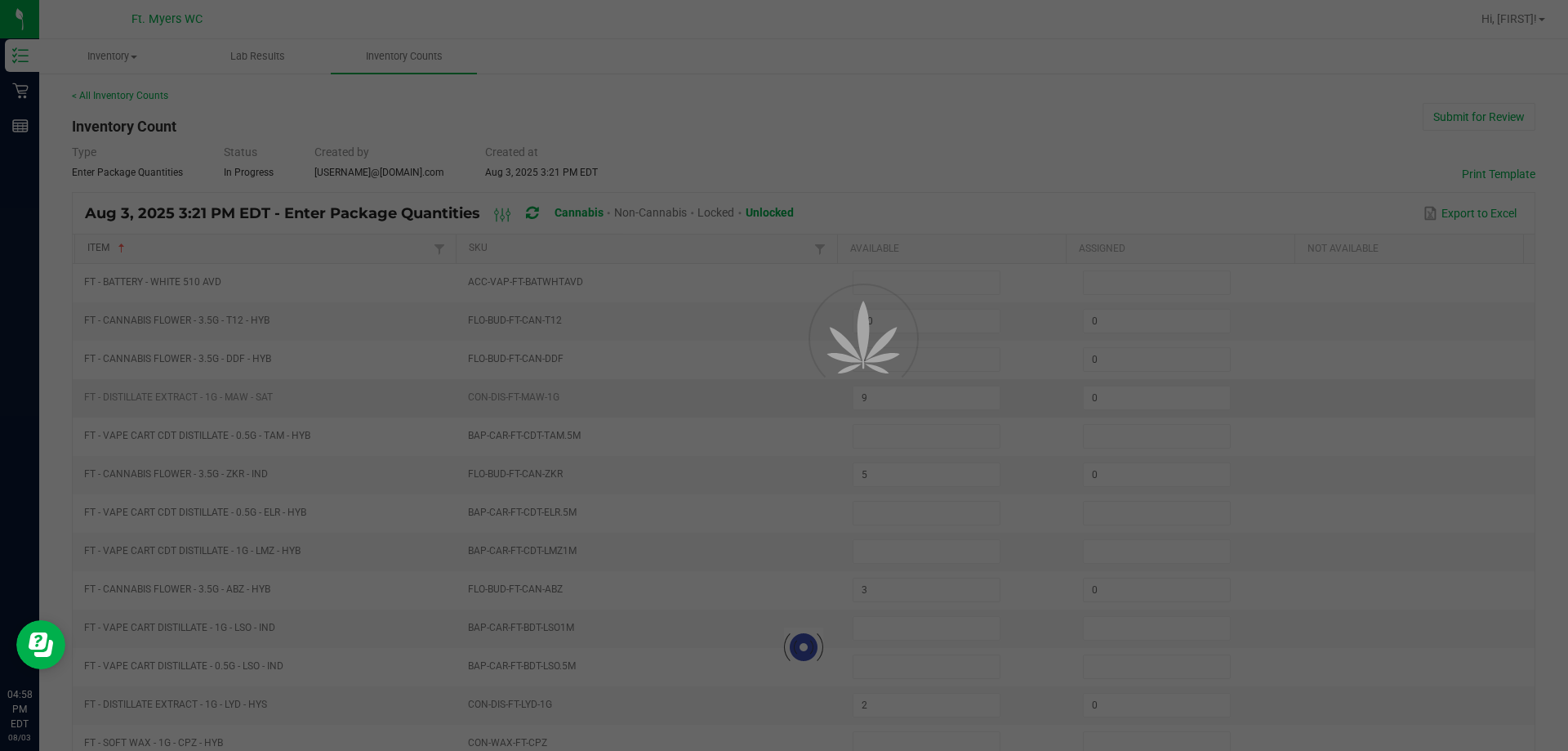 type on "0" 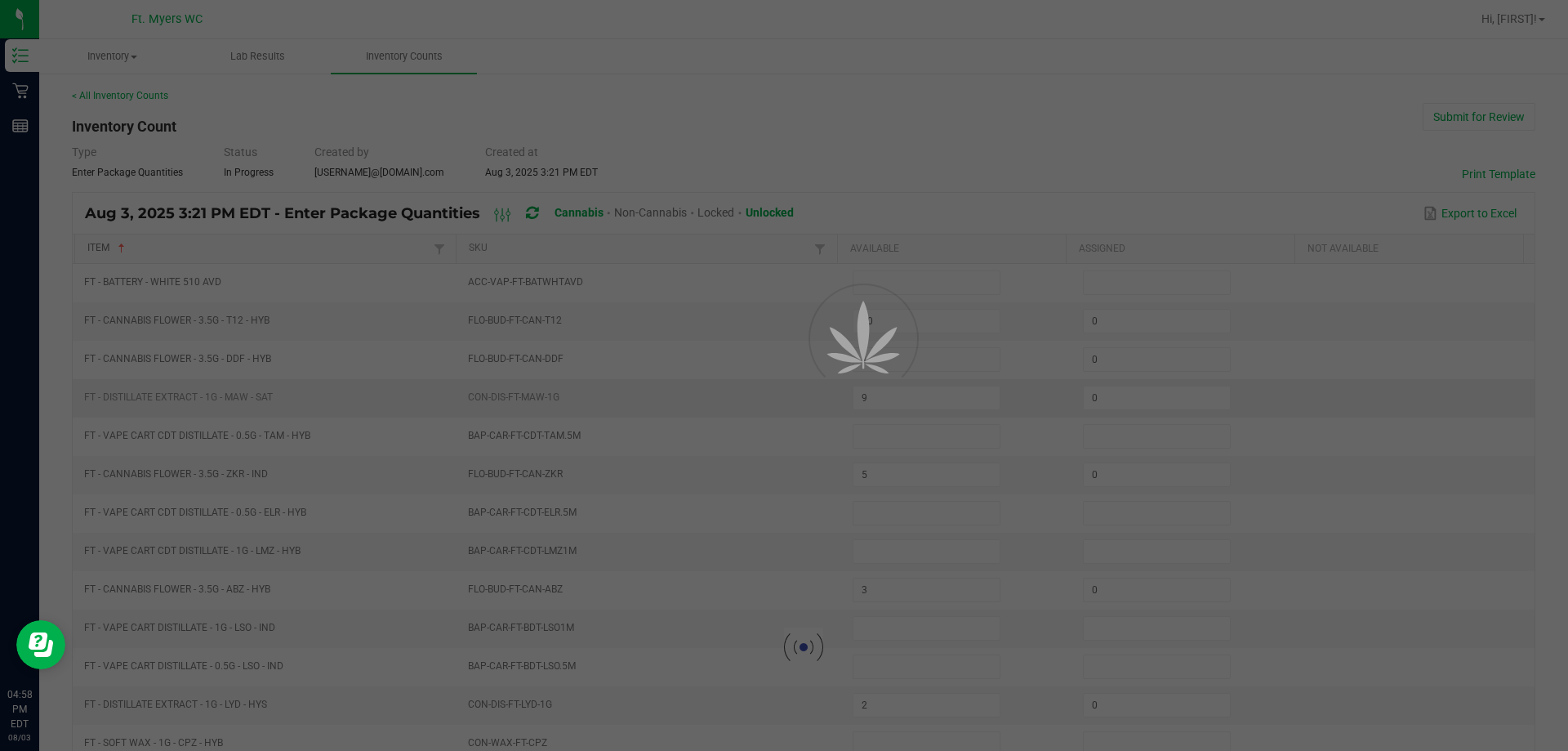 type on "16" 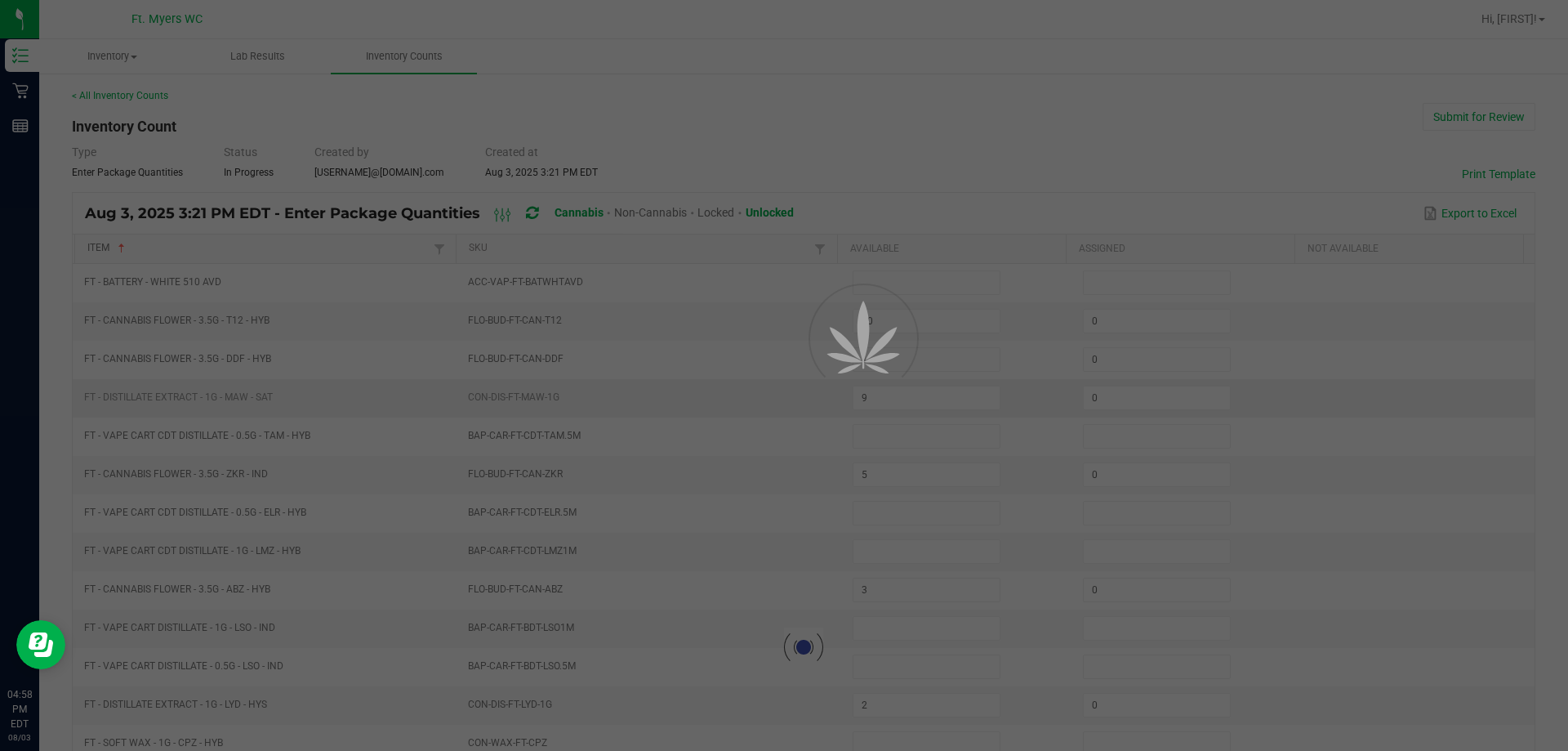 type on "0" 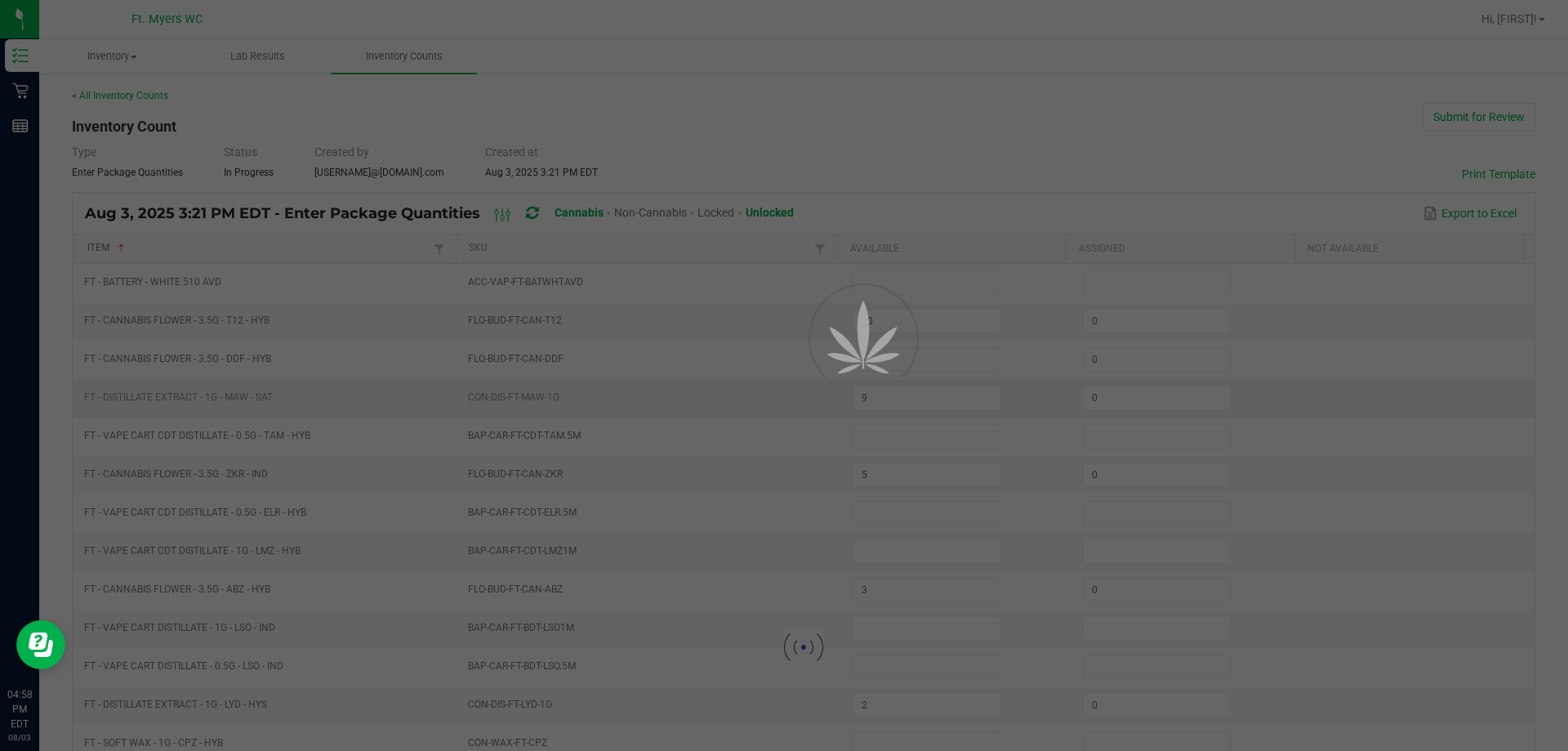 type on "3" 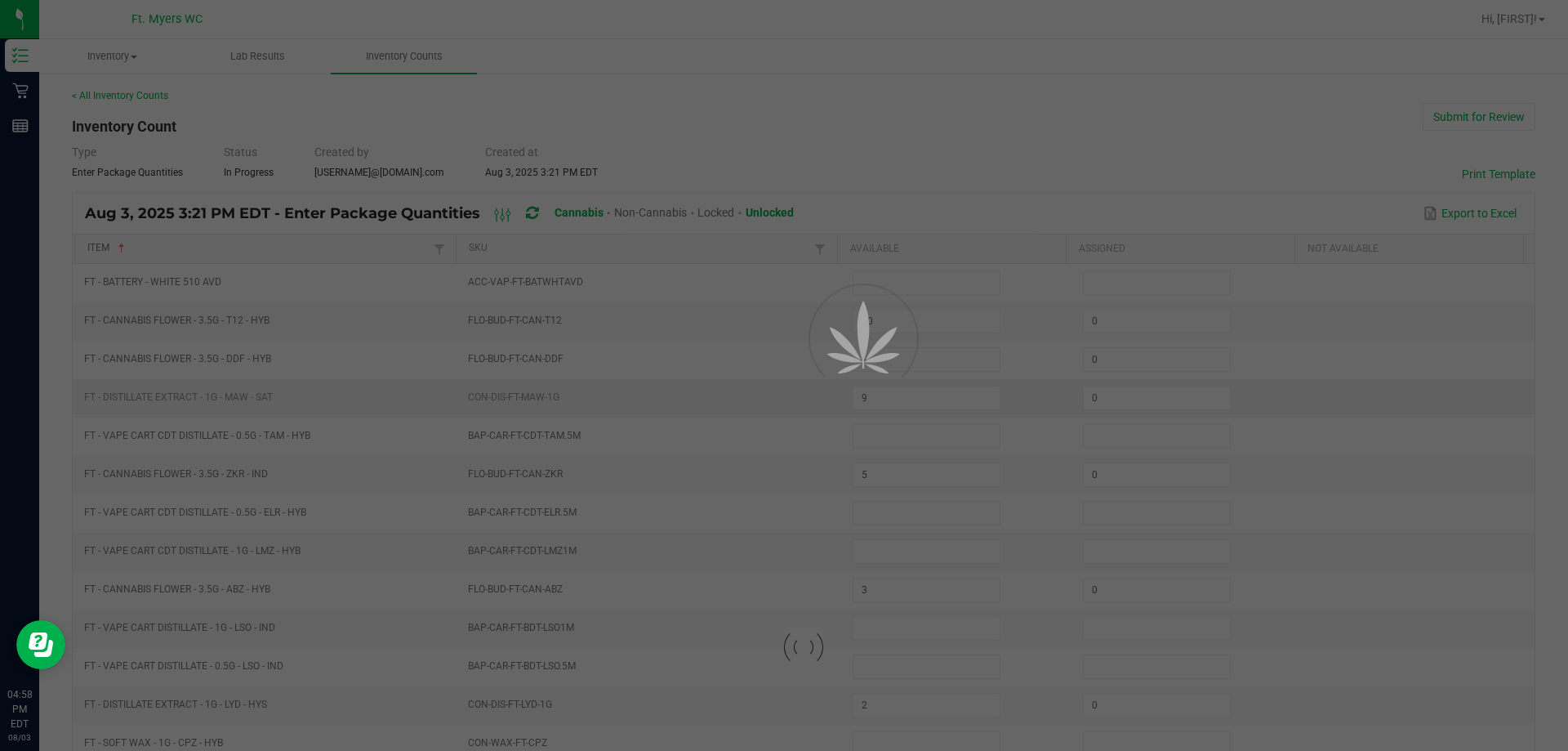 type on "0" 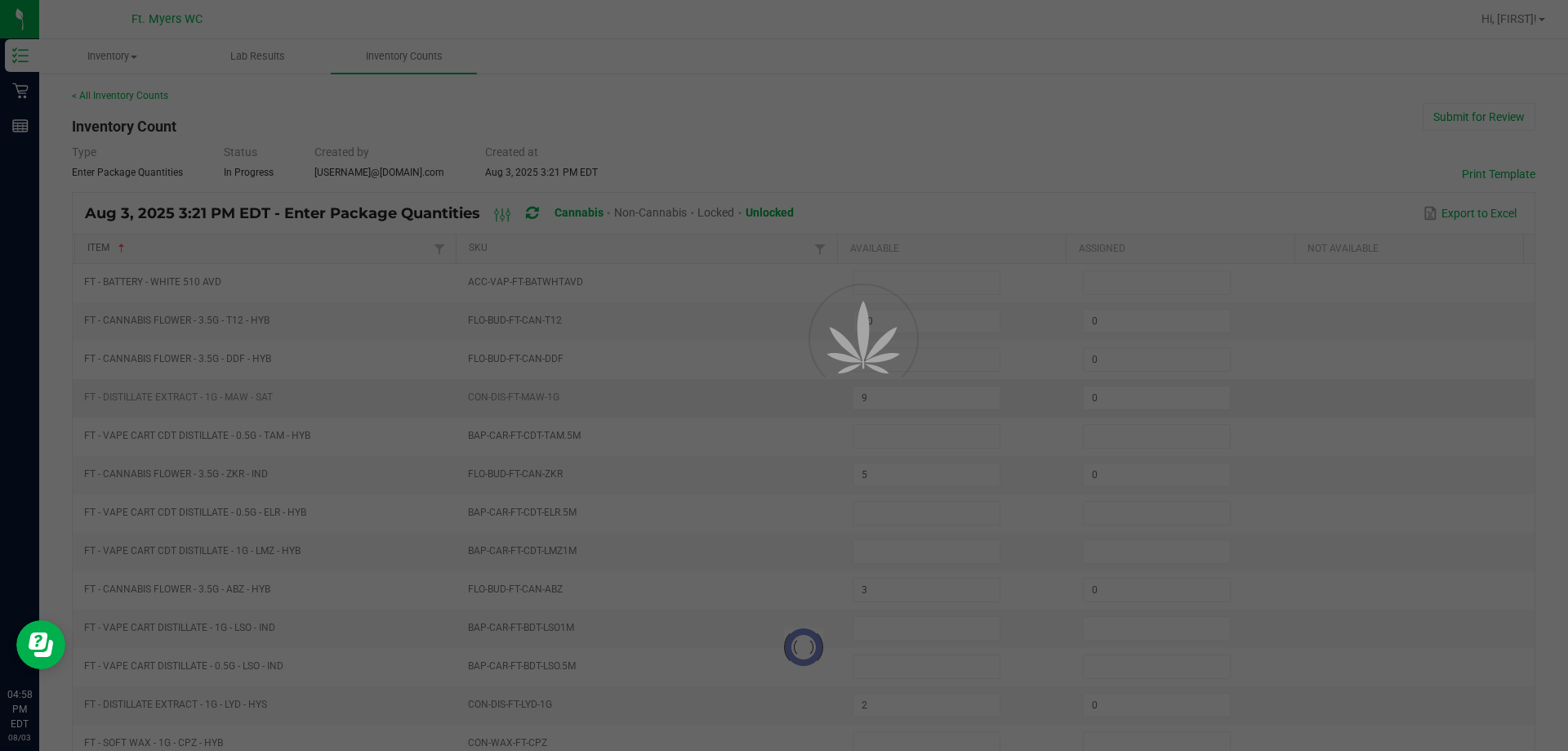 type on "6" 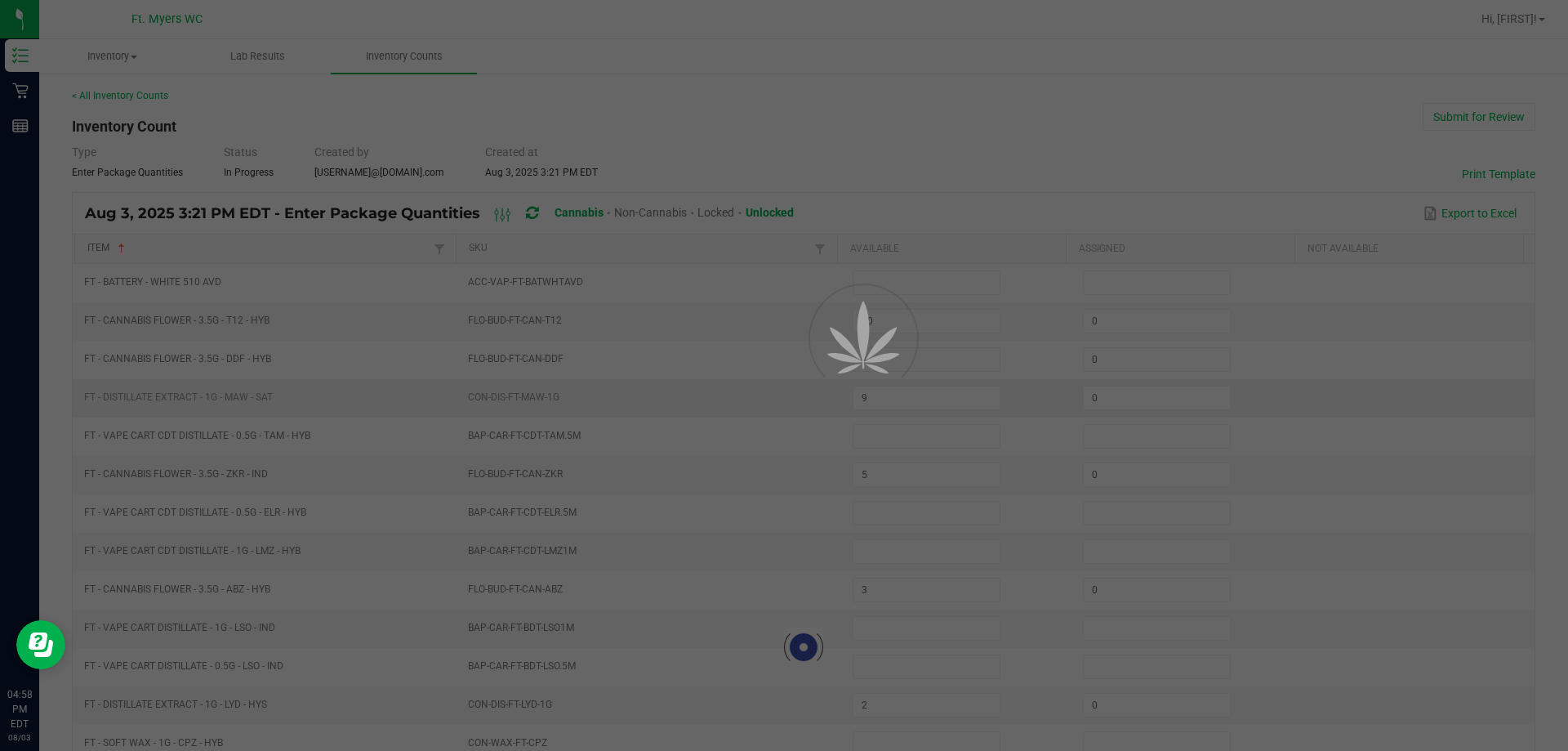 type on "0" 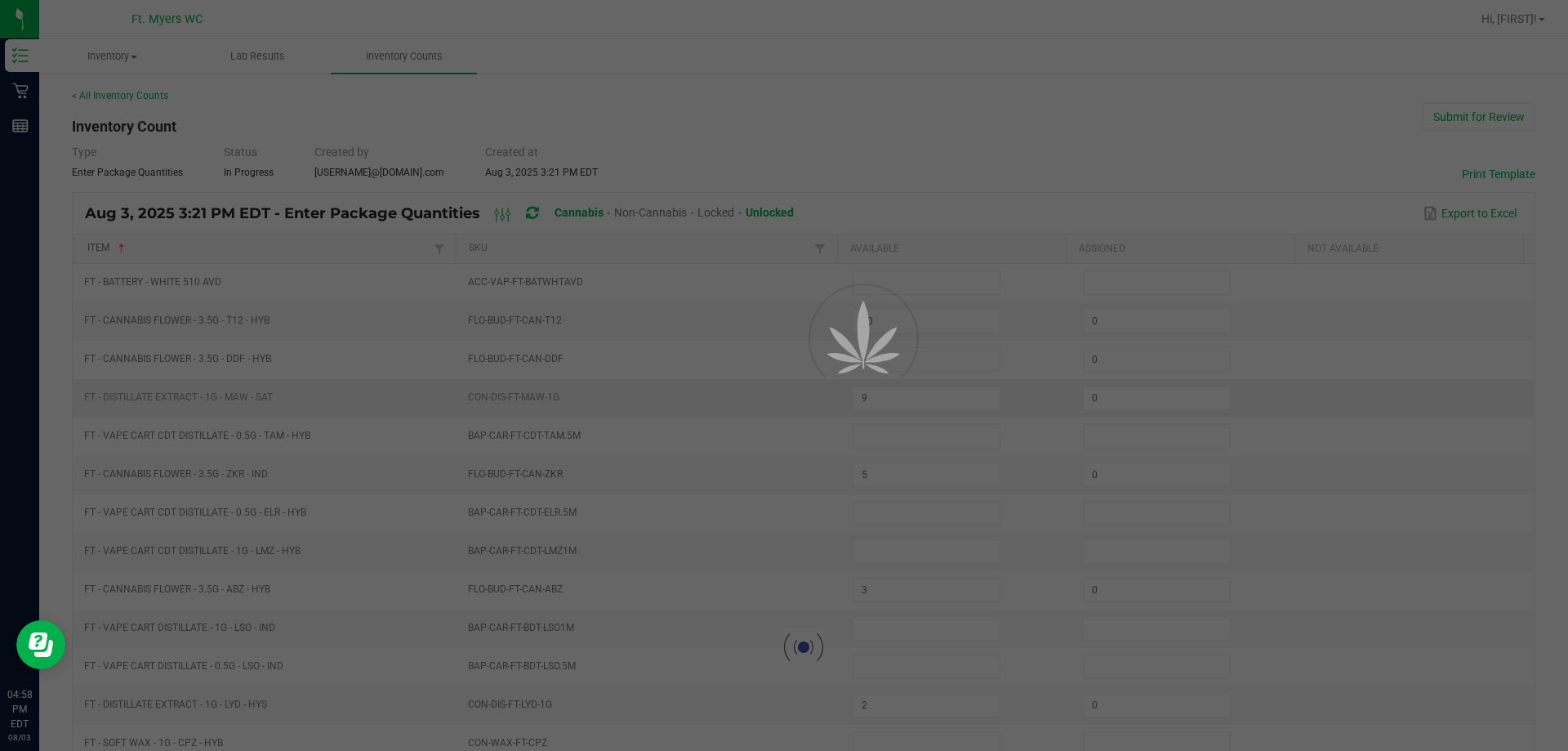 type on "16" 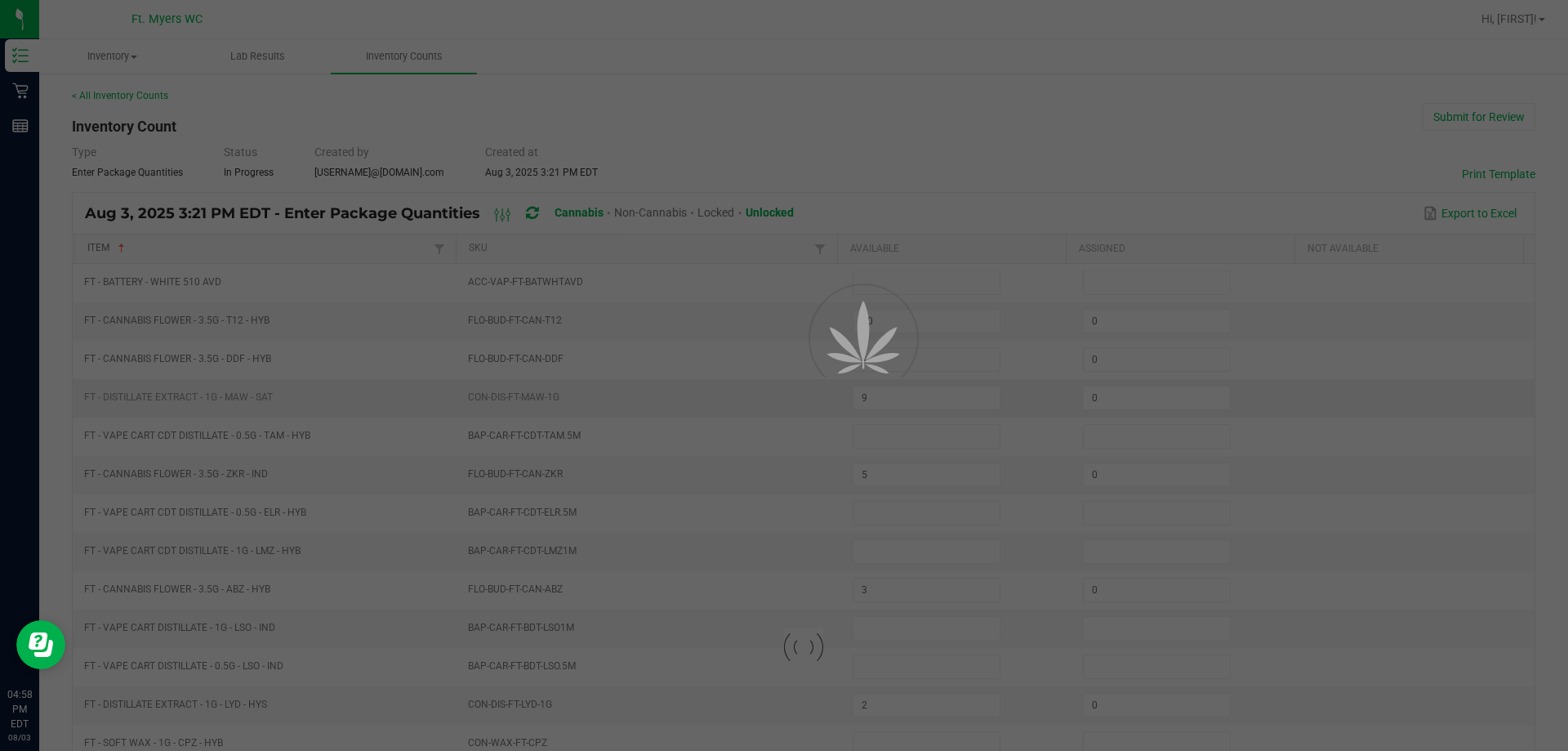 type on "0" 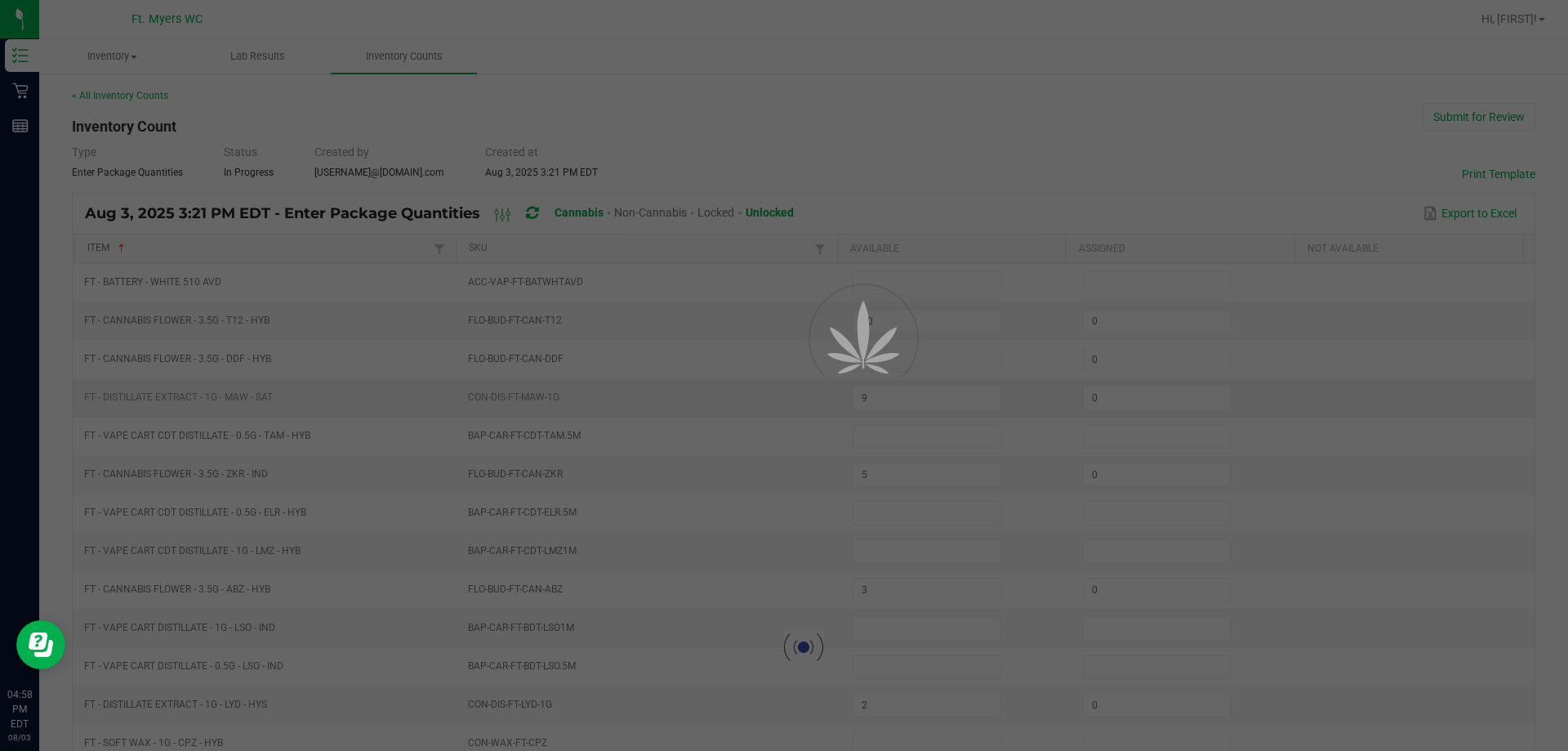 type on "15" 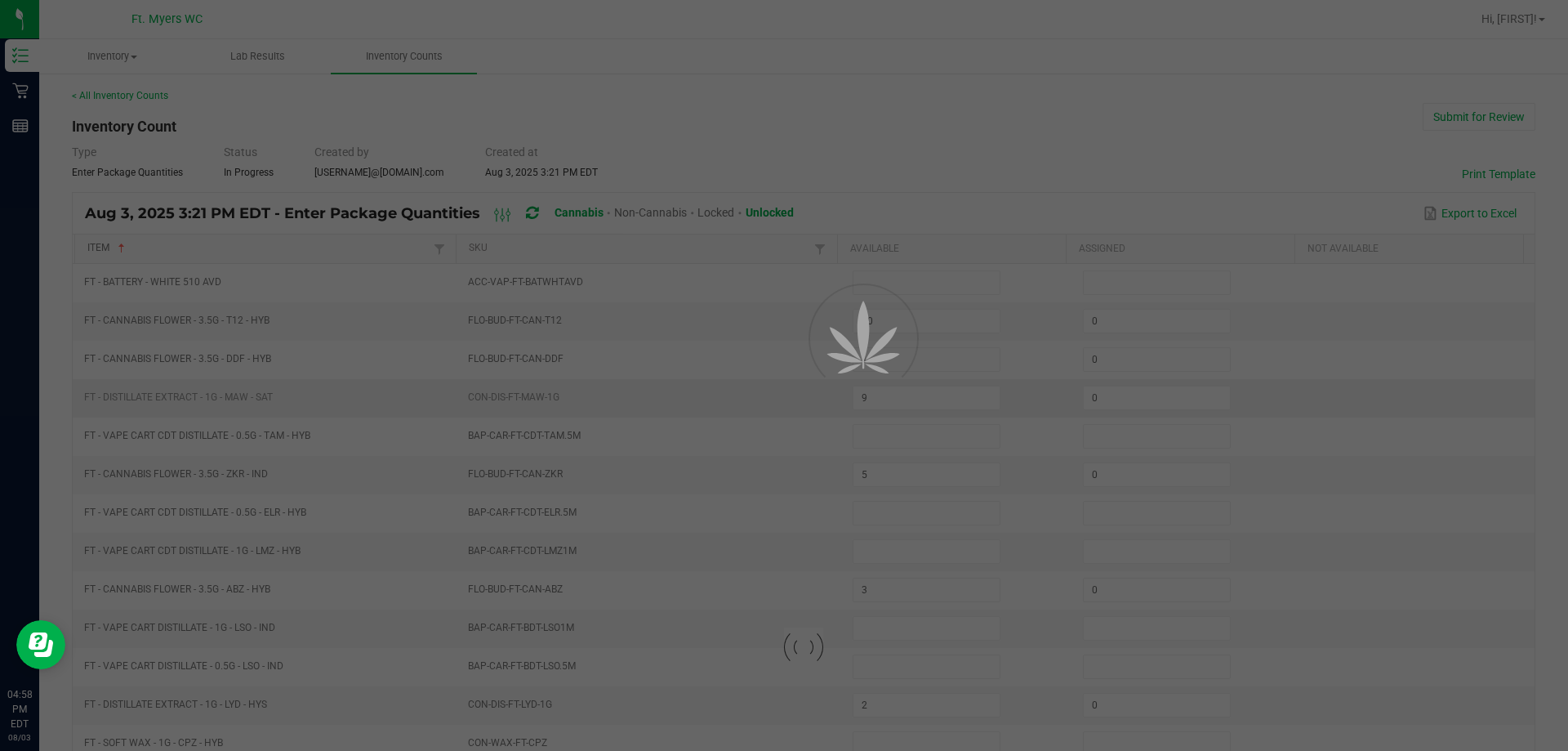 type on "0" 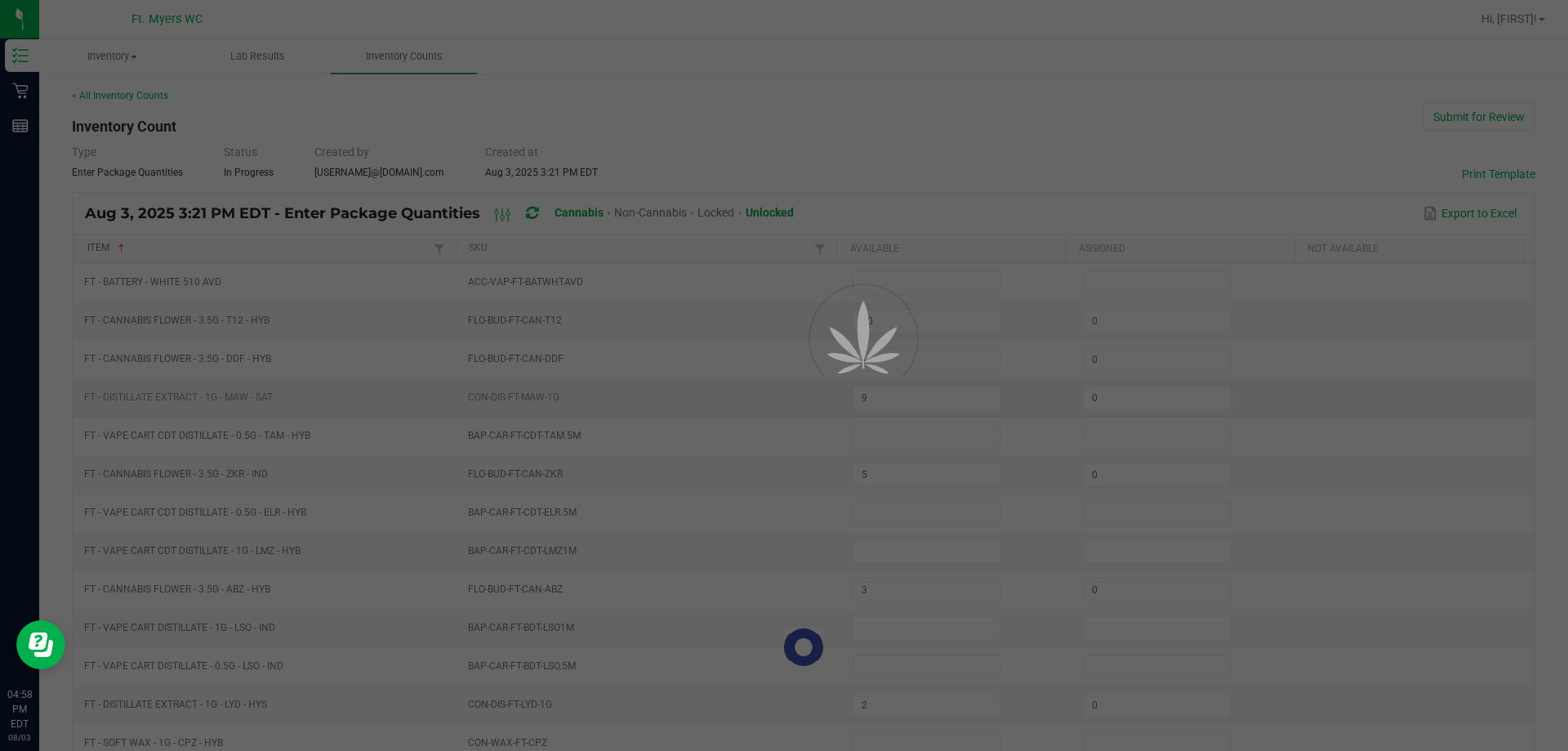type on "0" 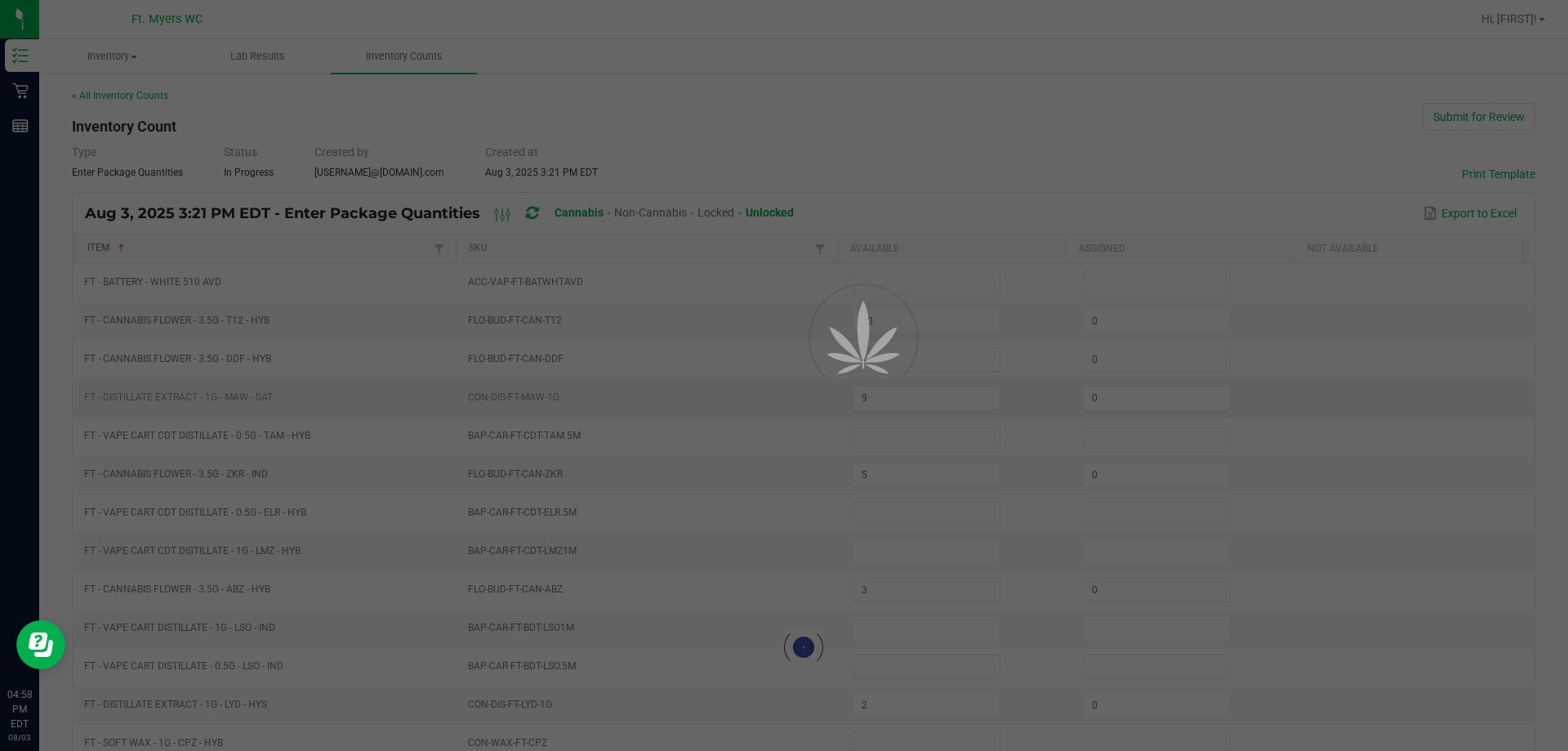 type on "13" 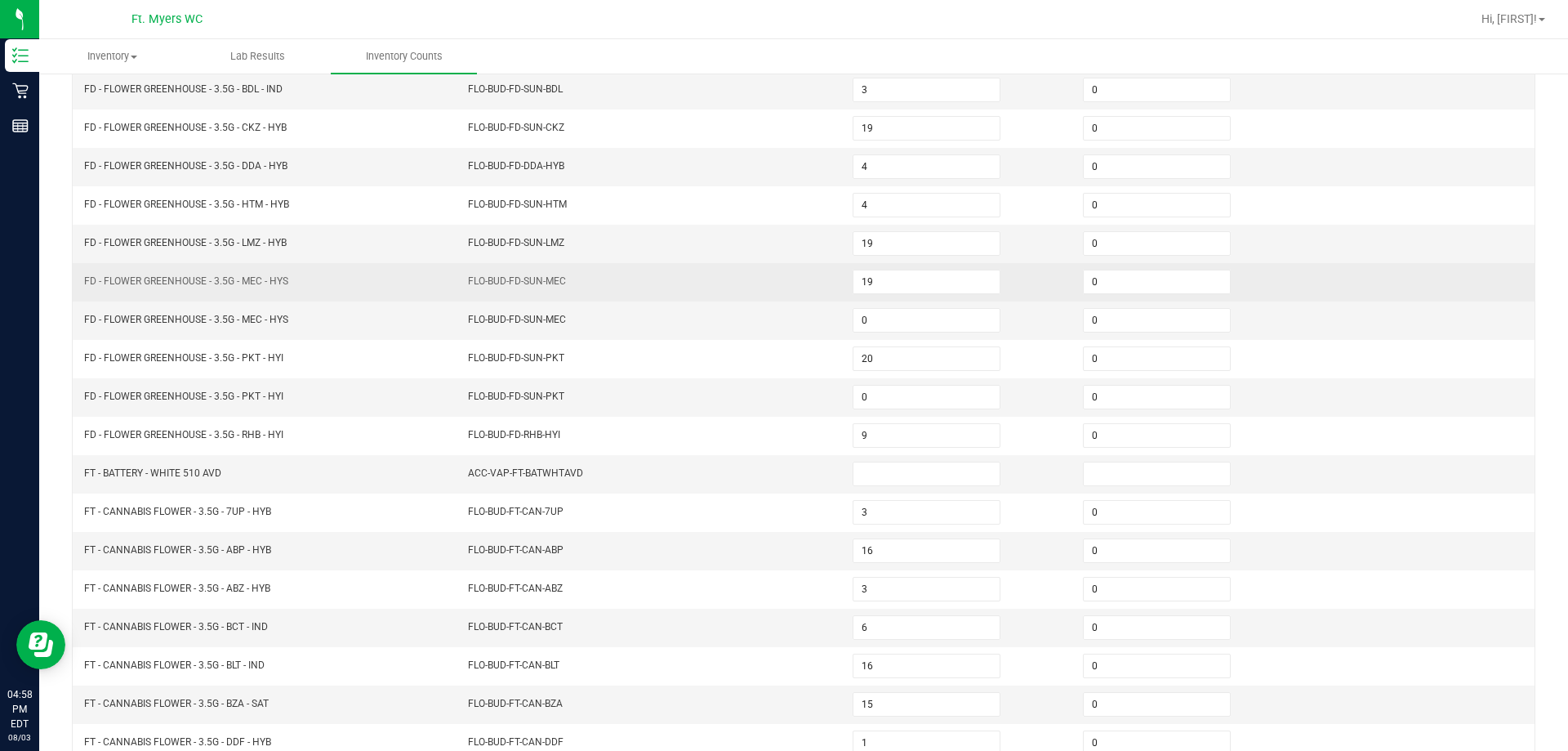 scroll, scrollTop: 339, scrollLeft: 0, axis: vertical 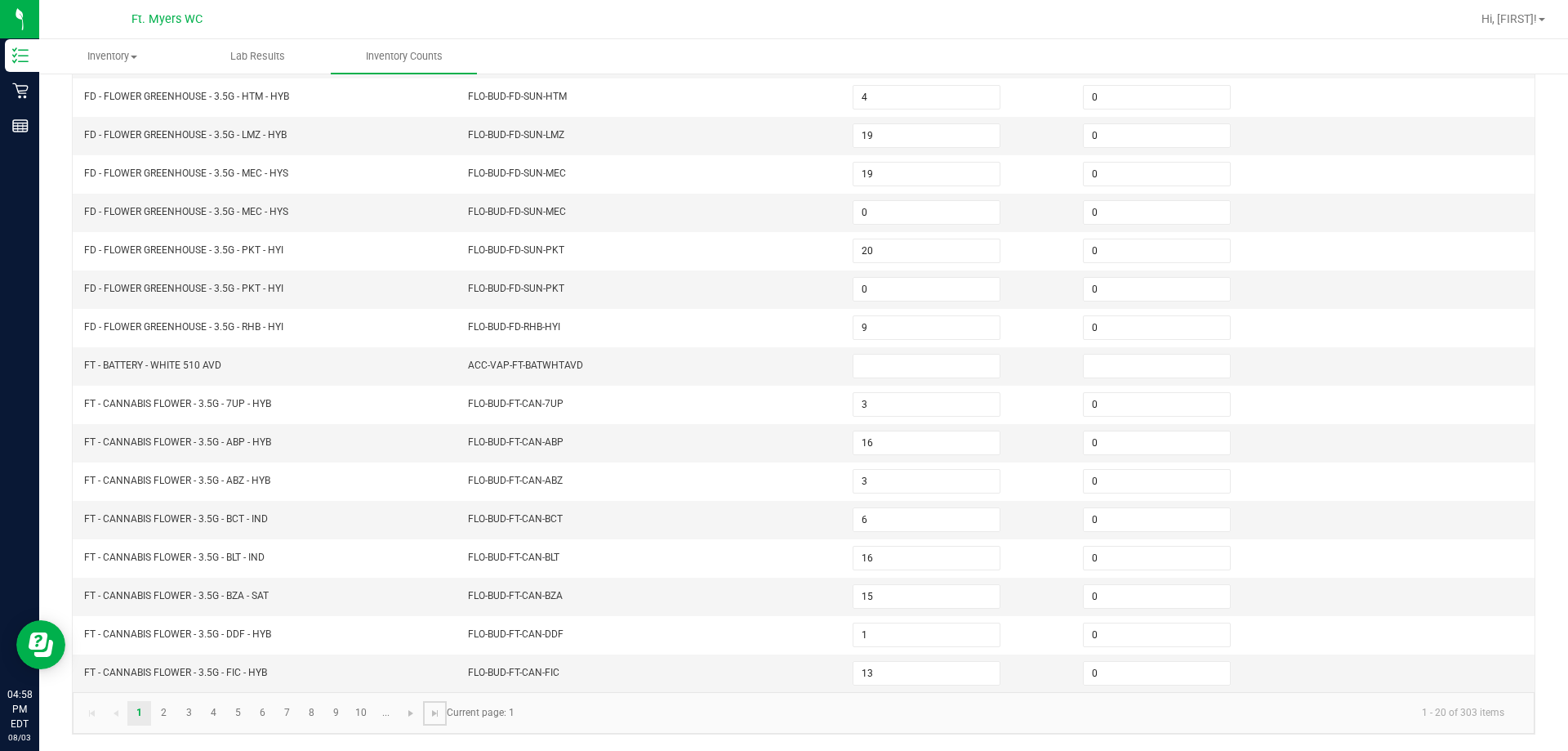 click 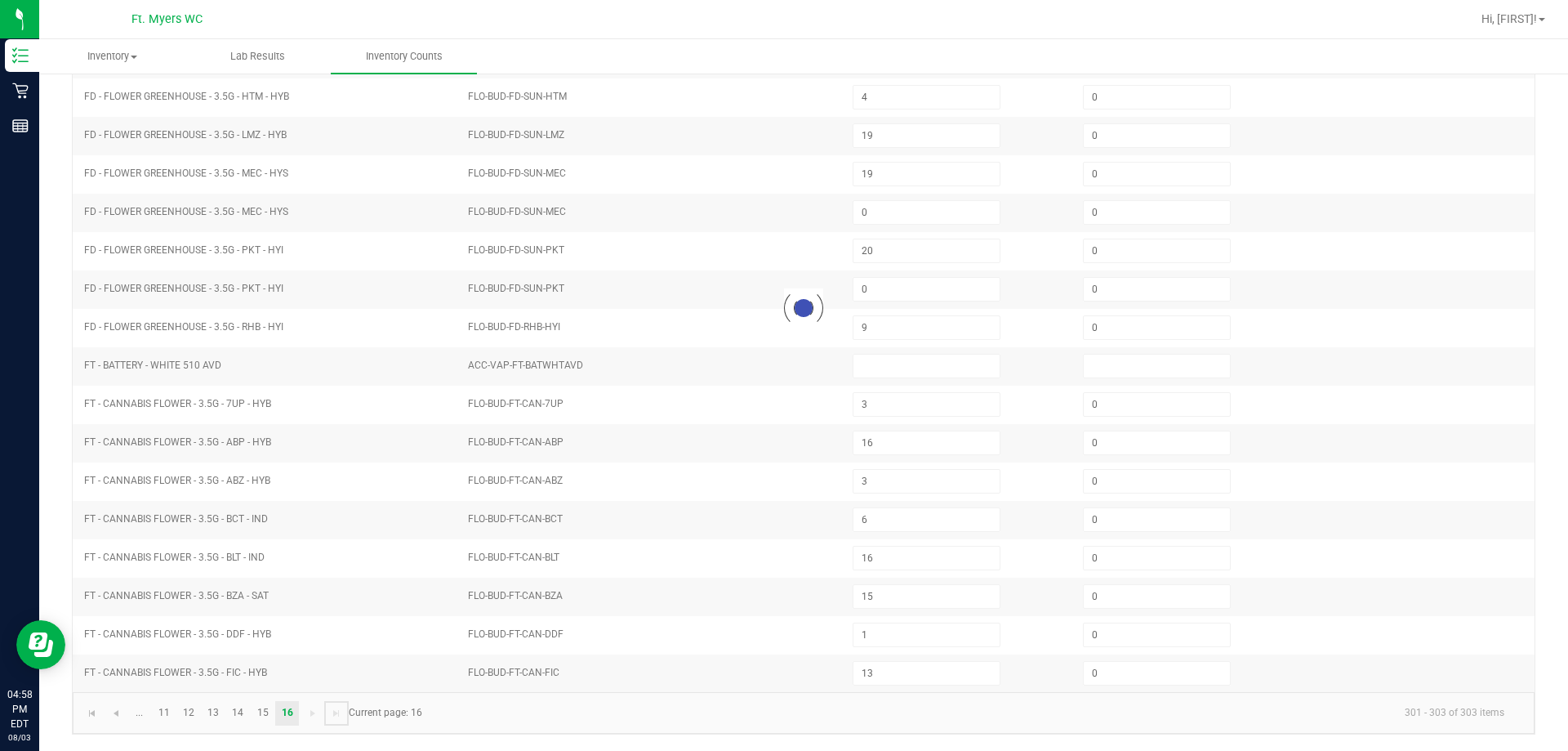 type on "7" 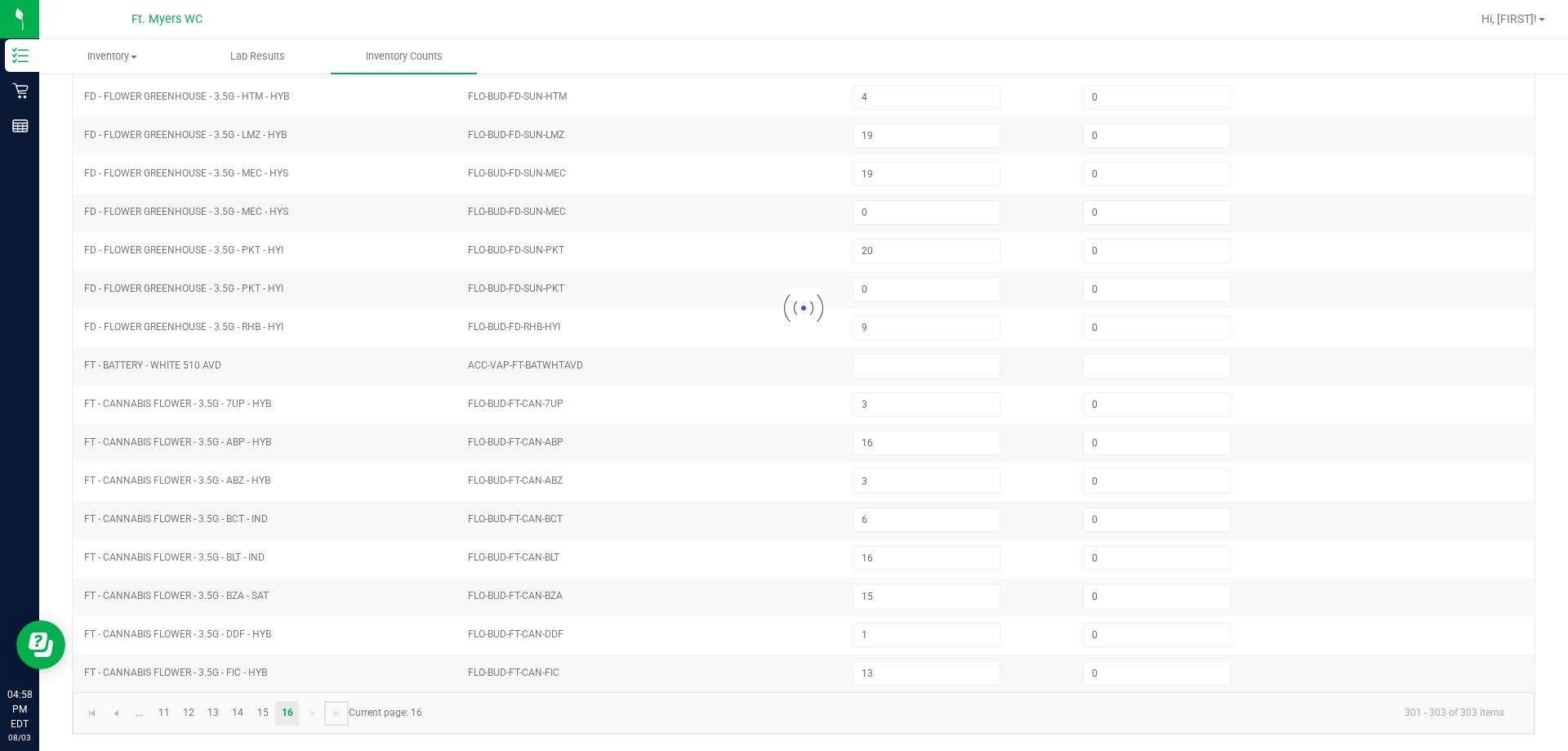 type 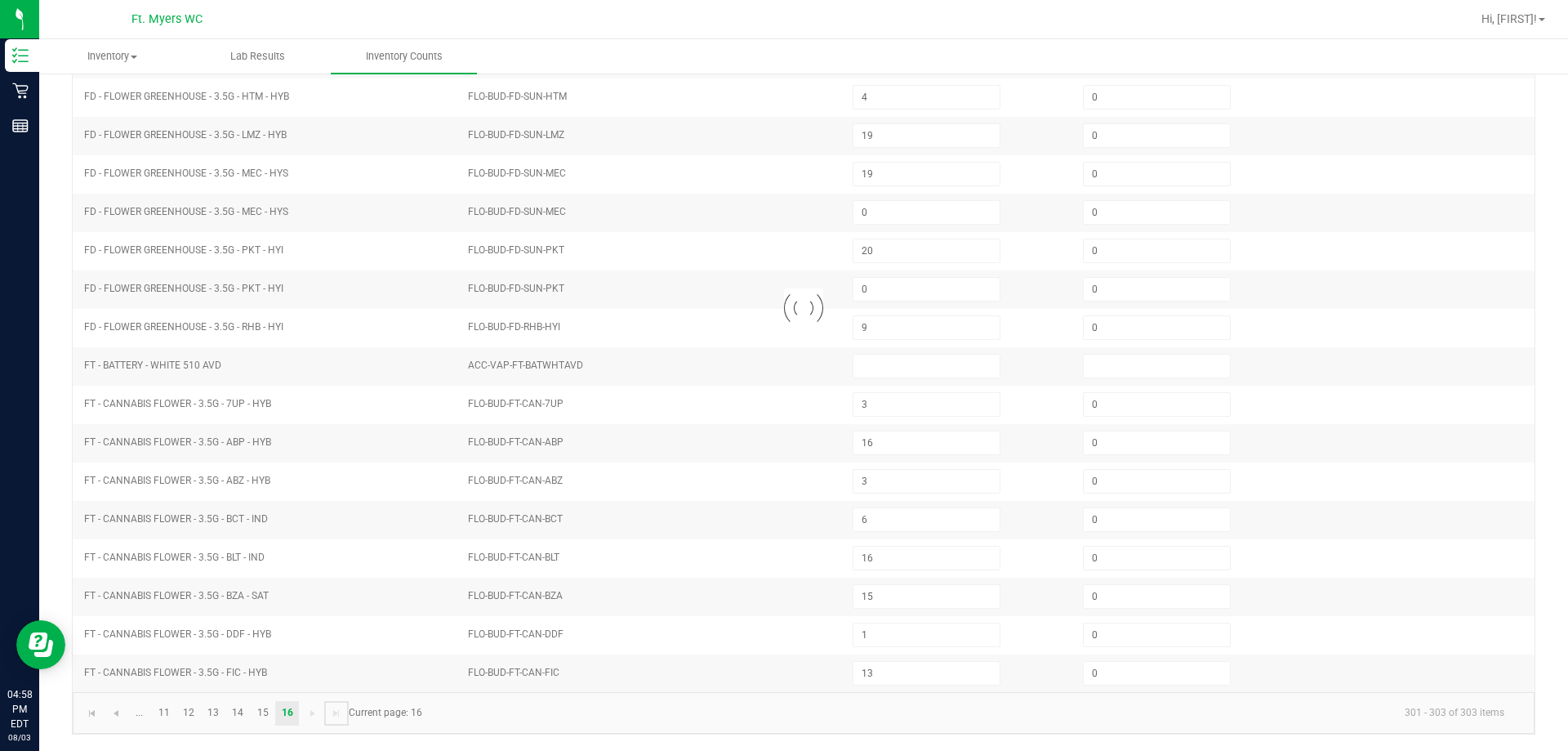 type 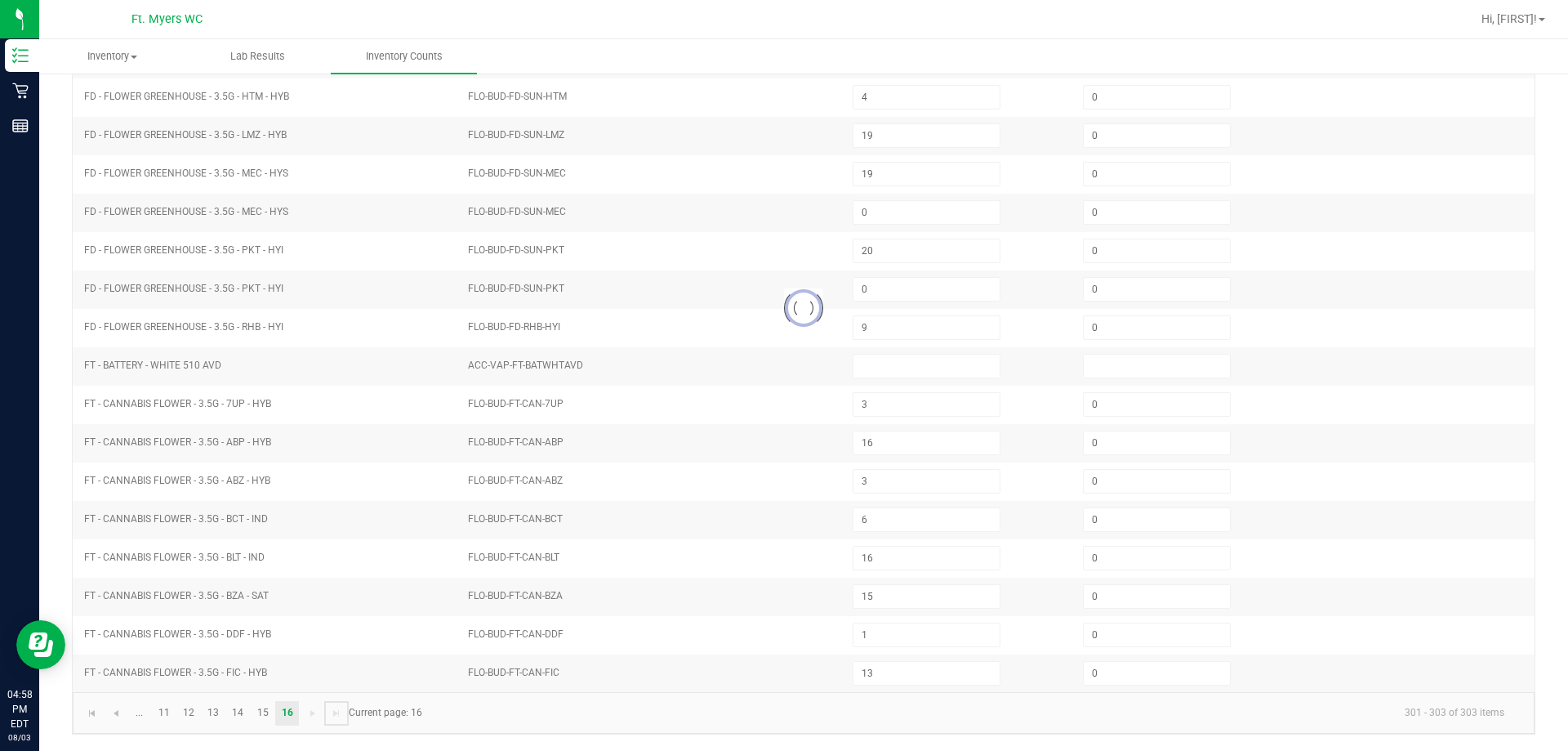 scroll, scrollTop: 0, scrollLeft: 0, axis: both 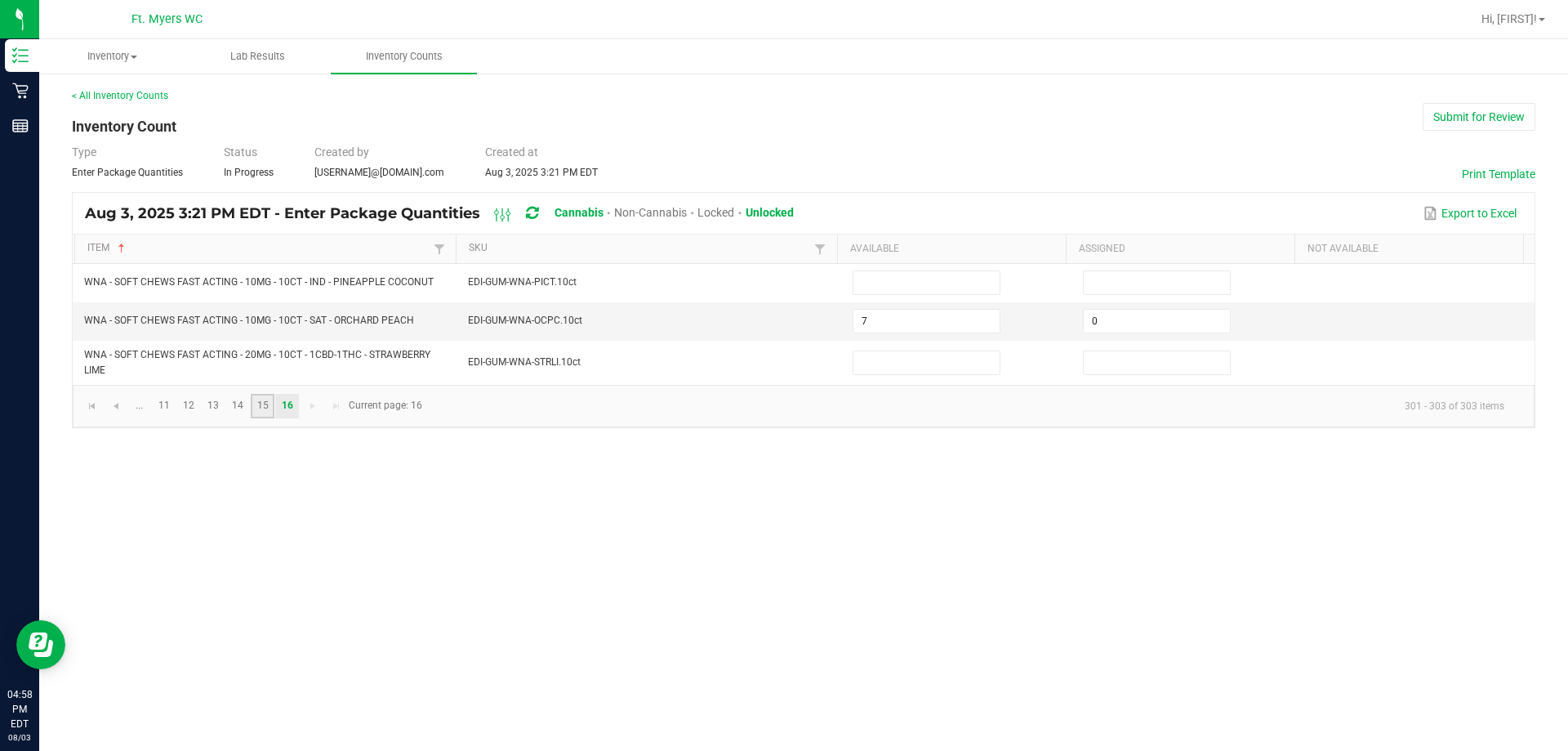 click on "15" 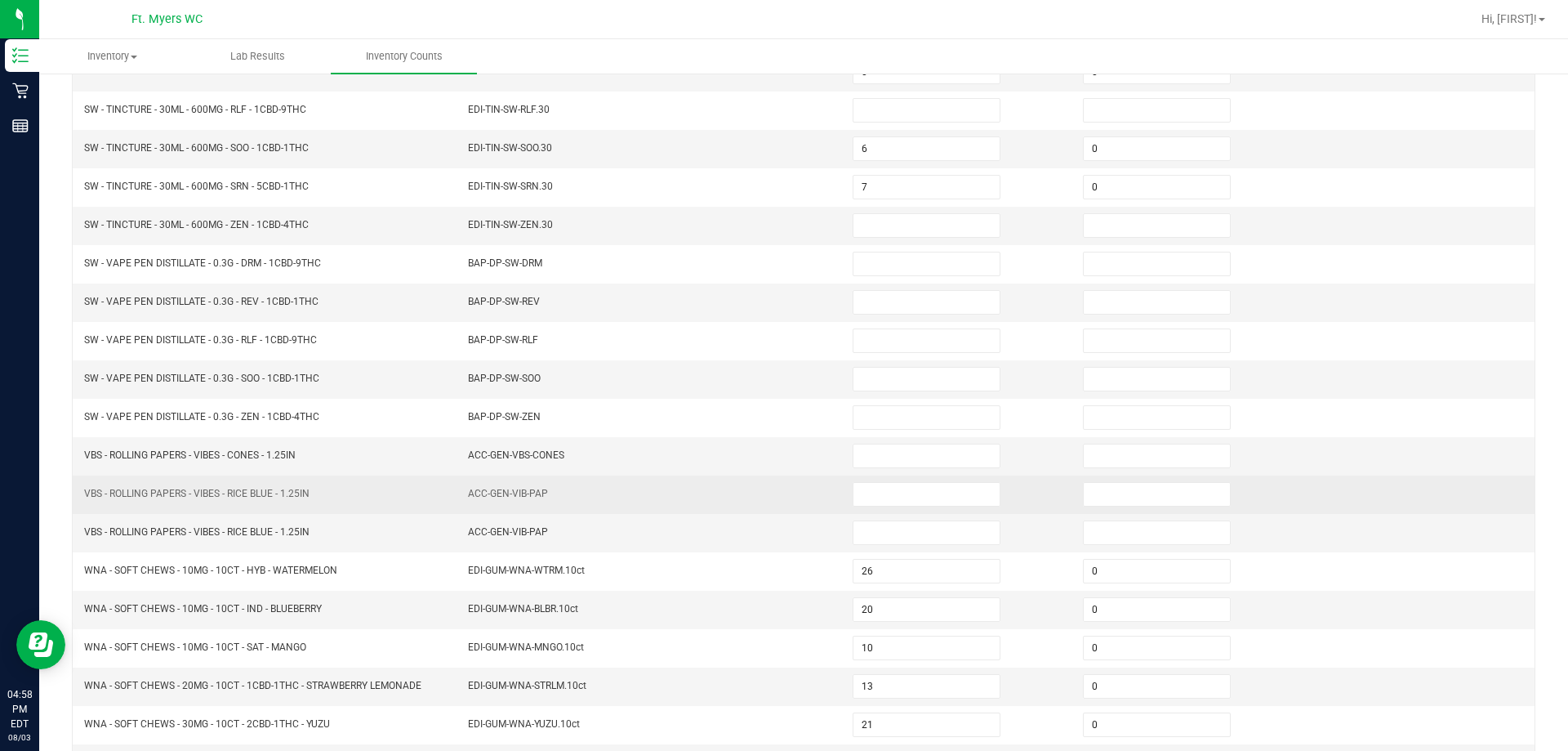 scroll, scrollTop: 339, scrollLeft: 0, axis: vertical 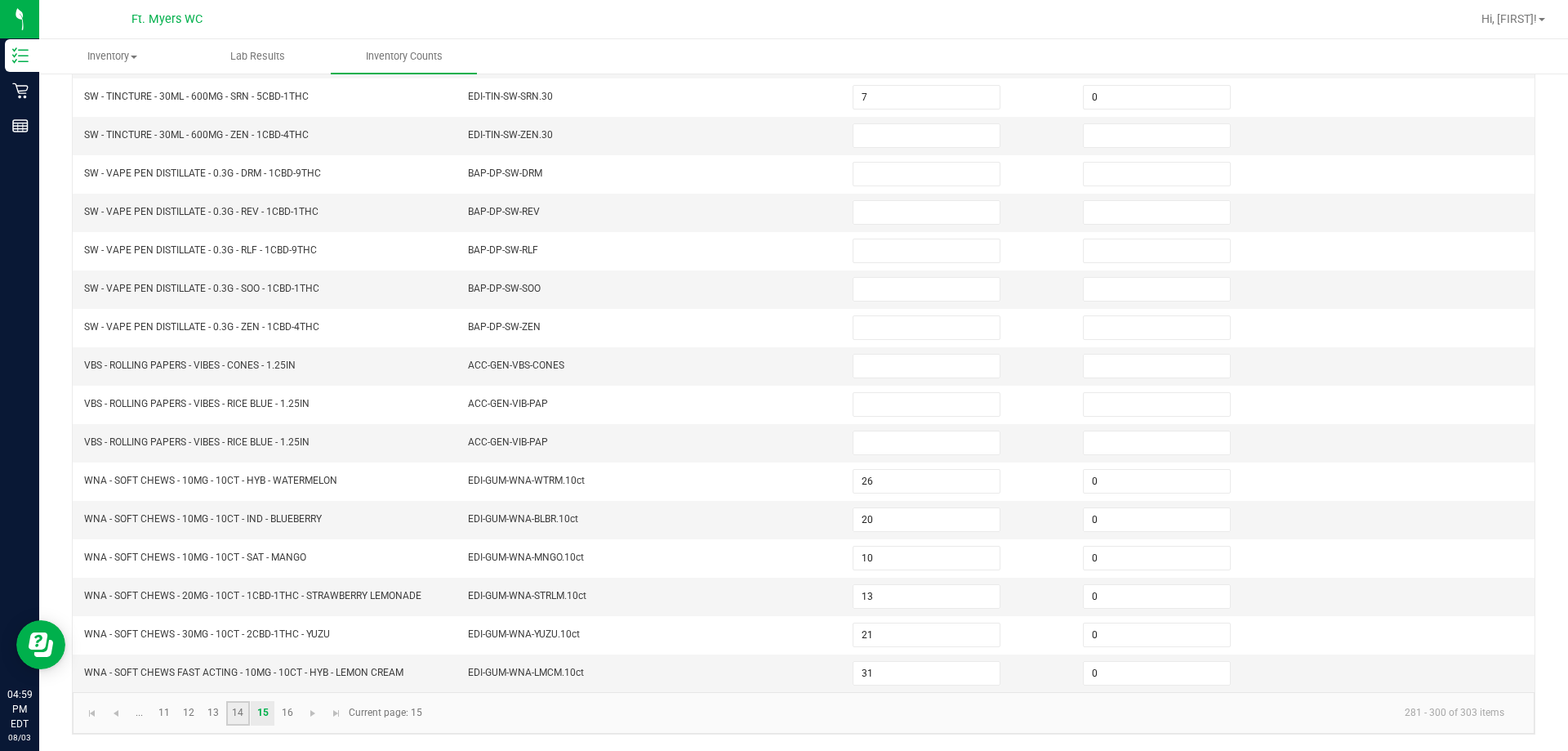 click on "14" 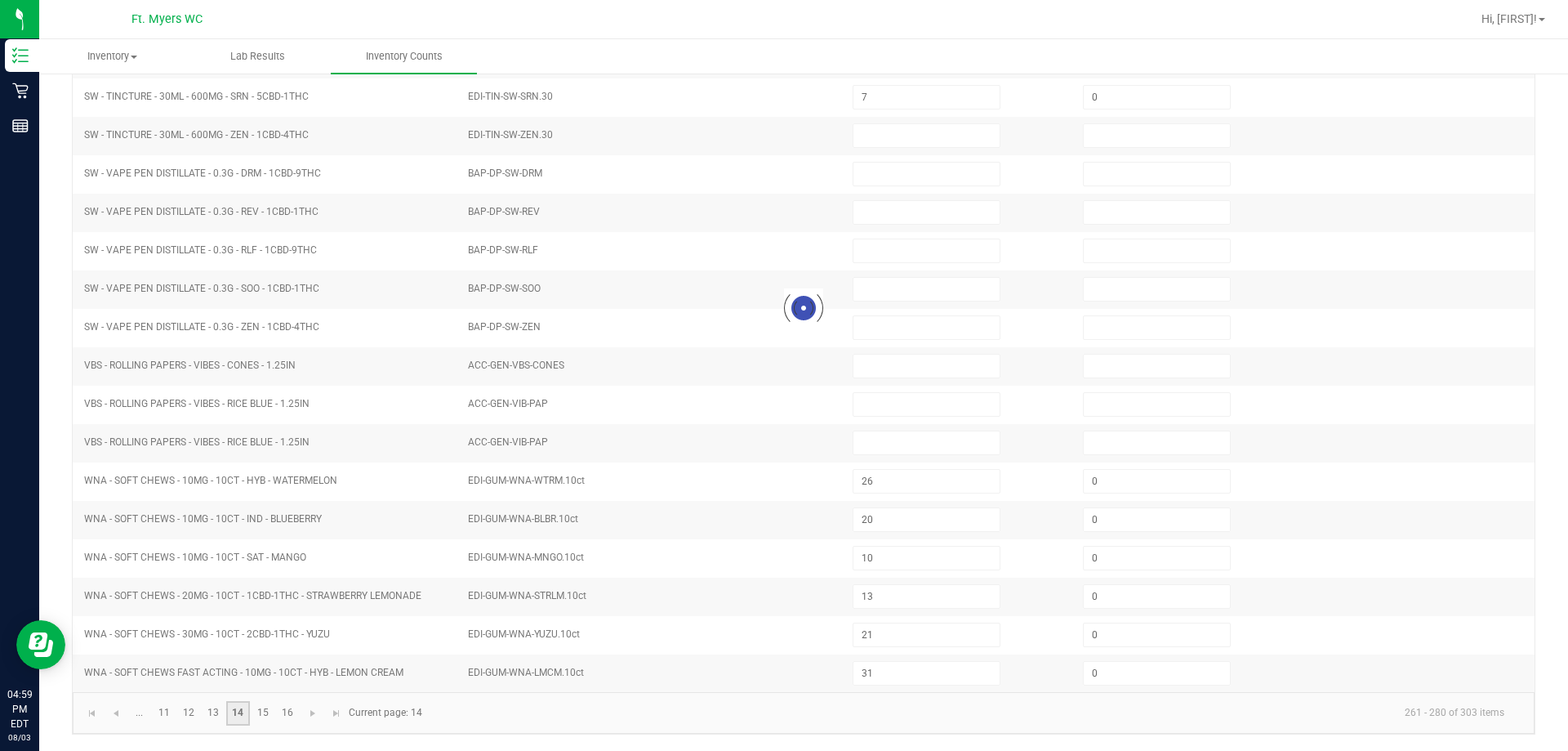 type on "10" 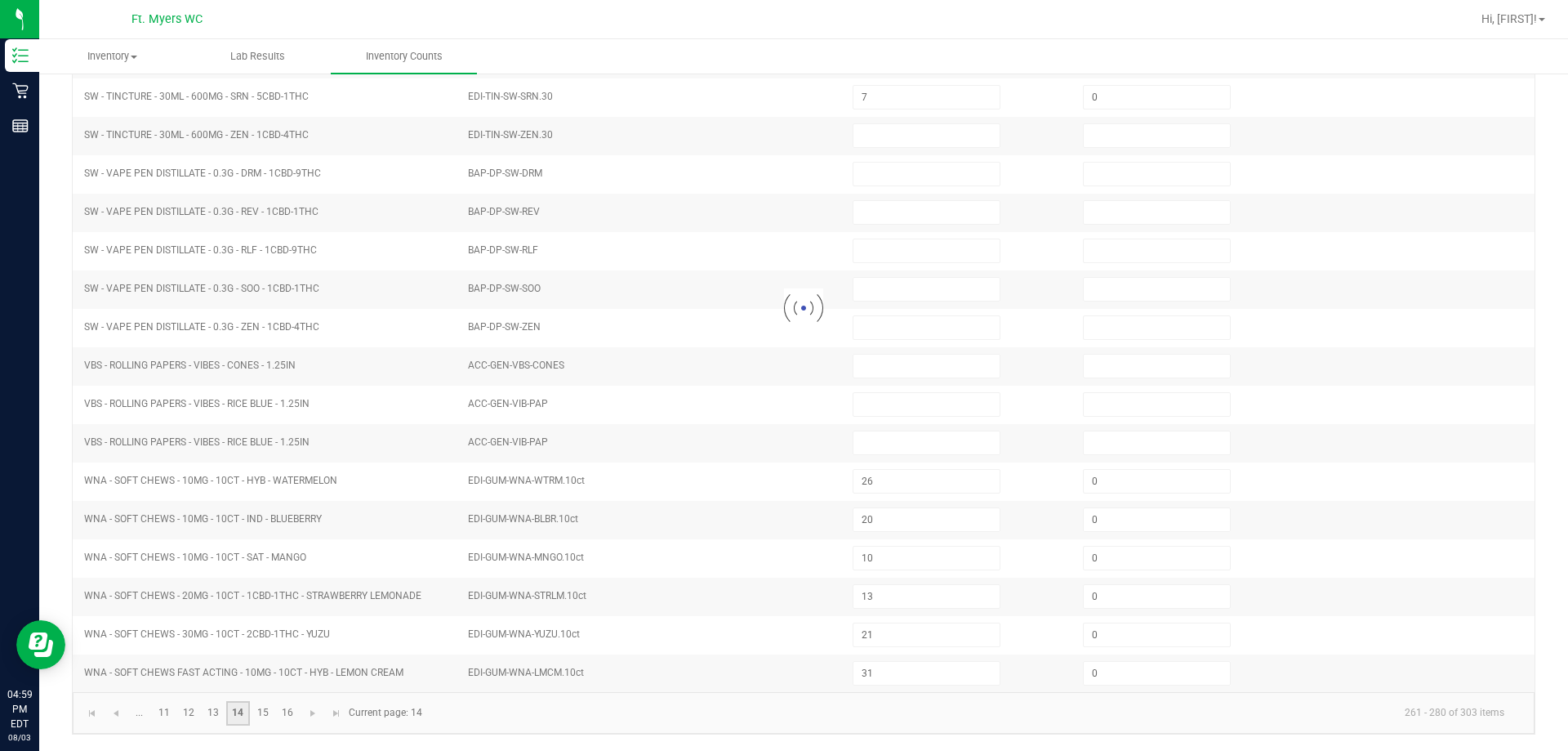type on "15" 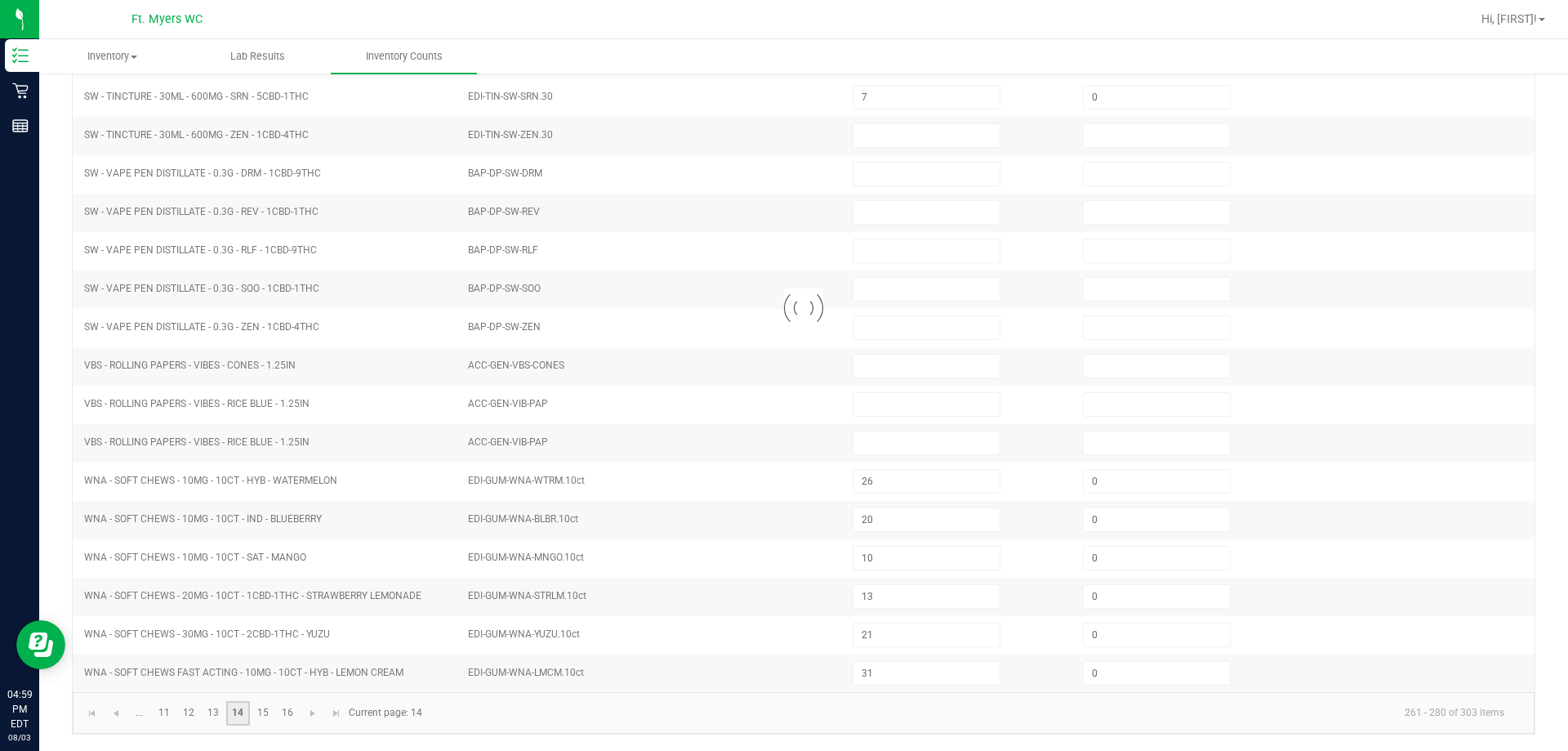 type on "0" 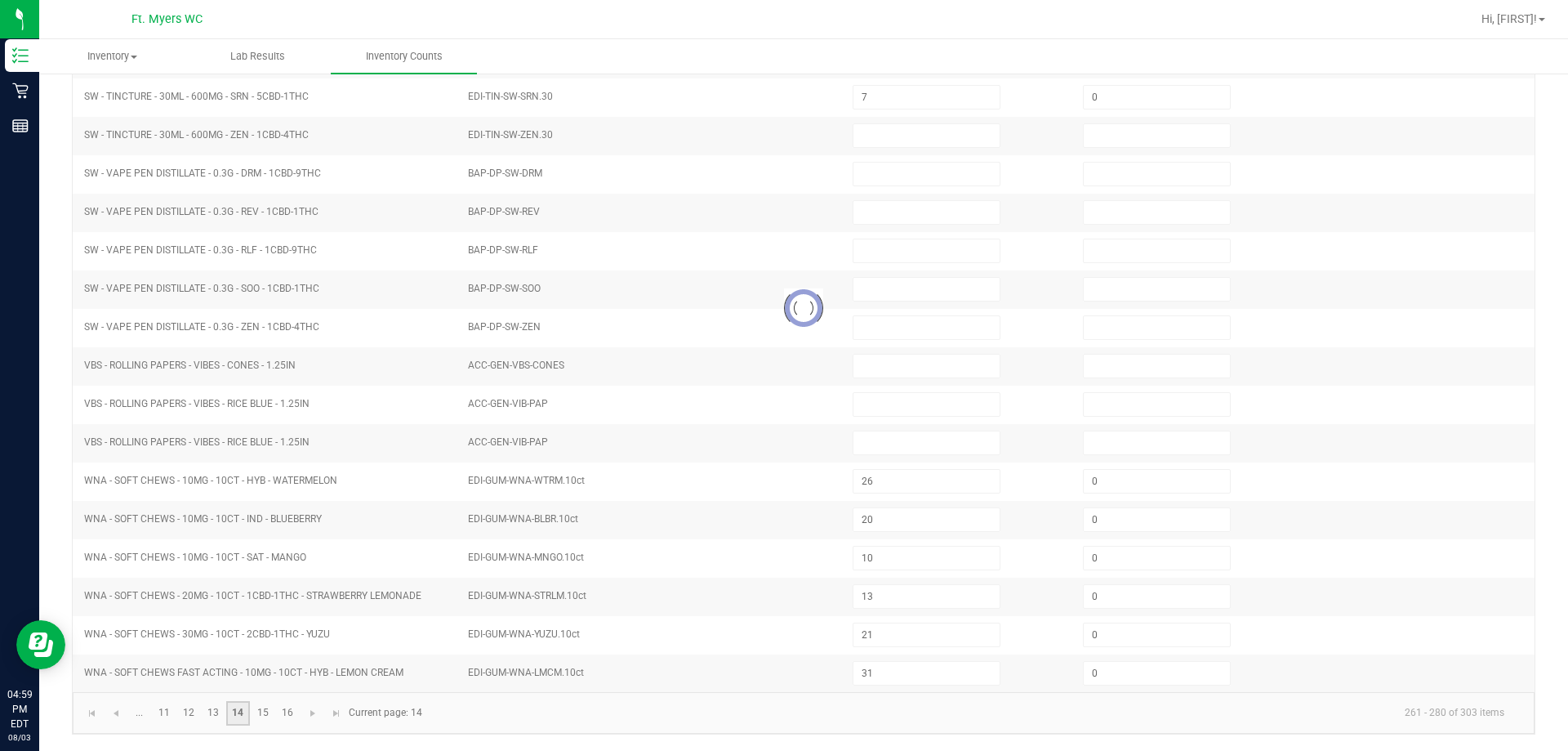 type 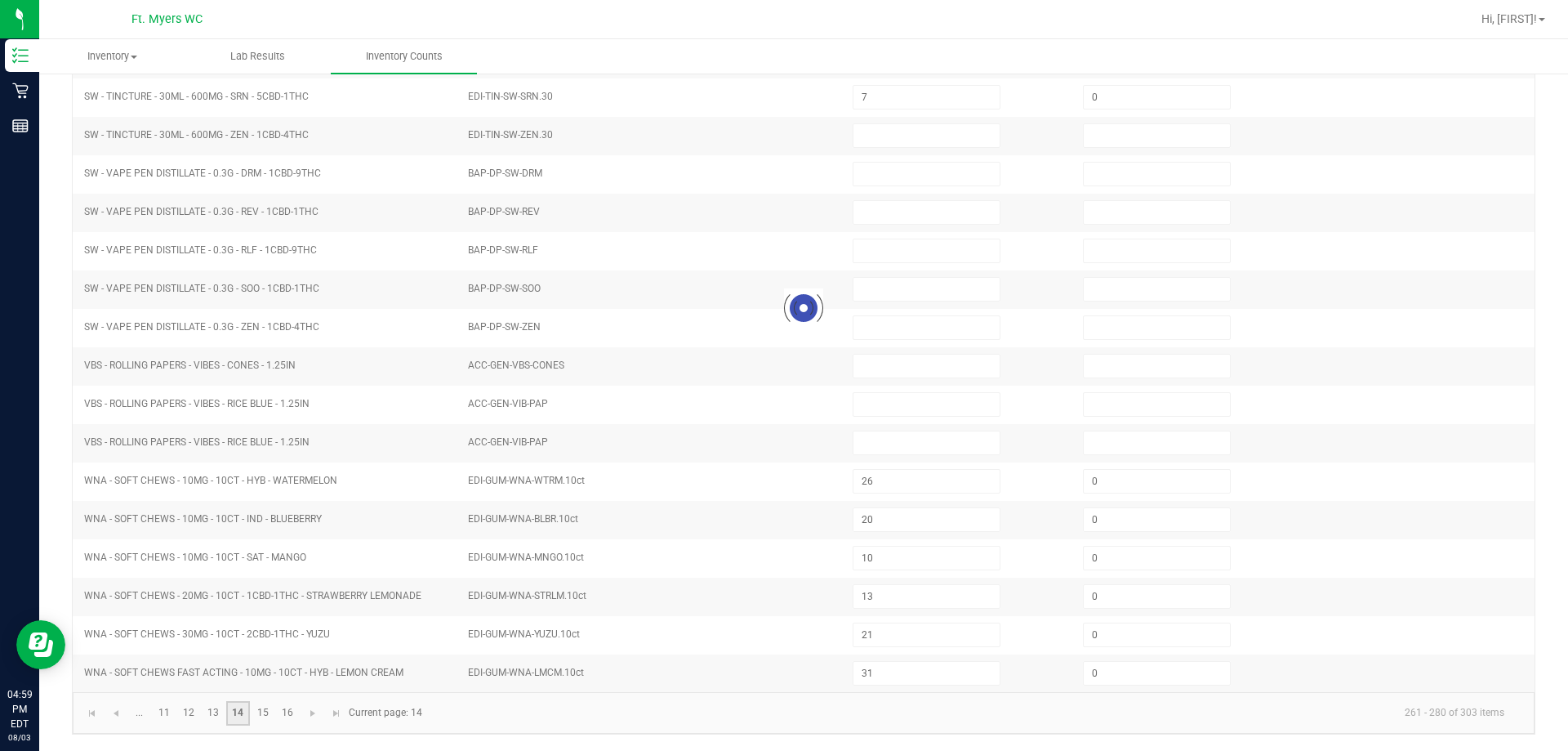 type 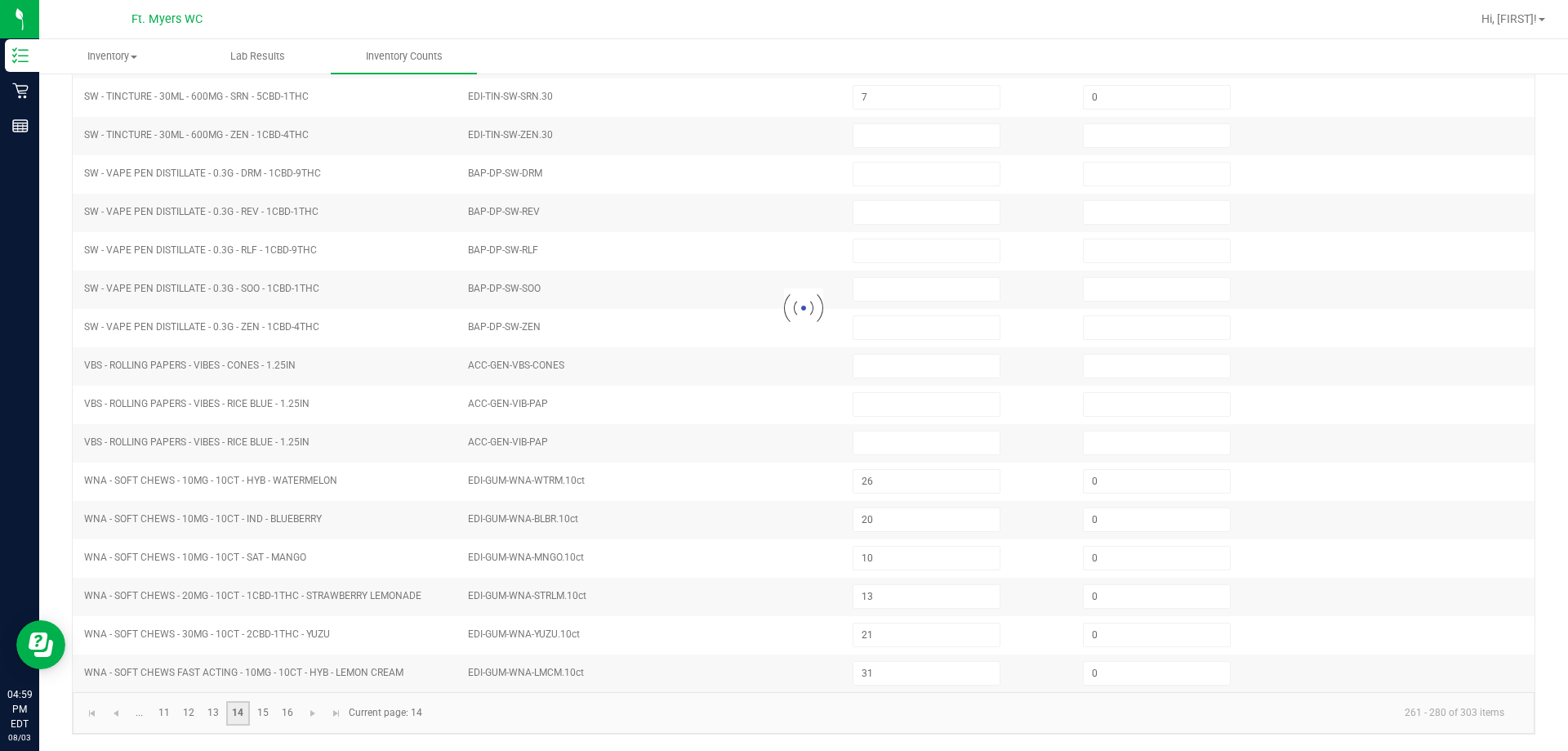 type on "5" 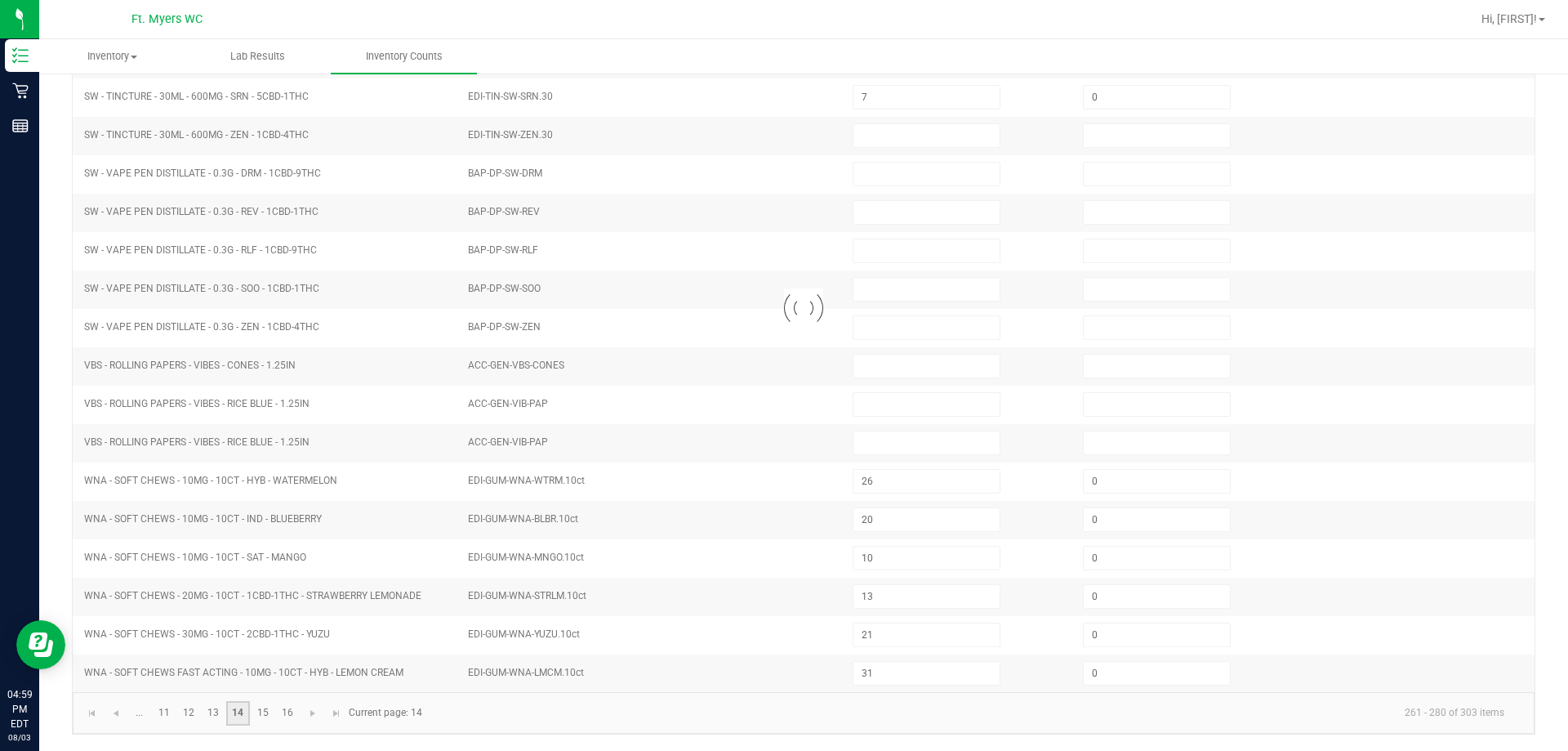 type 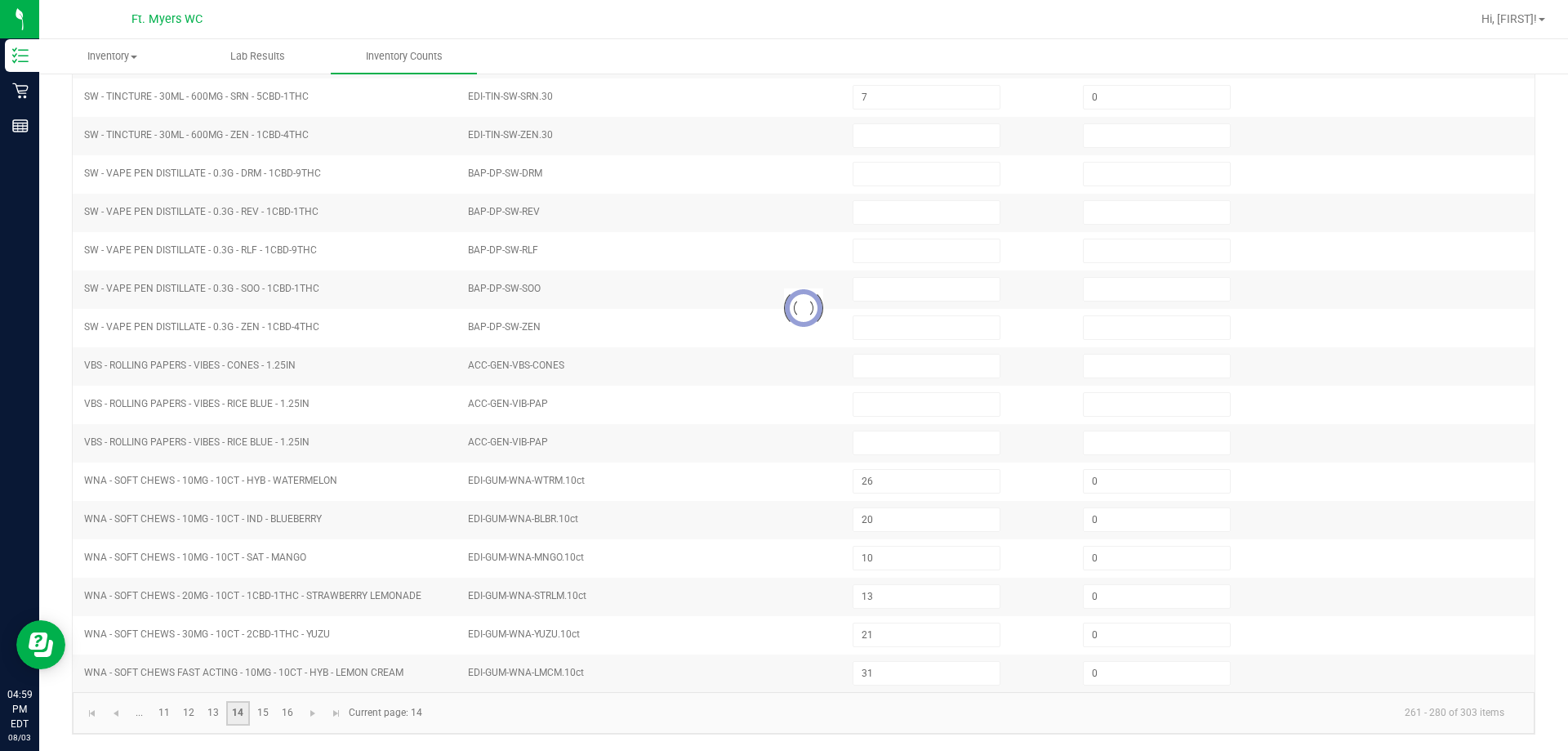 type 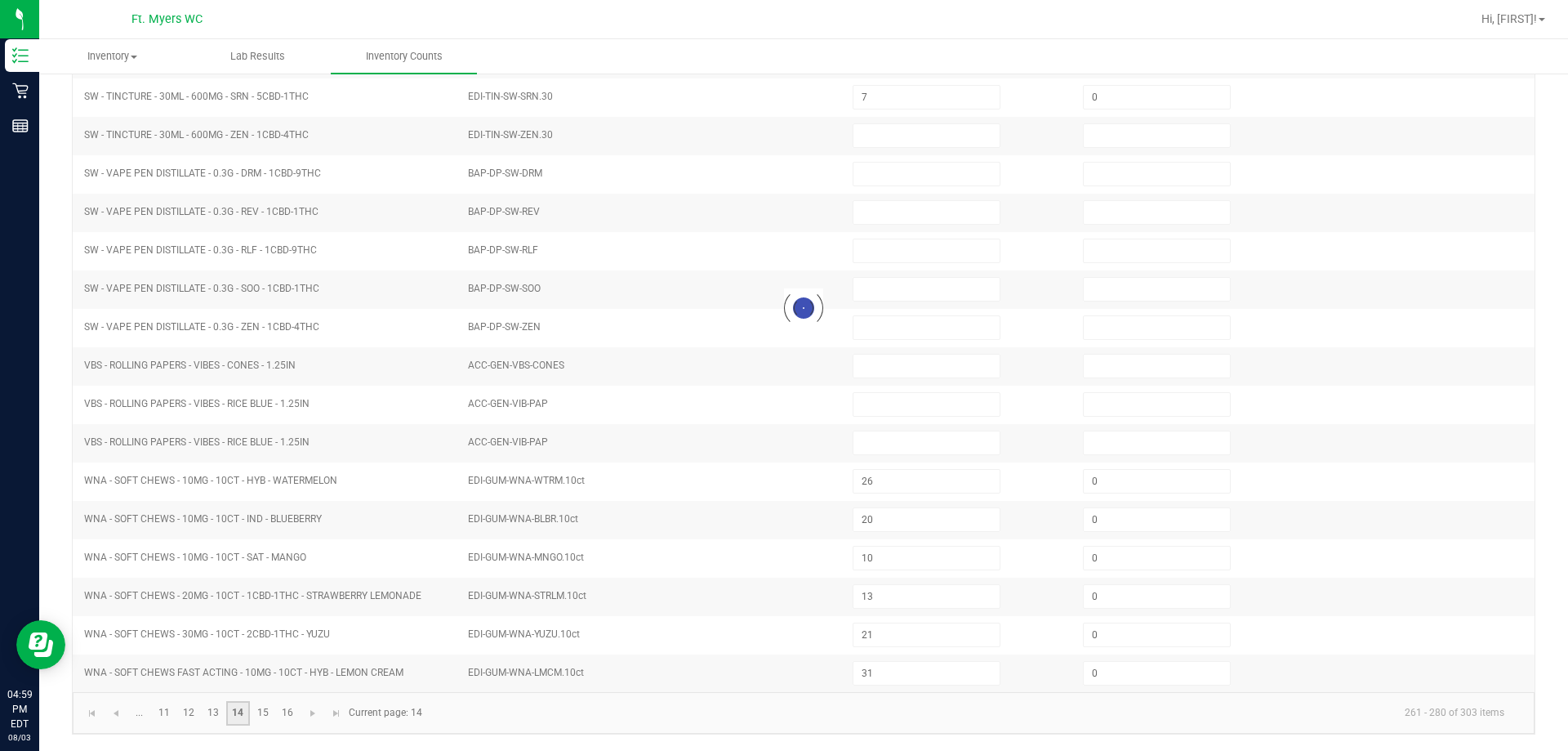 type 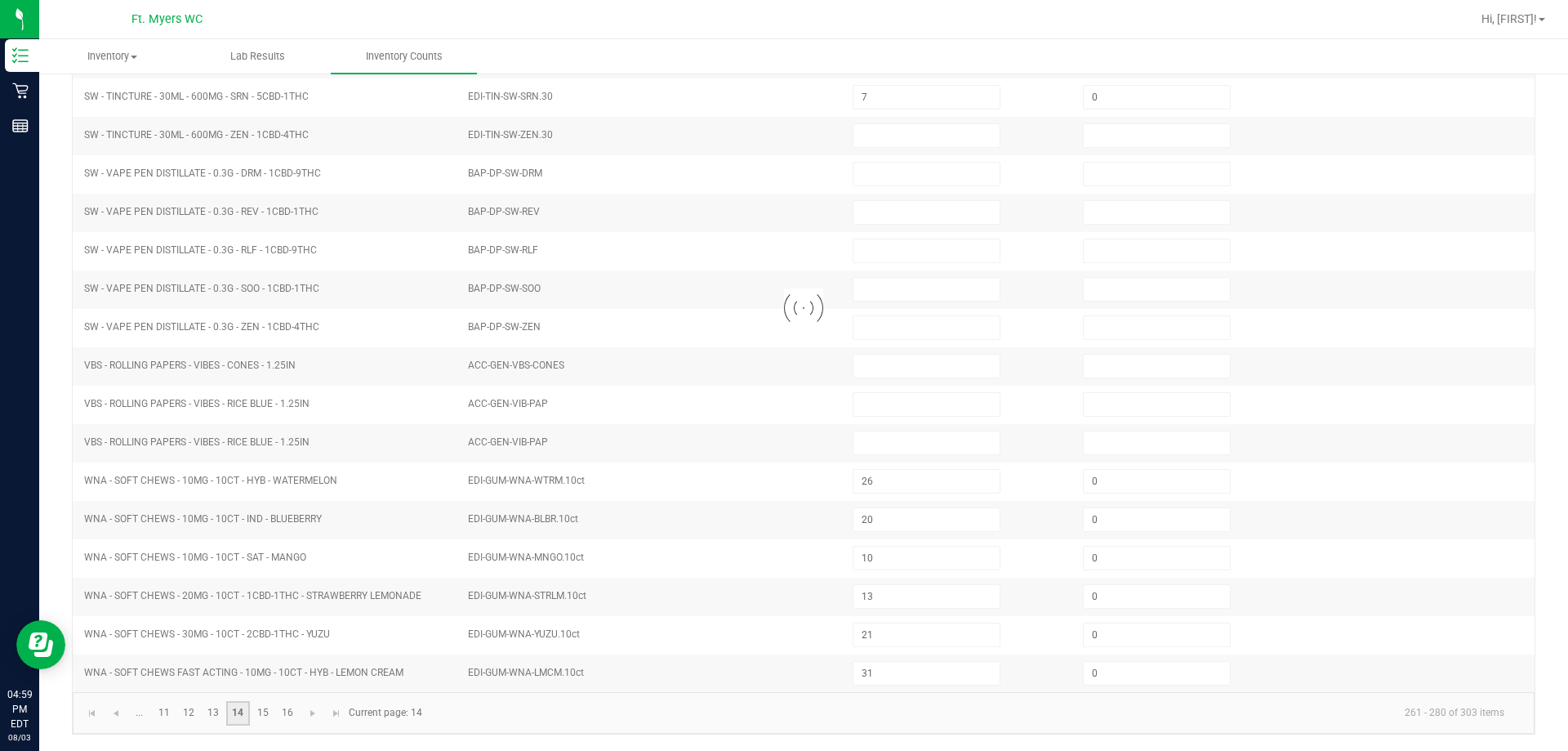 type 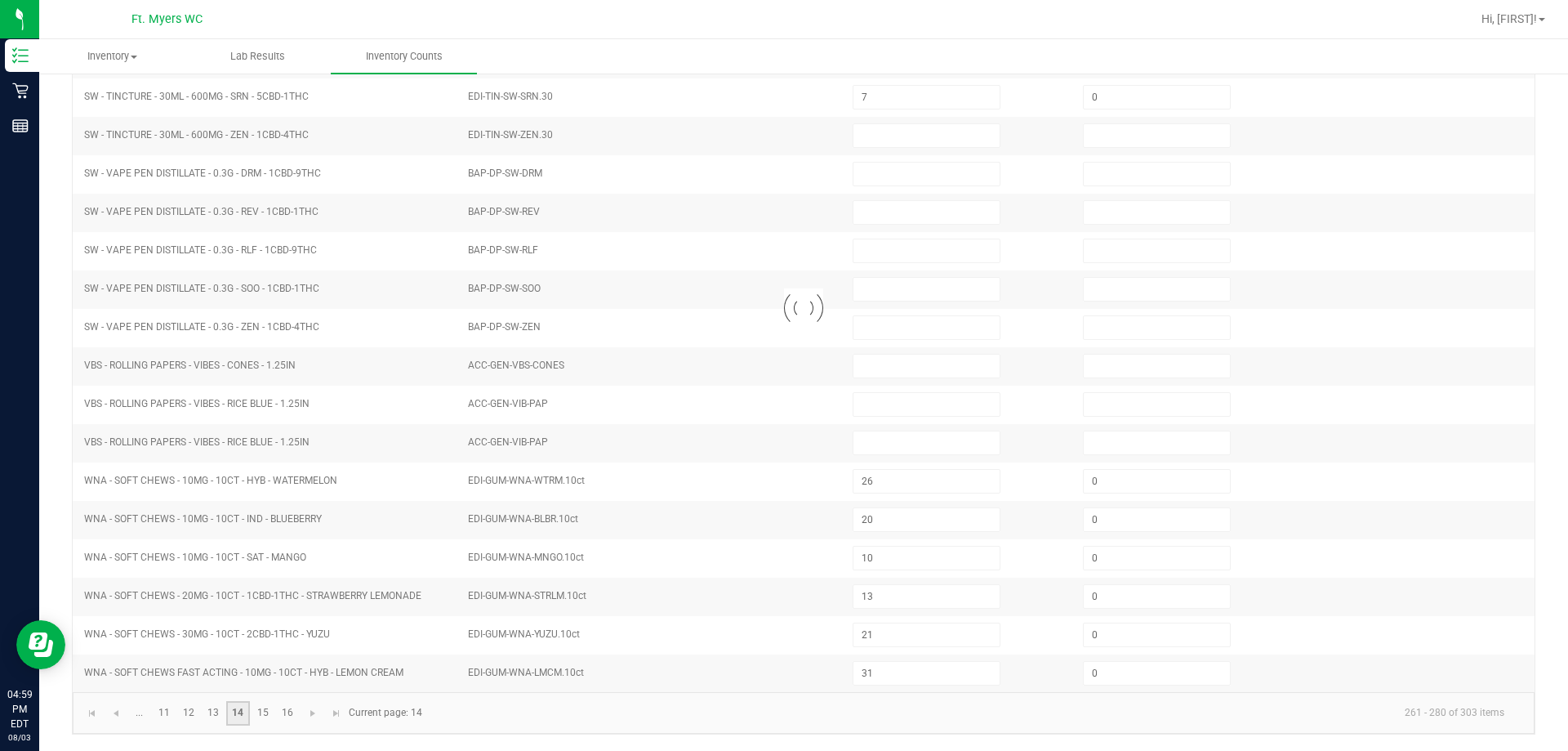 type 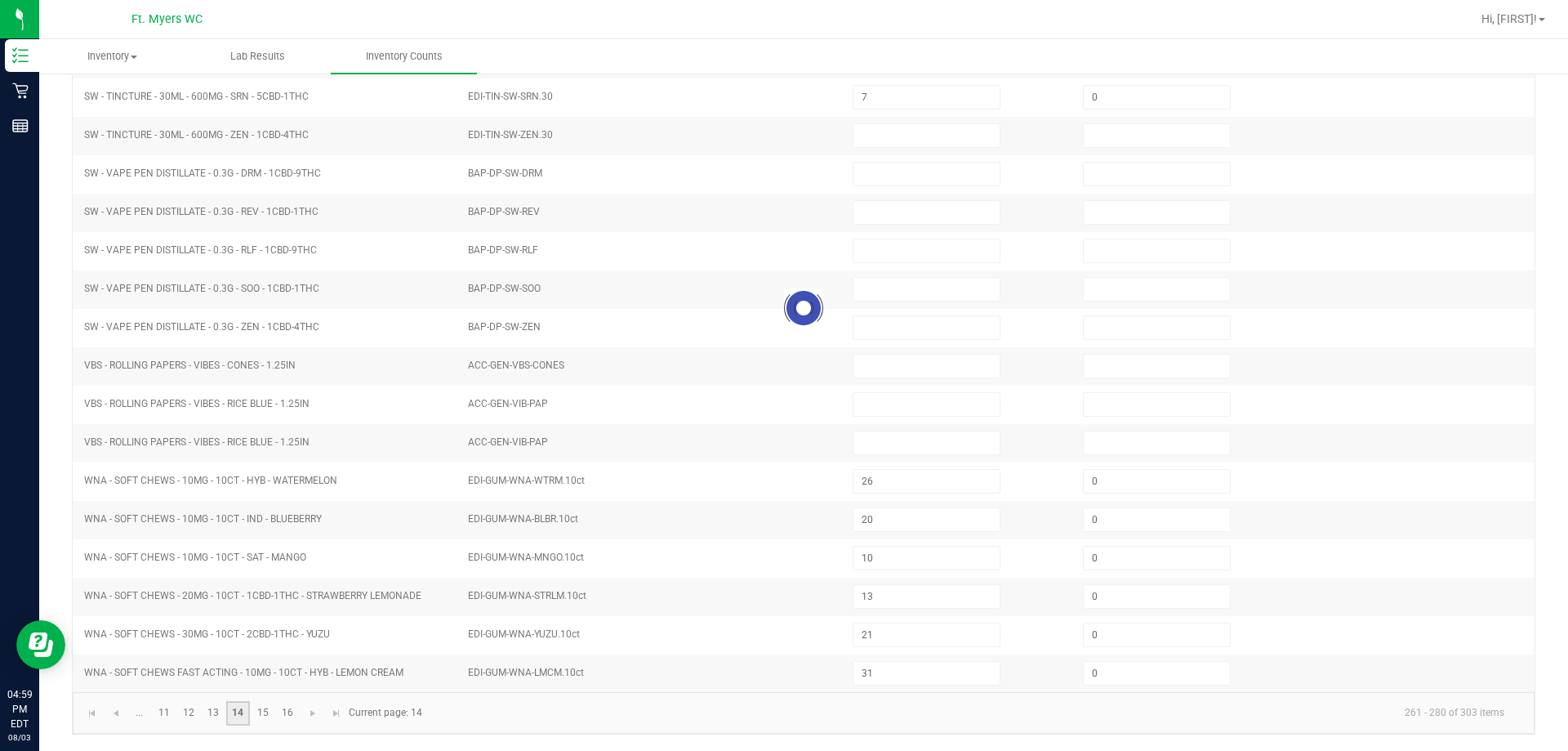 type 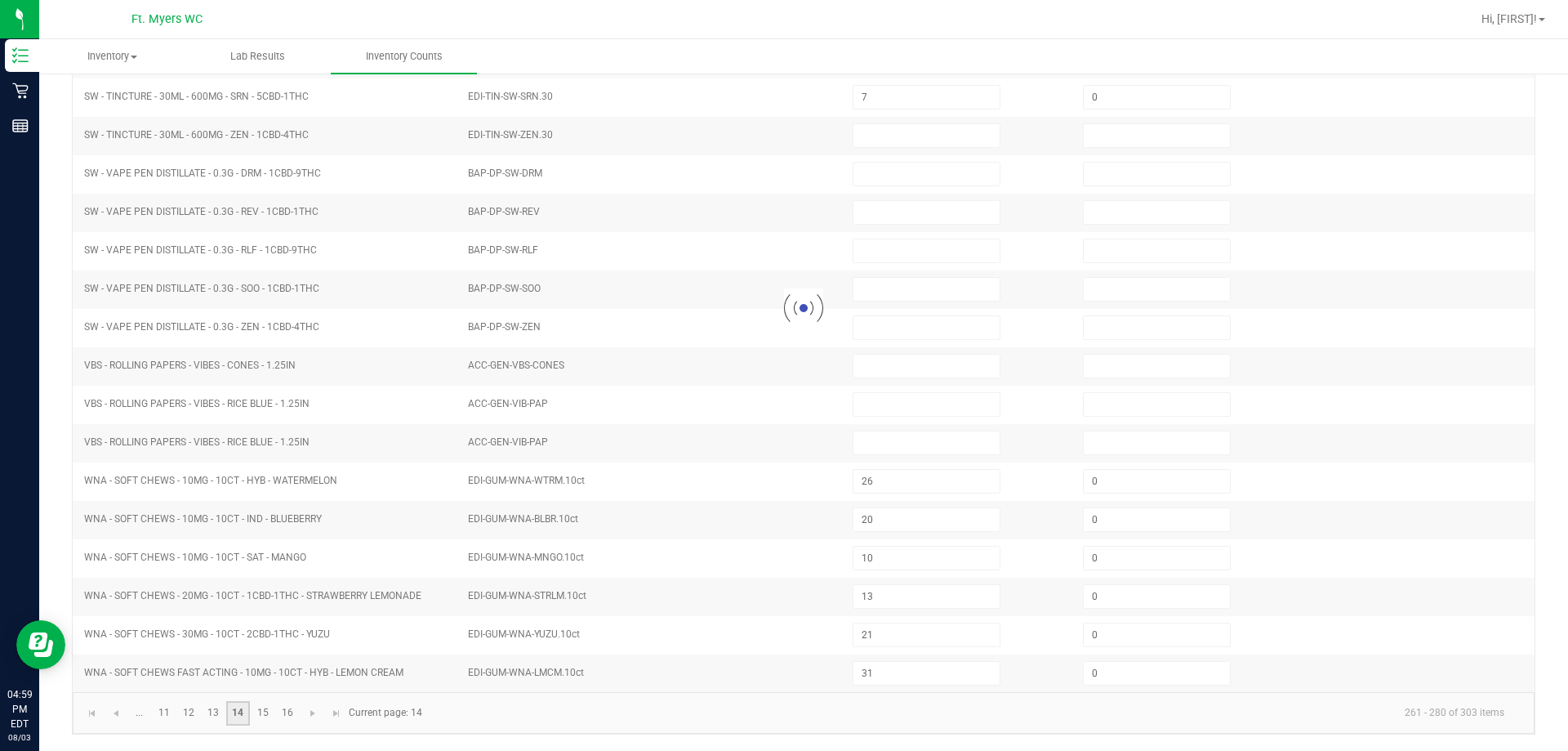 type on "7" 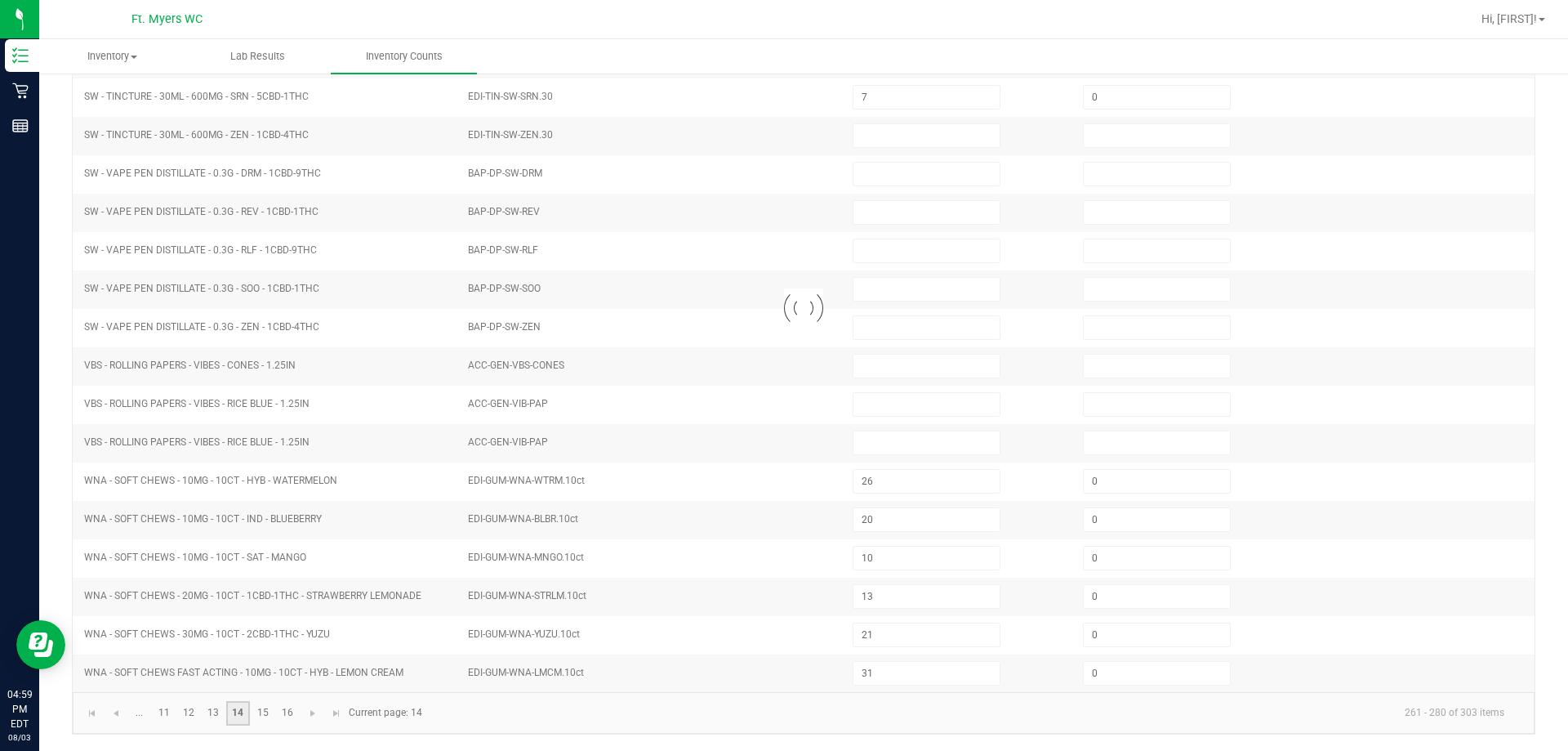type on "12" 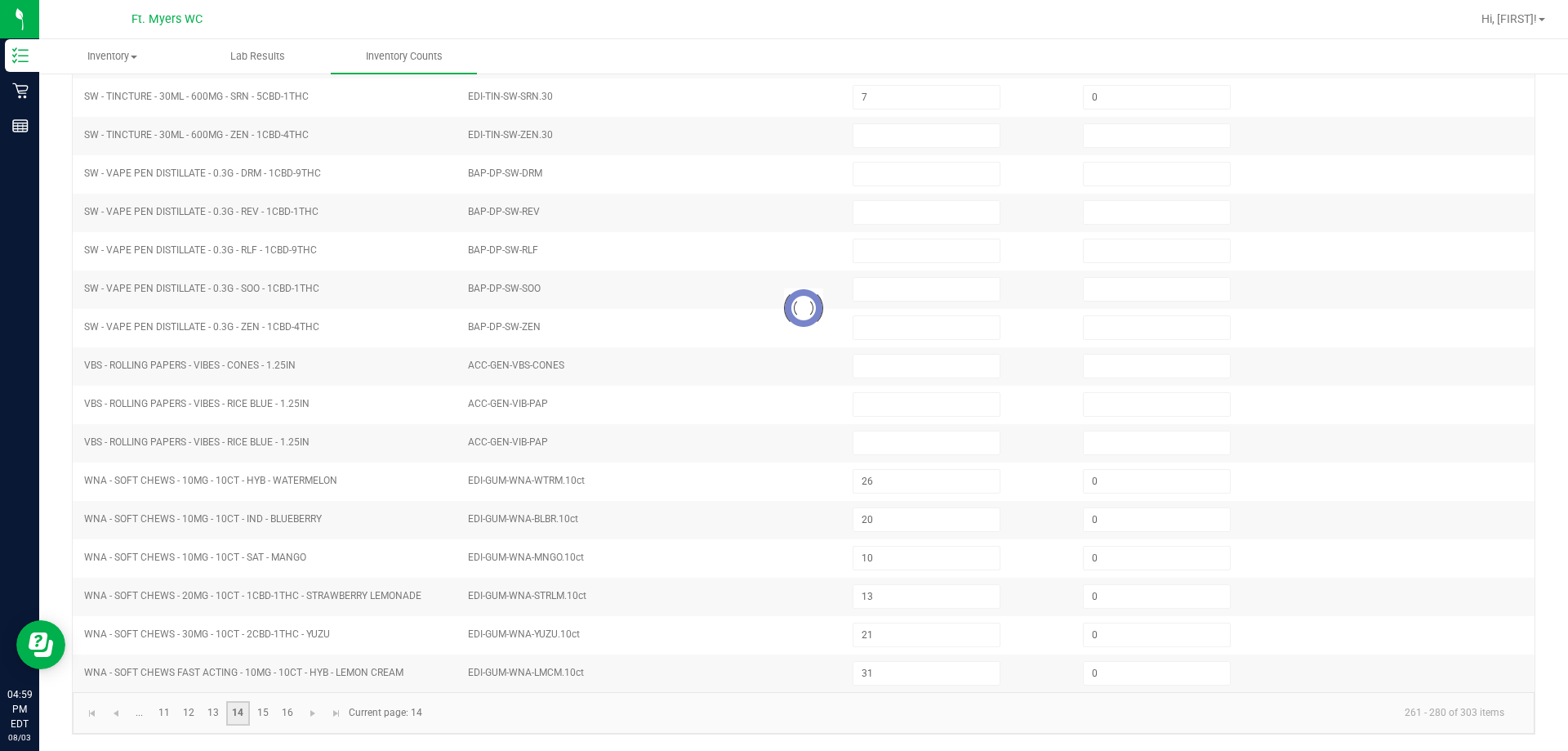 type 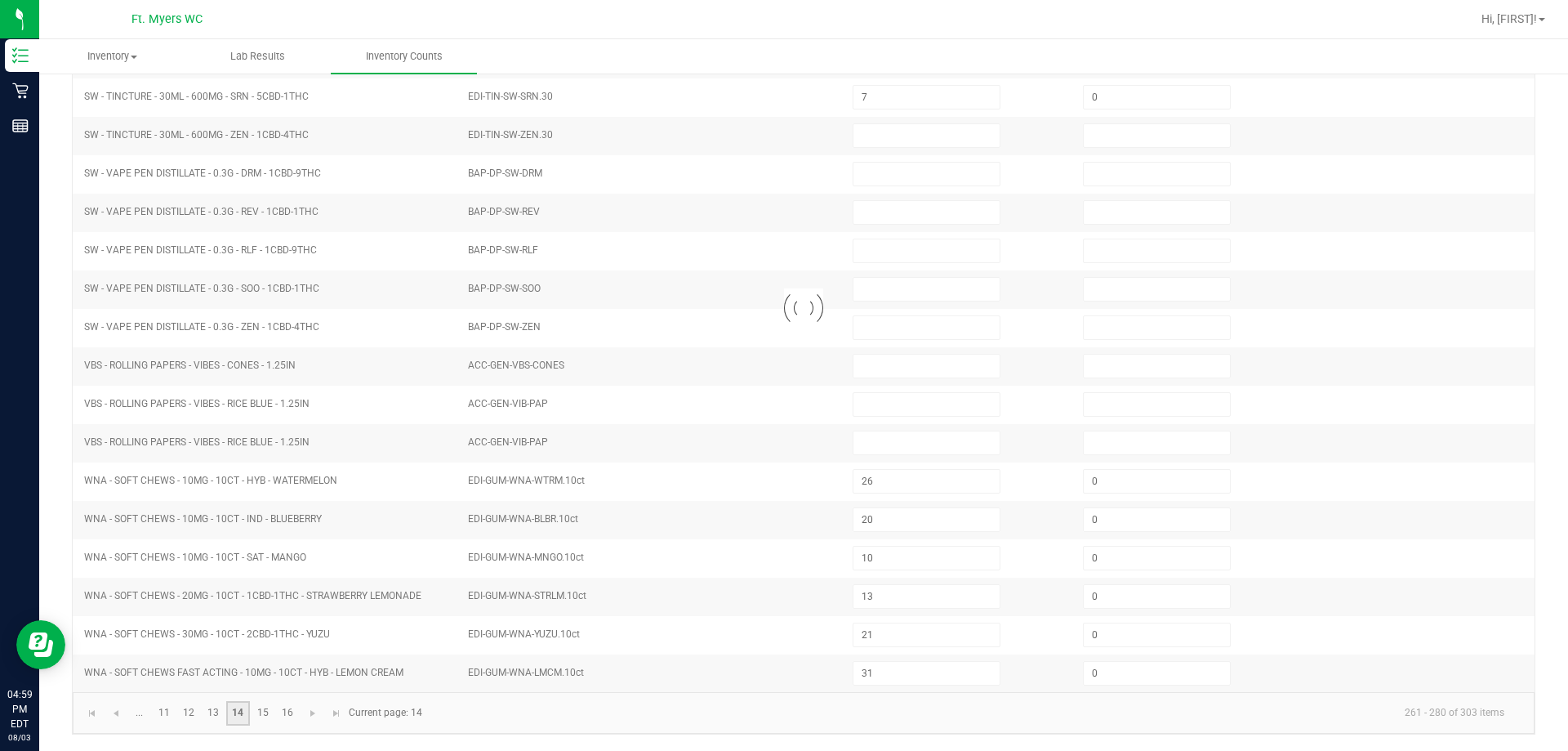 type 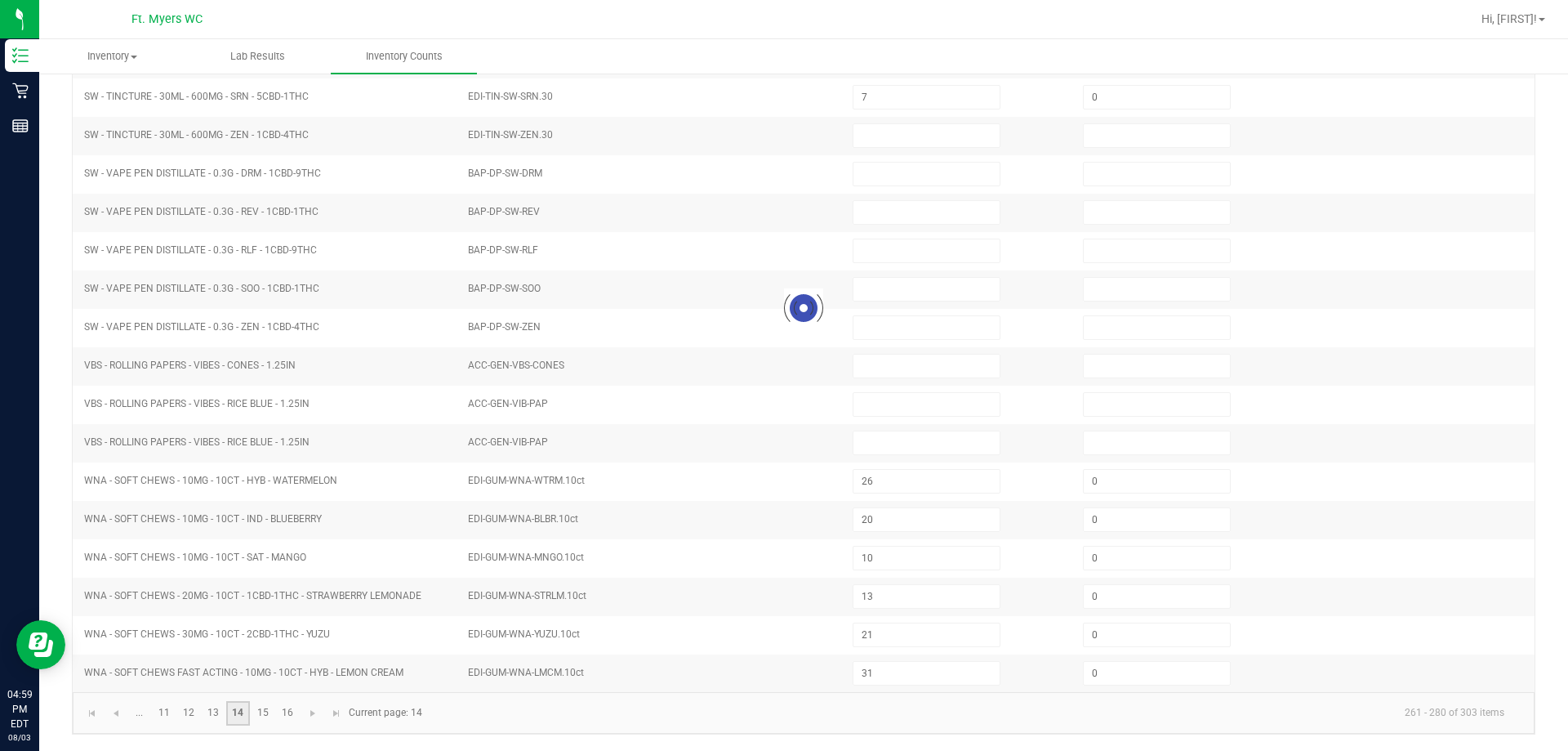 type 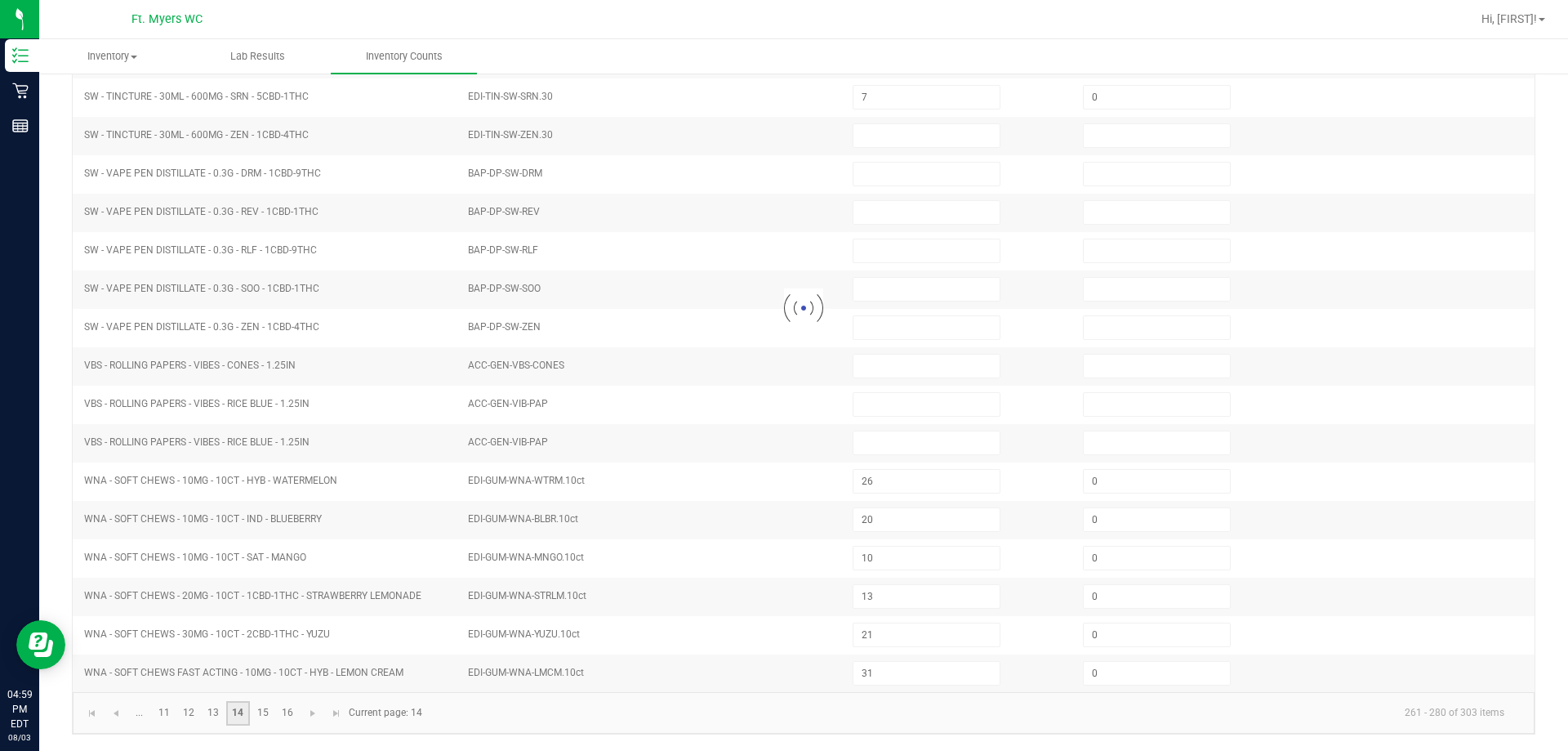 type 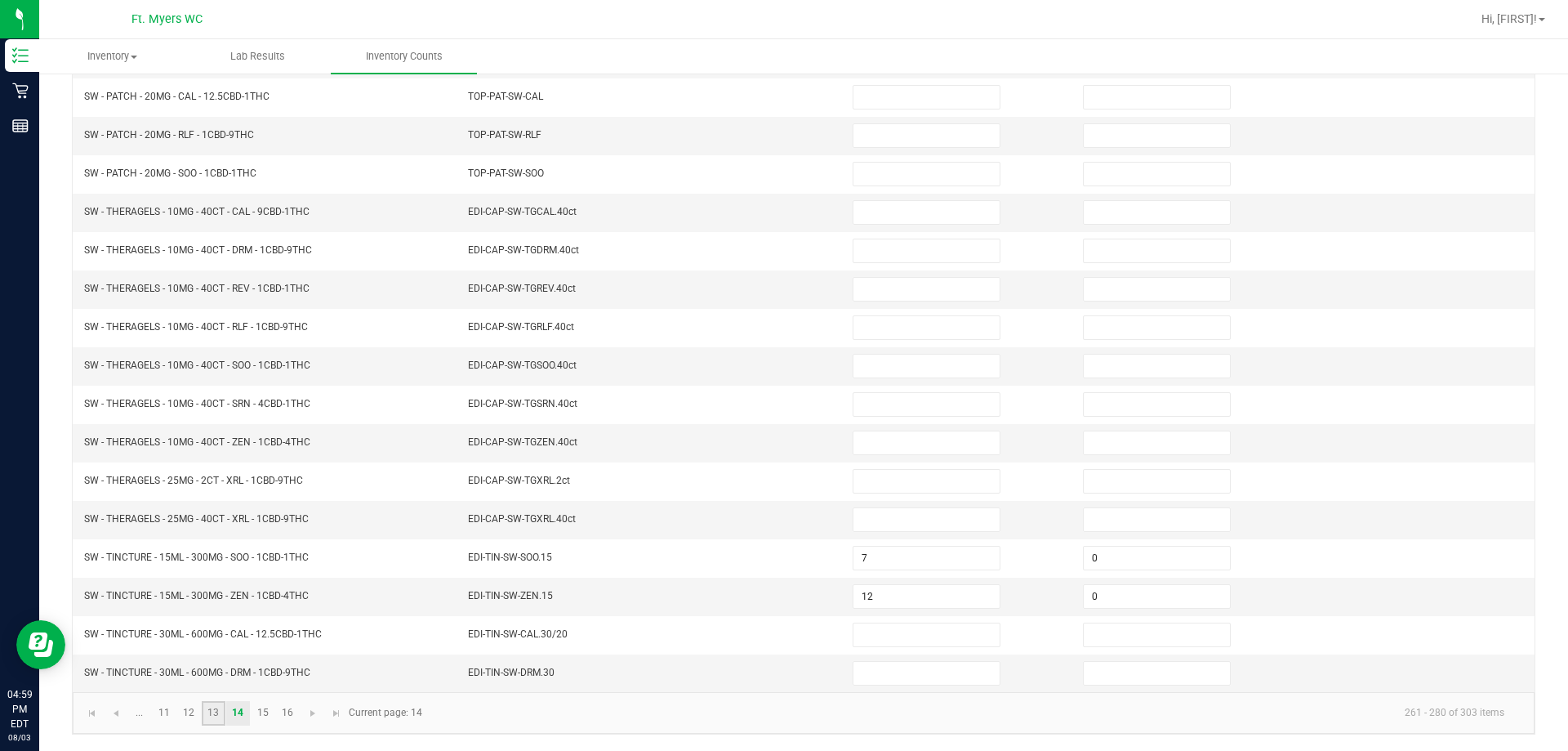 click on "13" 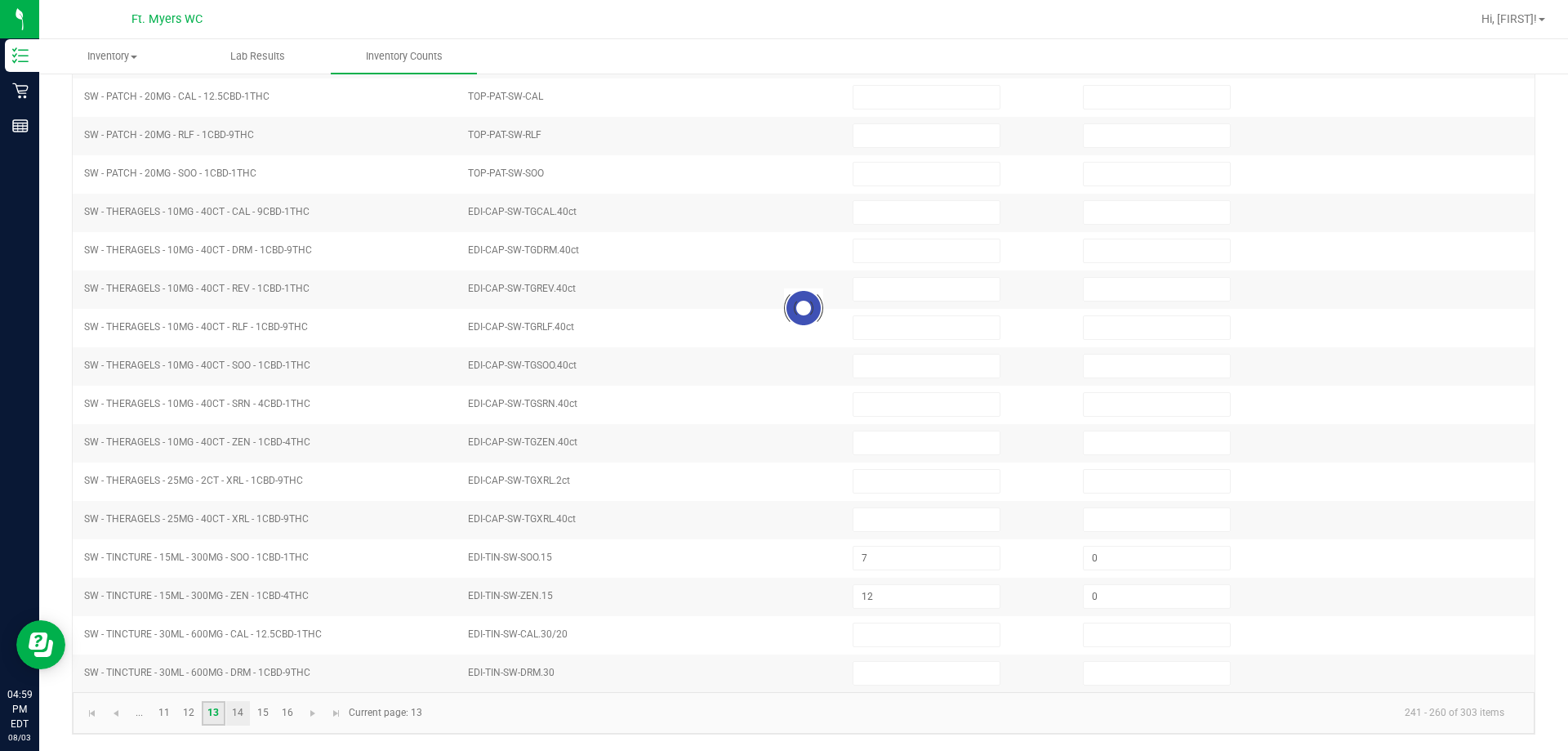 type on "30" 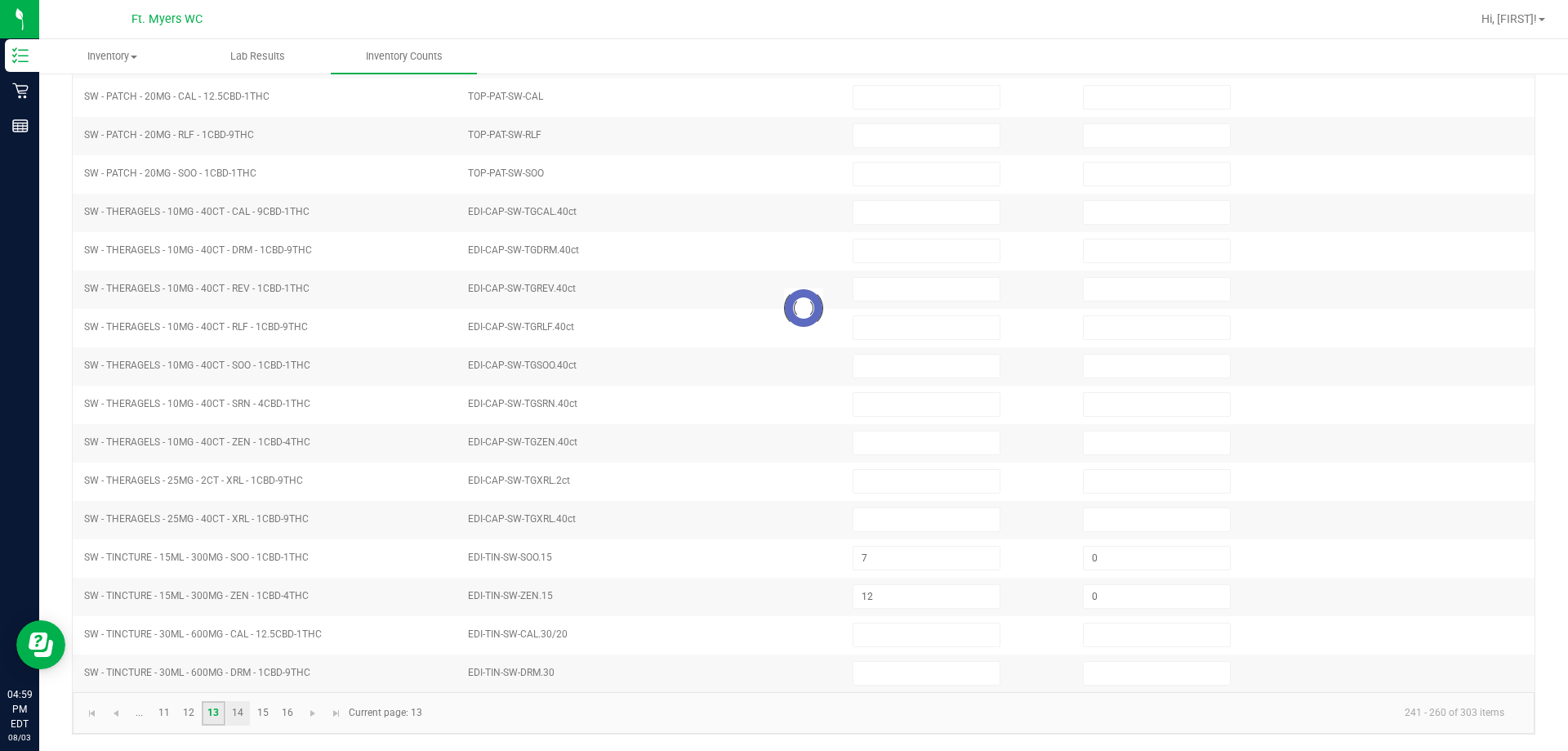 type on "10" 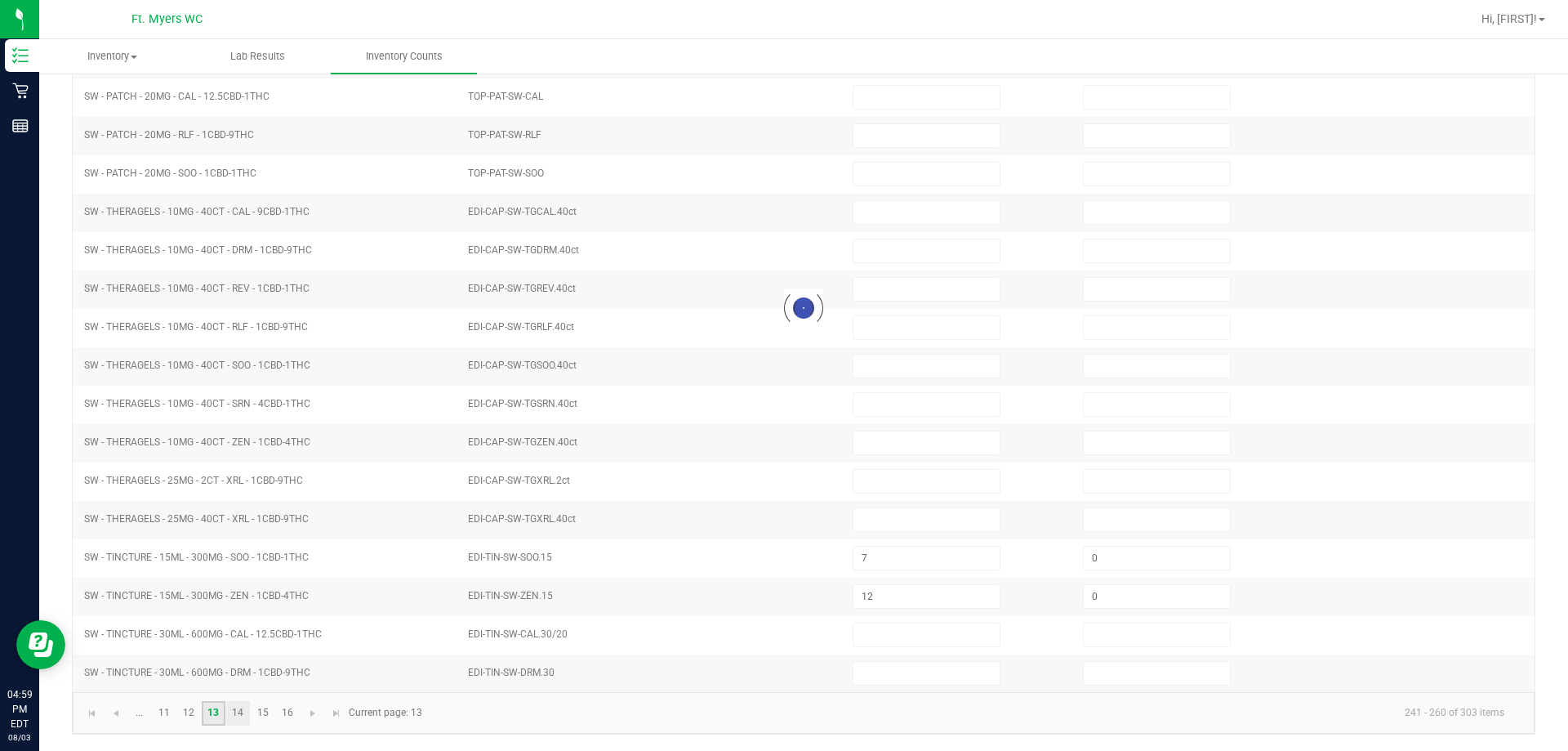 type on "0" 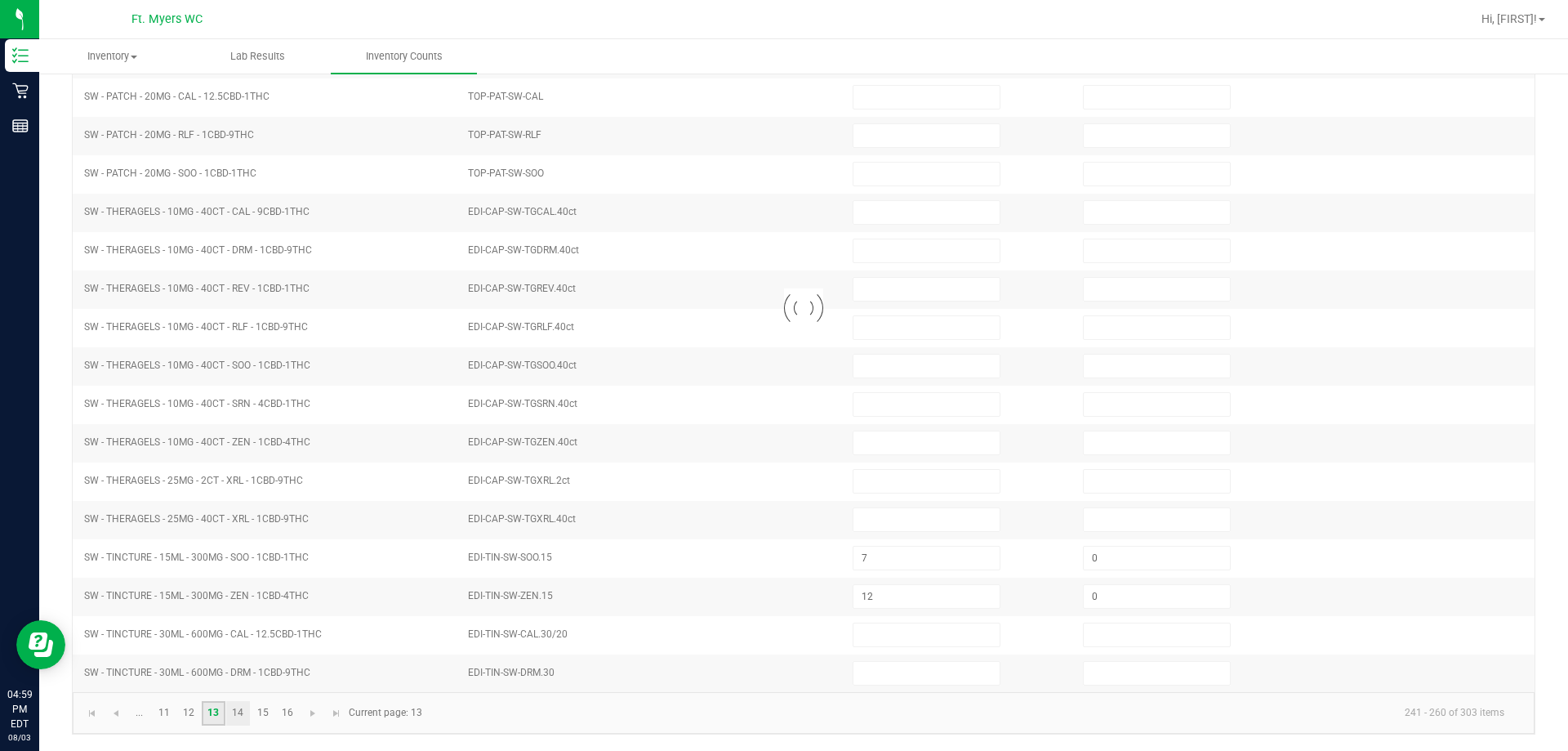 type 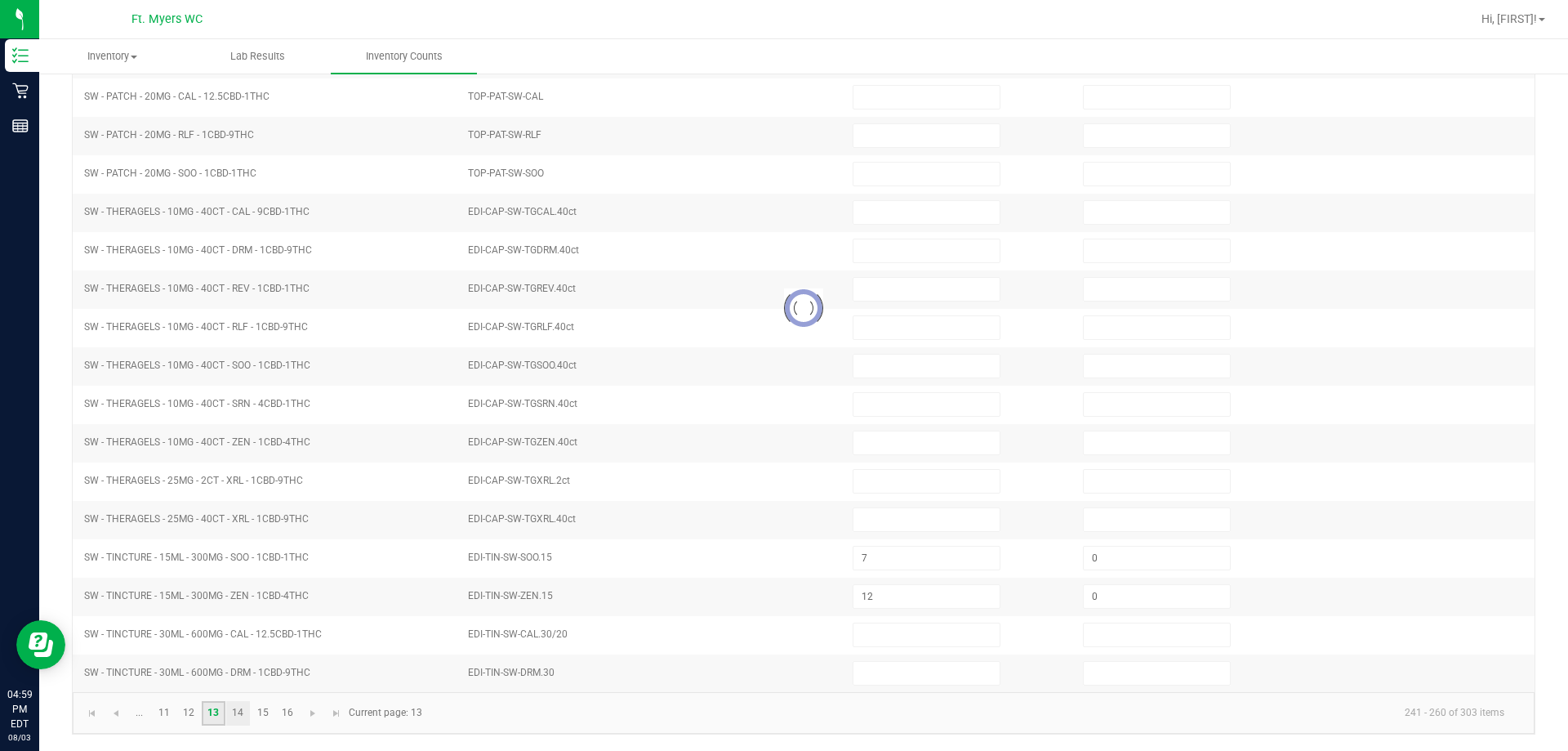 type 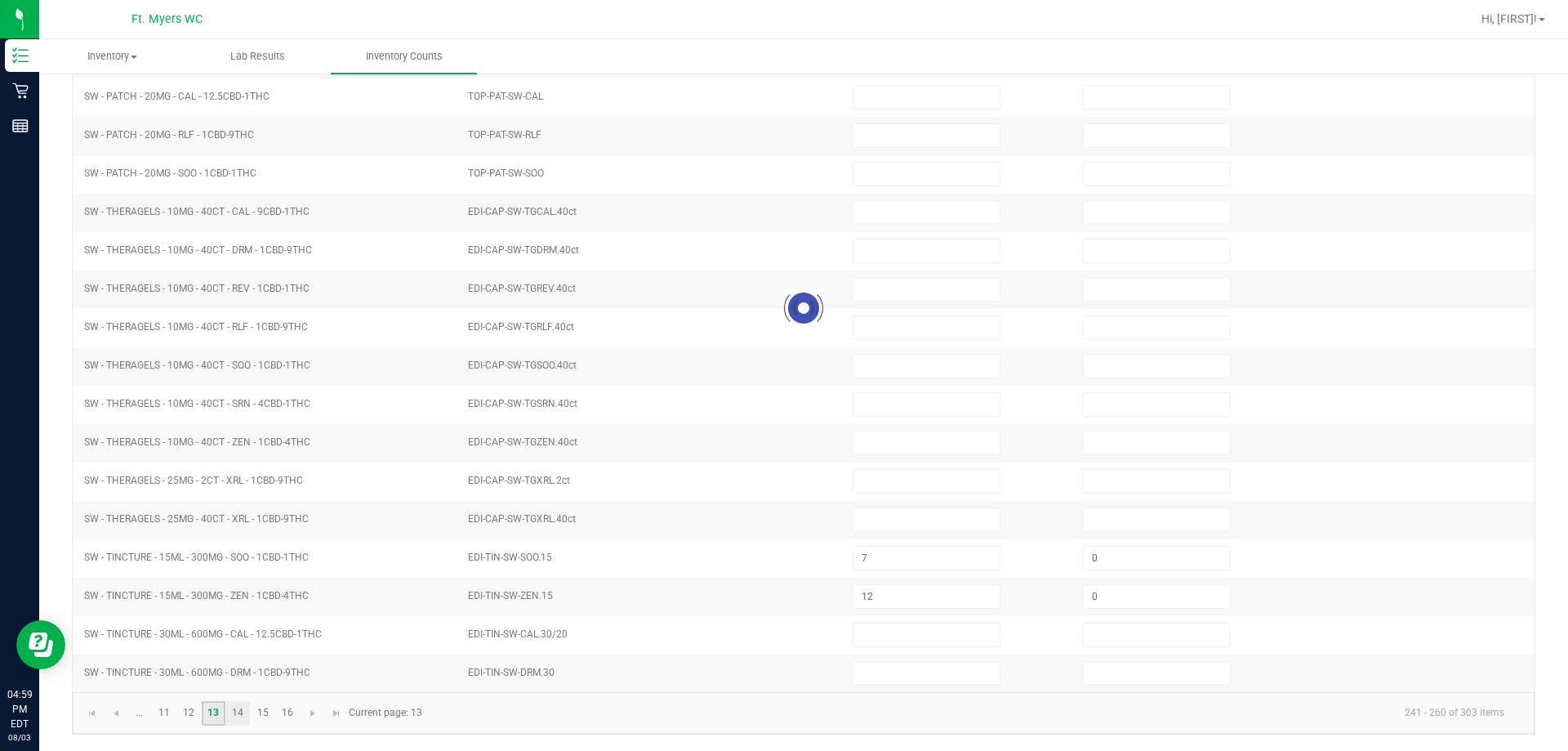 type 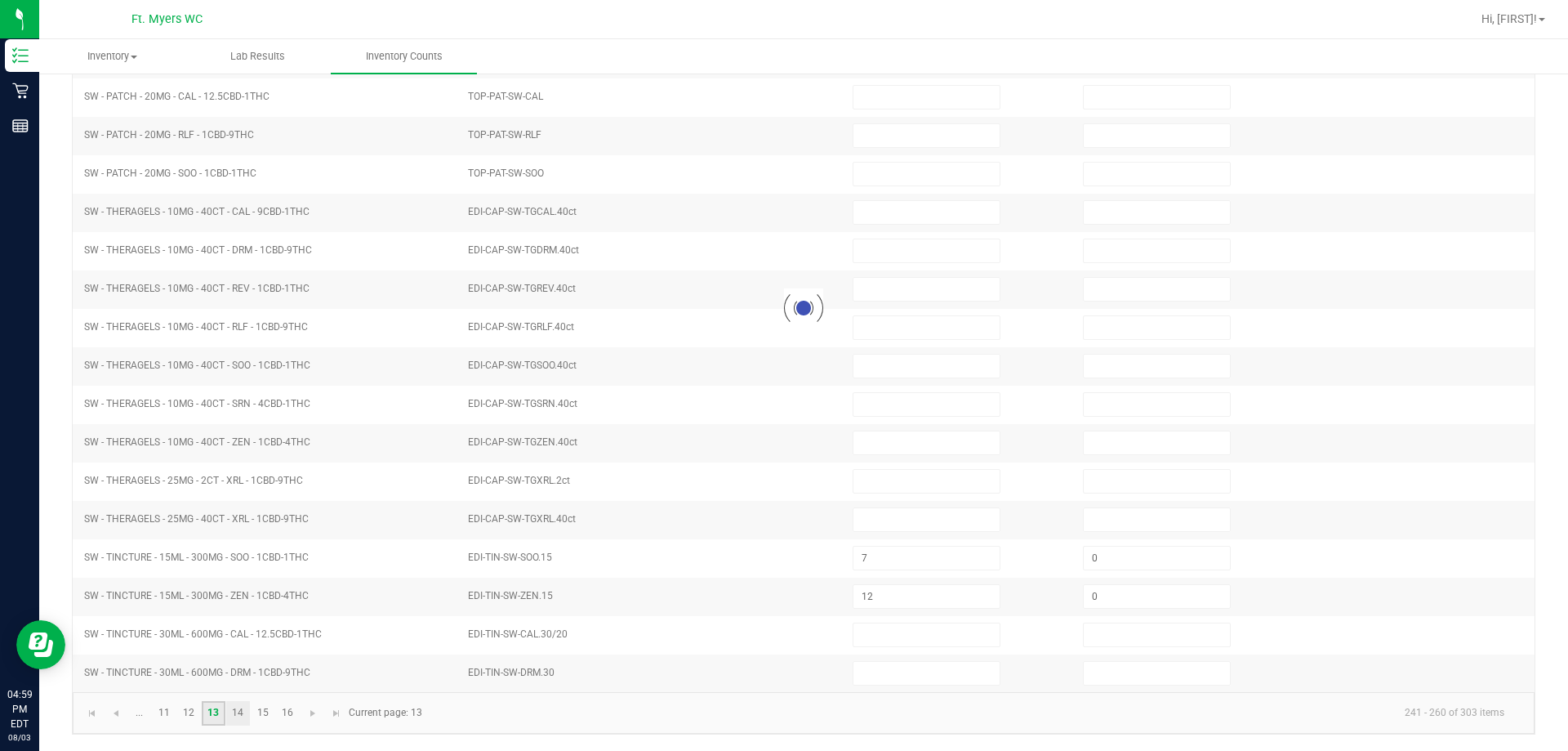 type 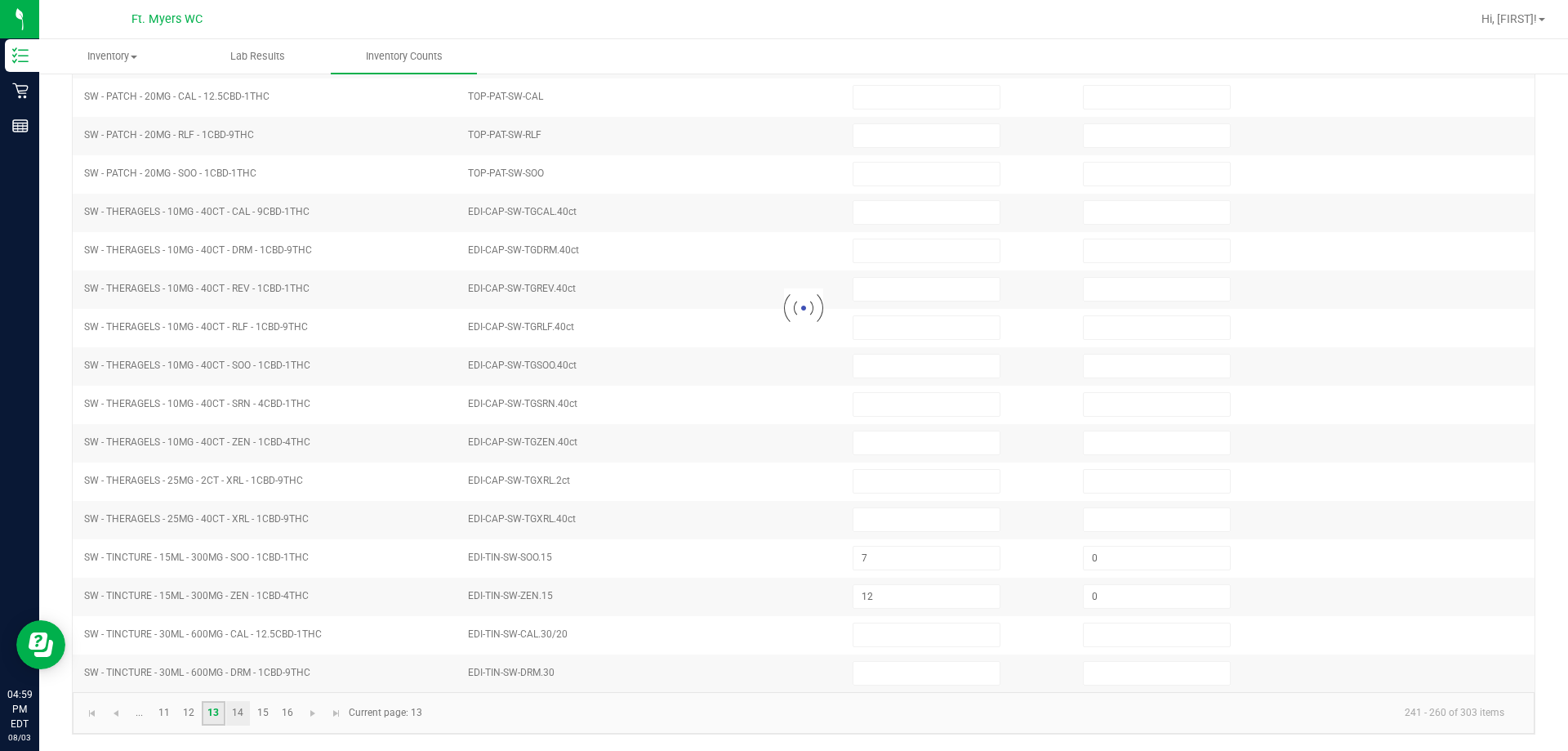 type 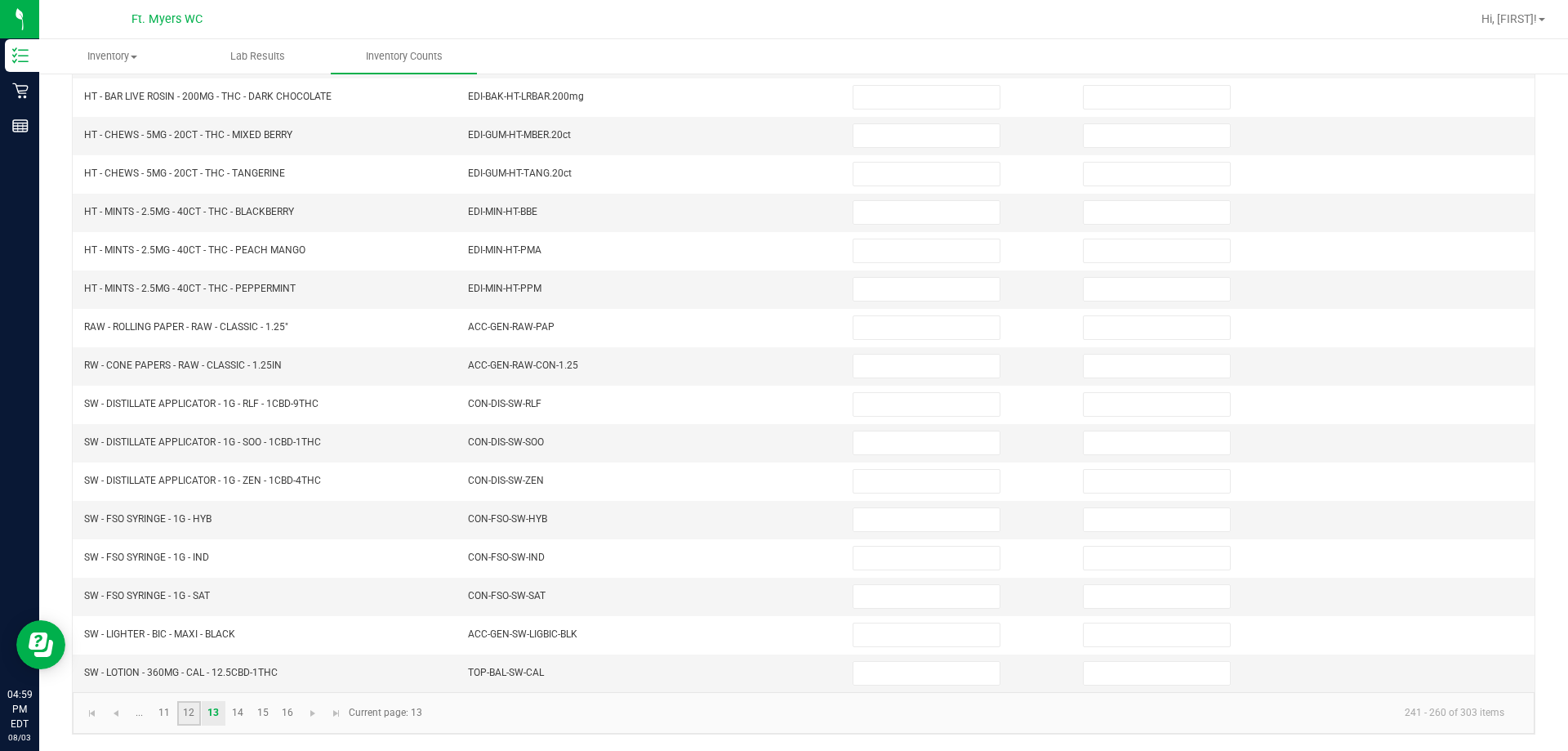 click on "12" 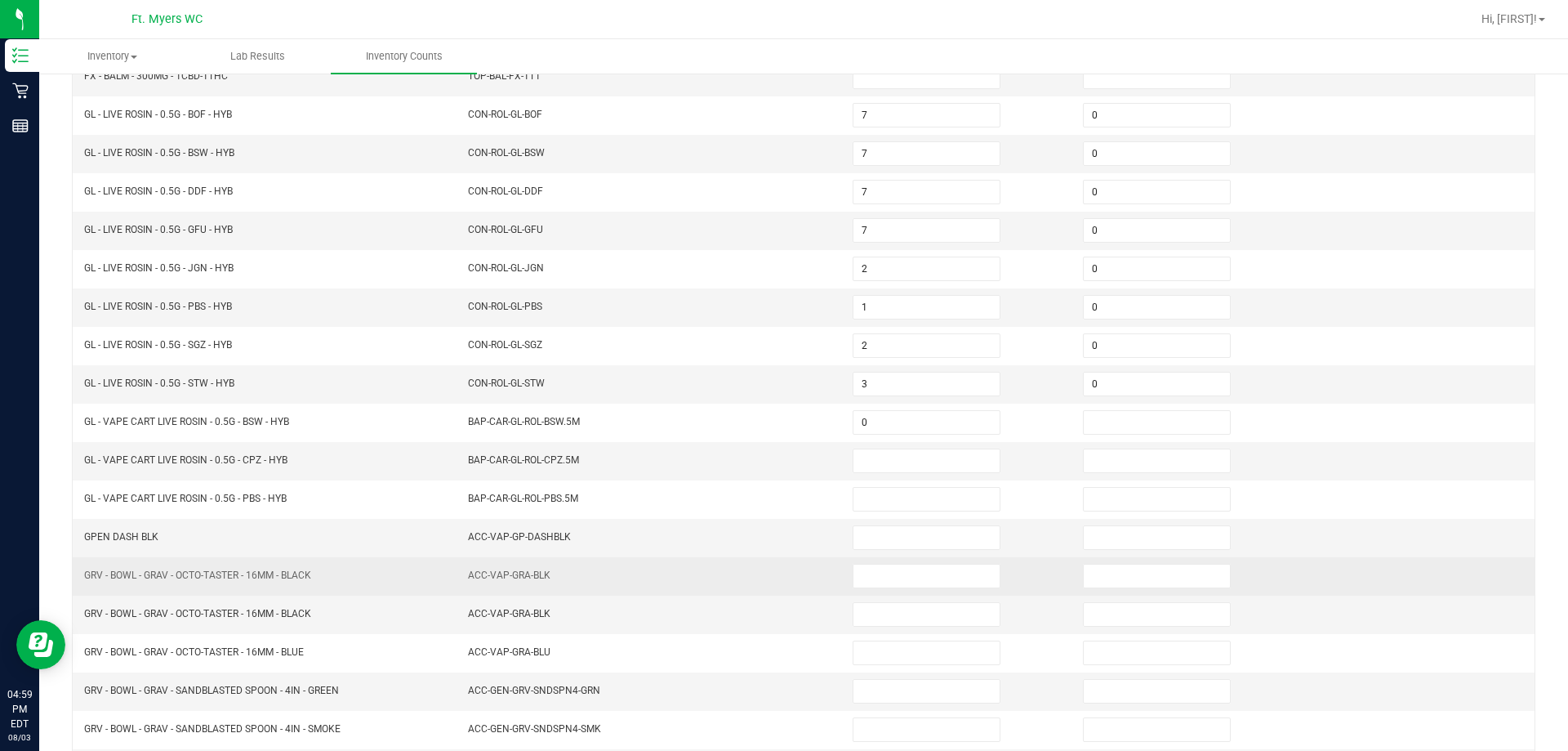 scroll, scrollTop: 339, scrollLeft: 0, axis: vertical 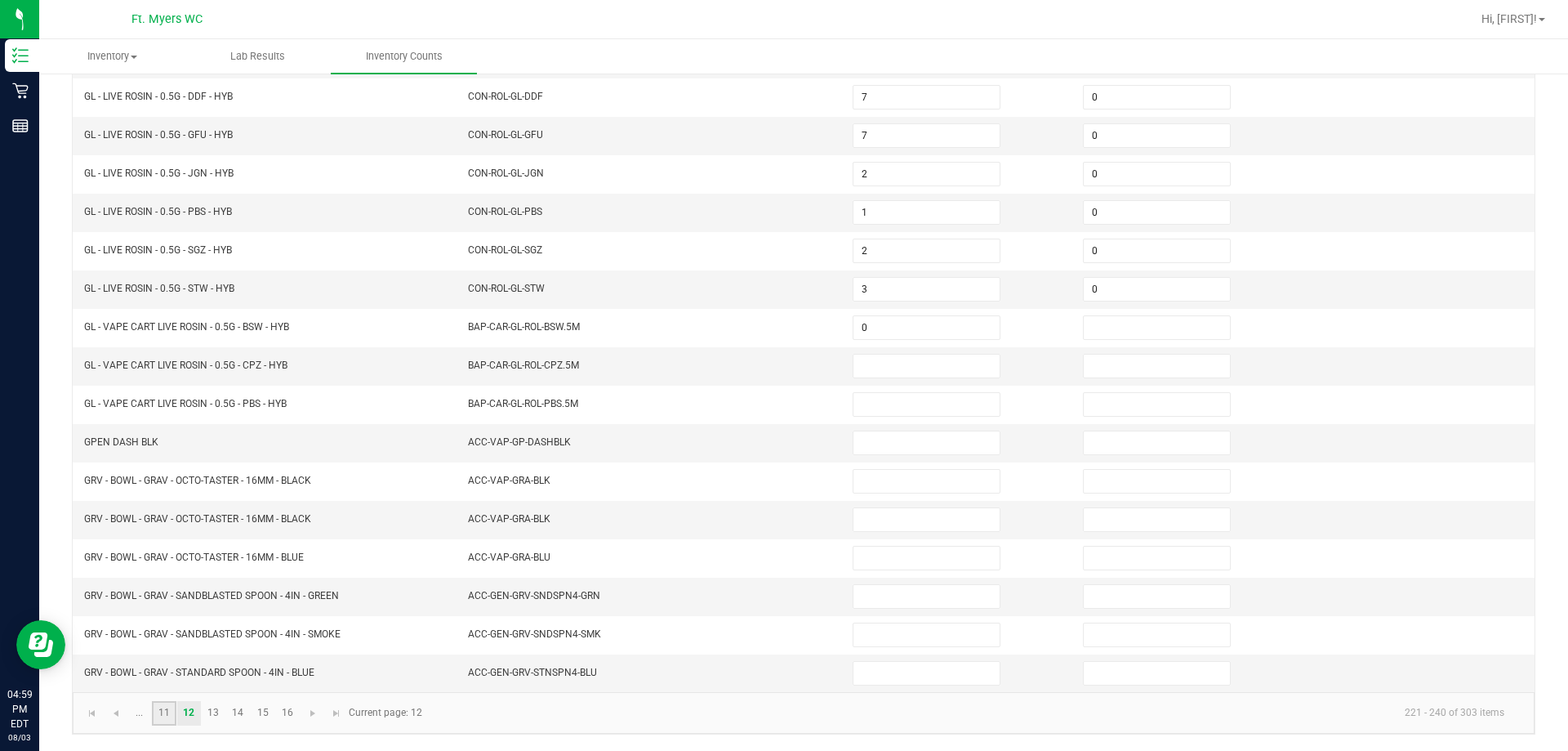 click on "11" 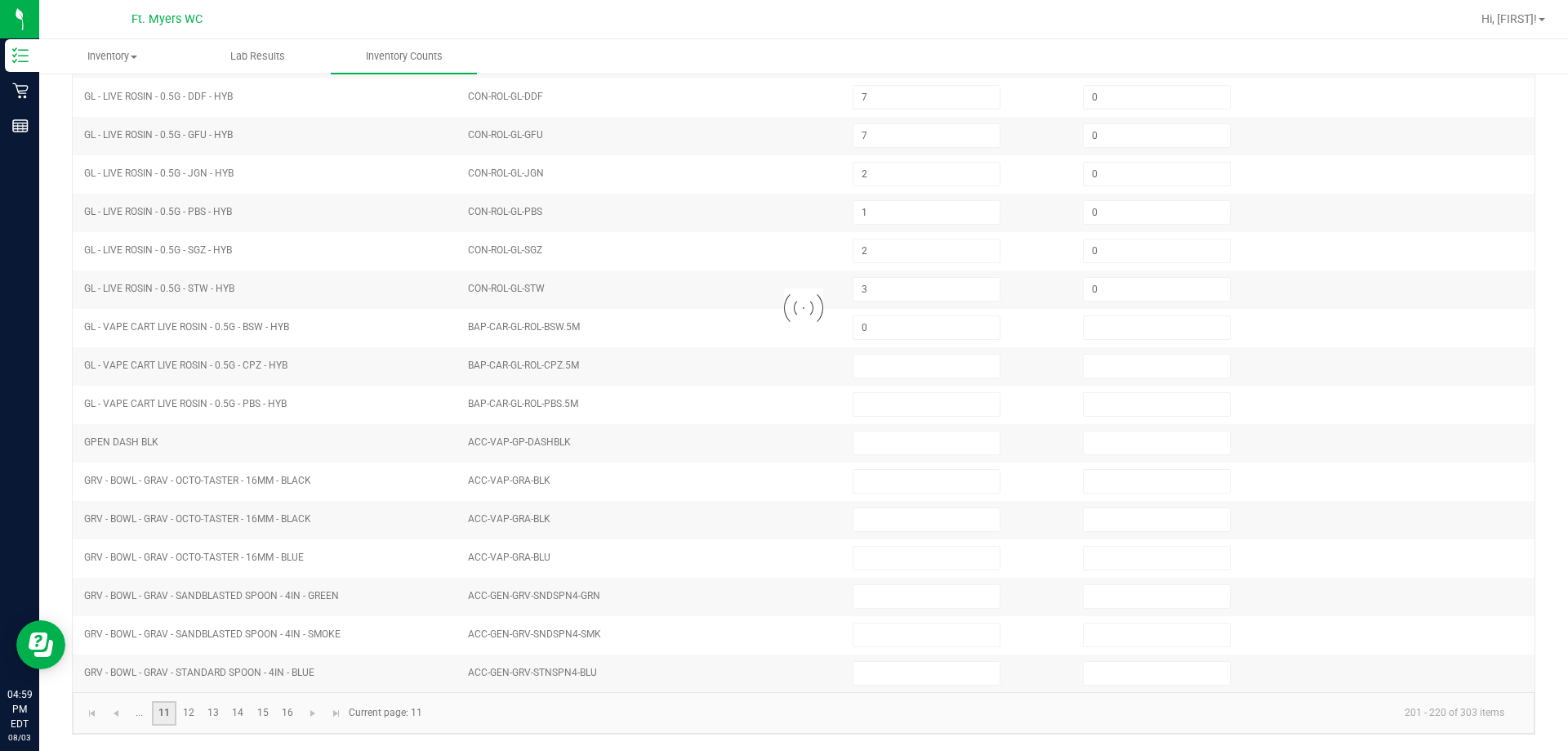 type 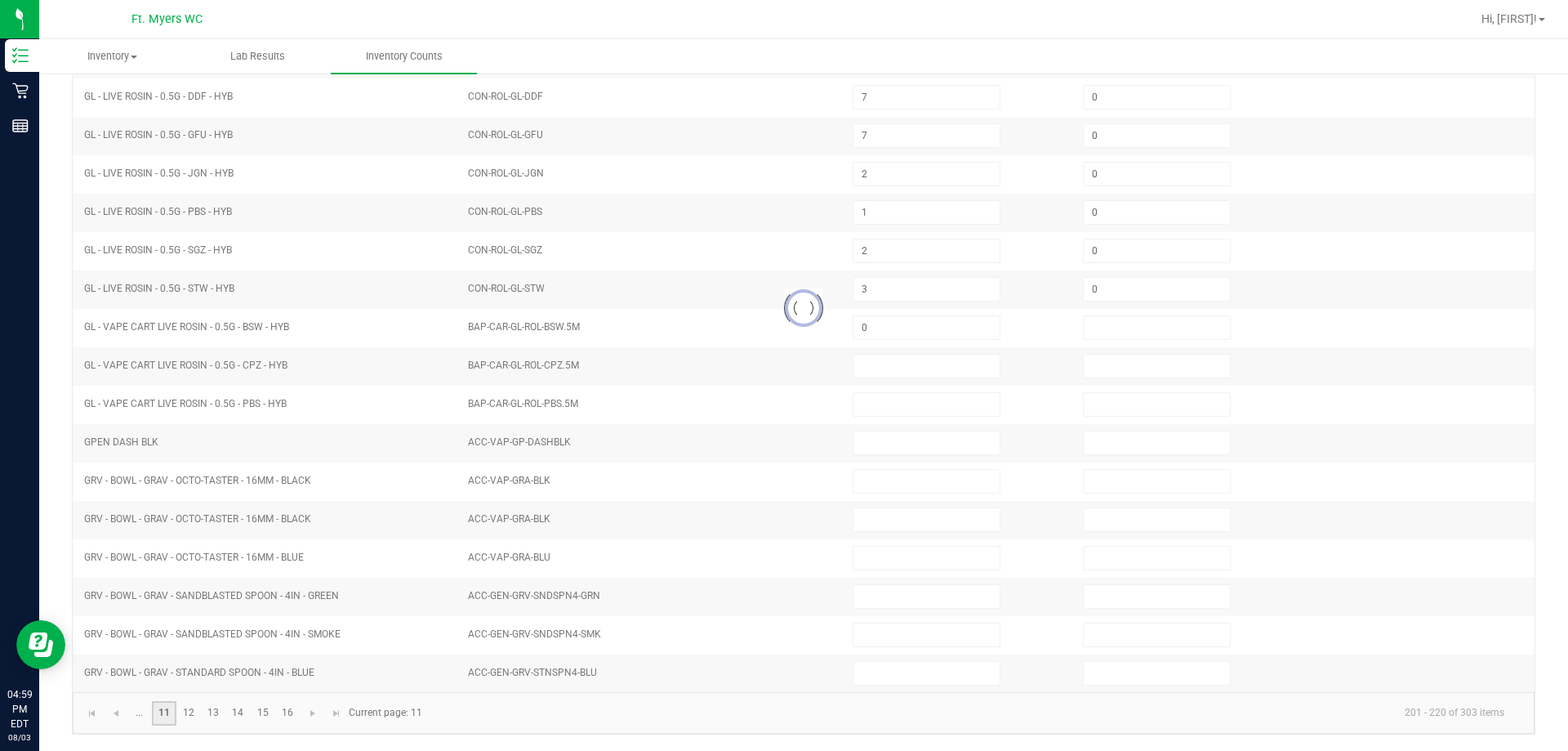 type 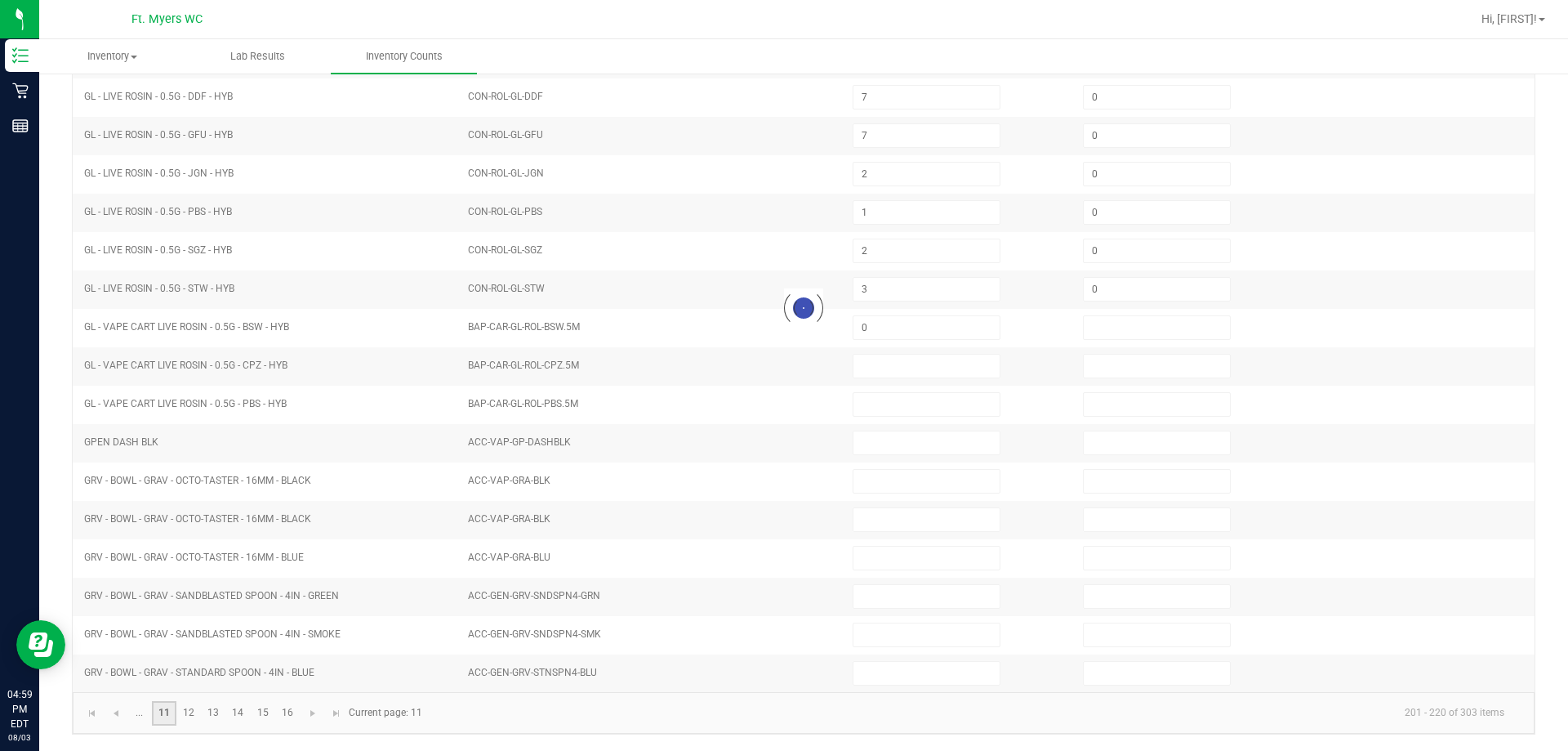 type 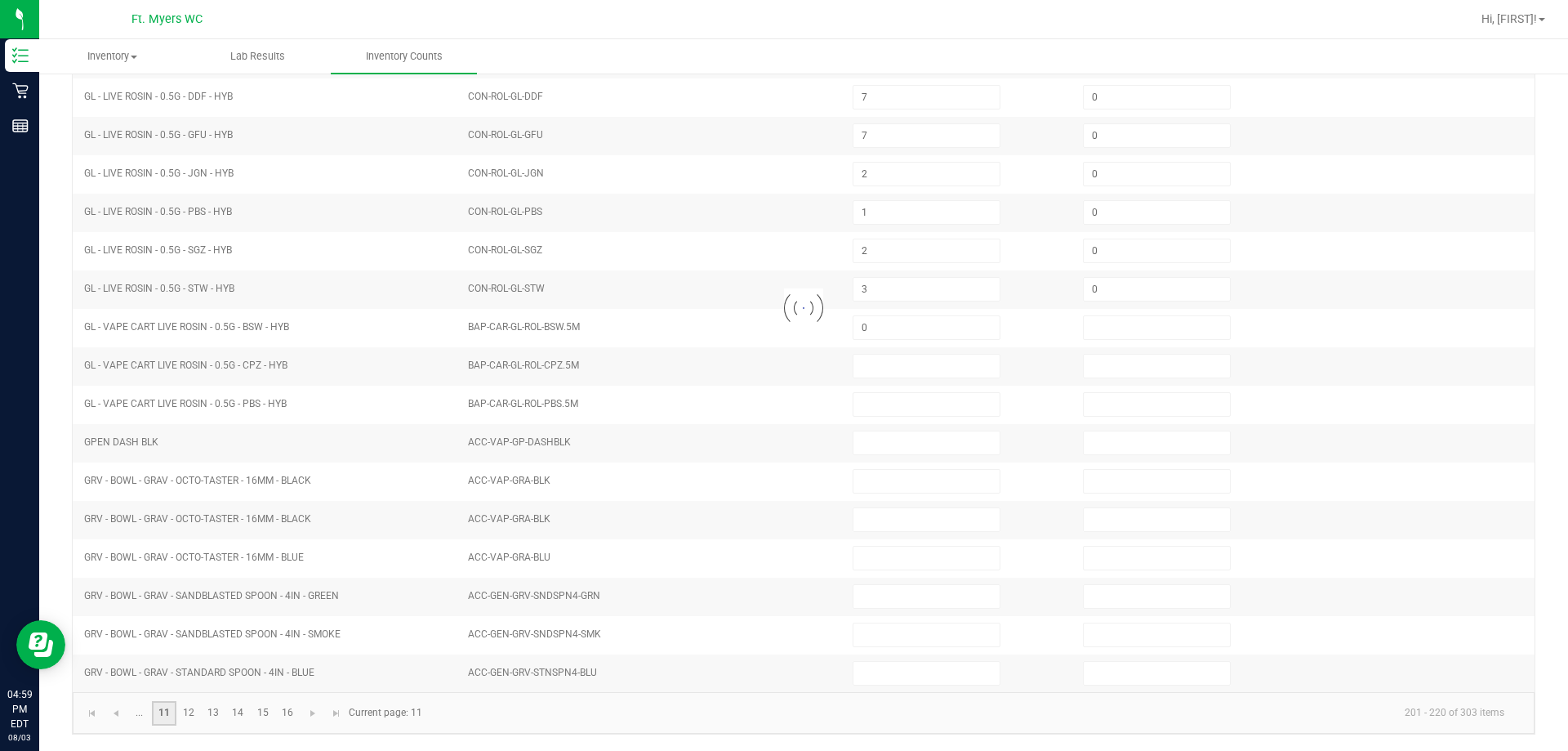 type 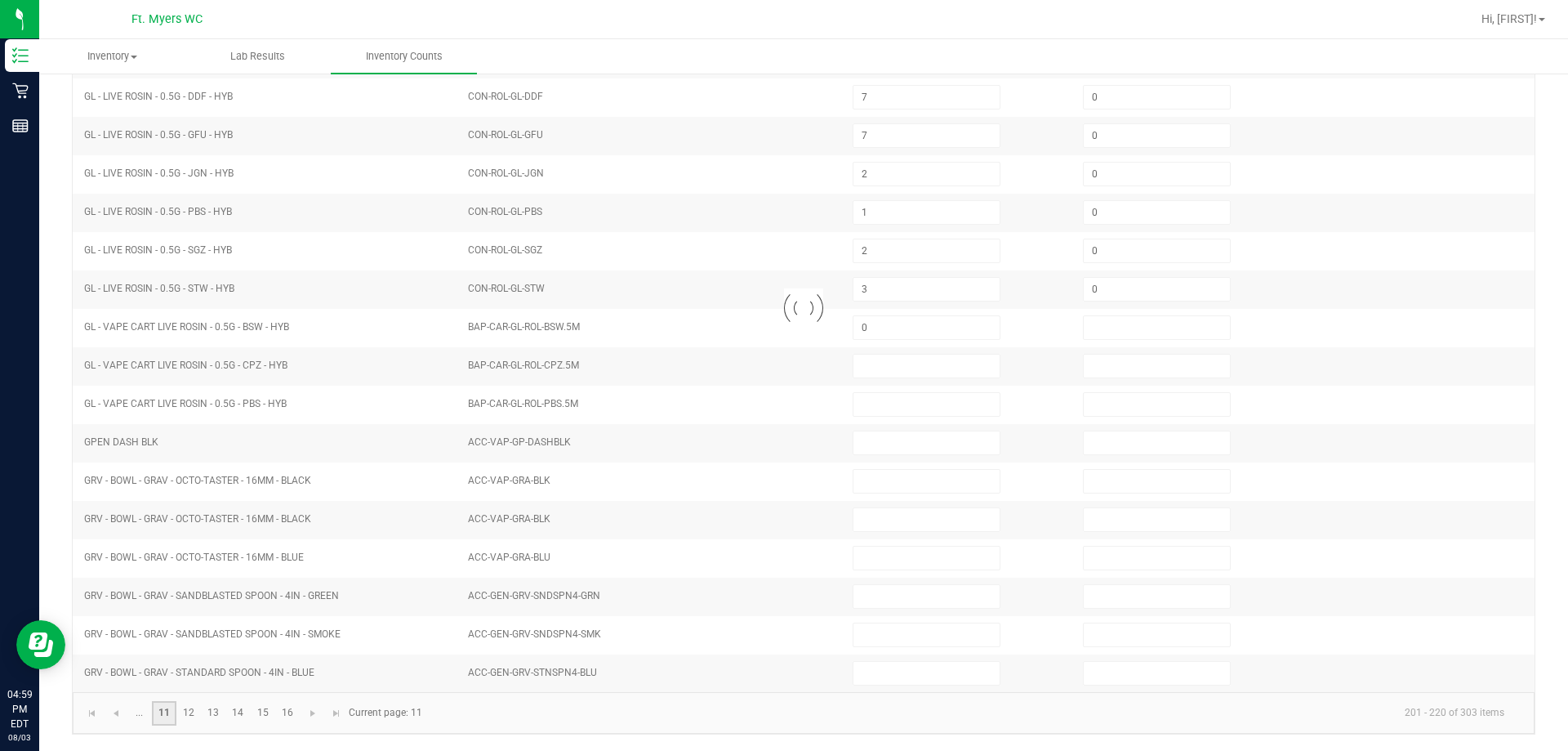 type 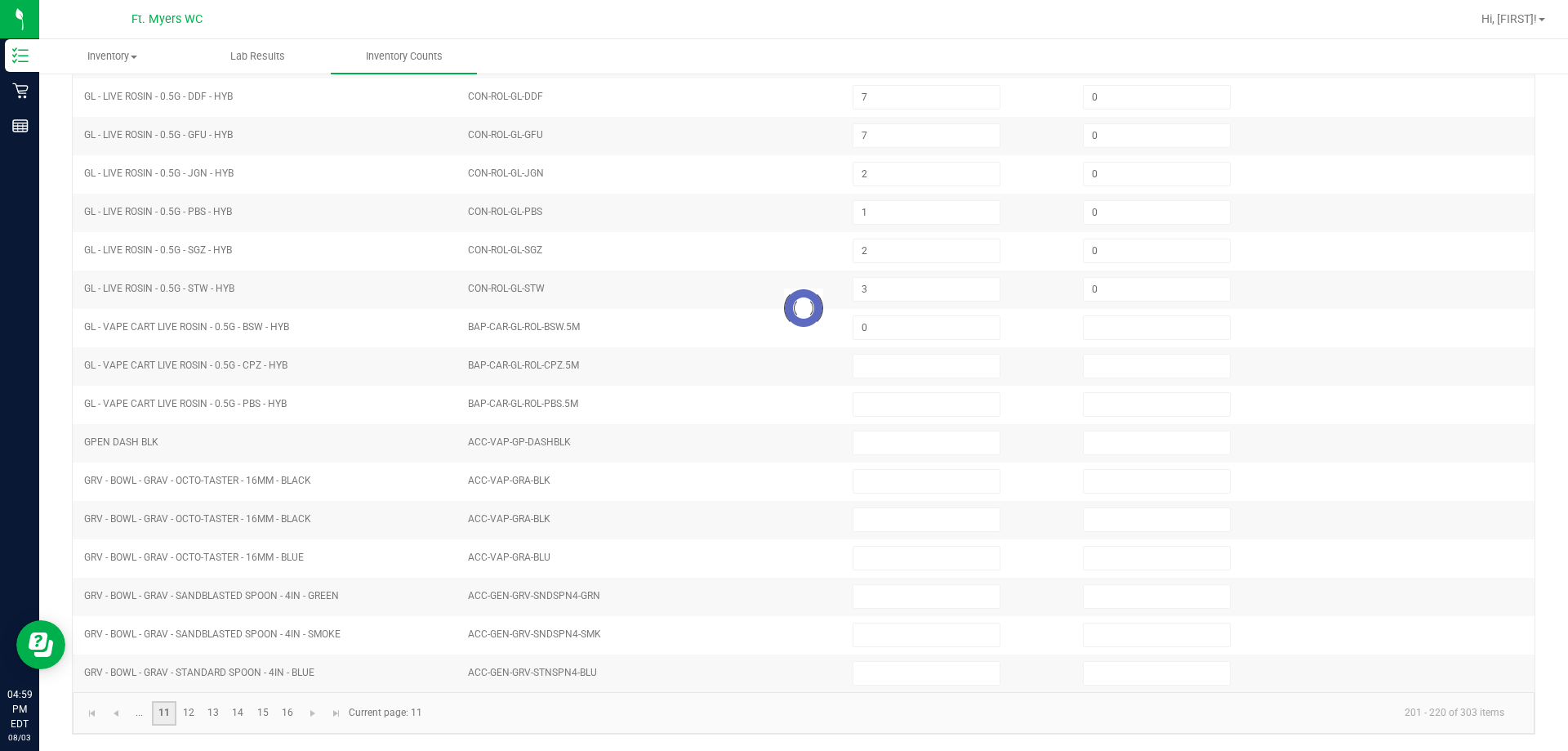 type 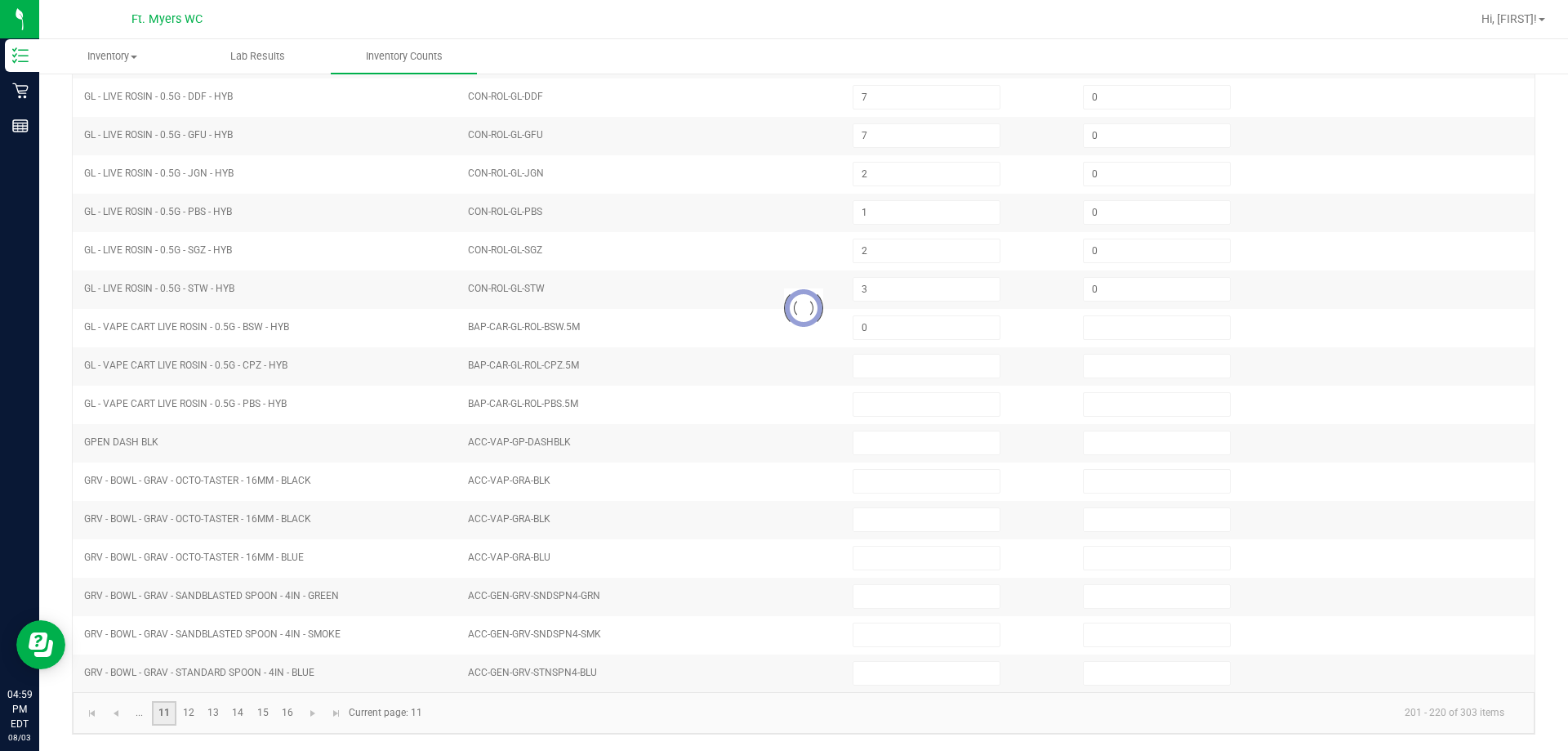 type 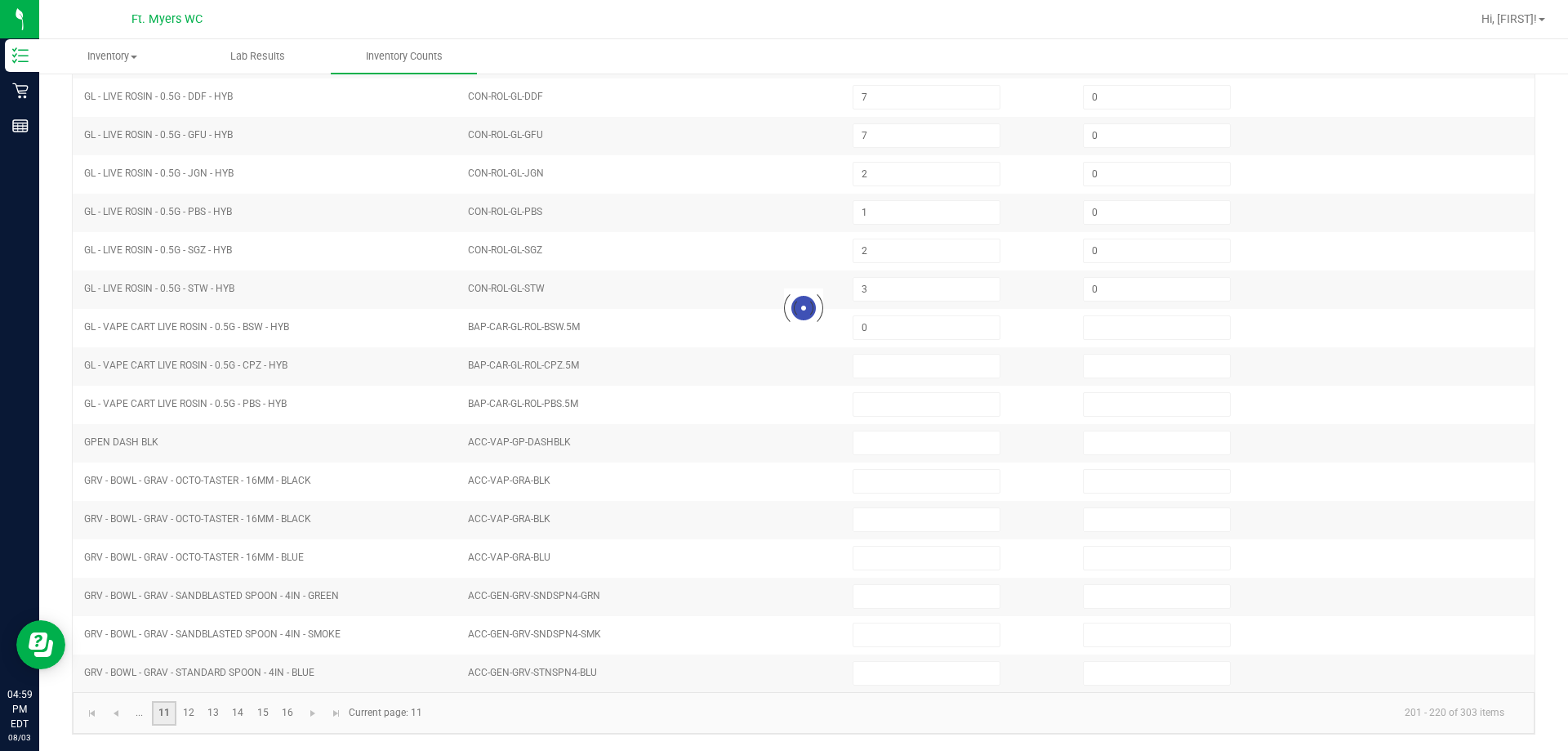 type 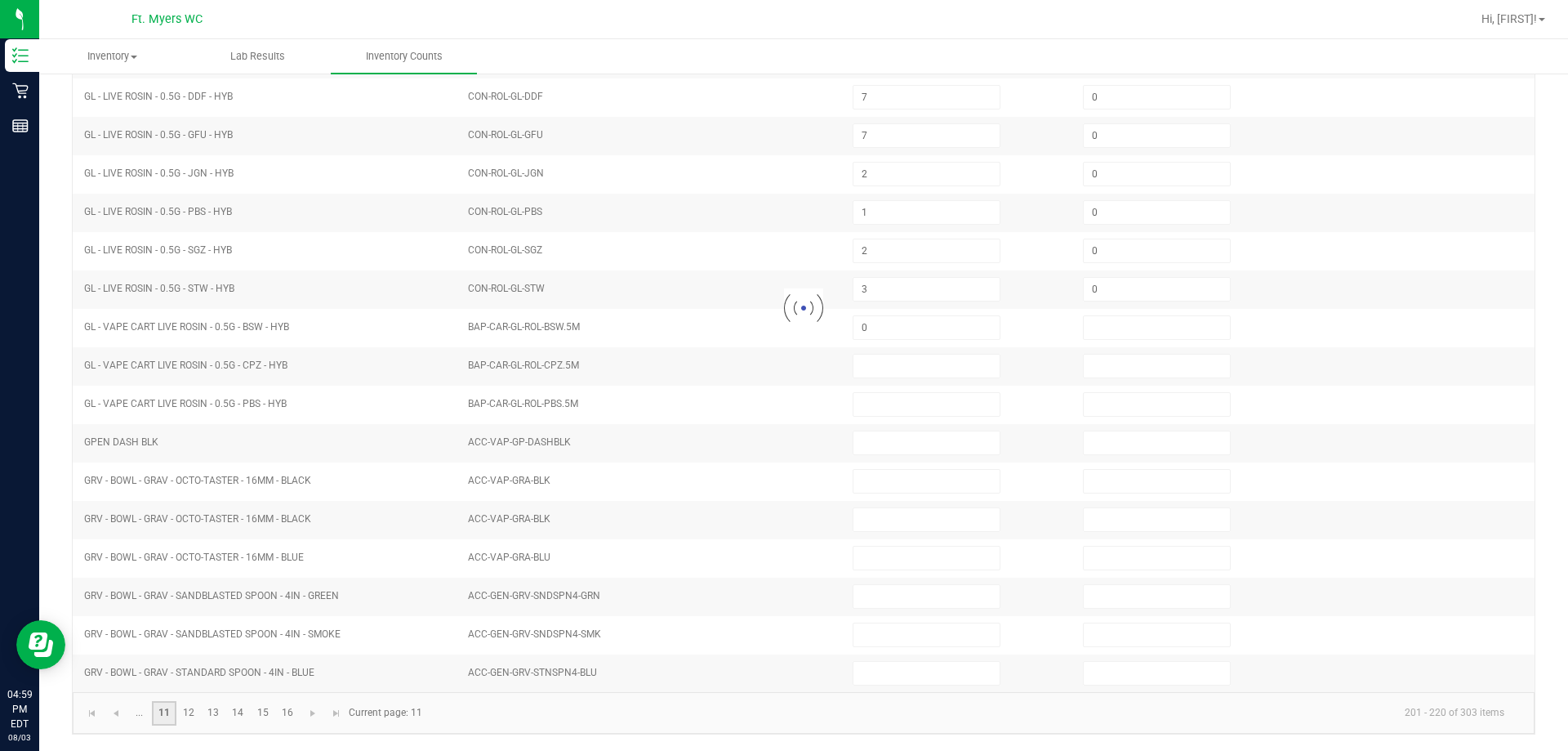 type 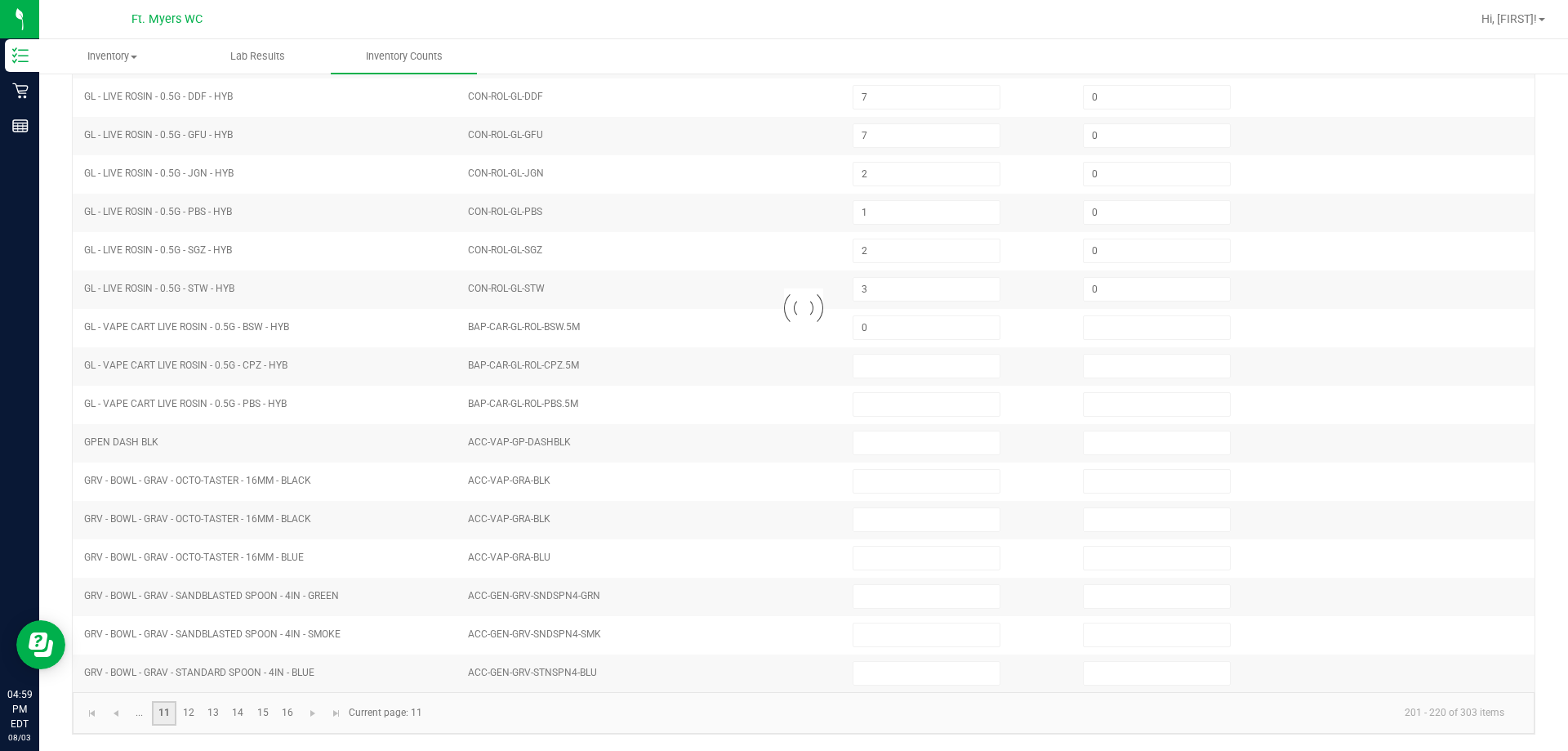 type 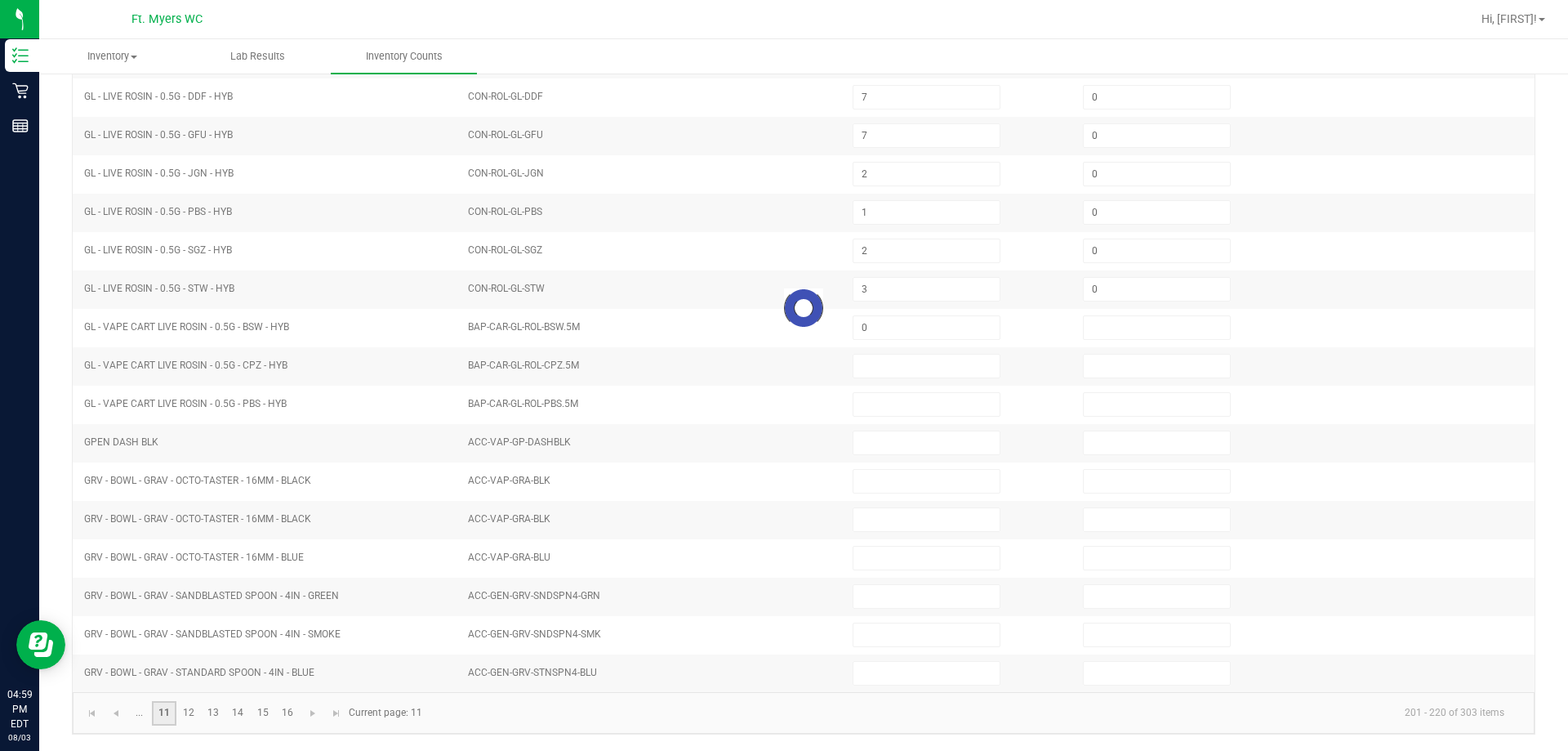 type 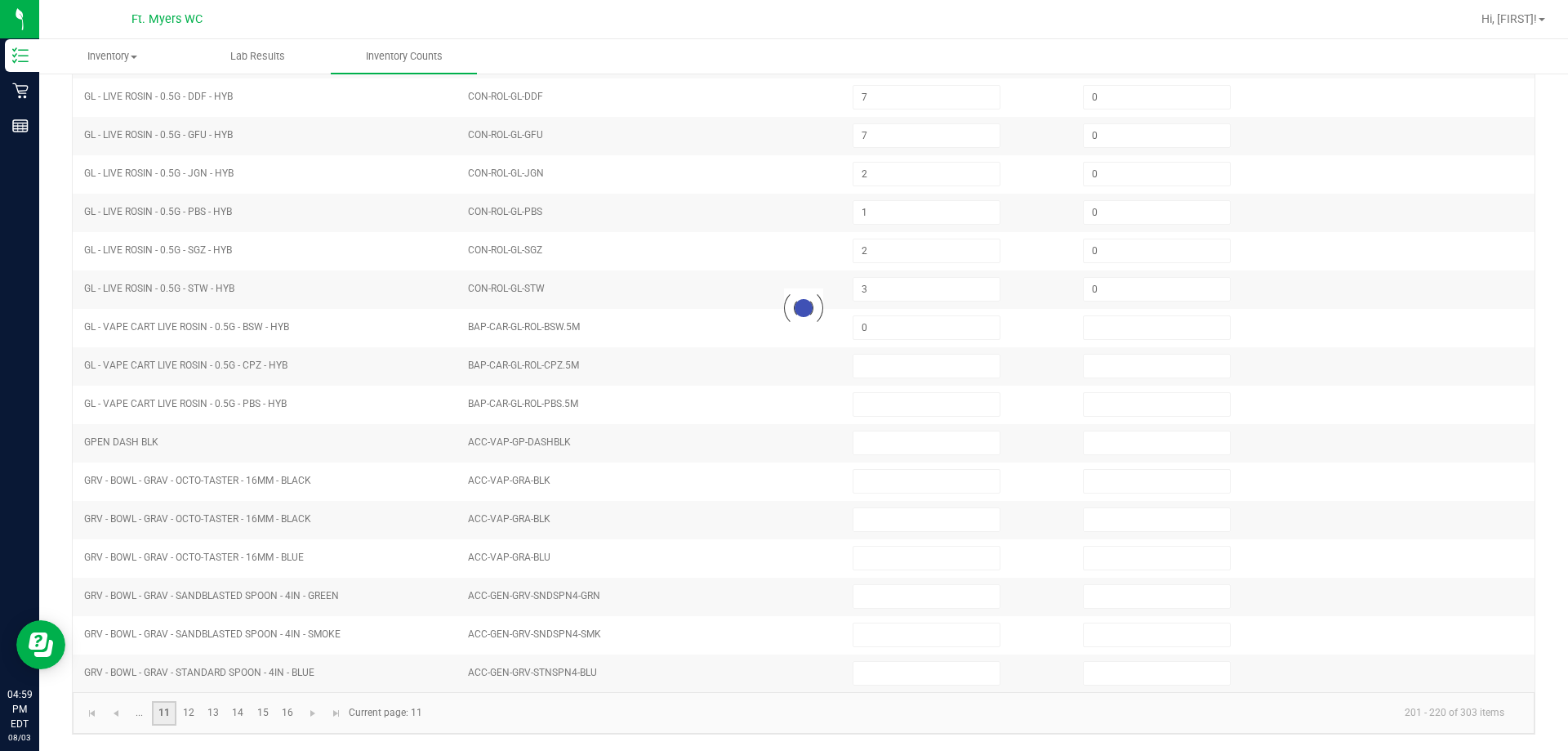 type 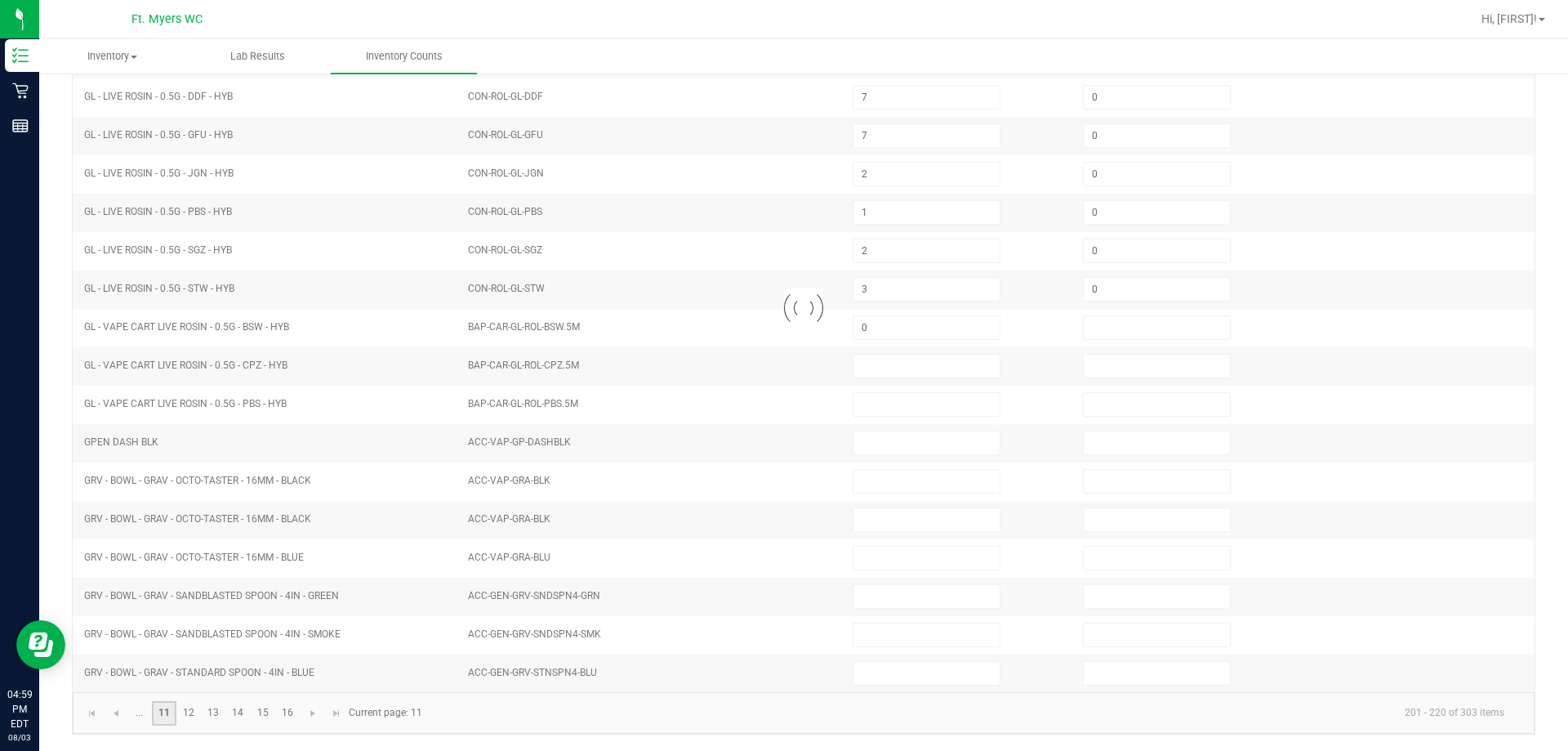 type 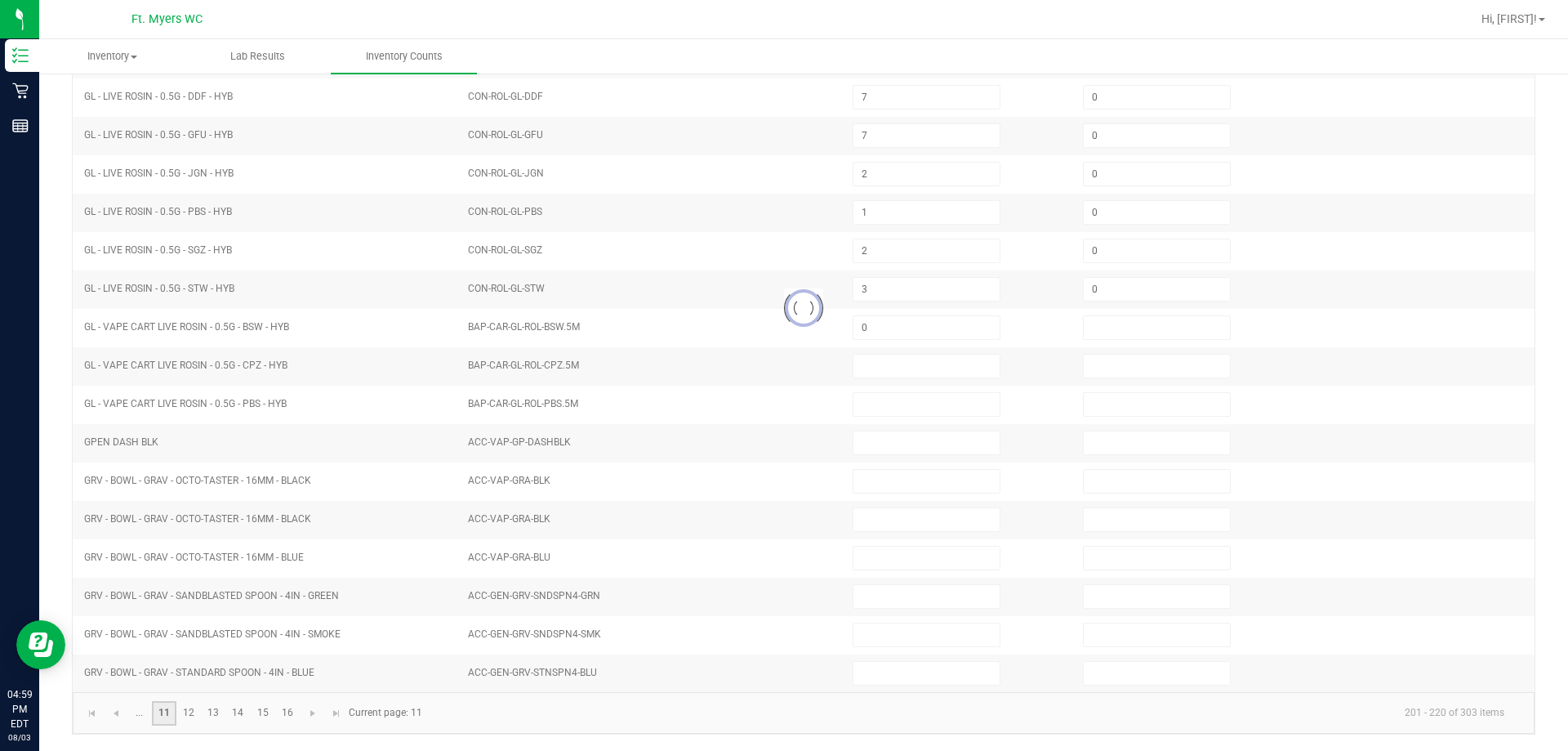 type 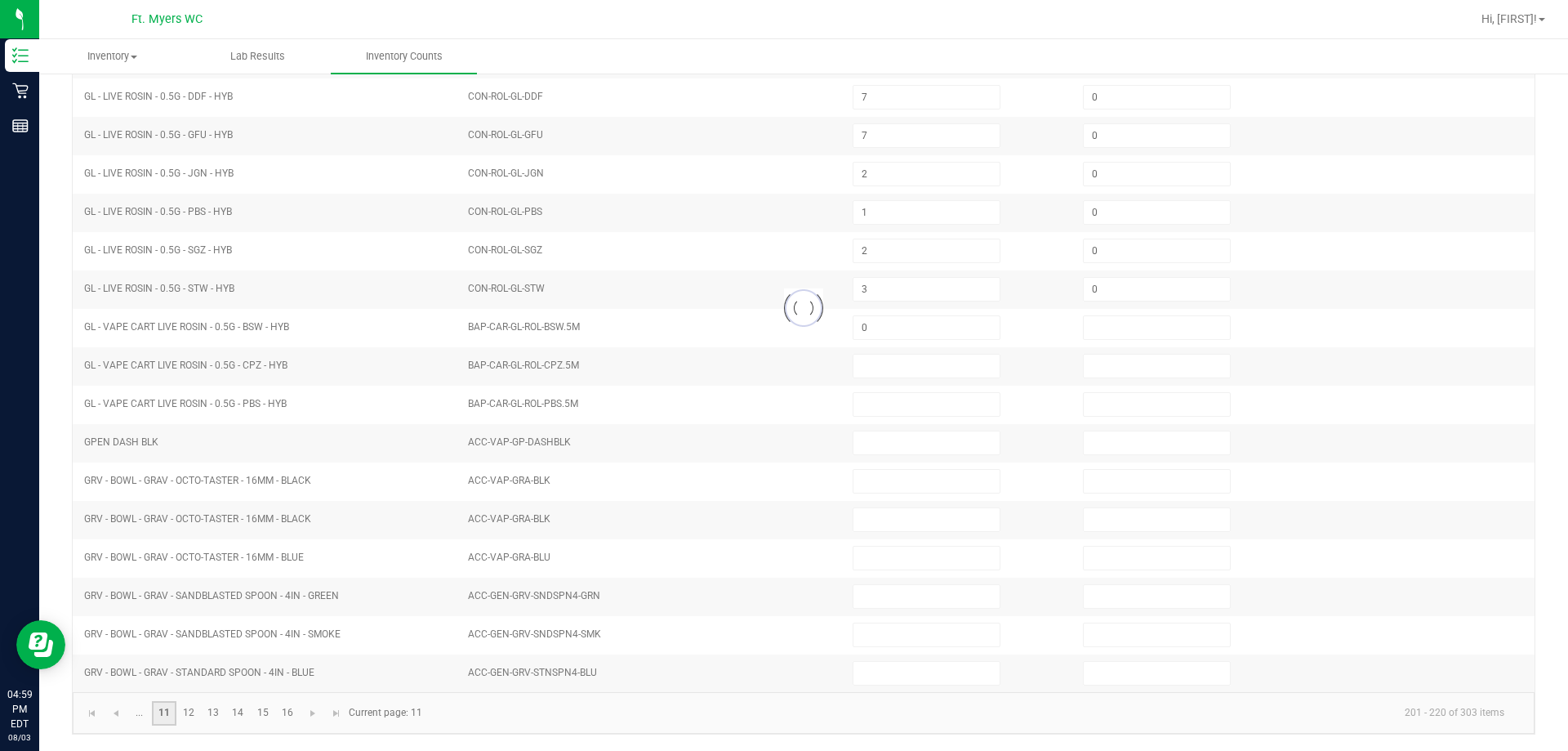 type 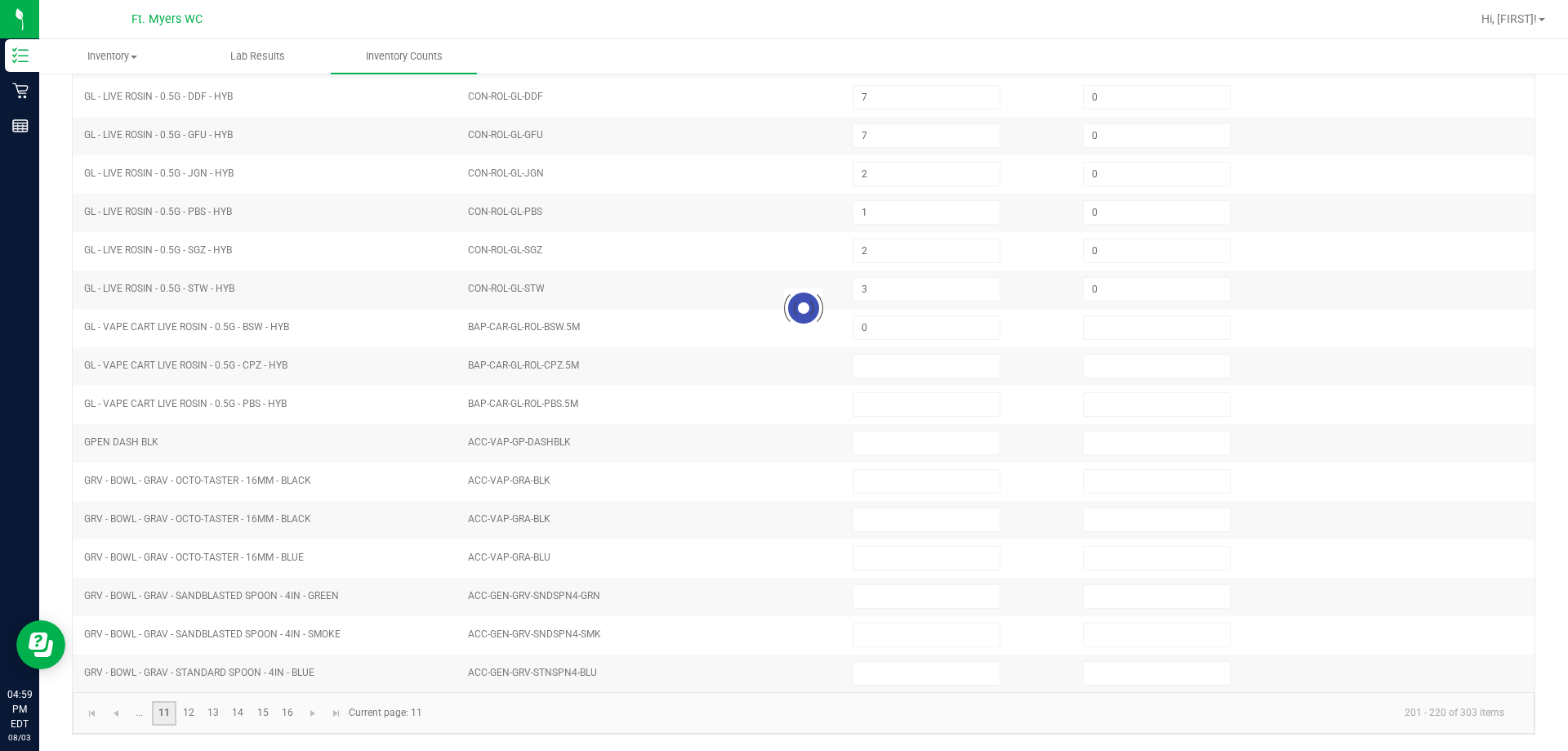type 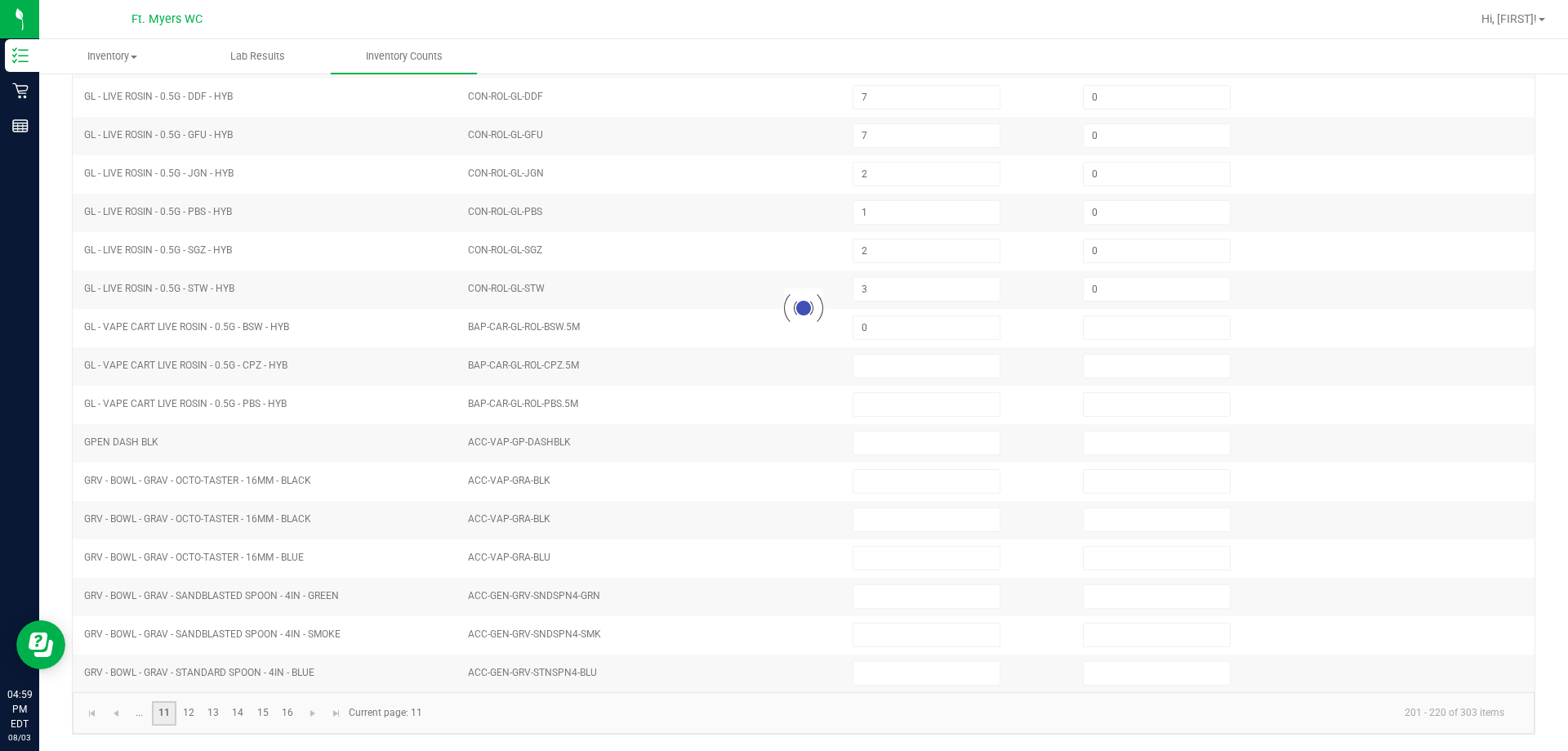 type 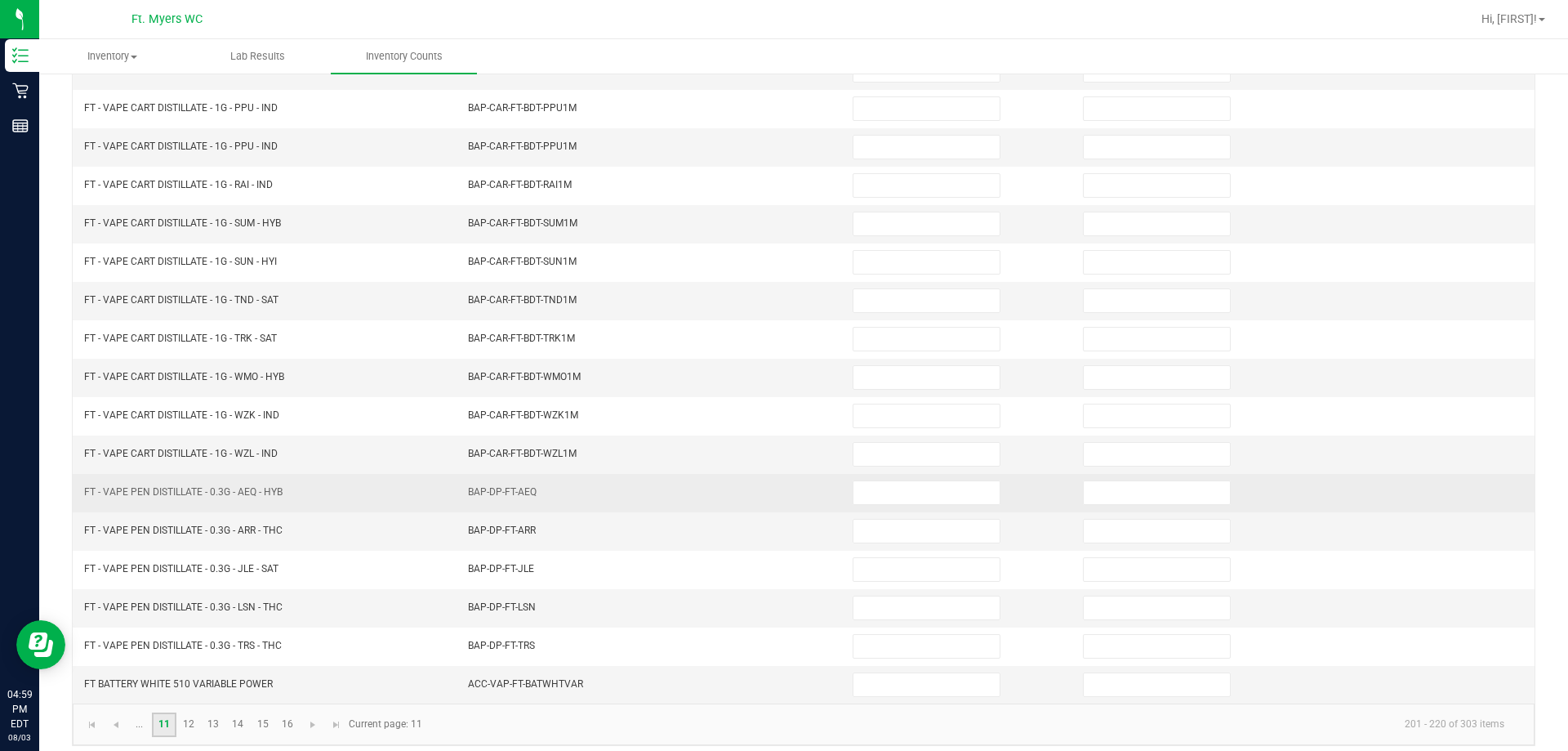scroll, scrollTop: 339, scrollLeft: 0, axis: vertical 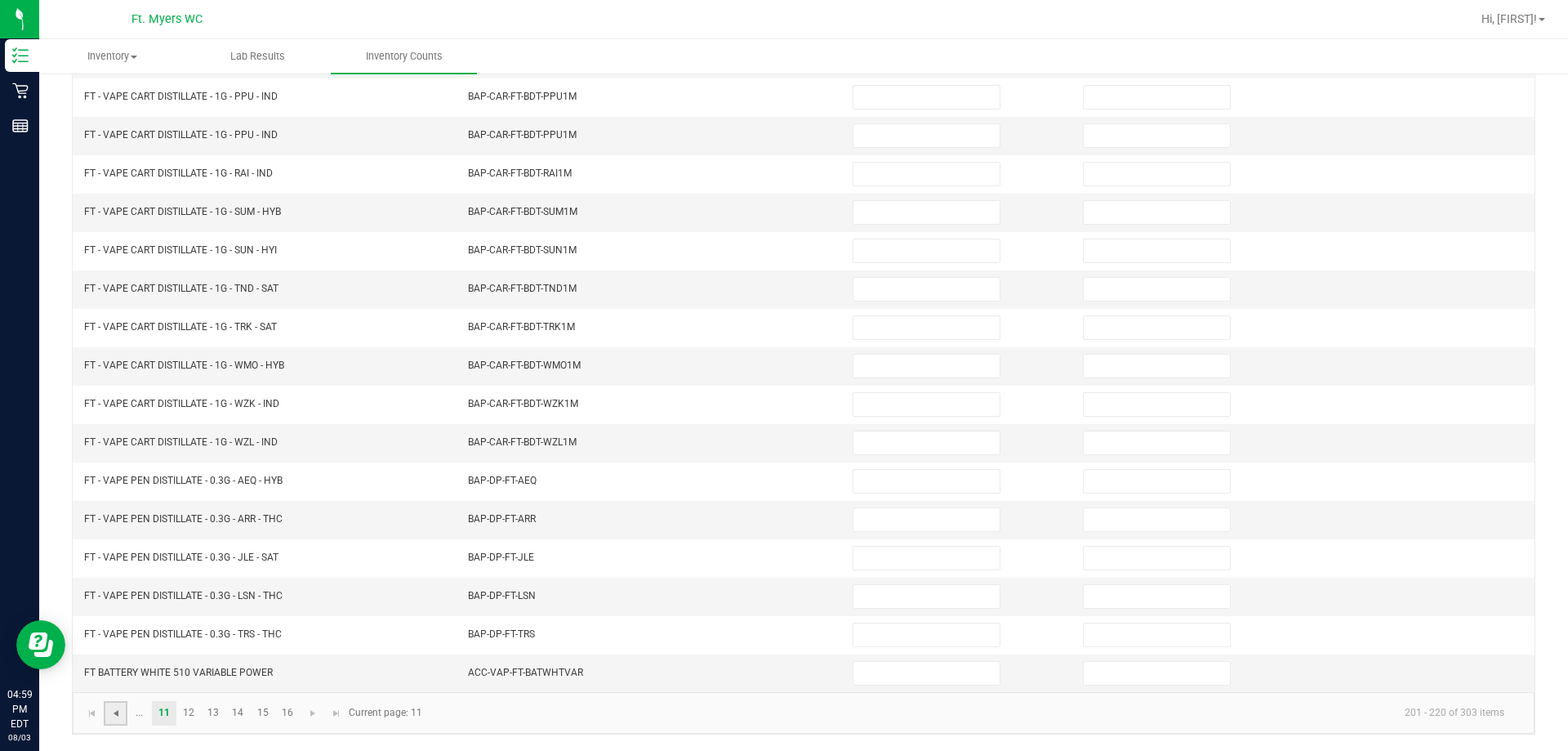 click 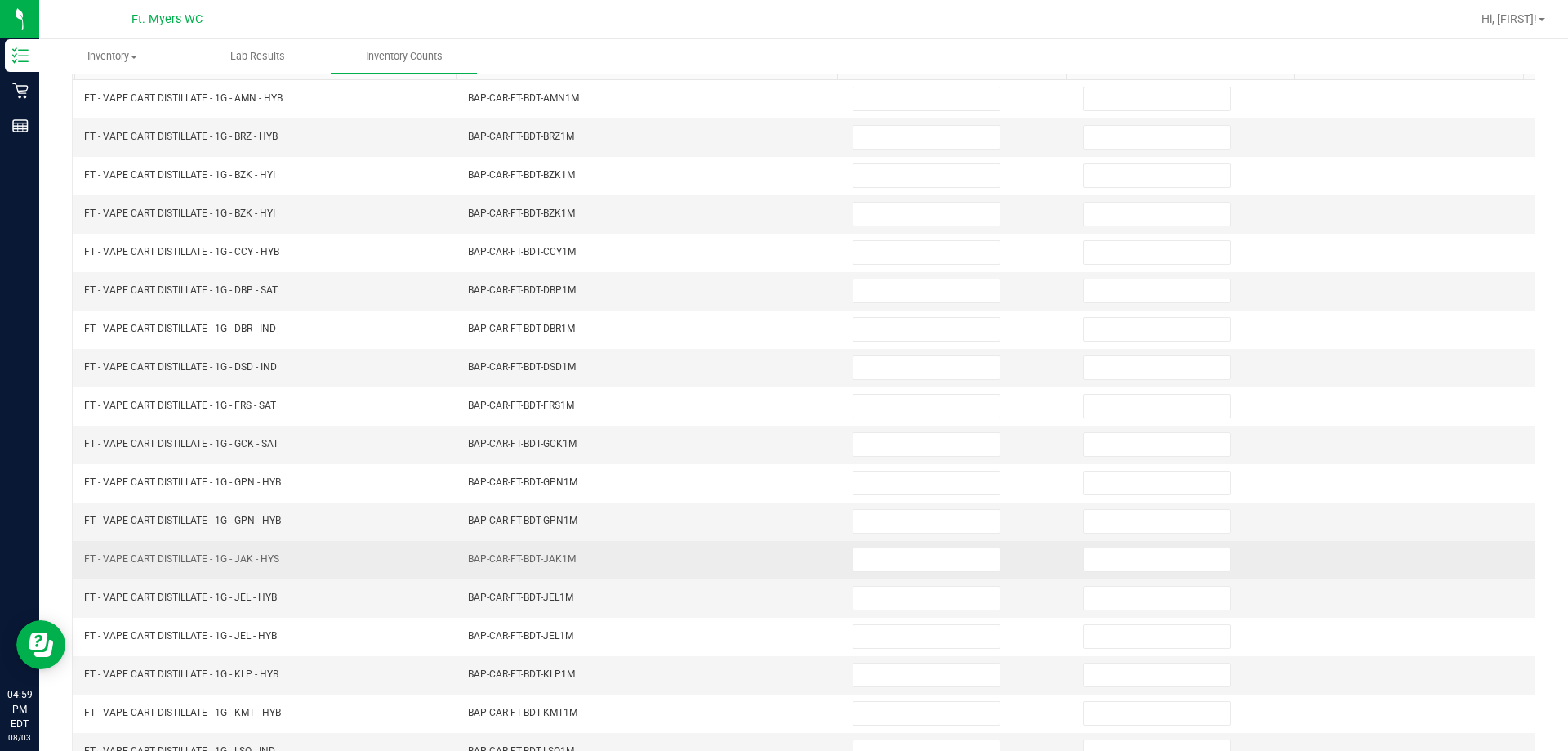 scroll, scrollTop: 339, scrollLeft: 0, axis: vertical 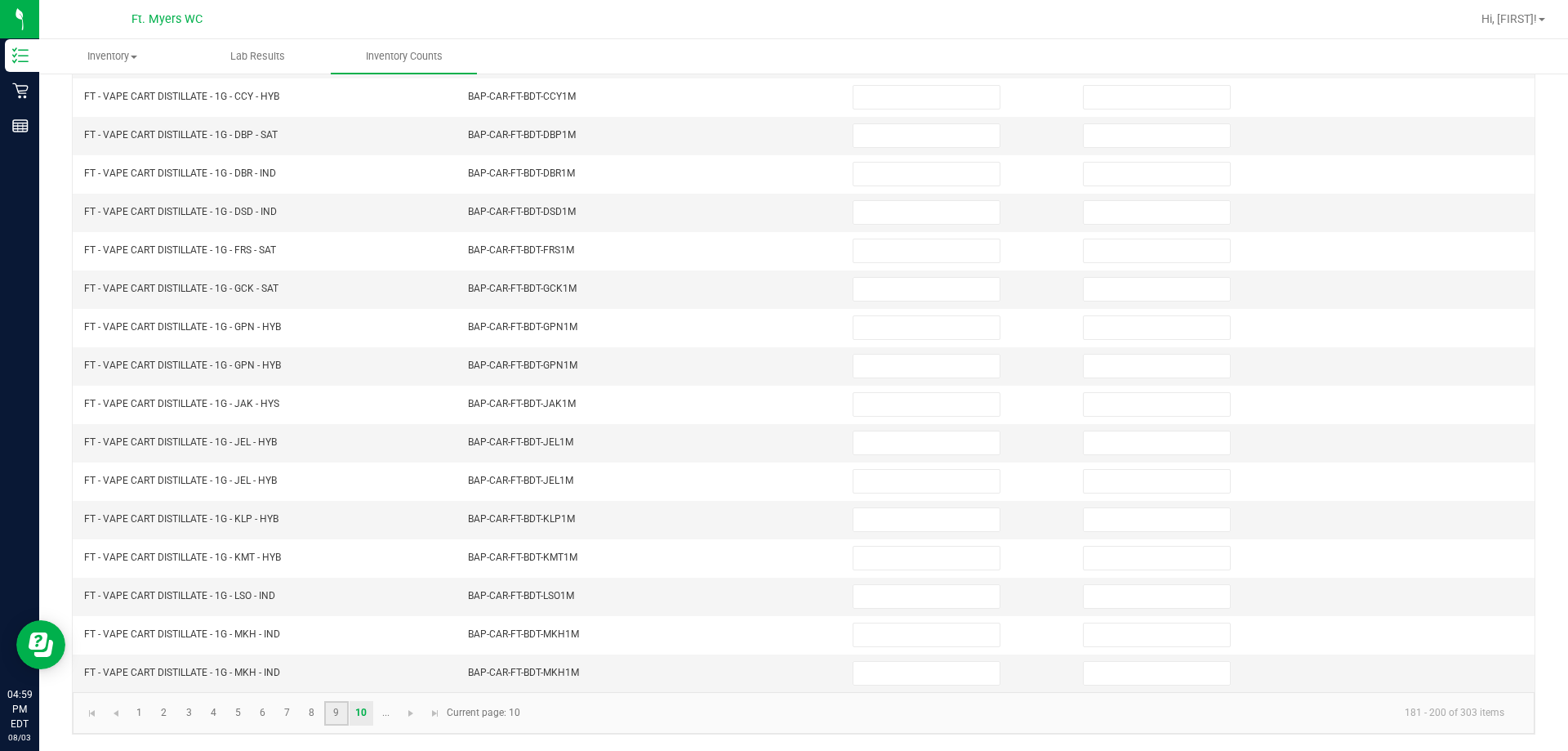 click on "9" 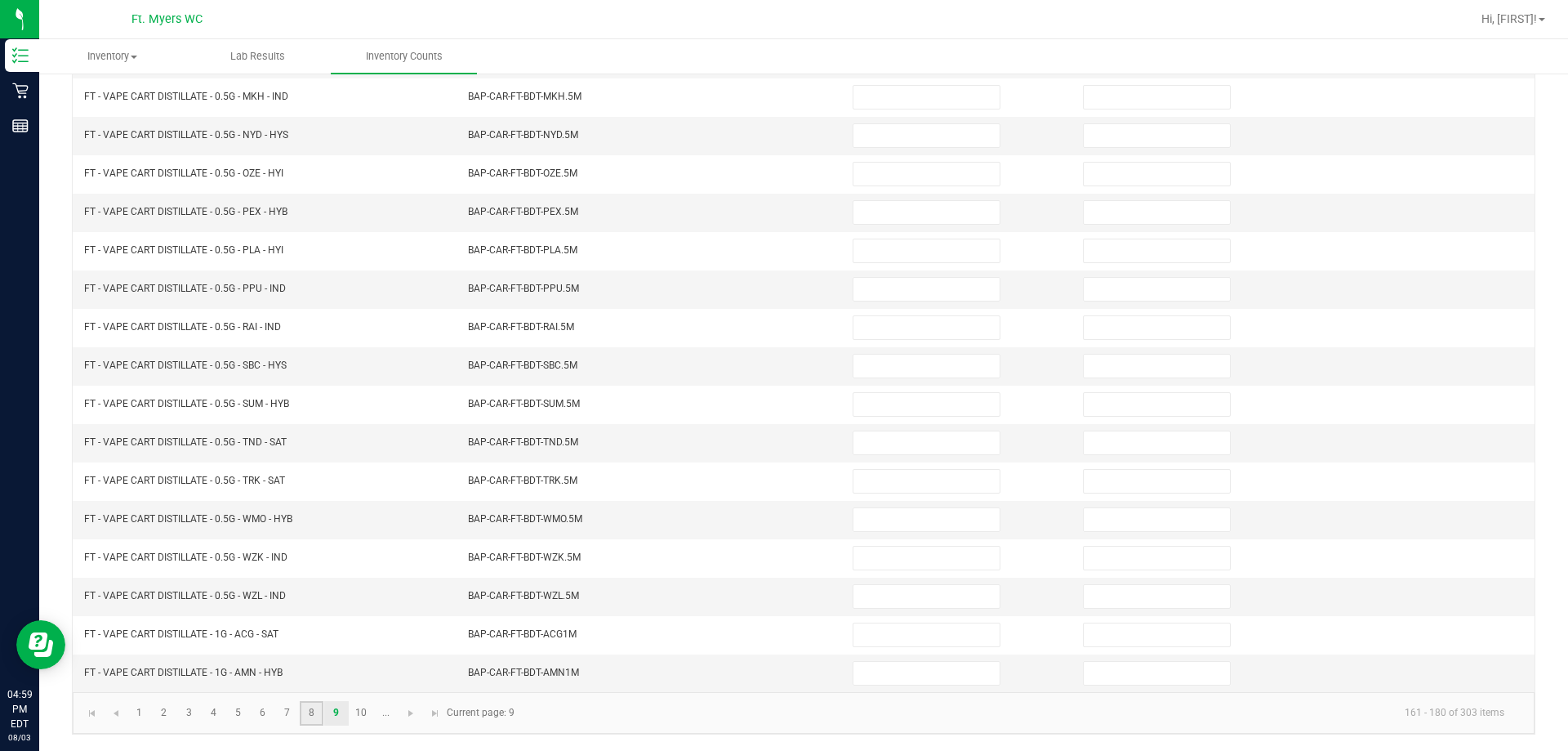 click on "8" 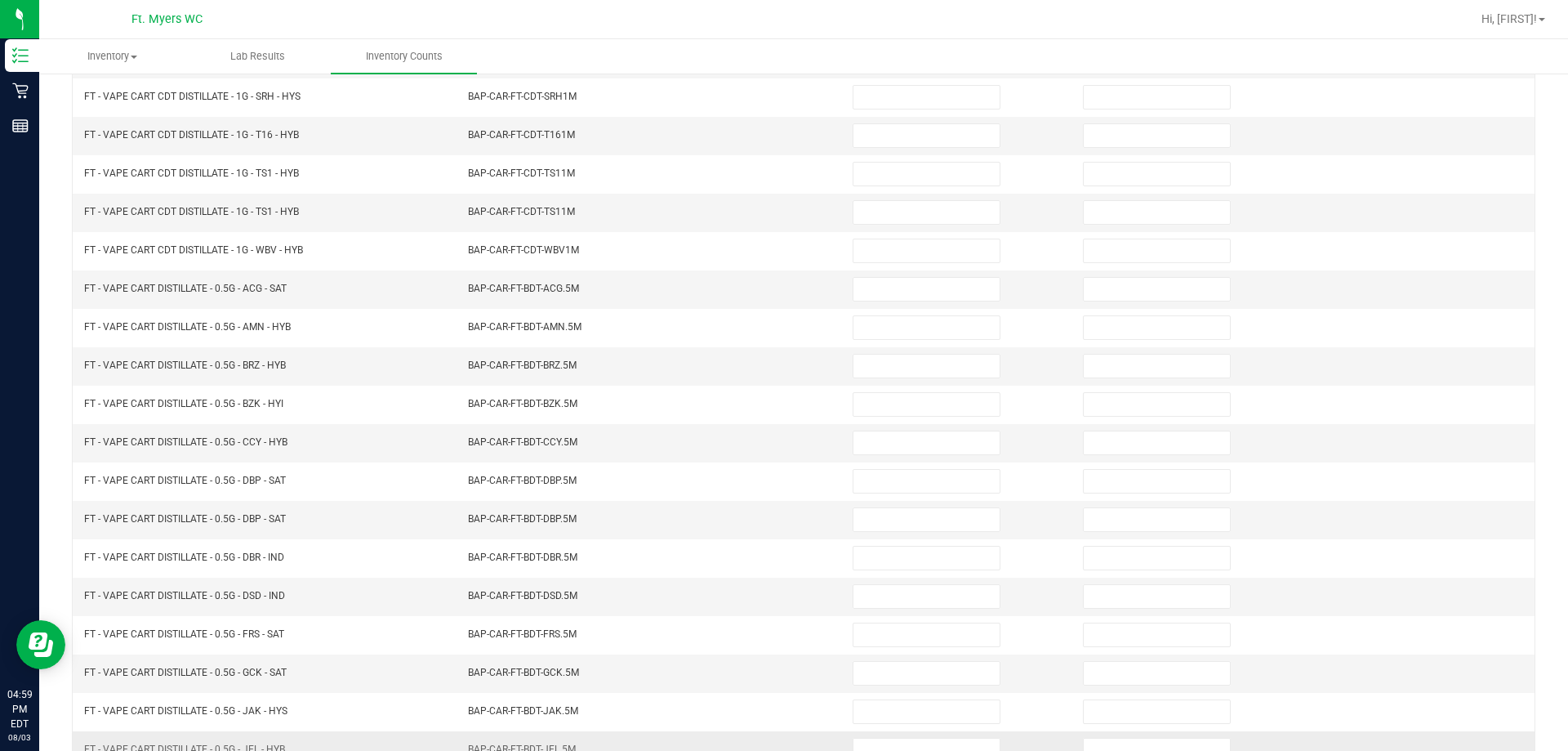 scroll, scrollTop: 339, scrollLeft: 0, axis: vertical 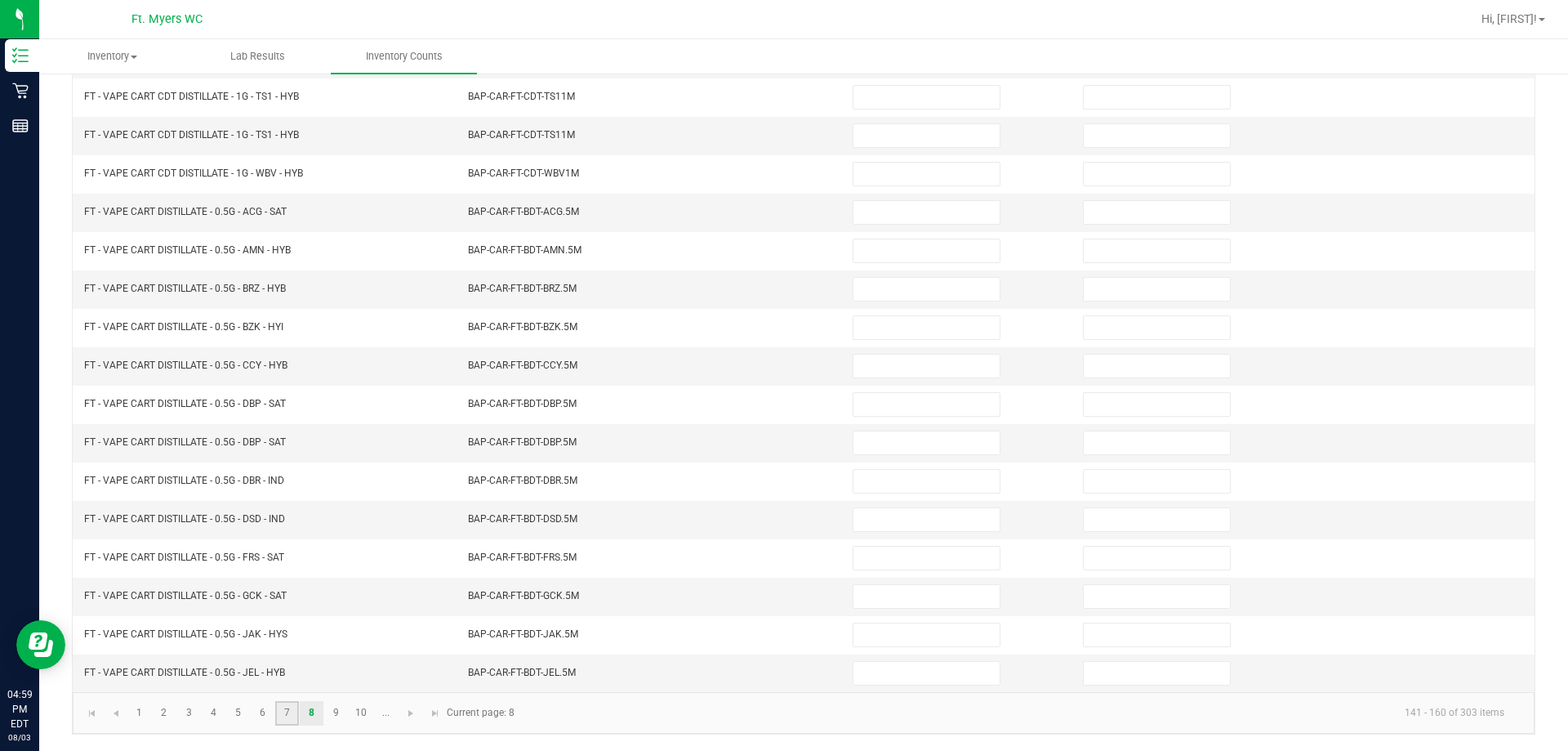 click on "7" 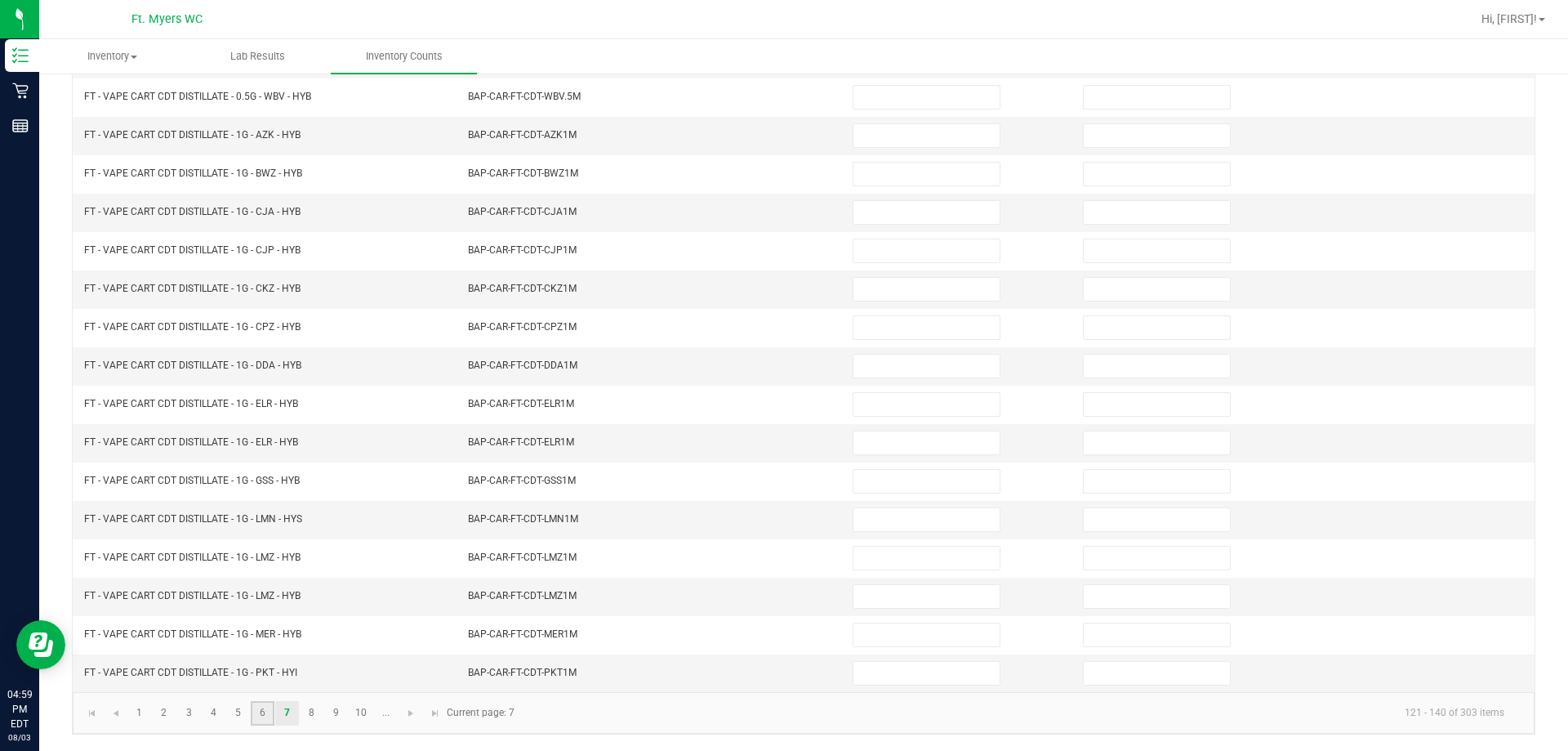 click on "6" 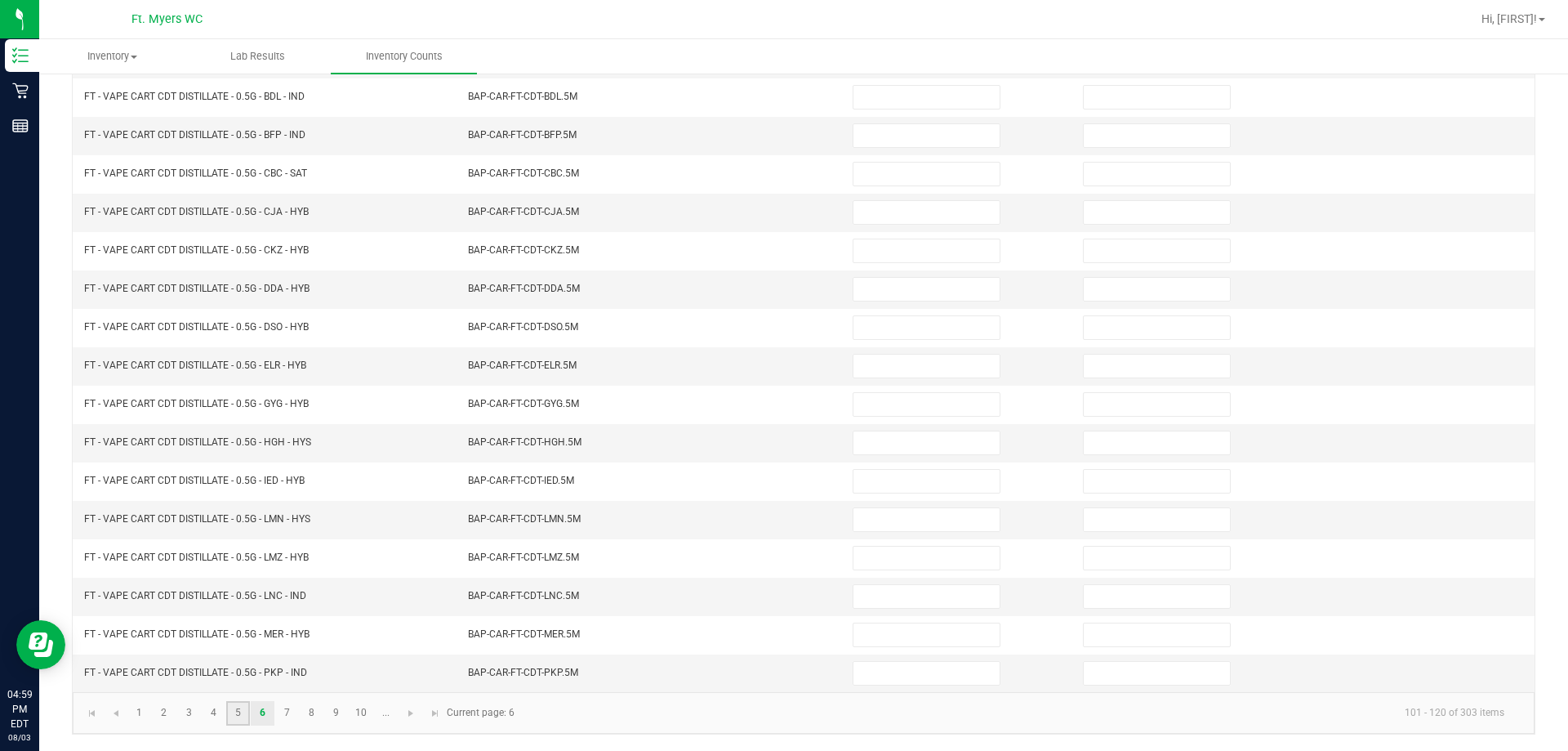 click on "5" 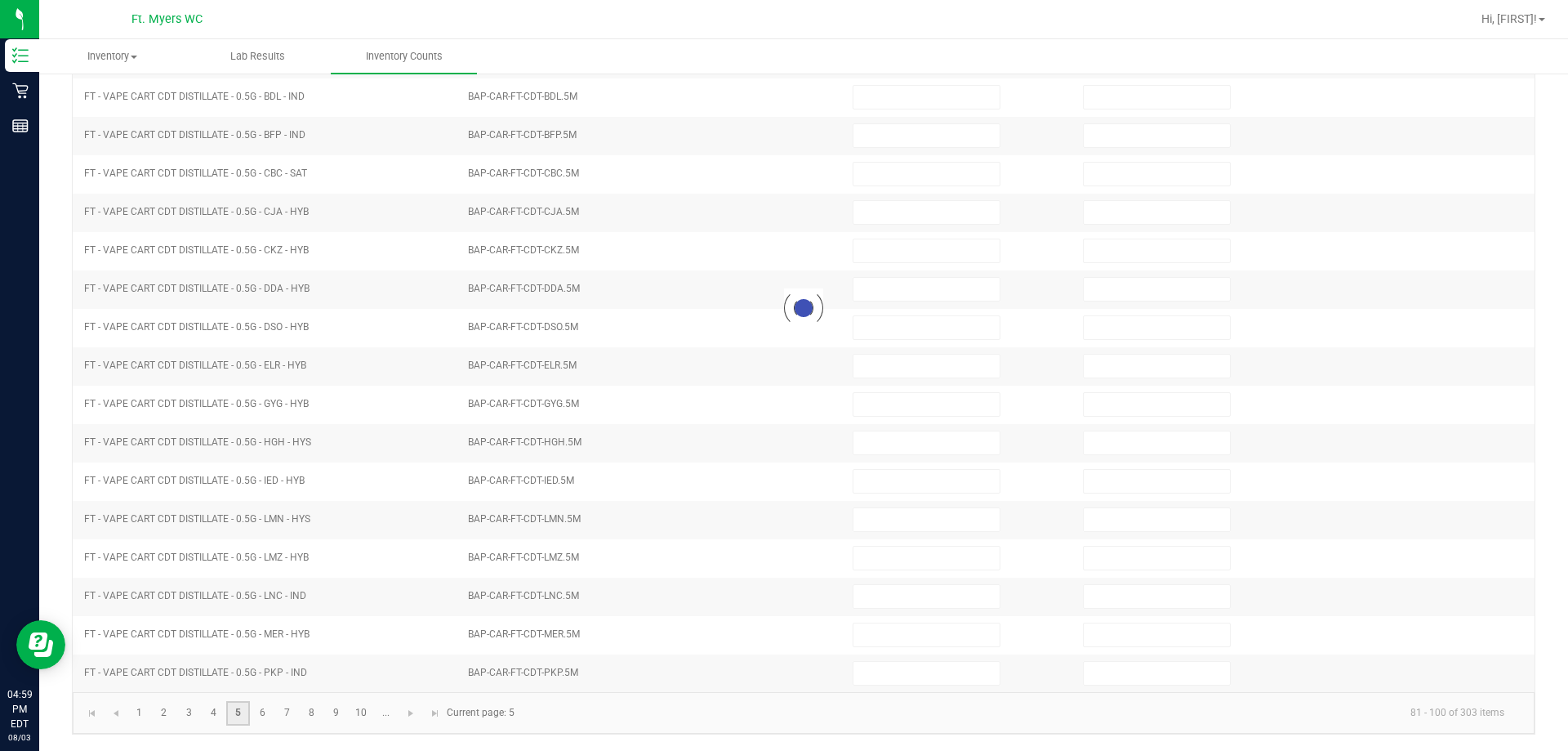 type on "11" 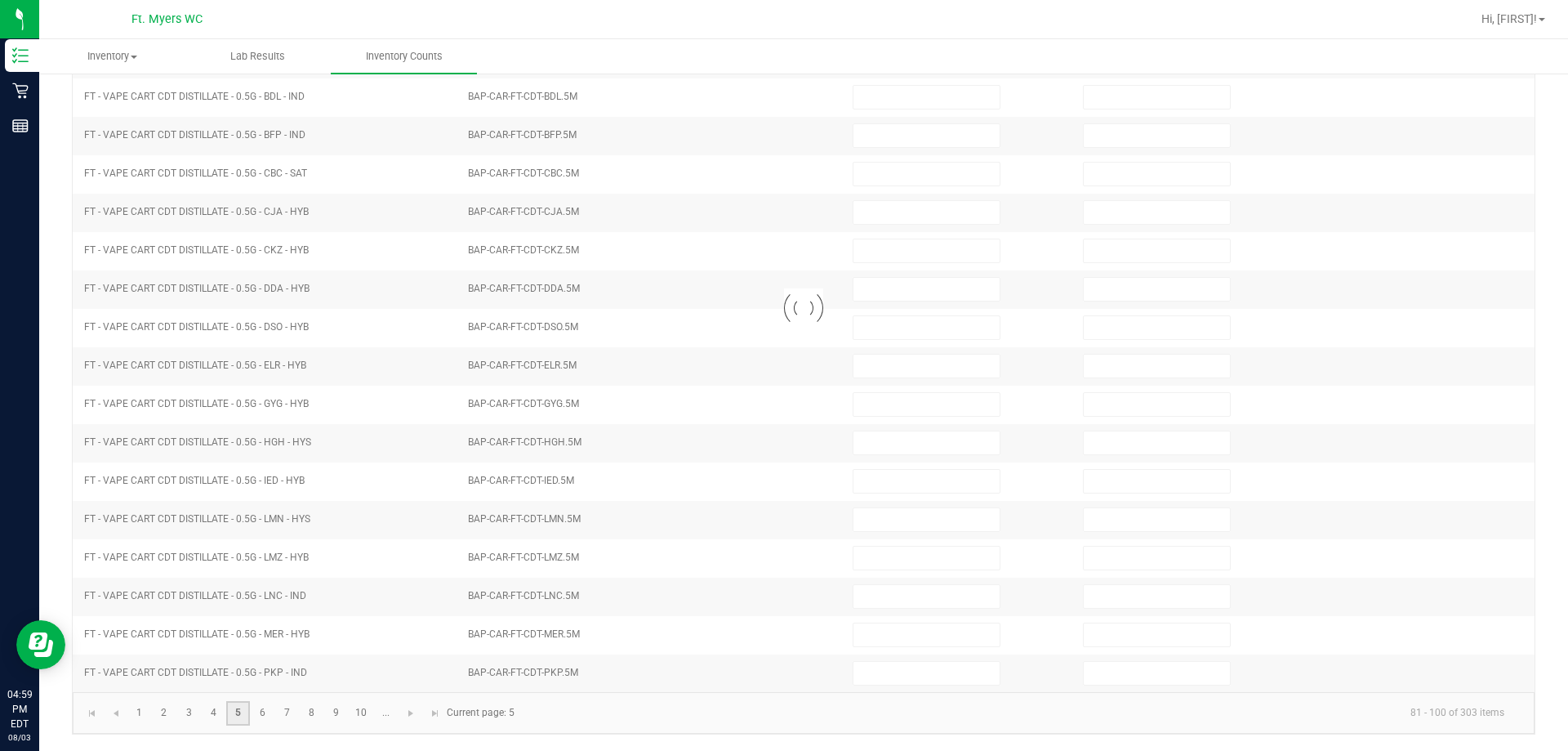 type on "0" 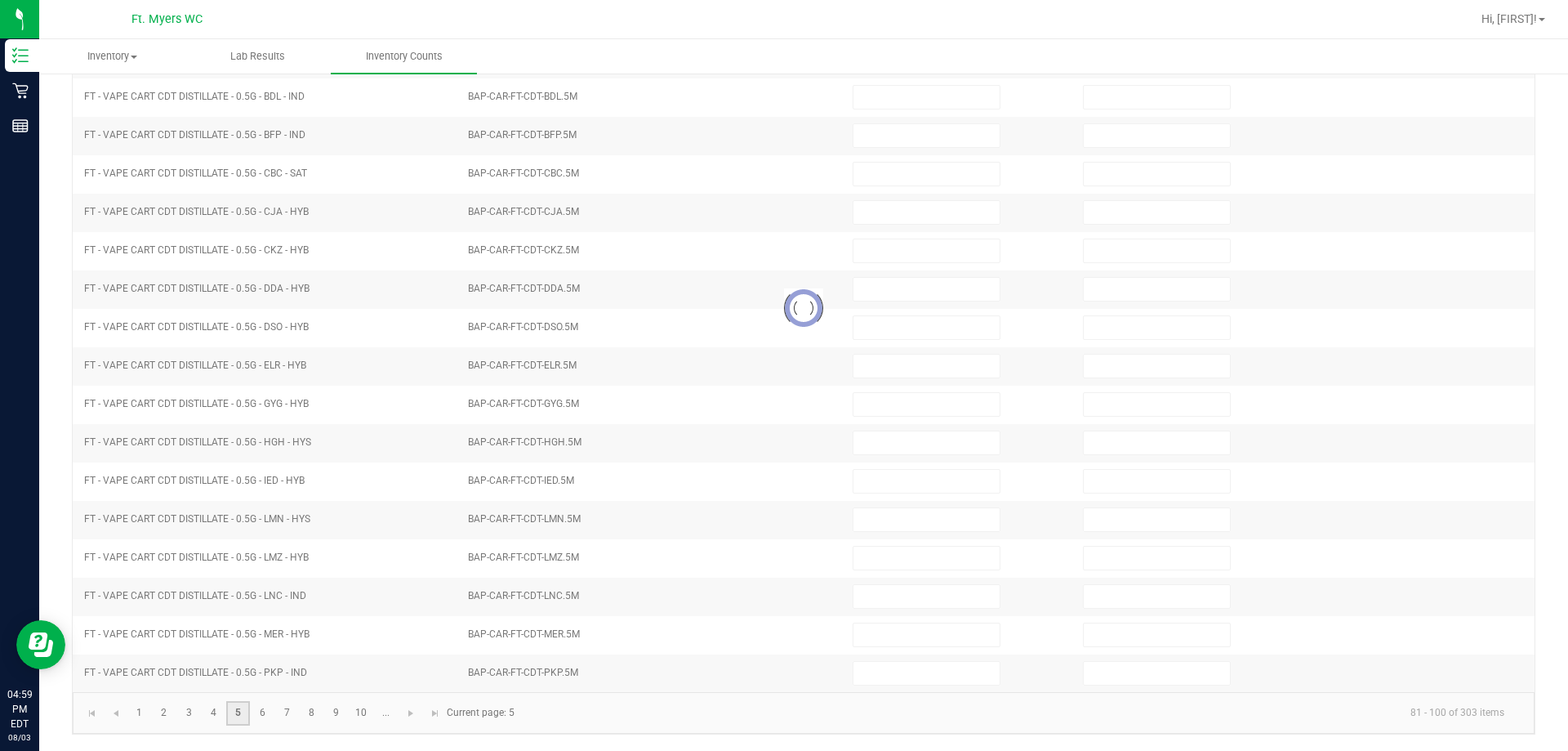 type on "0" 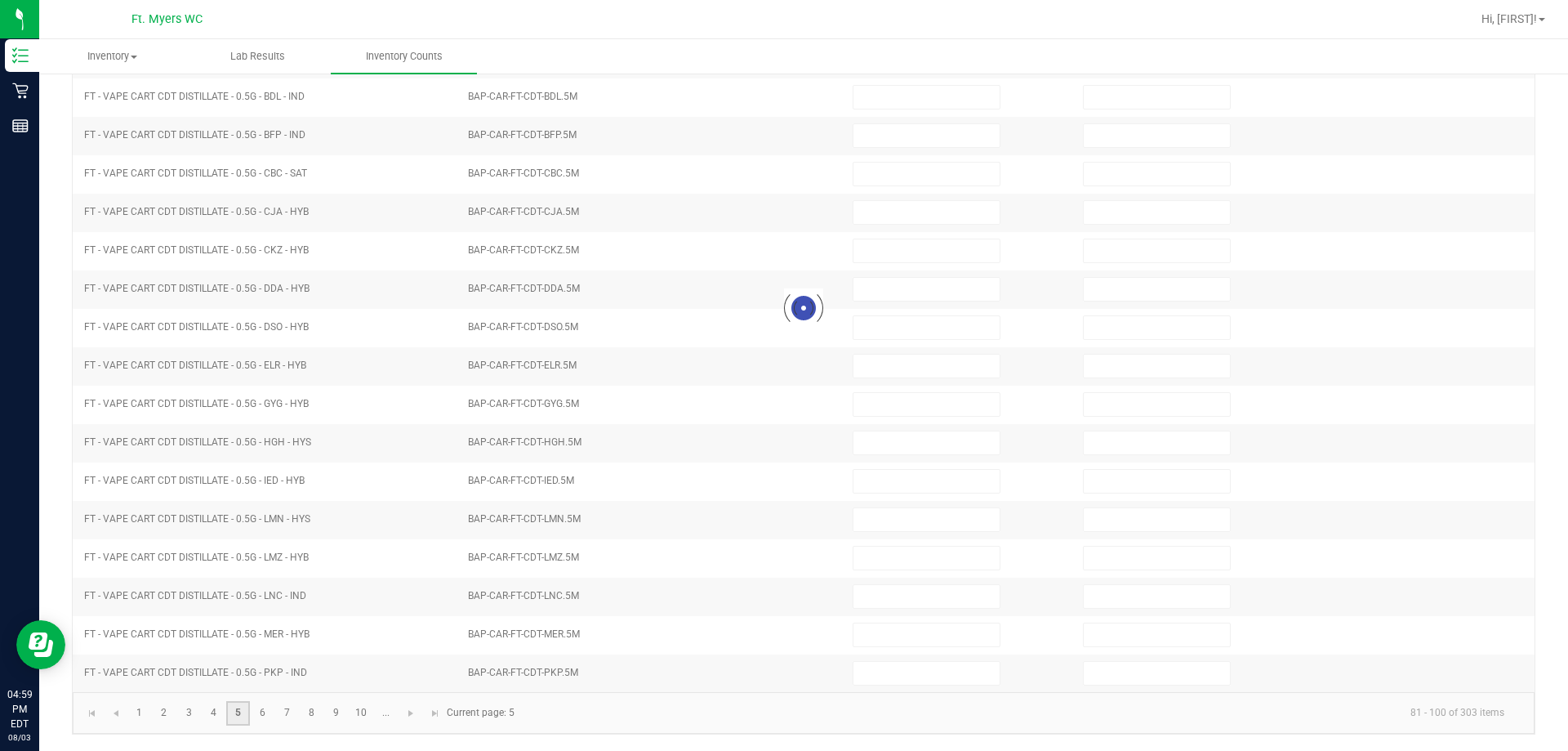 type on "6" 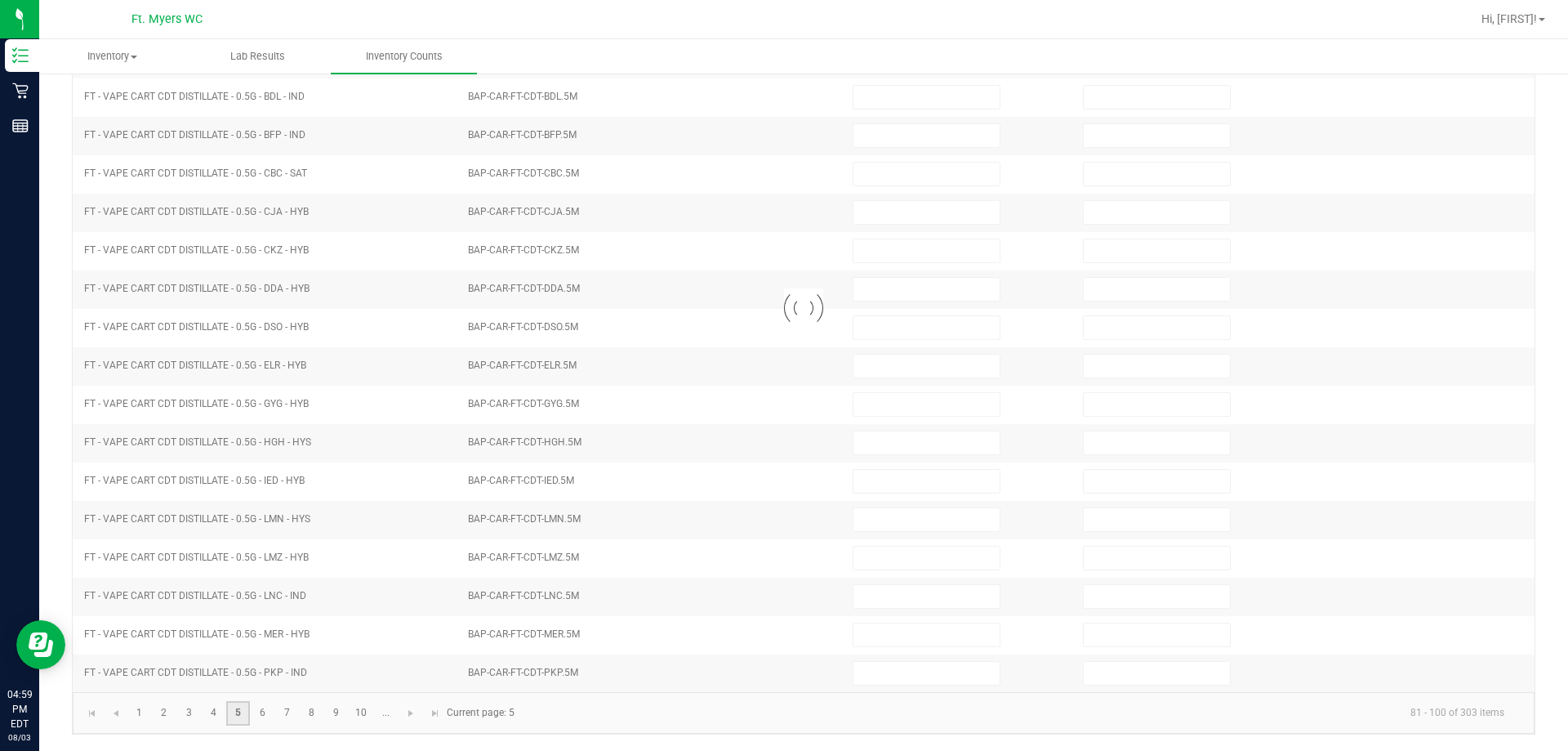 type on "0" 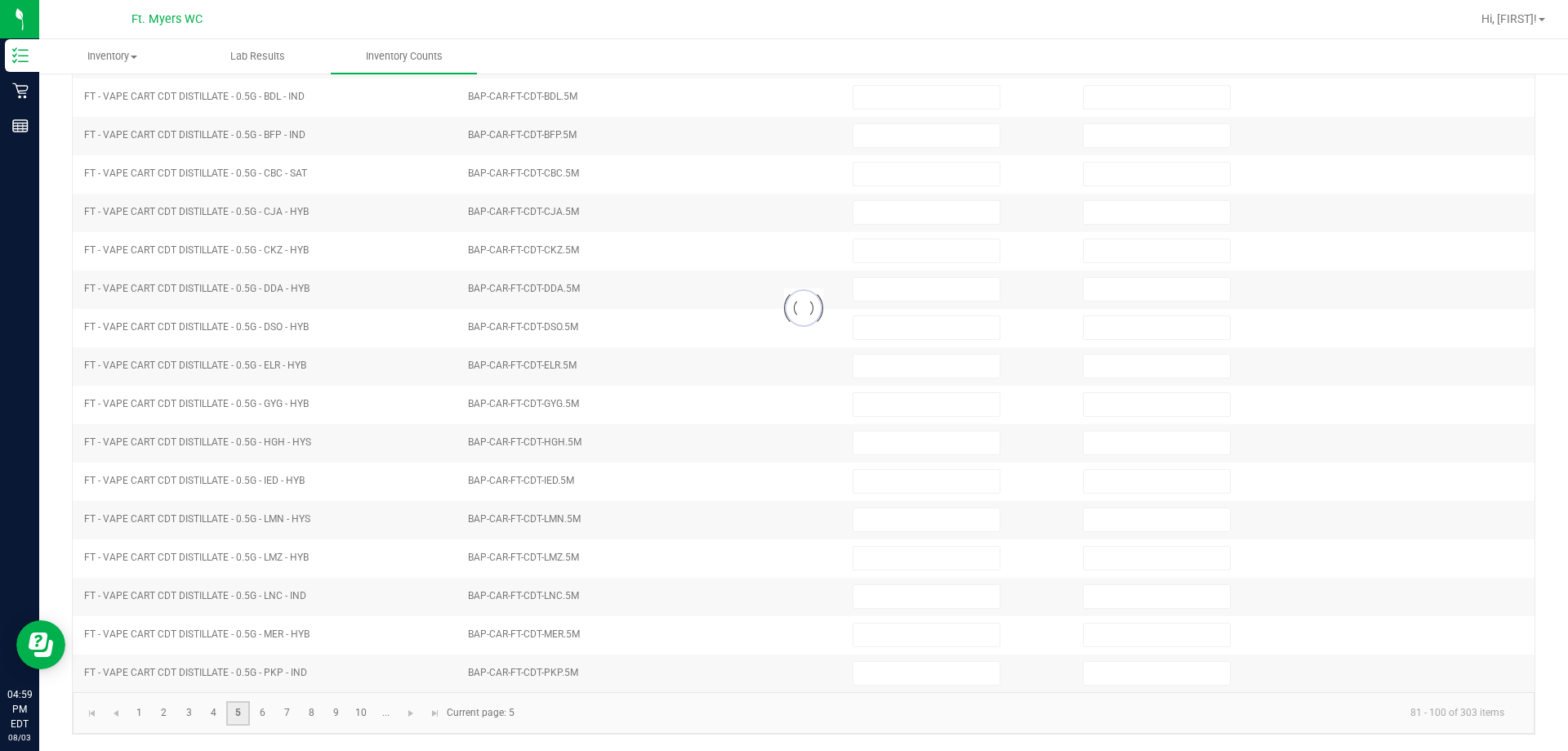 type on "7" 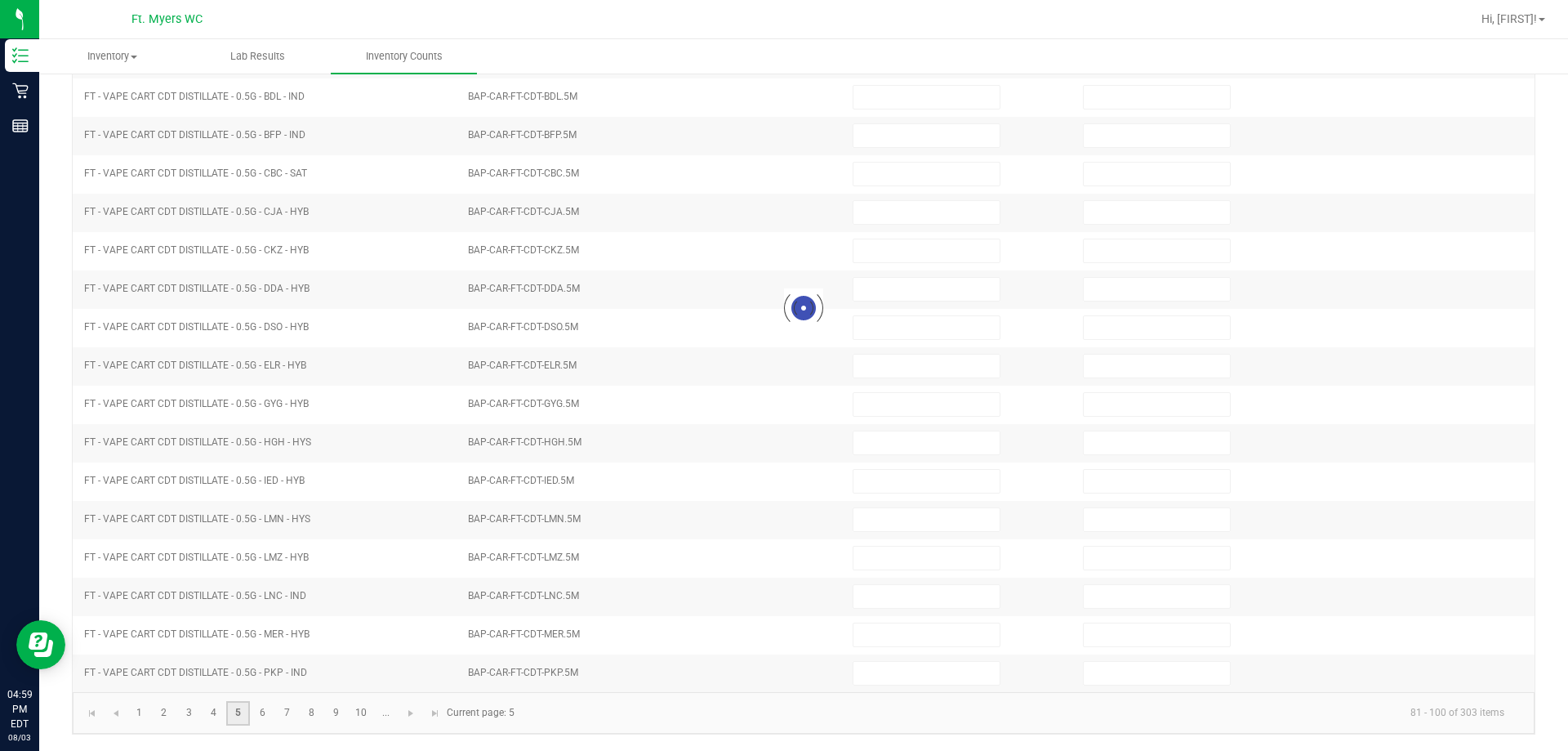 type on "0" 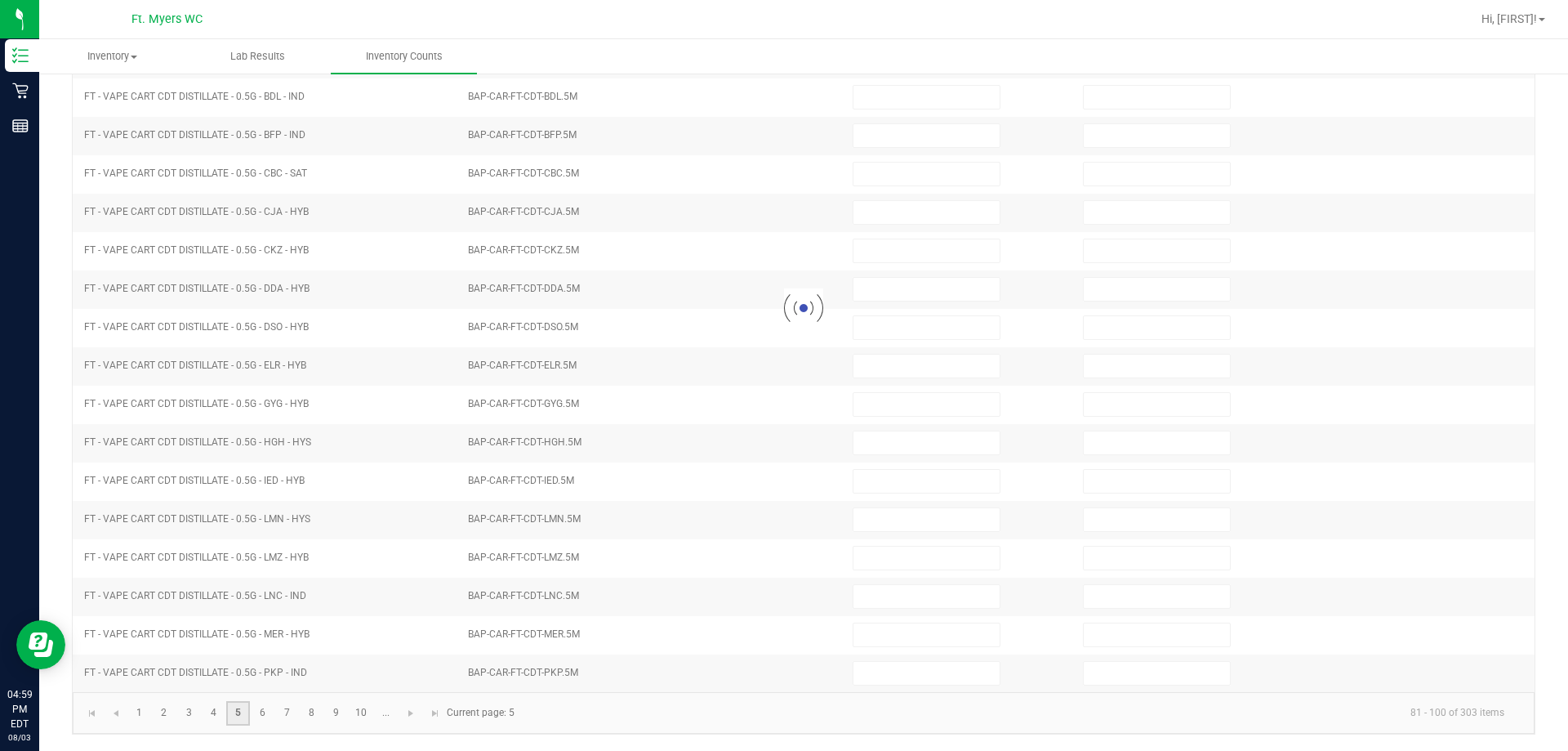 type on "10" 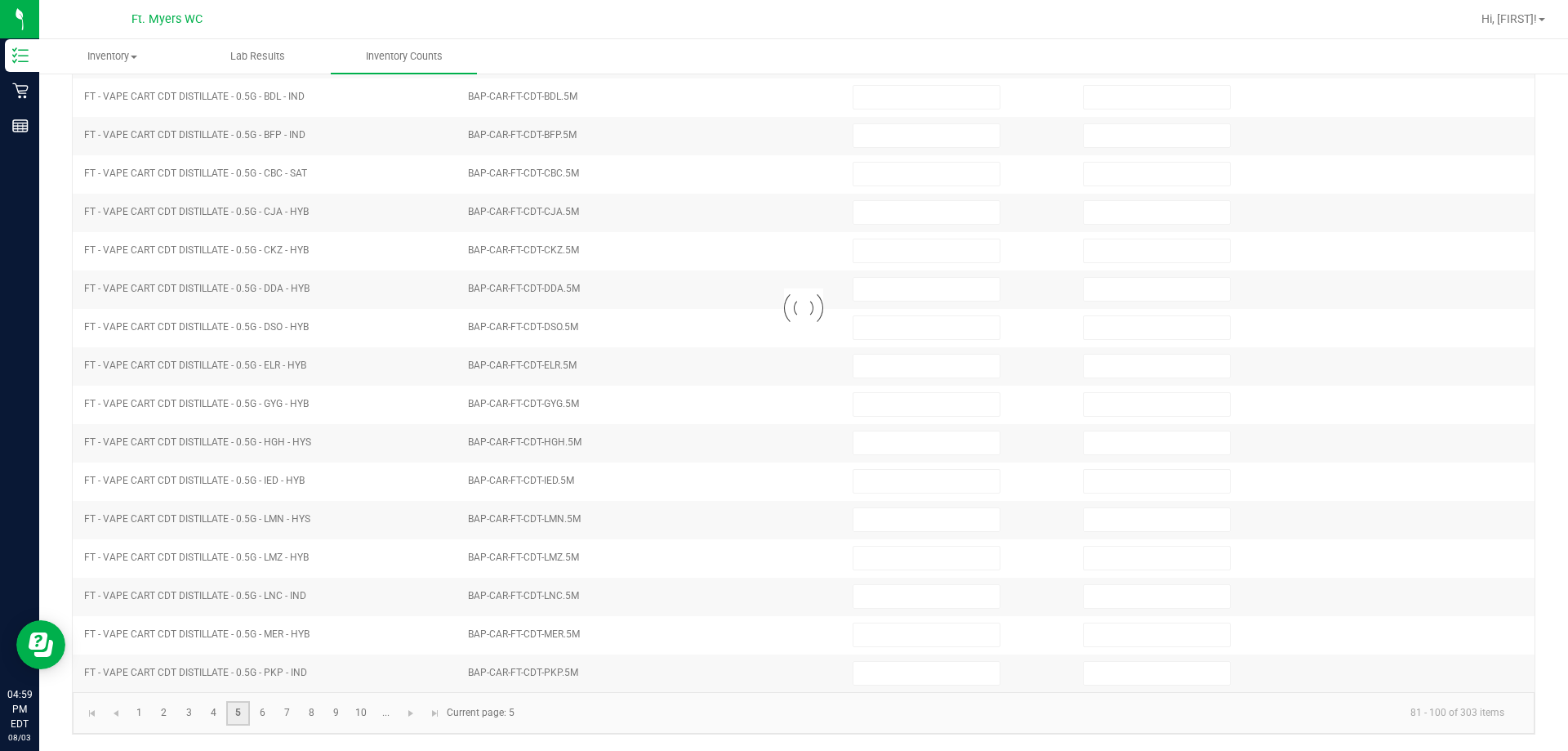 type on "0" 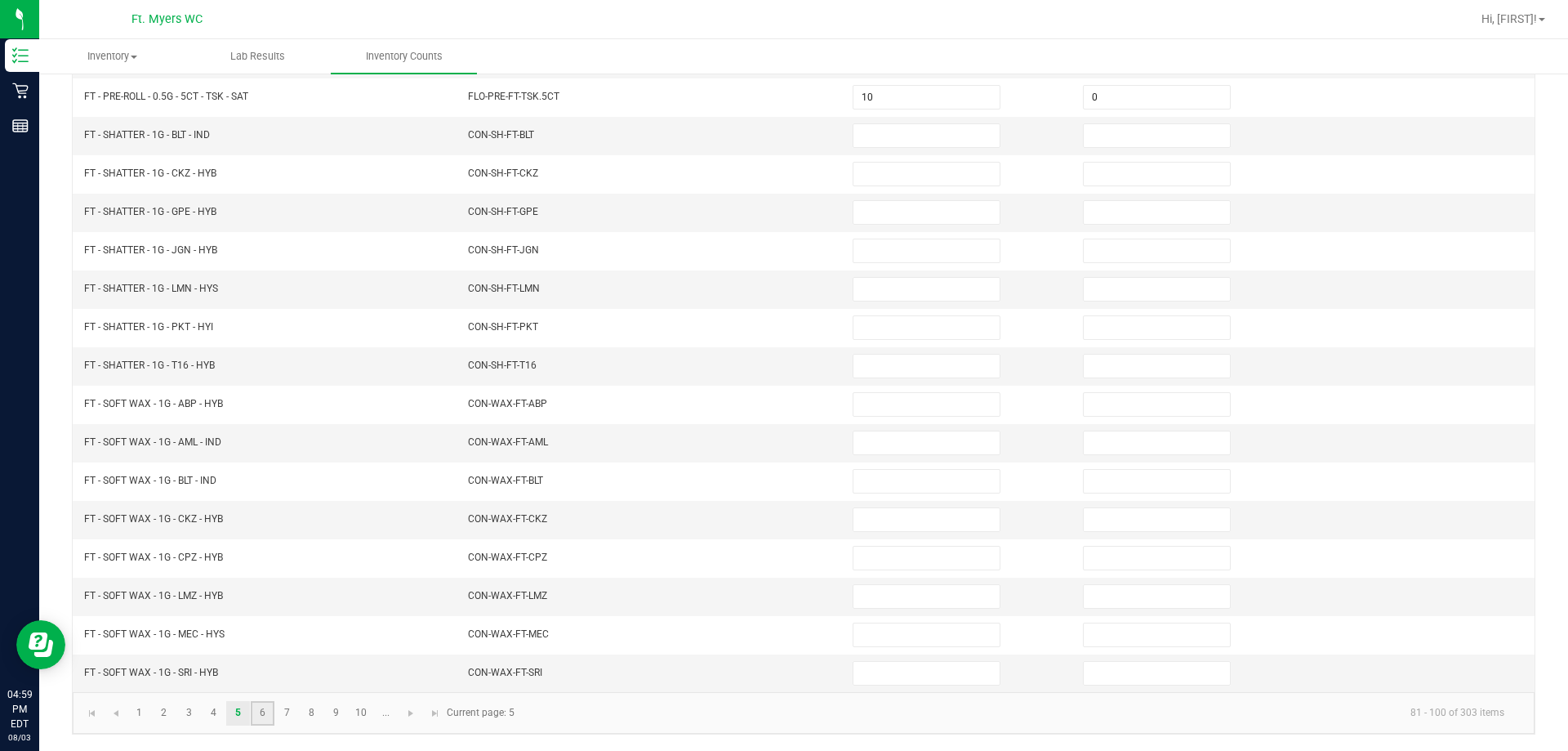 click on "6" 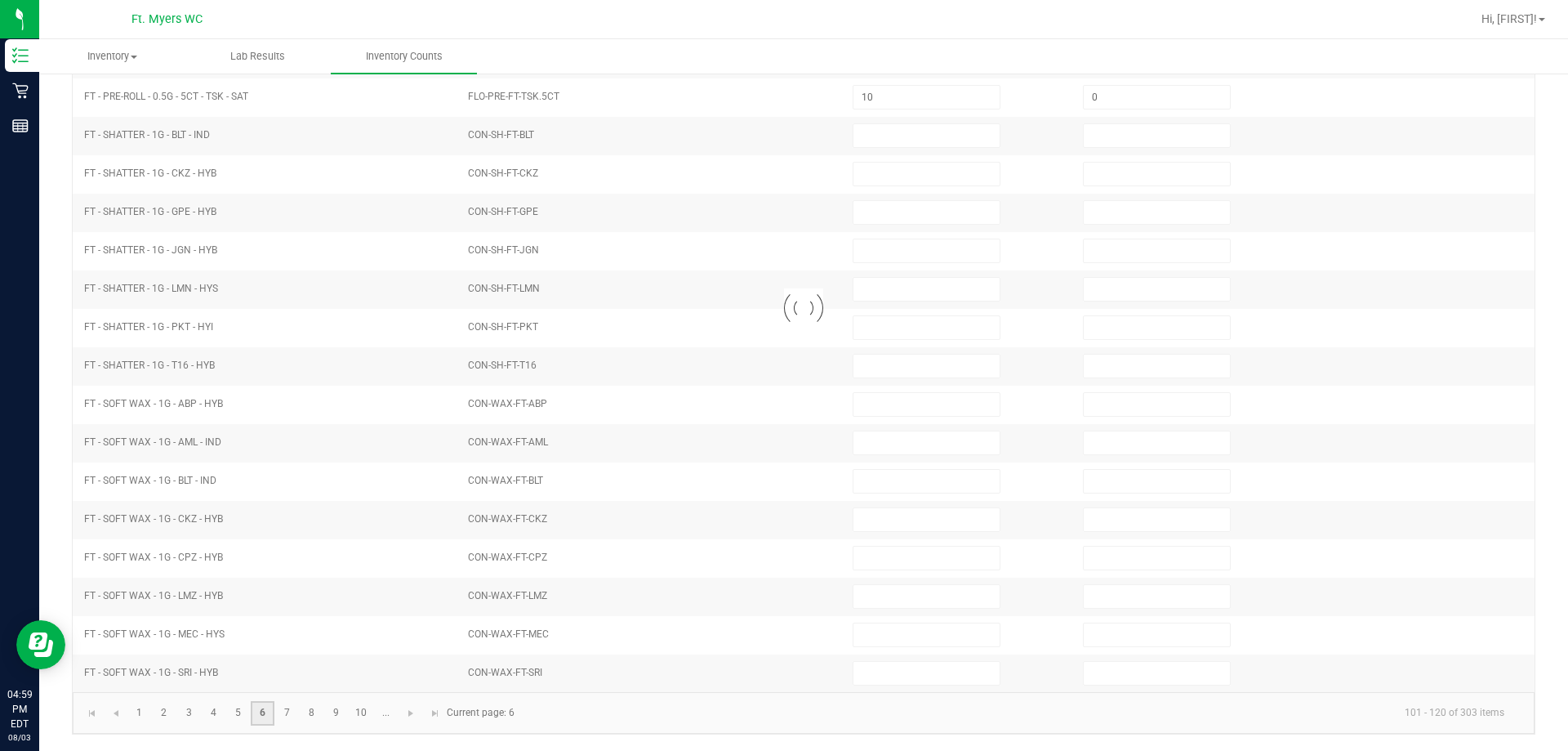 type 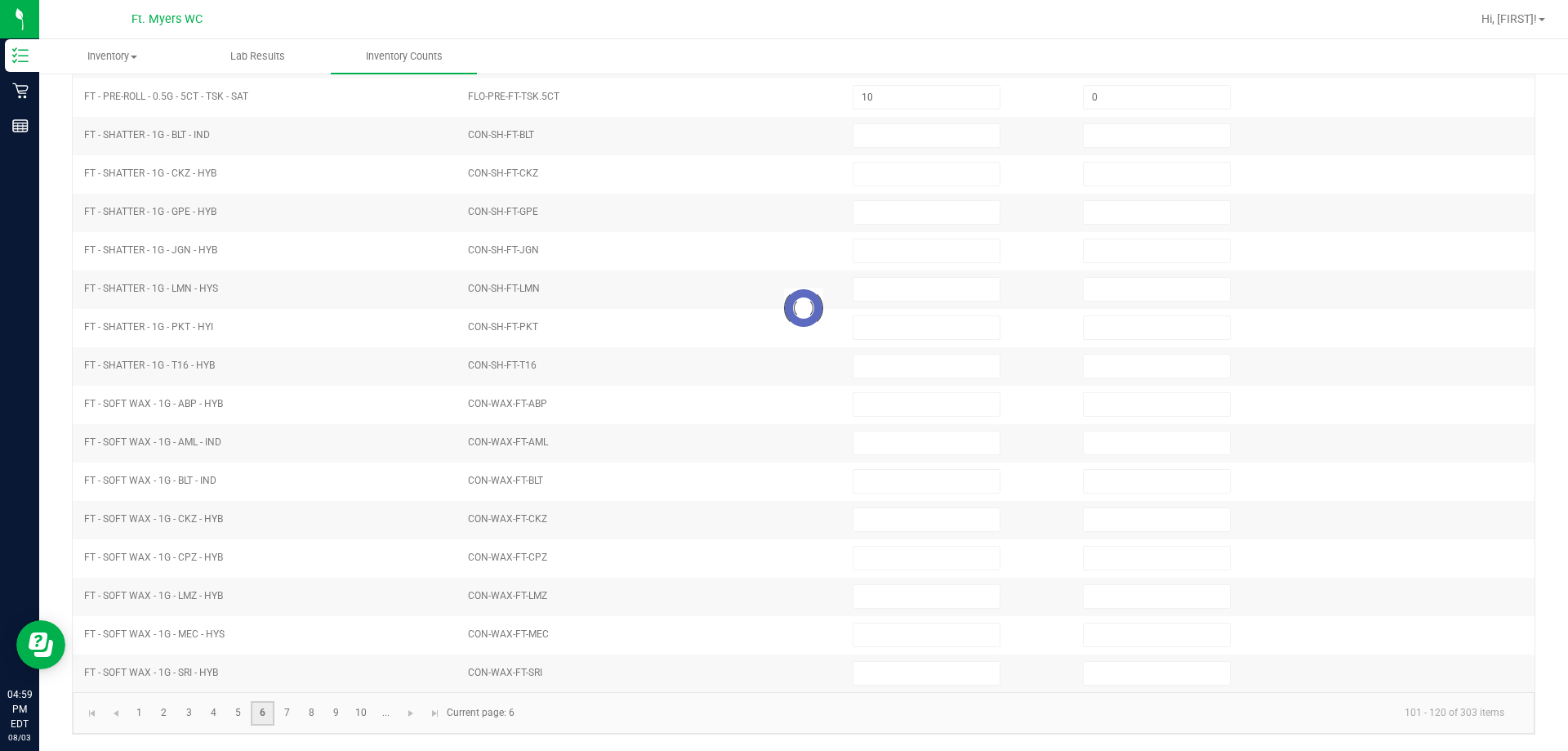 type 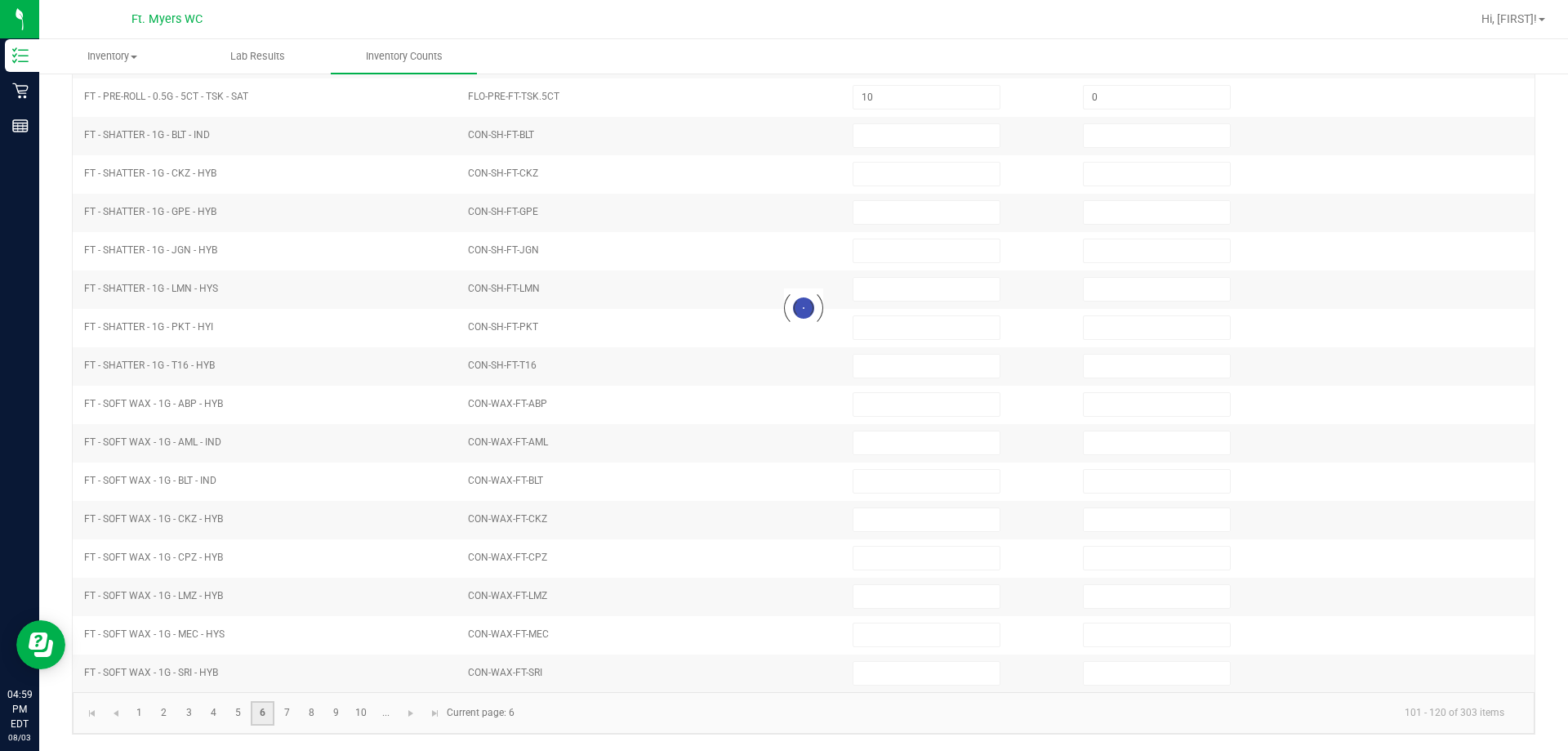 type 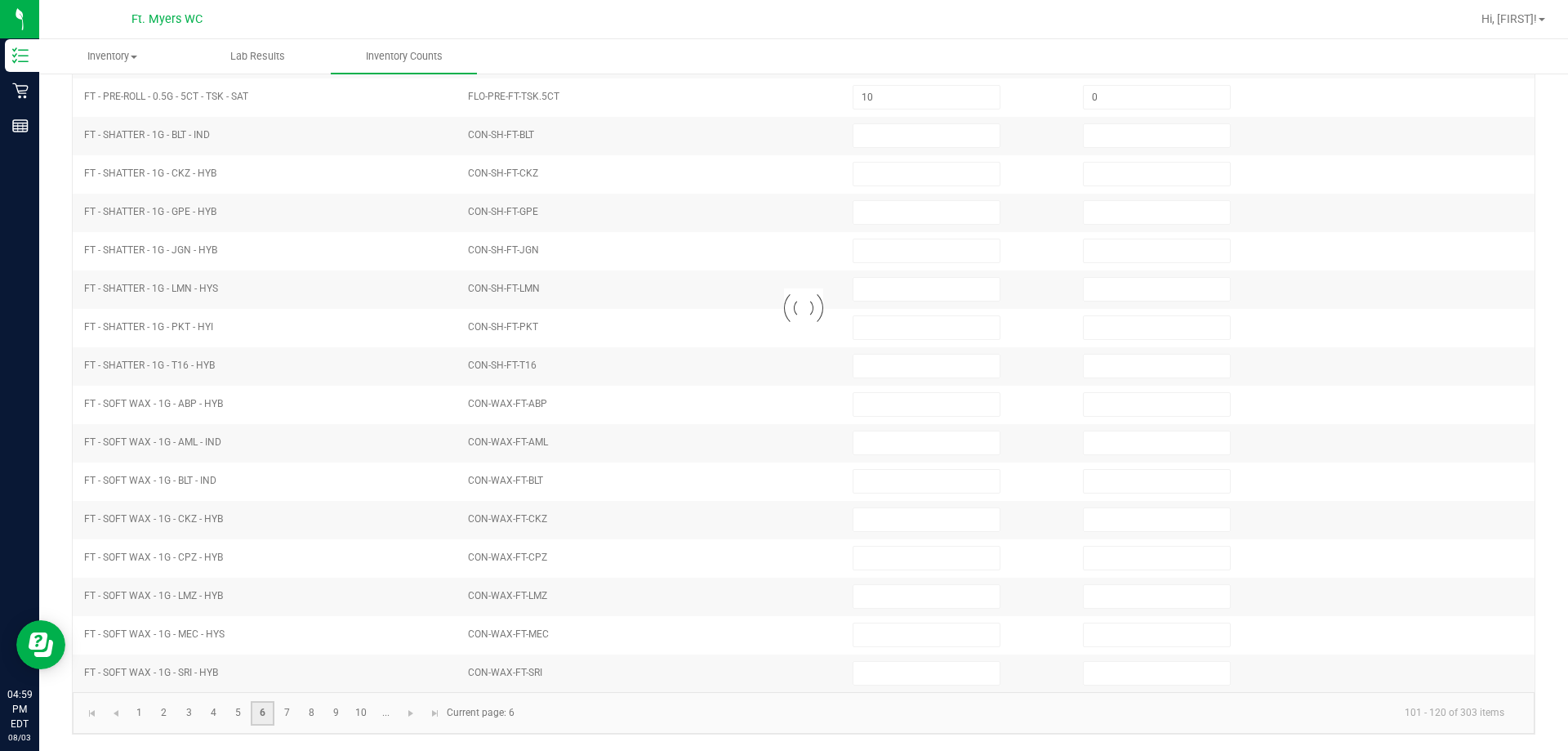 type 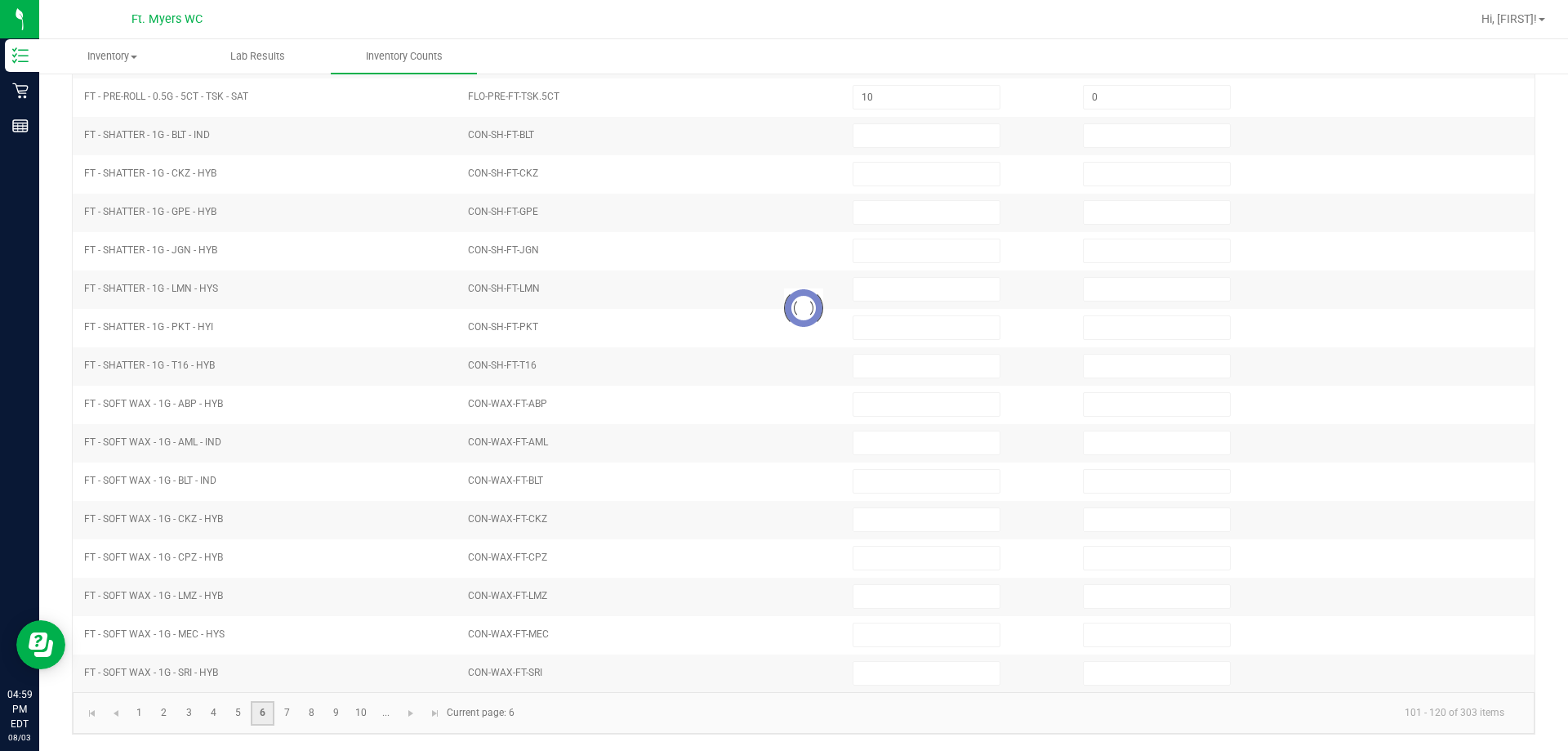 type 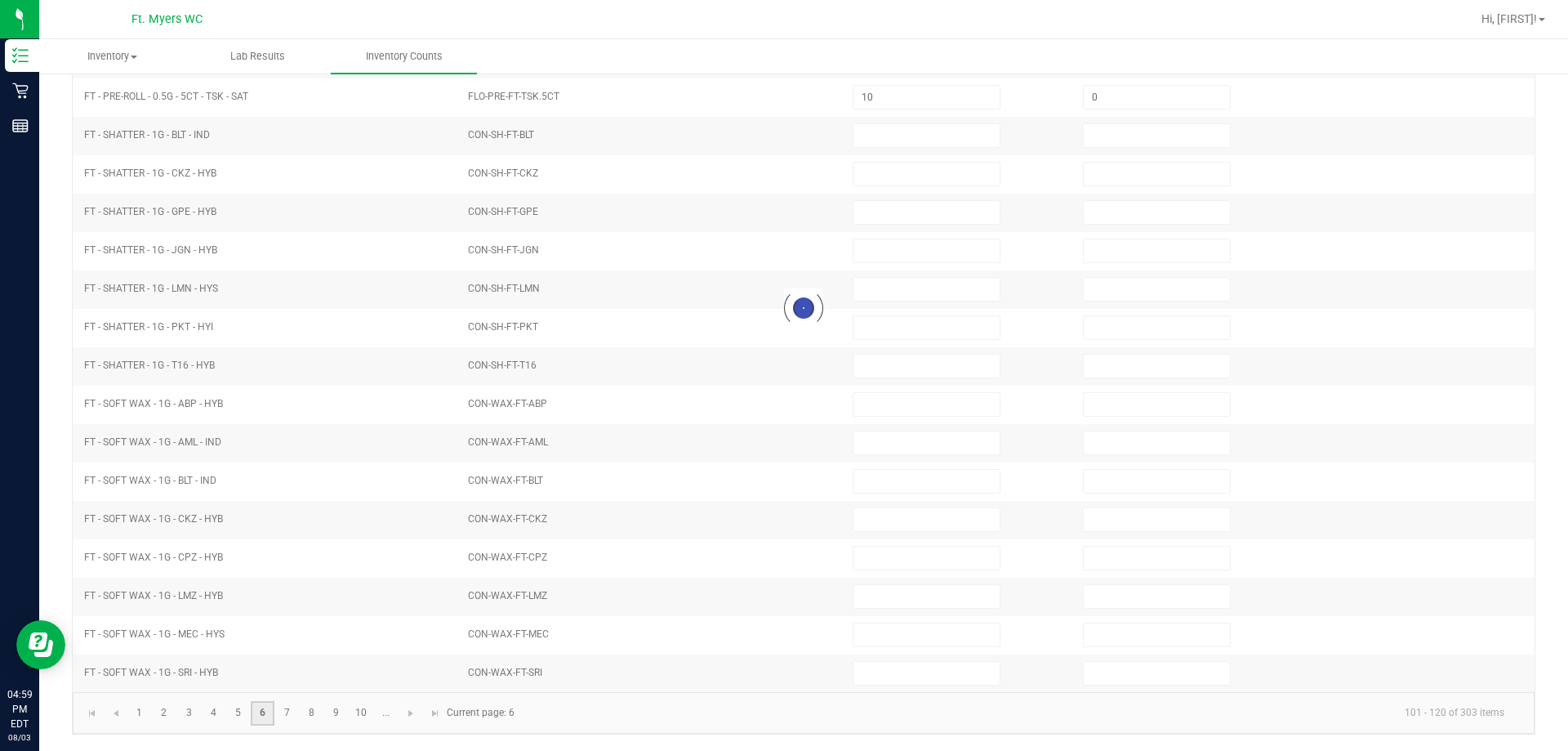 type 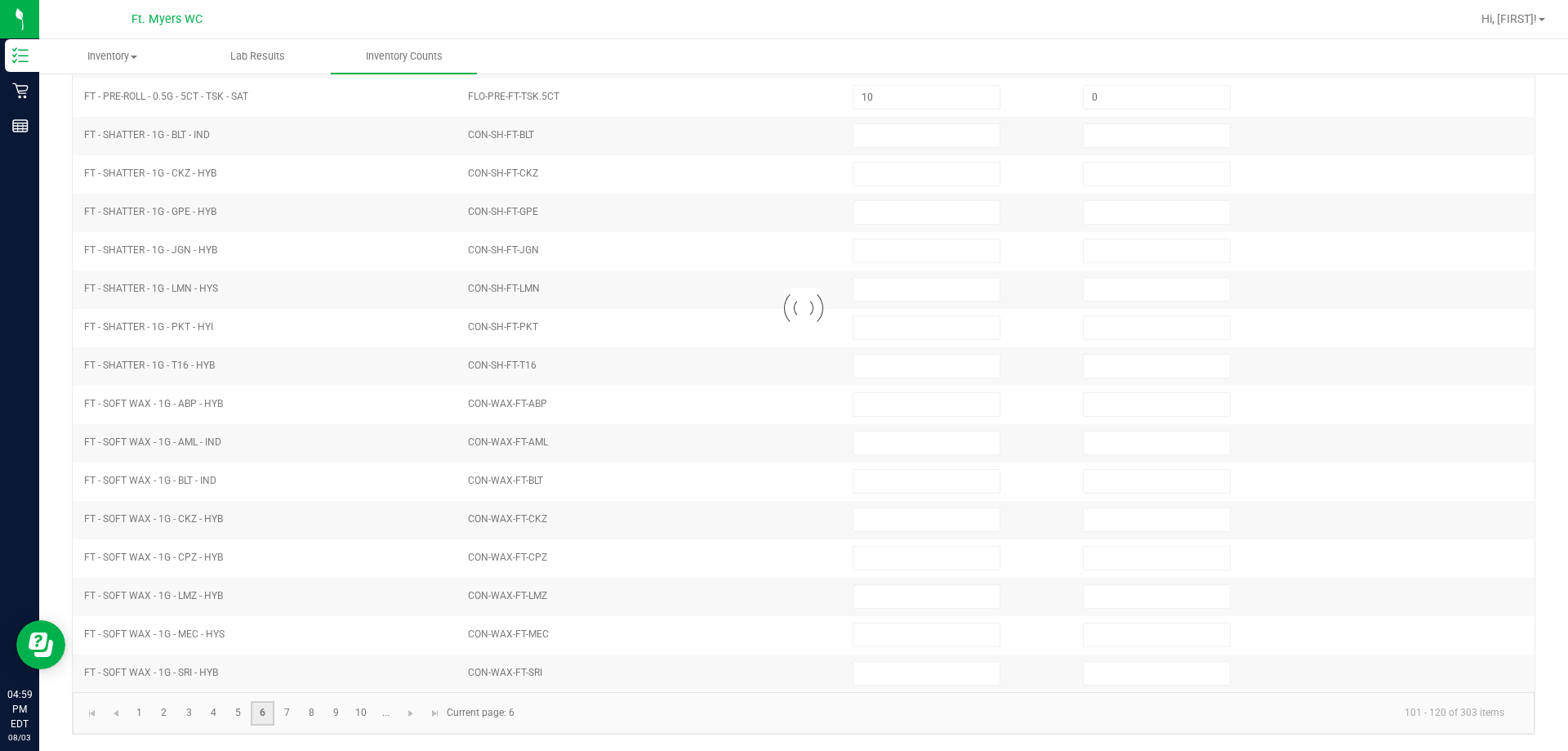 type 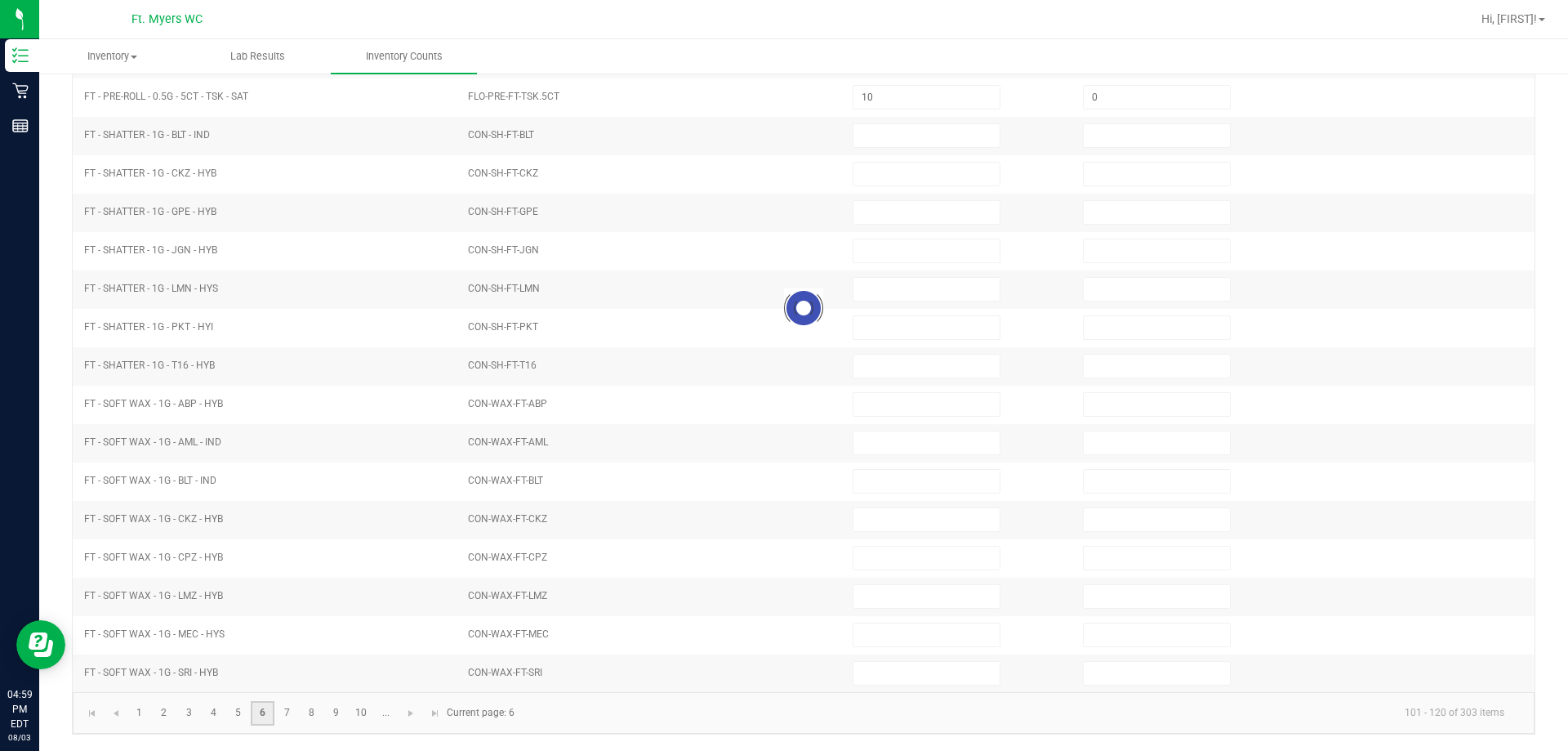type 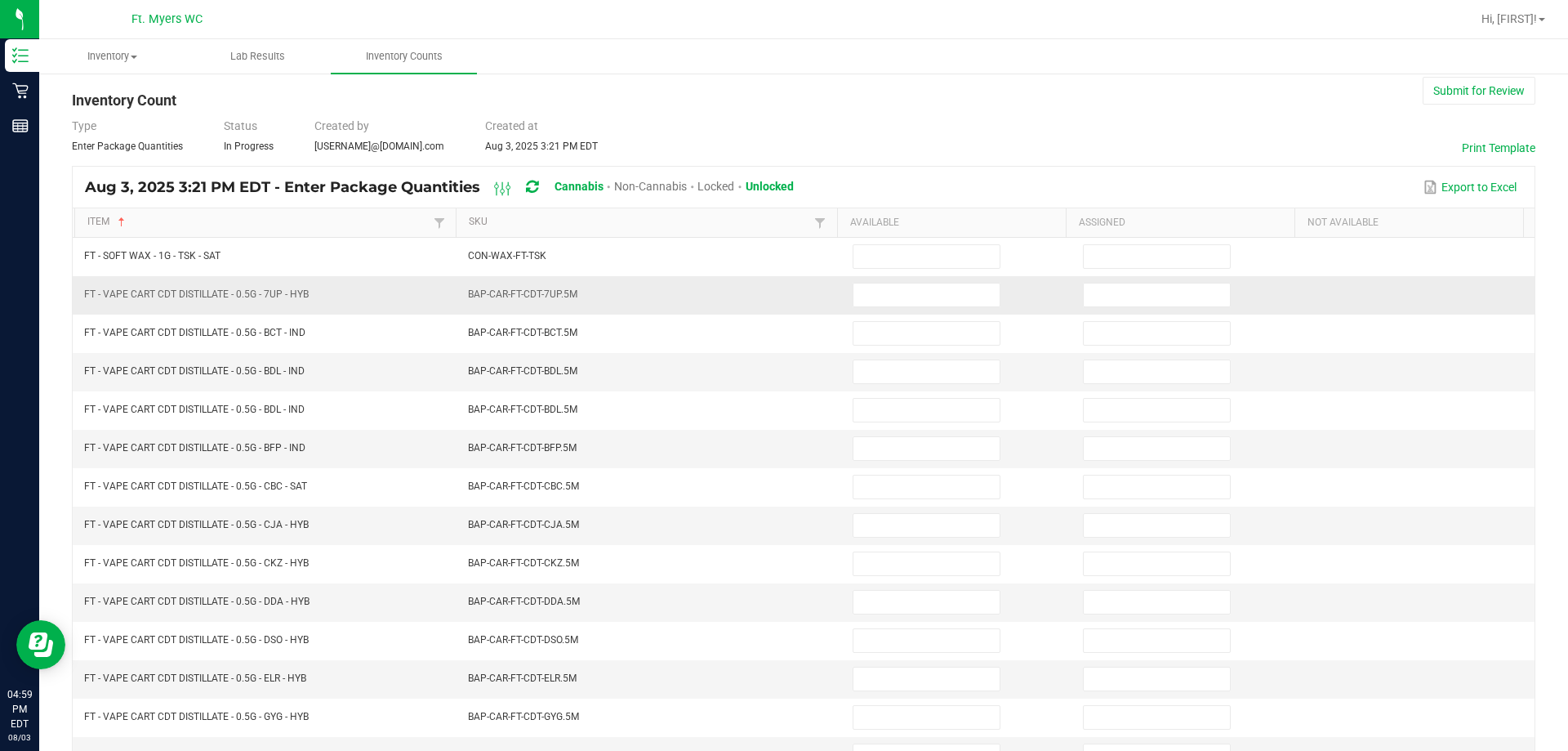 scroll, scrollTop: 12, scrollLeft: 0, axis: vertical 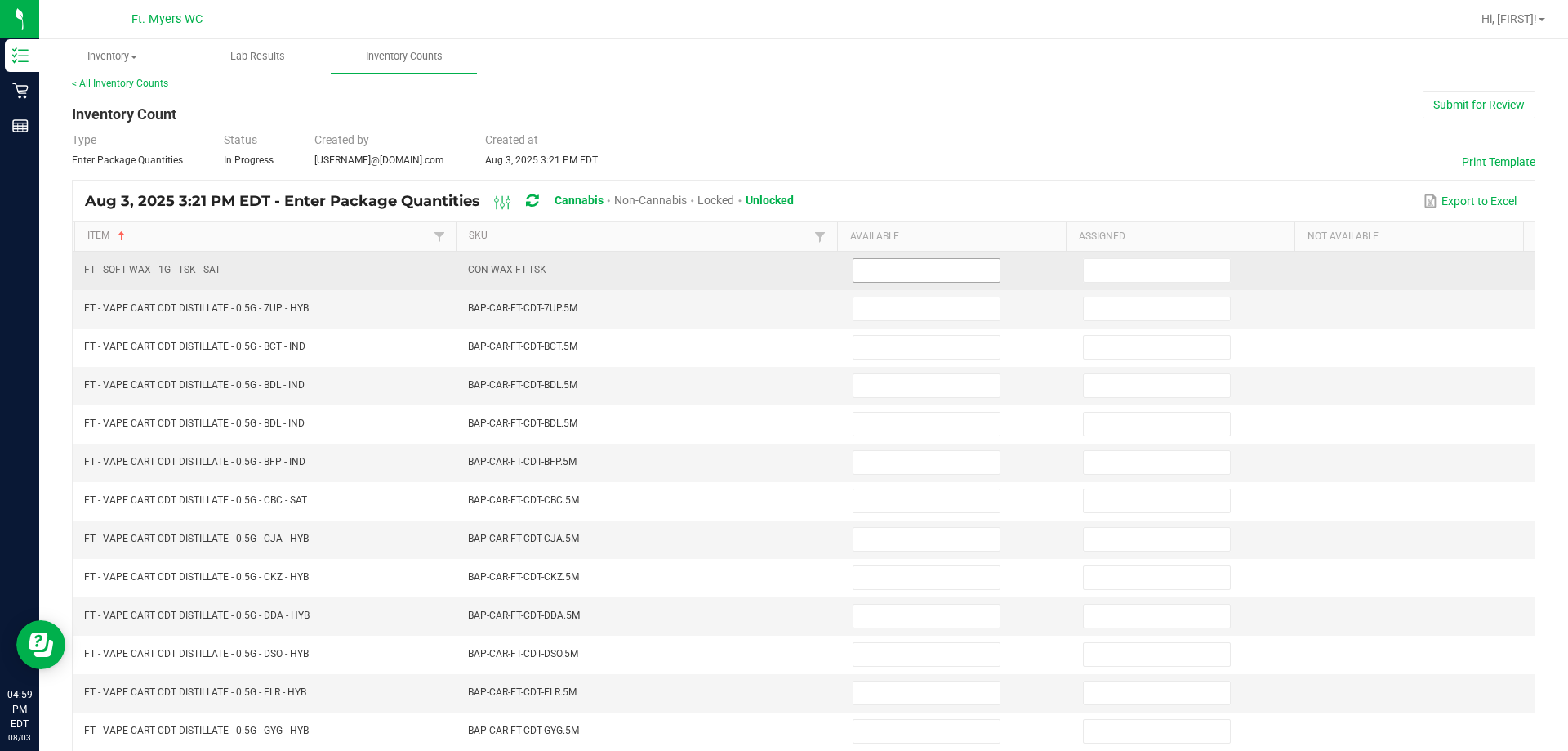 click at bounding box center (926, 270) 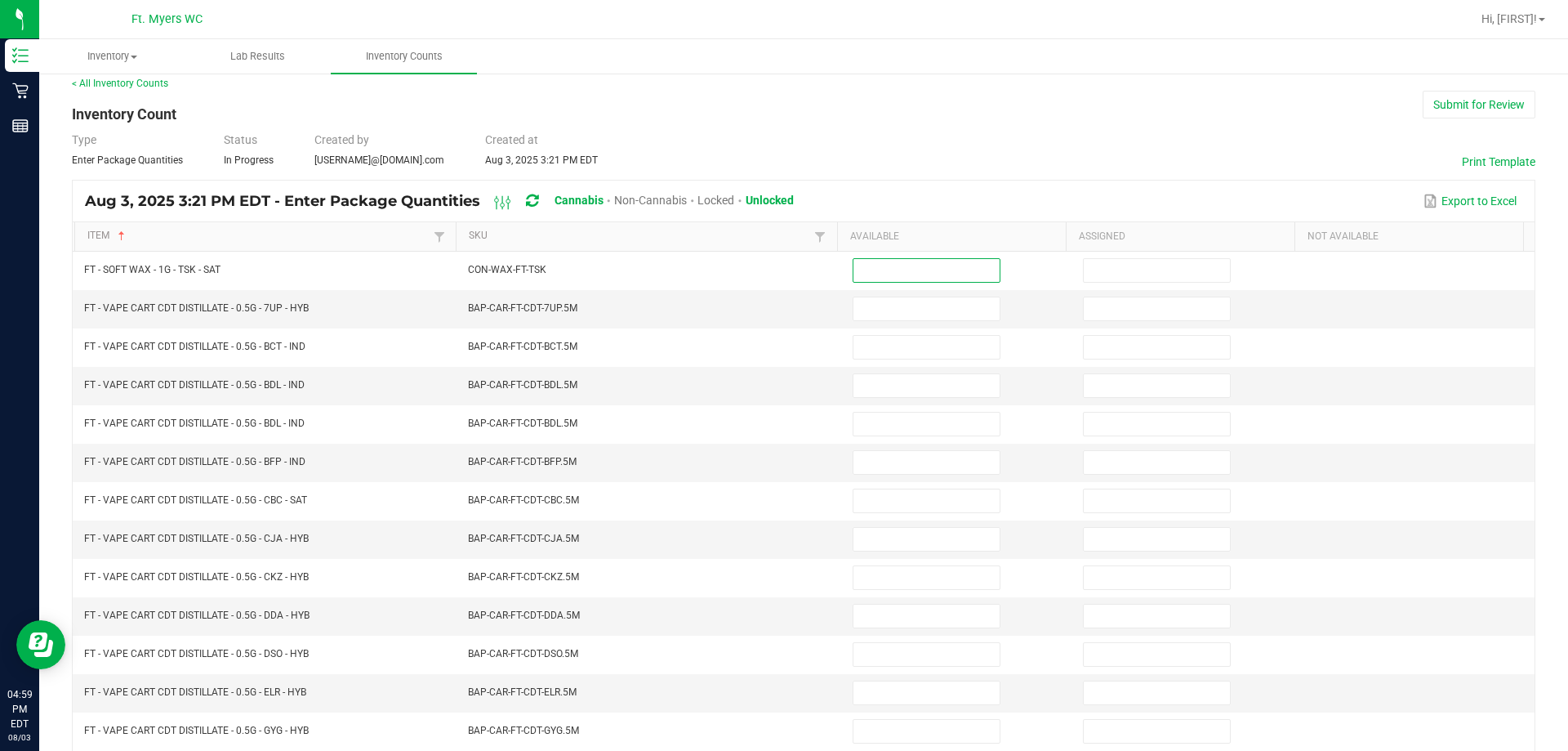 scroll, scrollTop: 0, scrollLeft: 0, axis: both 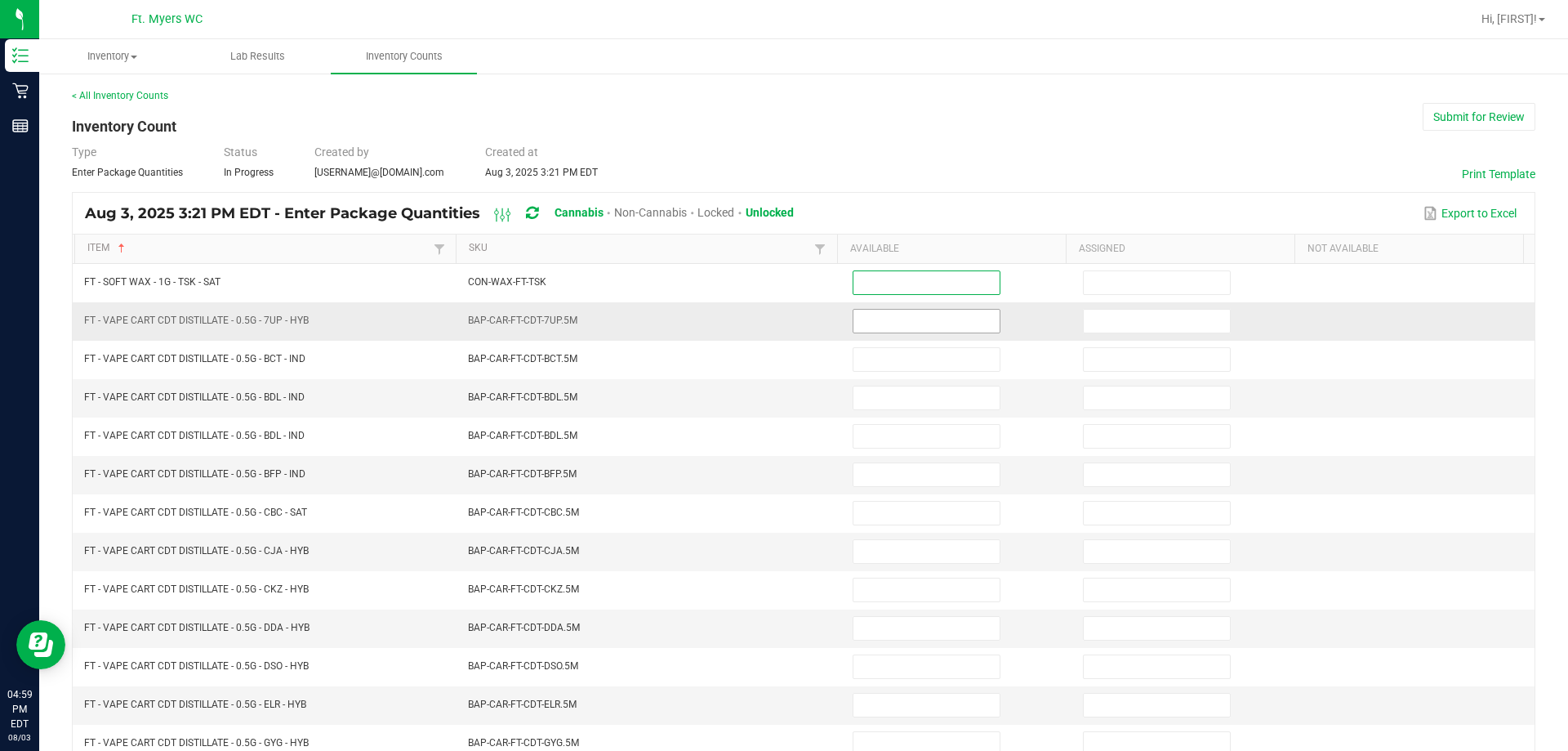 click at bounding box center (926, 321) 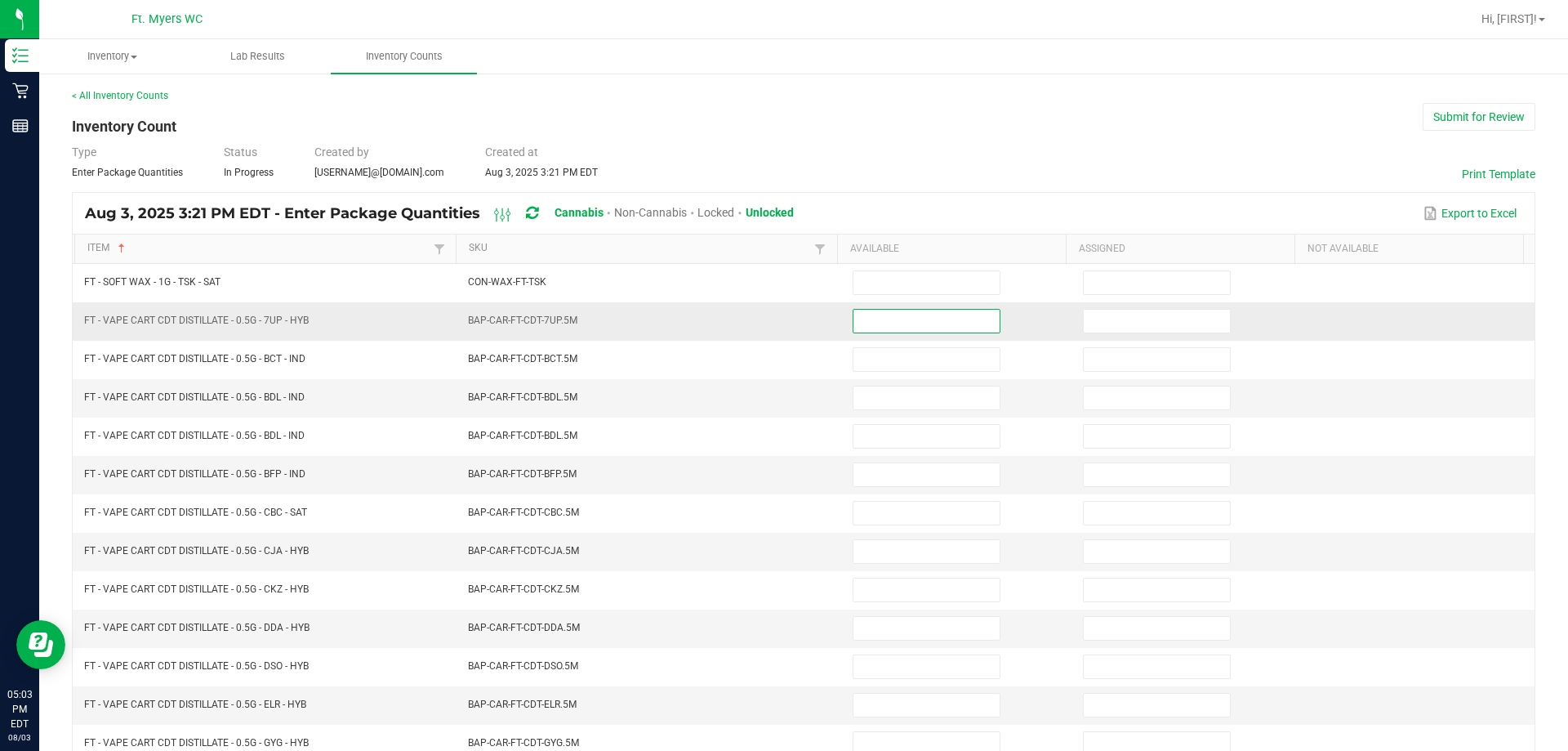 click at bounding box center [926, 321] 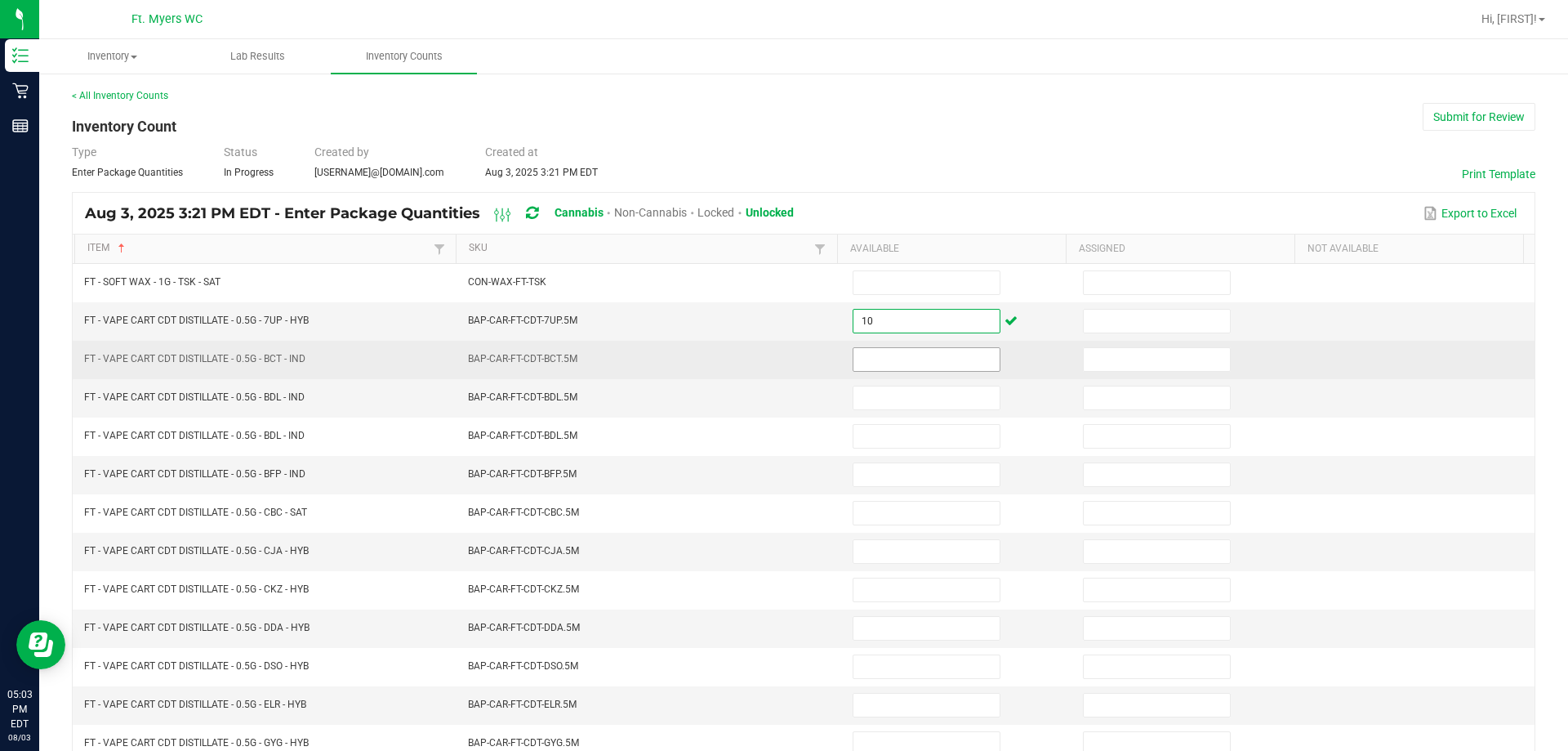 type on "10" 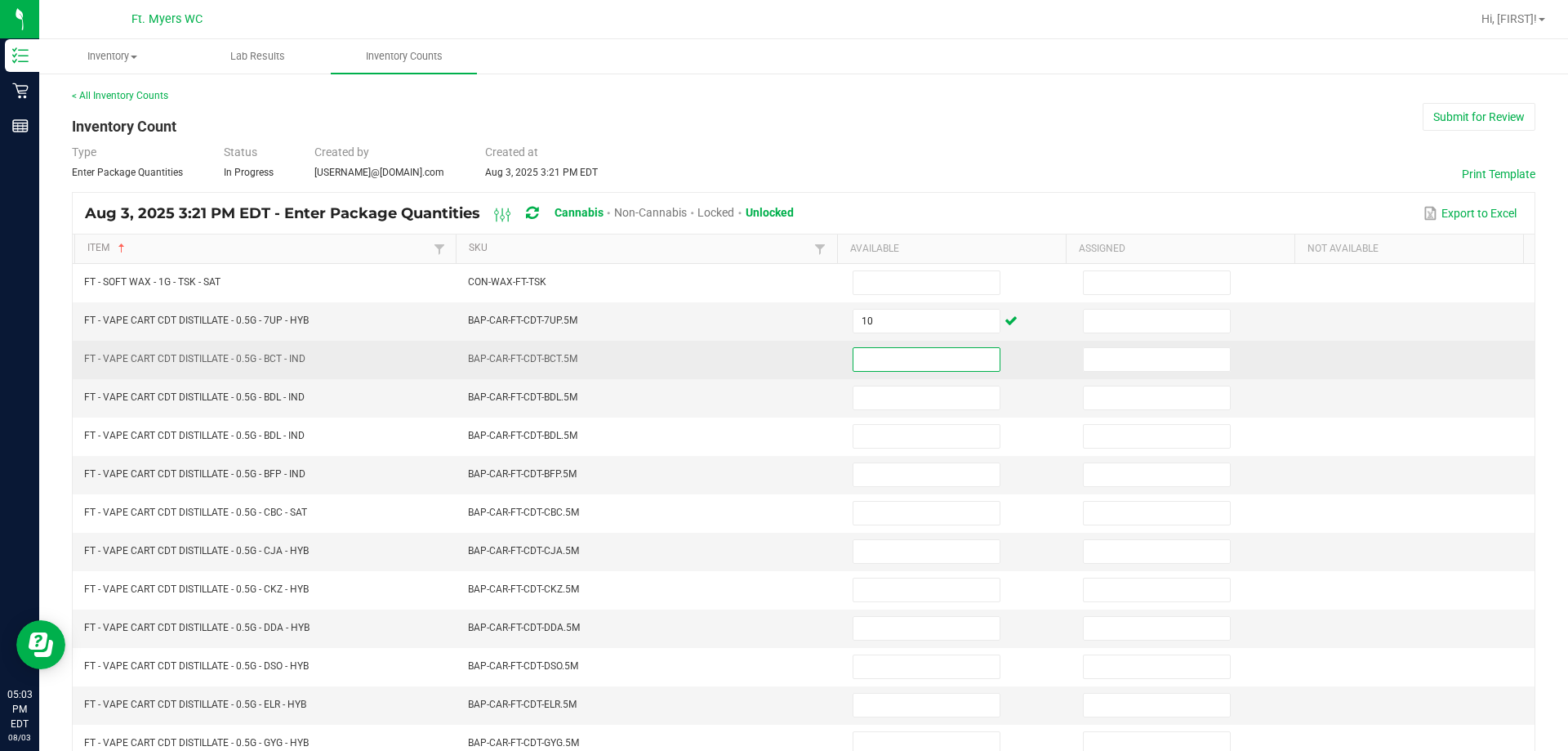 click at bounding box center (926, 360) 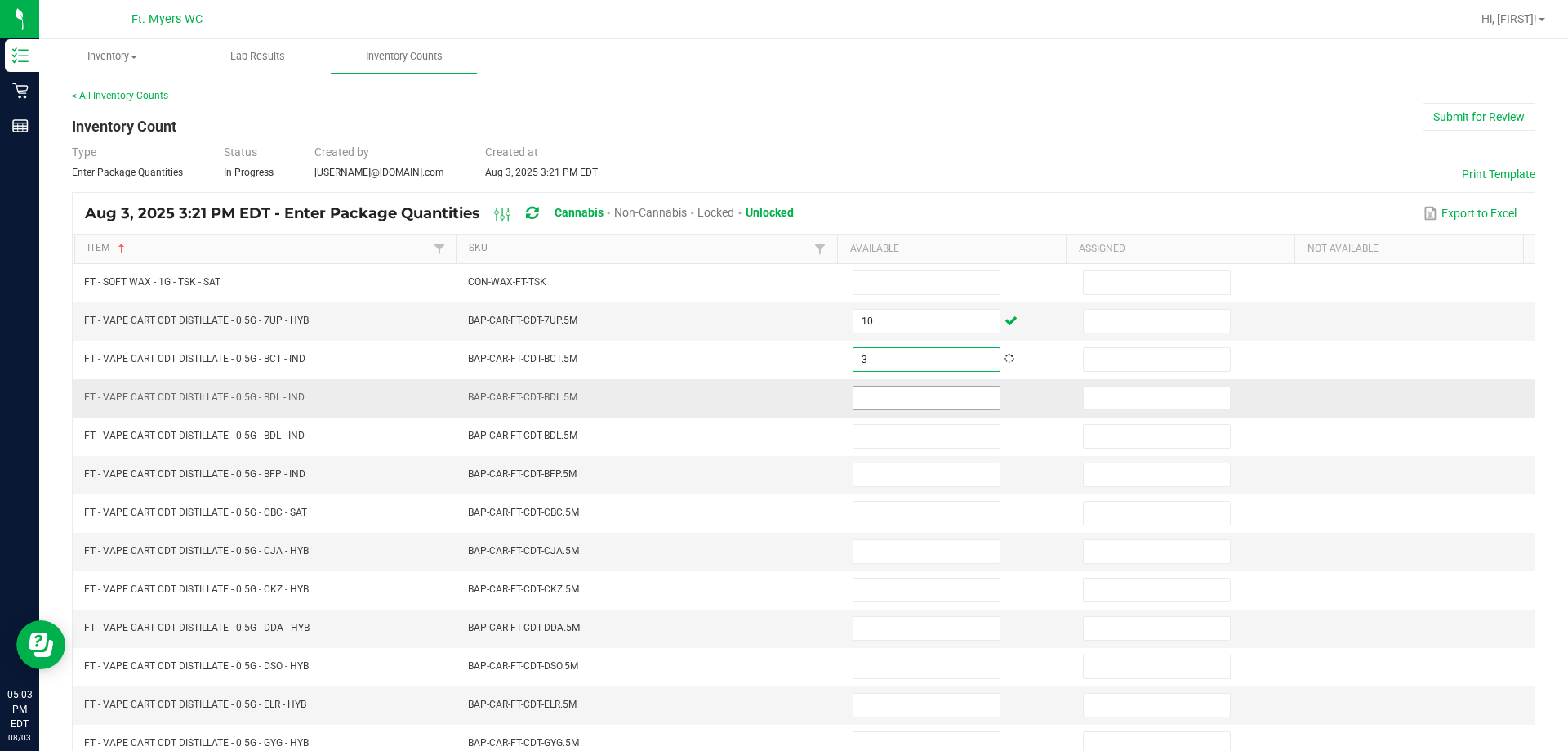 type on "3" 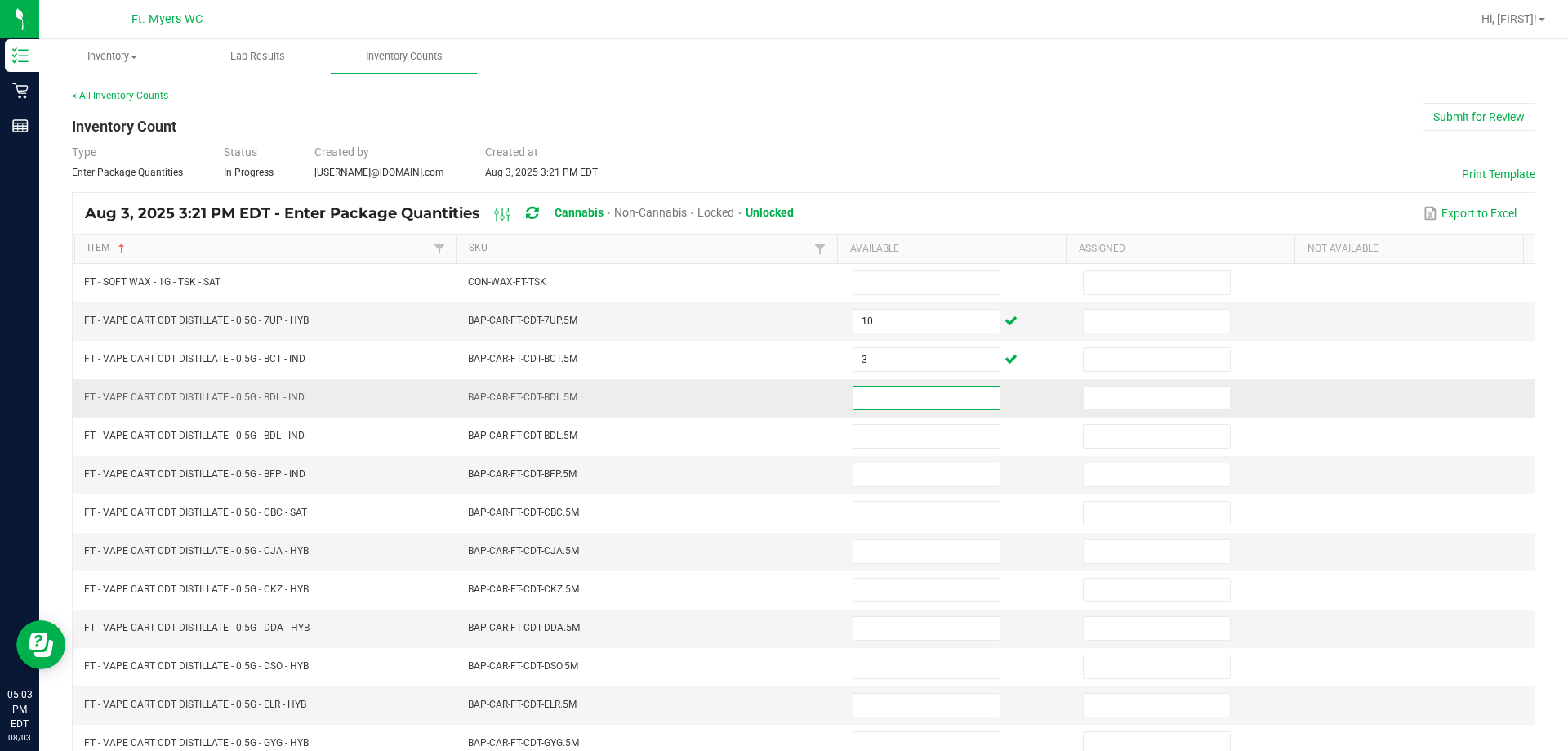 click at bounding box center [926, 398] 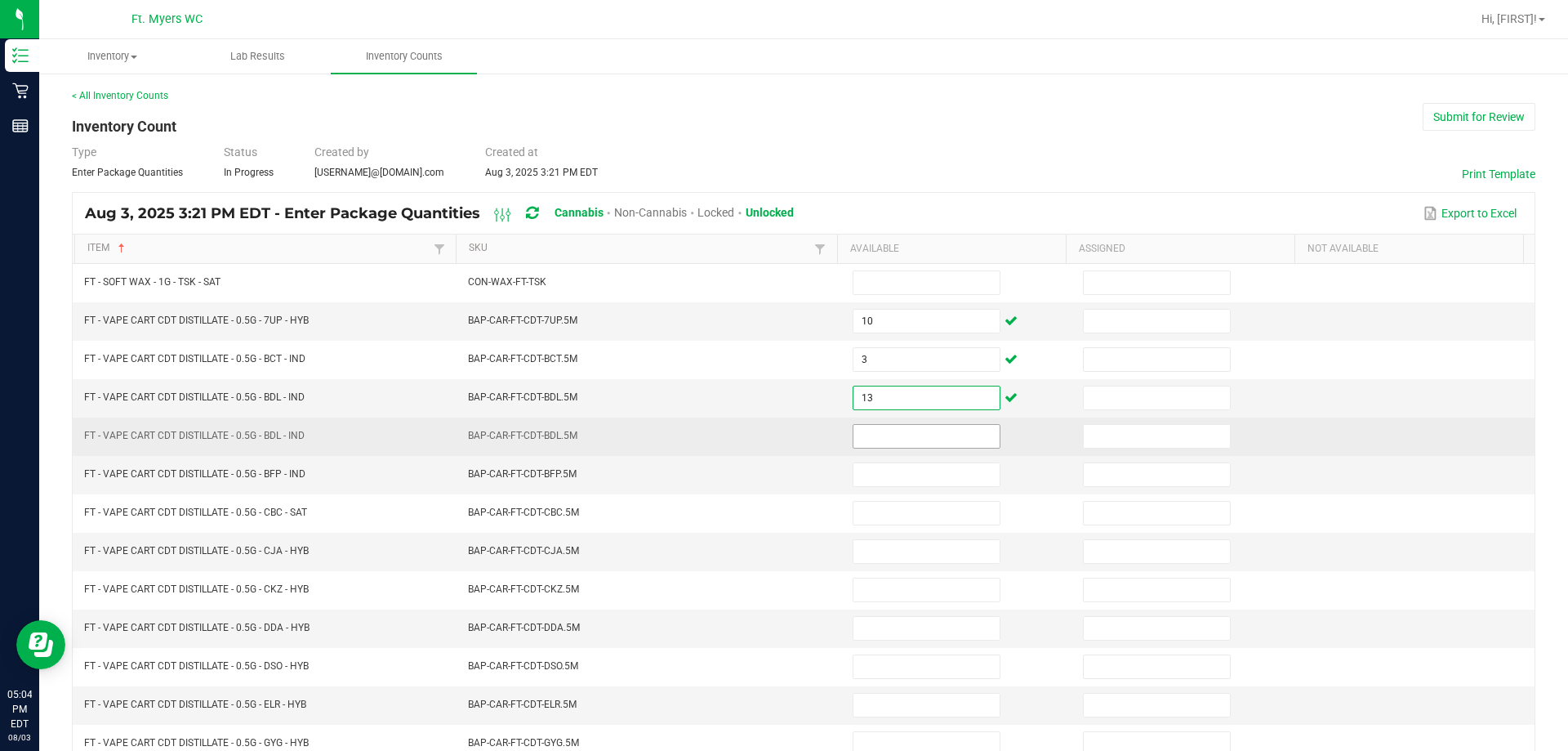 type on "13" 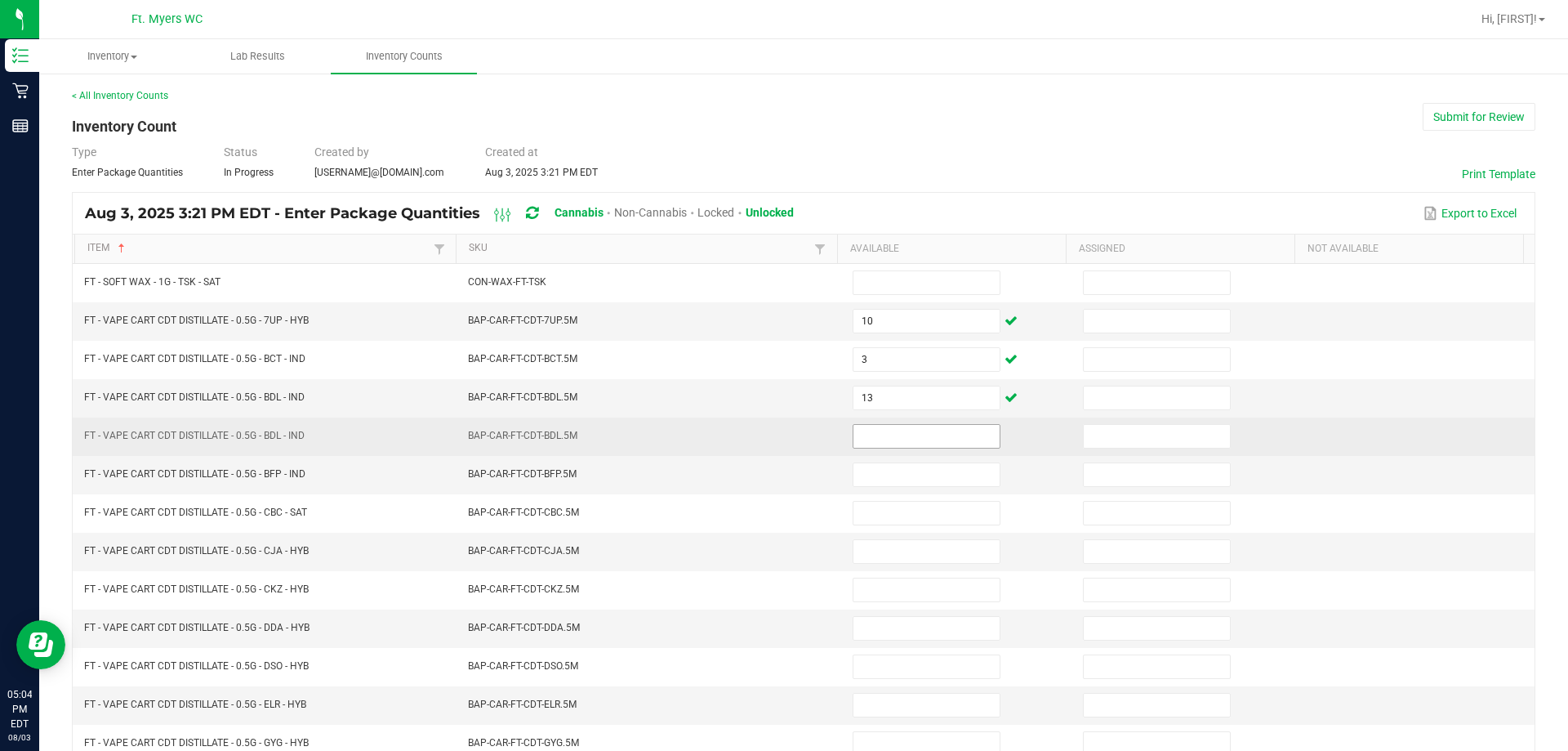 click at bounding box center [926, 436] 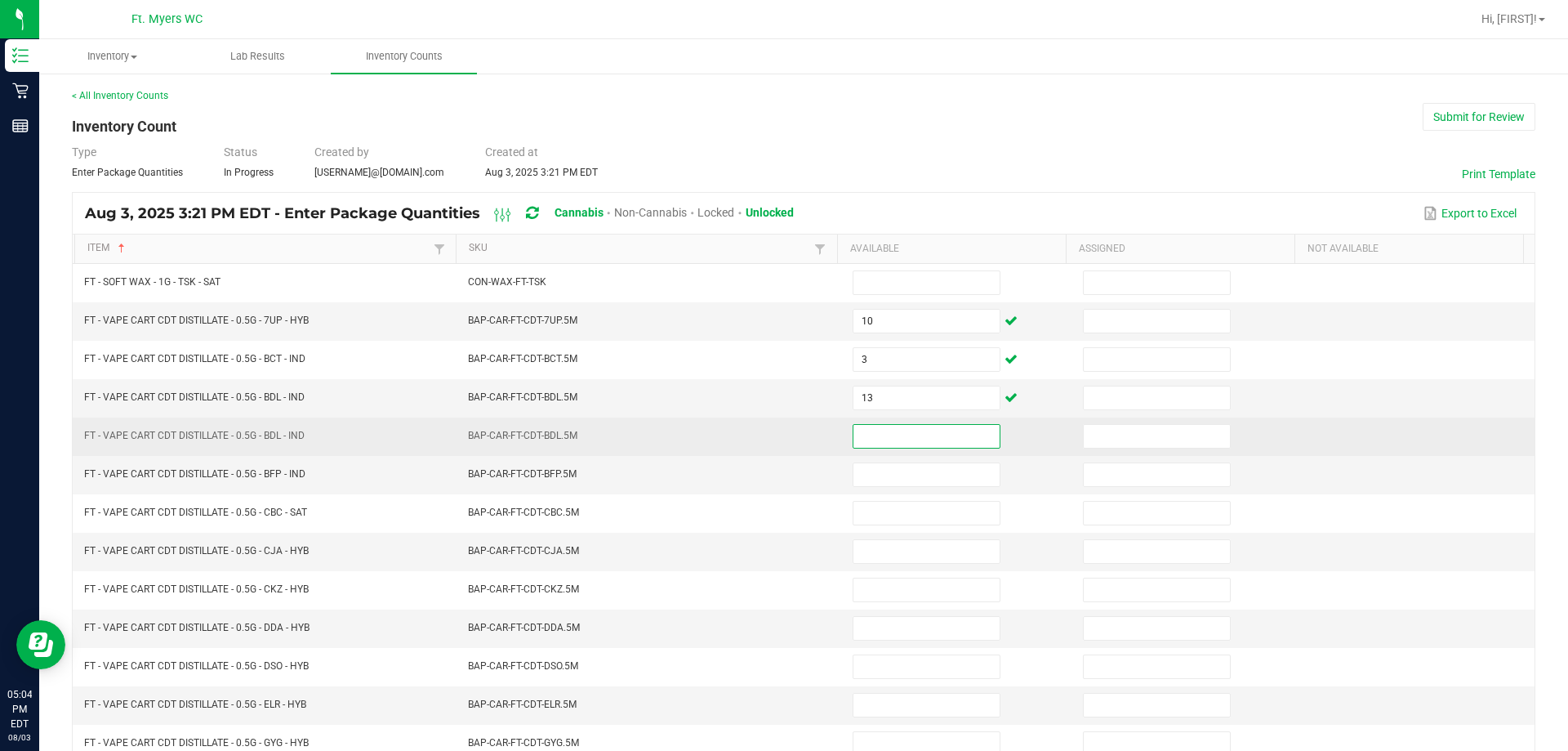 click at bounding box center [926, 436] 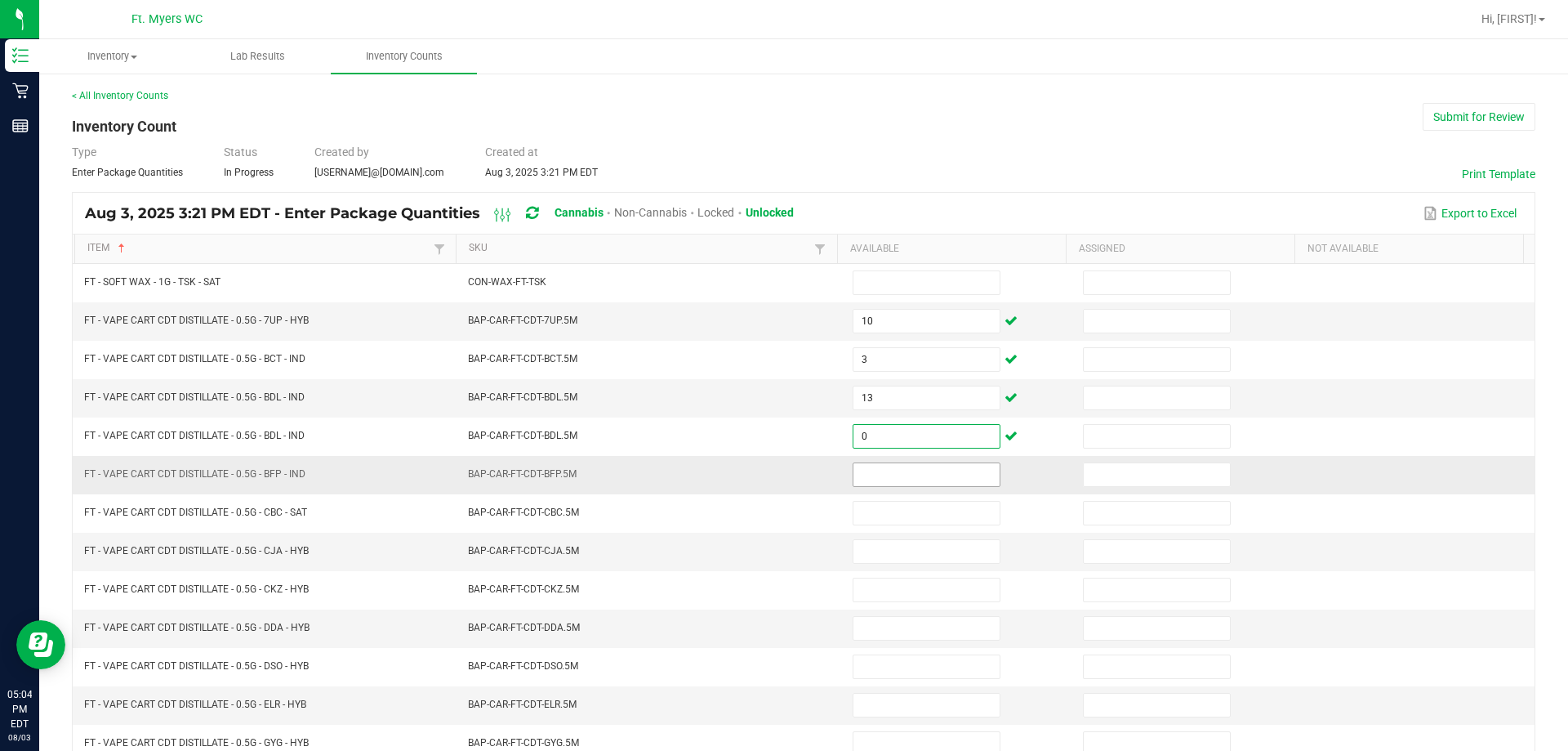type on "0" 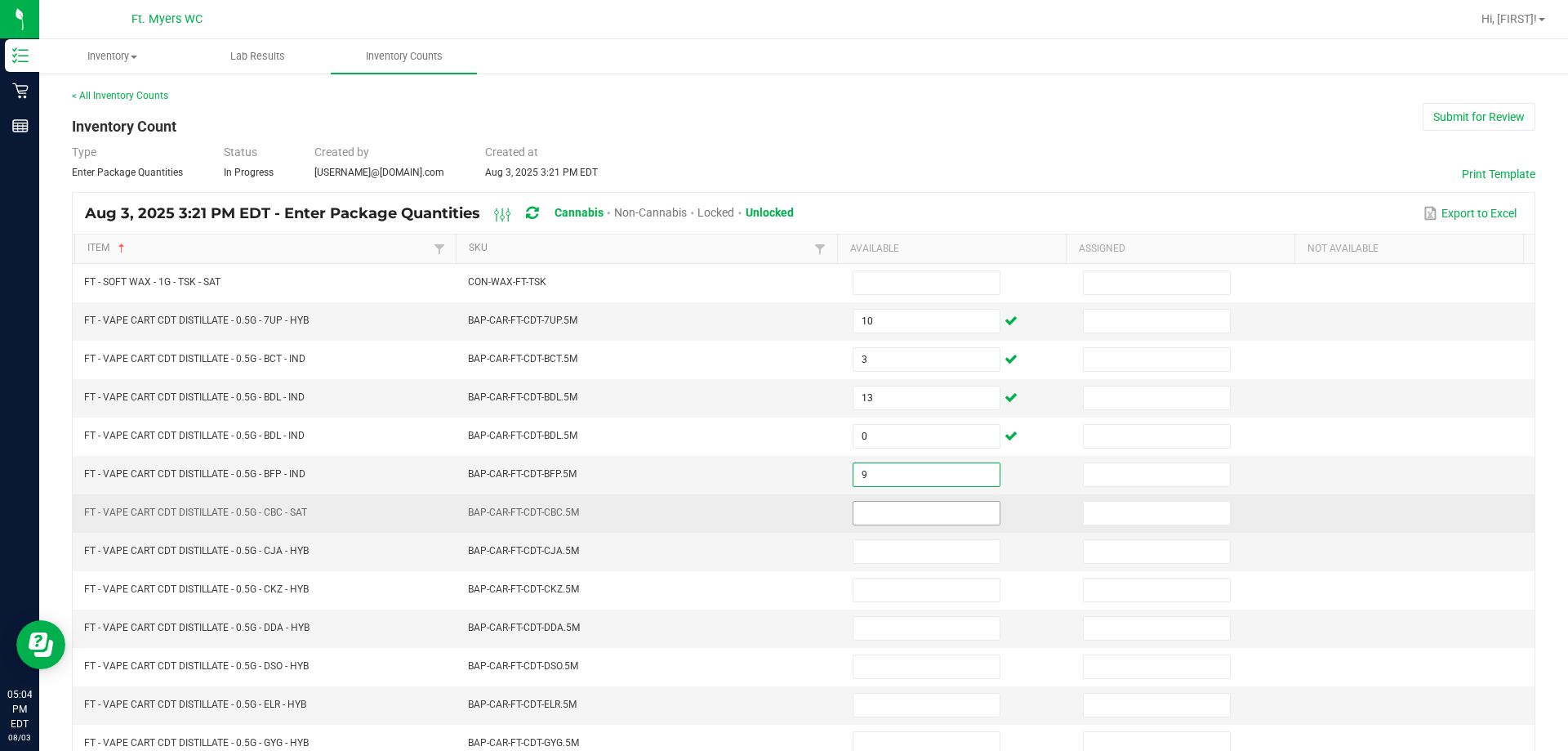 type on "9" 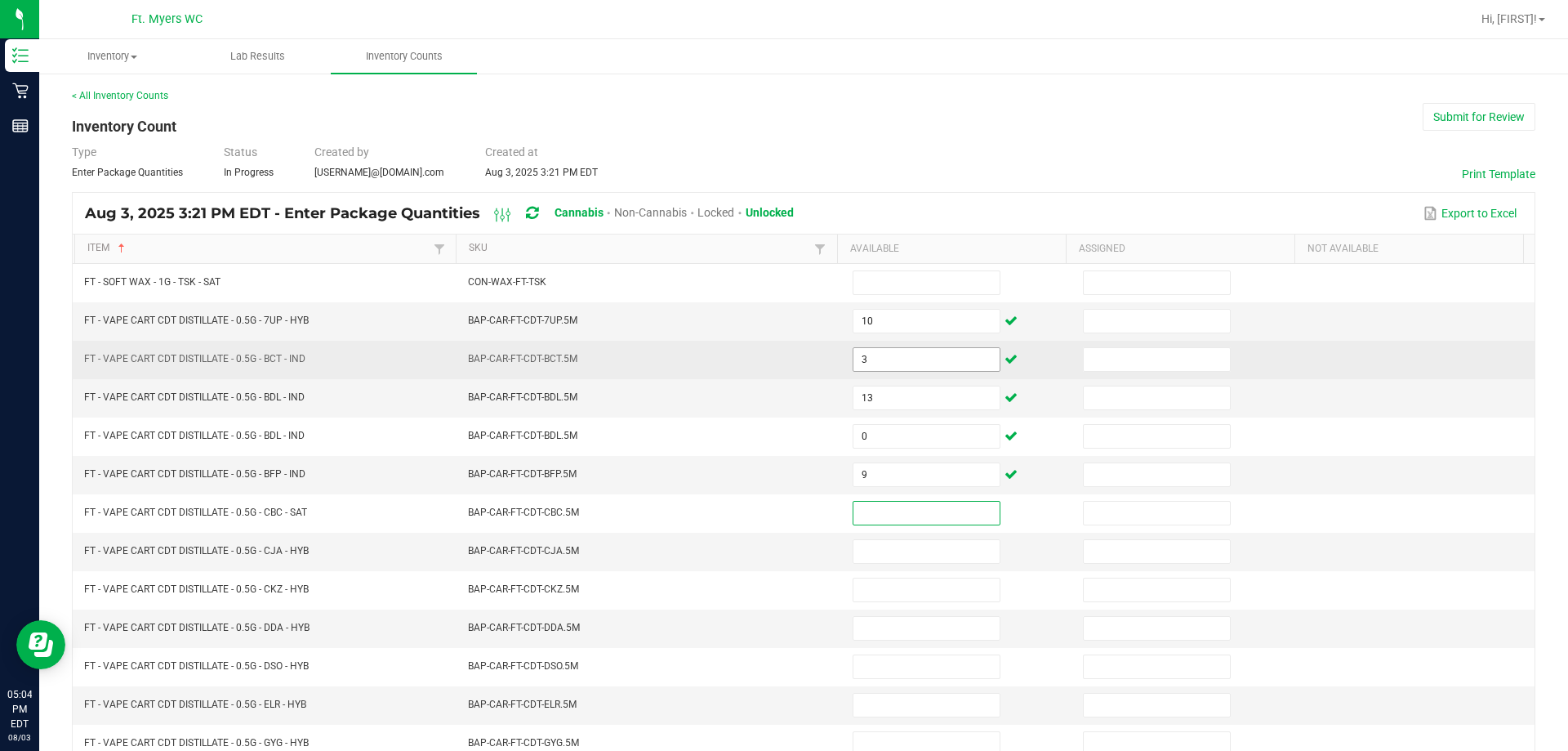 click on "3" at bounding box center (926, 360) 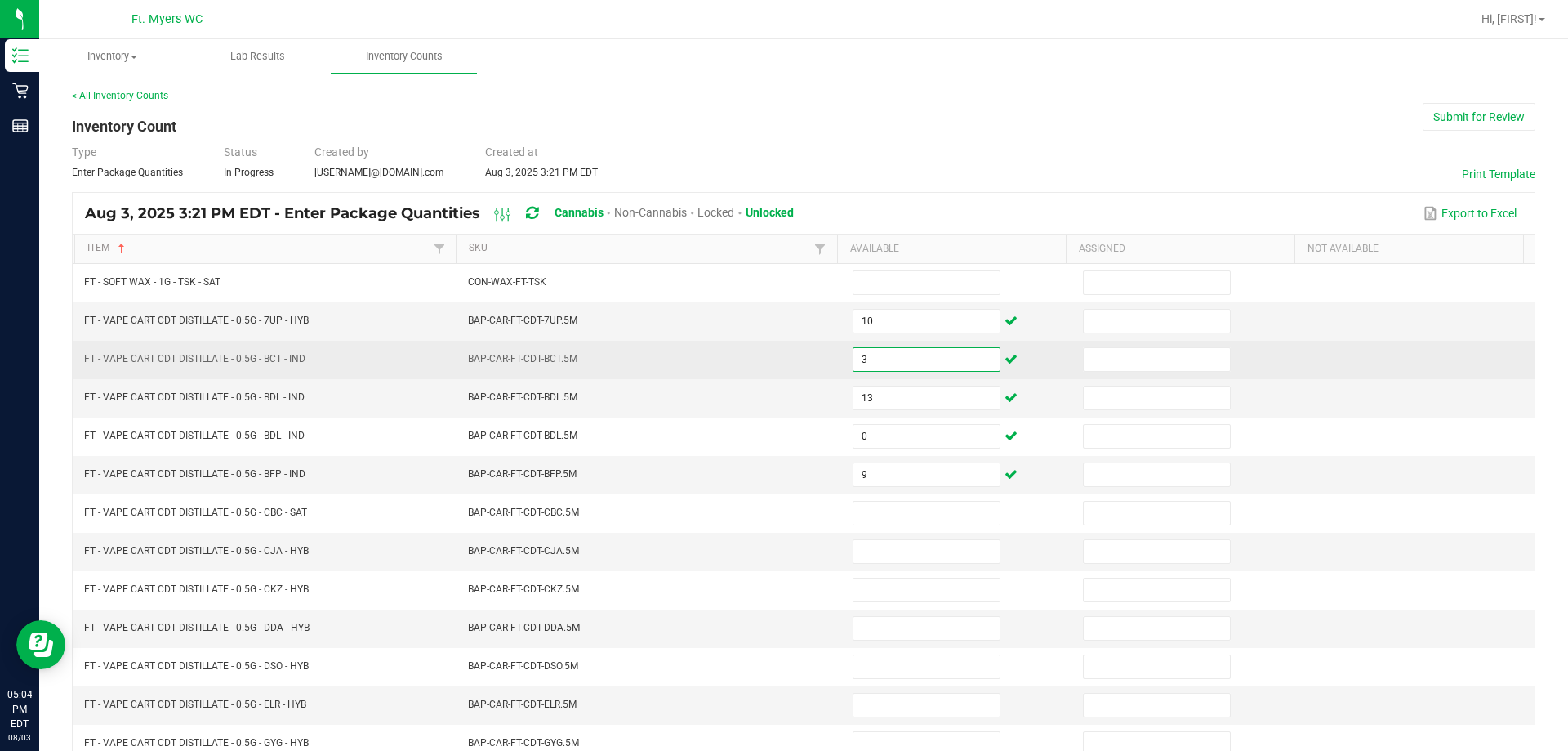 click on "3" at bounding box center (926, 360) 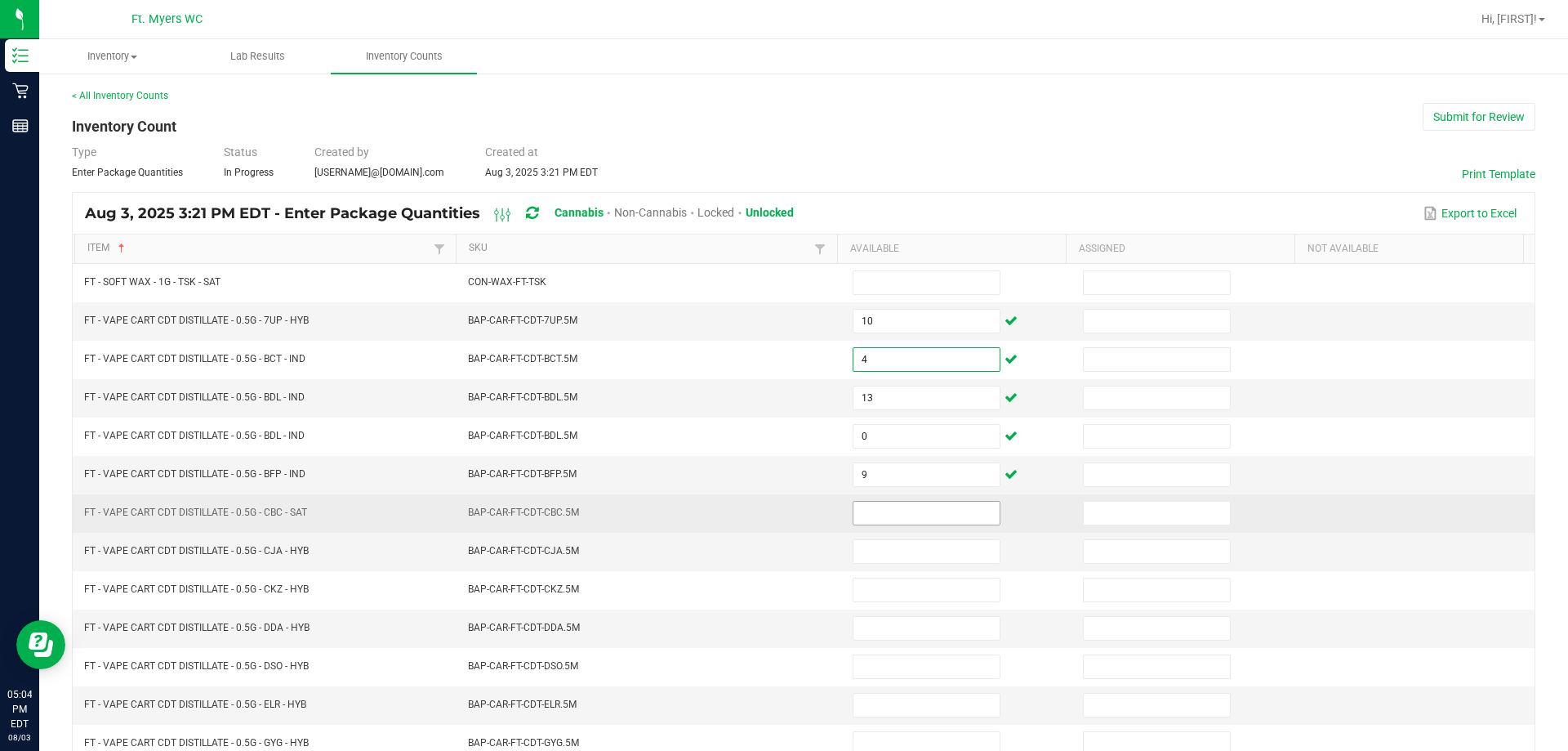 type on "4" 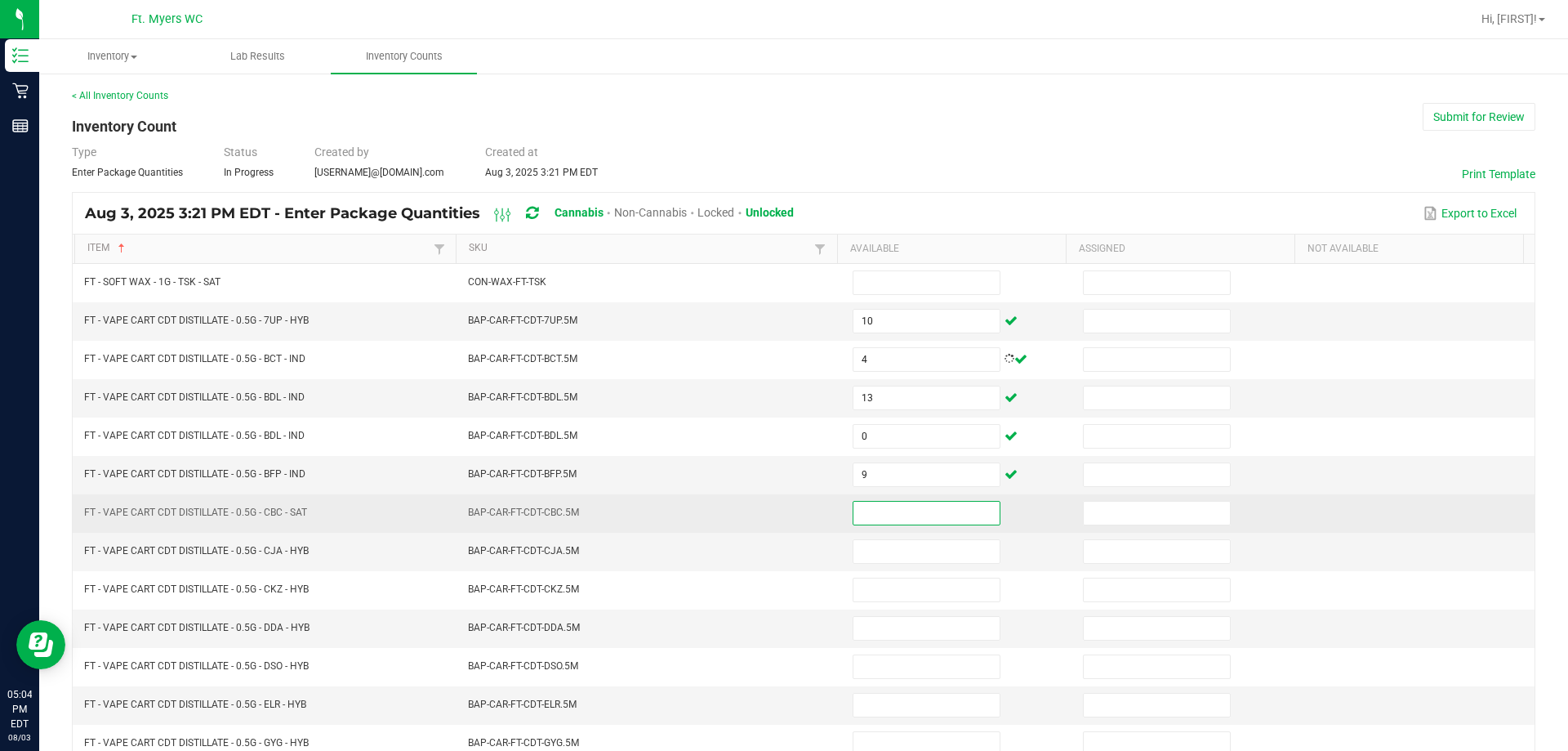 click at bounding box center [926, 513] 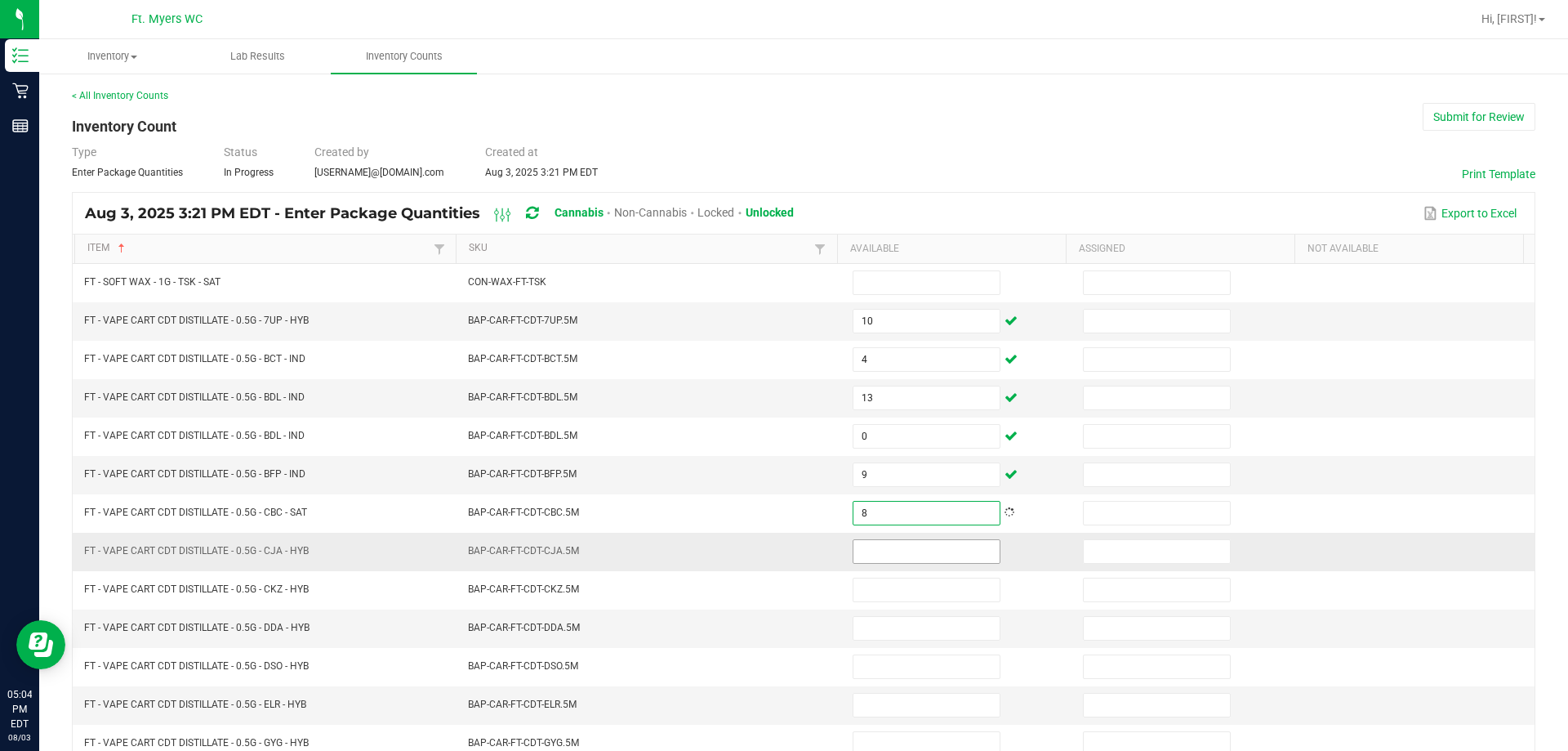 type on "8" 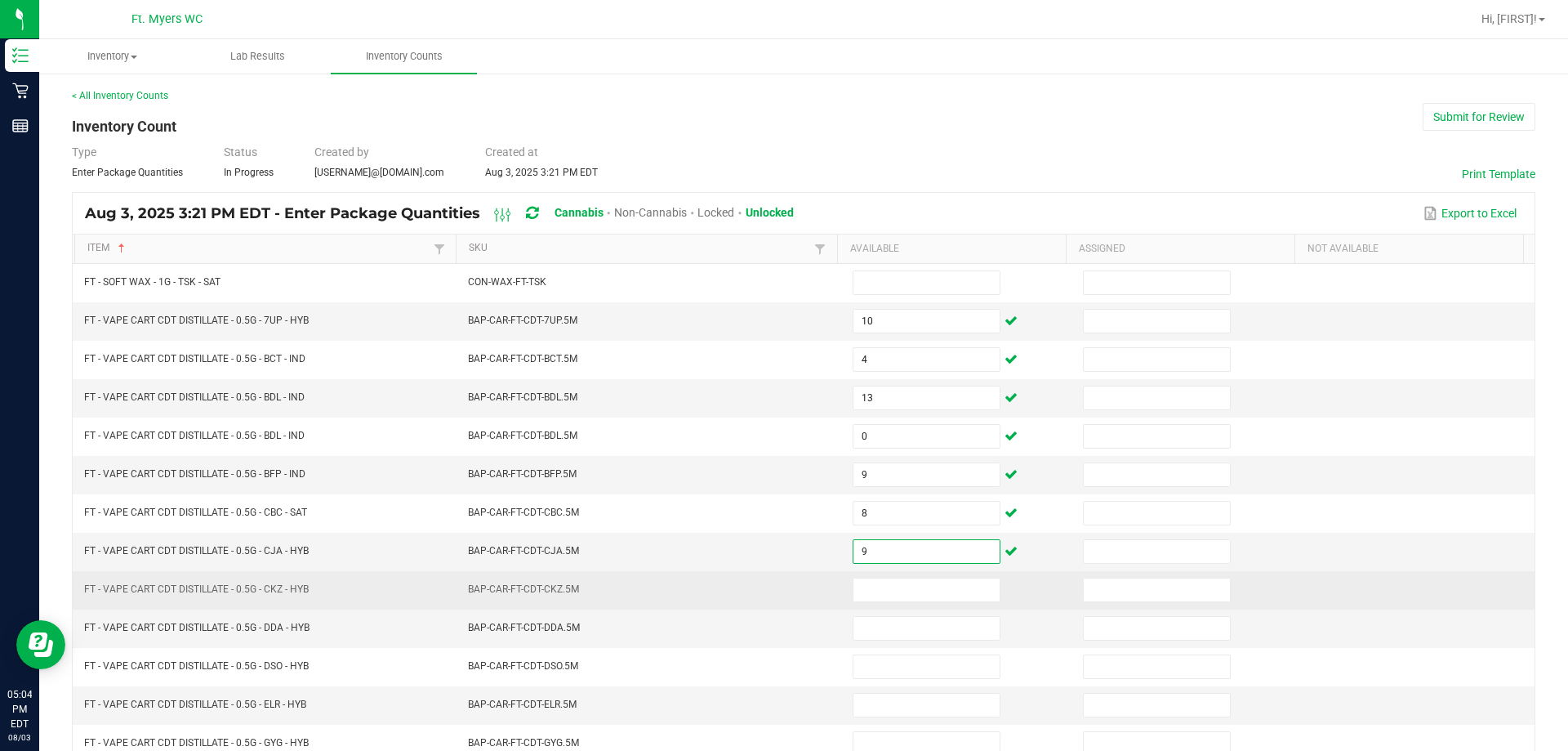 type on "9" 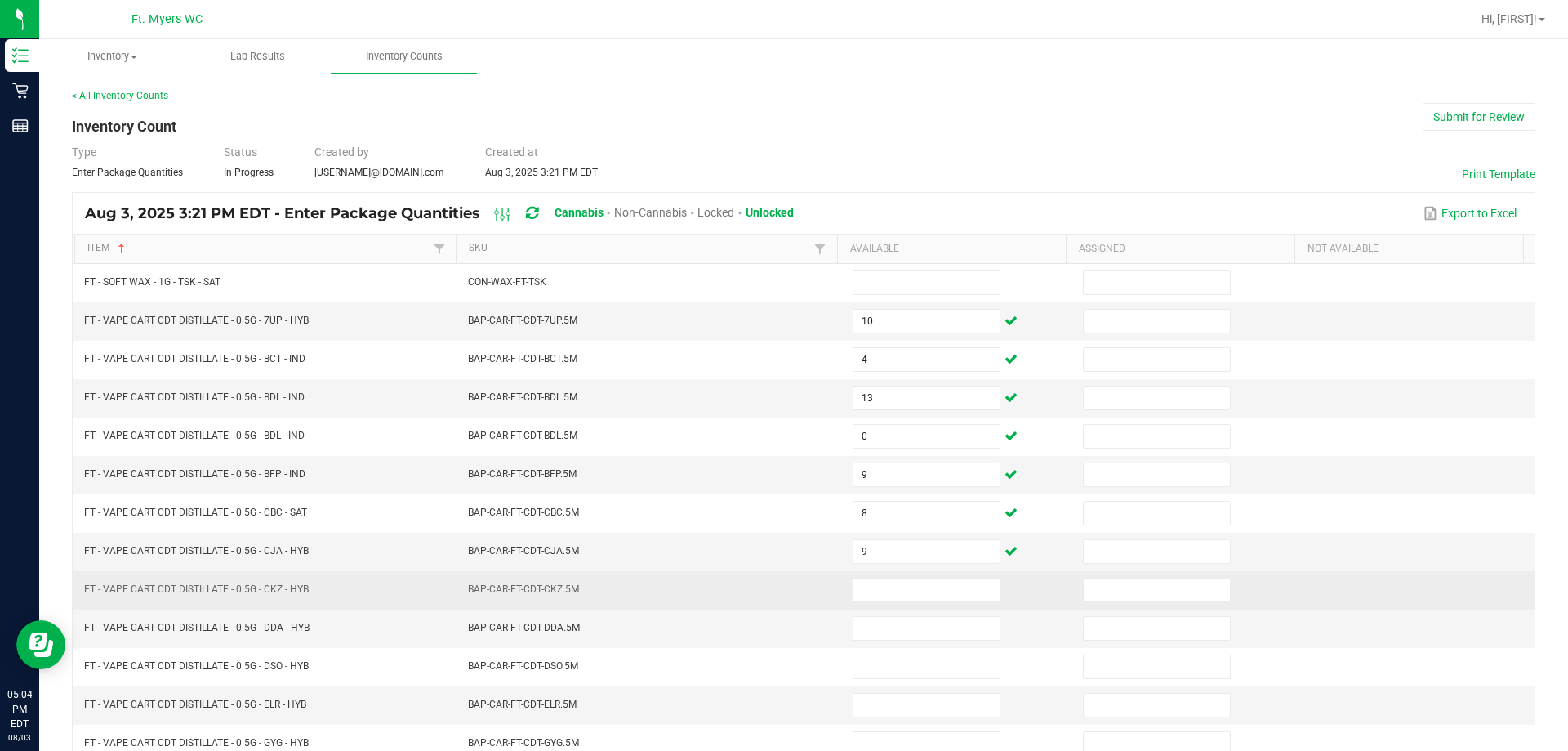 click at bounding box center [958, 590] 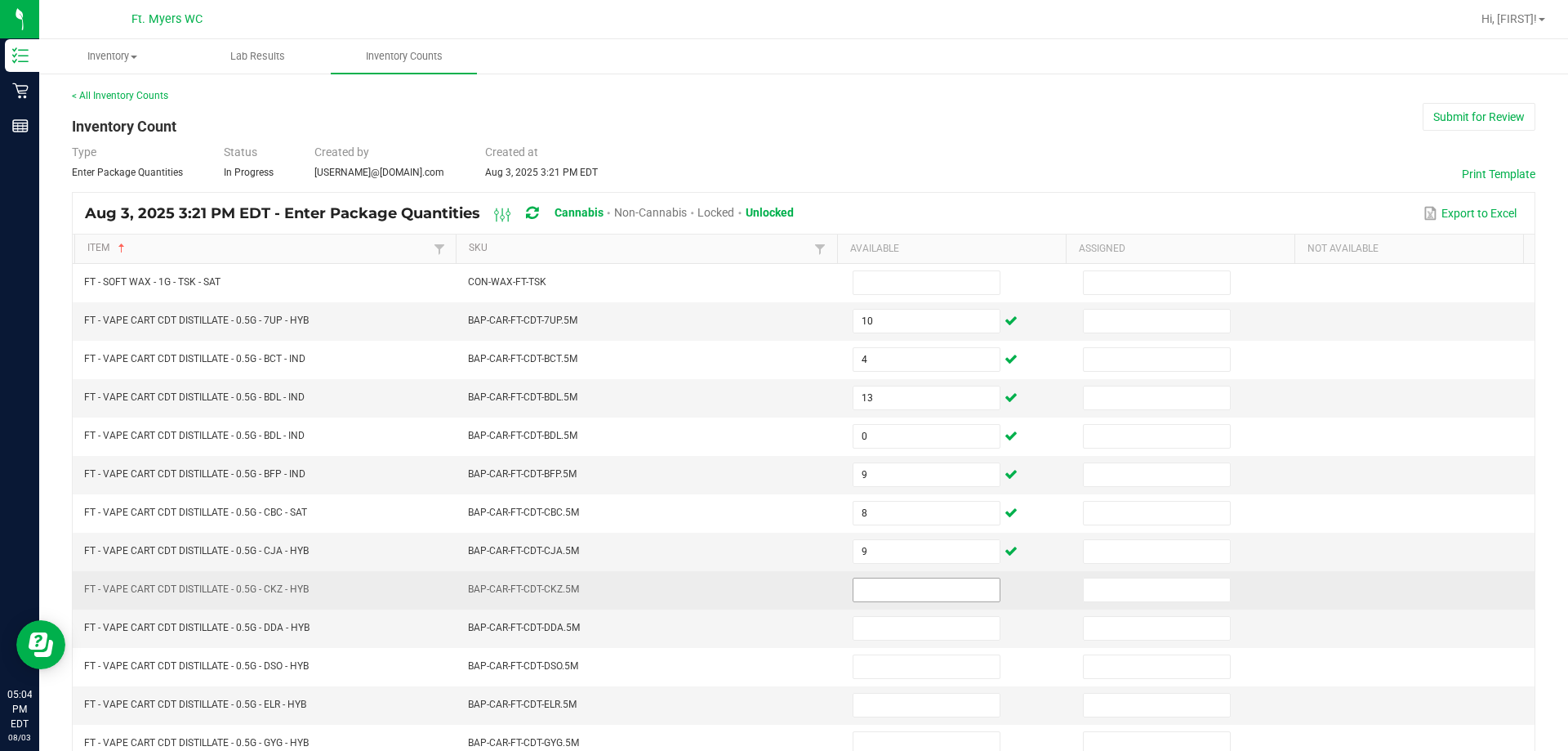click at bounding box center [926, 590] 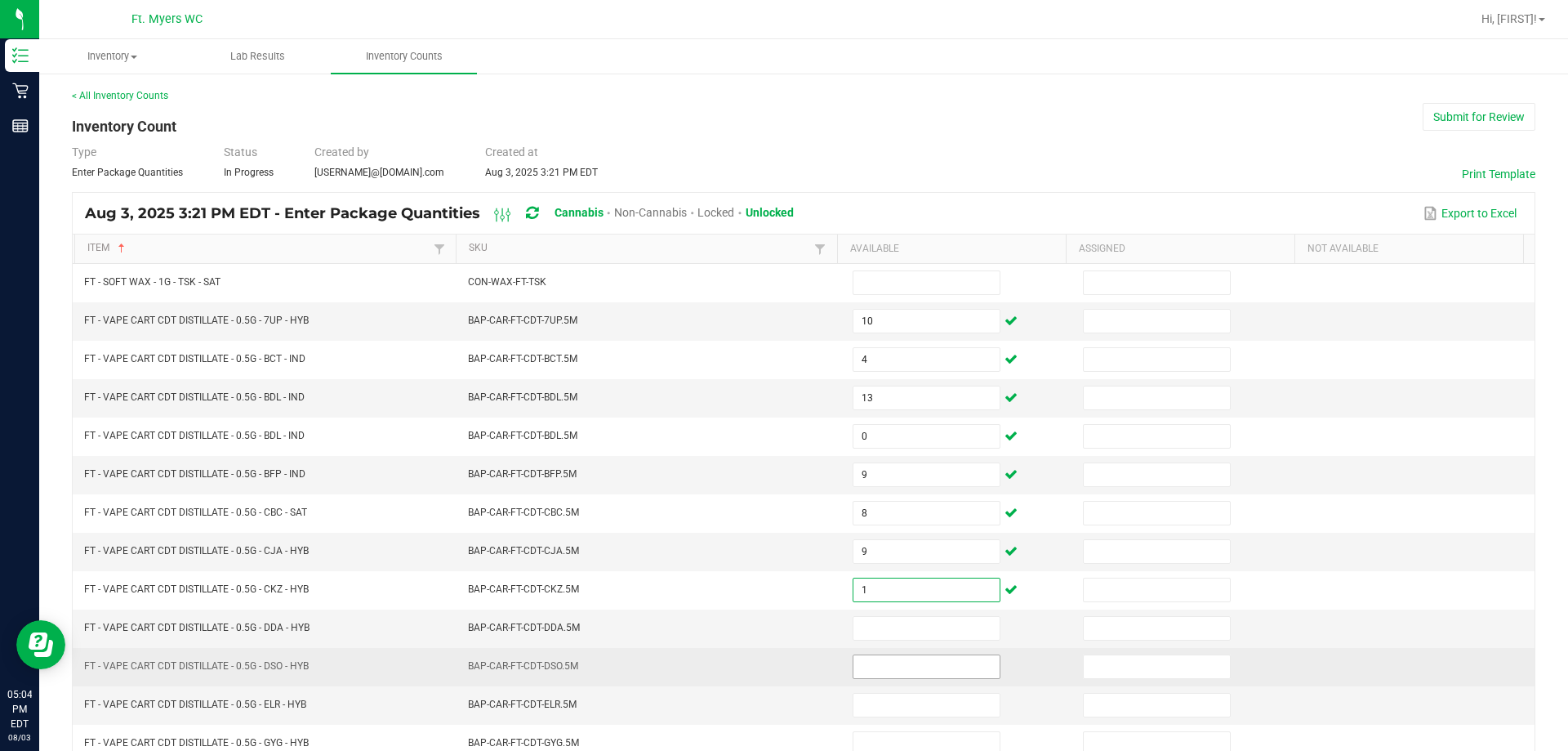 type on "1" 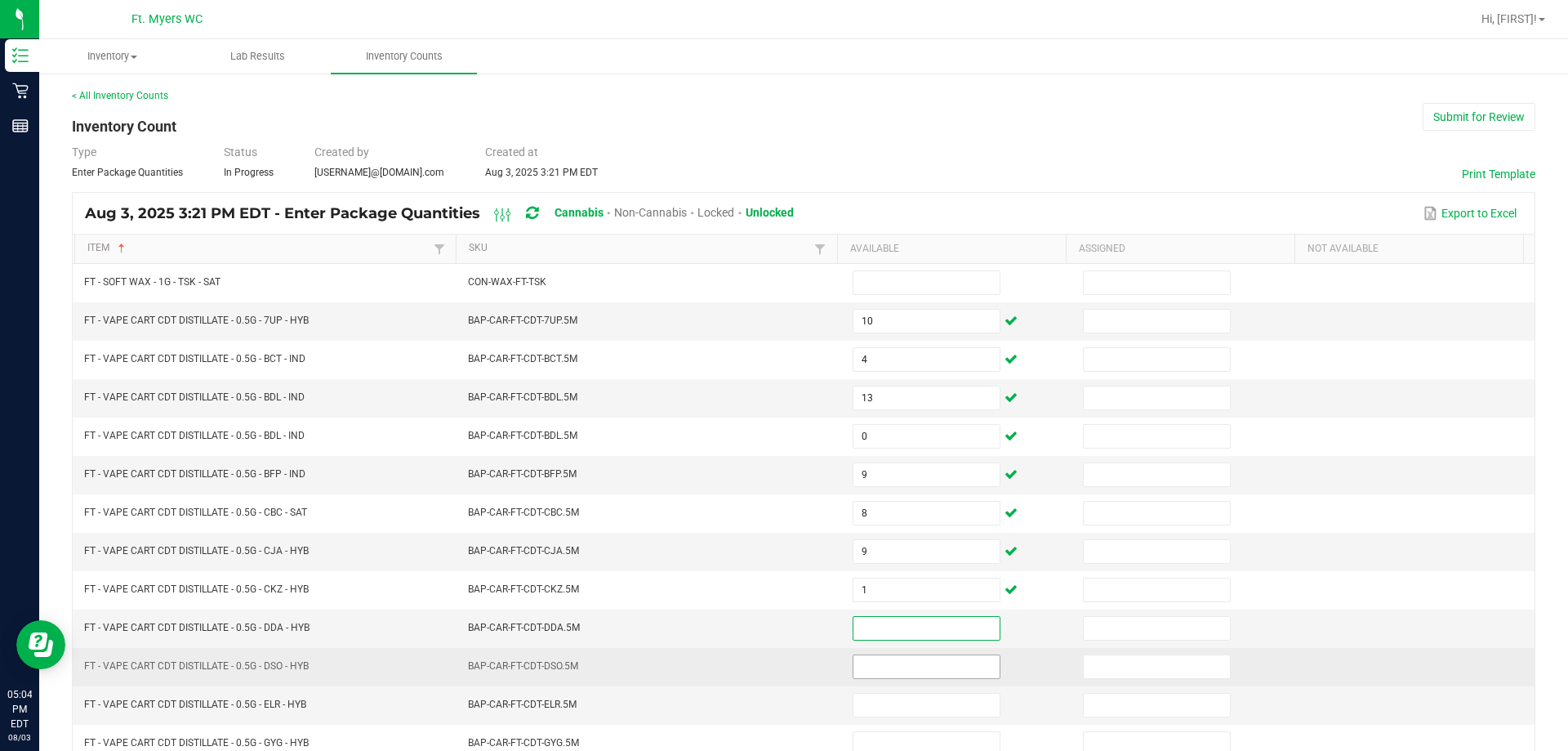 click on "FT - SOFT WAX - 1G - TSK - SAT   CON-WAX-FT-TSK   FT - VAPE CART CDT DISTILLATE - 0.5G - 7UP - HYB   BAP-CAR-FT-CDT-7UP.5M  10  FT - VAPE CART CDT DISTILLATE - 0.5G - BCT - IND   BAP-CAR-FT-CDT-BCT.5M  4  FT - VAPE CART CDT DISTILLATE - 0.5G - BDL - IND   BAP-CAR-FT-CDT-BDL.5M  13  FT - VAPE CART CDT DISTILLATE - 0.5G - BDL - IND   BAP-CAR-FT-CDT-BDL.5M  0  FT - VAPE CART CDT DISTILLATE - 0.5G - BFP - IND   BAP-CAR-FT-CDT-BFP.5M  9  FT - VAPE CART CDT DISTILLATE - 0.5G - CBC - SAT   BAP-CAR-FT-CDT-CBC.5M  8  FT - VAPE CART CDT DISTILLATE - 0.5G - CJA - HYB   BAP-CAR-FT-CDT-CJA.5M  9  FT - VAPE CART CDT DISTILLATE - 0.5G - CKZ - HYB   BAP-CAR-FT-CDT-CKZ.5M  1  FT - VAPE CART CDT DISTILLATE - 0.5G - DDA - HYB   BAP-CAR-FT-CDT-DDA.5M   FT - VAPE CART CDT DISTILLATE - 0.5G - DSO - HYB   BAP-CAR-FT-CDT-DSO.5M   FT - VAPE CART CDT DISTILLATE - 0.5G - ELR - HYB   BAP-CAR-FT-CDT-ELR.5M   FT - VAPE CART CDT DISTILLATE - 0.5G - GYG - HYB   BAP-CAR-FT-CDT-GYG.5M   FT - VAPE CART CDT DISTILLATE - 0.5G - HGH - HYS" at bounding box center [804, 647] 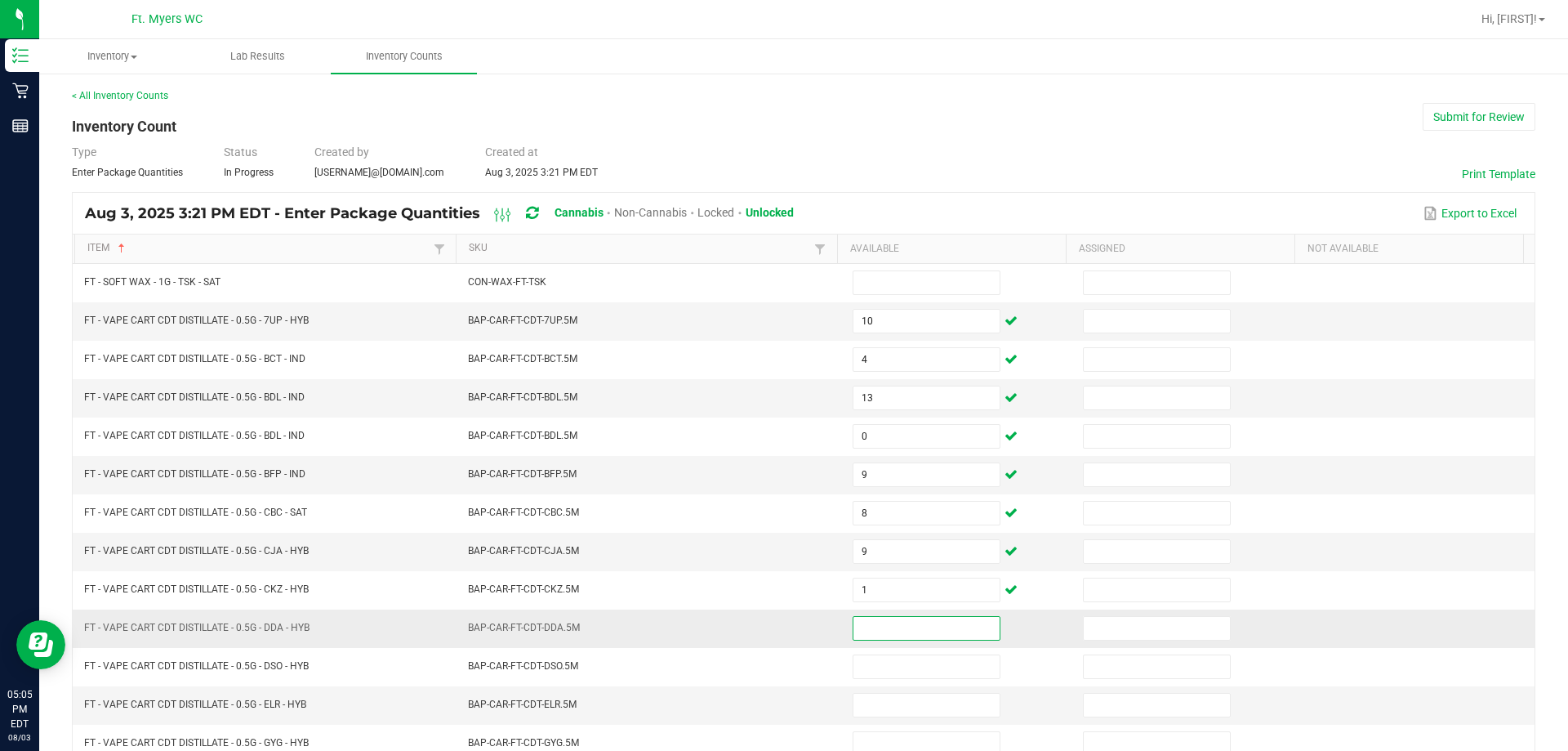 click at bounding box center (926, 628) 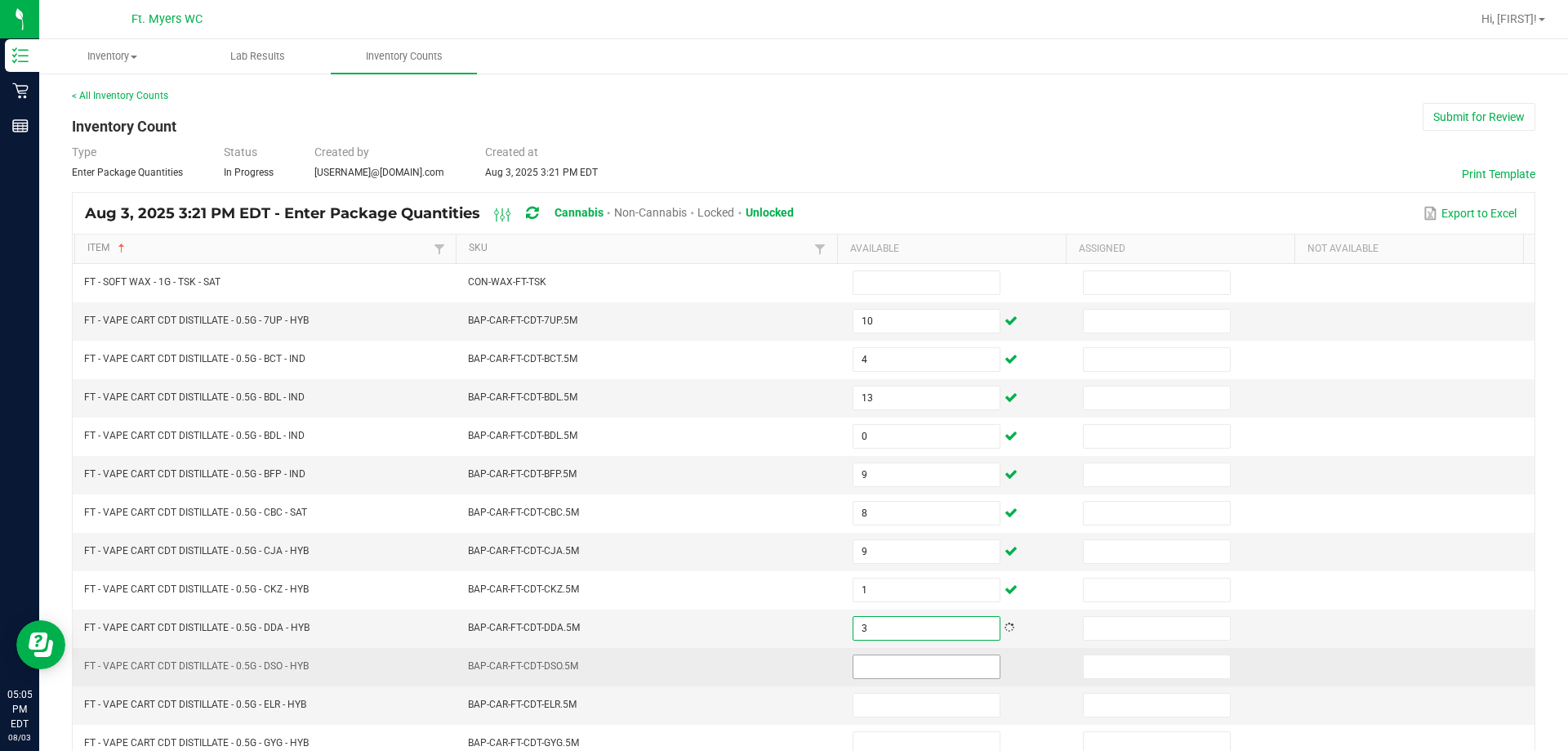 type on "3" 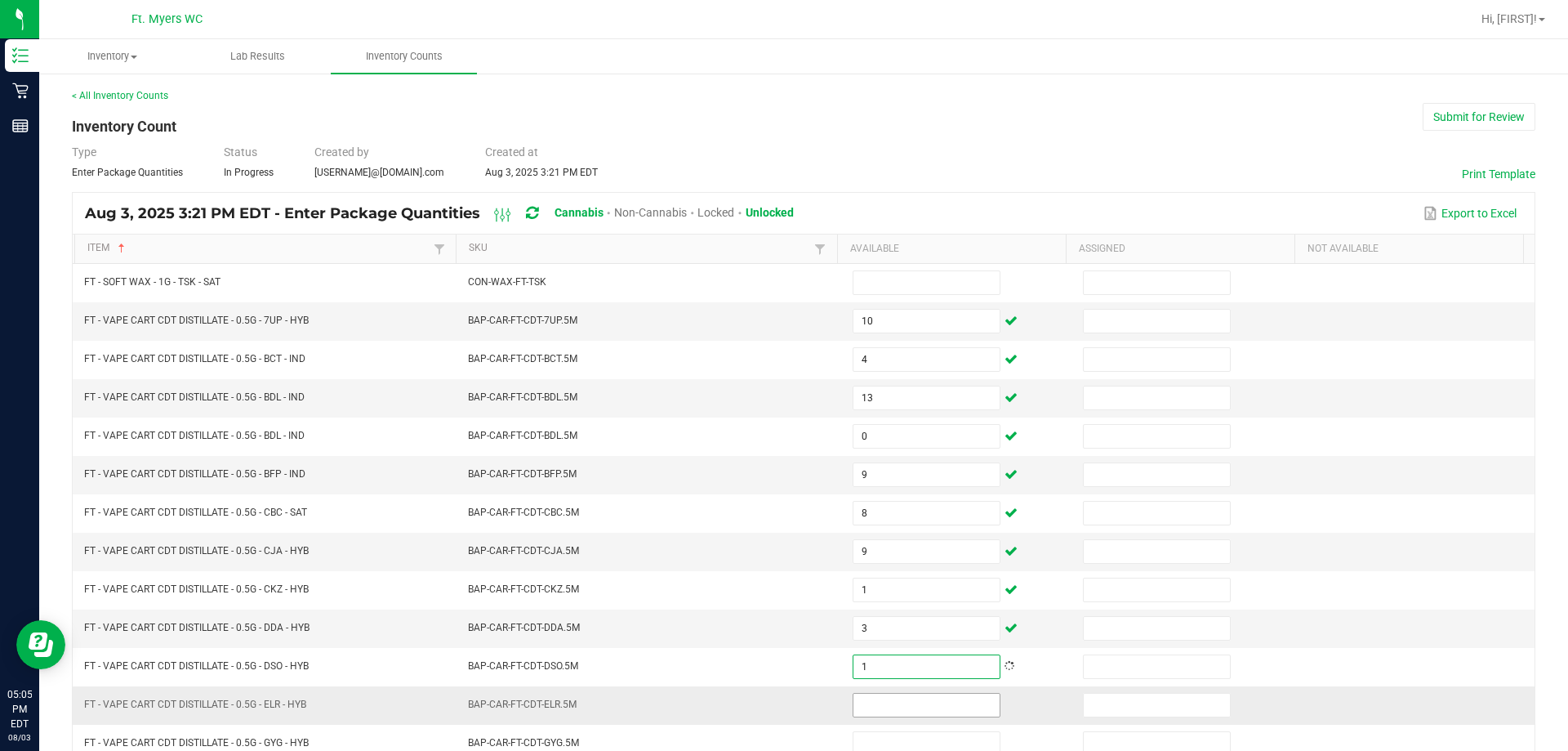 type on "1" 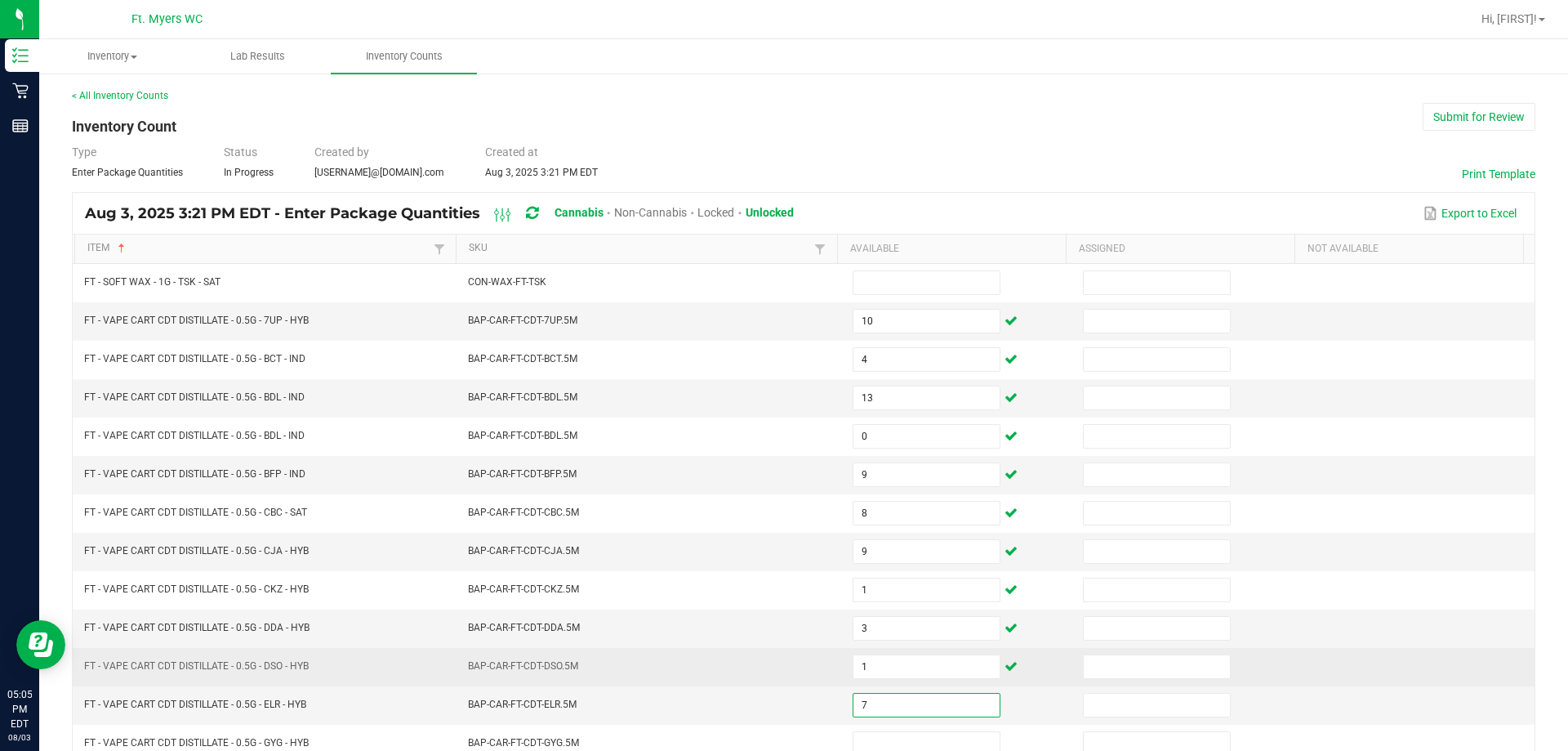 type on "7" 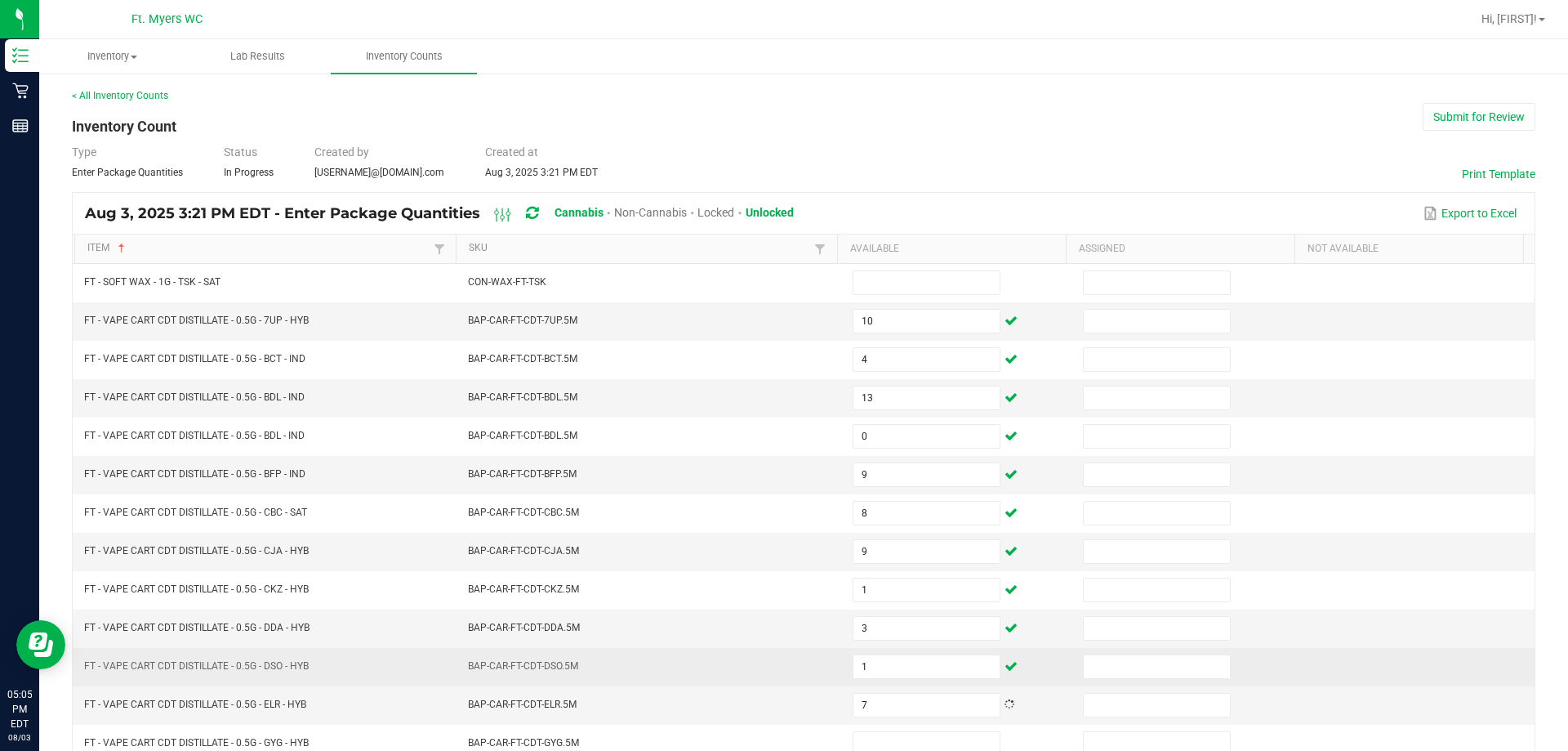 click on "BAP-CAR-FT-CDT-DSO.5M" at bounding box center (650, 667) 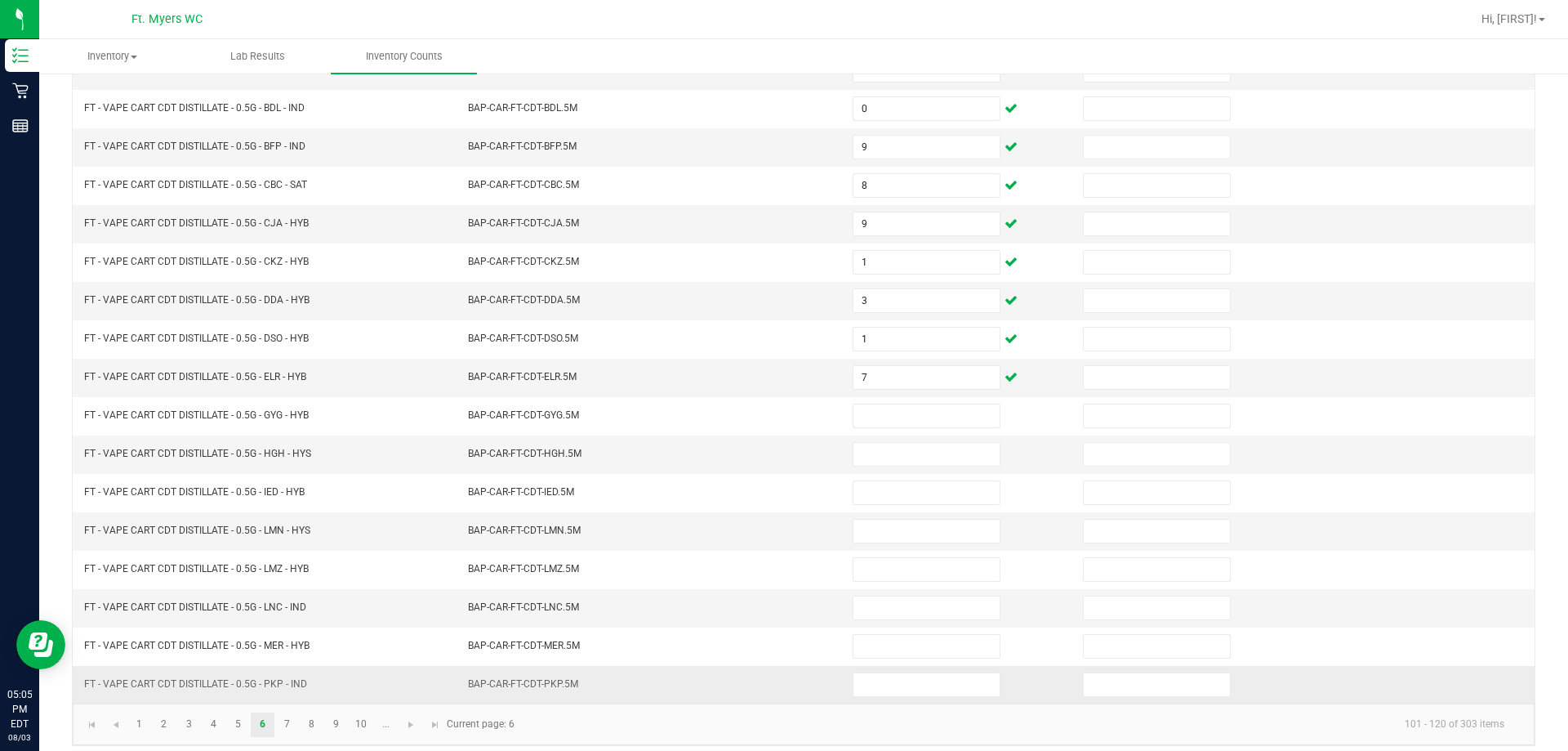 scroll, scrollTop: 339, scrollLeft: 0, axis: vertical 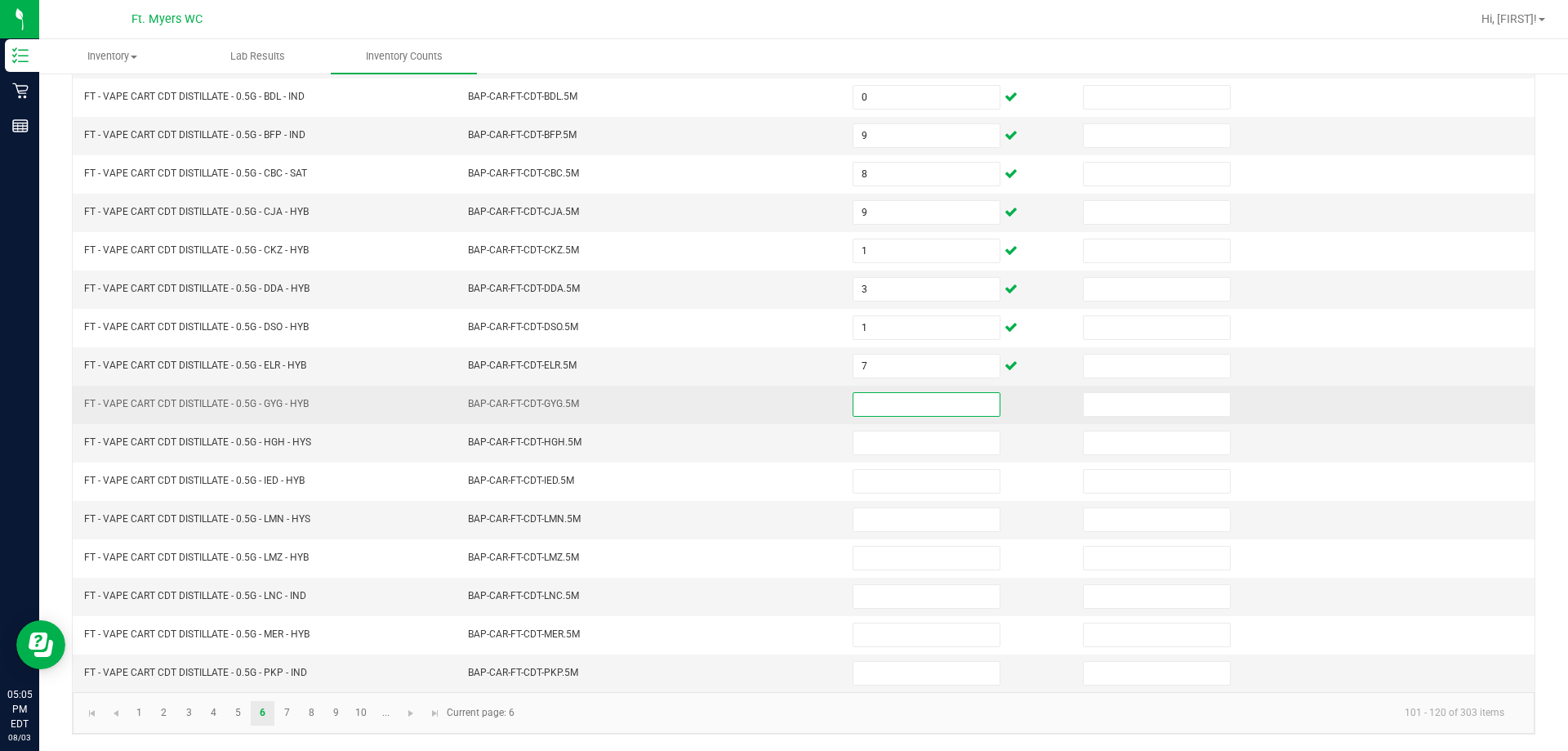 click at bounding box center [926, 405] 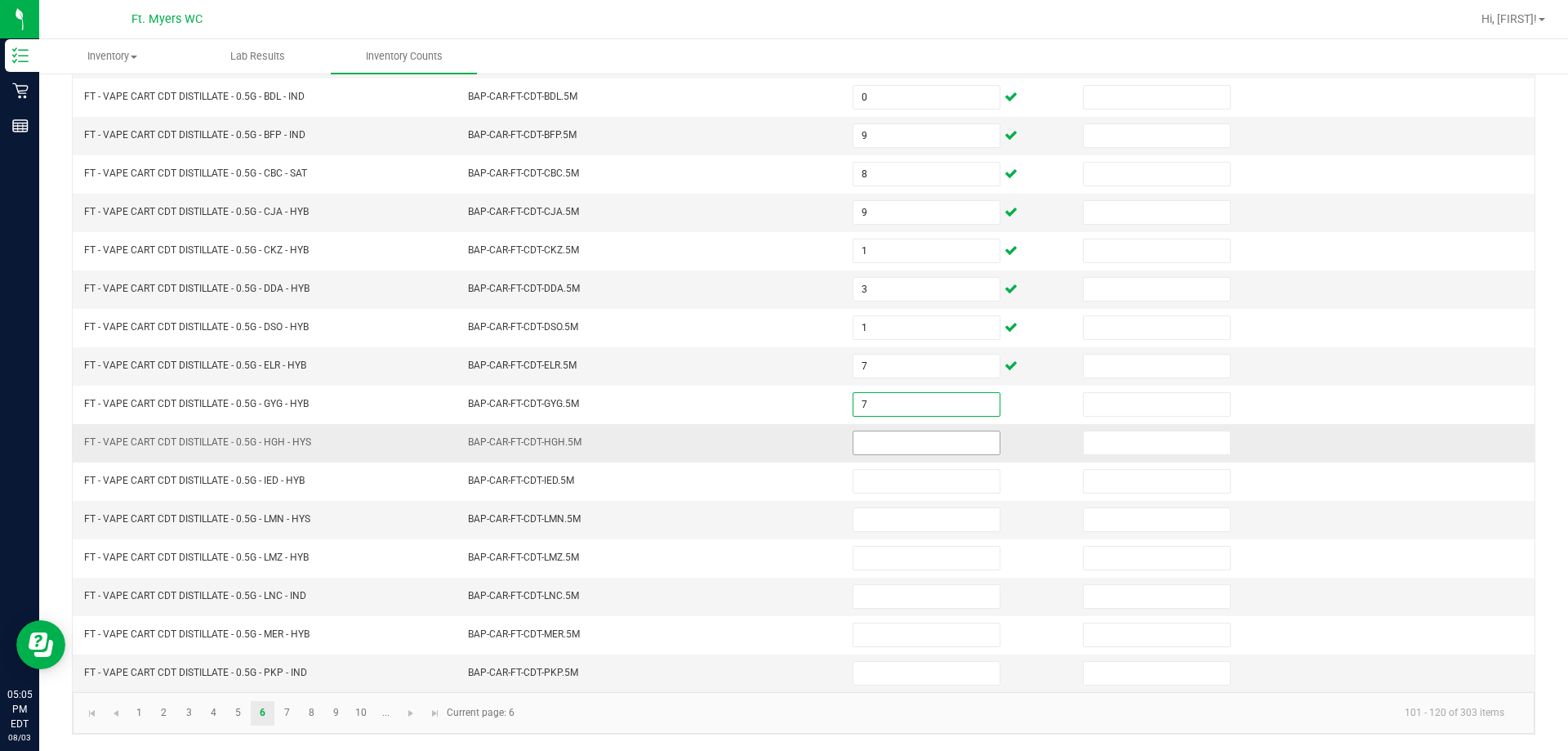 type on "7" 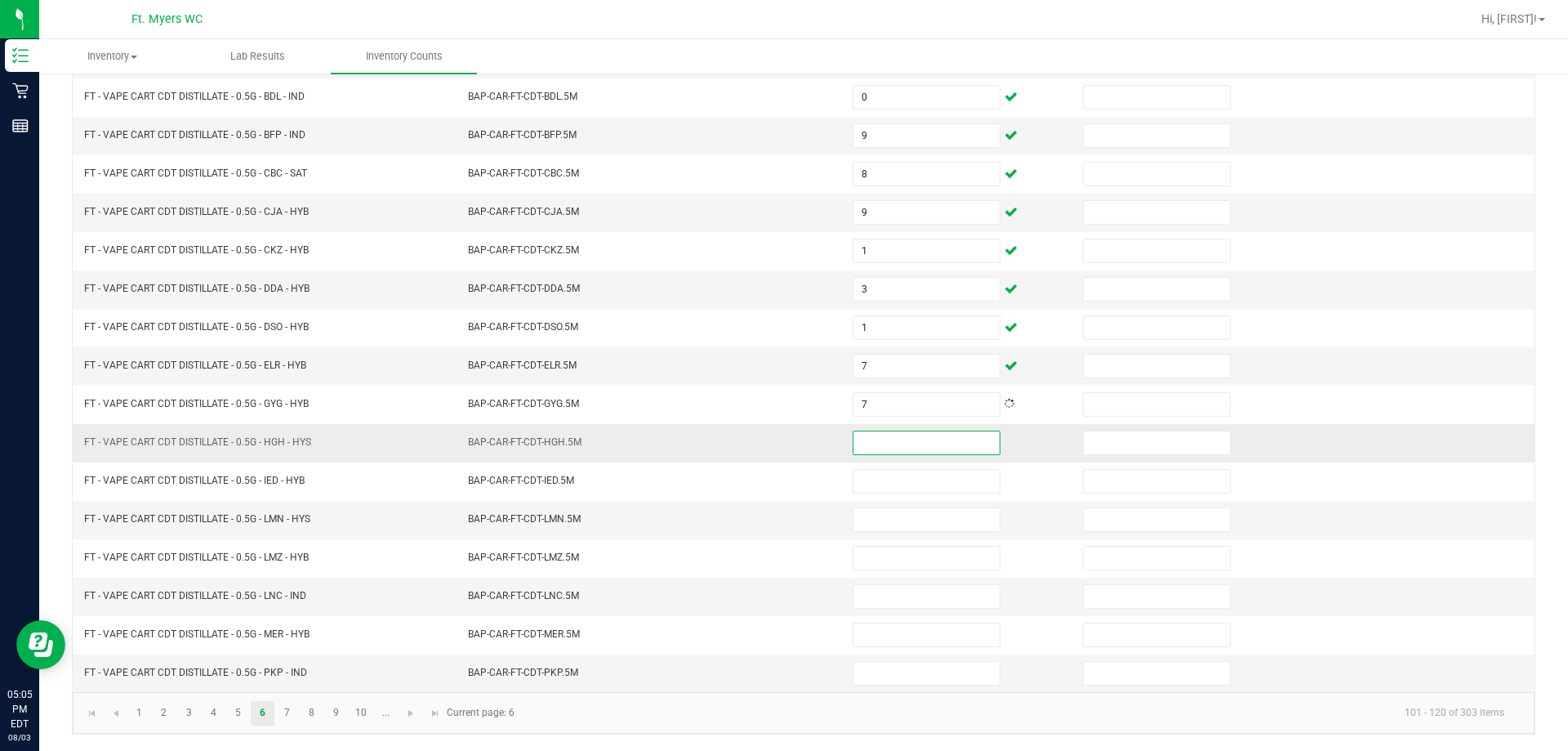 click at bounding box center (926, 443) 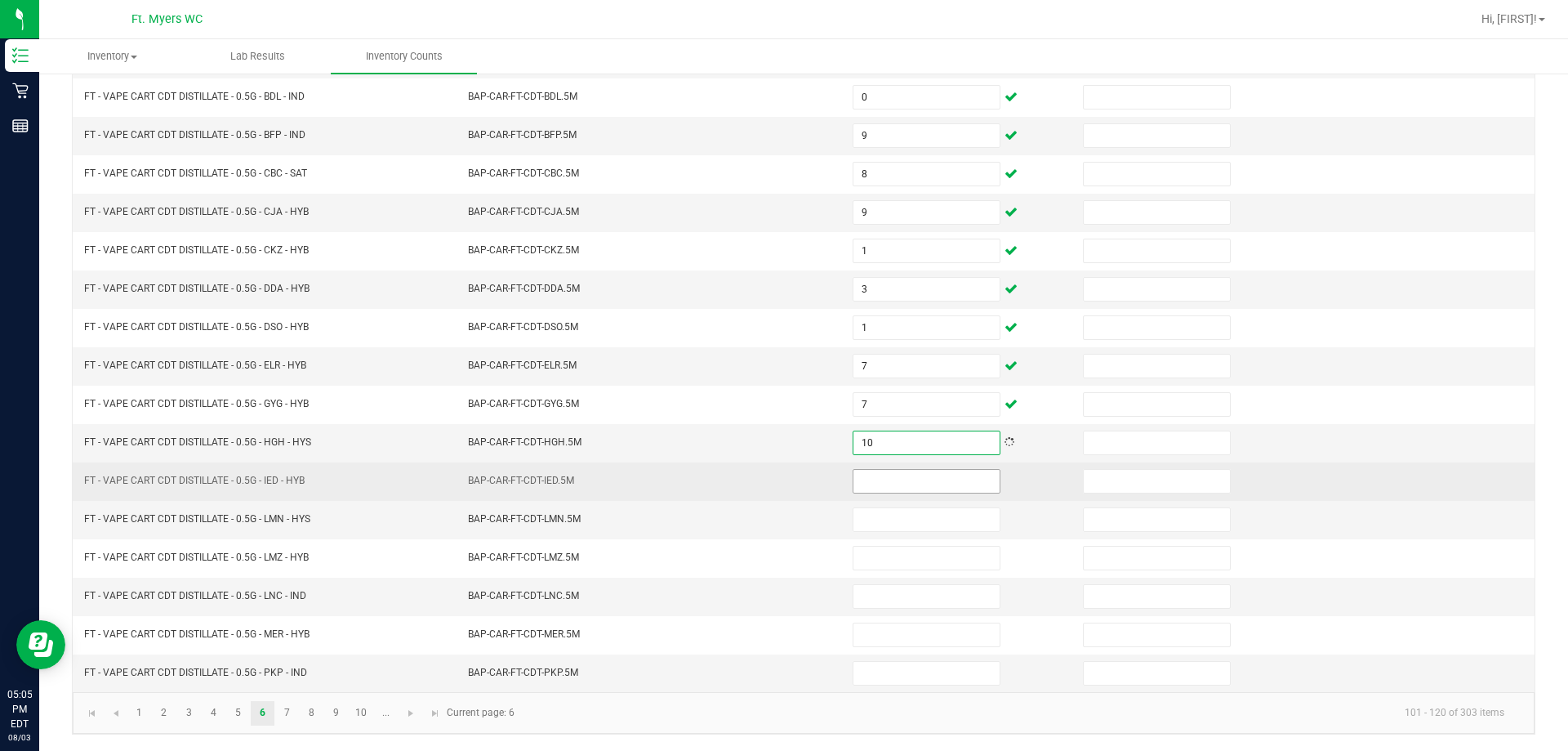 type on "10" 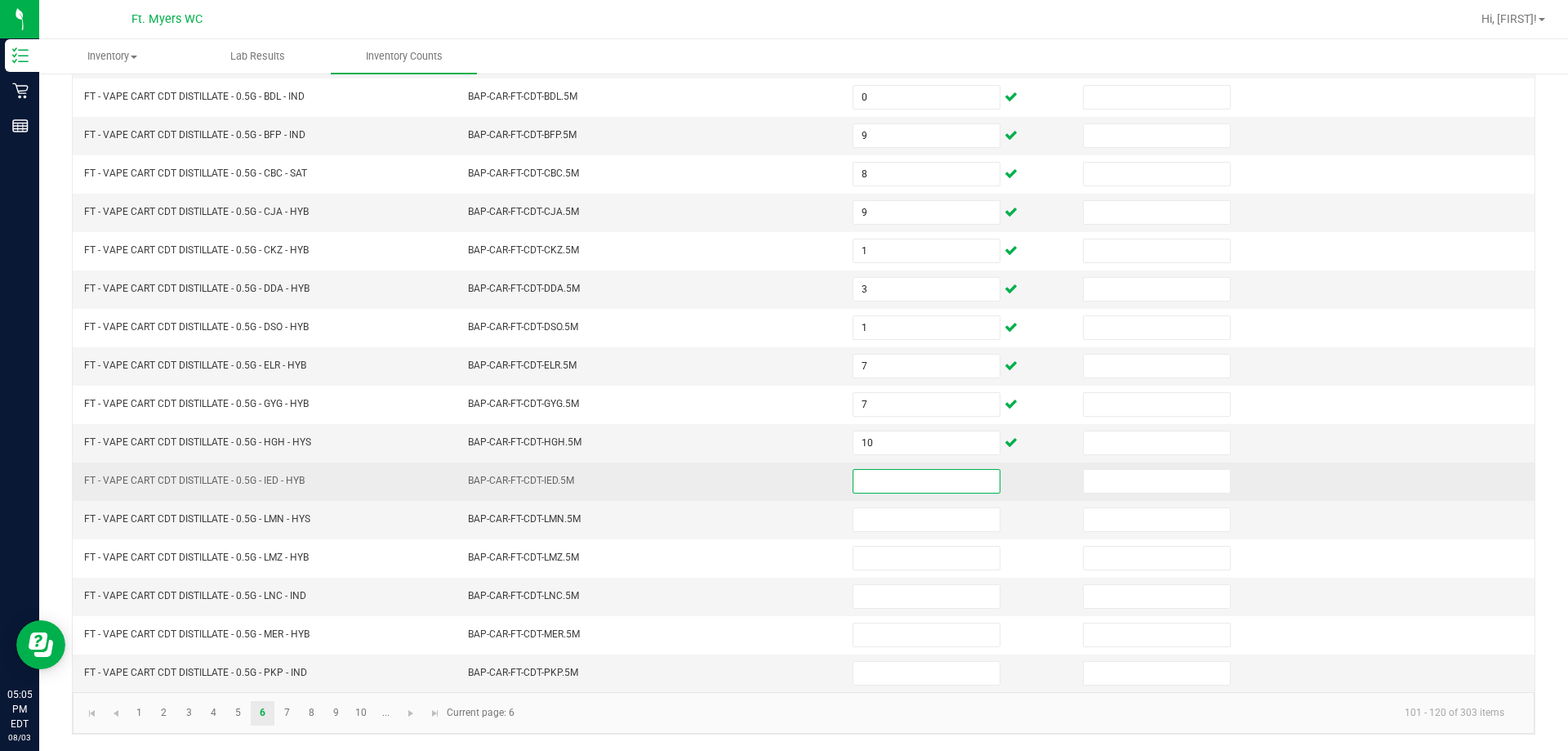 click at bounding box center [926, 481] 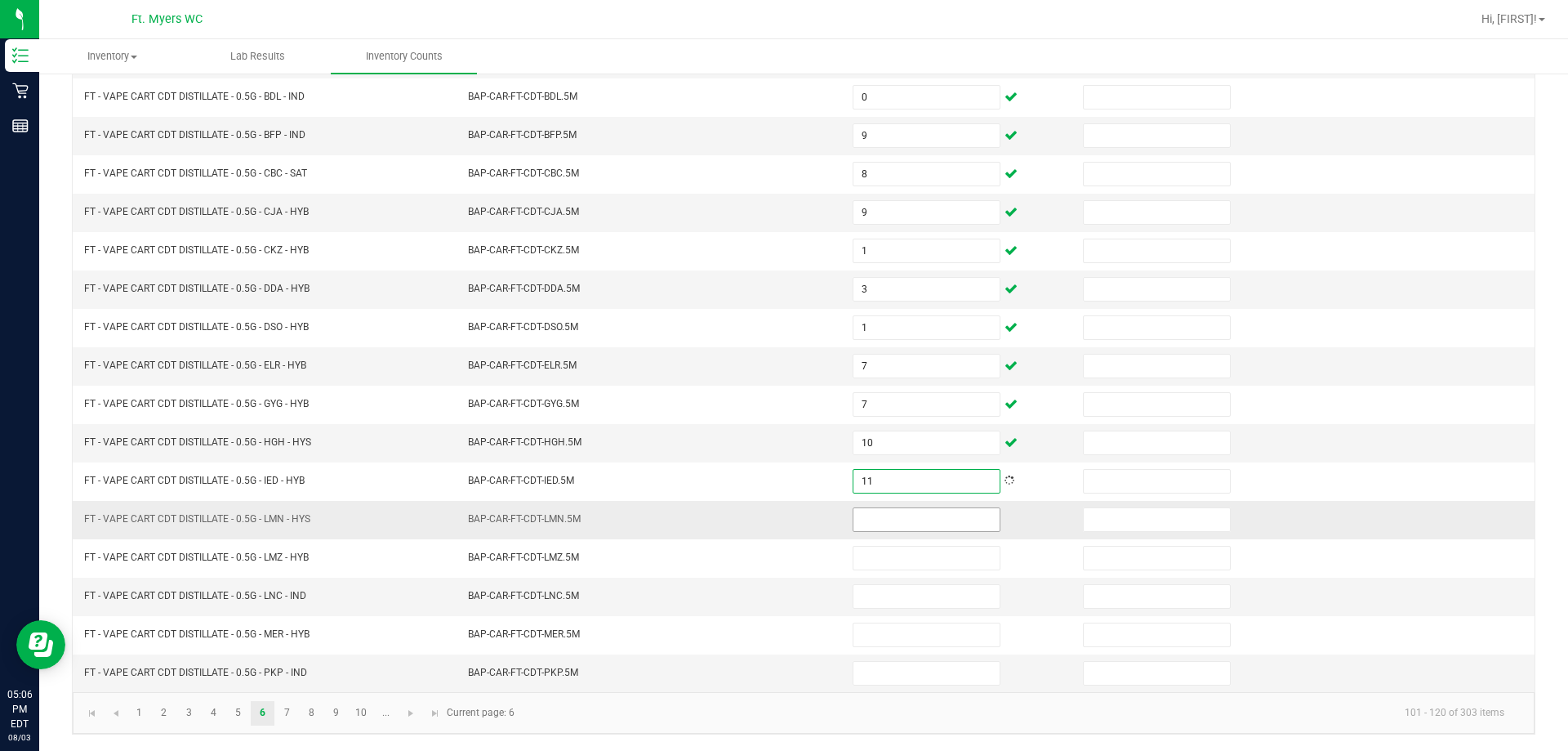 type on "11" 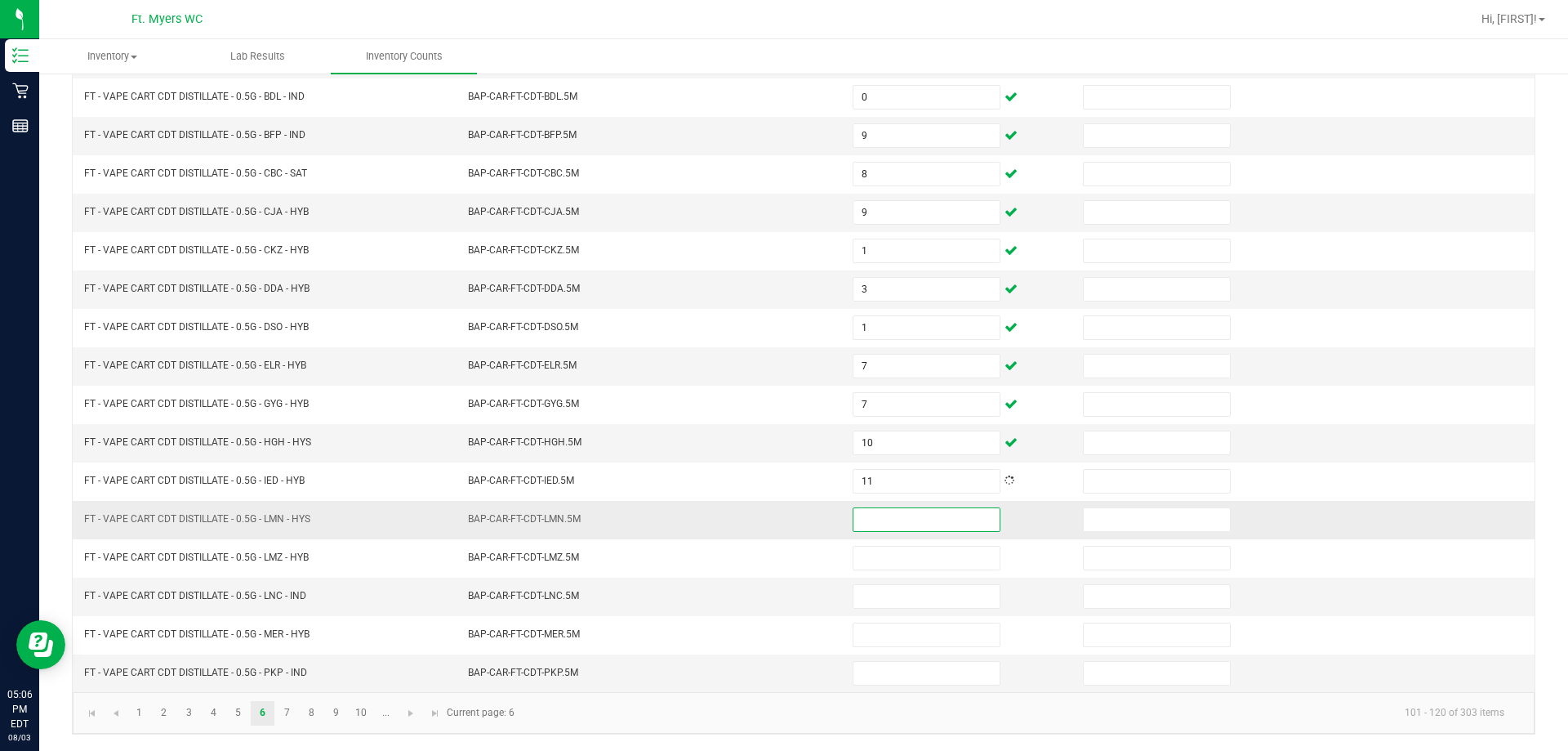 click at bounding box center [926, 520] 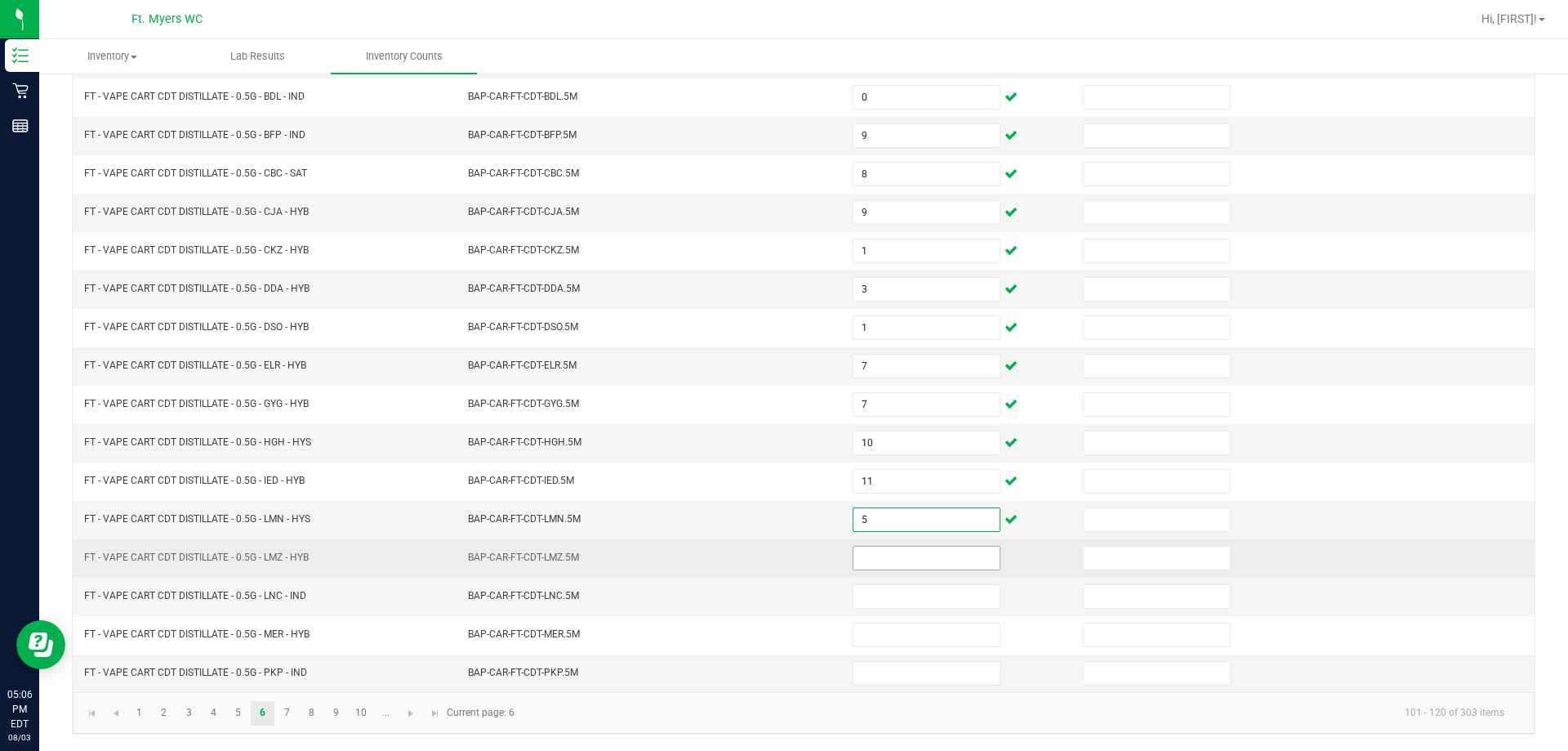 type on "5" 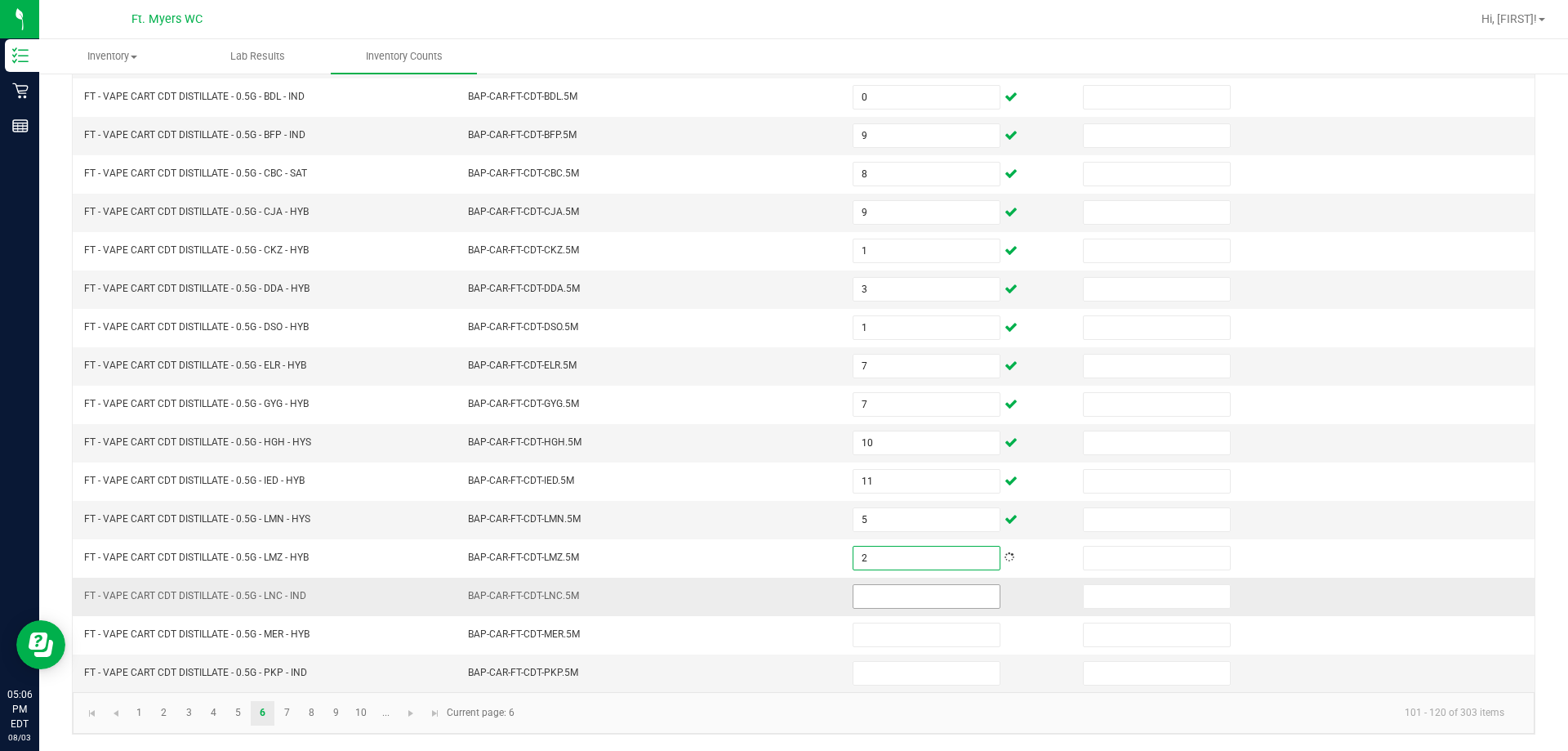 type on "2" 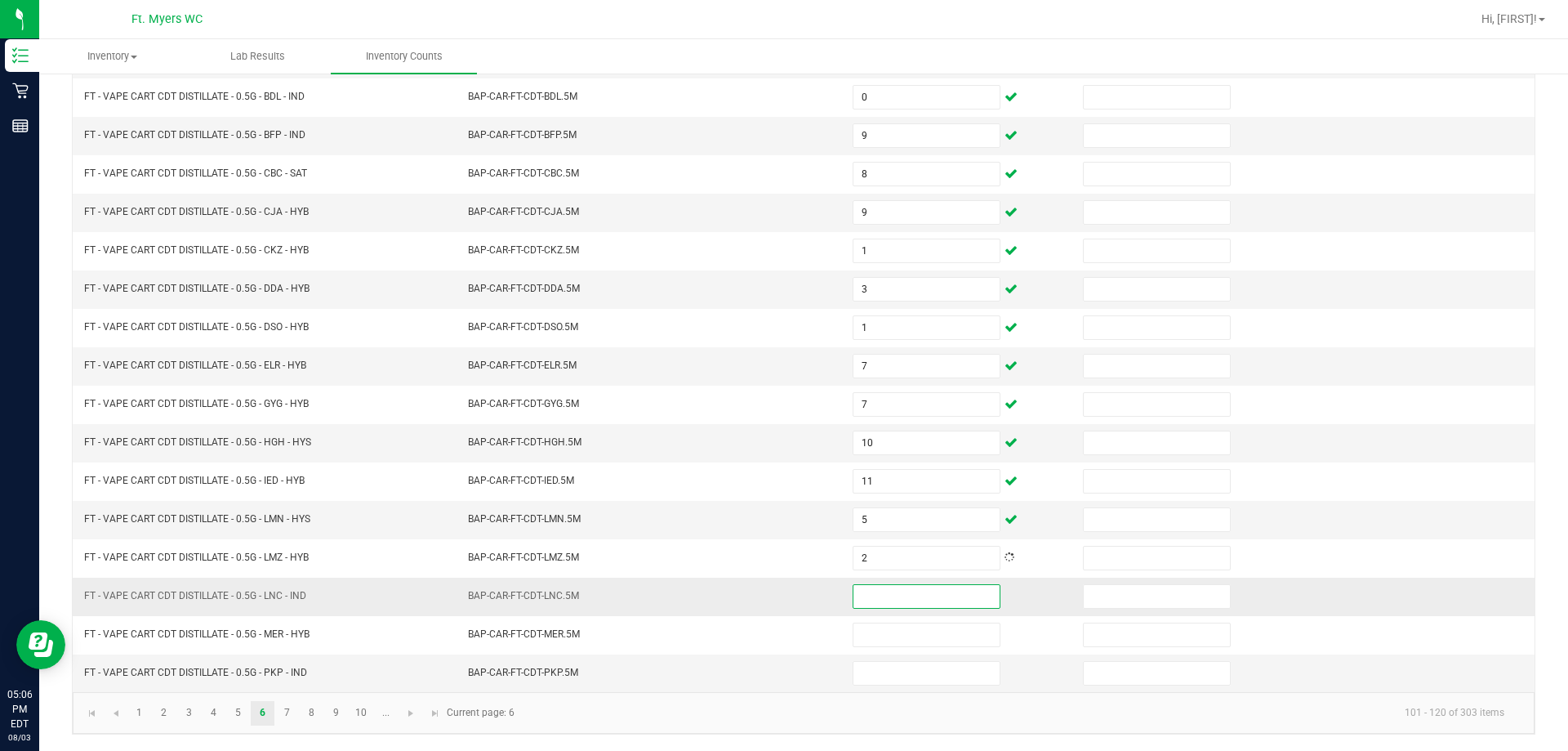 click at bounding box center (926, 597) 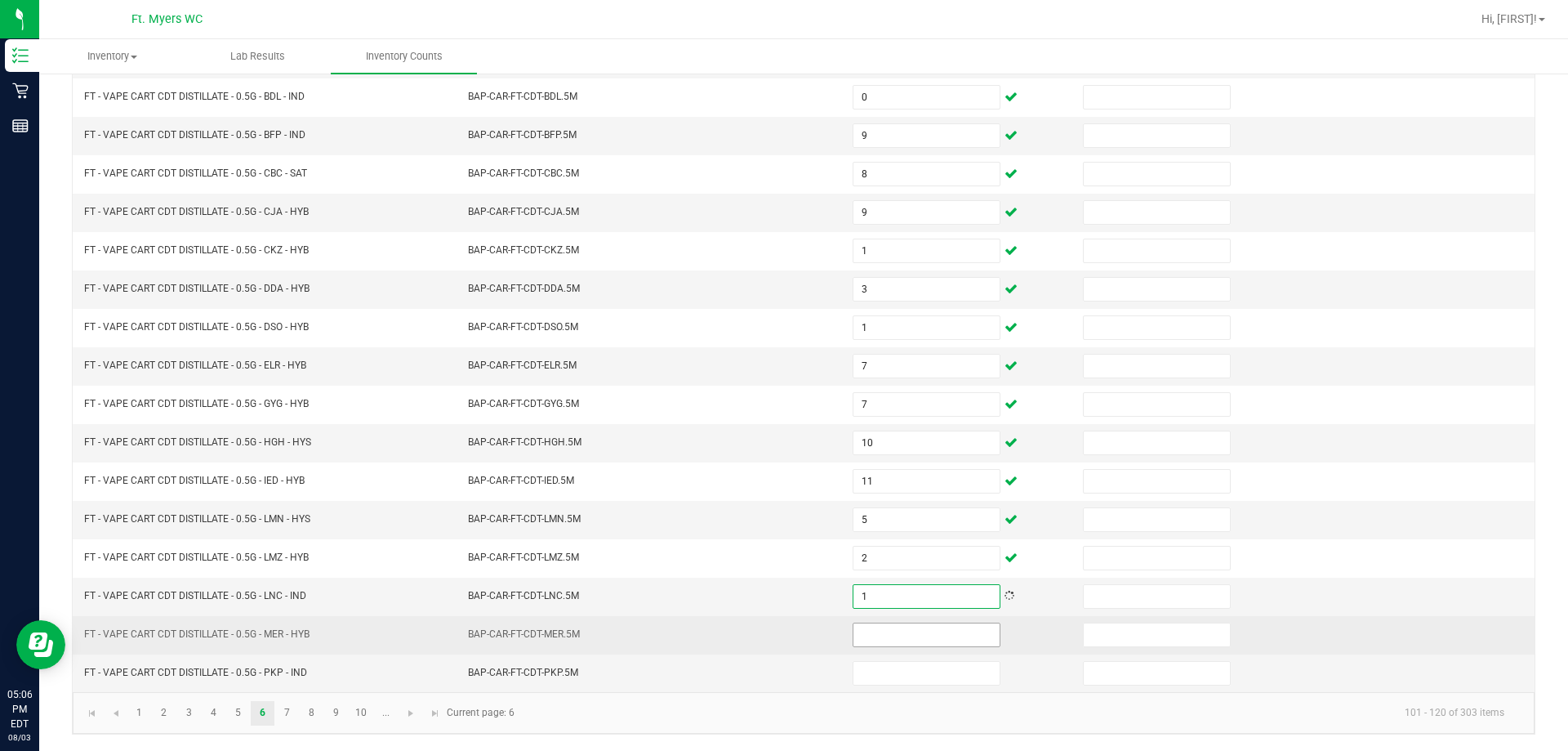type on "1" 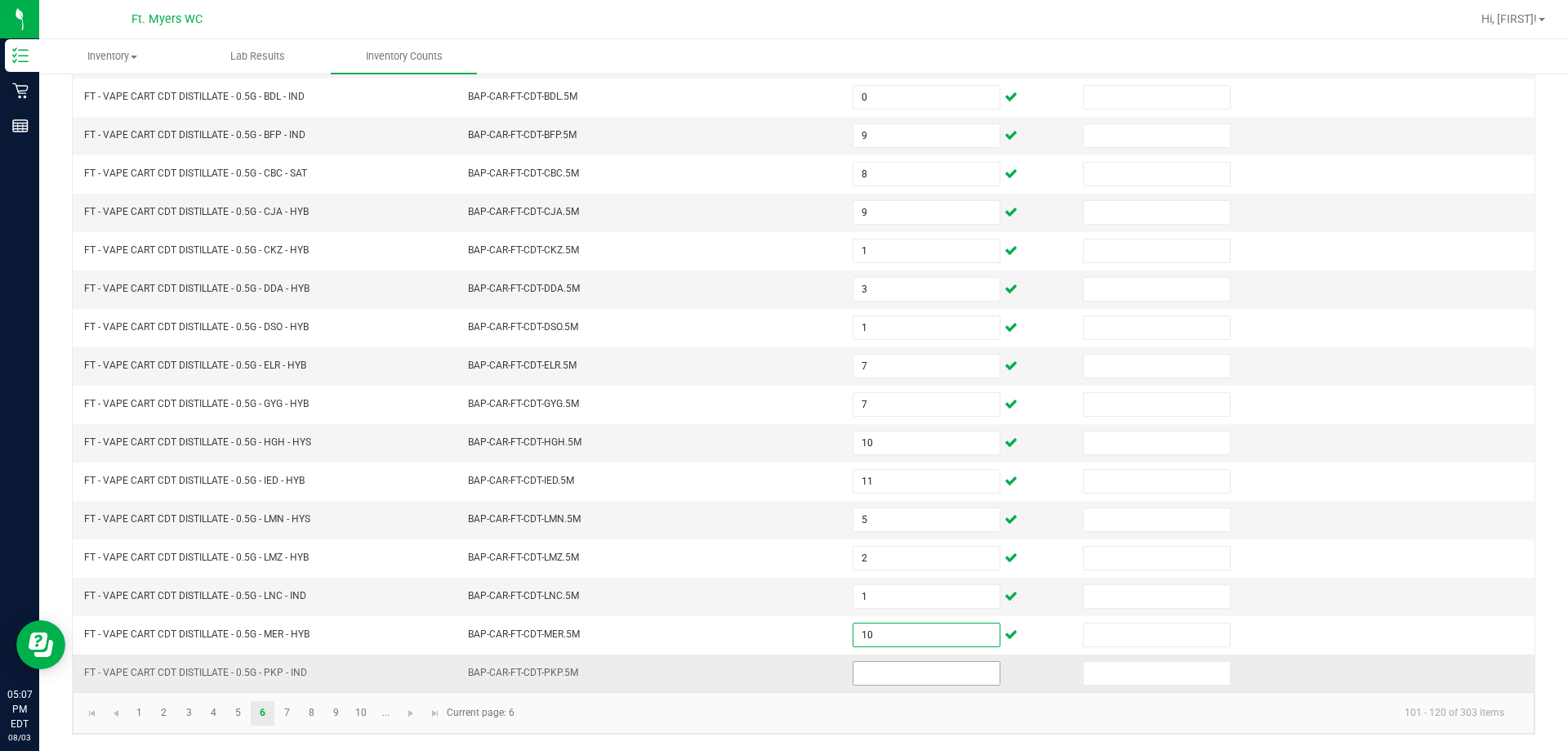 type on "10" 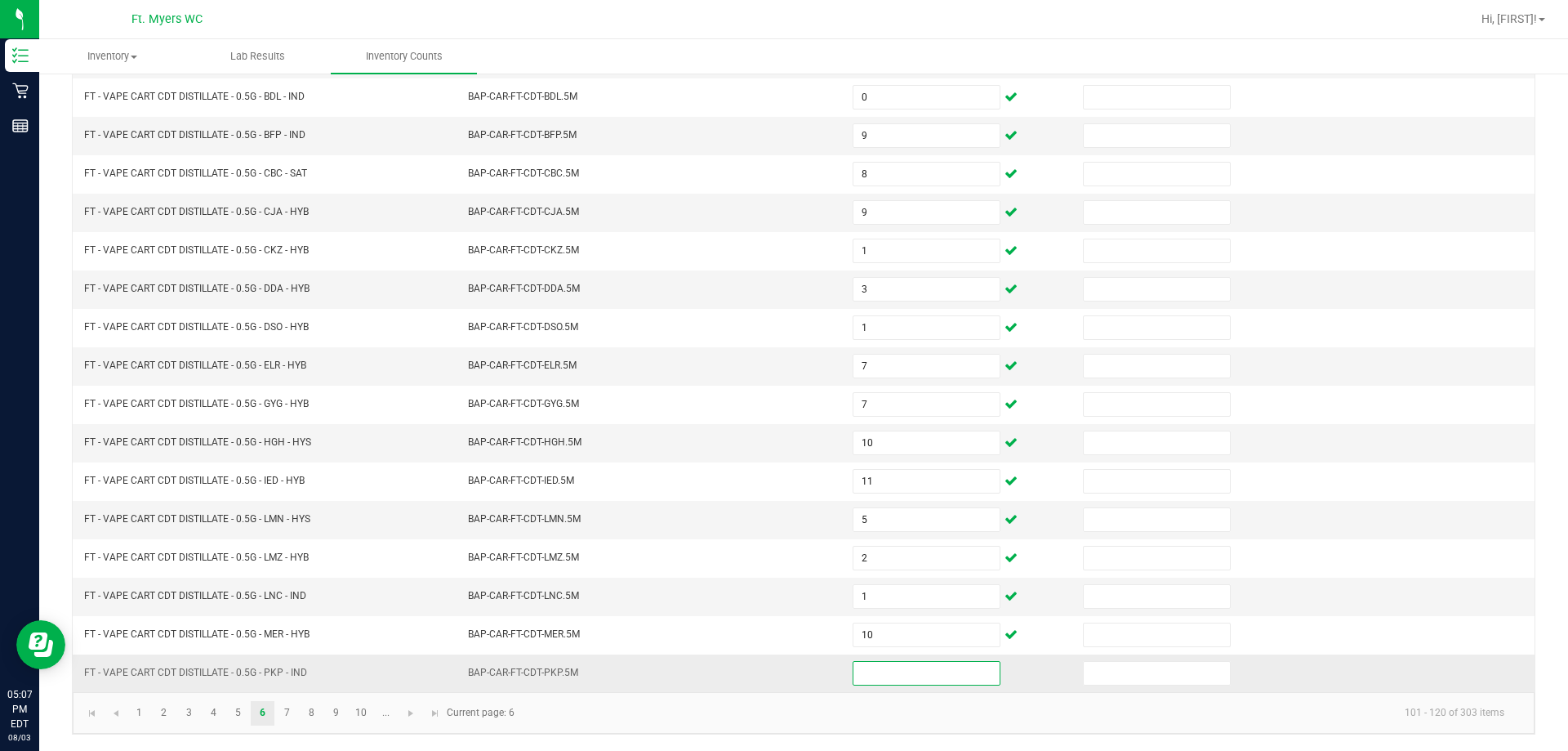 type on "0" 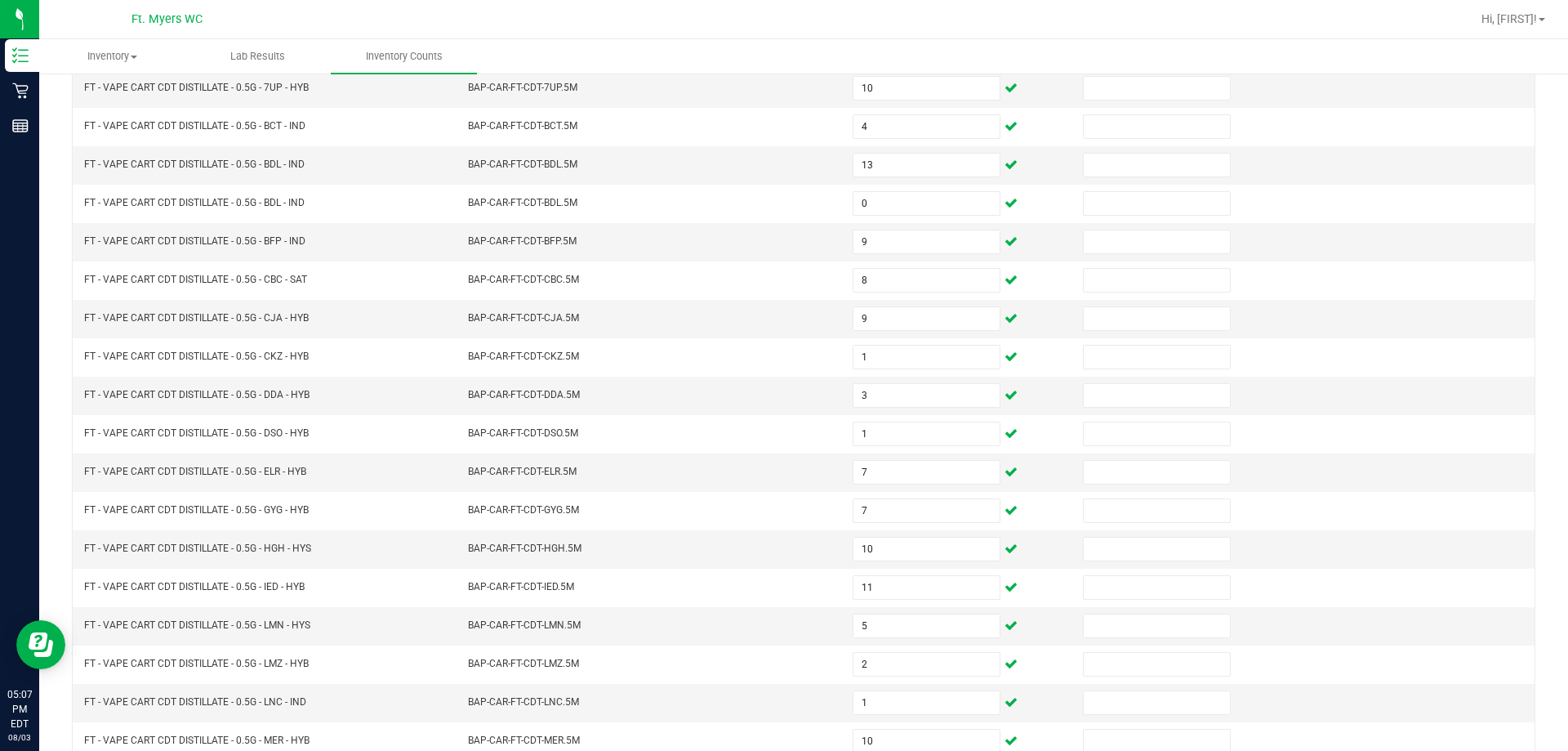 scroll, scrollTop: 0, scrollLeft: 0, axis: both 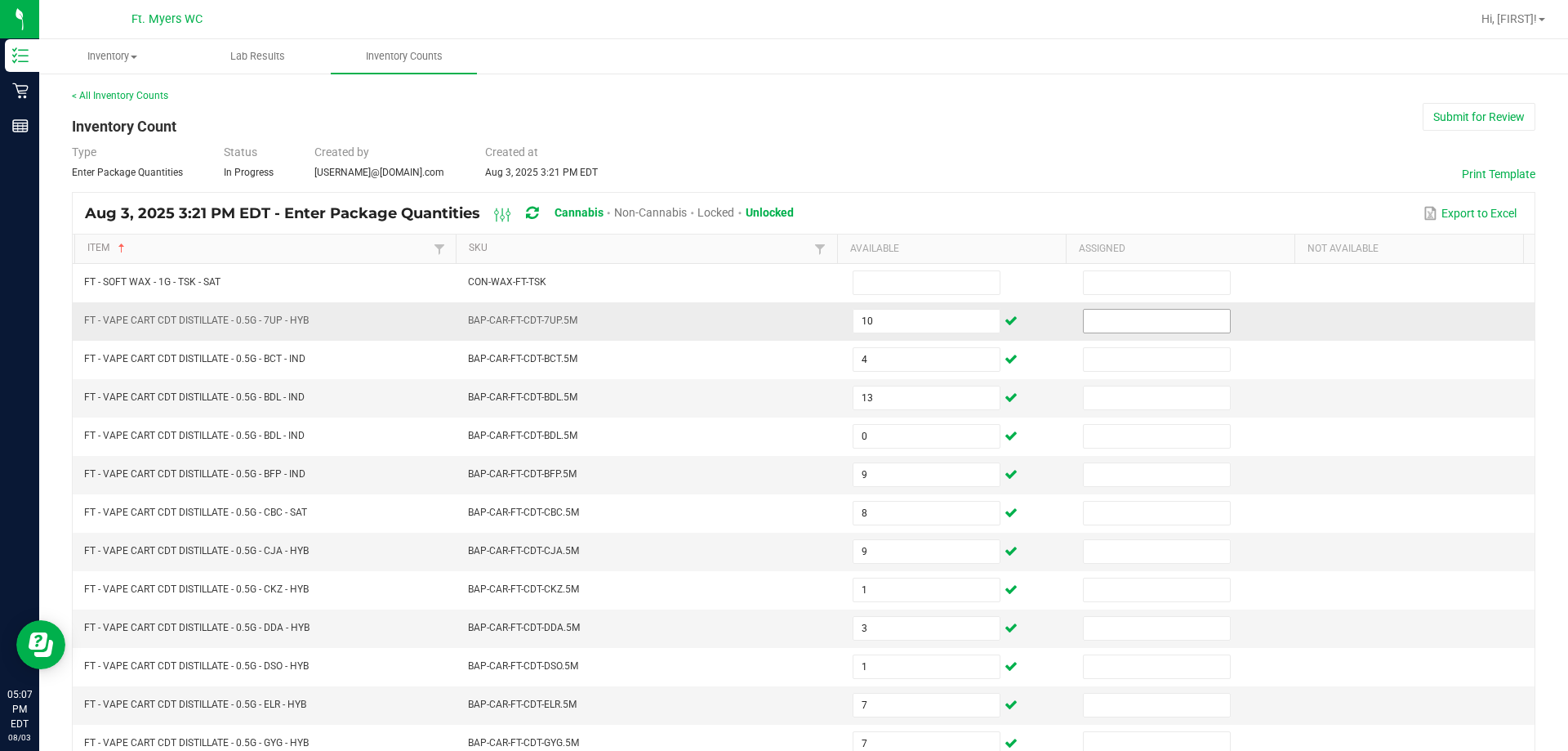 type on "1" 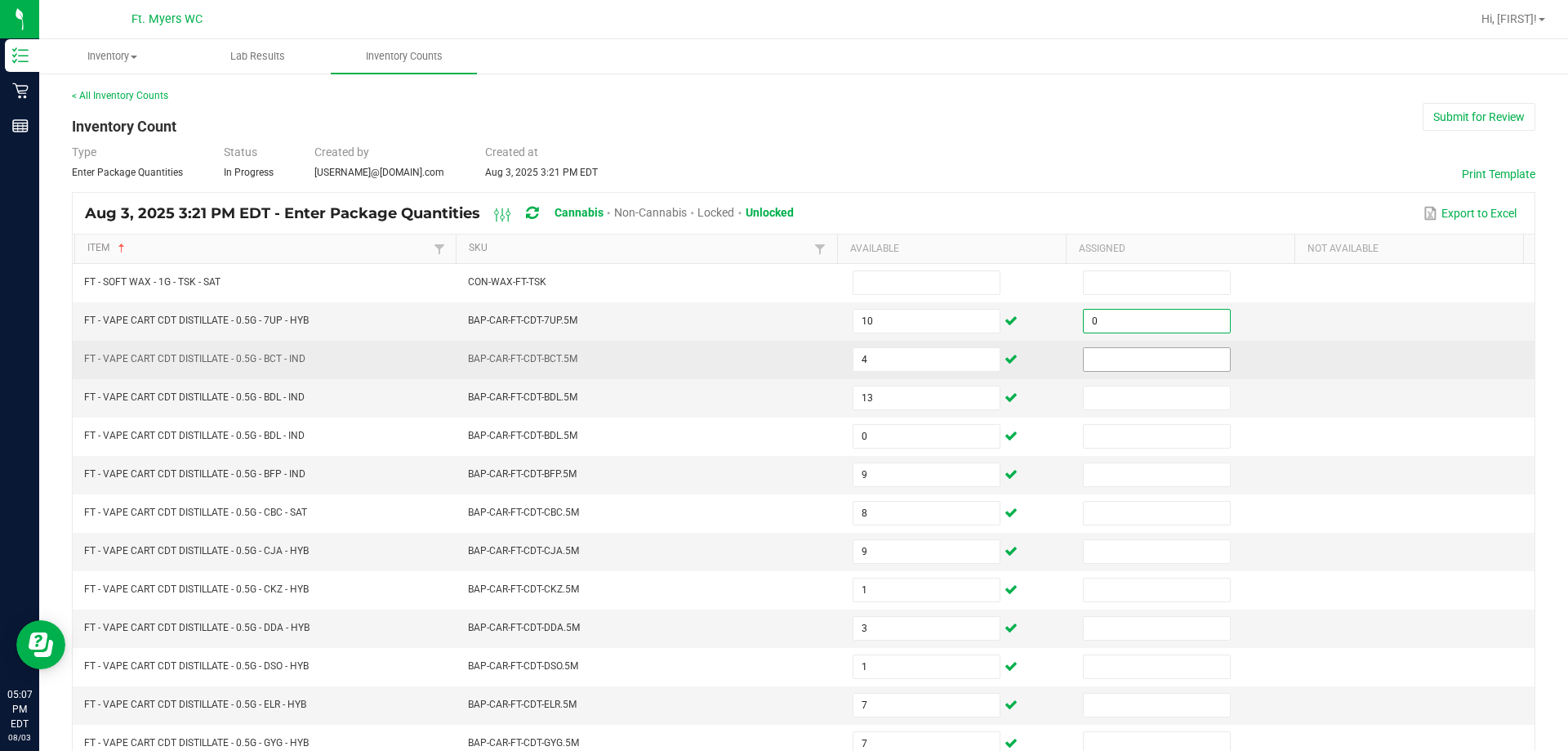 type on "0" 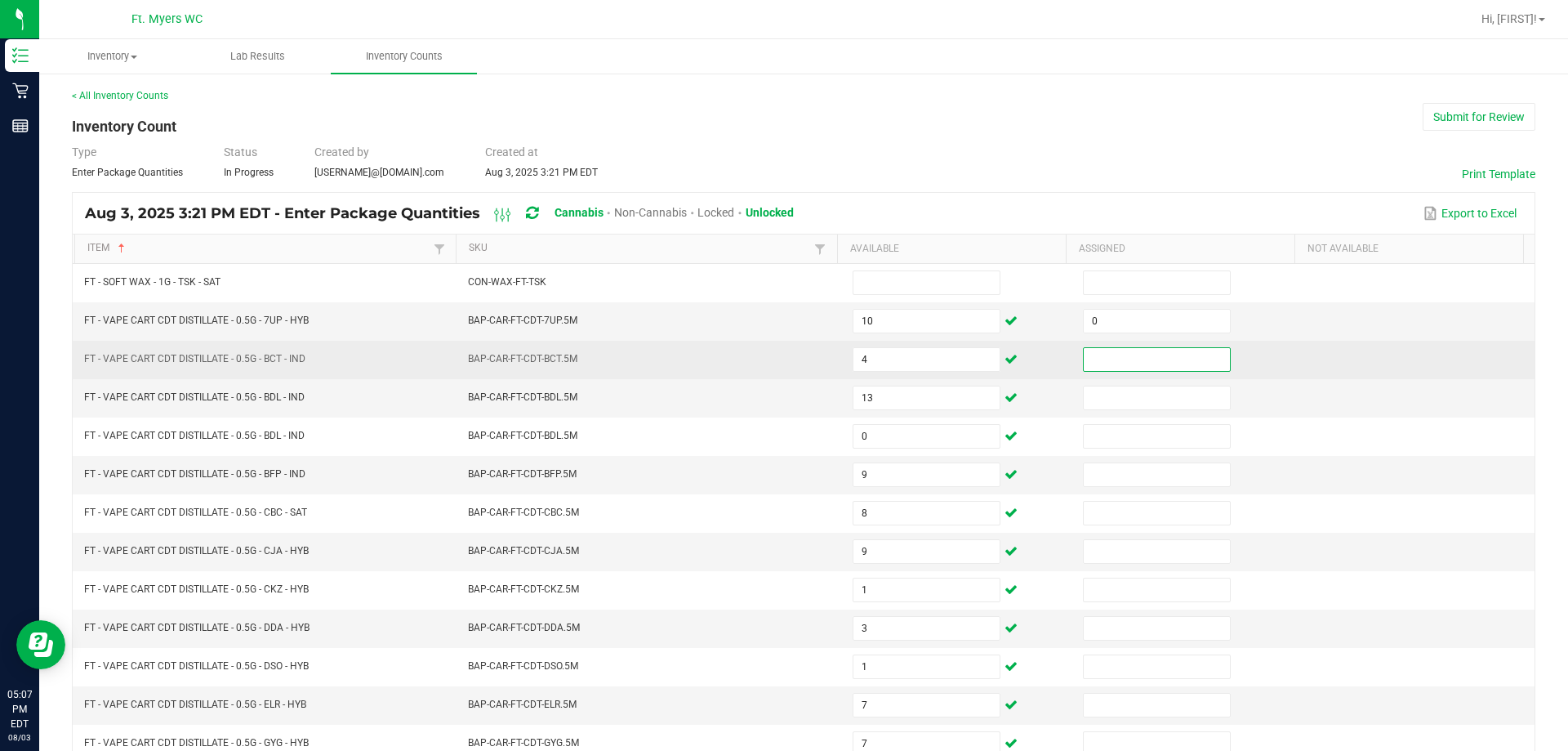 click at bounding box center [1156, 360] 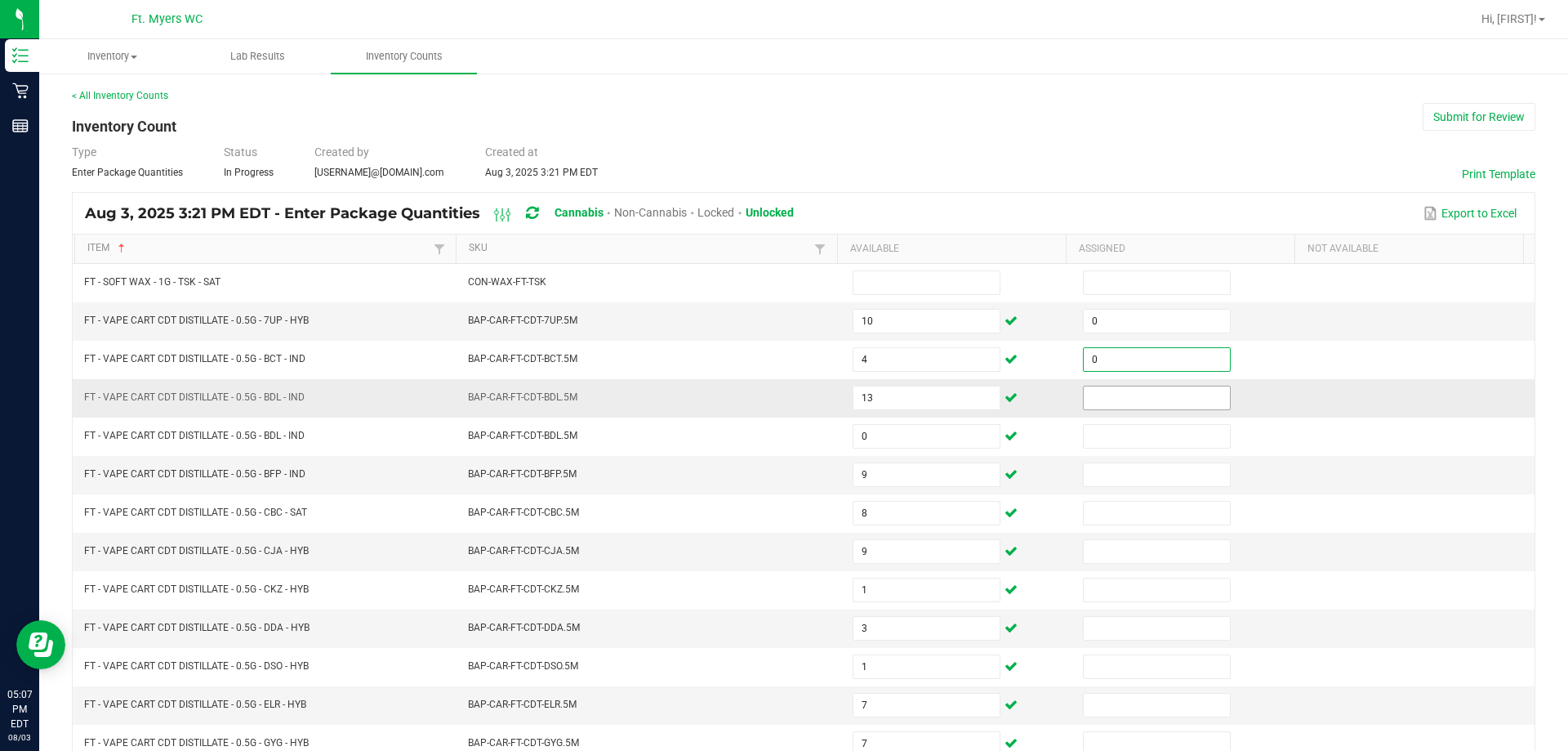 type on "0" 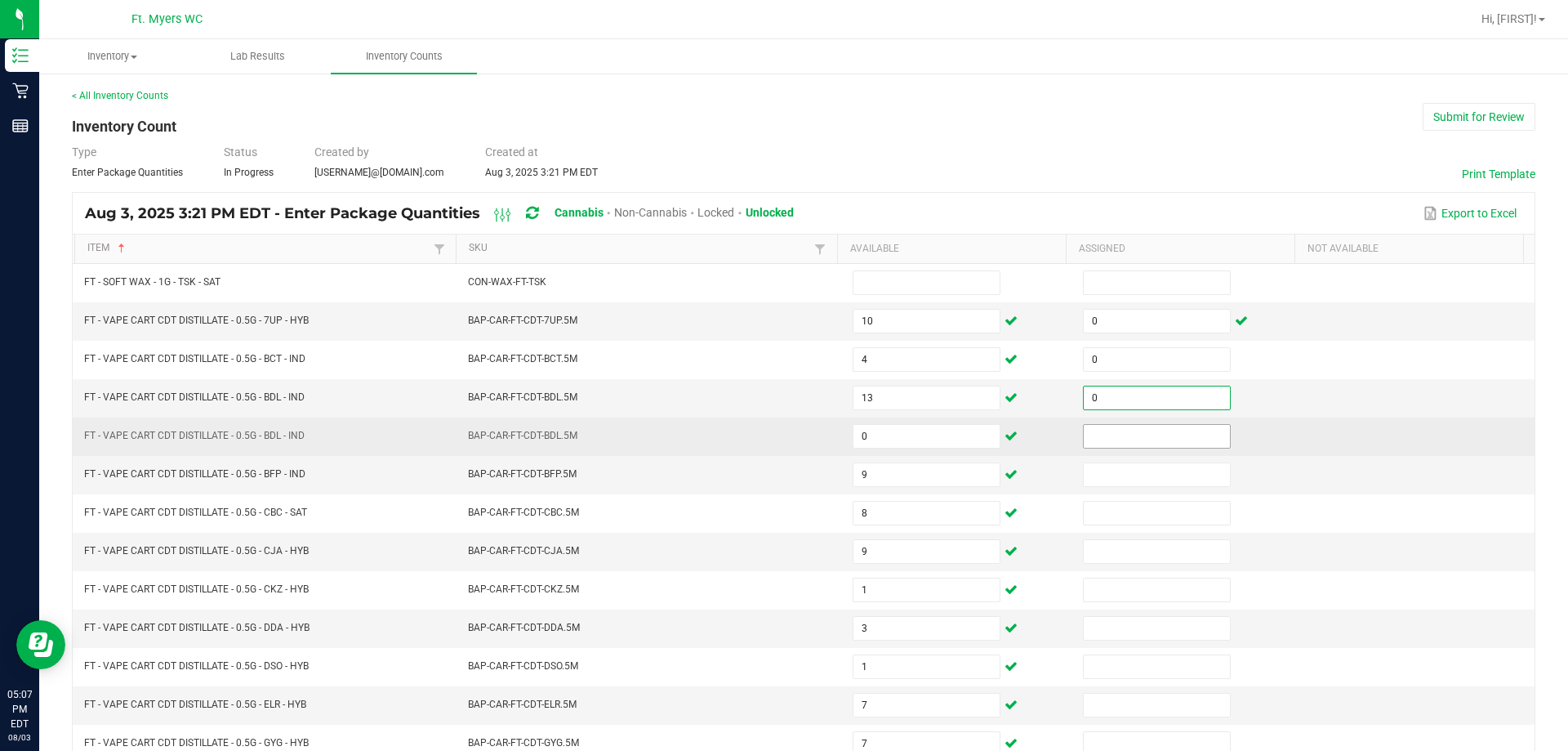 type on "0" 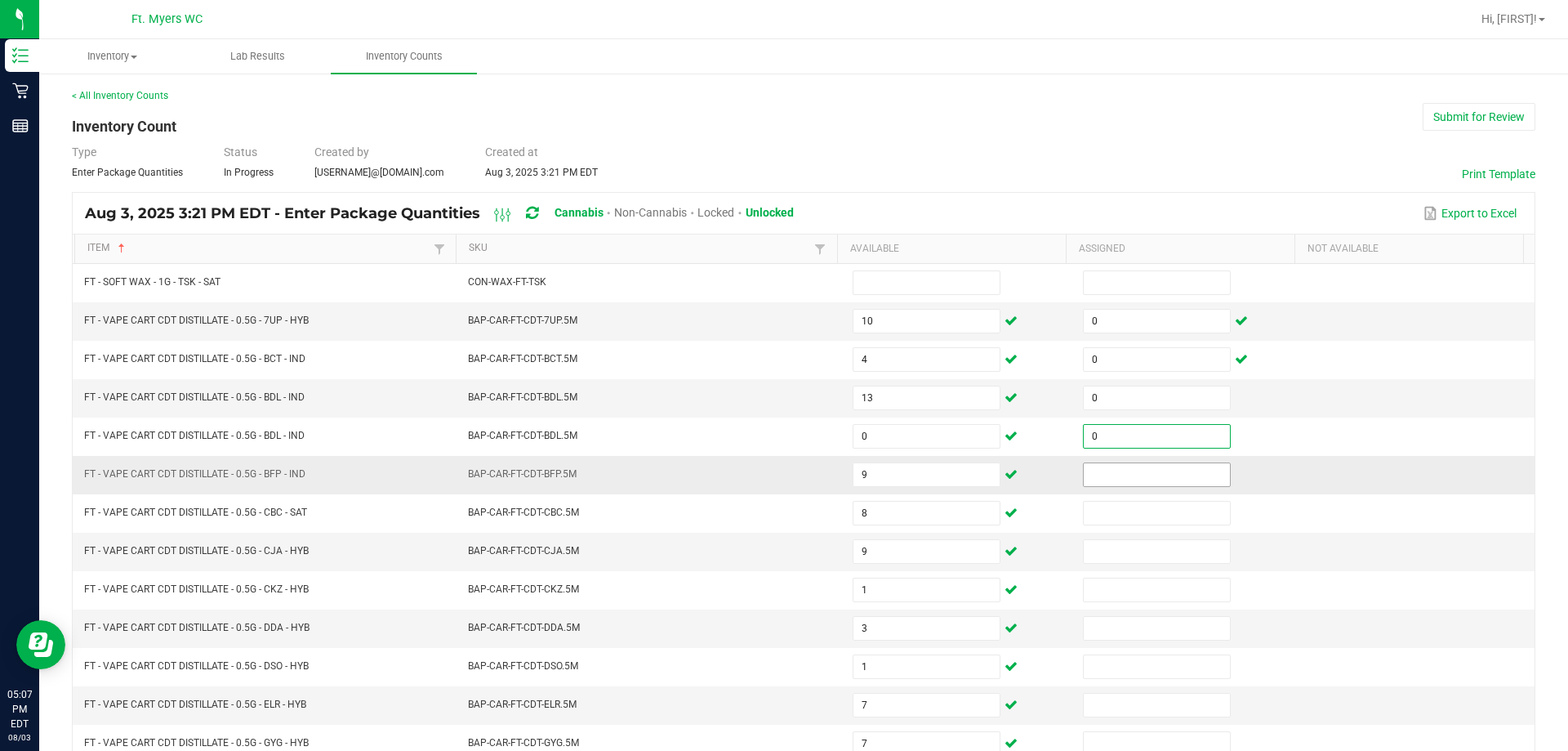 type on "0" 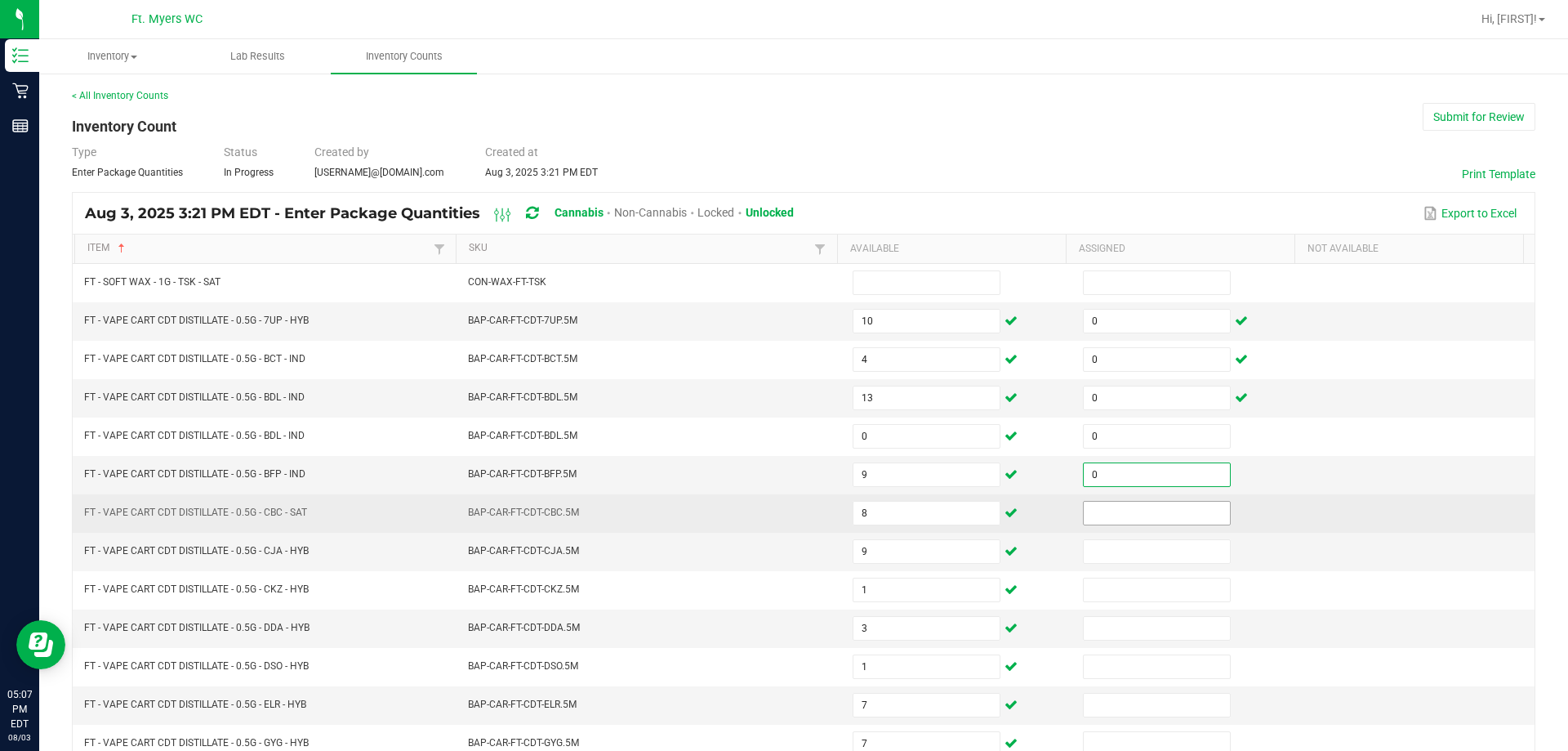type on "0" 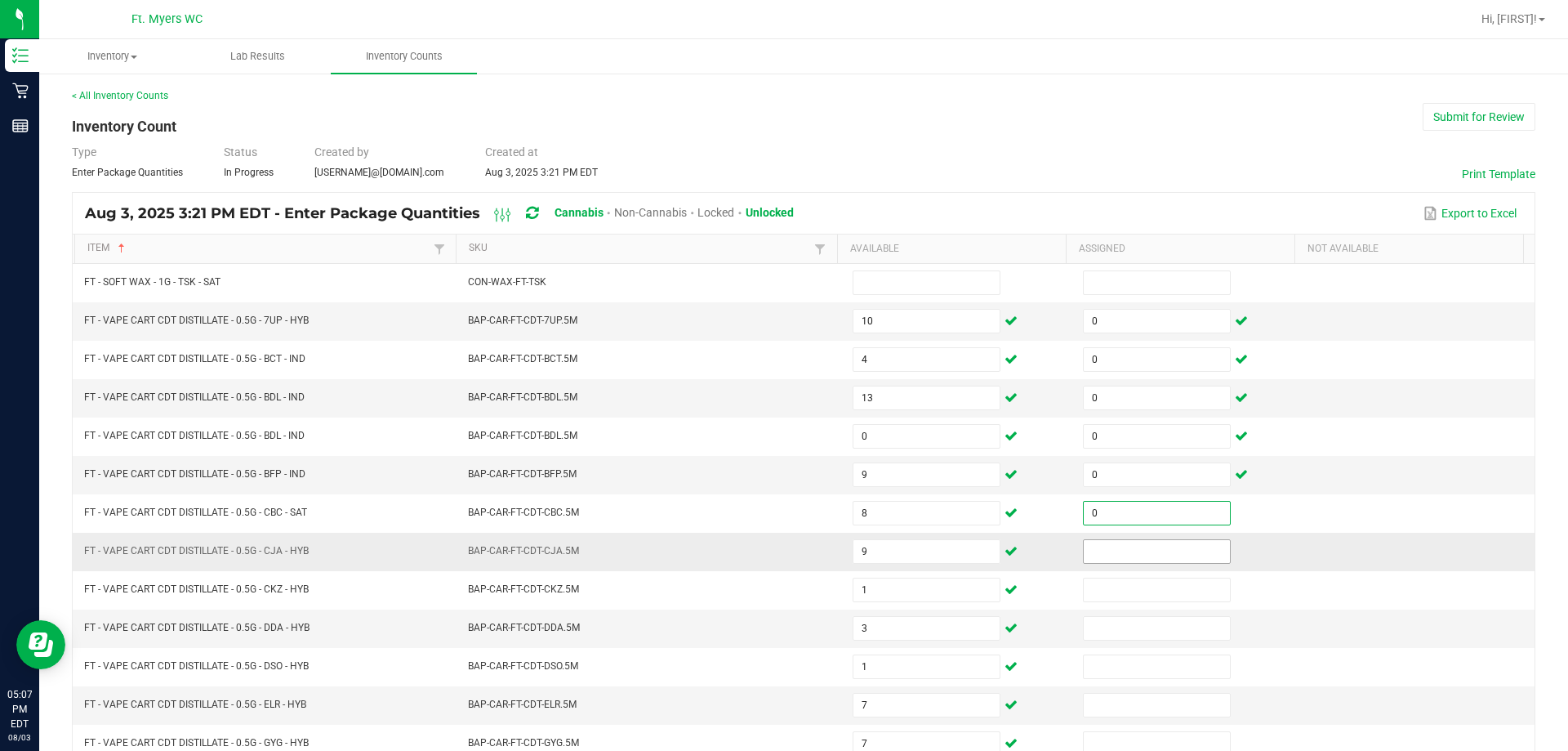 type on "0" 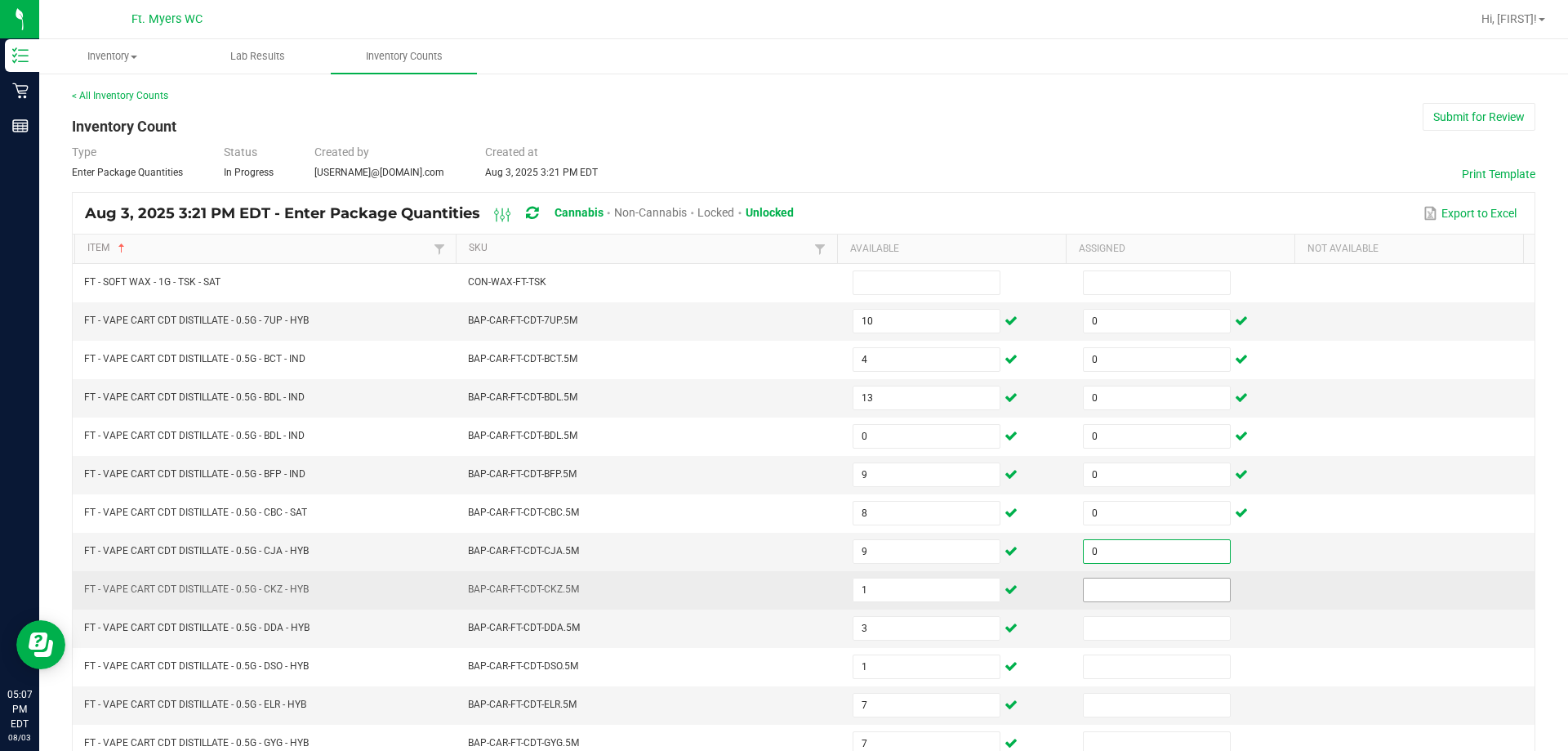 type on "0" 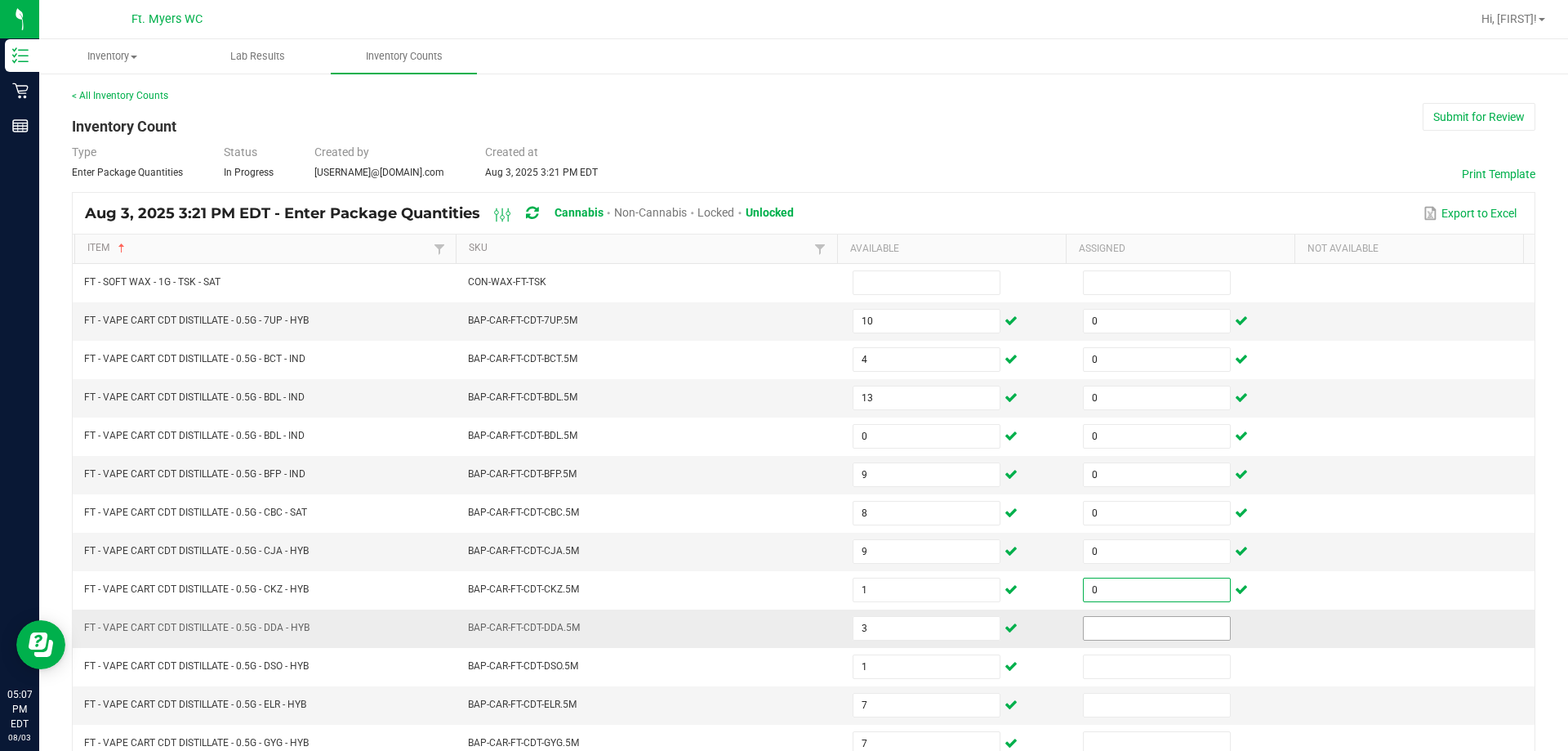 type on "0" 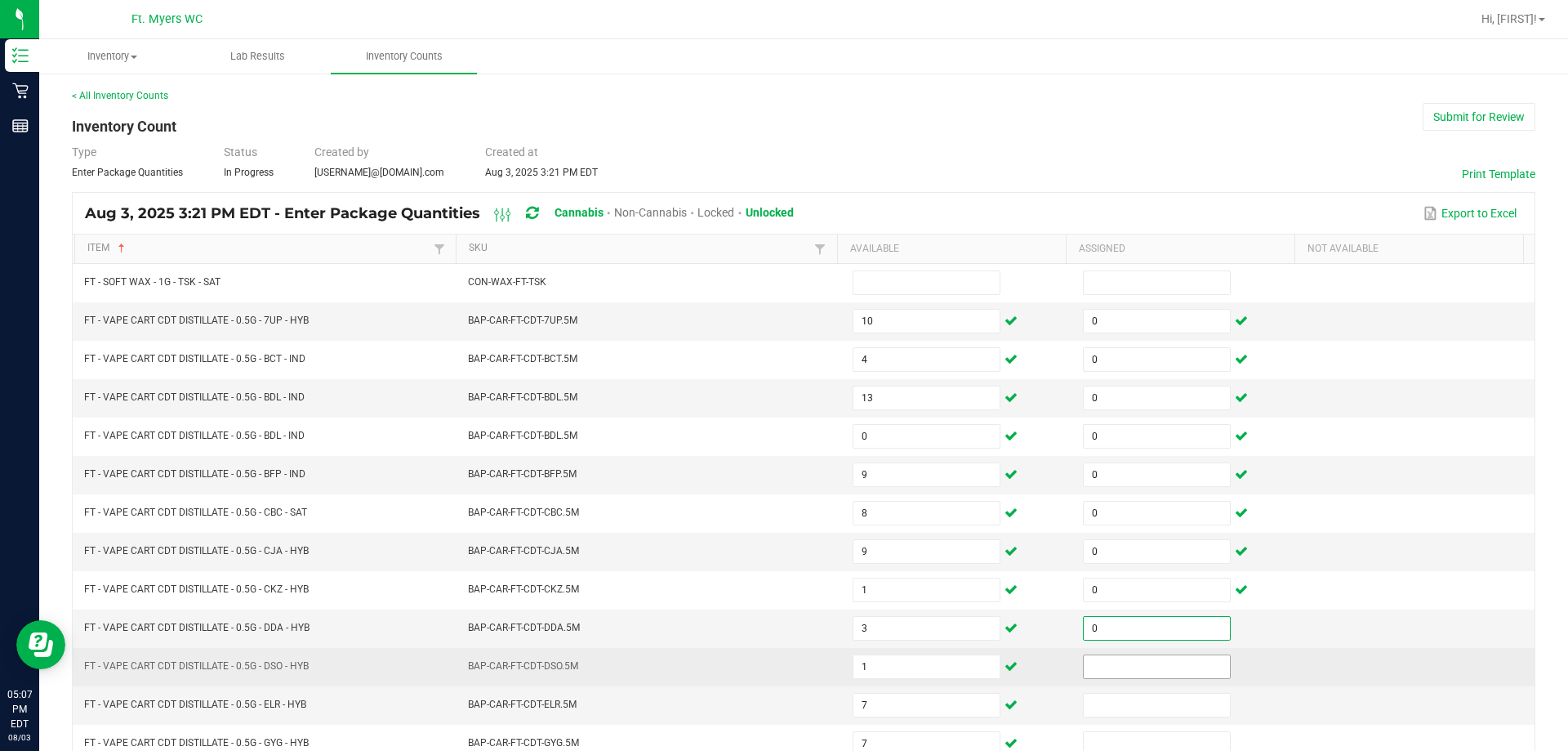 type on "0" 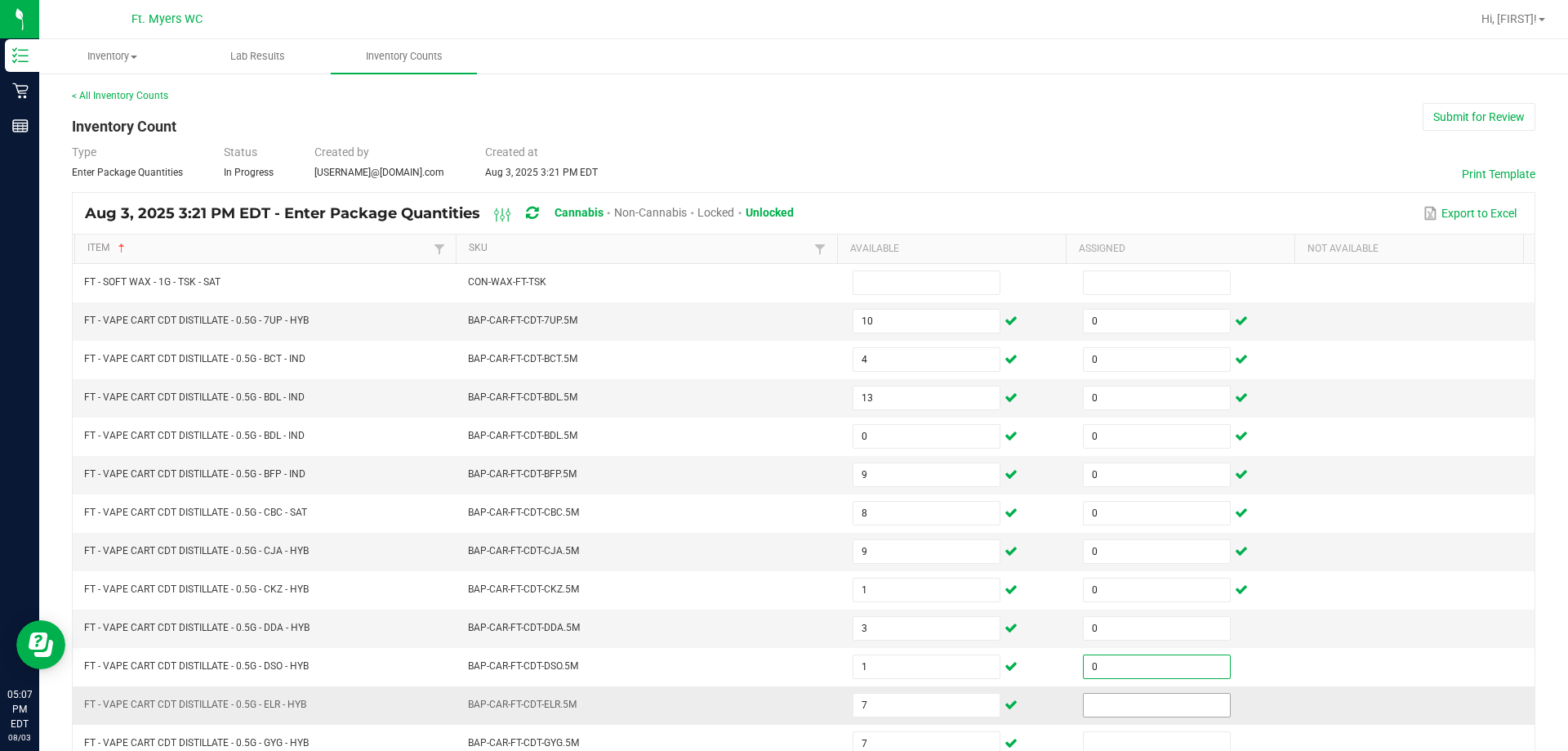 type on "0" 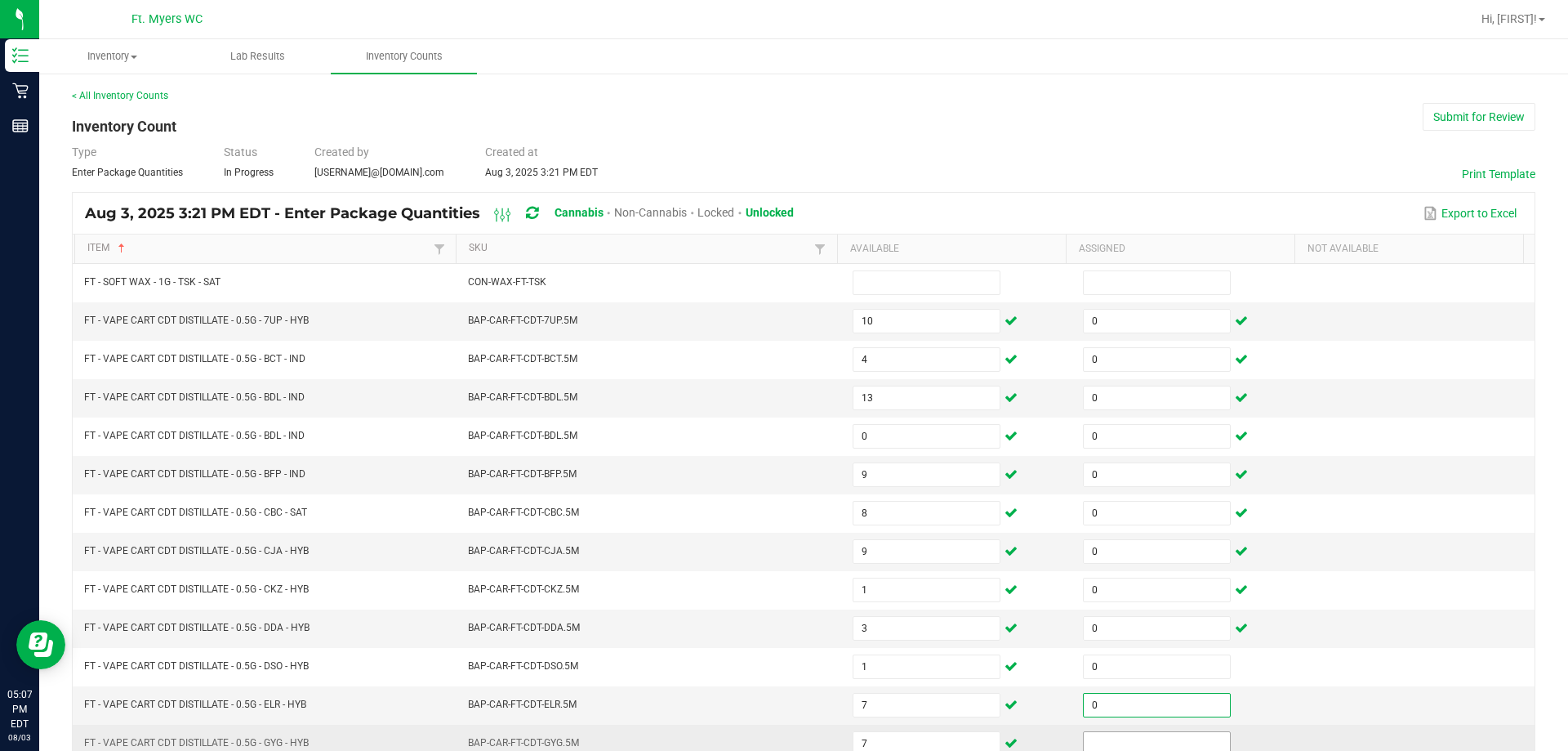 type on "0" 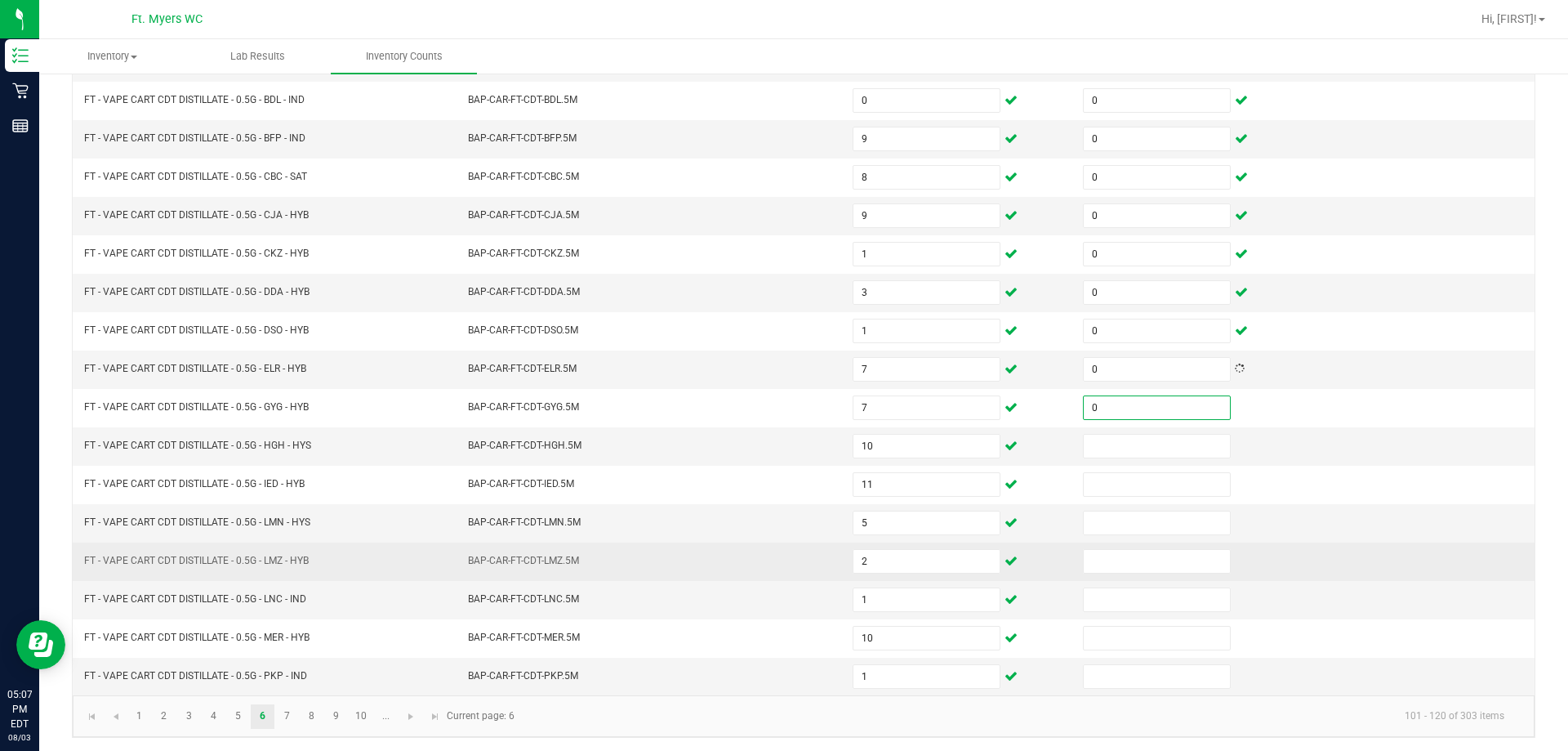 scroll, scrollTop: 339, scrollLeft: 0, axis: vertical 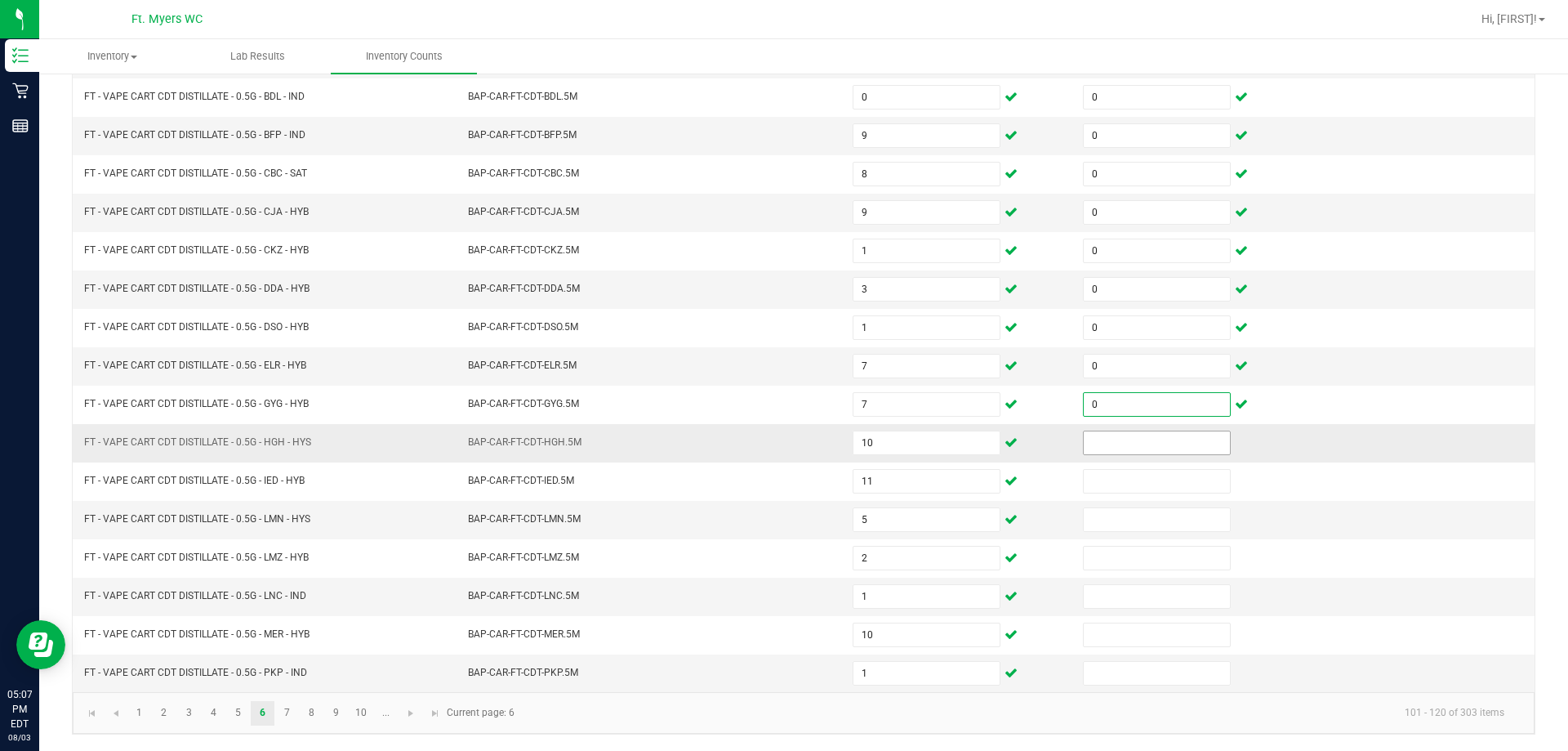 type on "0" 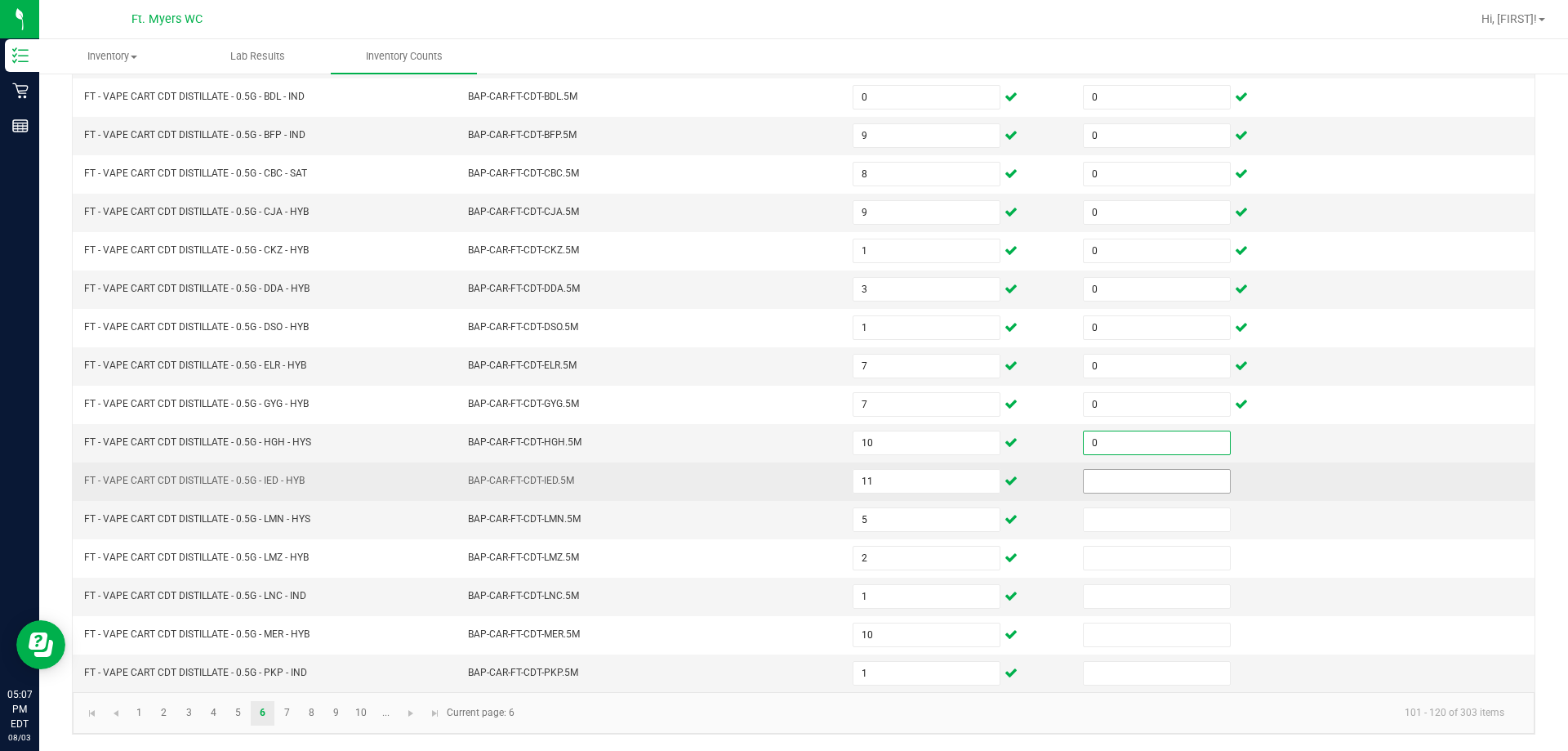 type on "0" 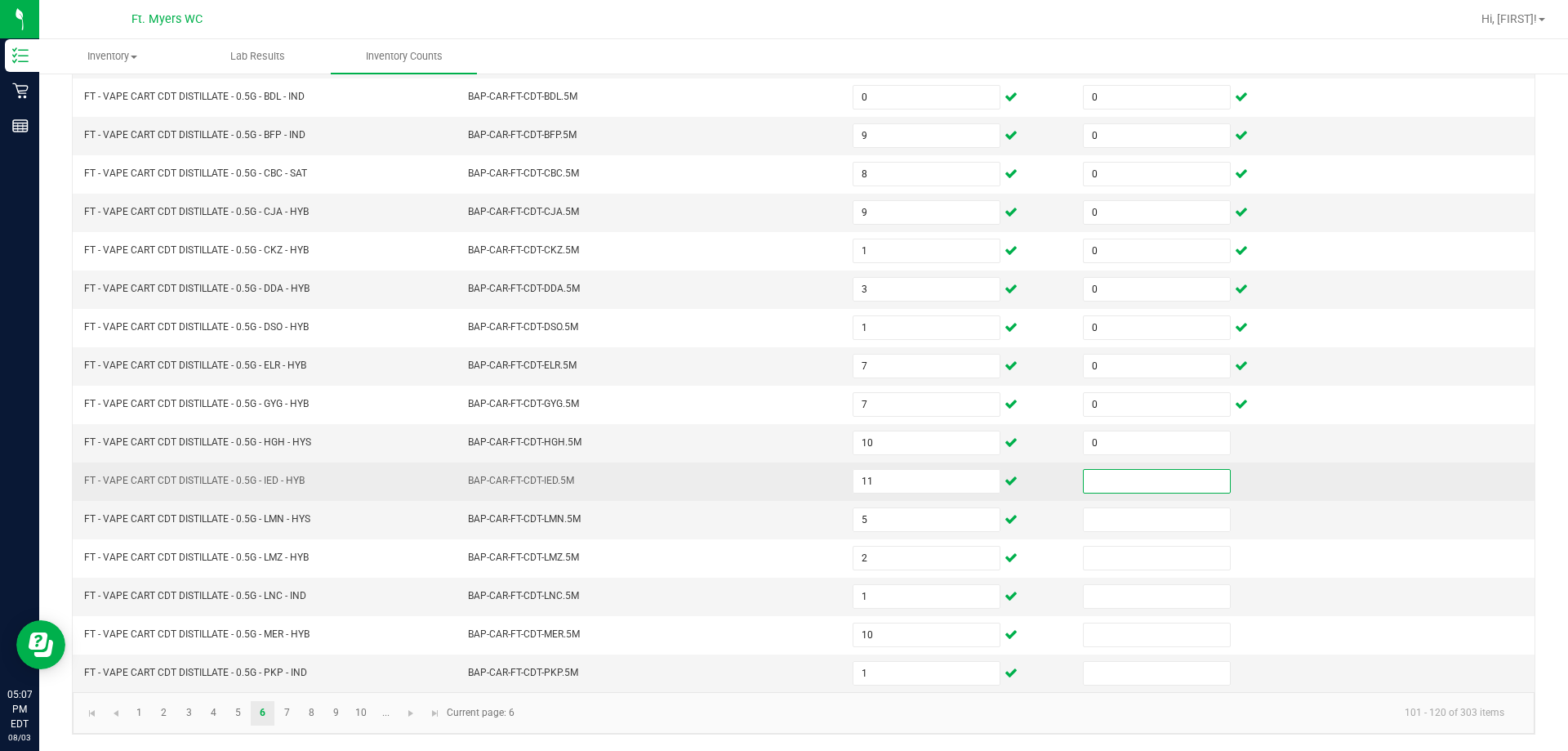 click at bounding box center [1156, 481] 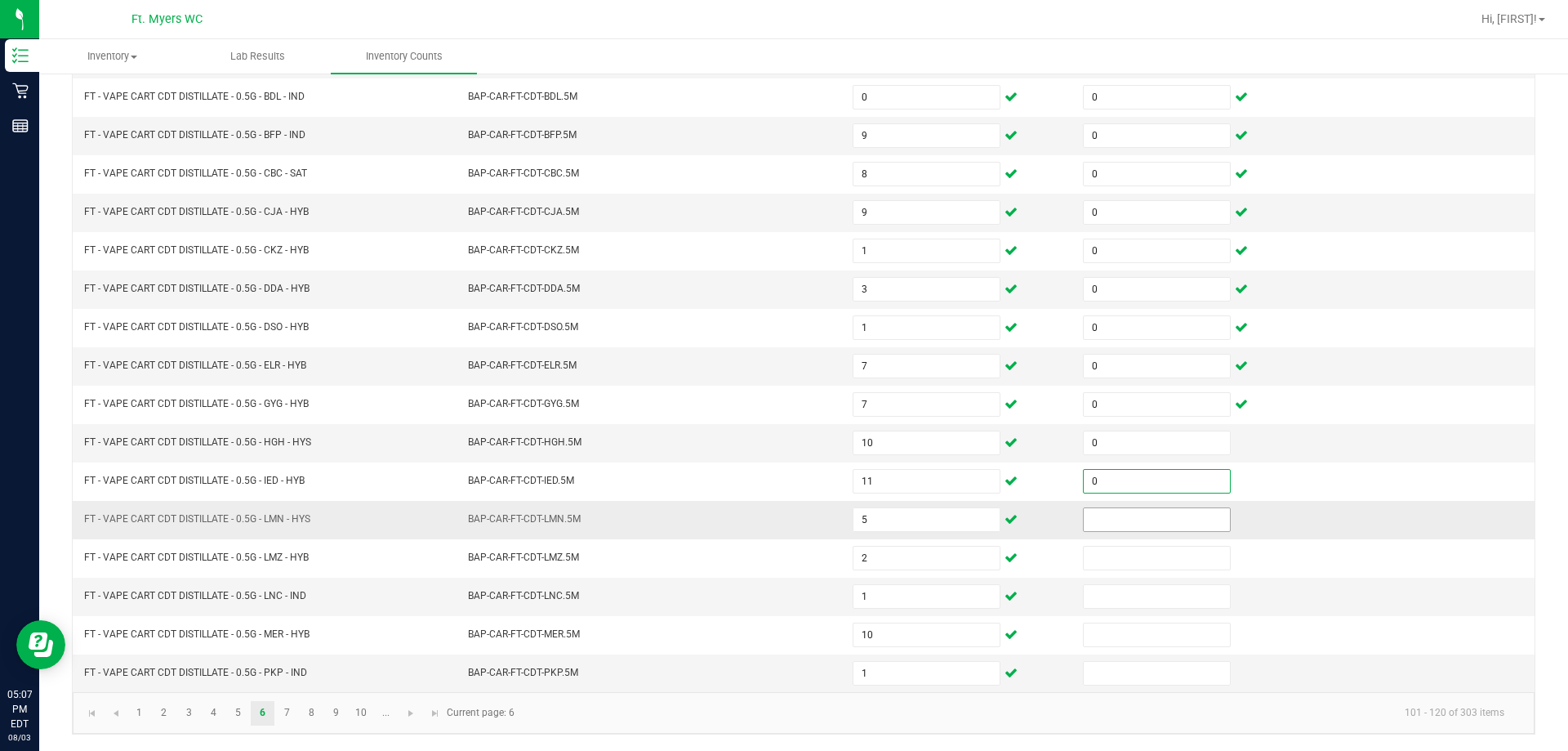 type on "0" 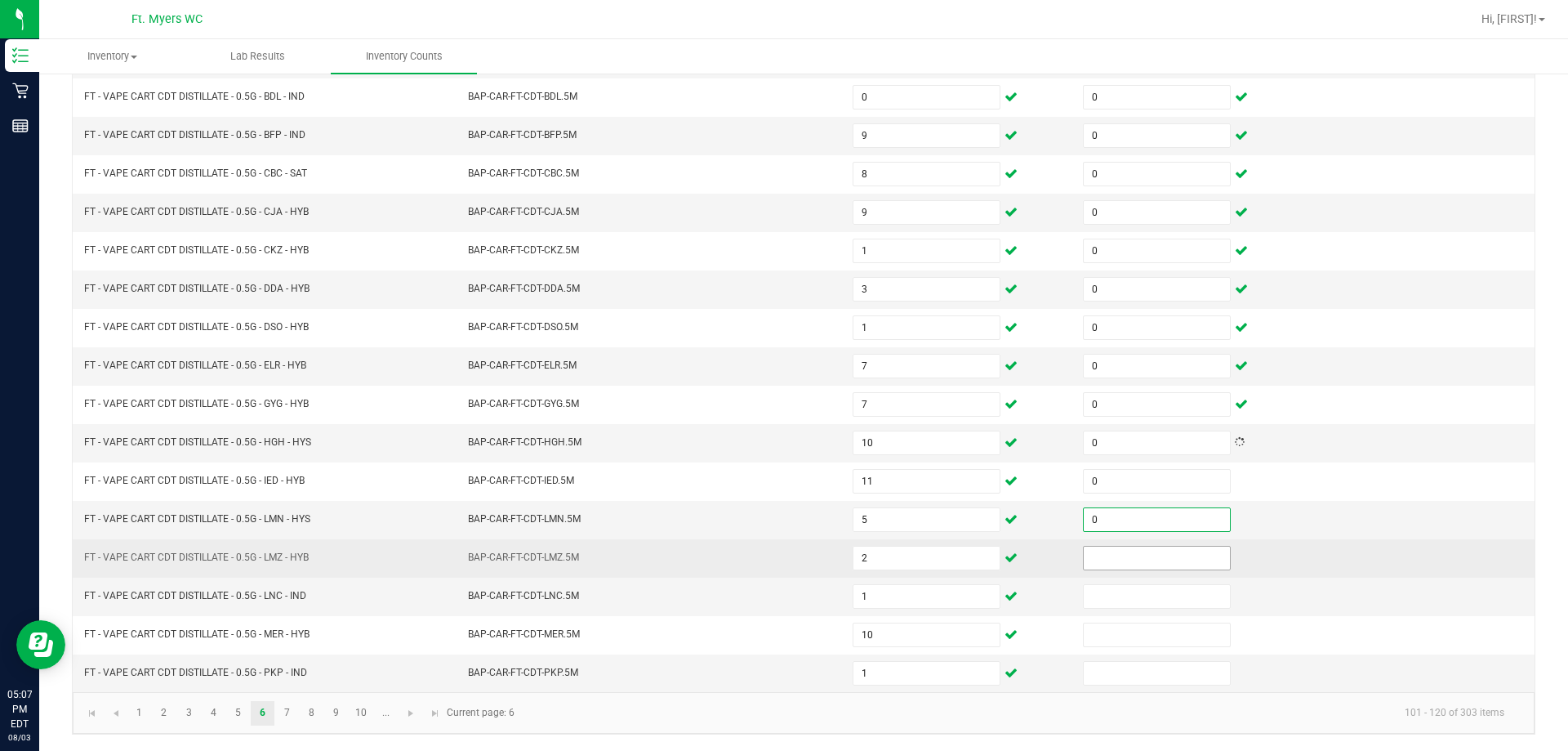 type on "0" 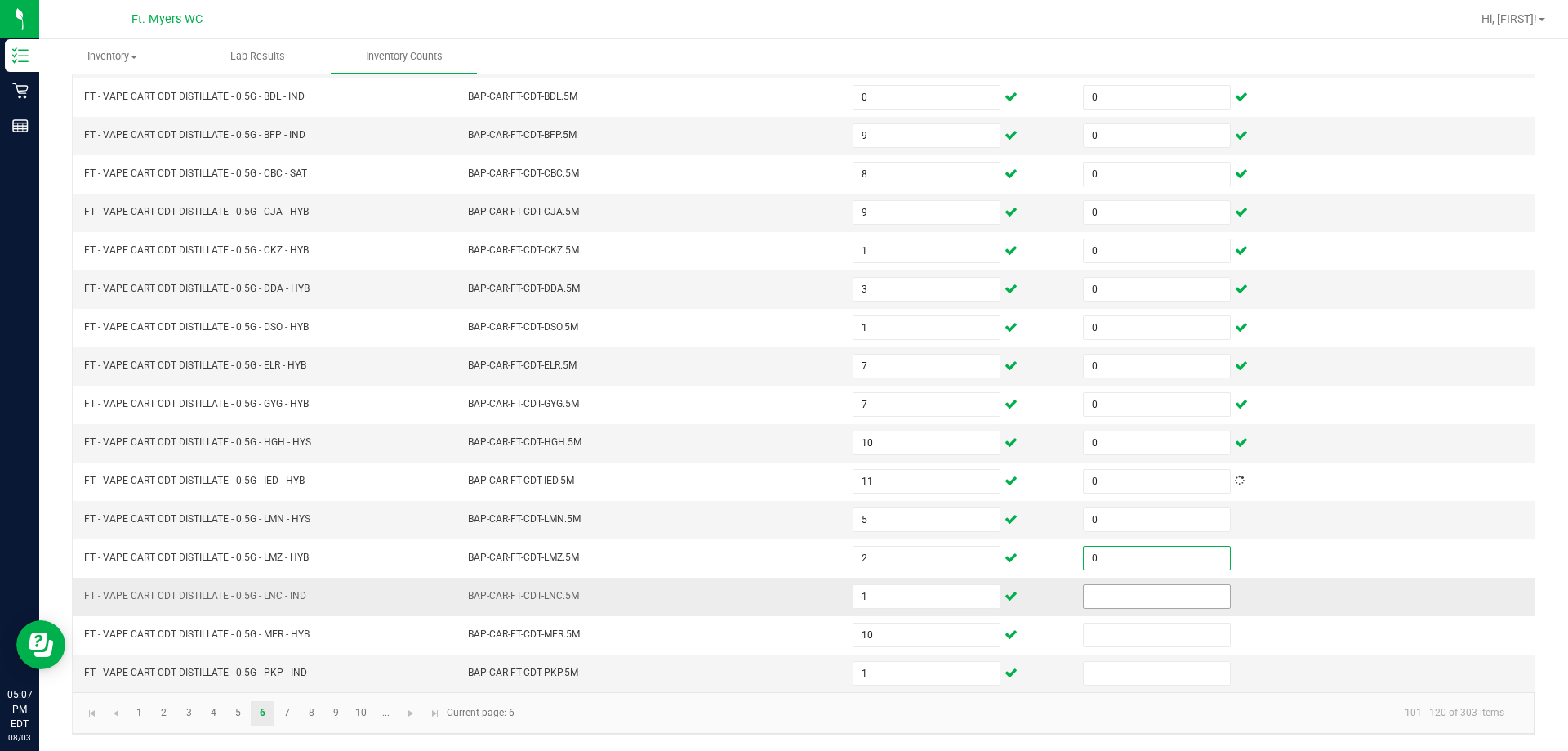 type on "0" 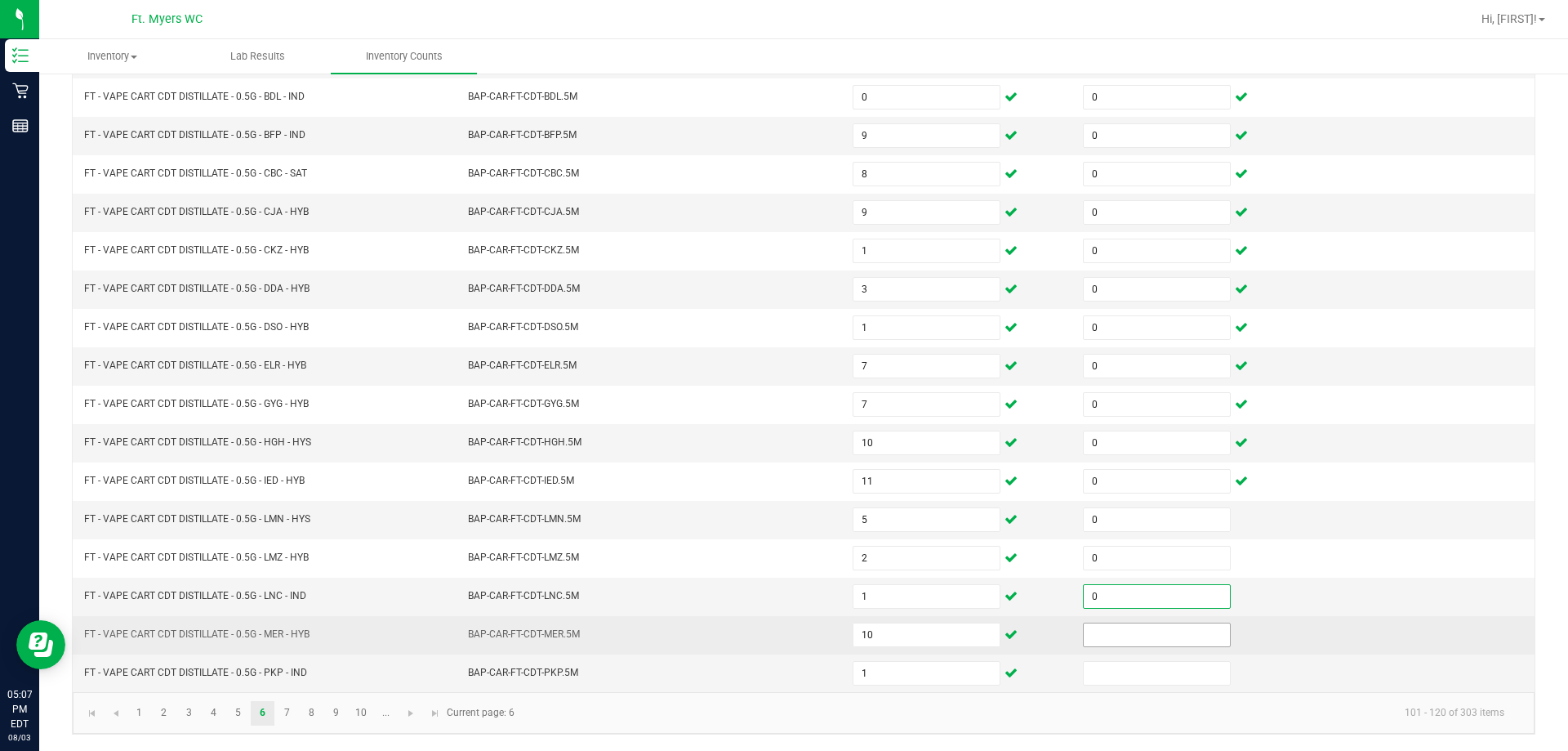 type on "0" 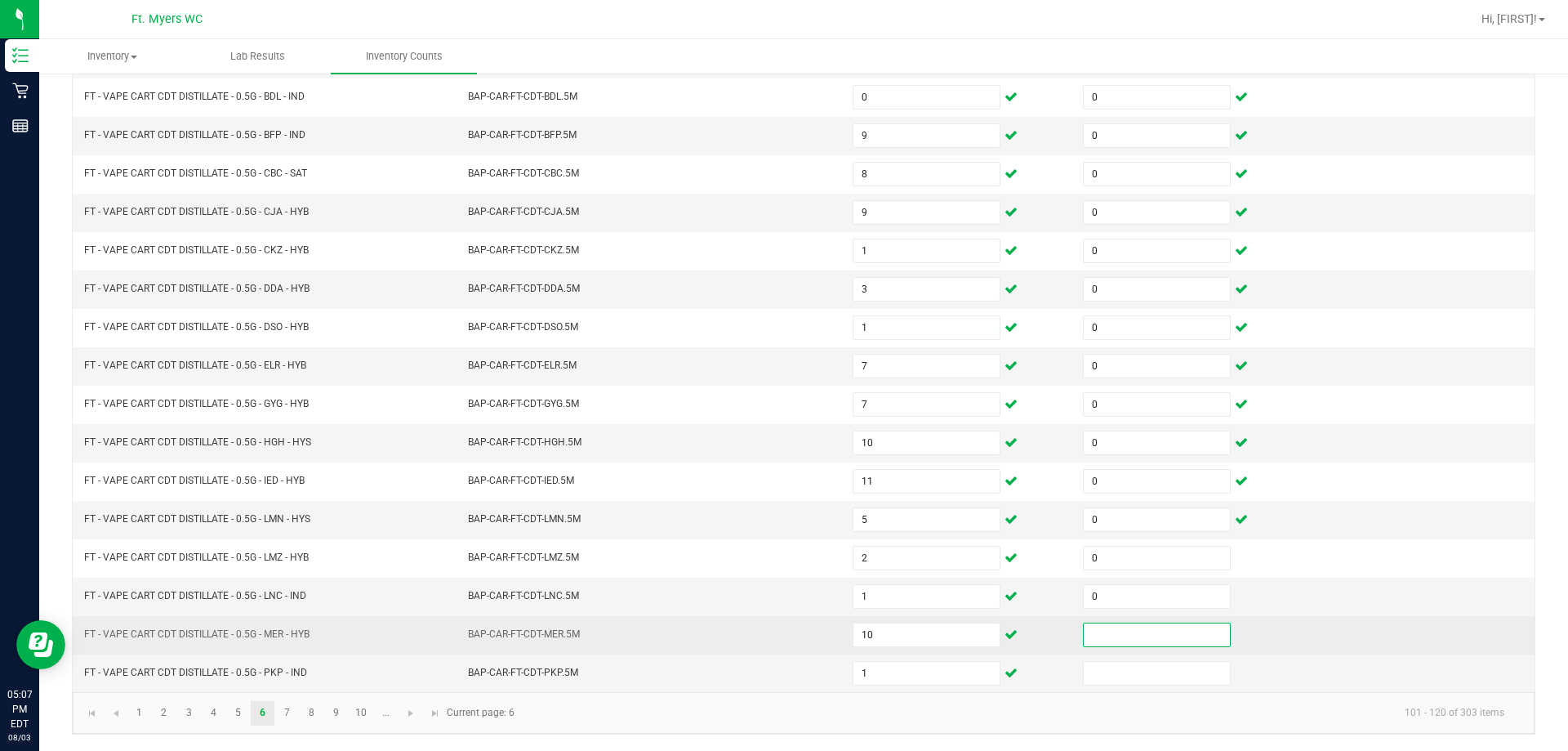 click at bounding box center [1156, 635] 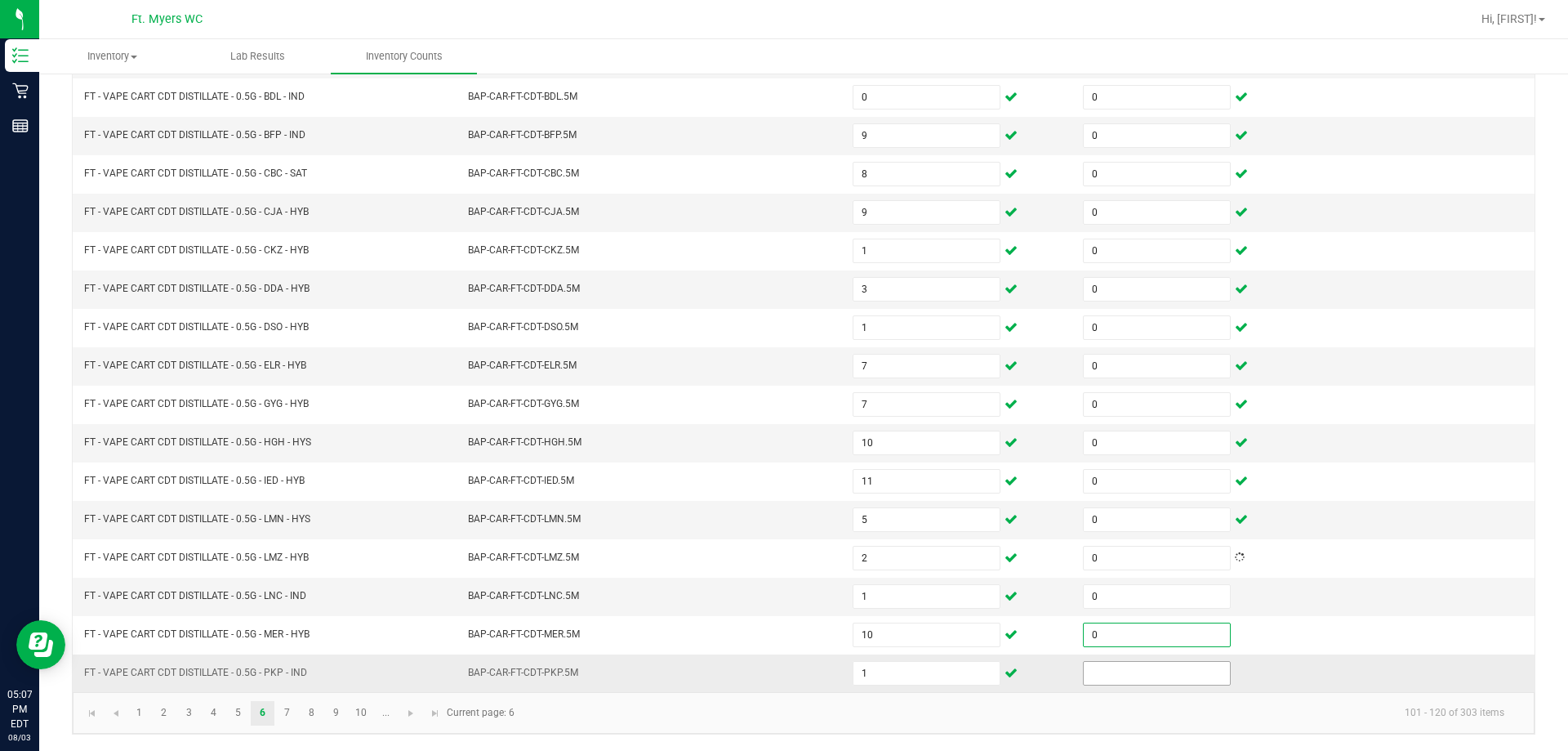 type on "0" 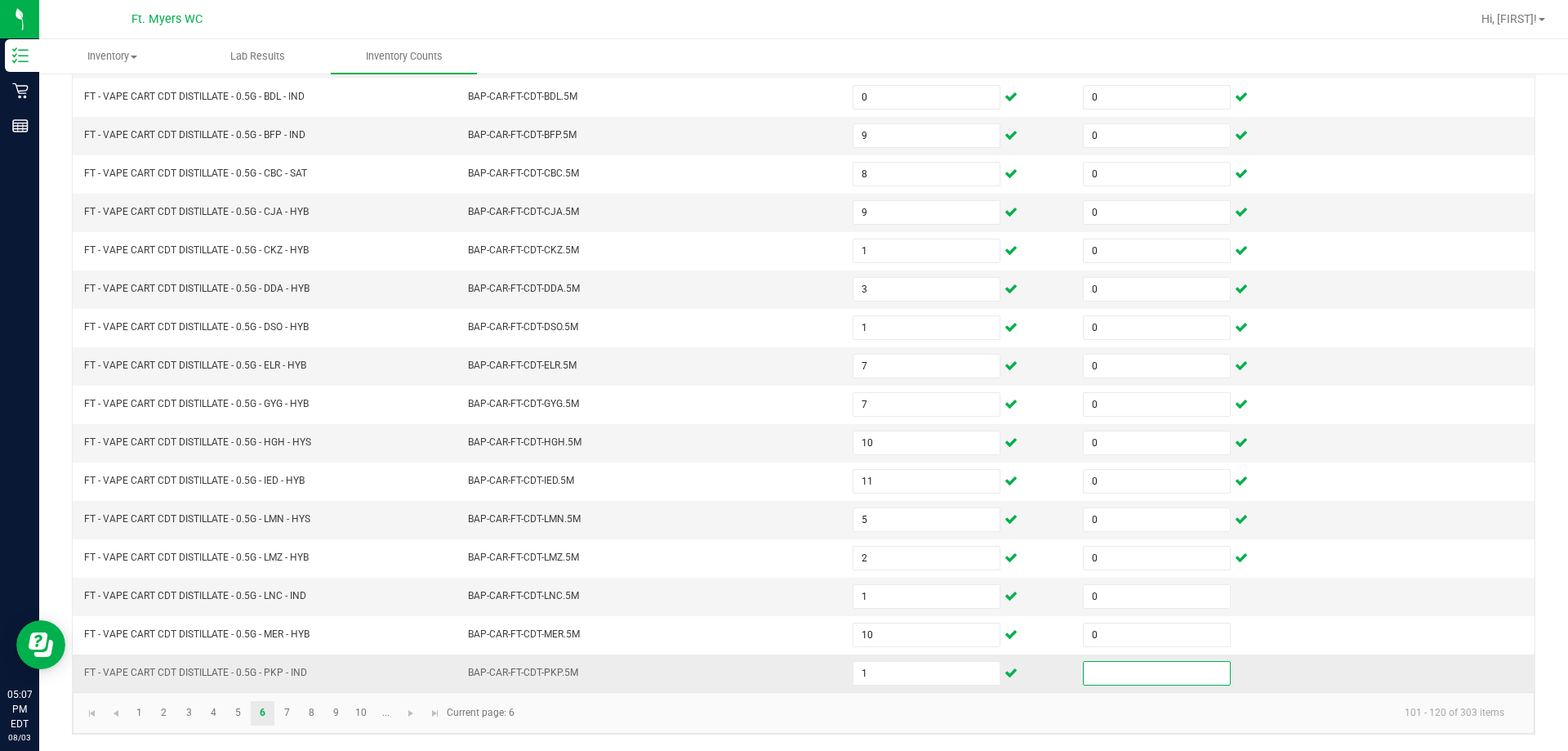 click at bounding box center (1156, 673) 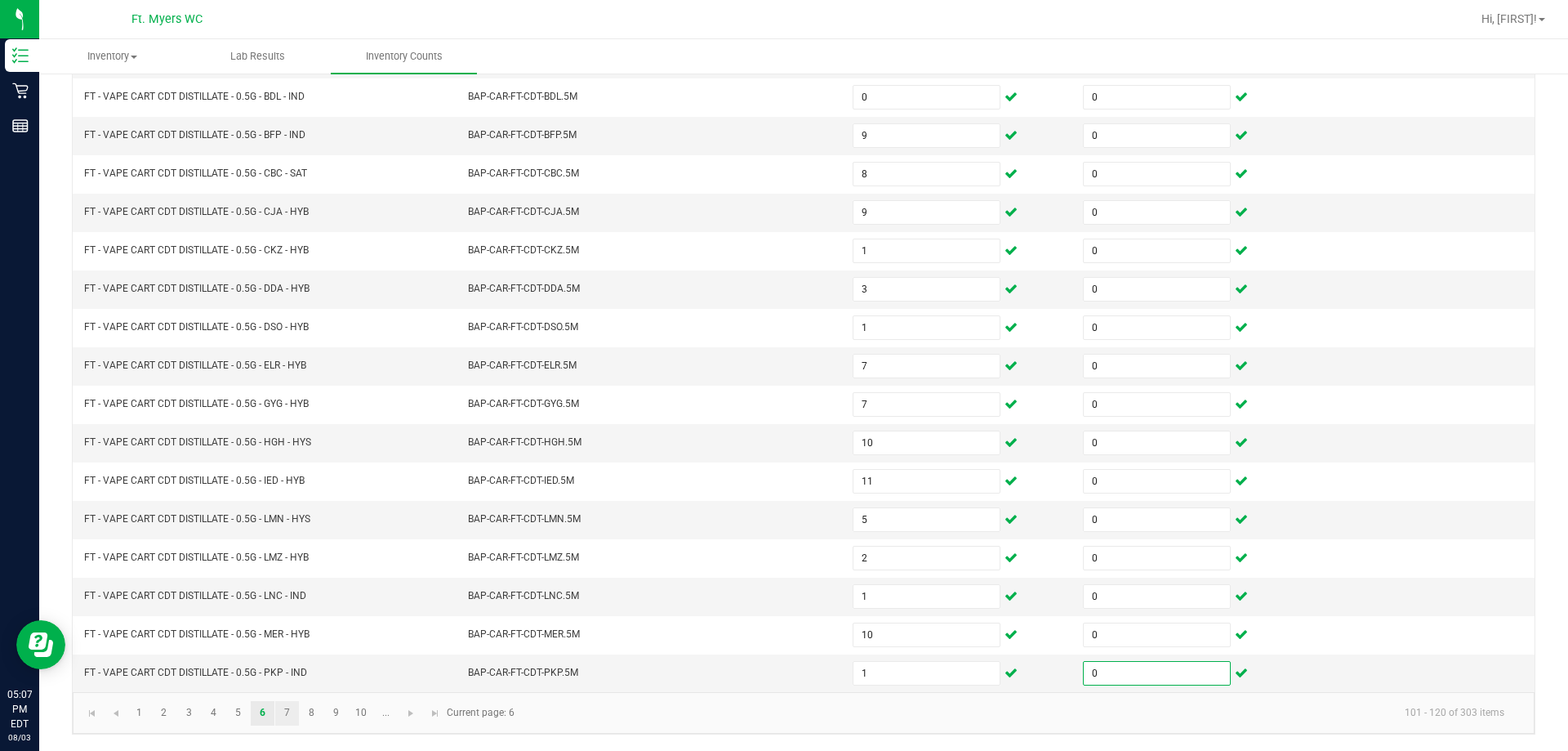 type on "0" 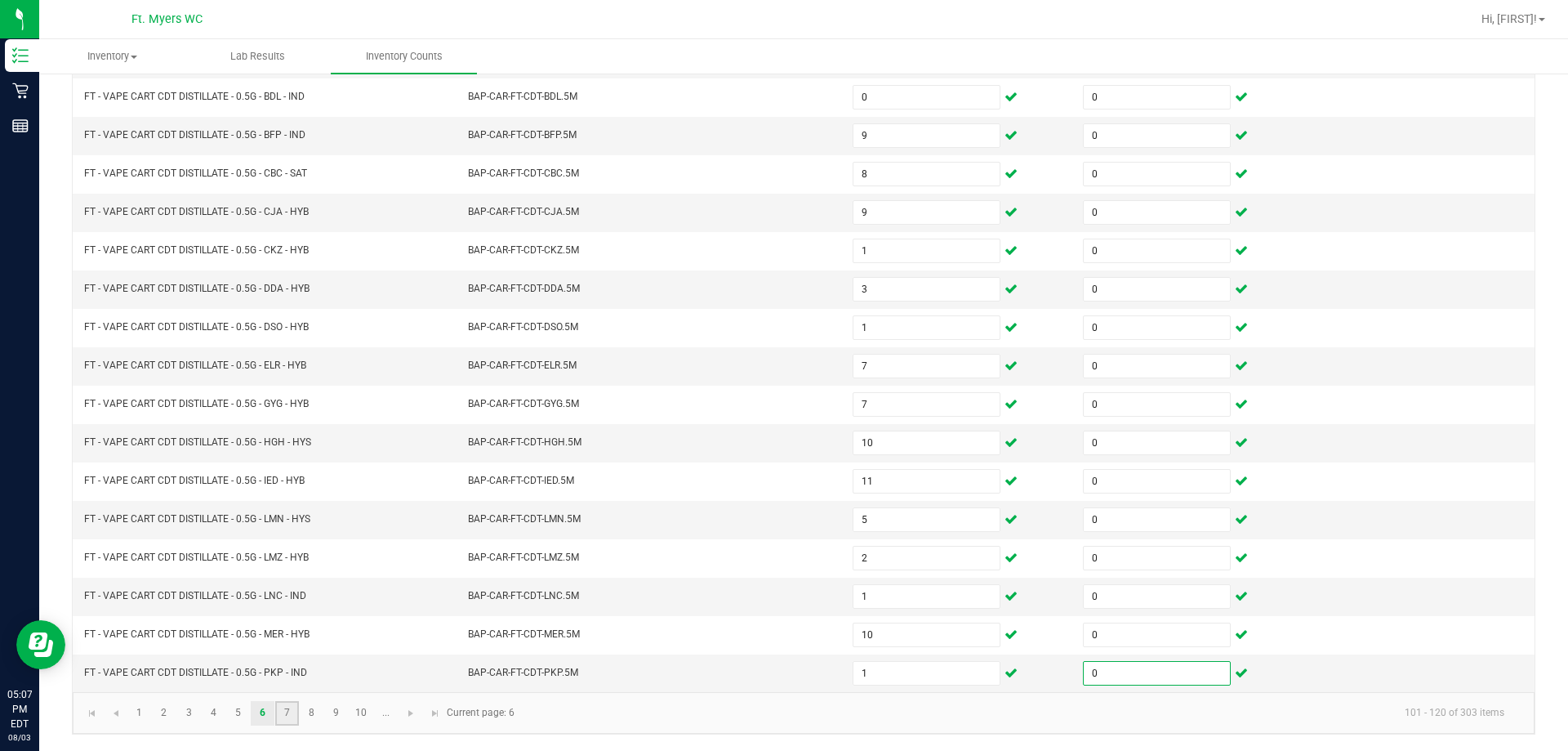 click on "7" 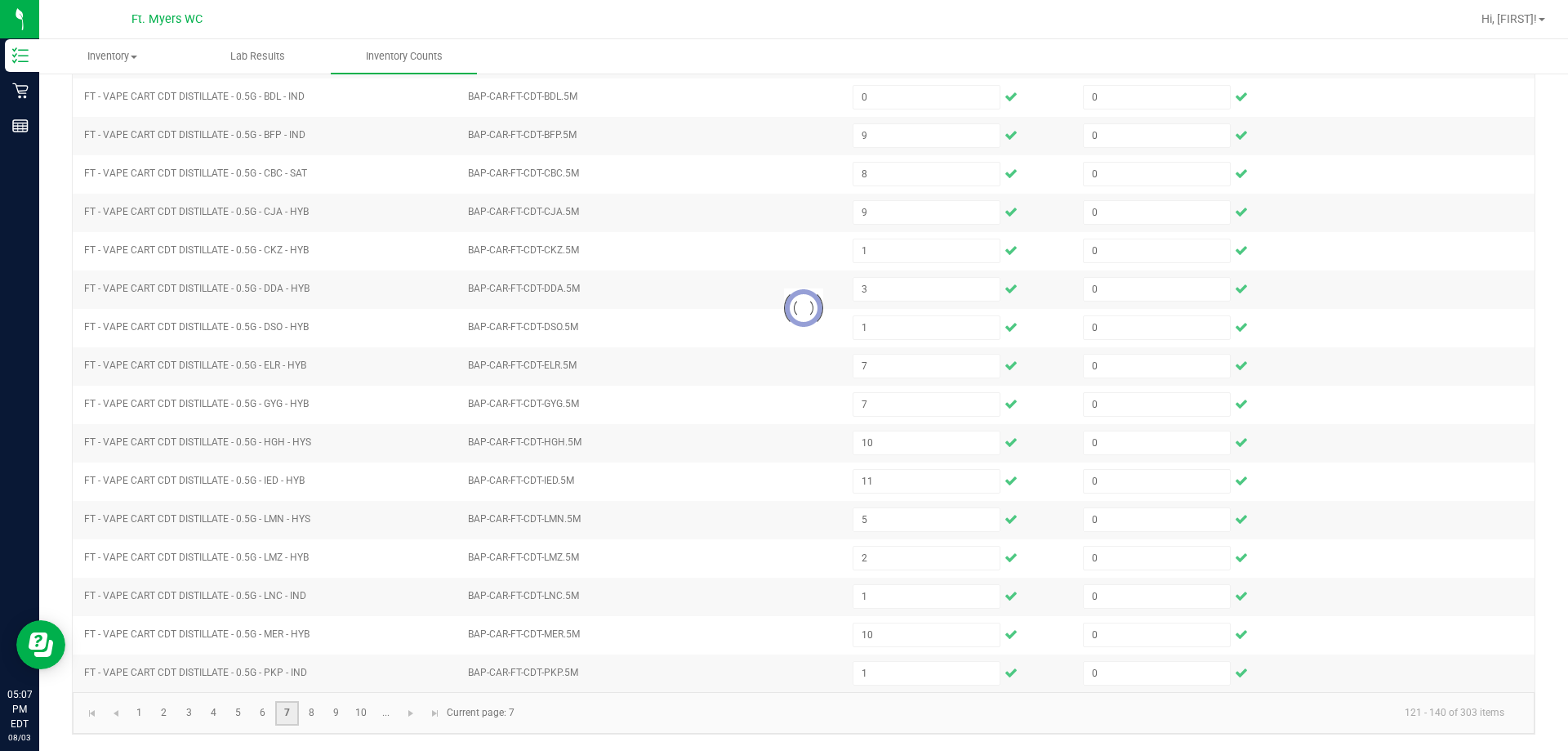 type 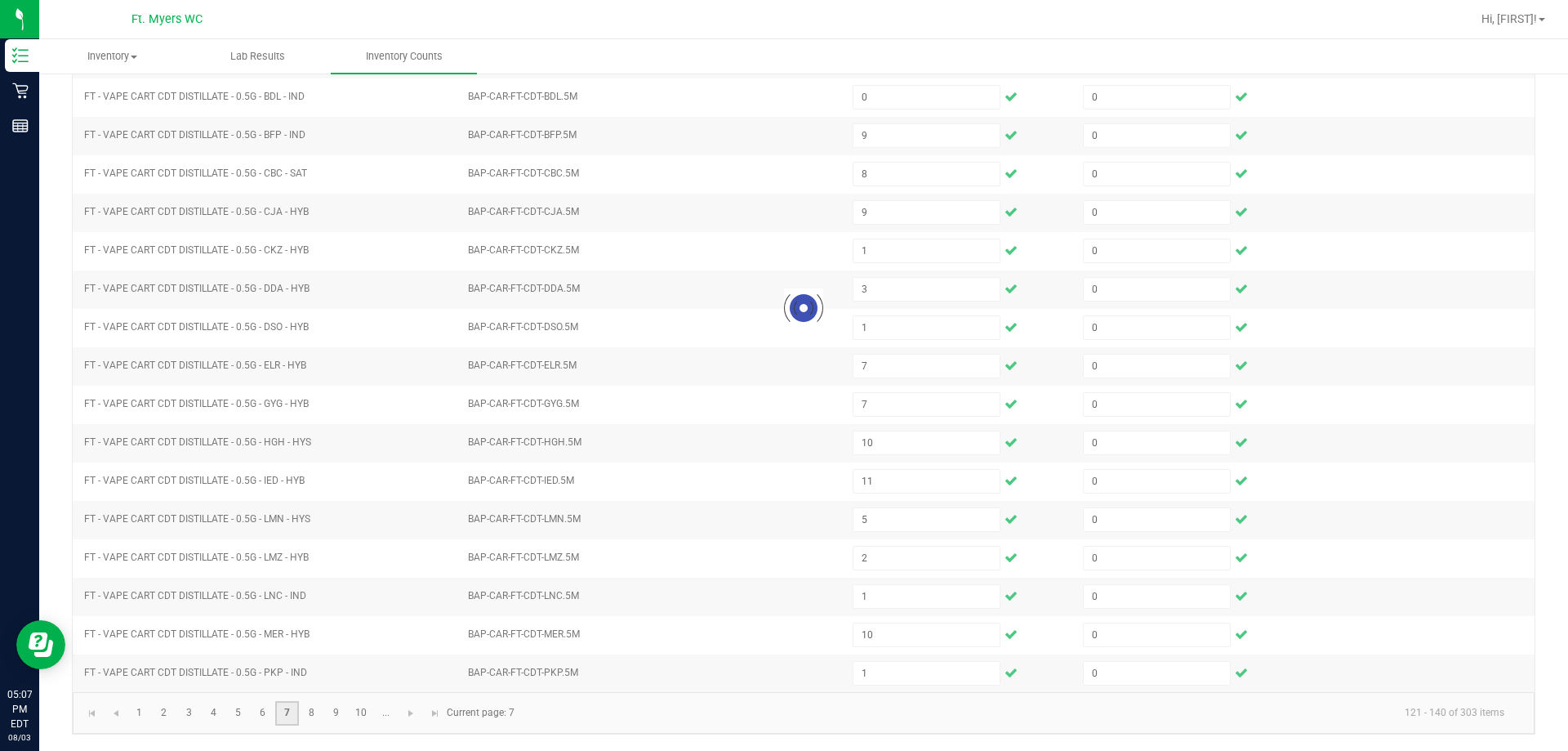 type 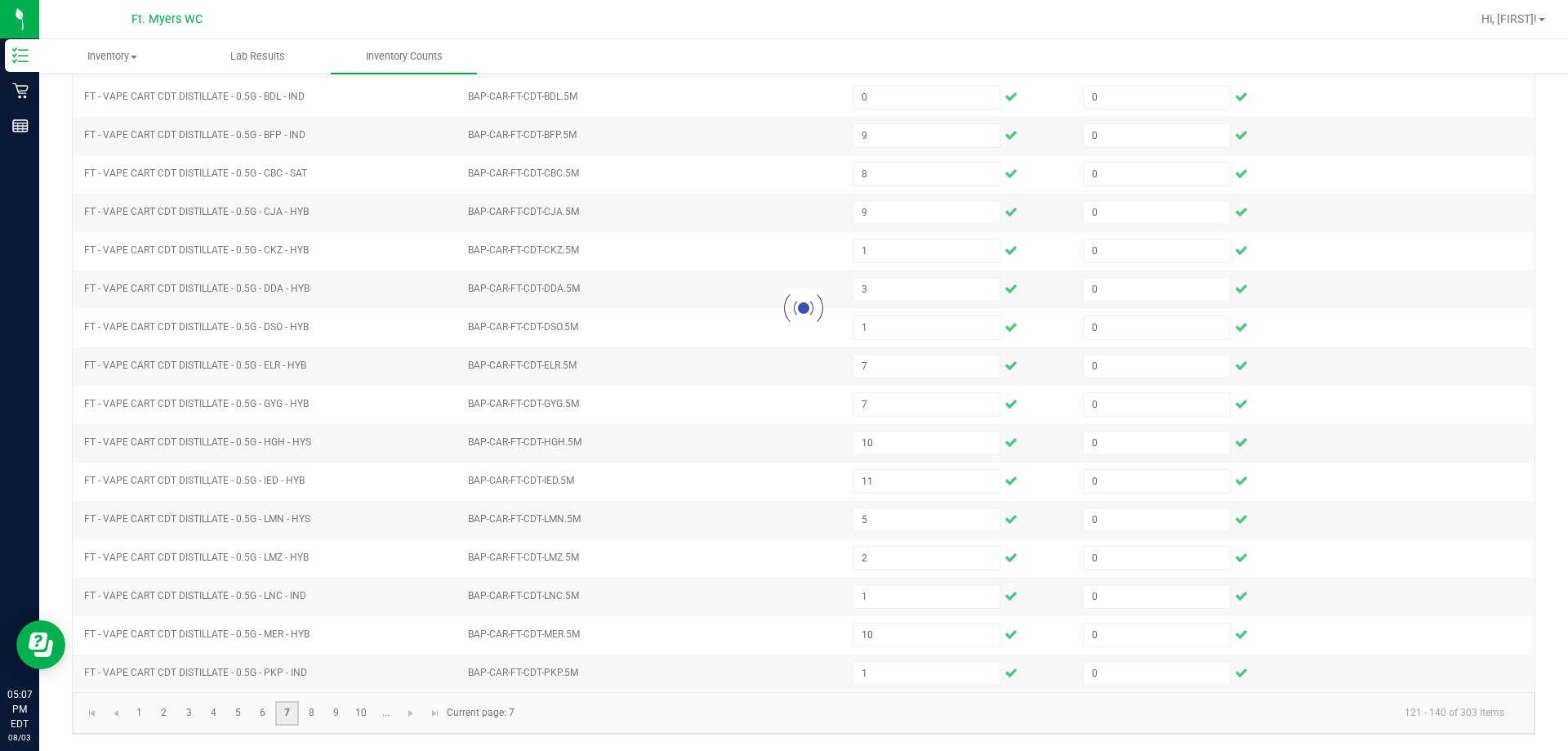 type 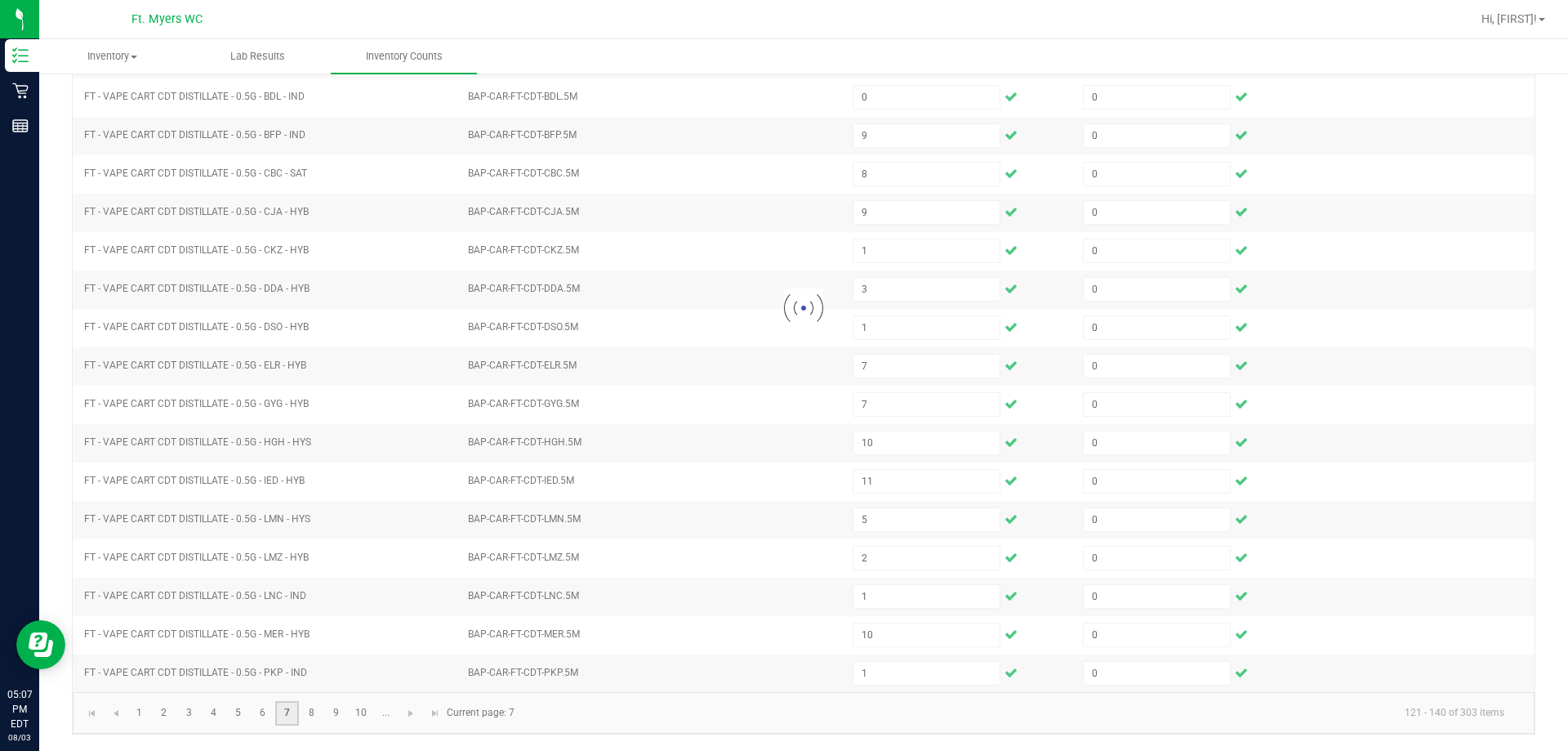 type 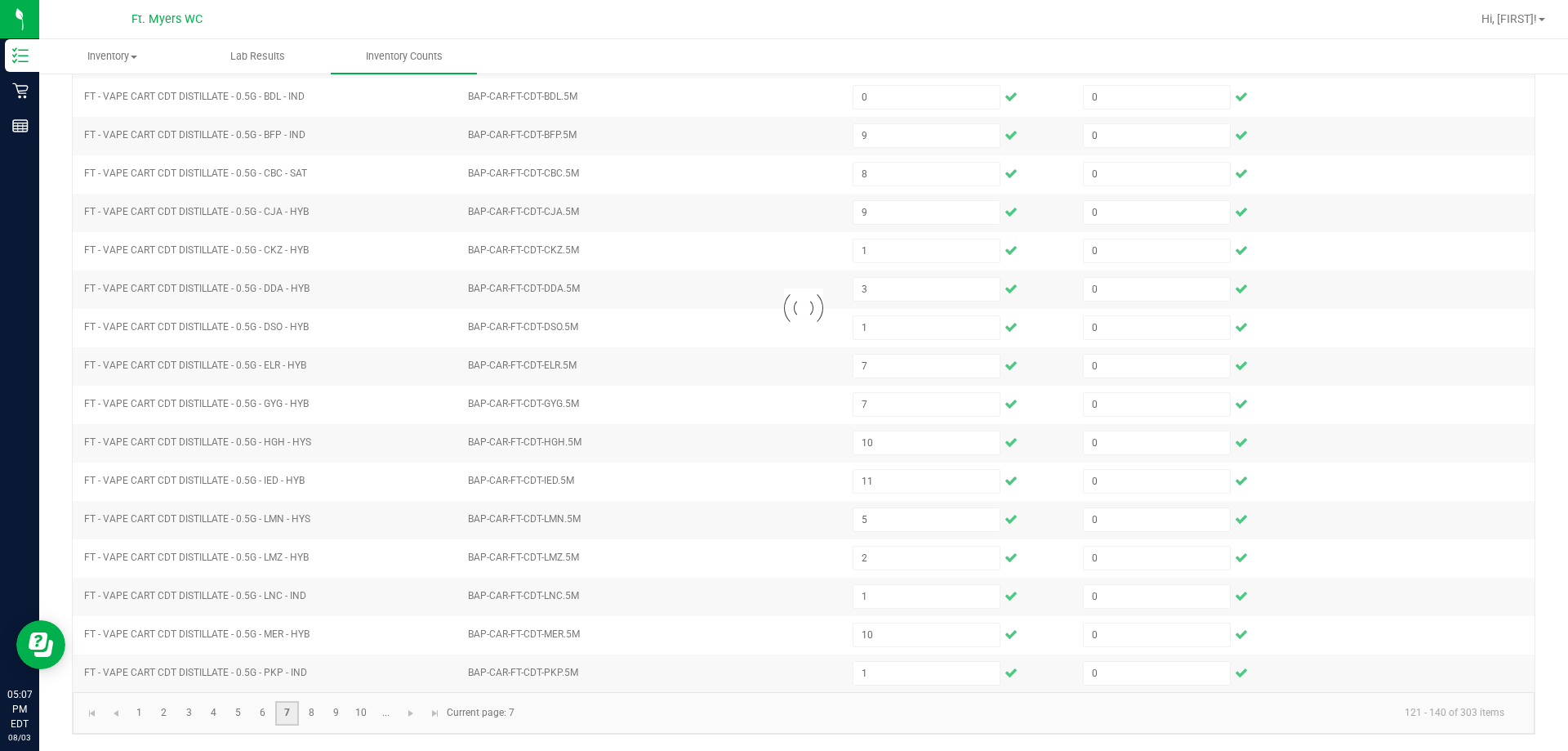 type 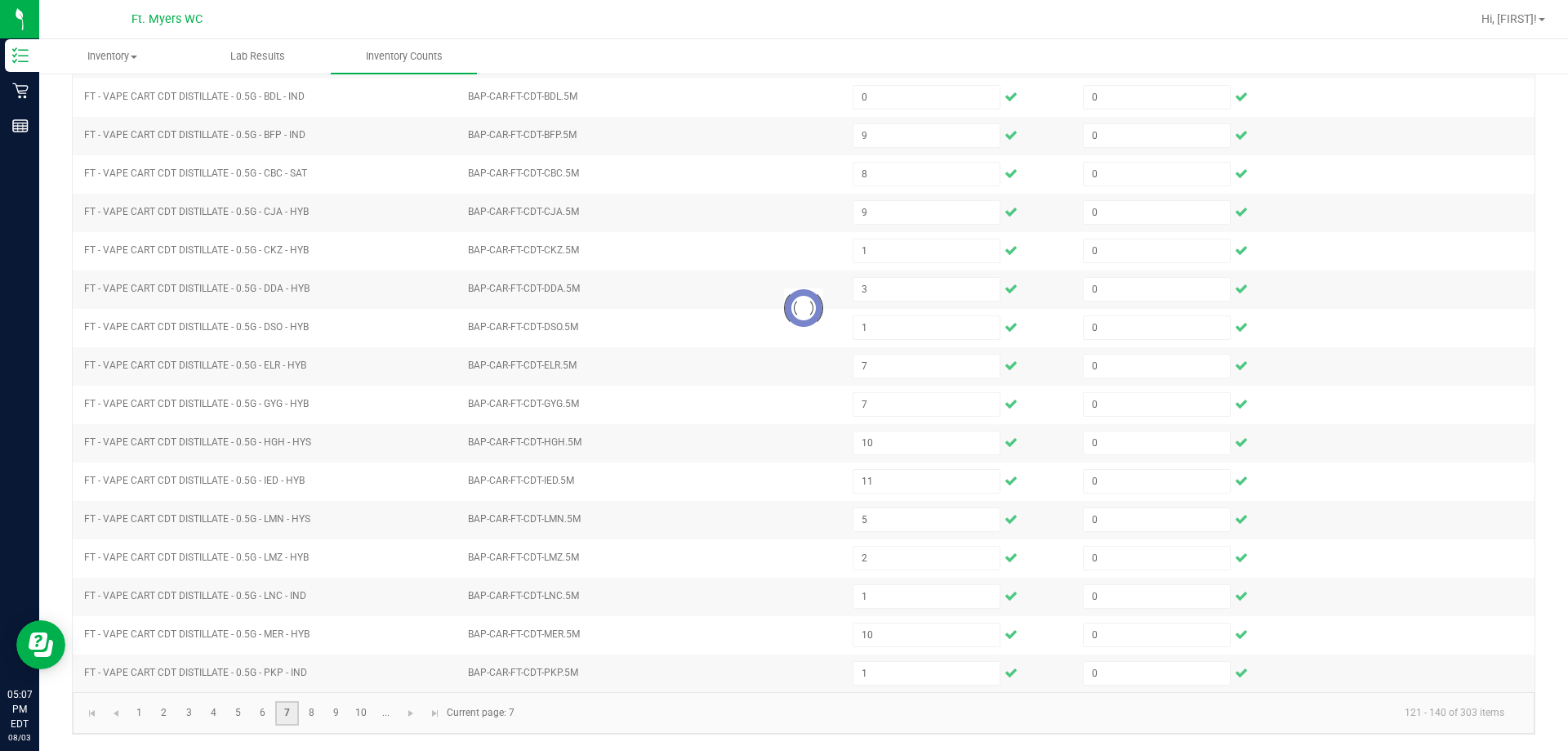 type 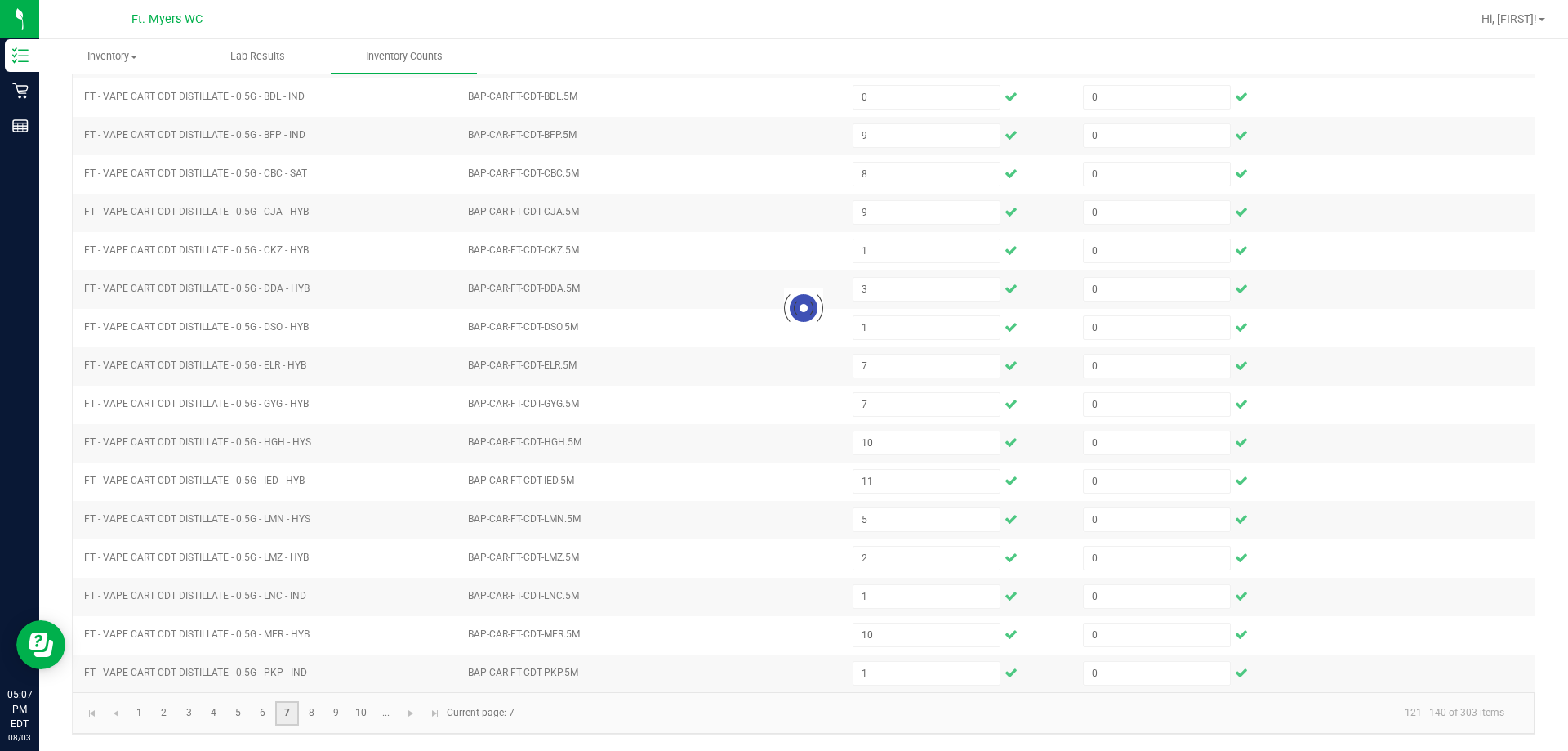 type 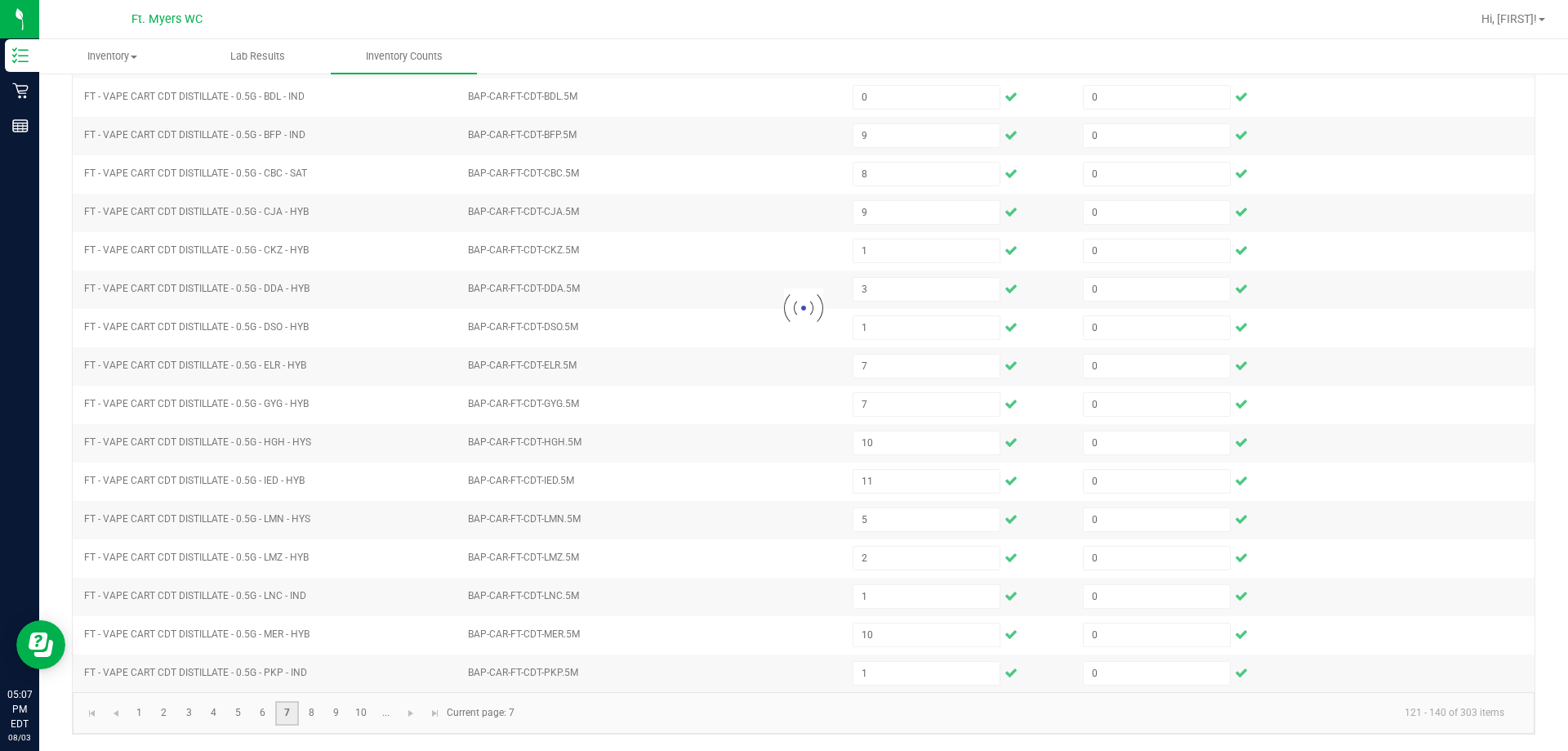 type 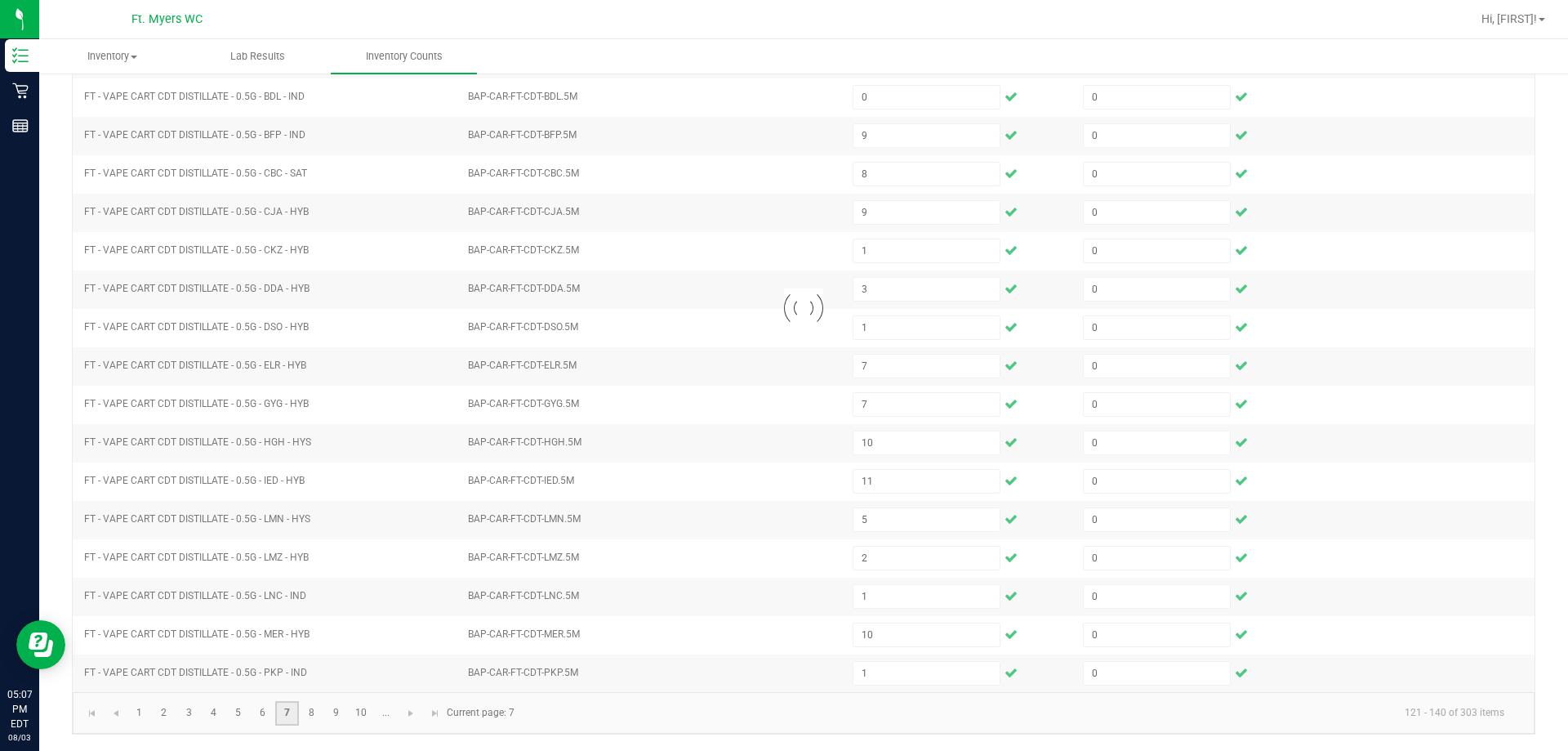 type 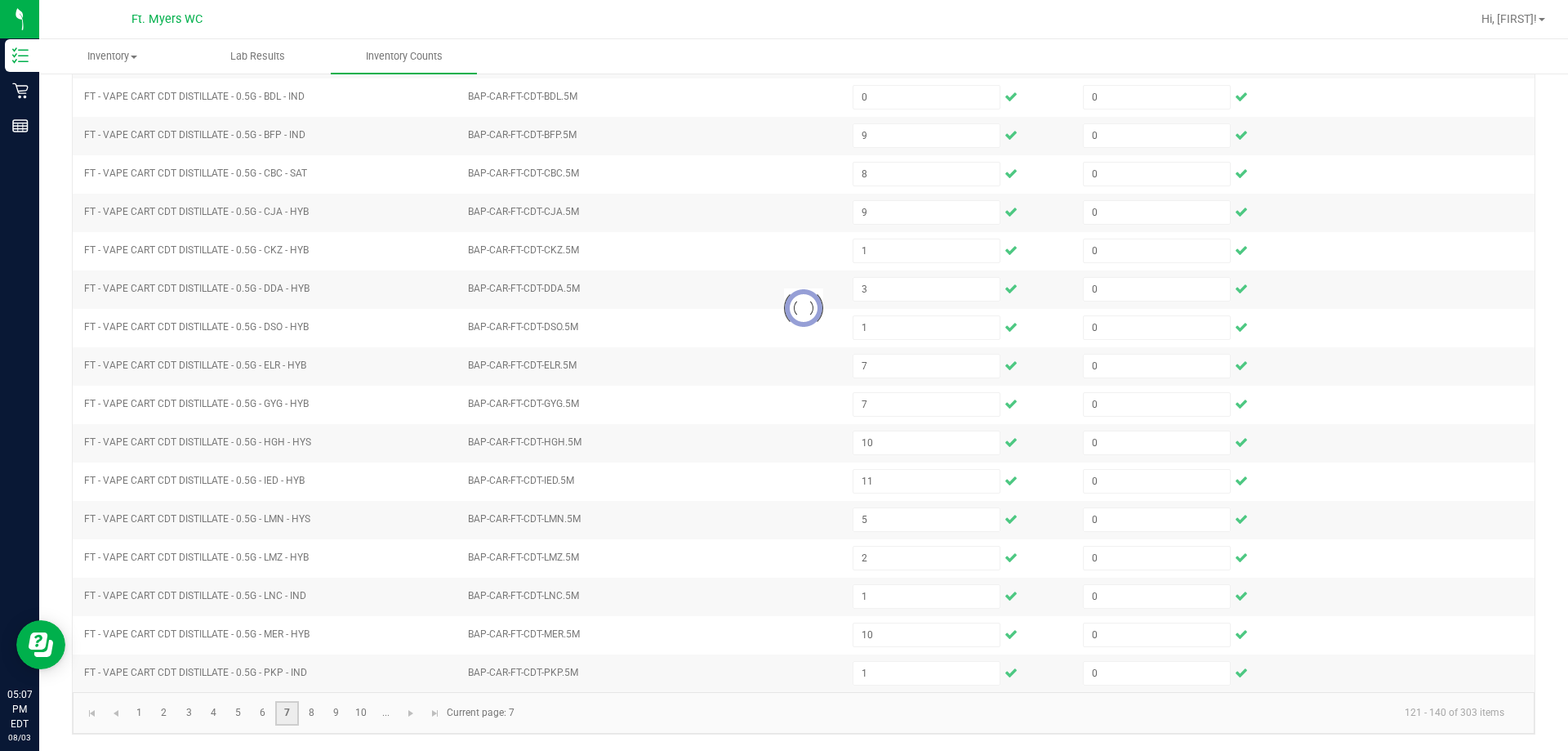type 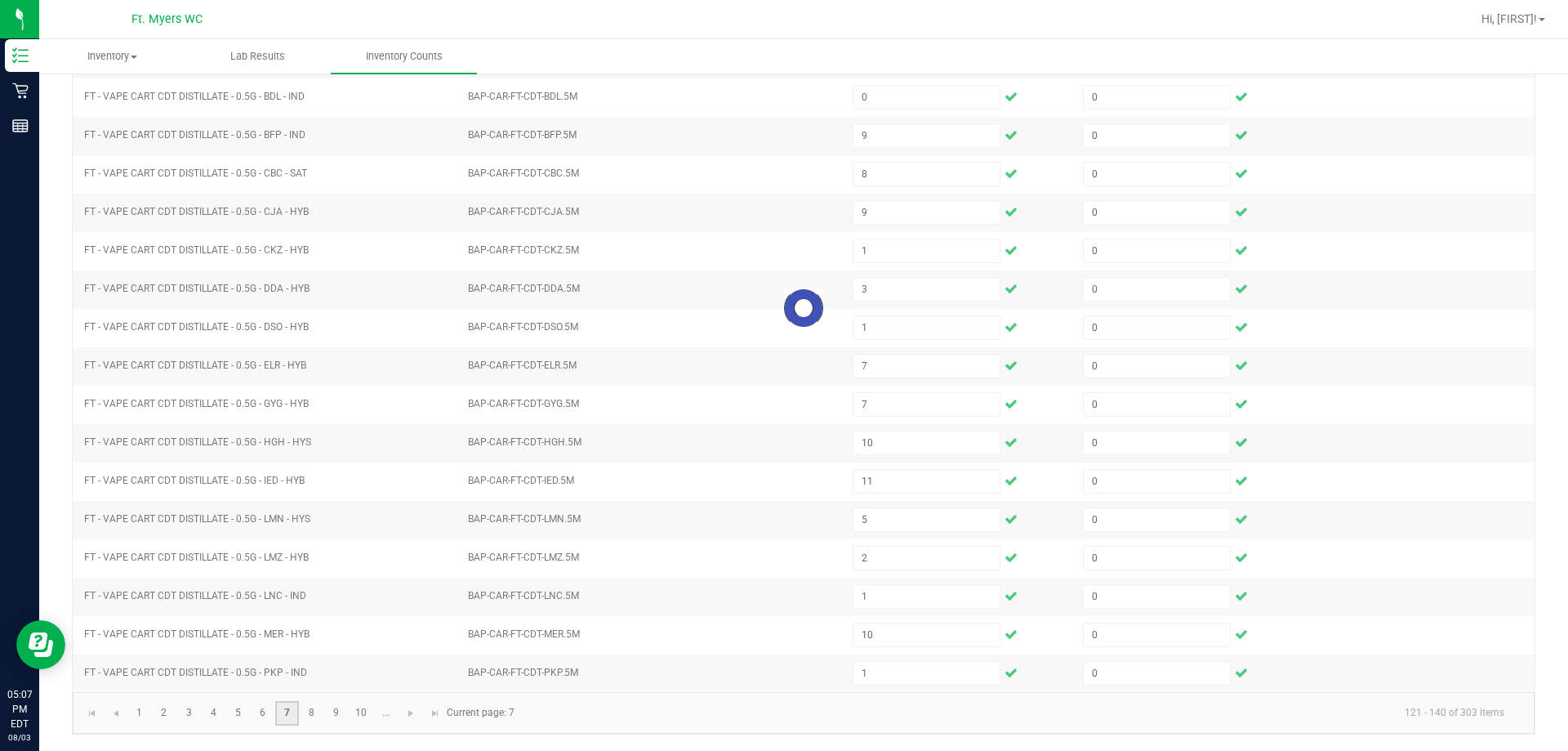 type 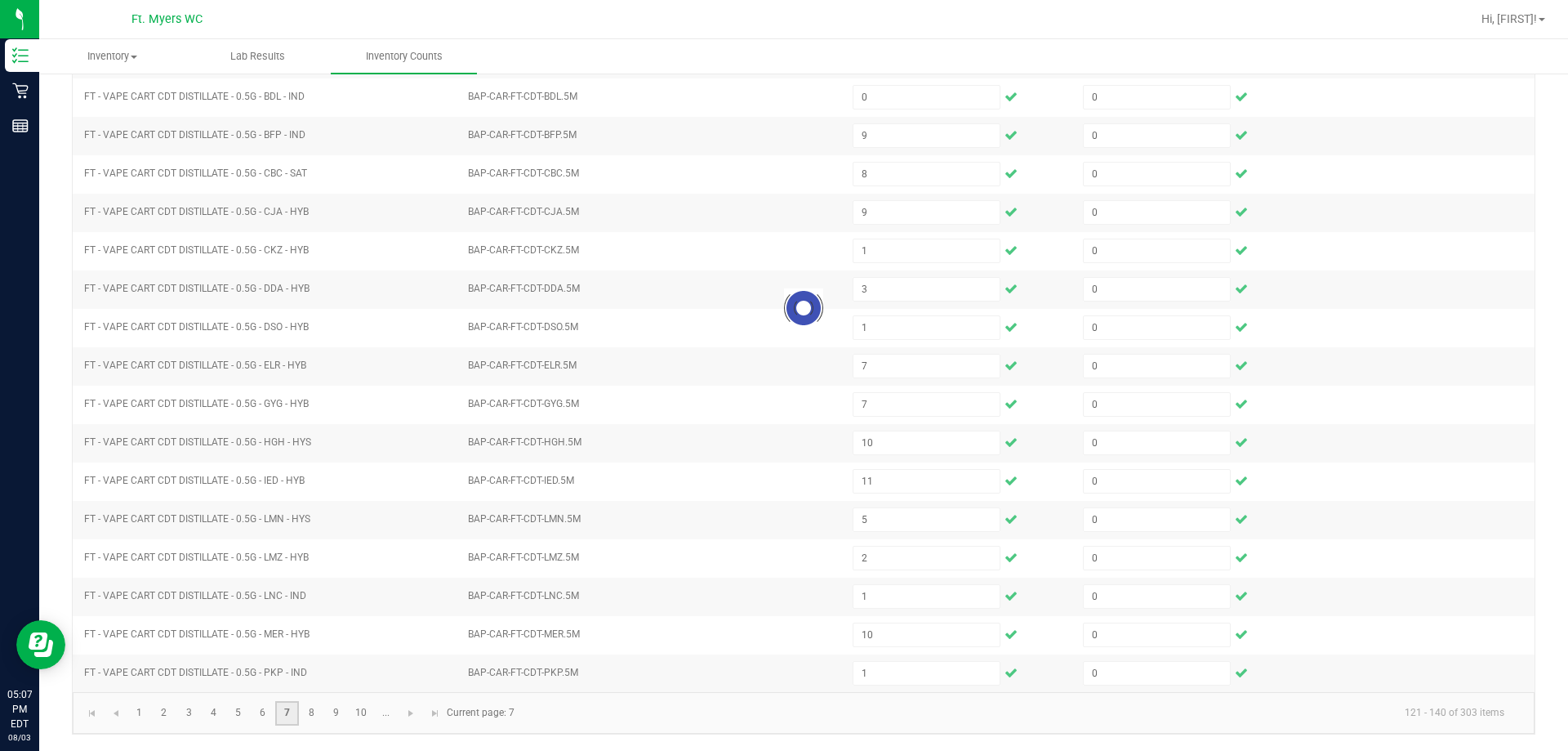 type 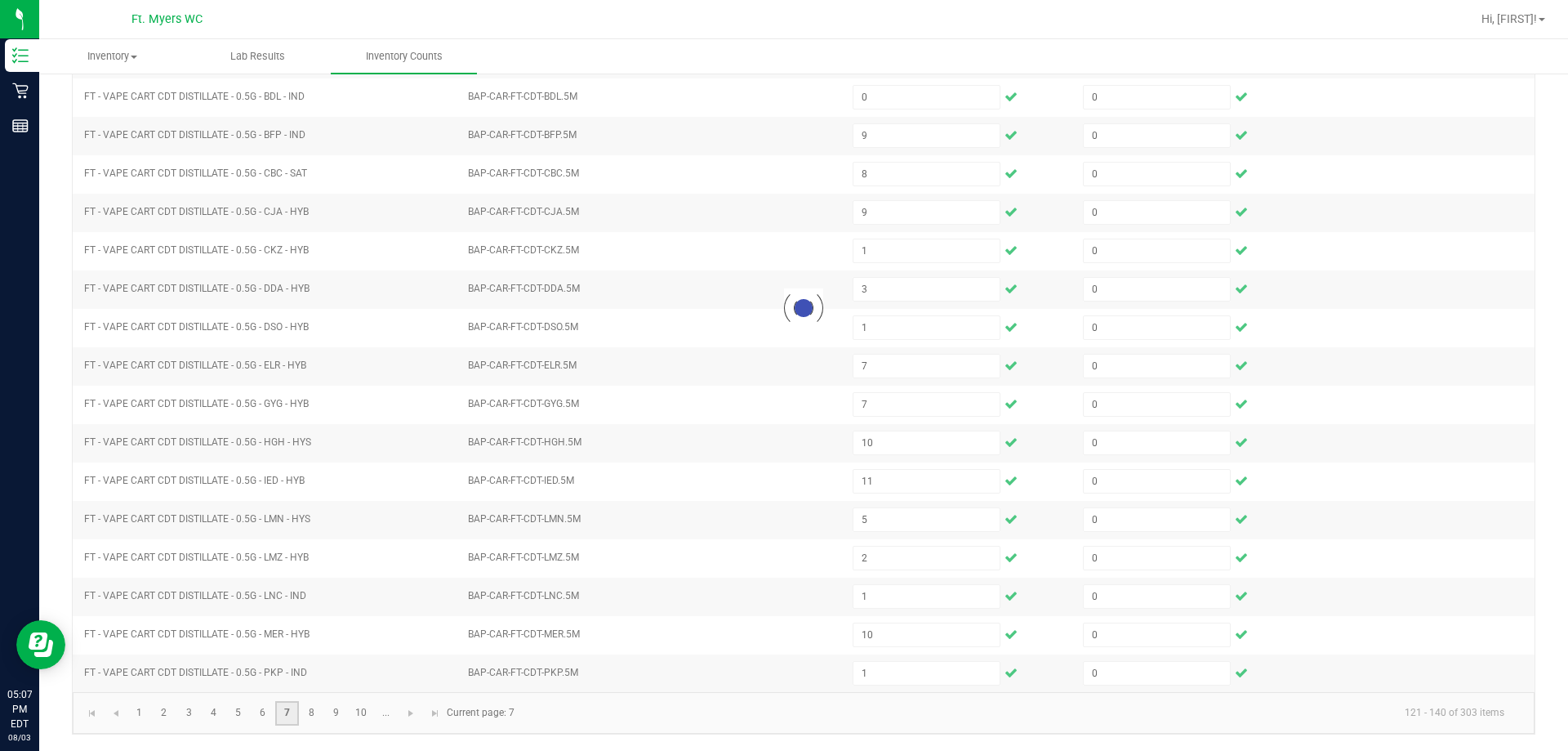 type 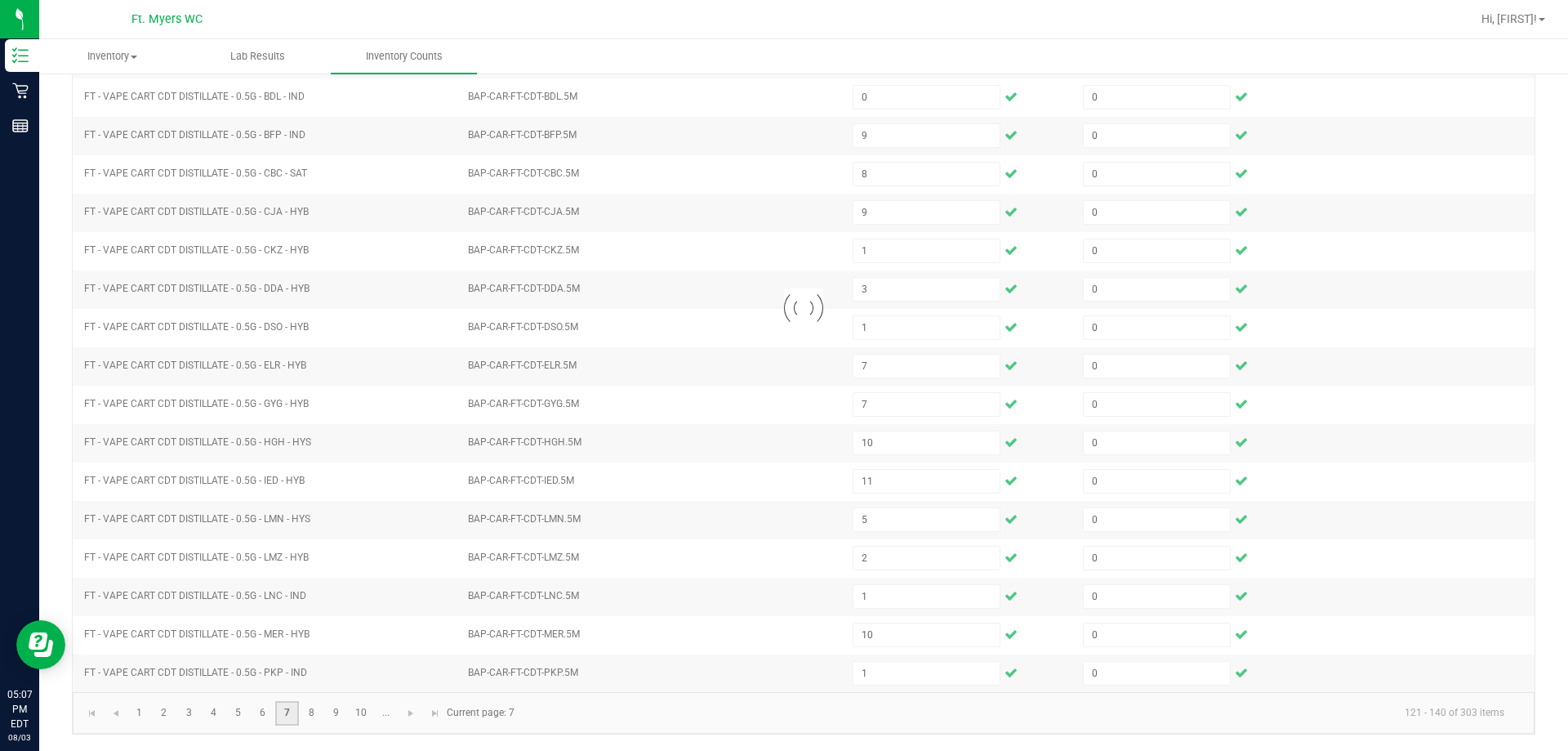 type 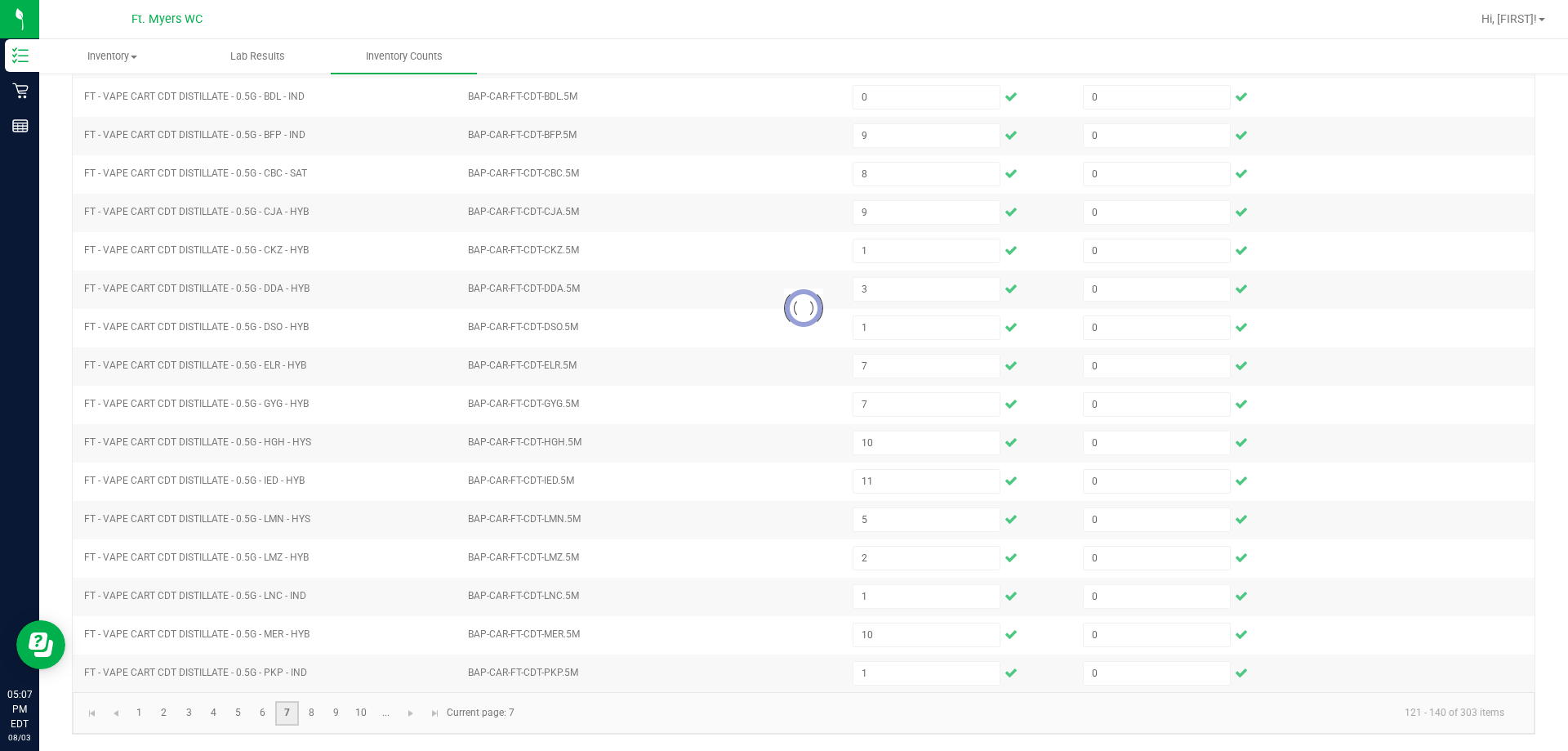 type 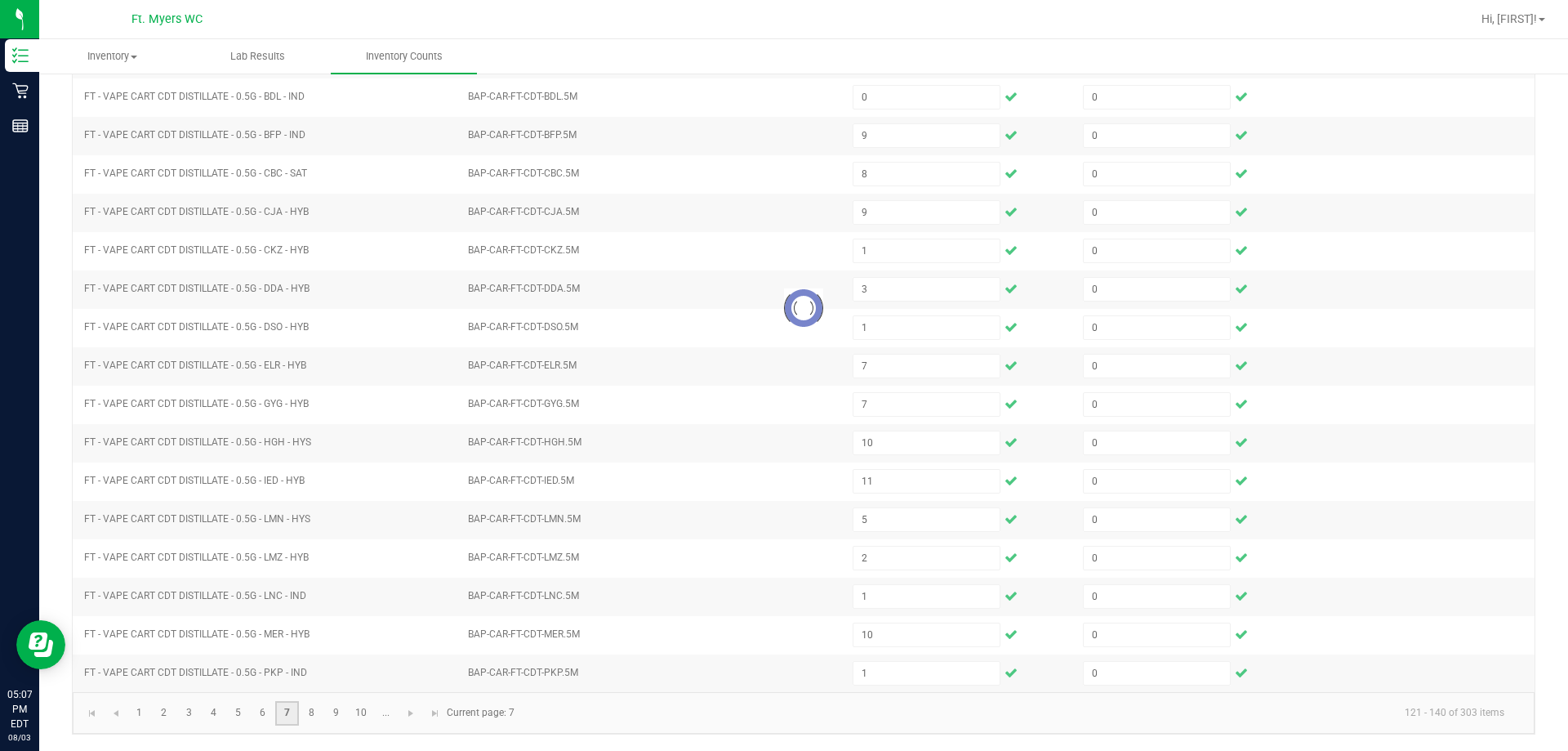 type 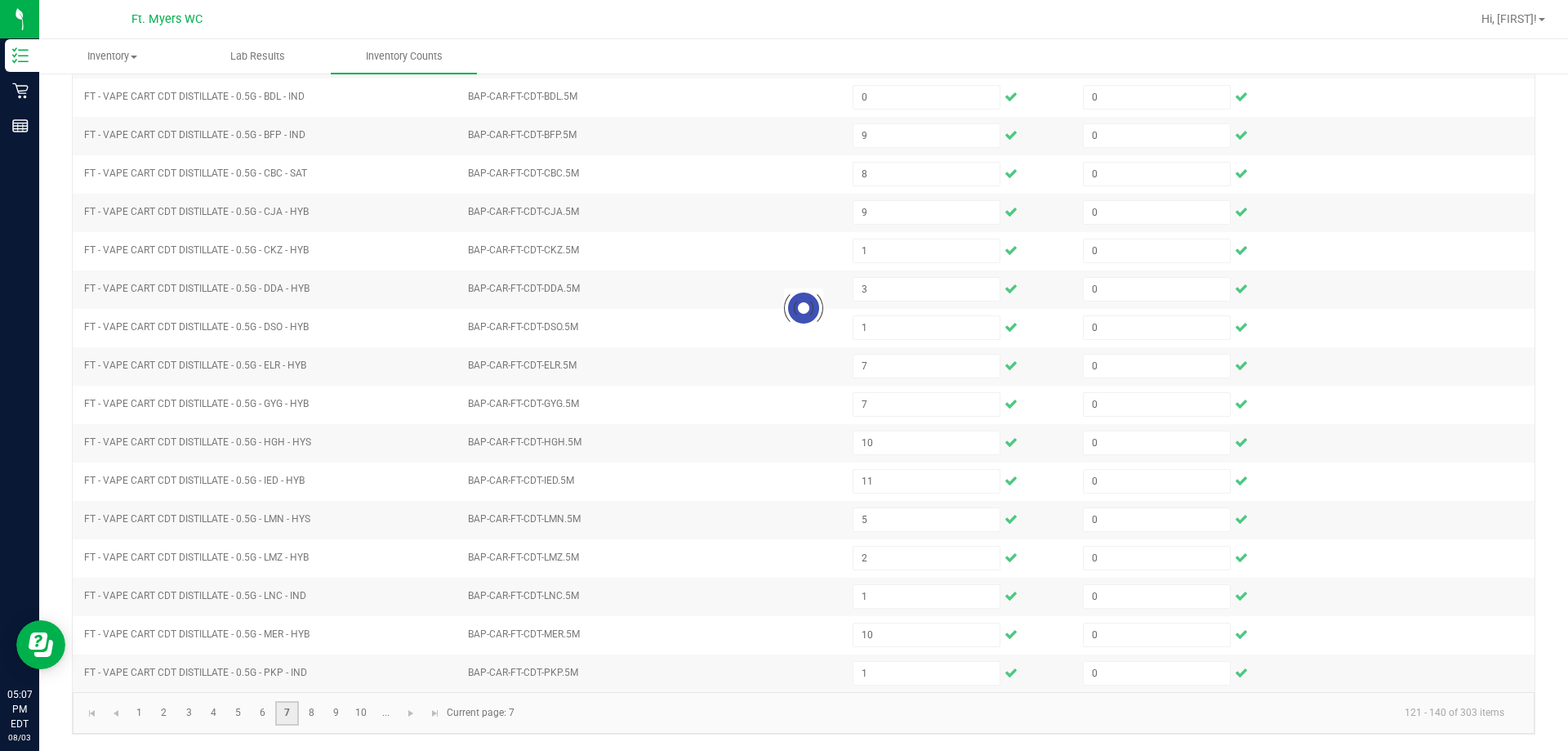 type 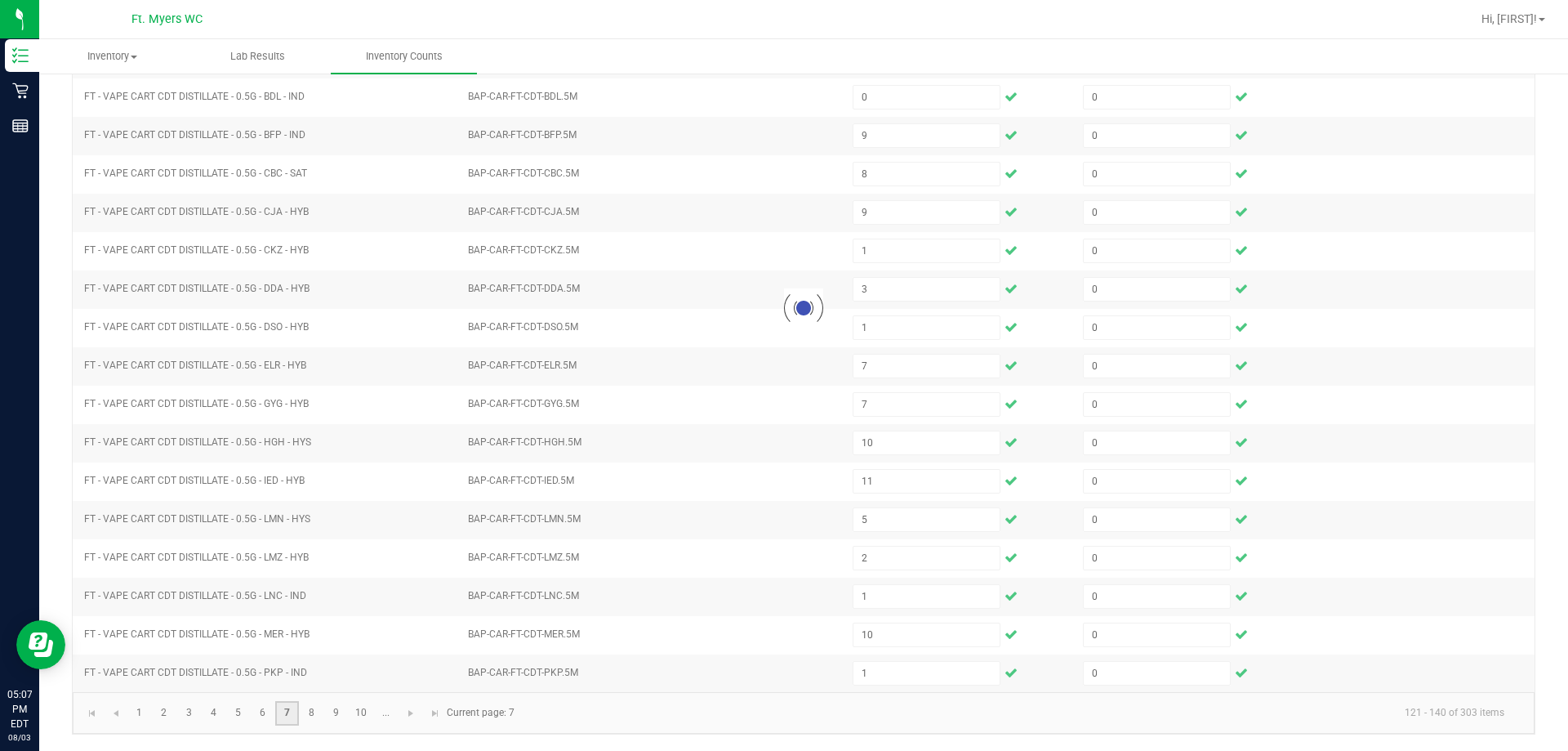 type 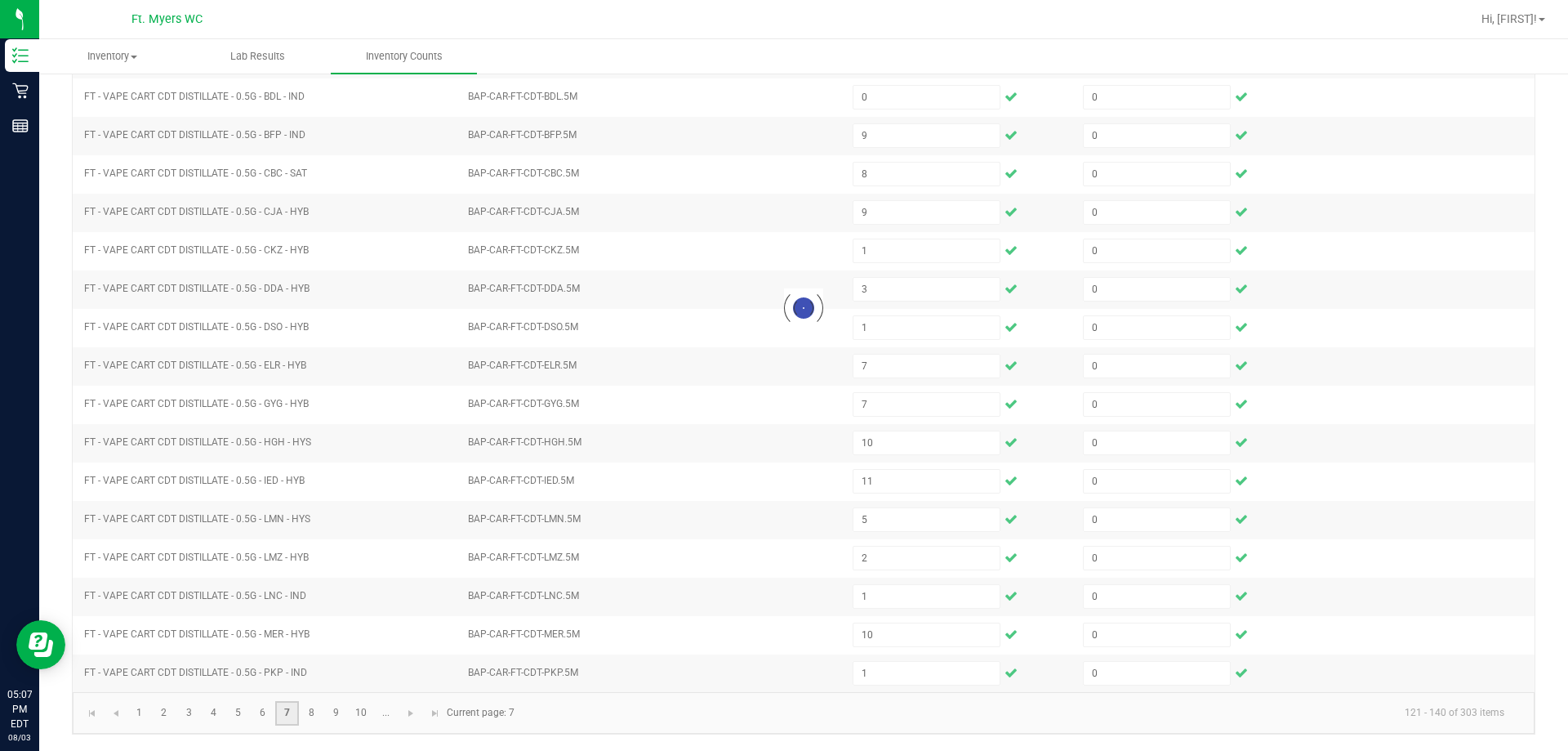 type 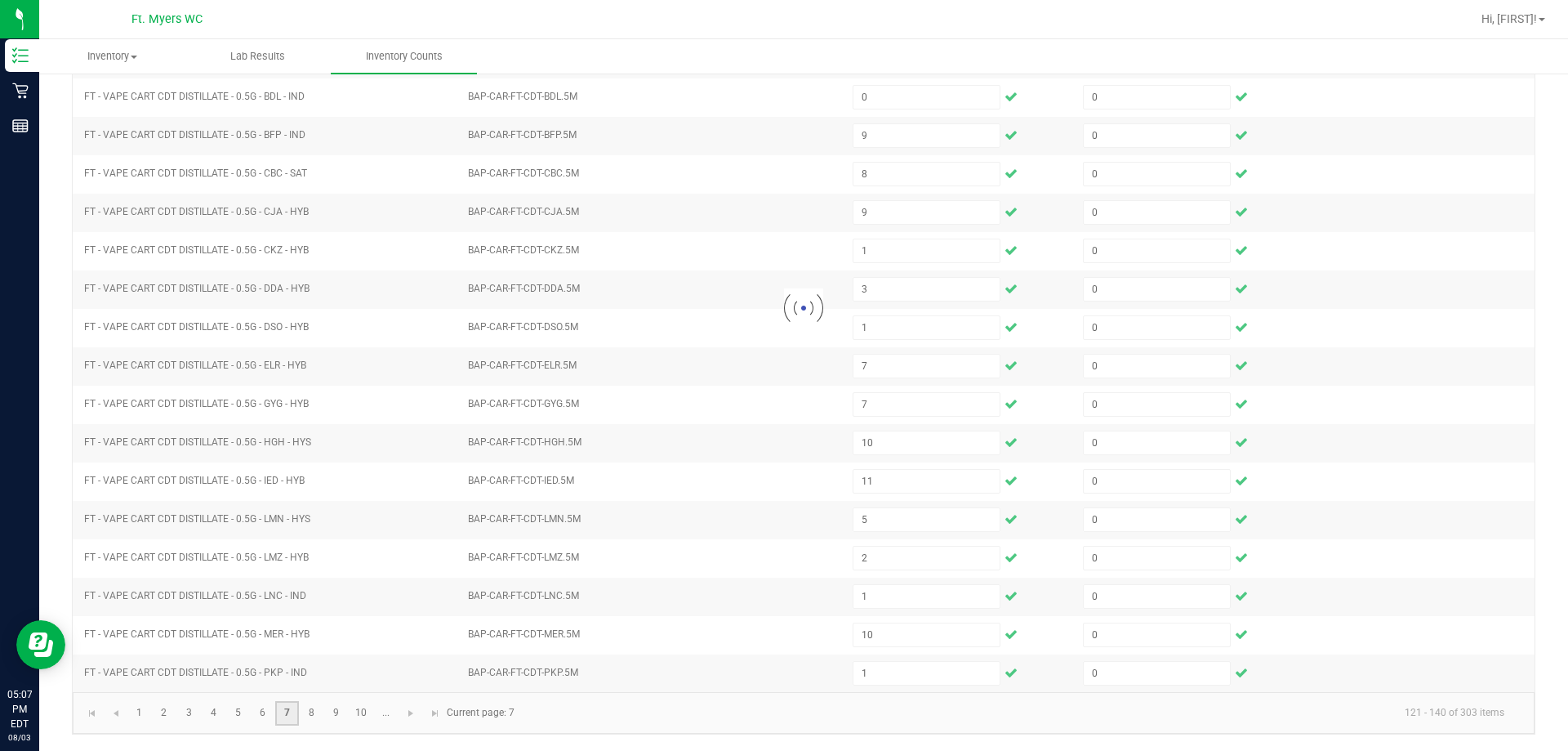 type 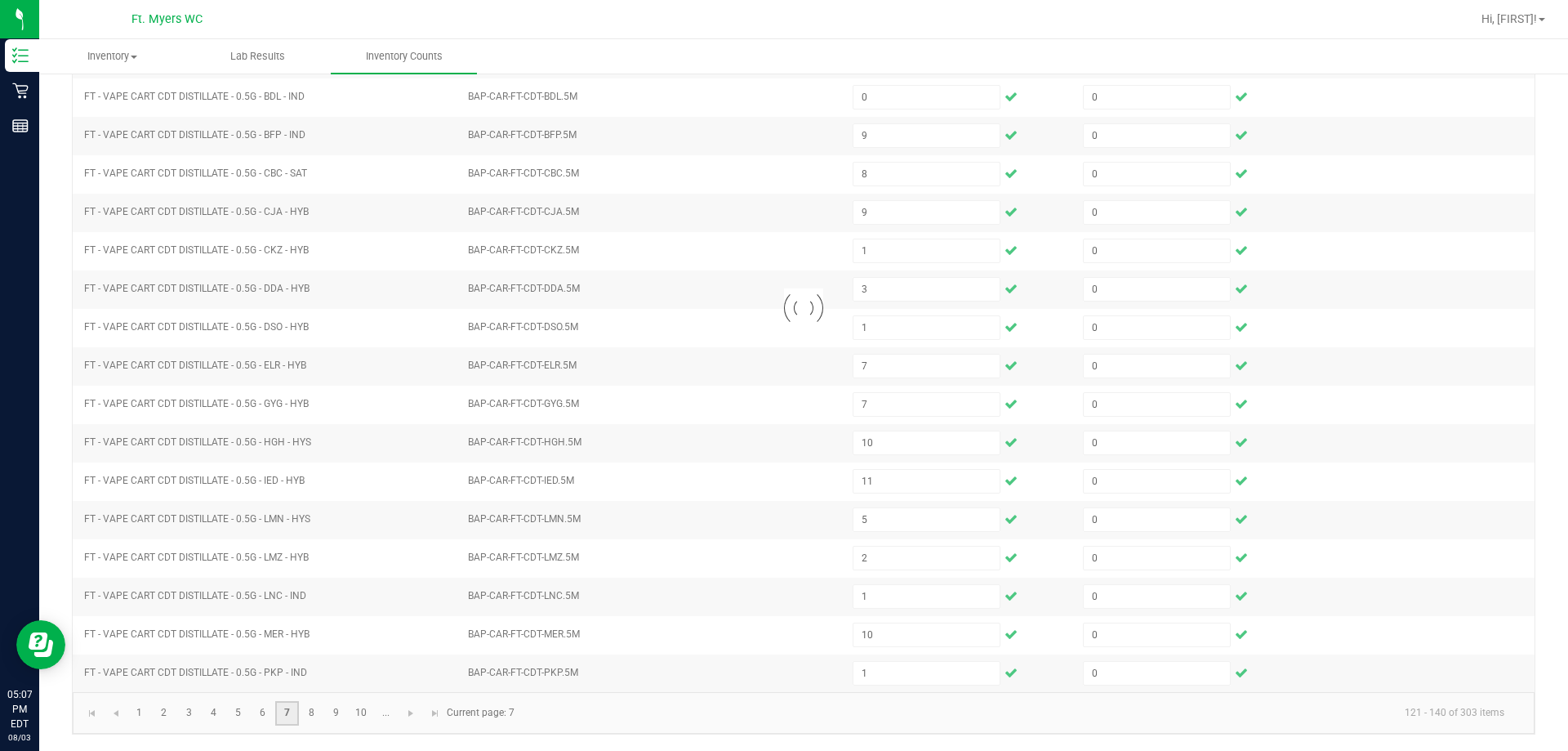 type 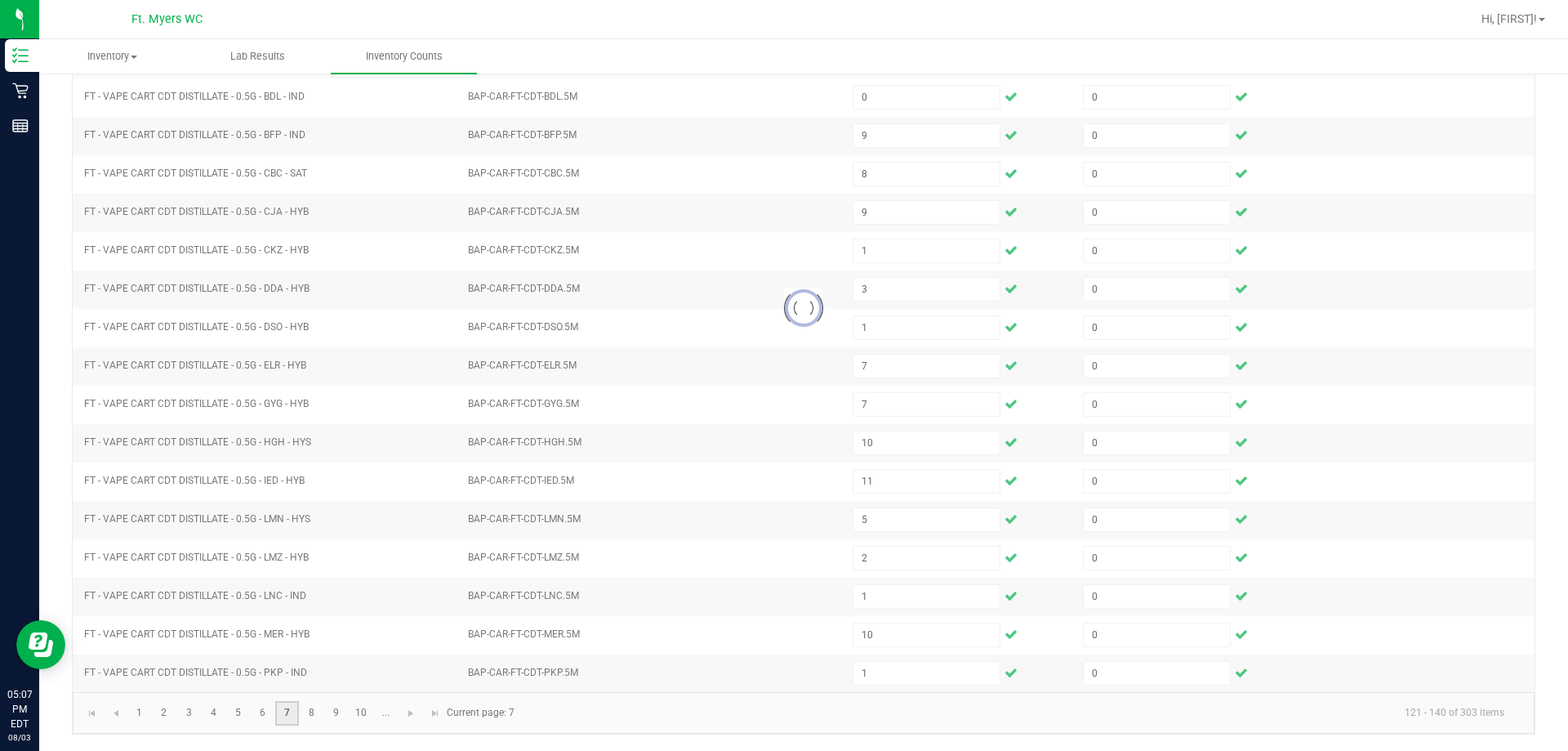 type 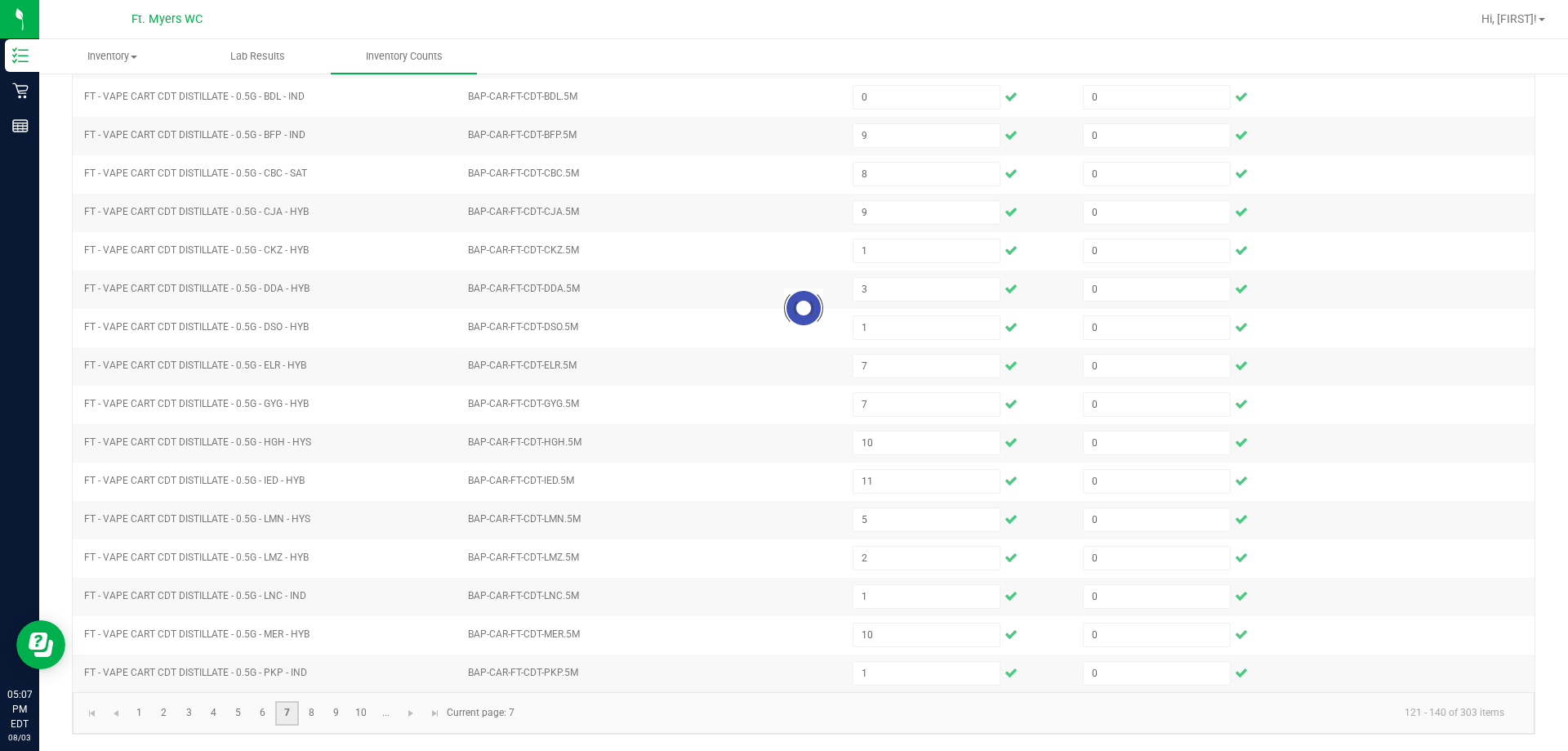 type 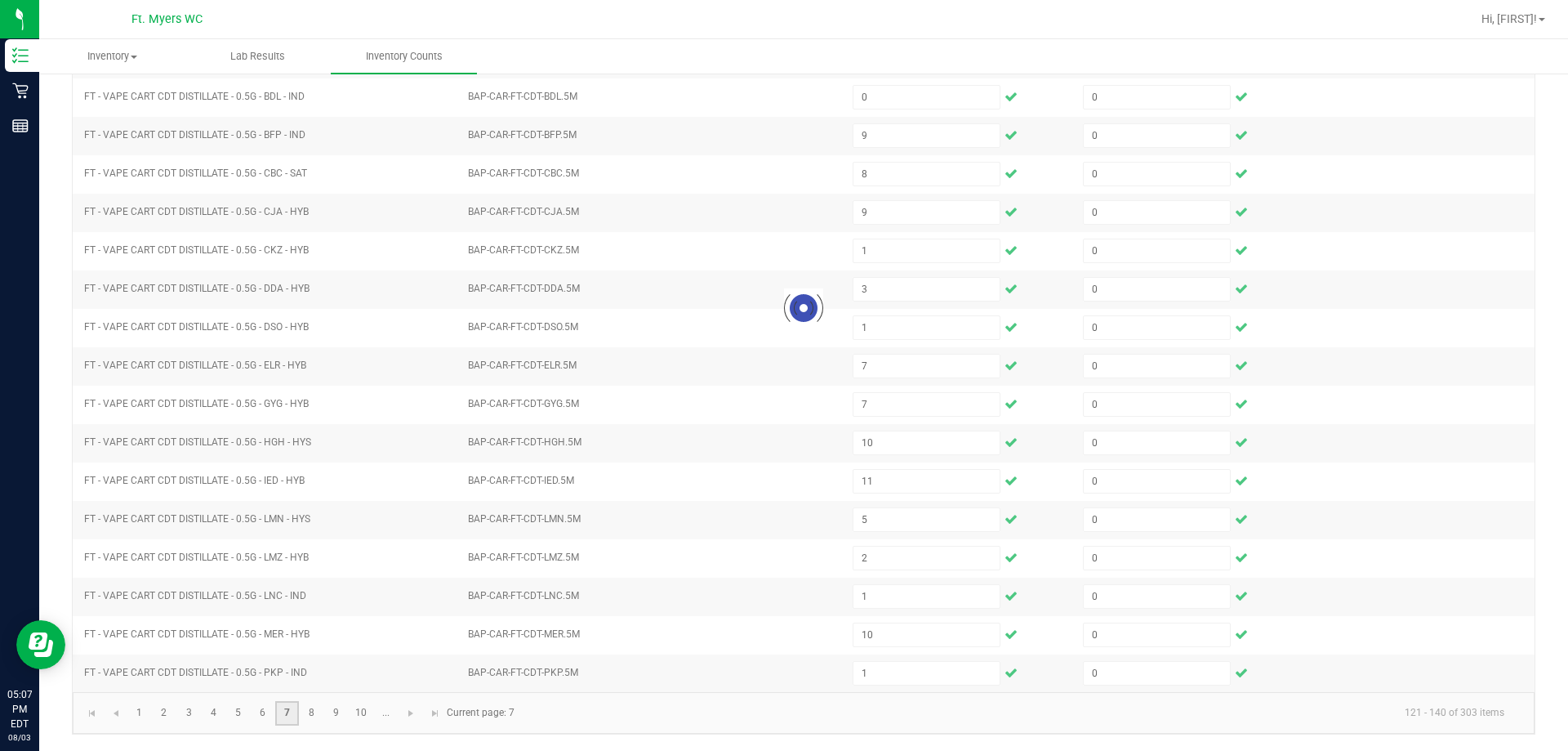 type 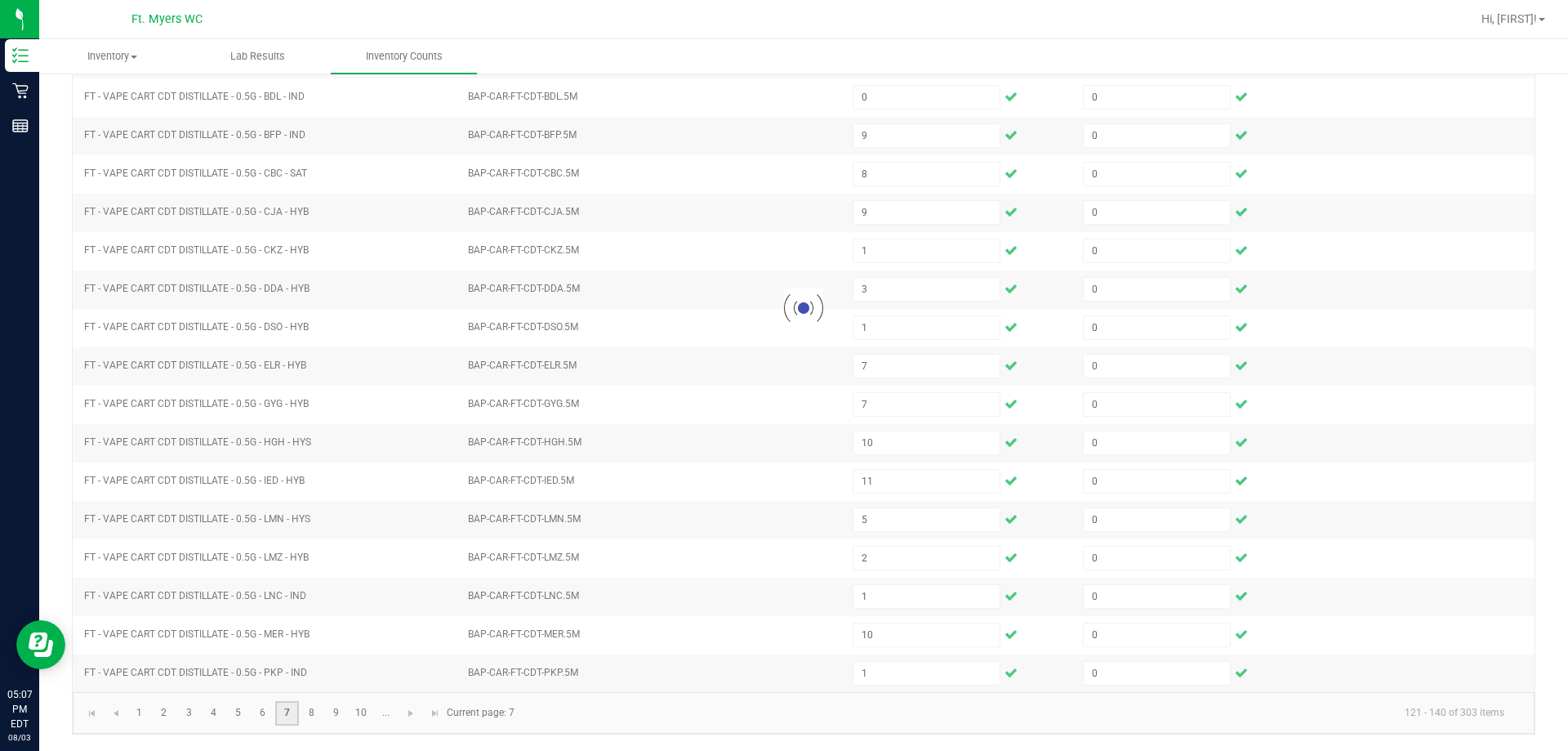 type 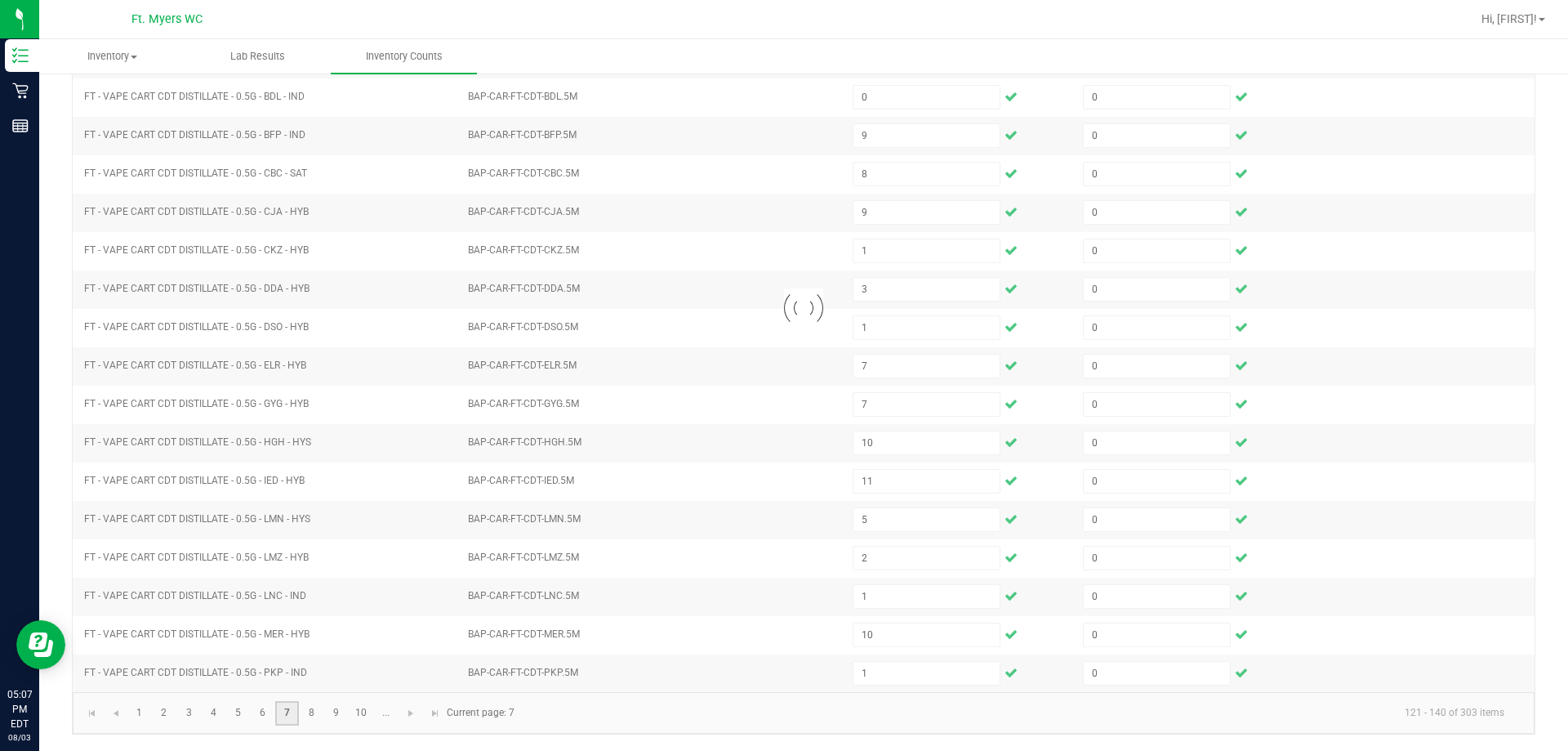 type 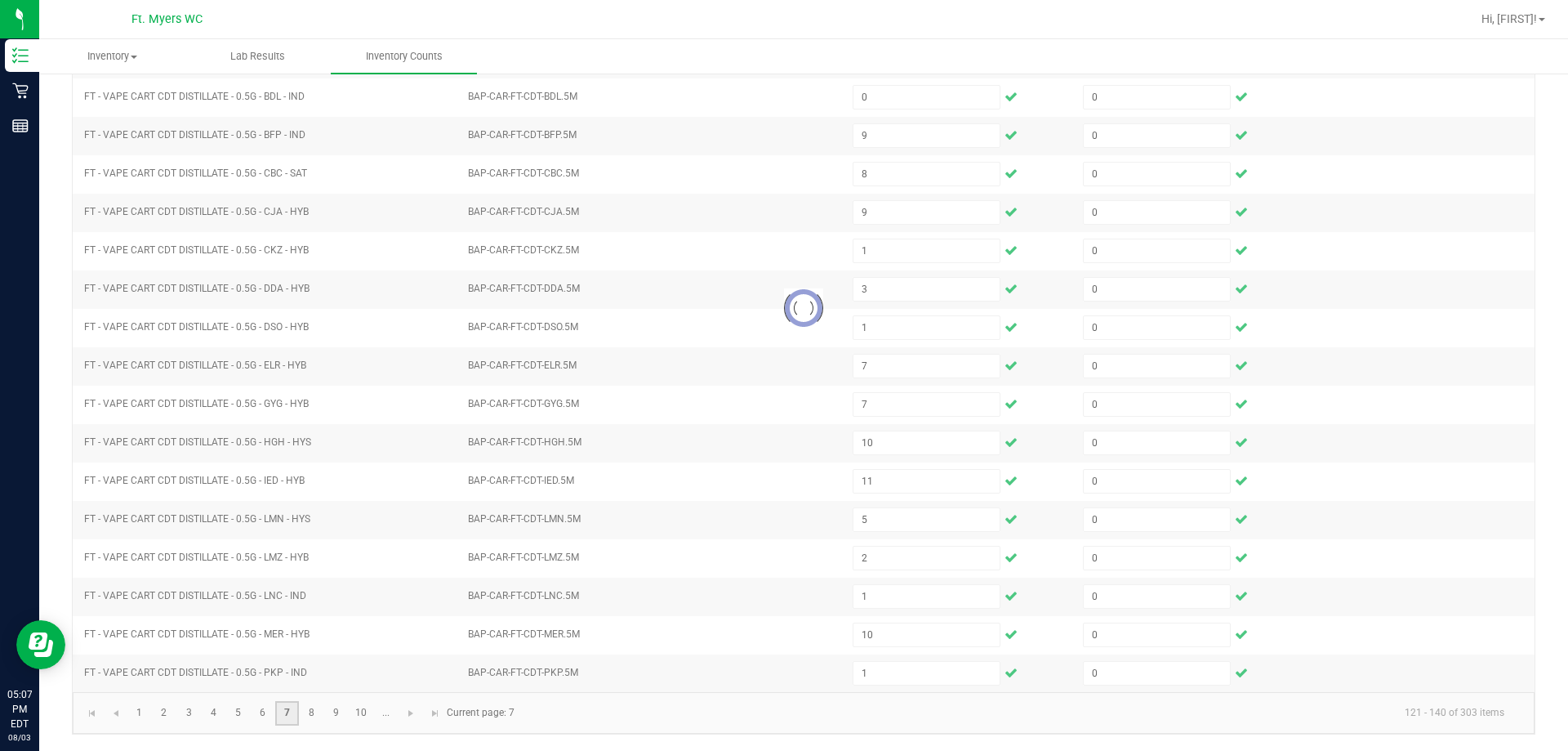 type 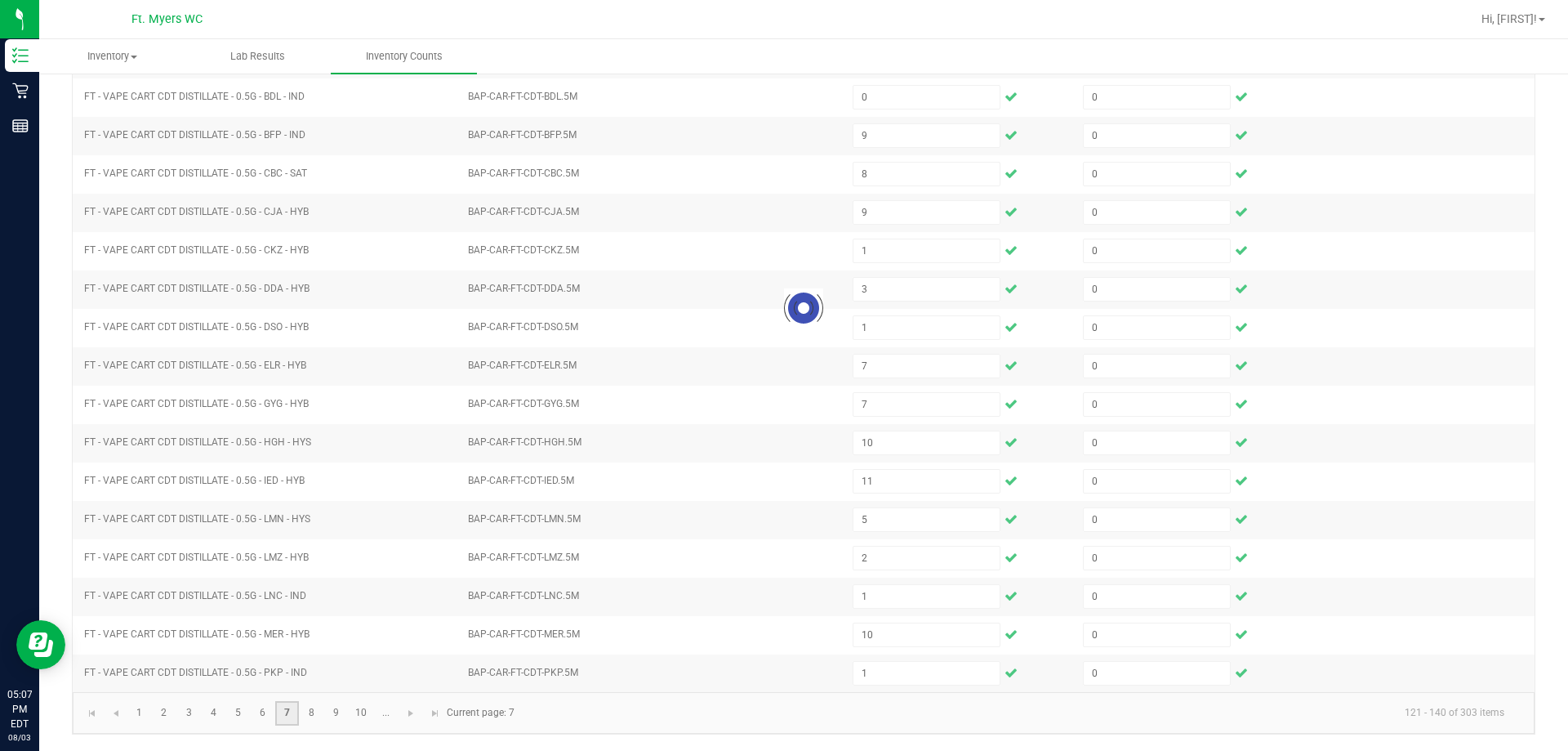 type 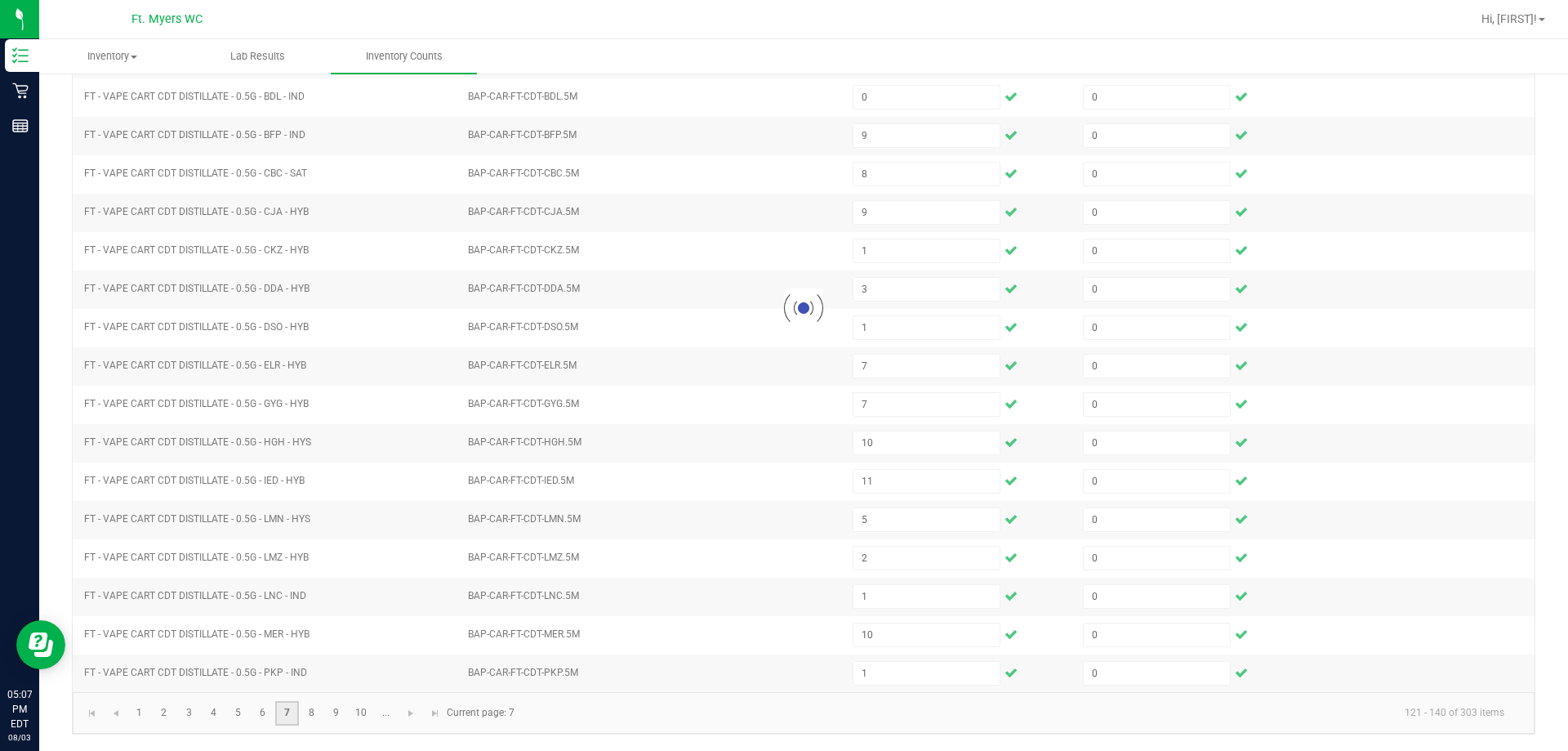 type 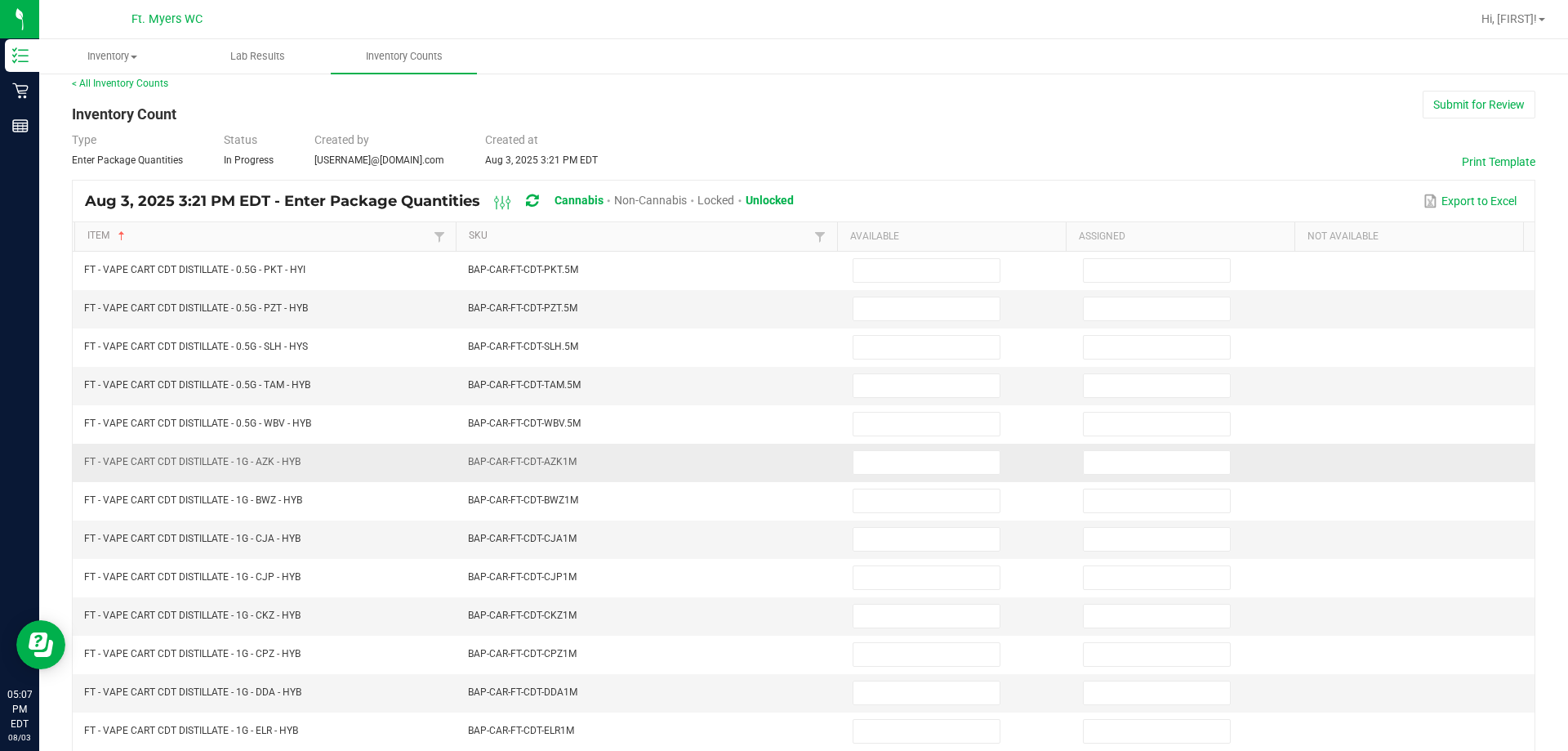 scroll, scrollTop: 0, scrollLeft: 0, axis: both 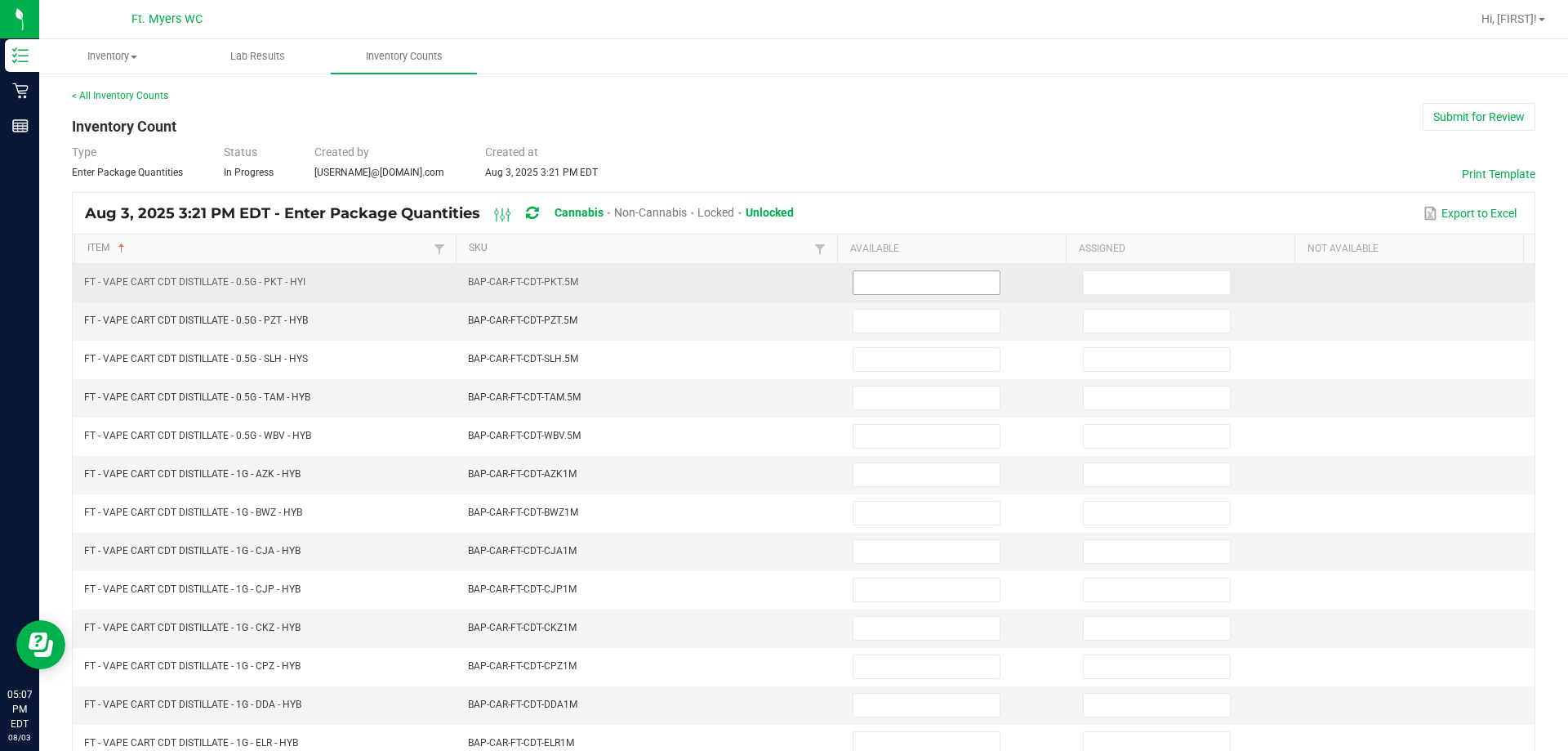 click at bounding box center (926, 283) 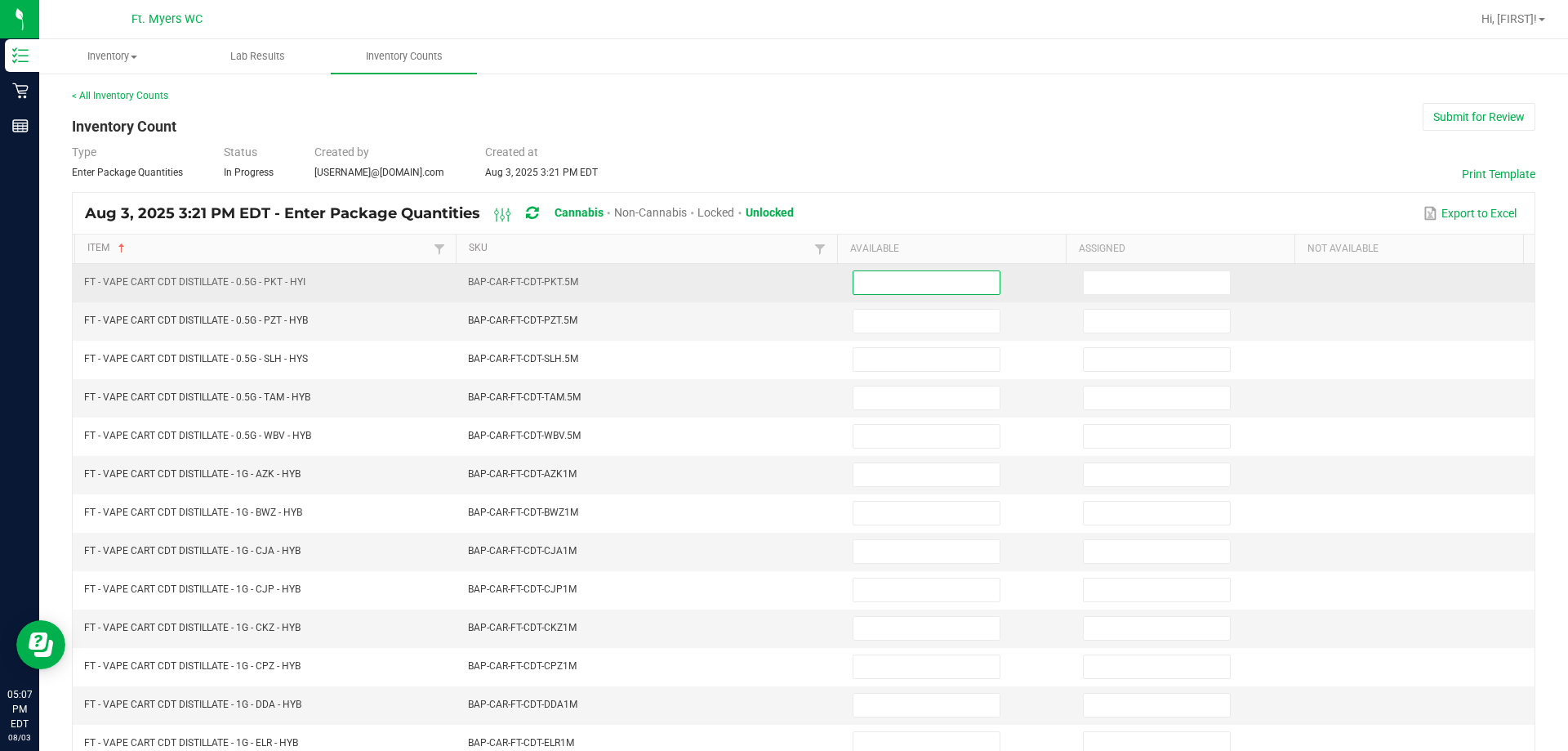 click at bounding box center (926, 283) 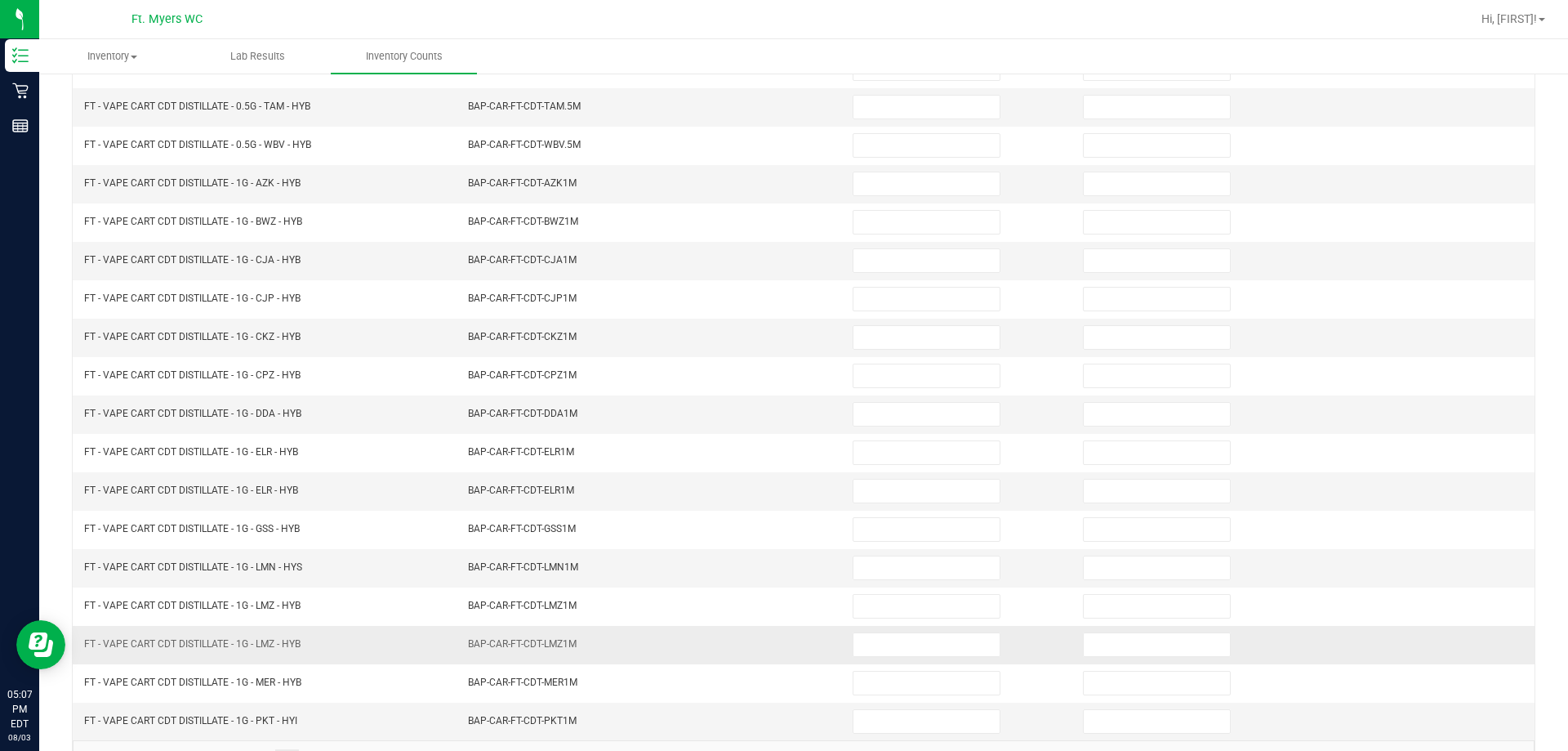 scroll, scrollTop: 339, scrollLeft: 0, axis: vertical 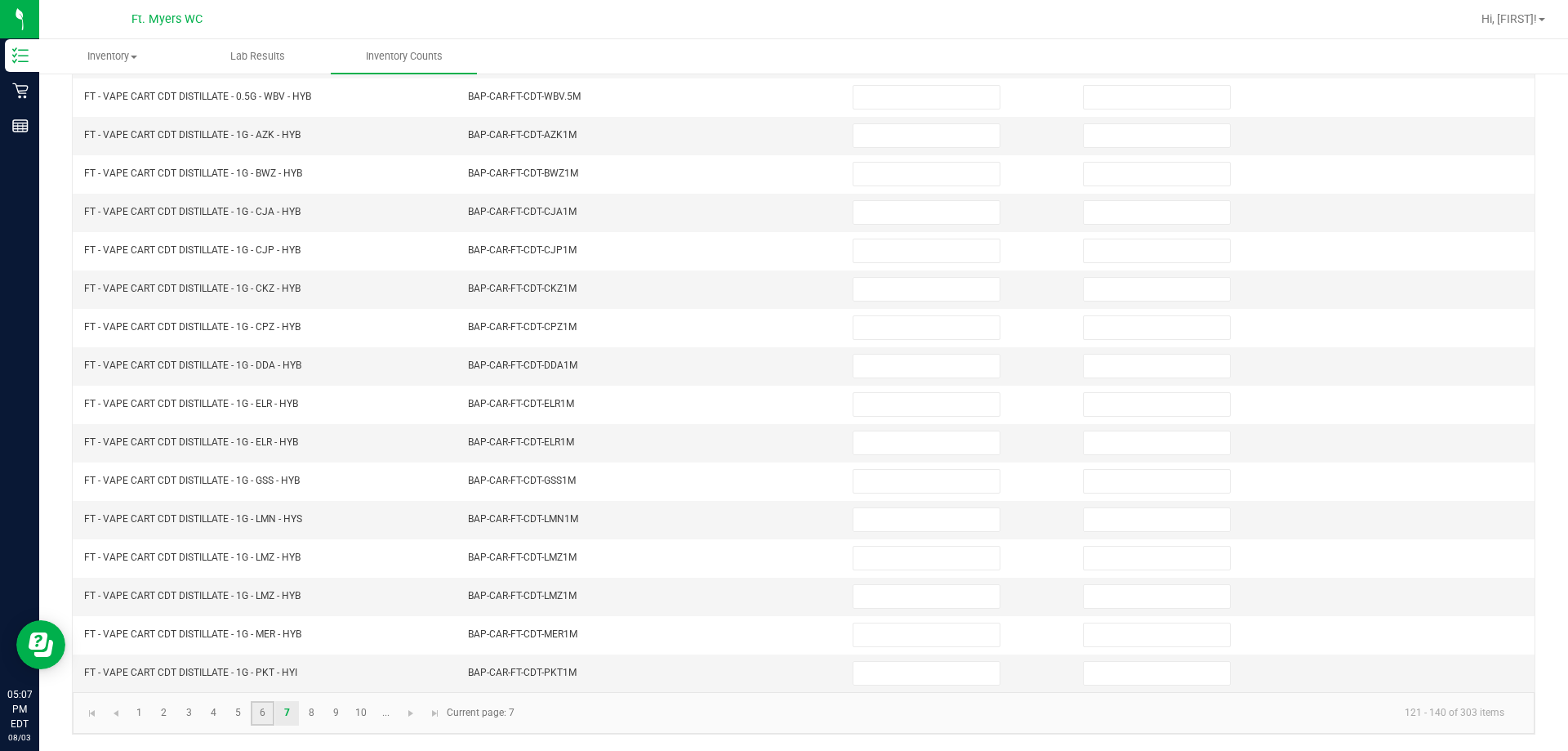 click on "6" 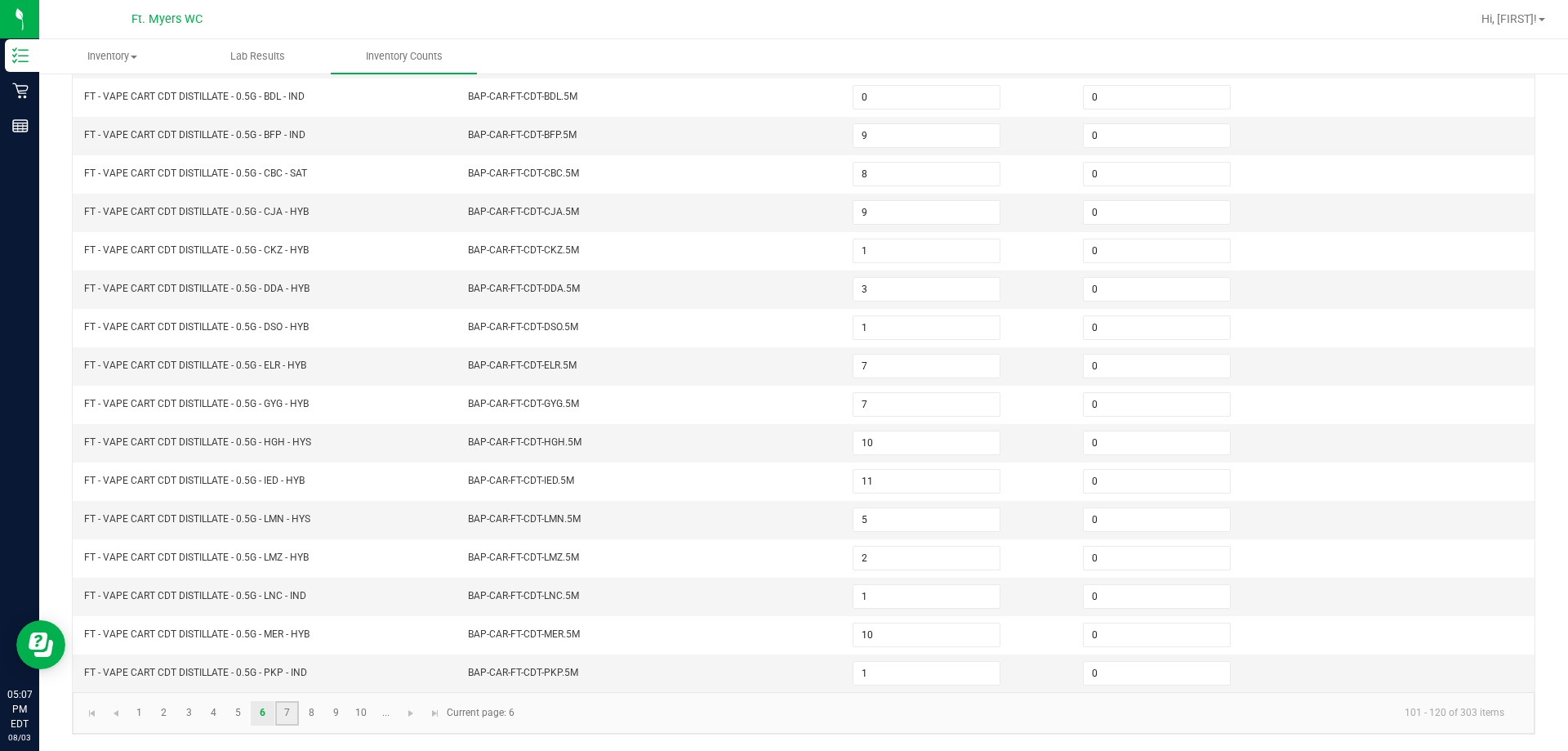 click on "7" 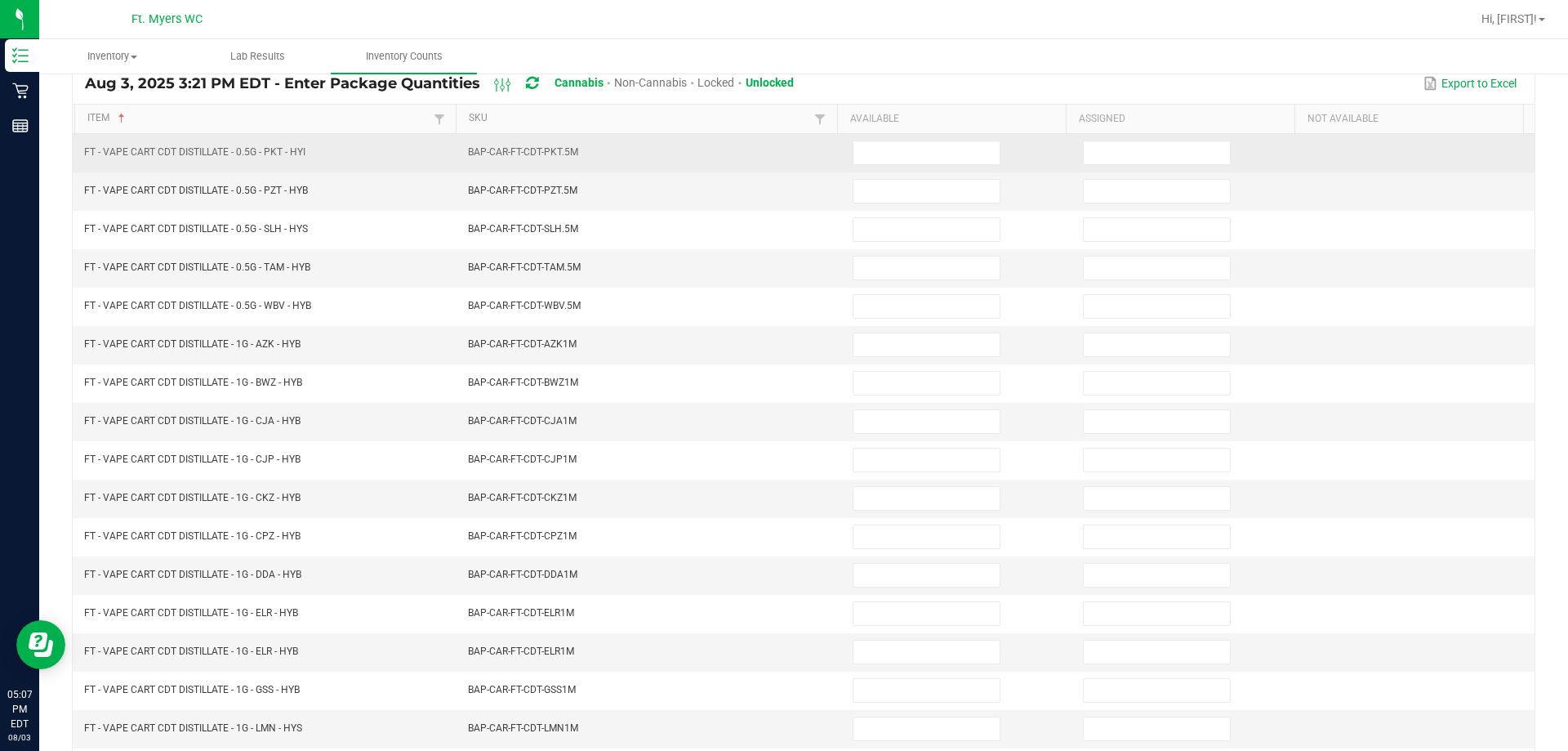 scroll, scrollTop: 94, scrollLeft: 0, axis: vertical 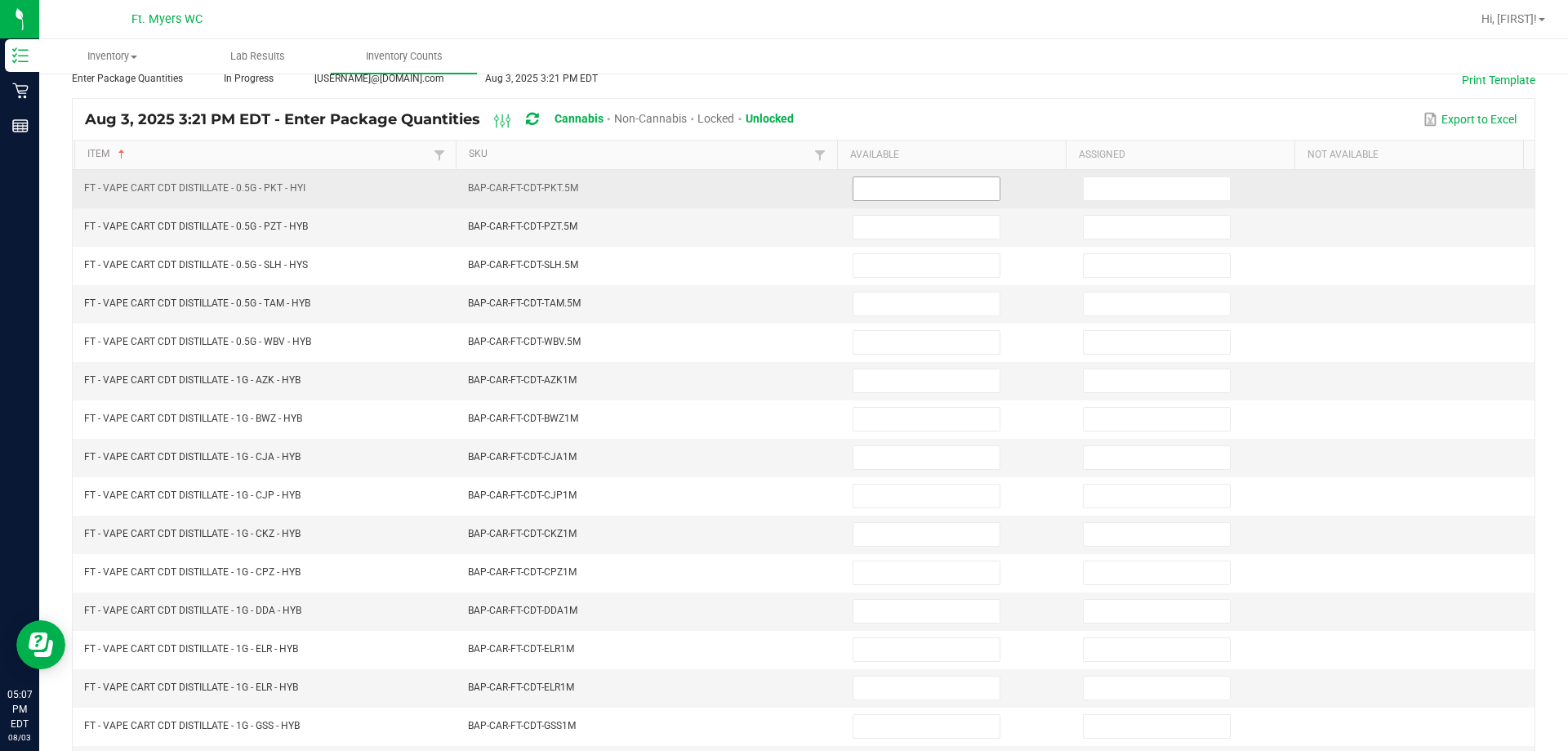 click at bounding box center [926, 189] 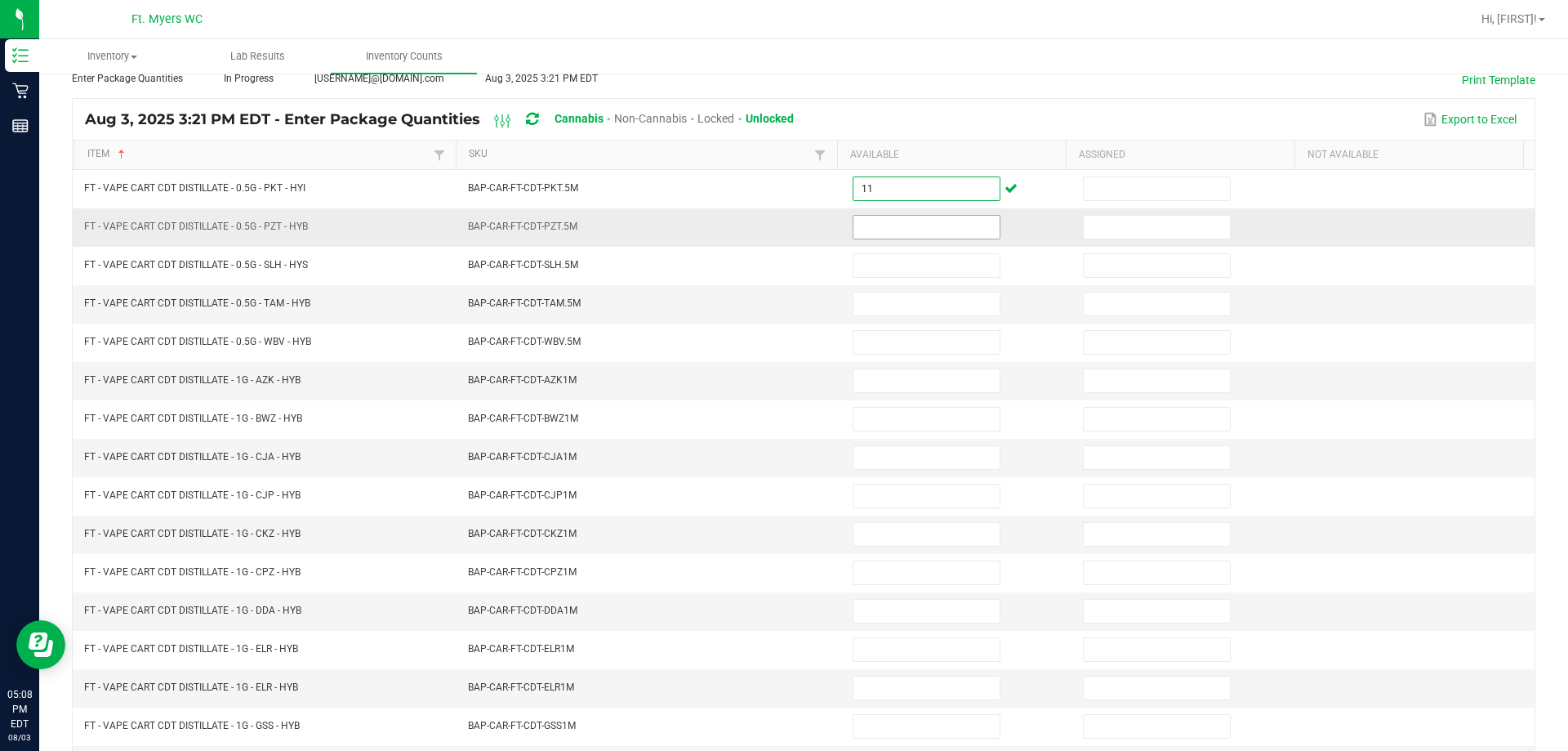 click at bounding box center [926, 227] 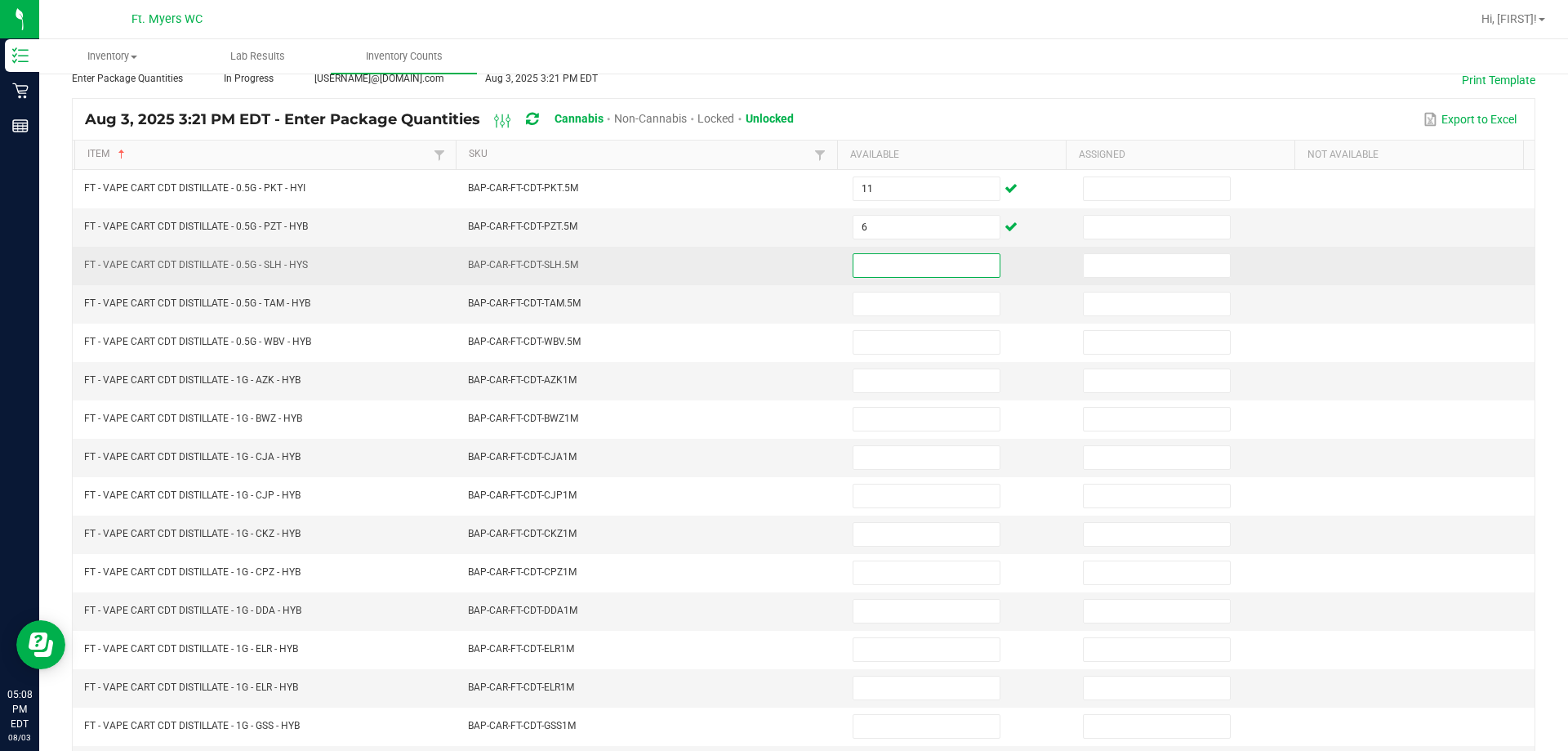 click at bounding box center [926, 266] 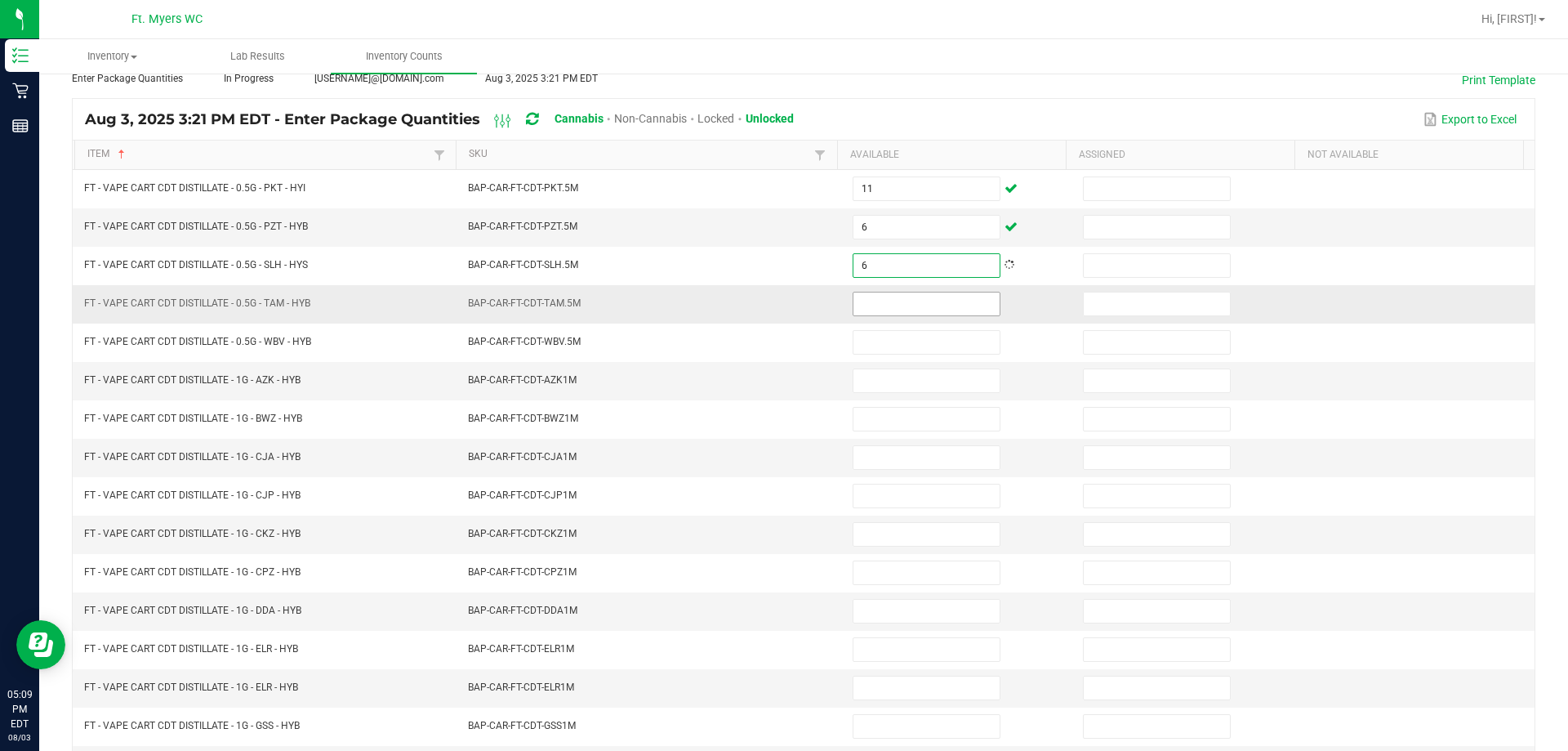 click at bounding box center (926, 304) 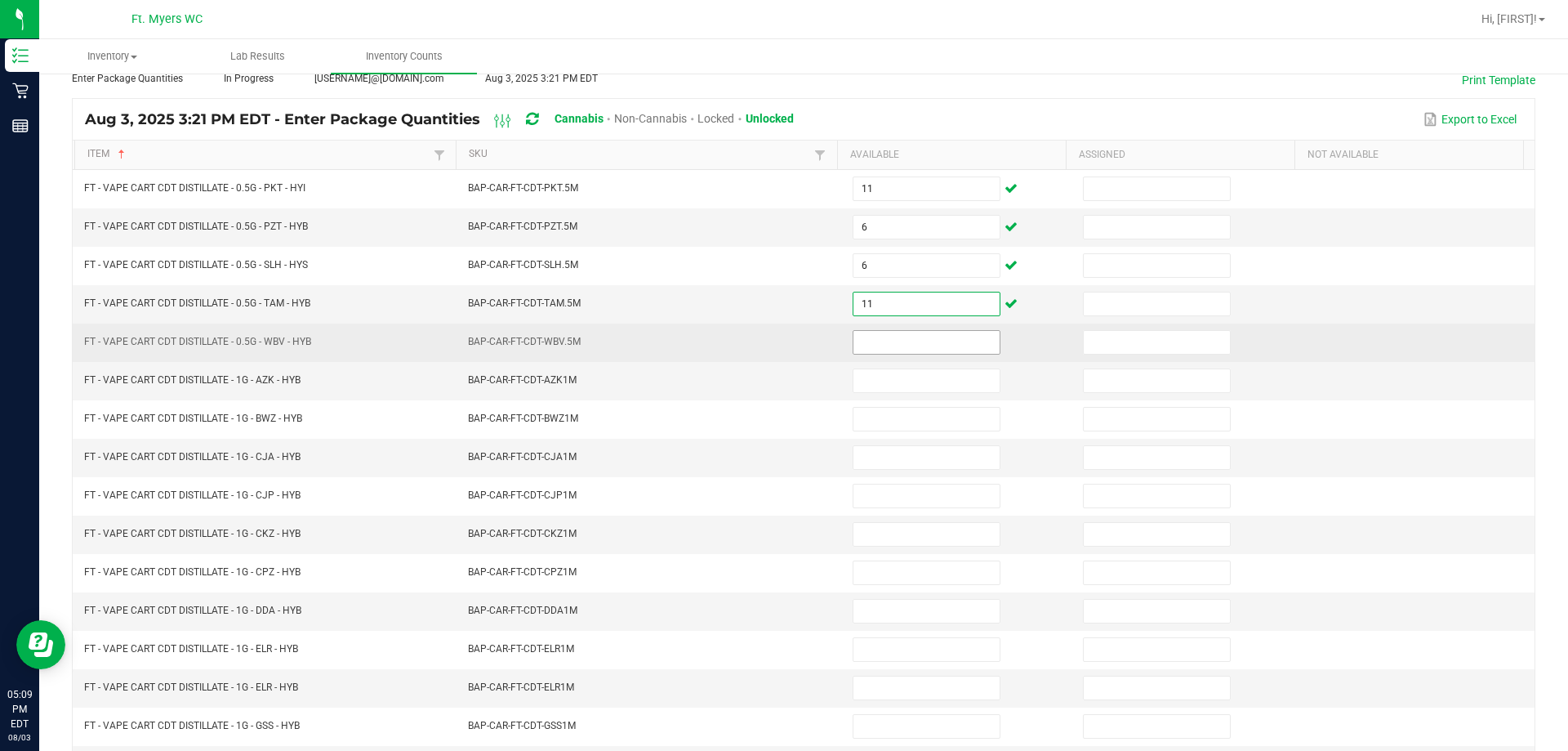 click at bounding box center [926, 342] 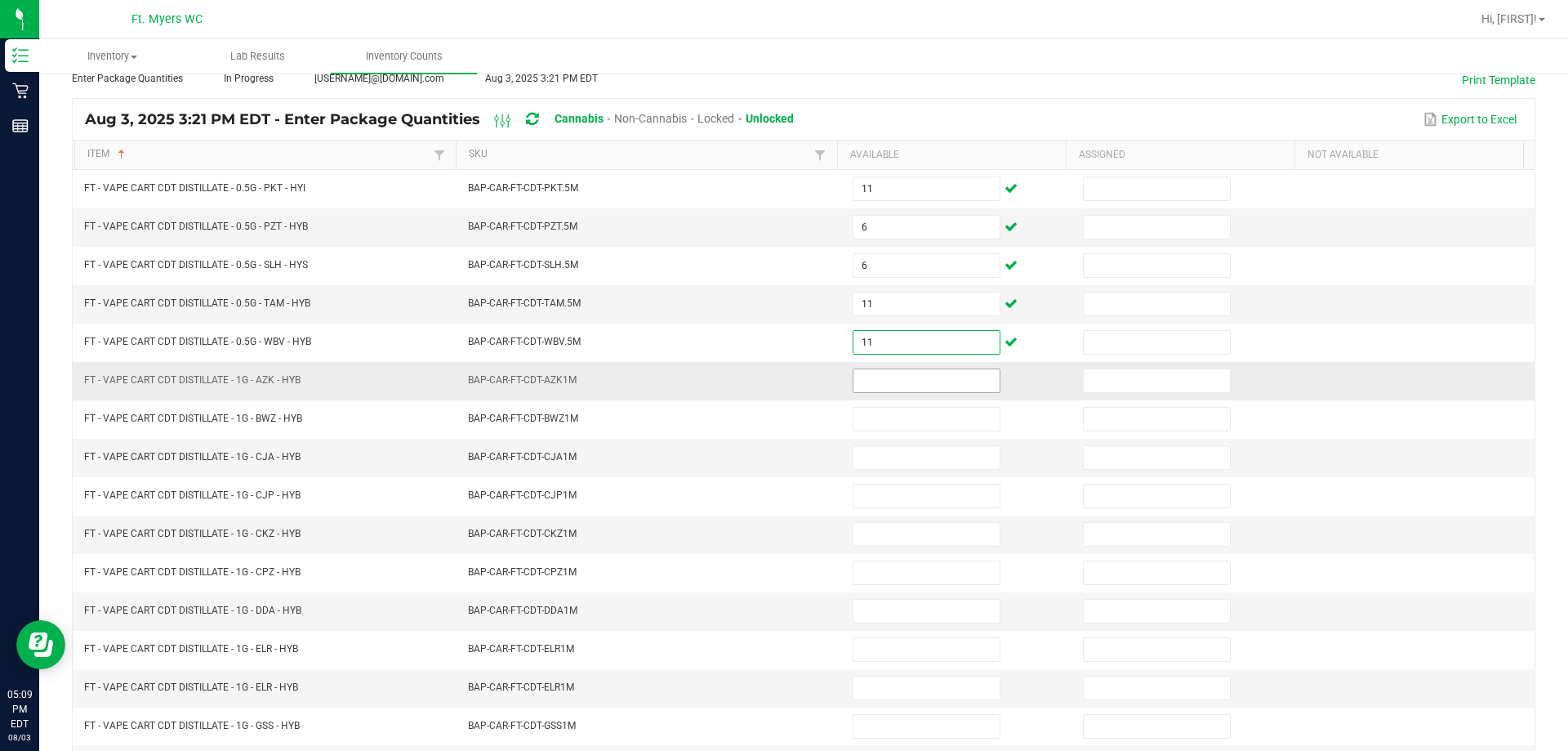 click at bounding box center (926, 381) 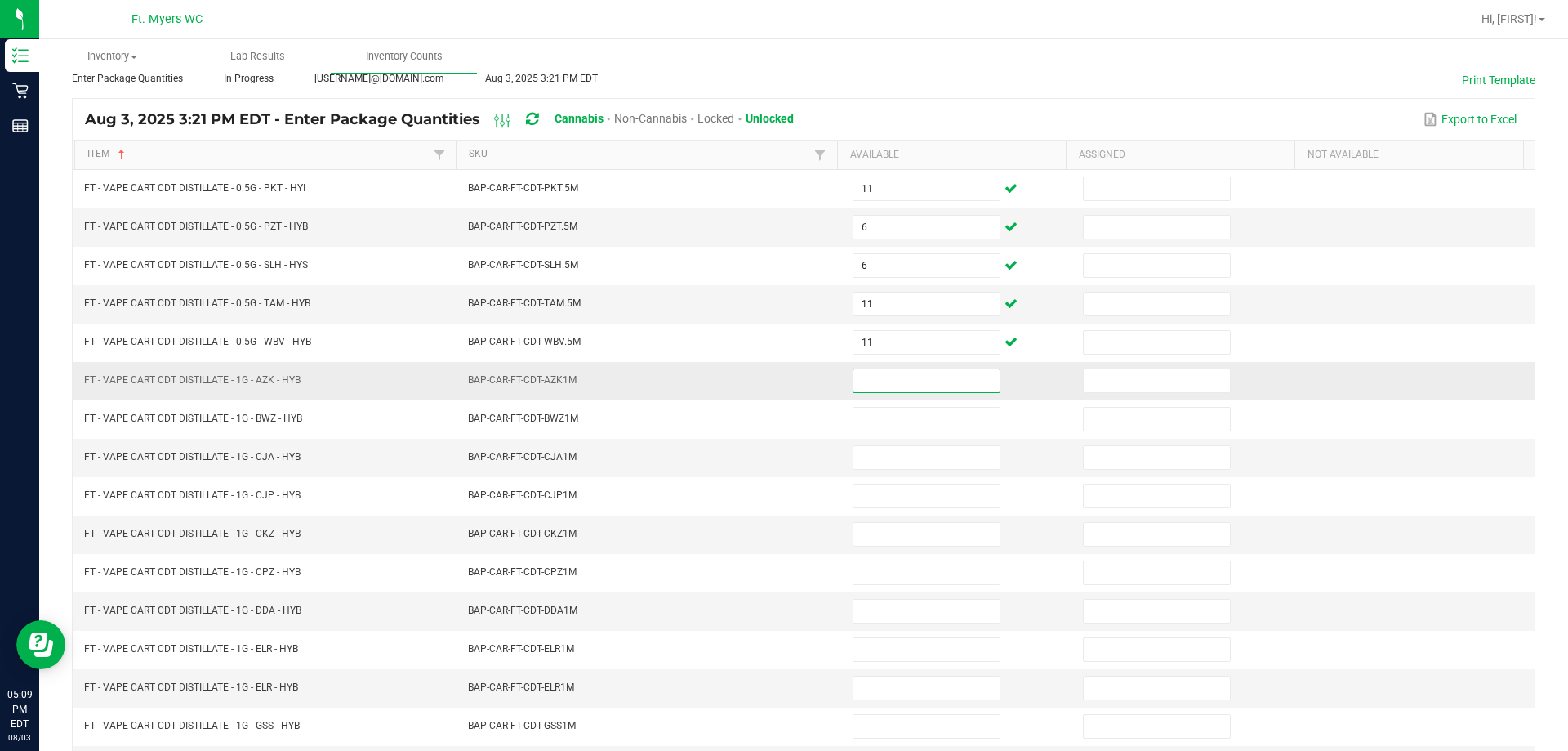 click at bounding box center (926, 381) 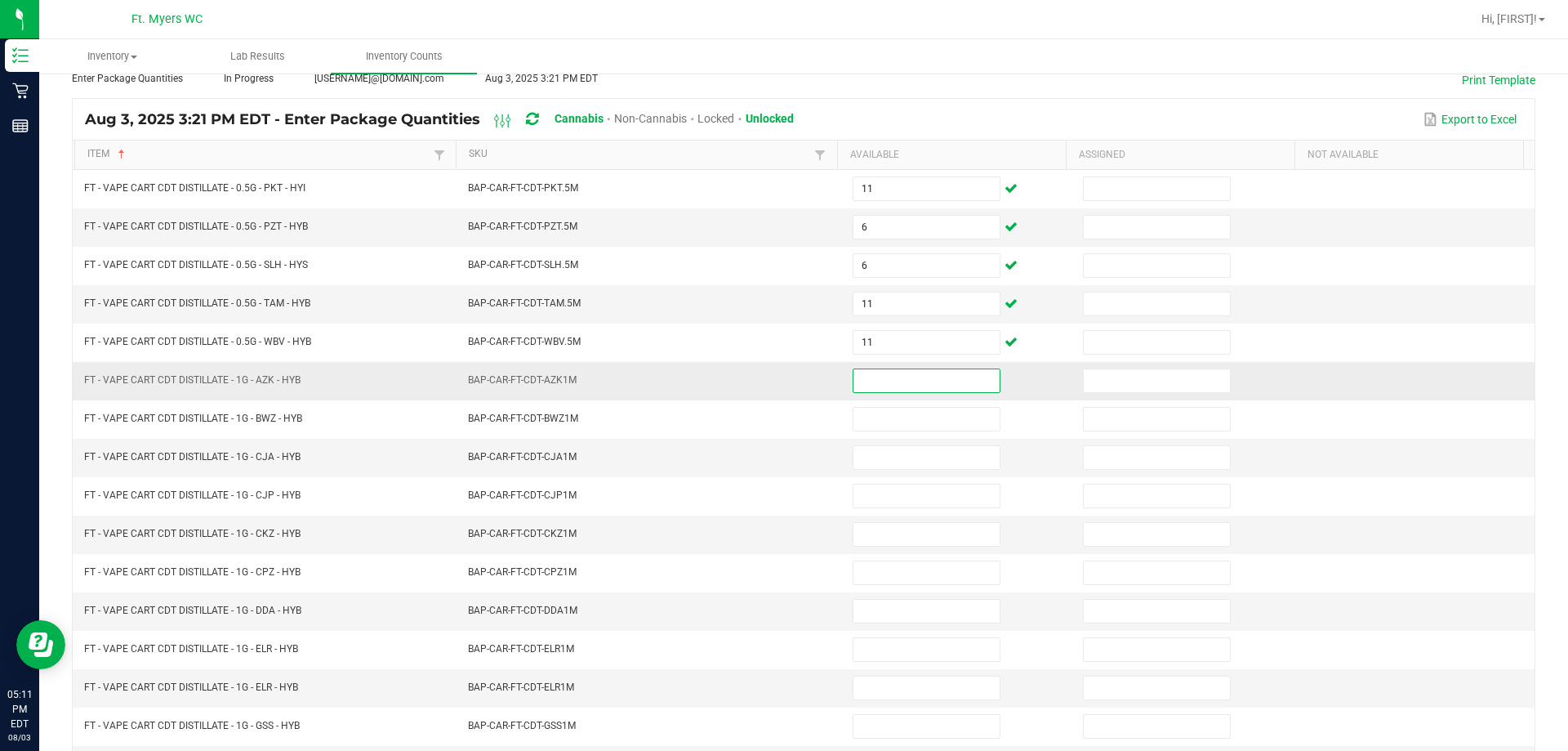 click at bounding box center (926, 381) 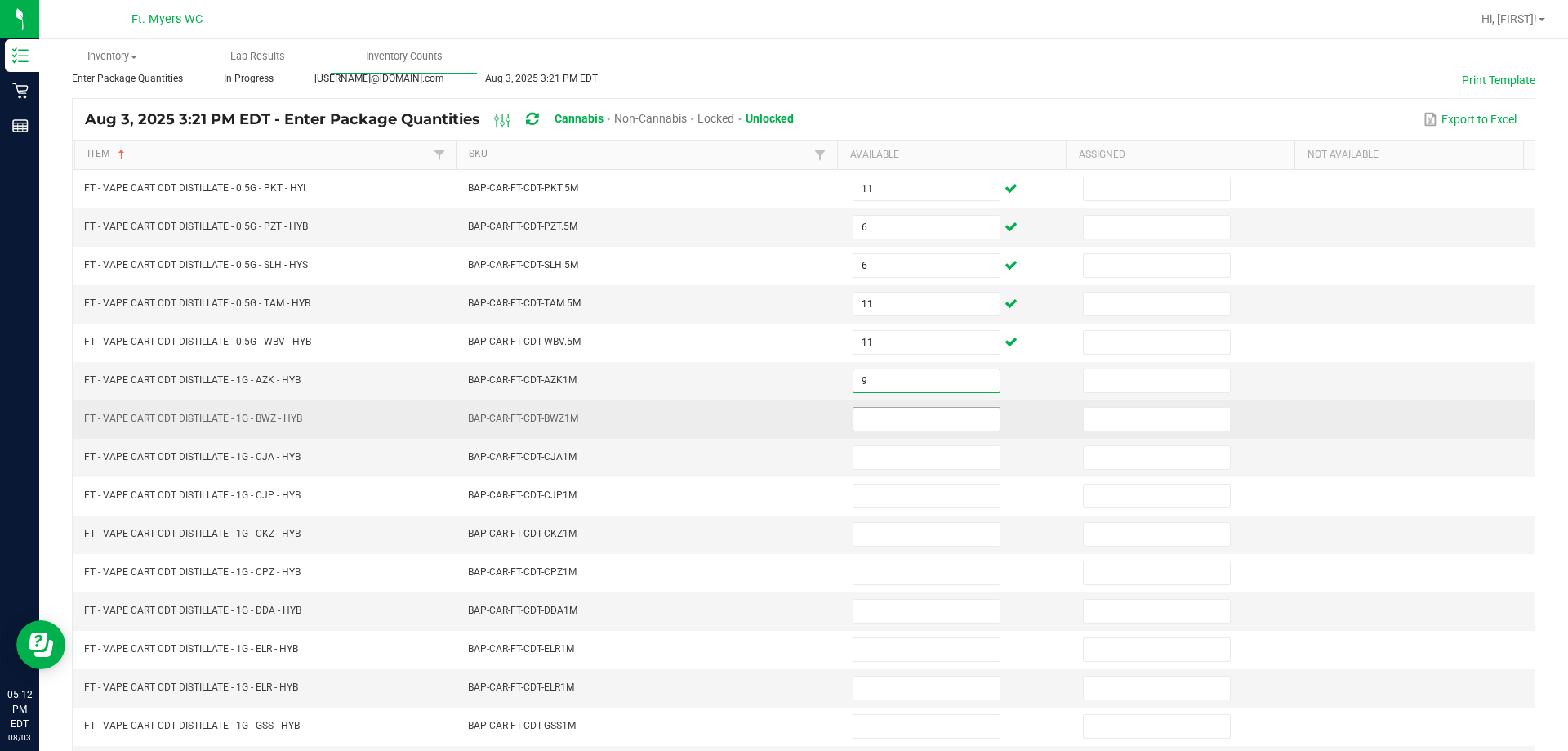 click at bounding box center [926, 419] 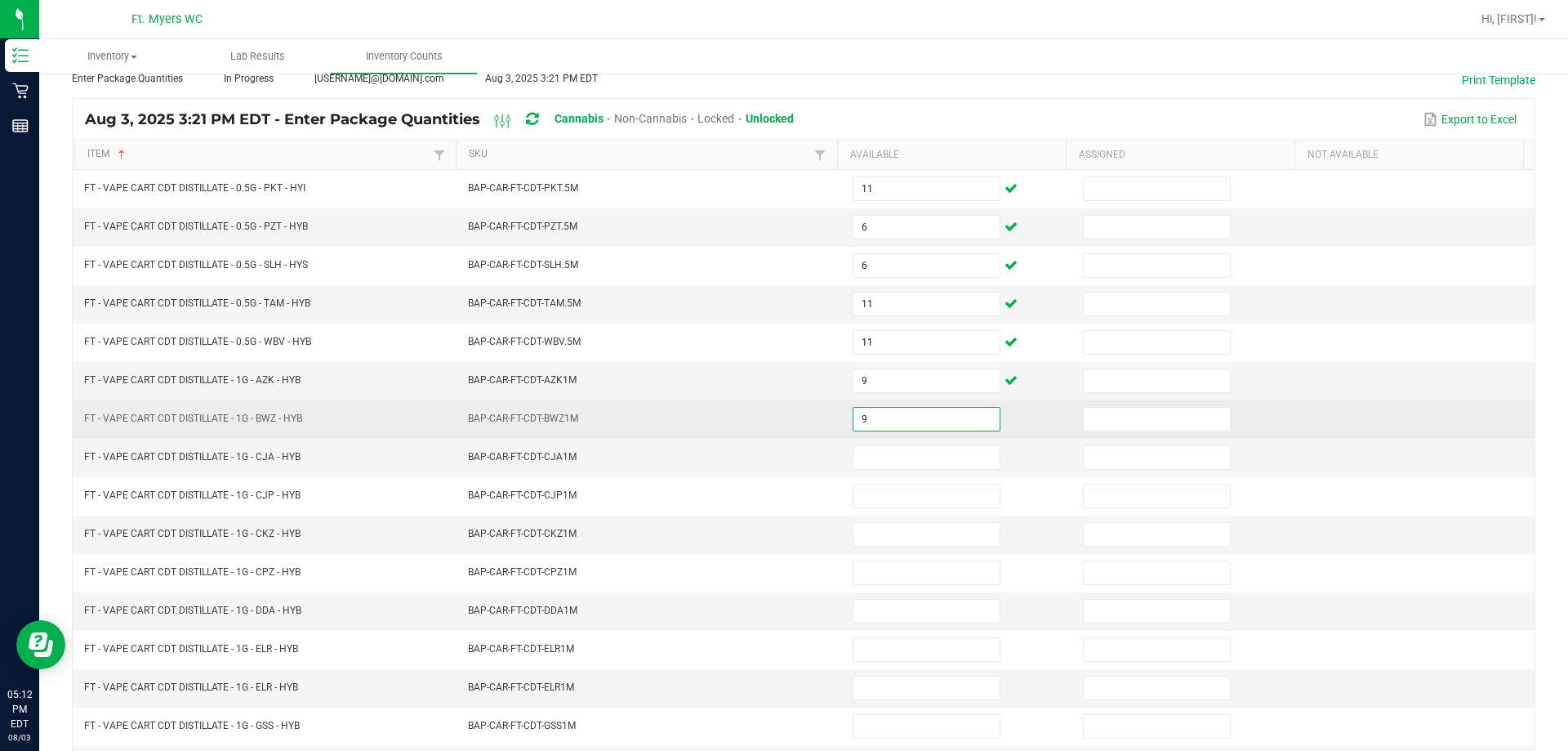 click on "9" at bounding box center [958, 419] 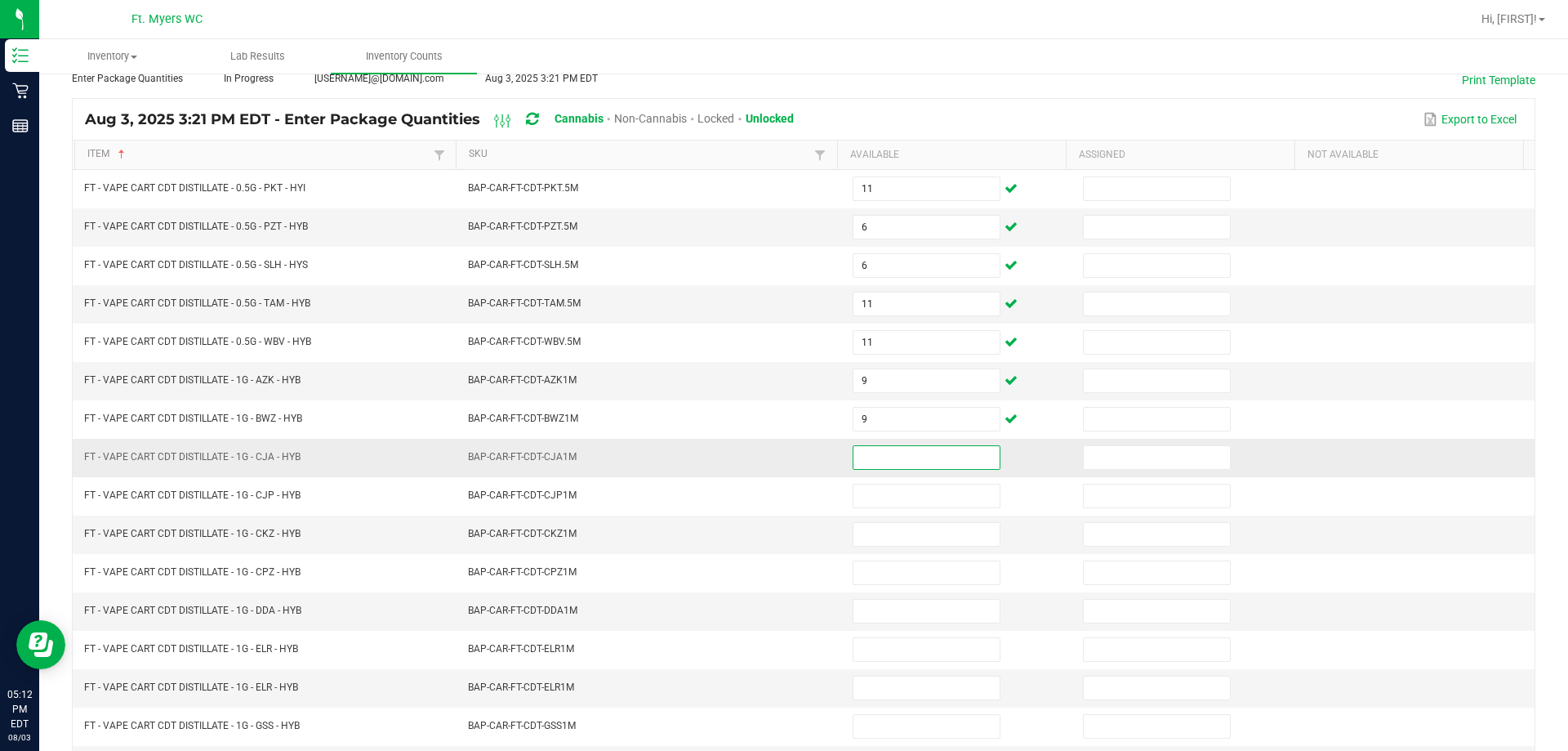 click at bounding box center (926, 458) 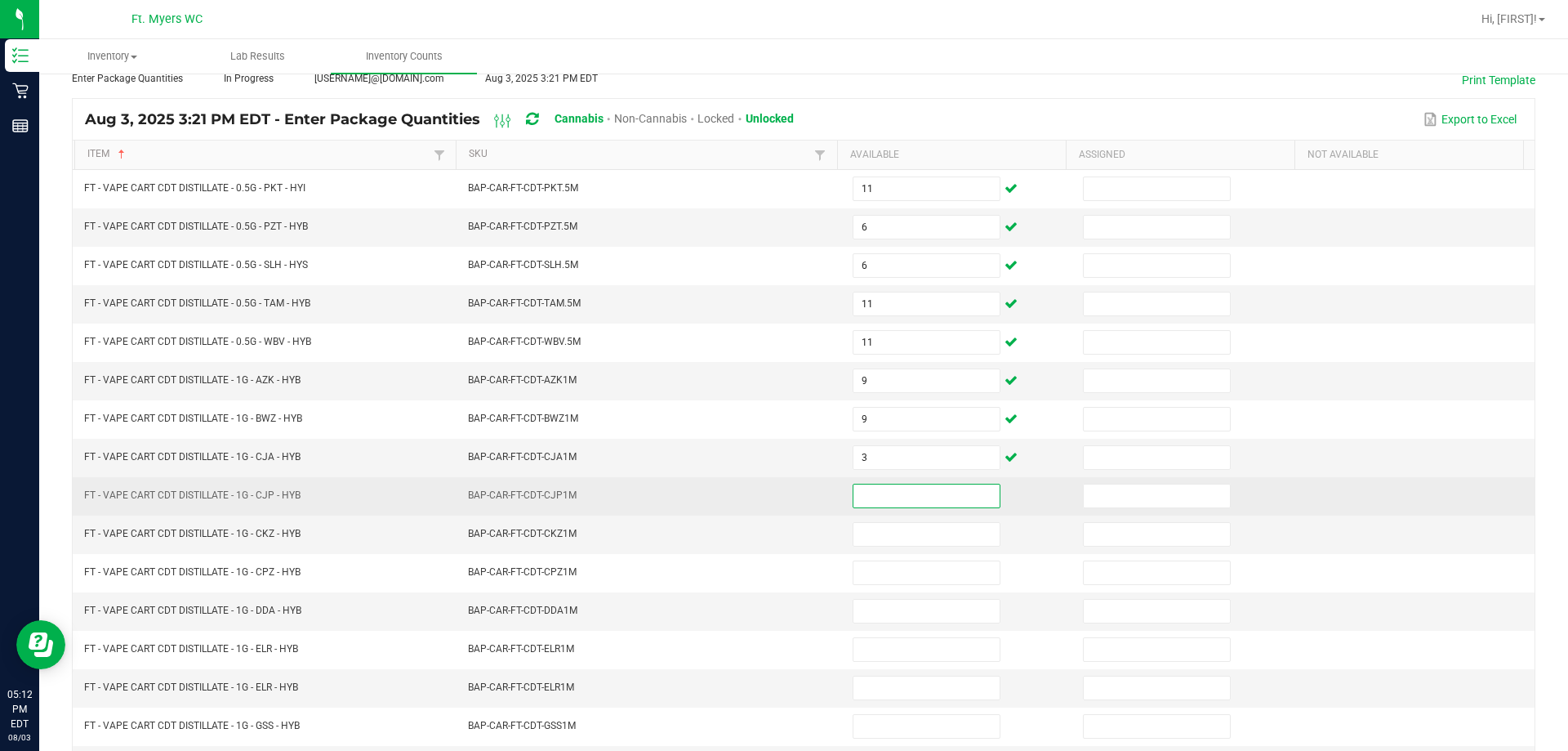 click at bounding box center [926, 496] 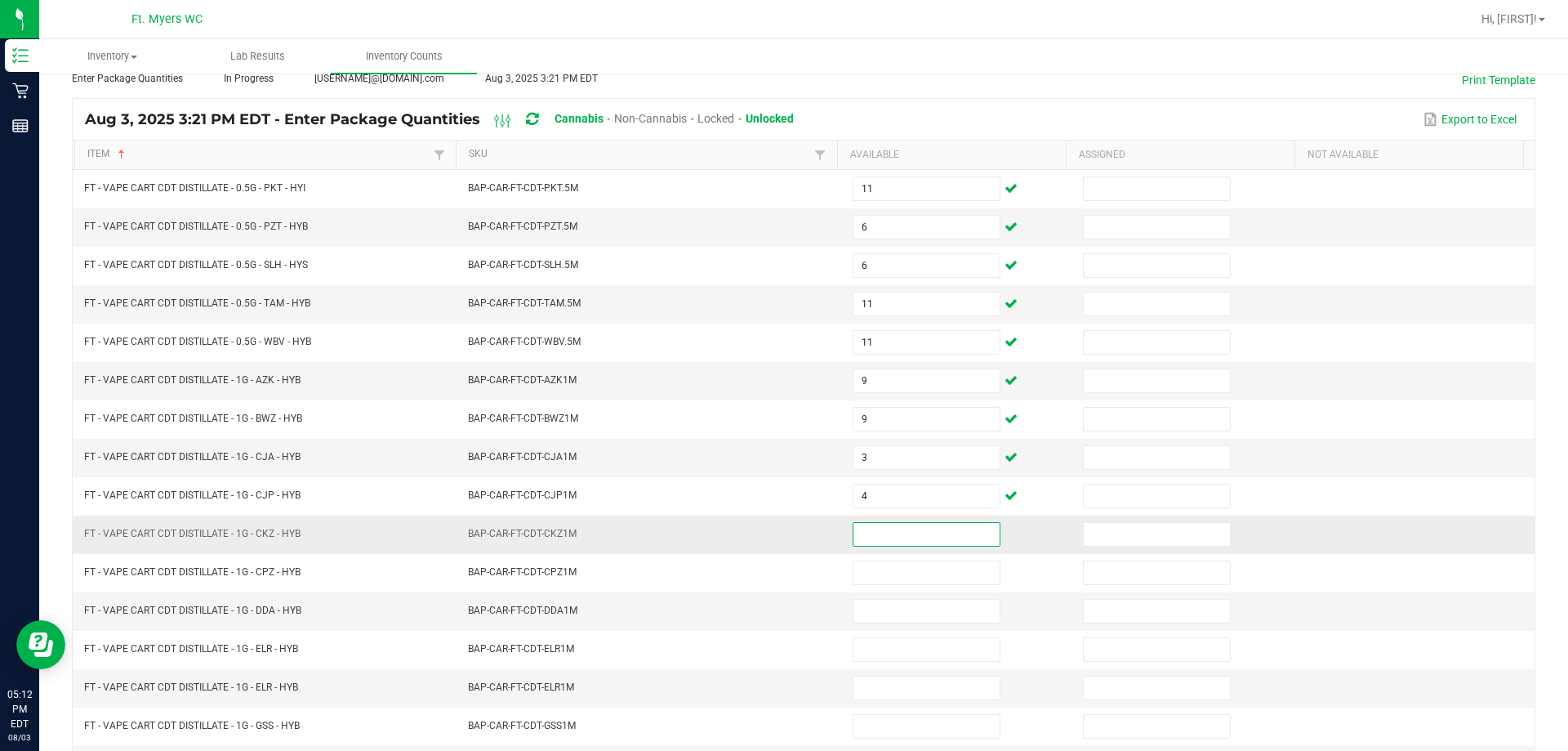 click at bounding box center [926, 534] 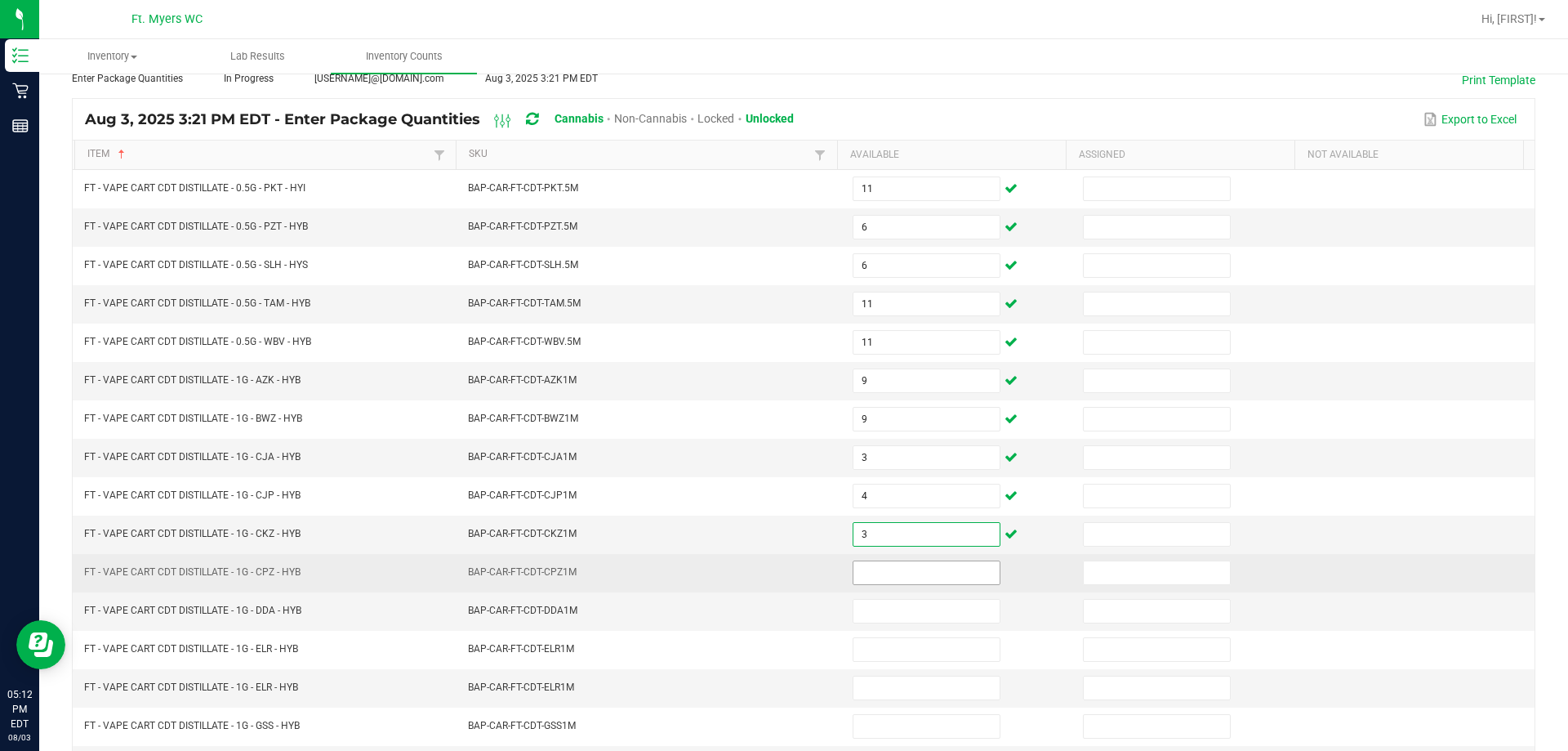 click at bounding box center [926, 573] 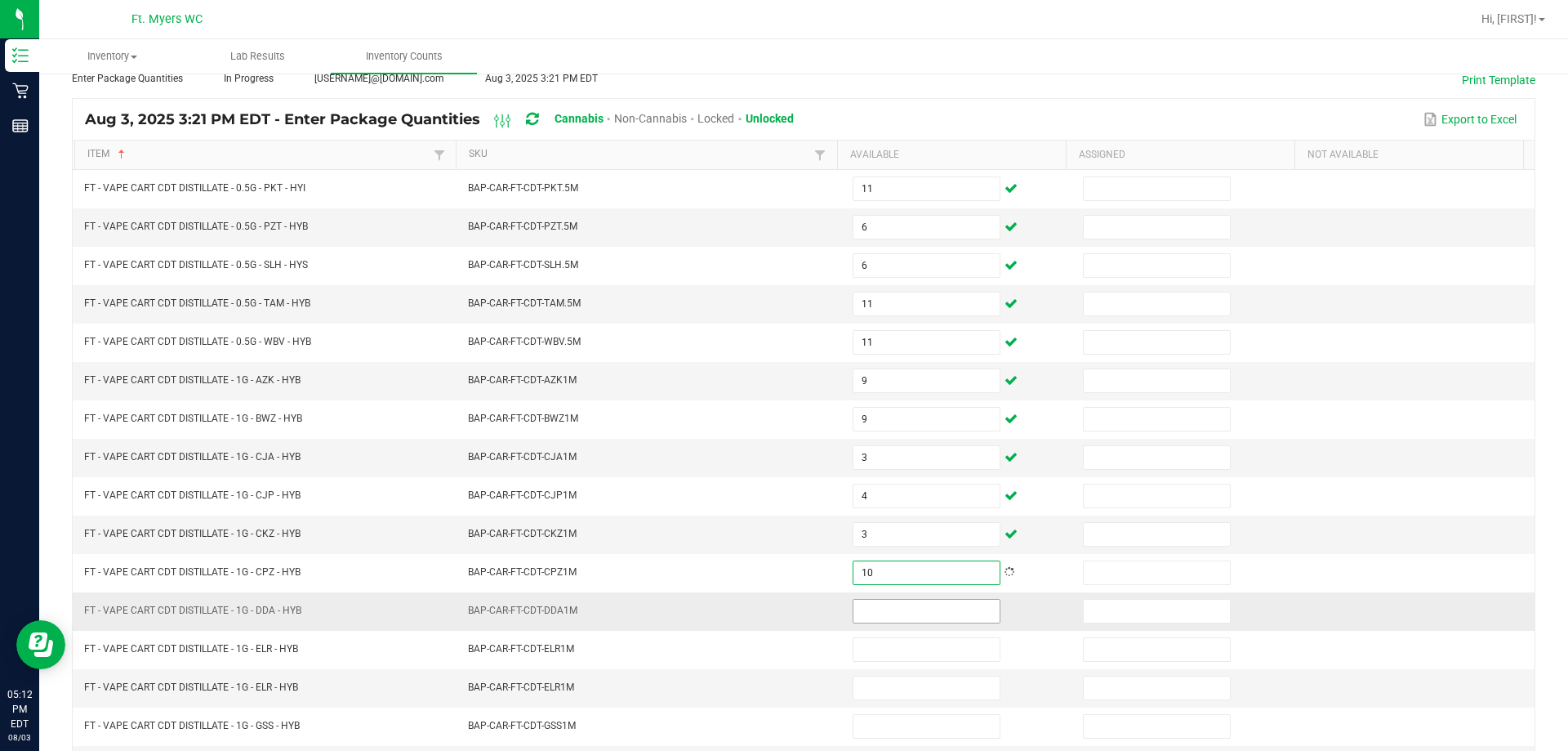 click at bounding box center (926, 611) 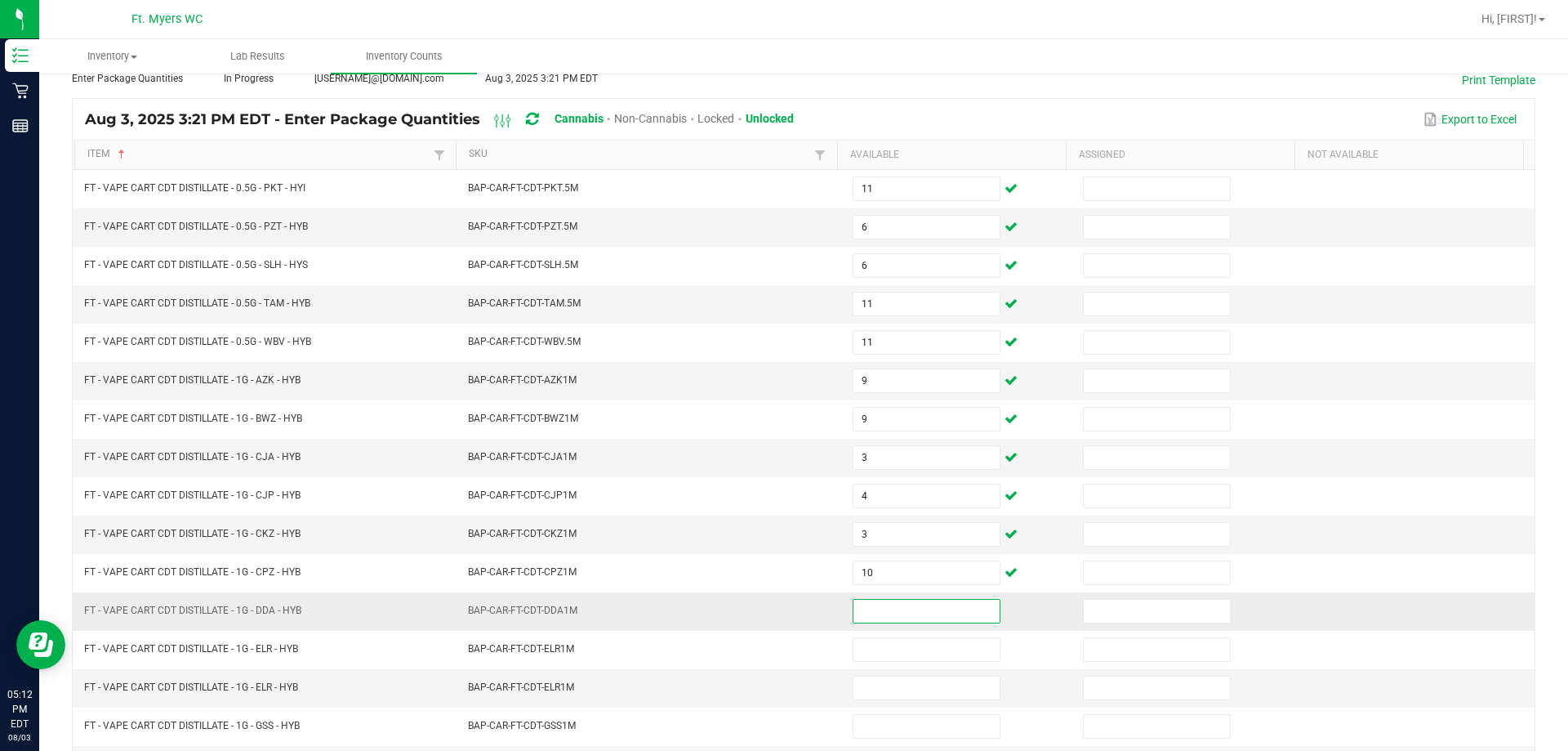 click at bounding box center (926, 611) 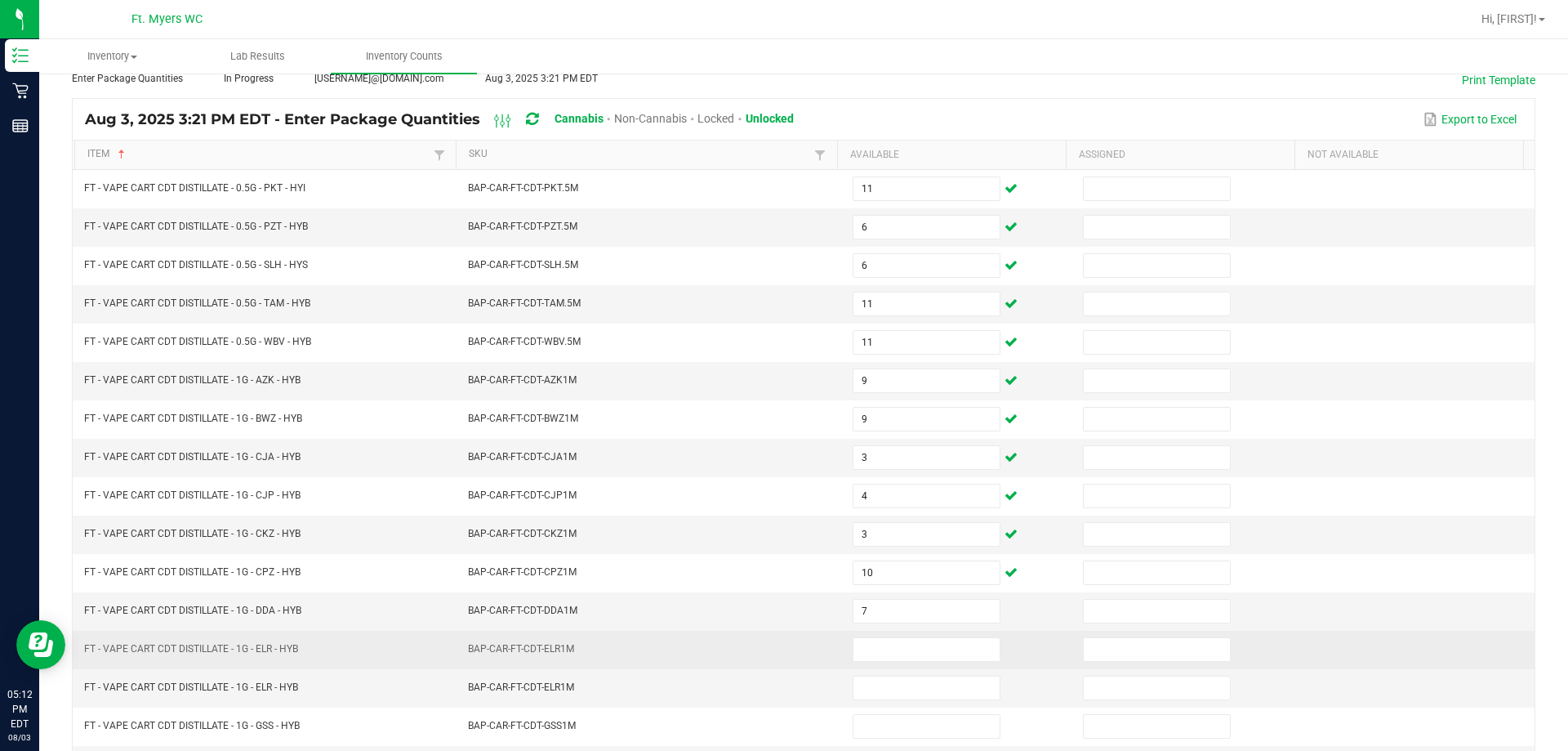 click at bounding box center (958, 650) 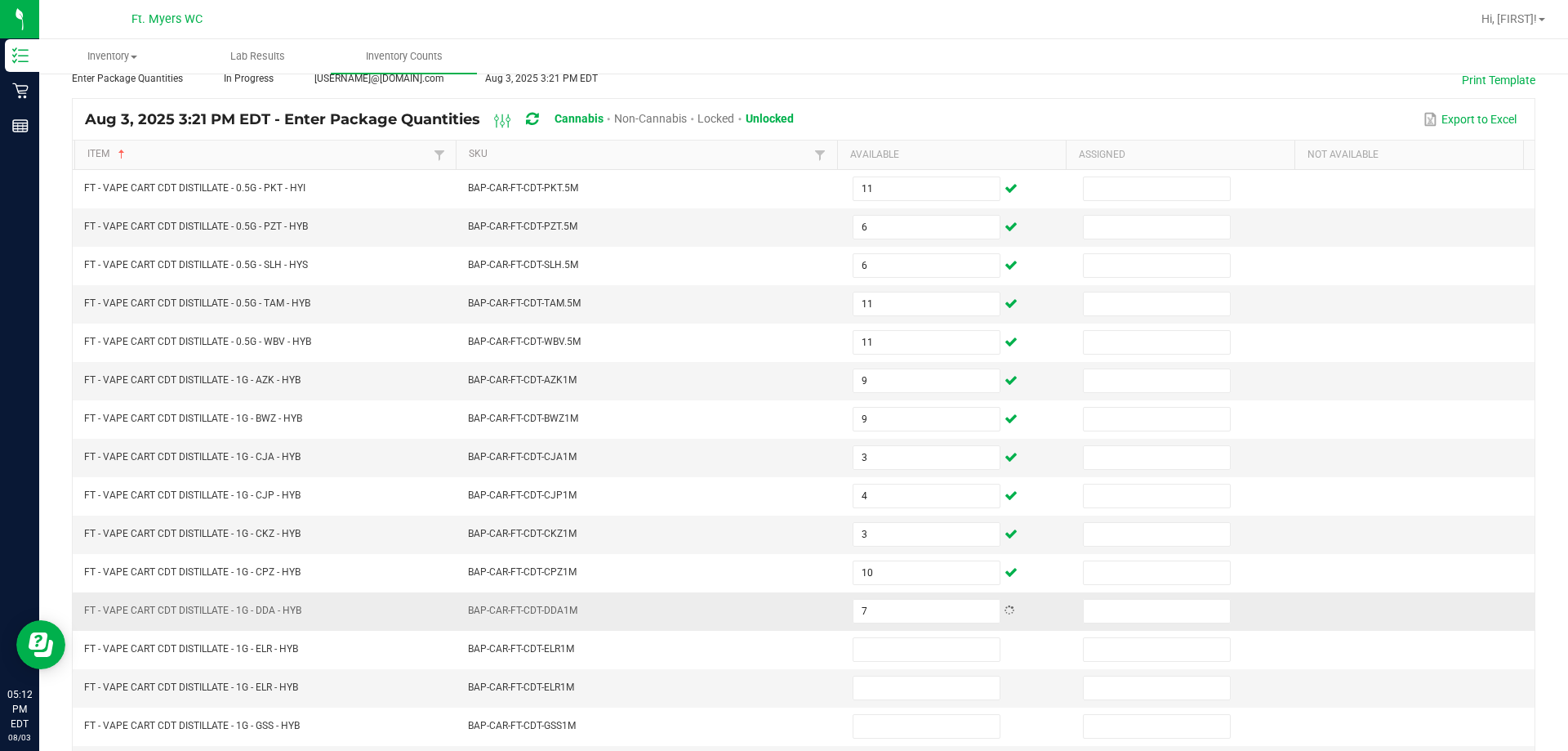 click on "7" at bounding box center [958, 611] 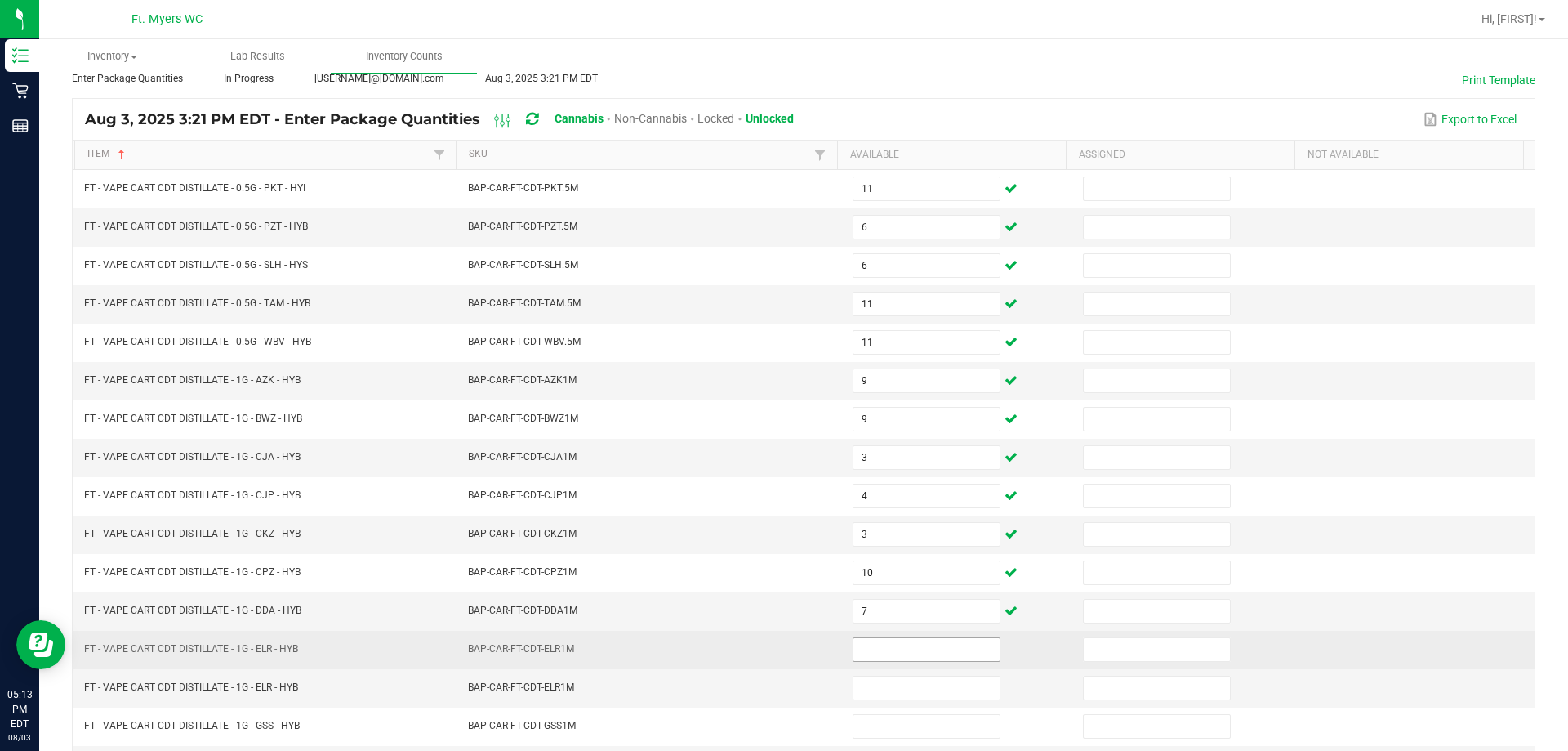 click at bounding box center (926, 650) 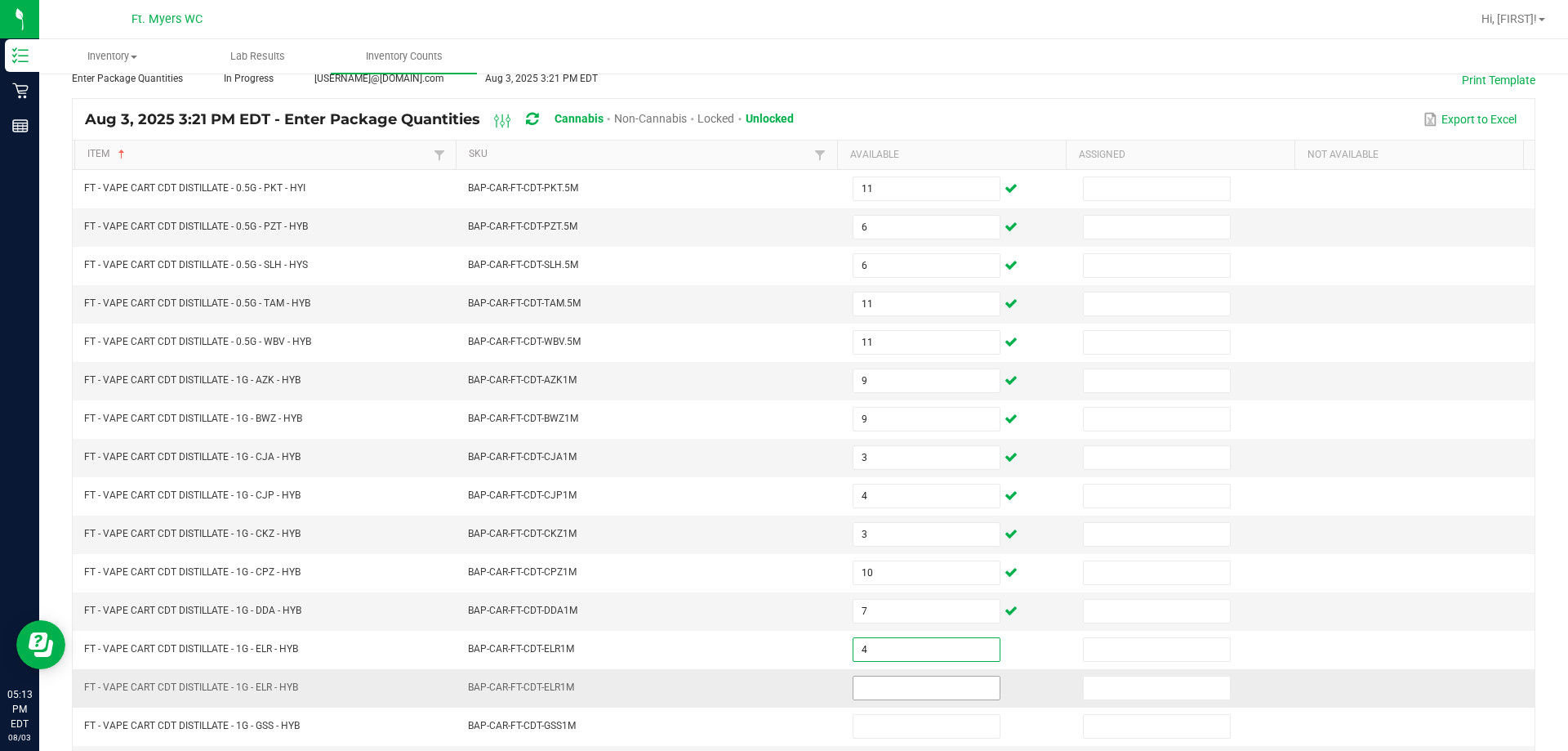 click at bounding box center [926, 688] 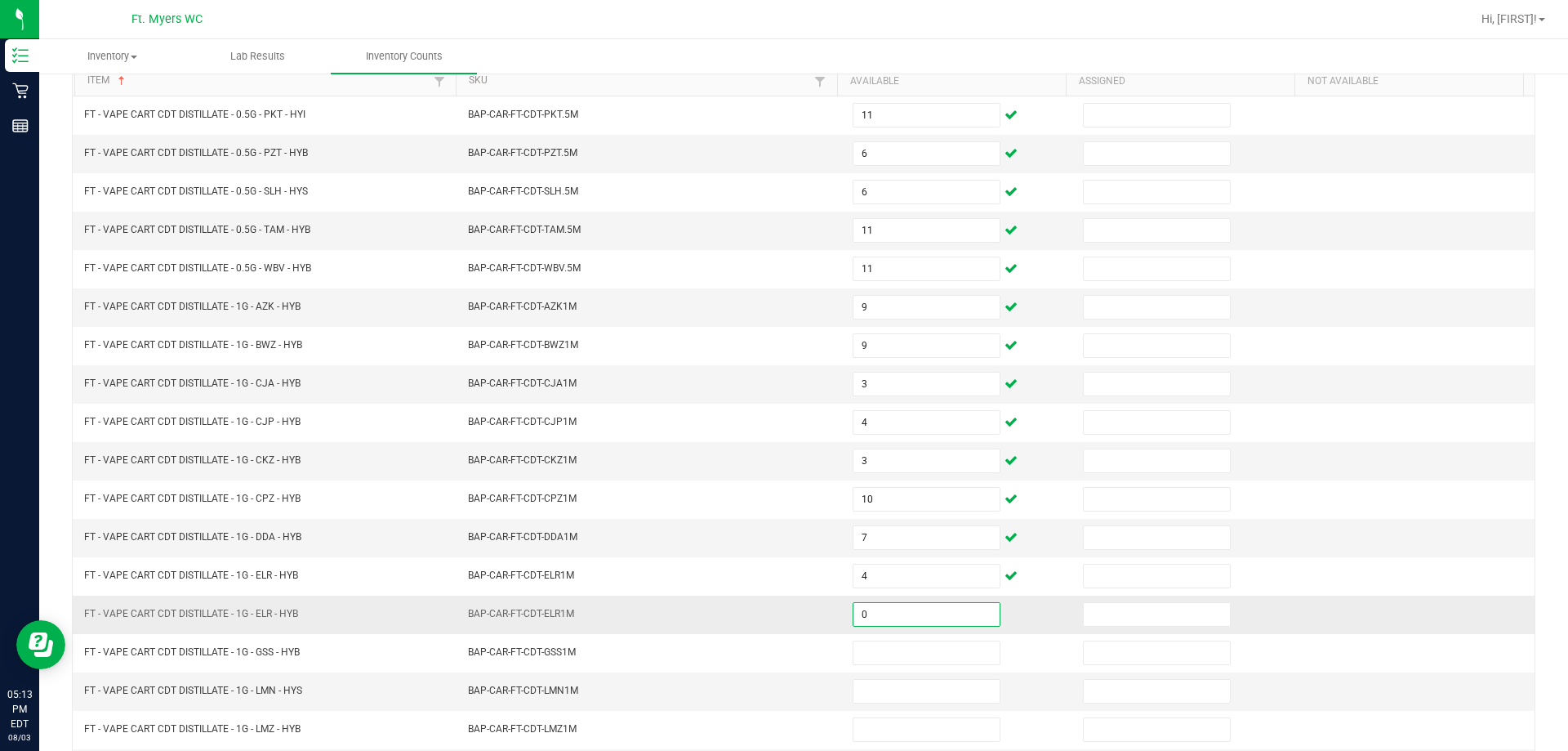 scroll, scrollTop: 339, scrollLeft: 0, axis: vertical 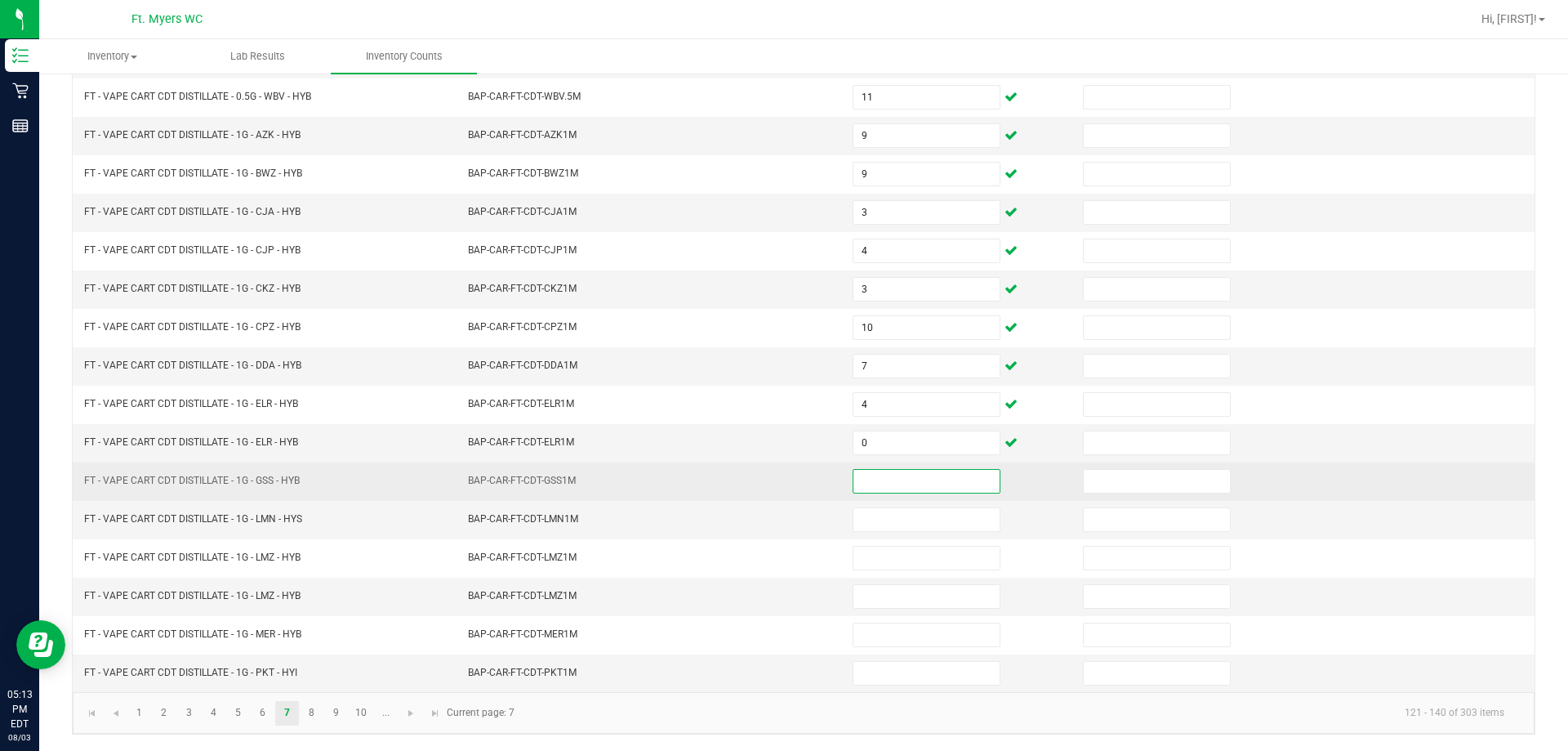 click at bounding box center [926, 481] 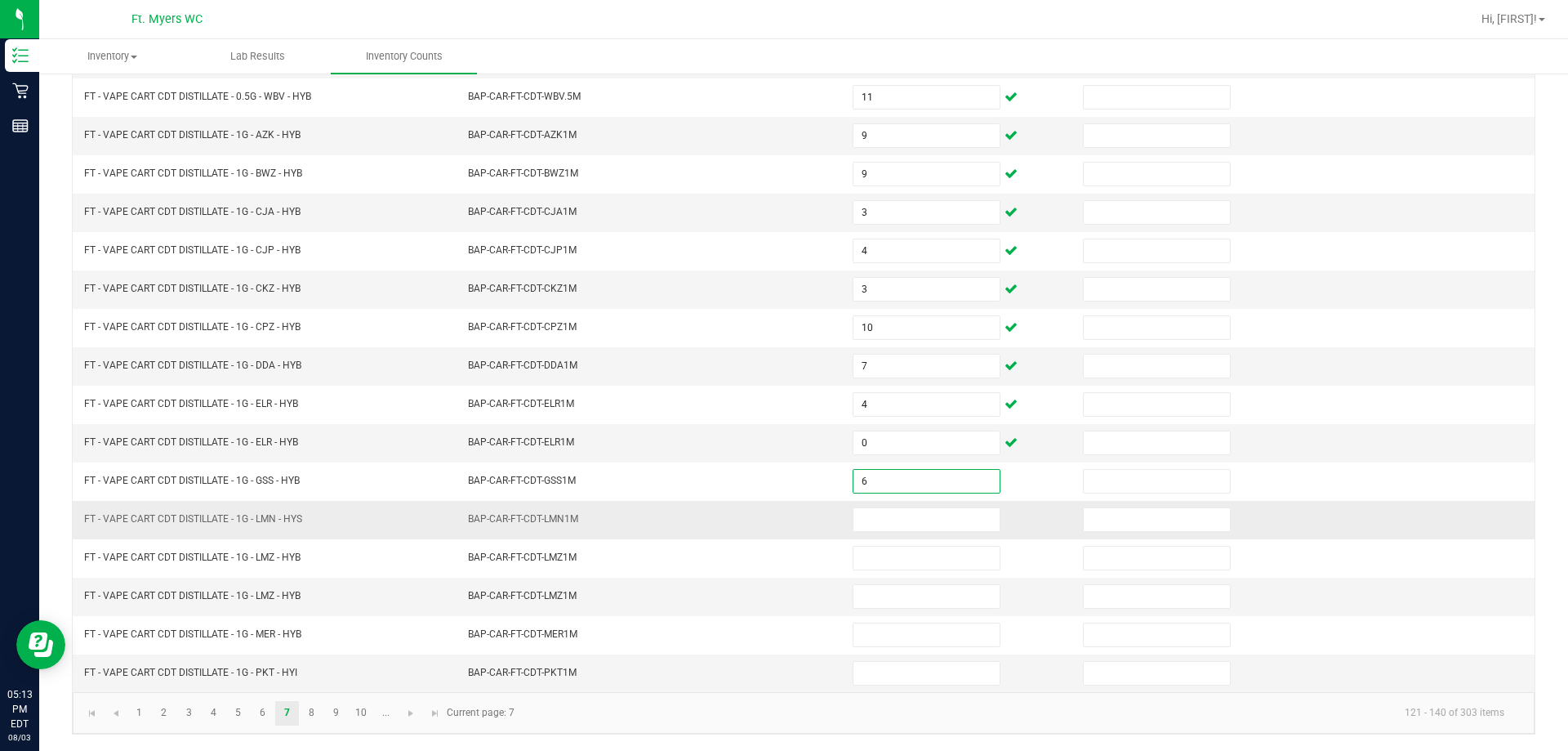 click at bounding box center [958, 520] 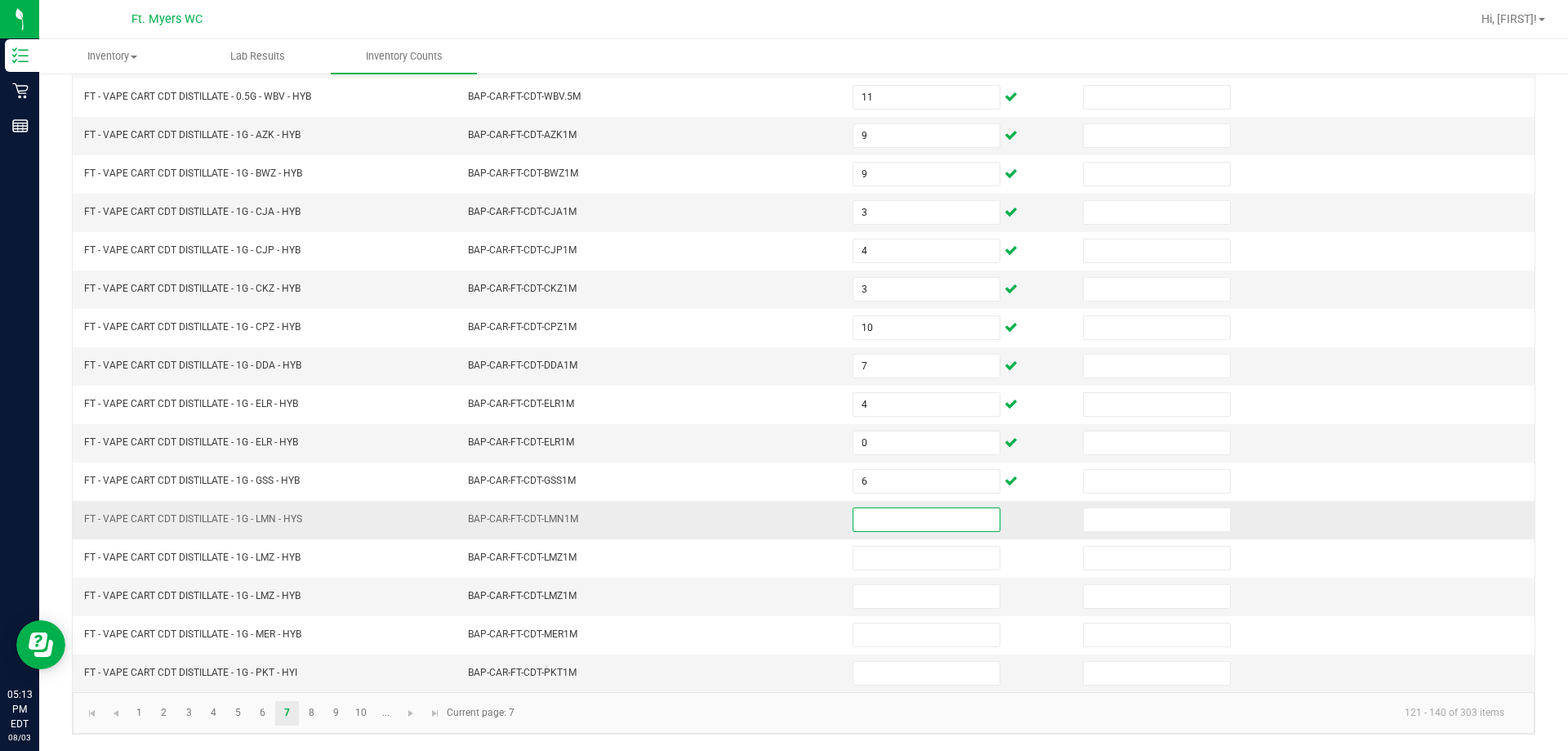 click at bounding box center (926, 520) 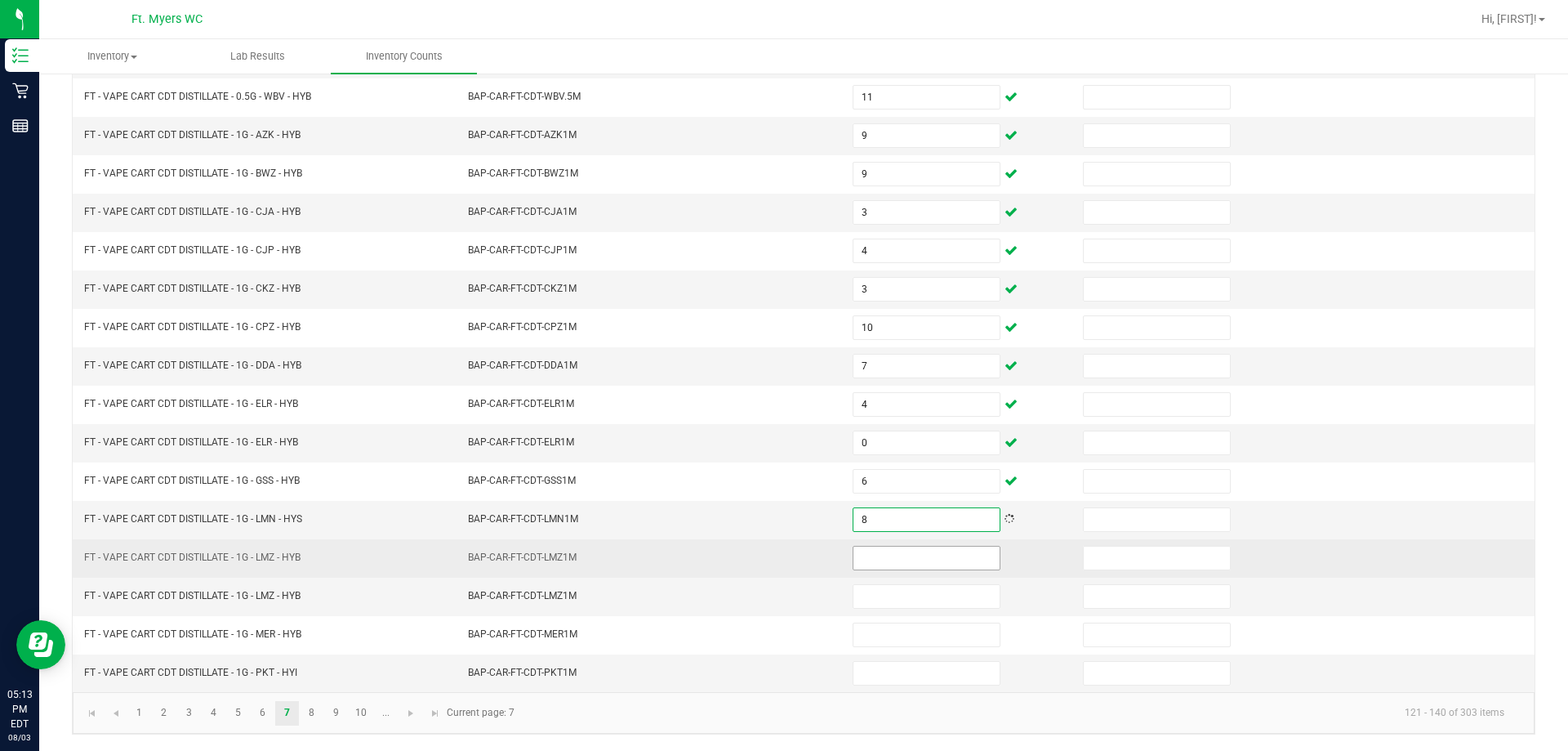 click at bounding box center [926, 558] 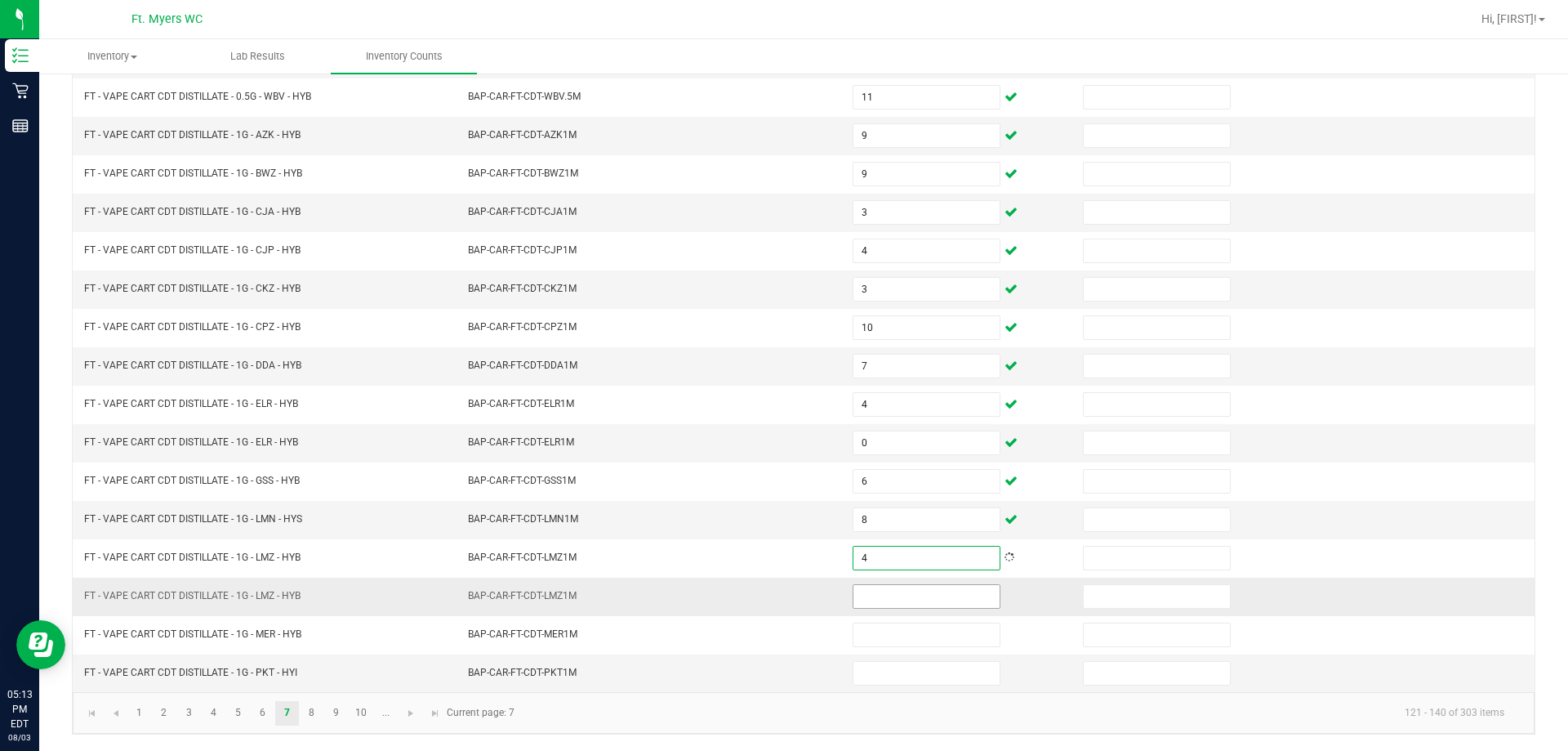 click at bounding box center (926, 597) 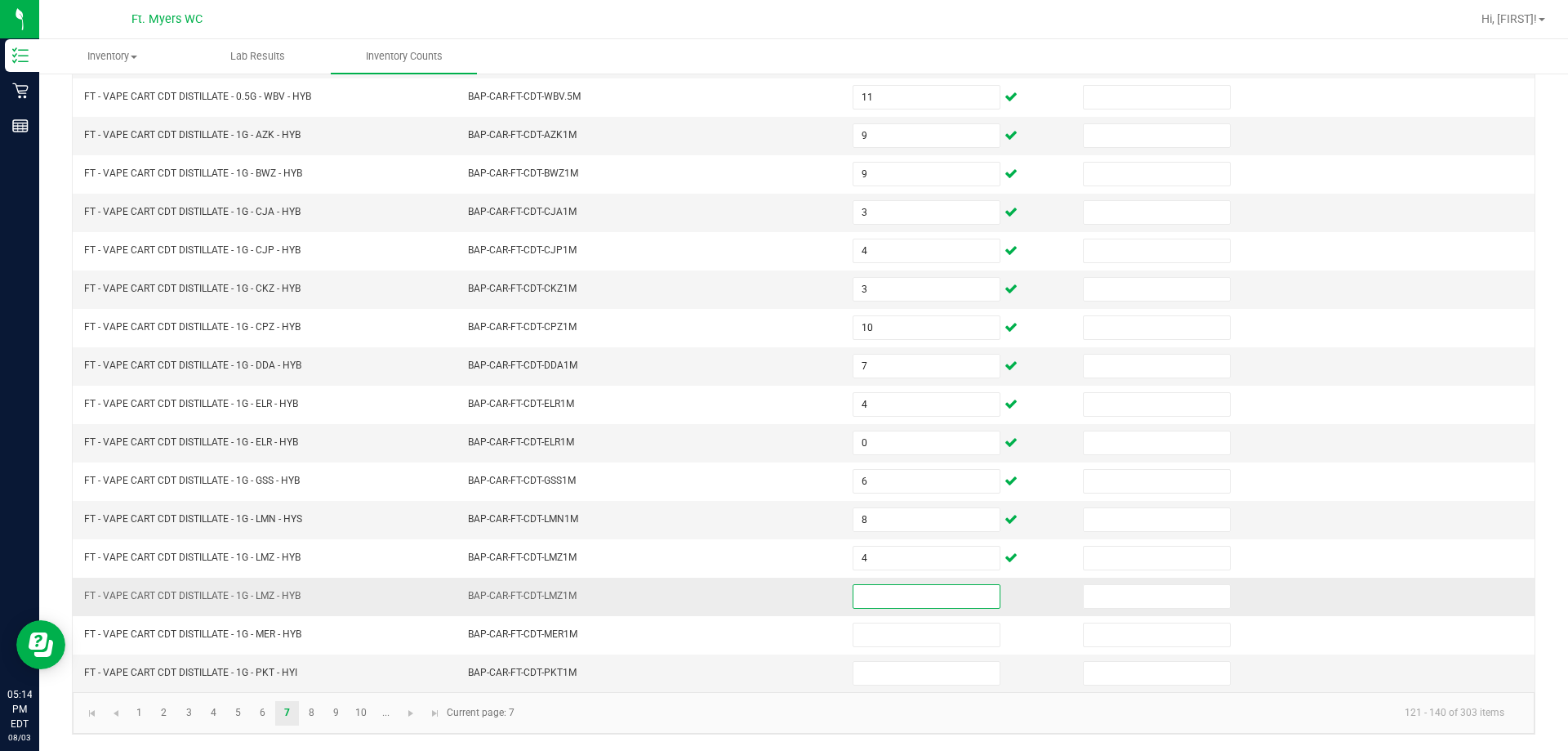 click at bounding box center [926, 597] 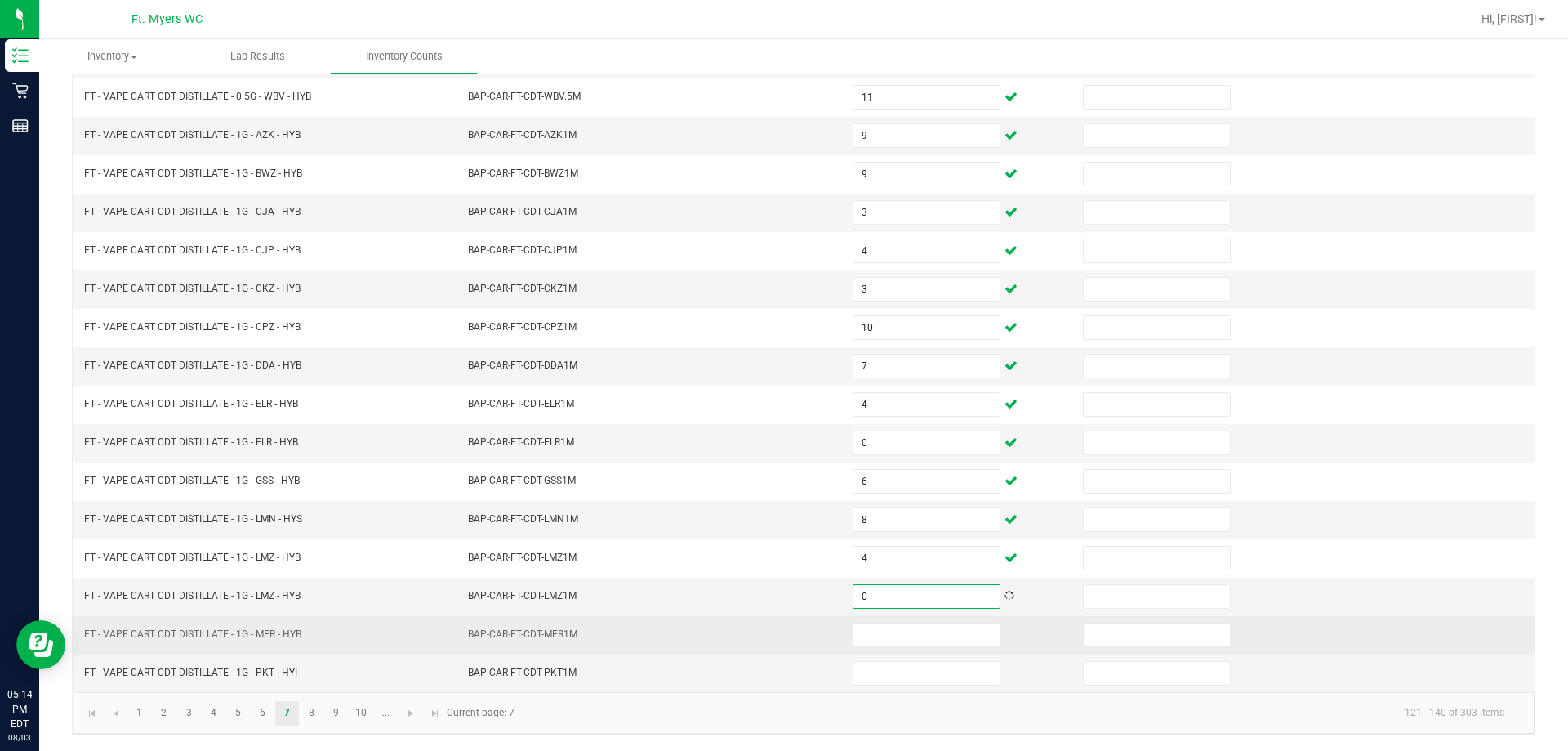 click at bounding box center [958, 635] 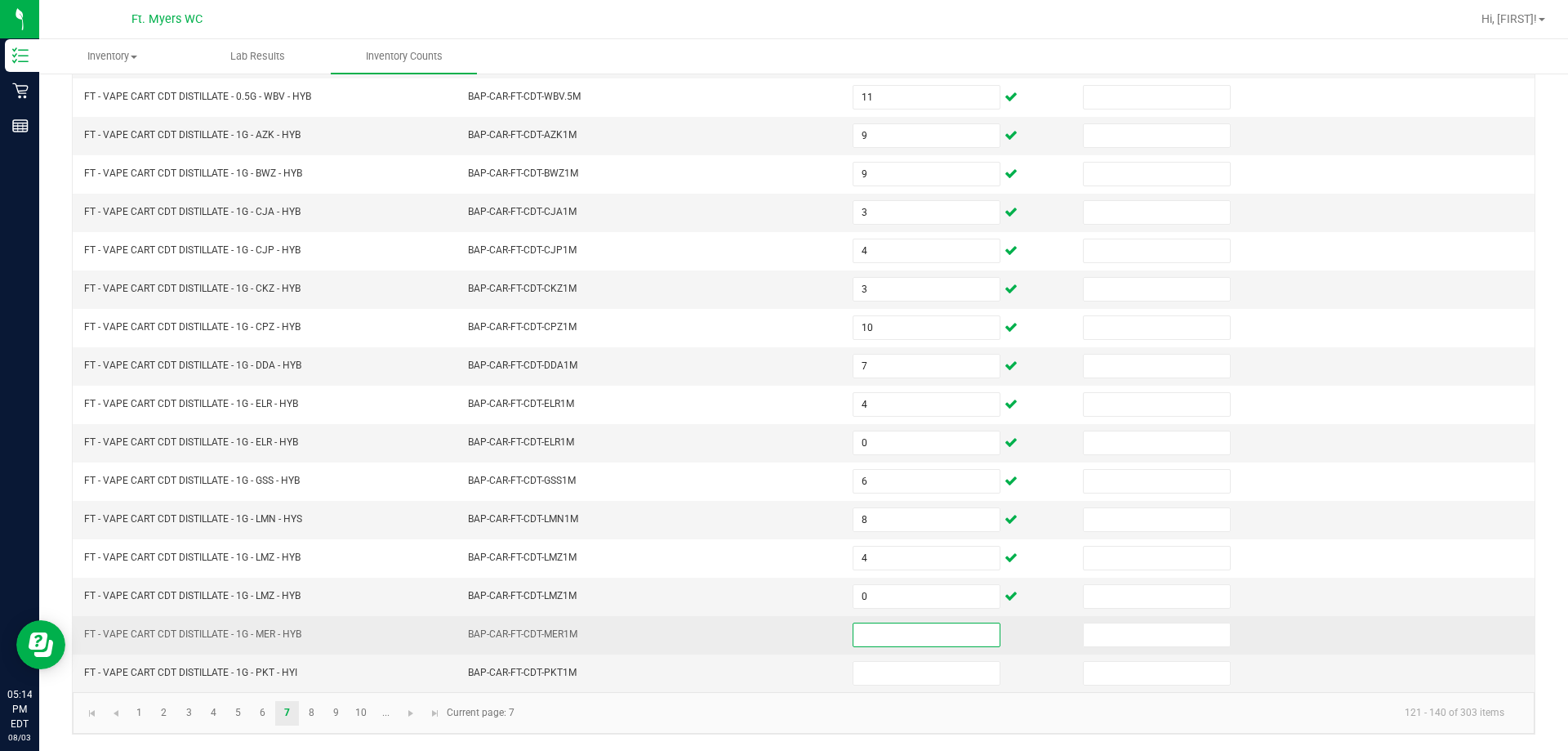 click at bounding box center (926, 635) 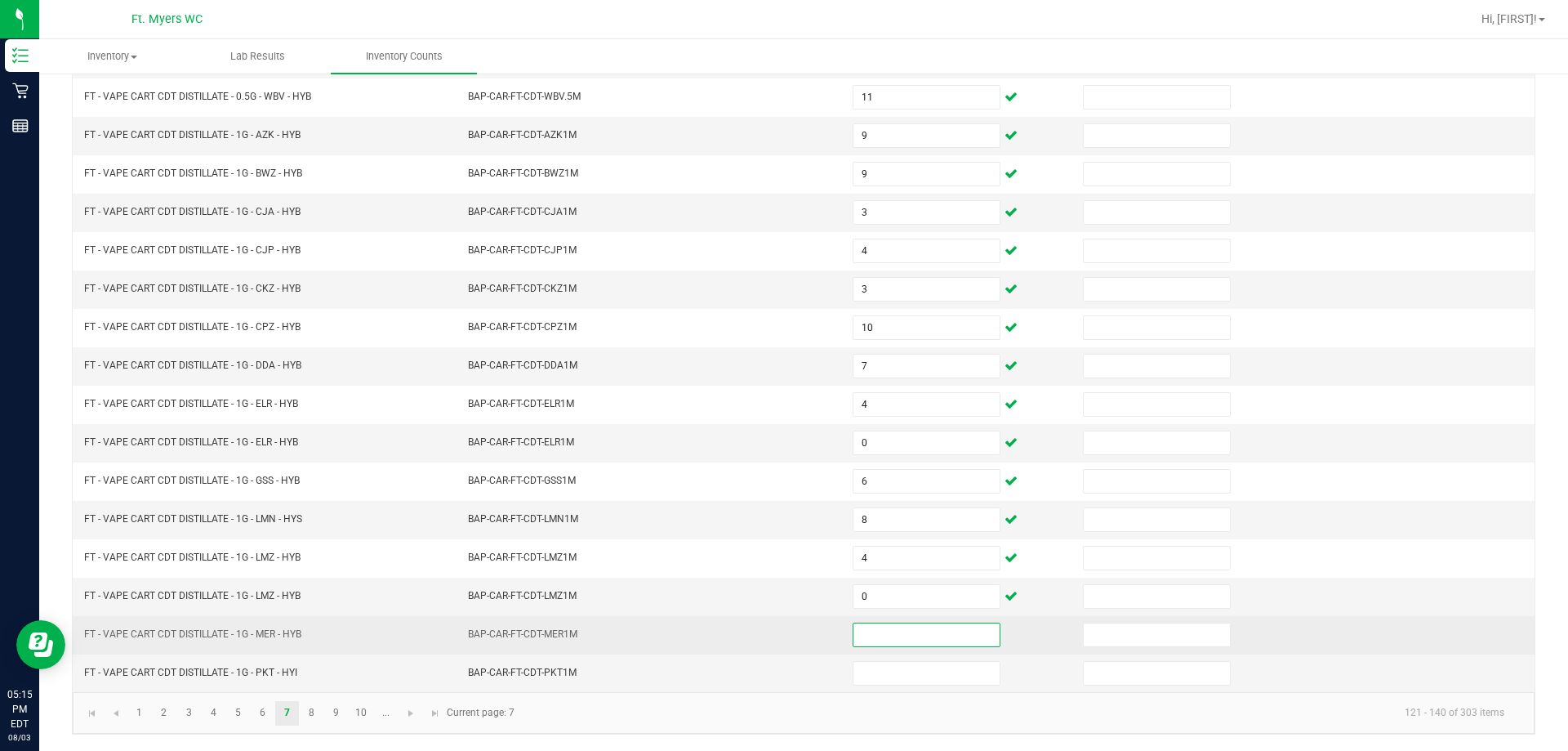 click at bounding box center [926, 635] 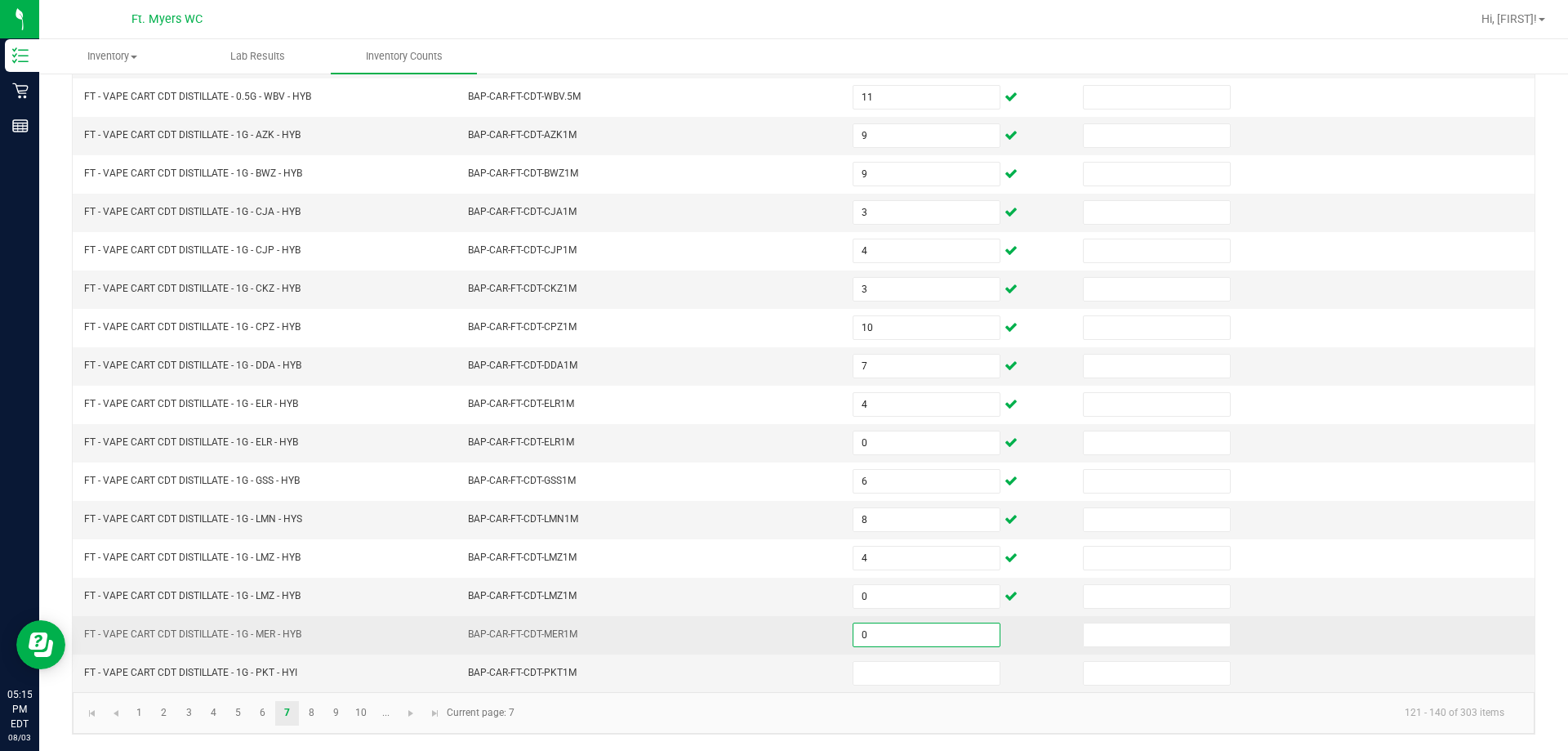 click on "0" at bounding box center (926, 635) 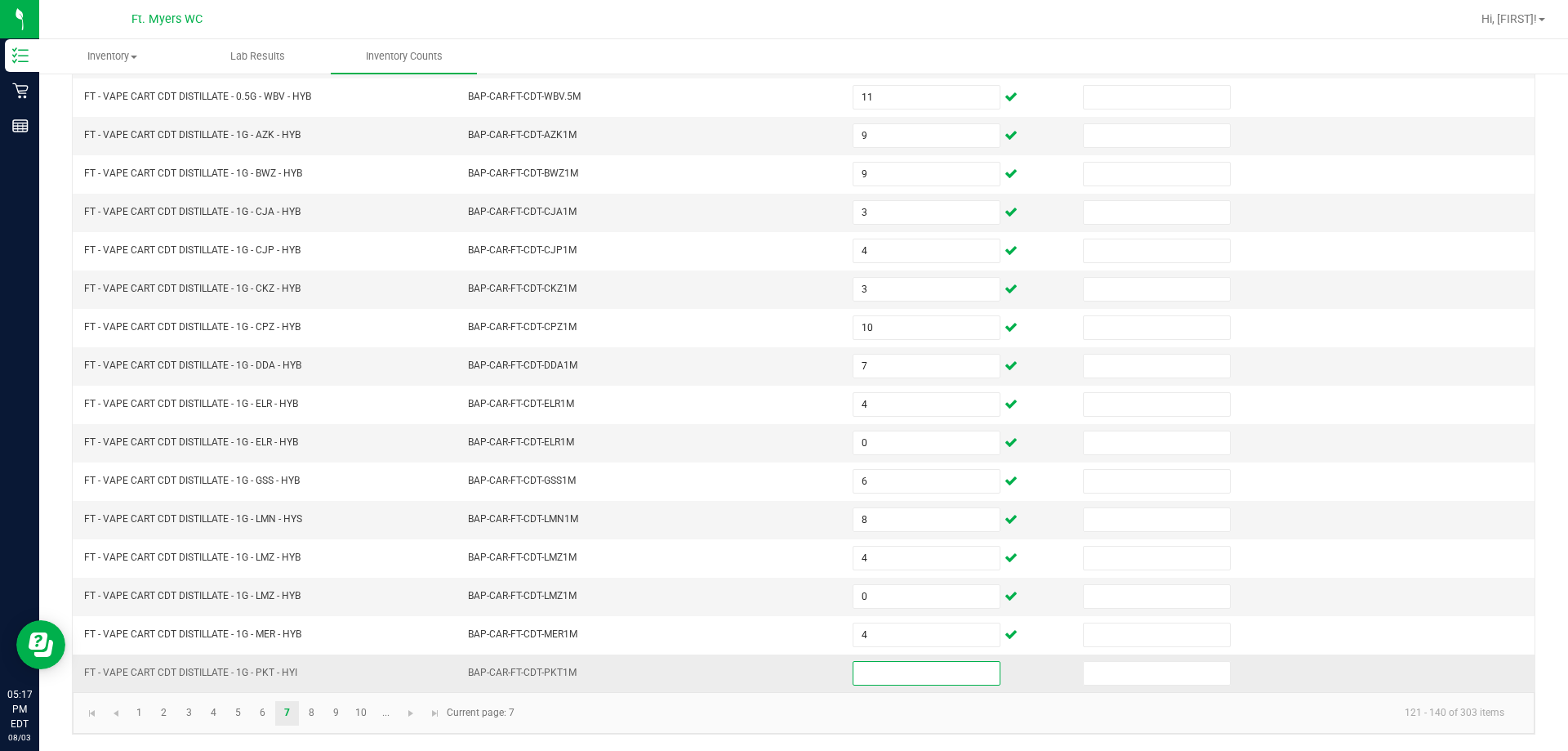 click at bounding box center (926, 673) 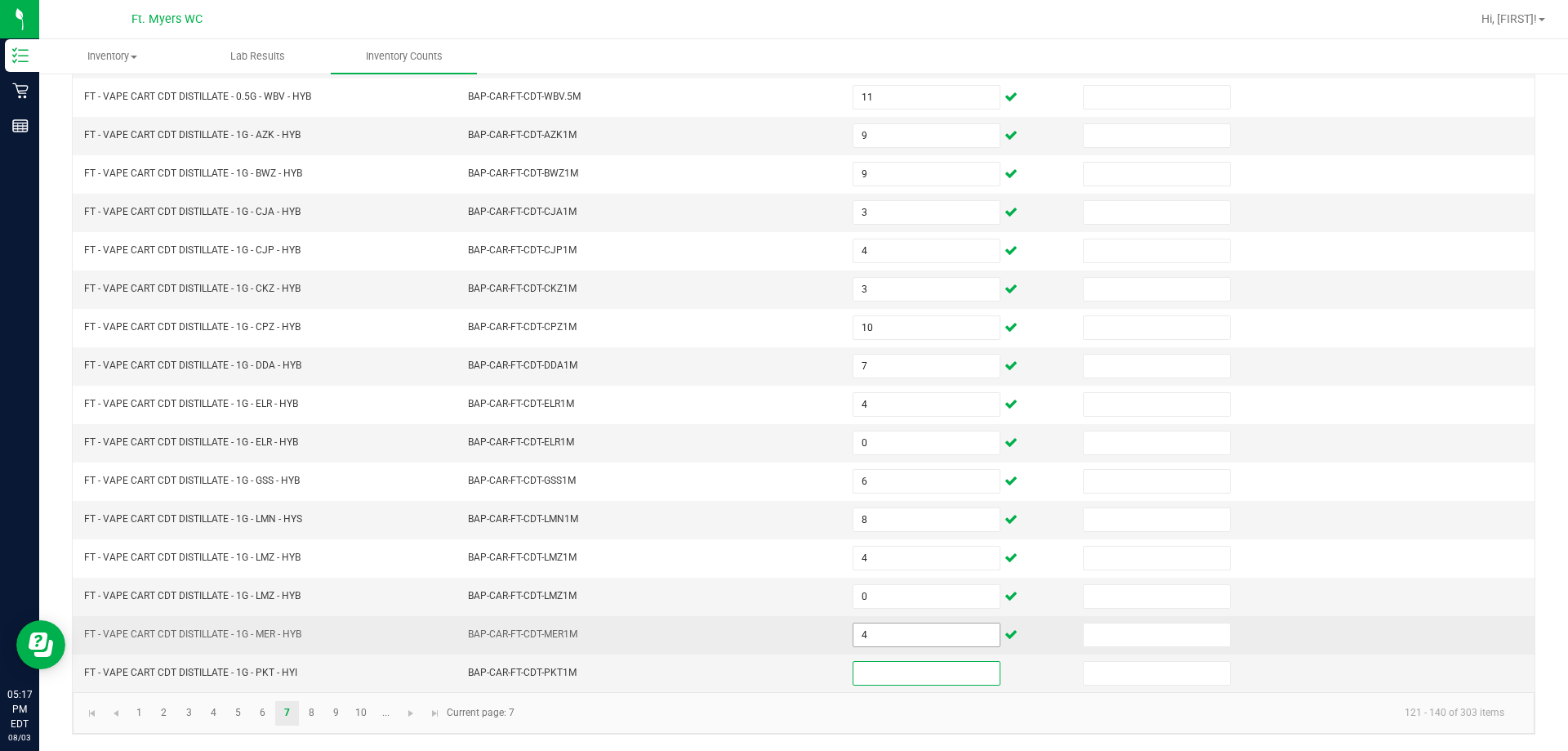 click on "4" at bounding box center (926, 635) 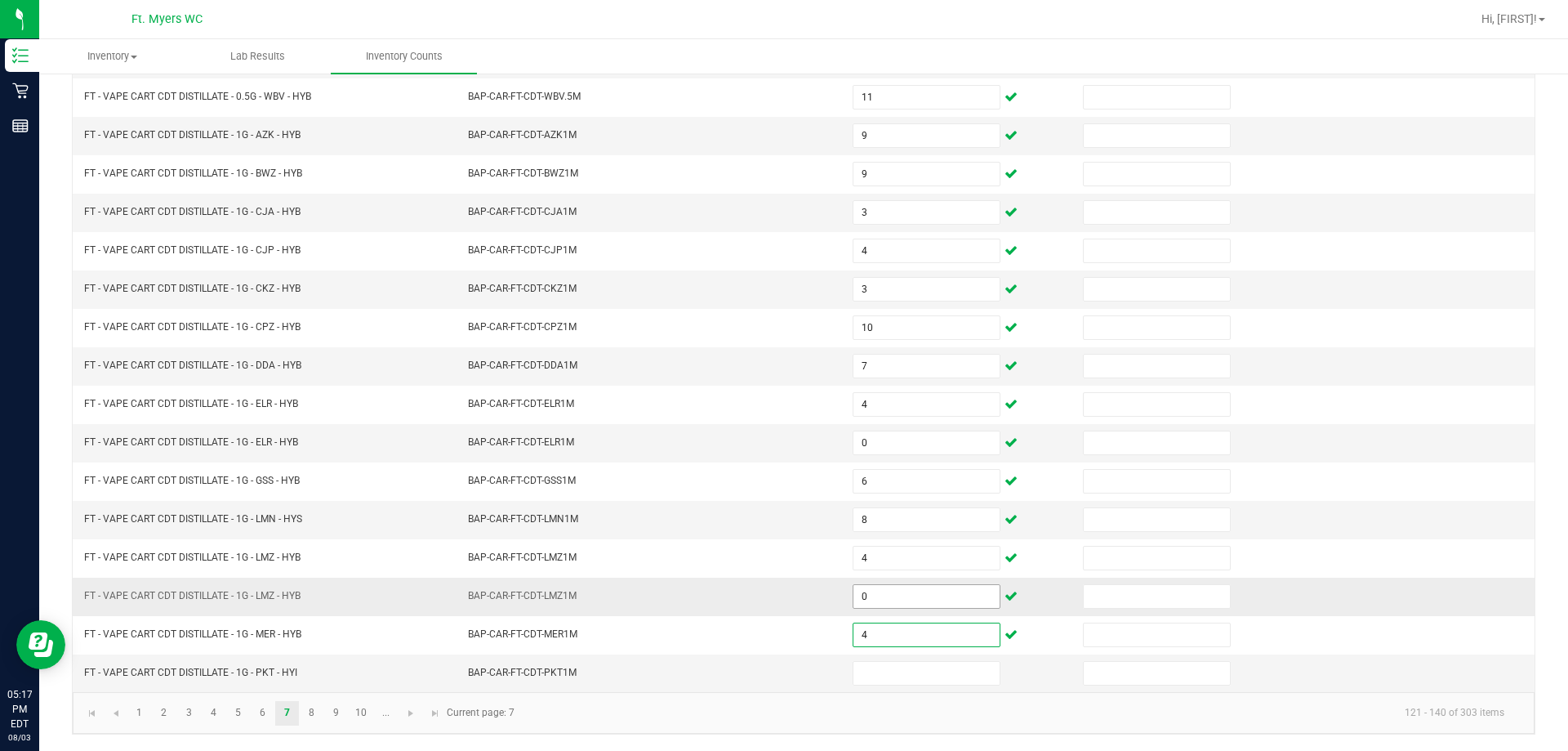 click on "0" at bounding box center (926, 597) 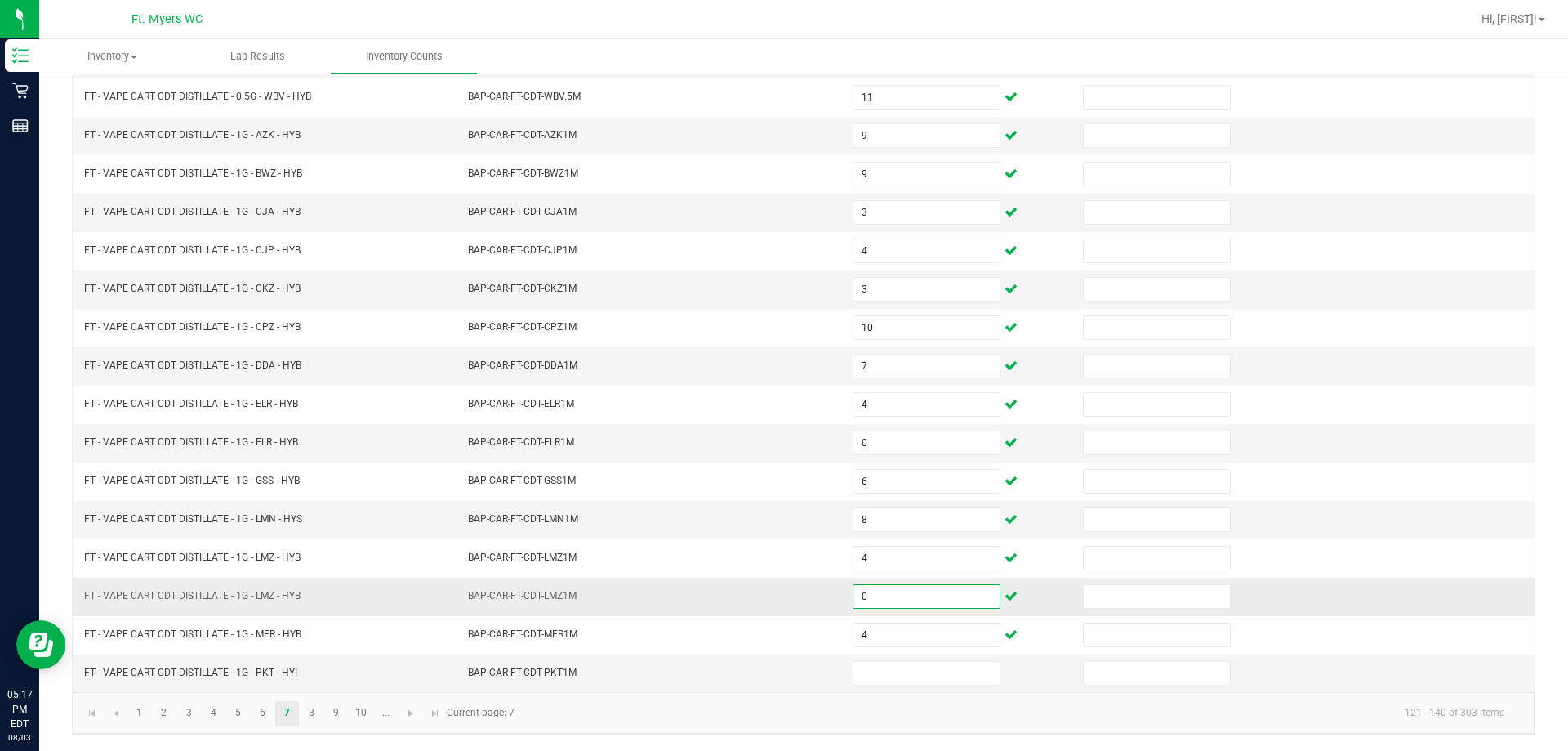 click on "0" at bounding box center (926, 597) 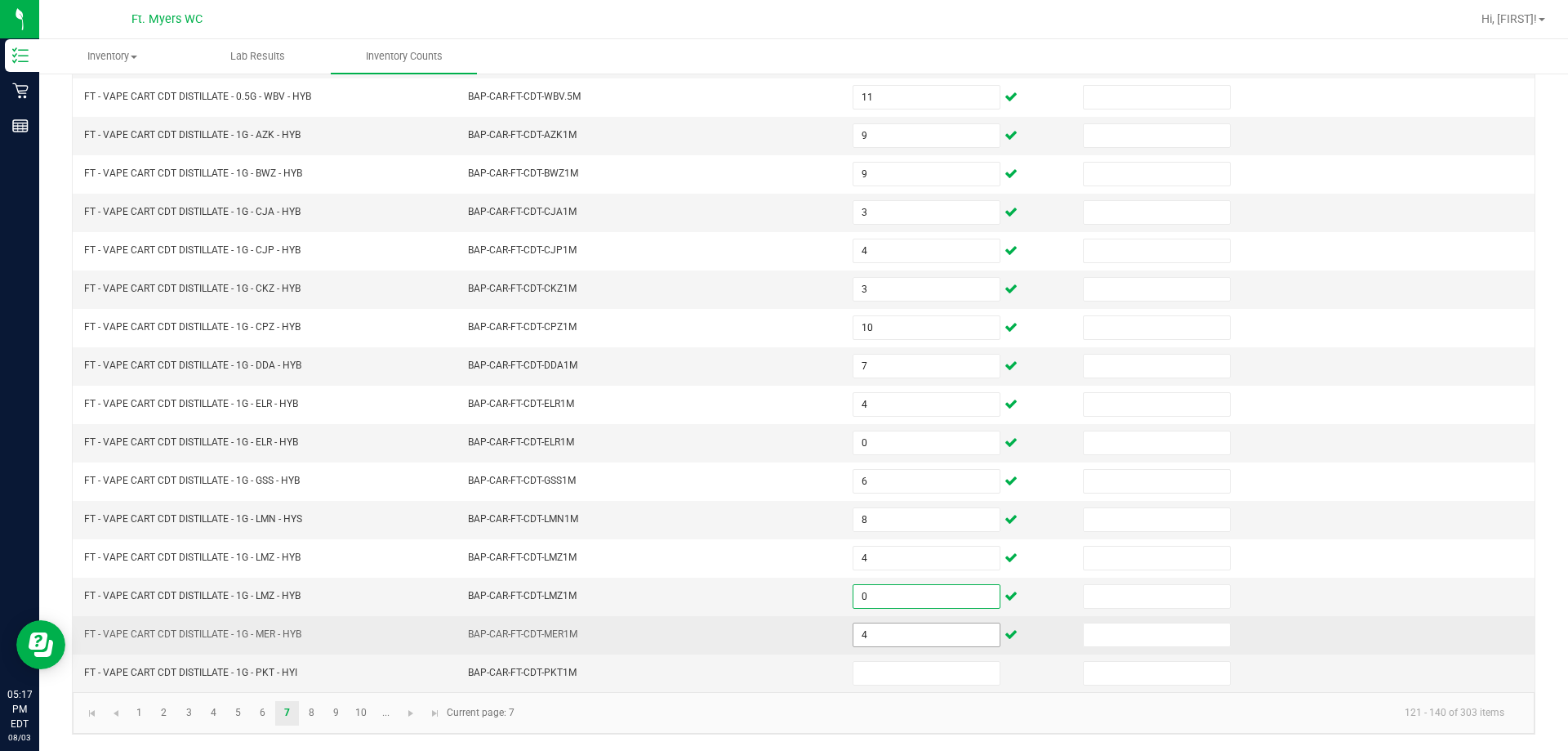 click on "4" at bounding box center [926, 635] 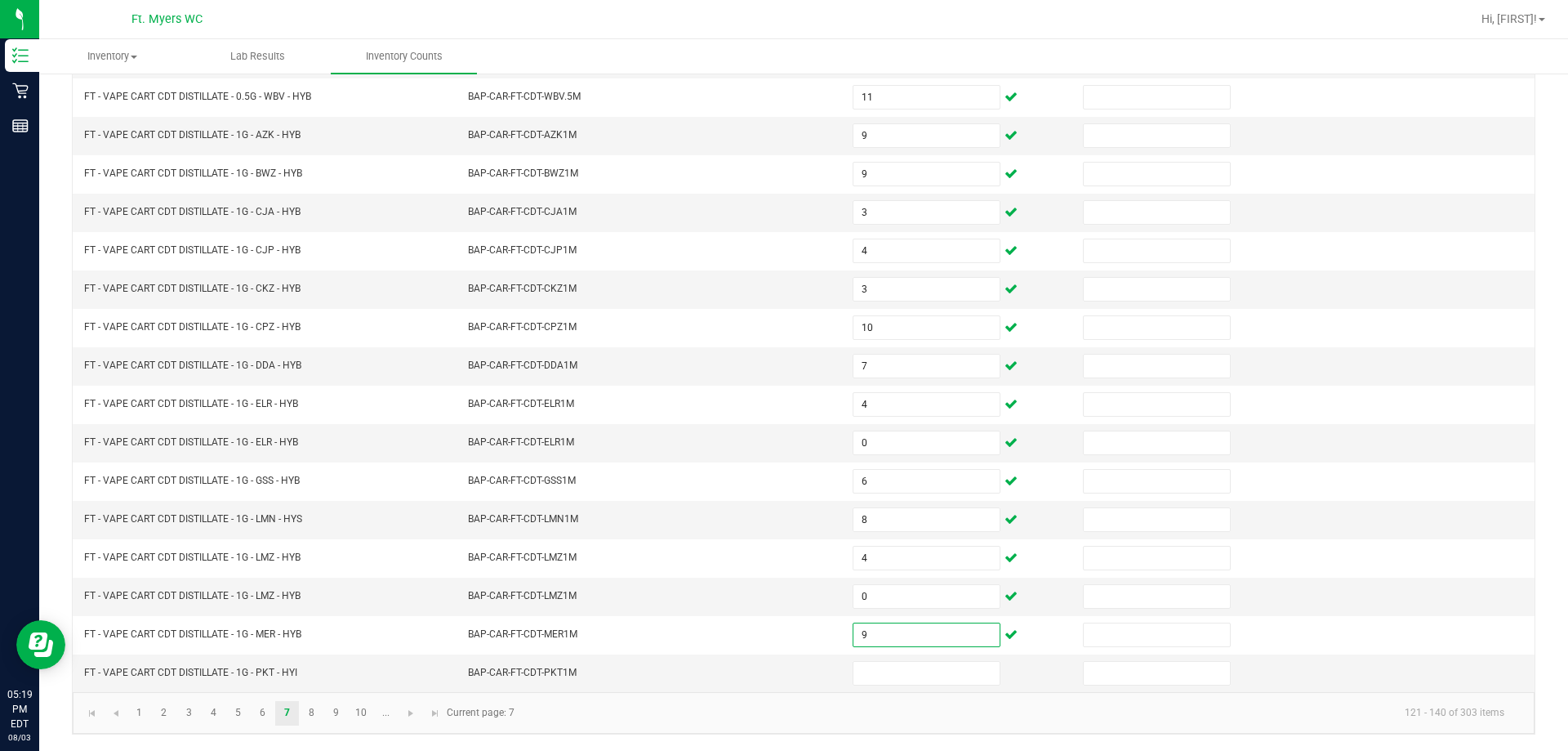 click on "1   2   3   4   5   6   7   8   9   10  ... 121 - 140 of 303 items  Current page: 7" 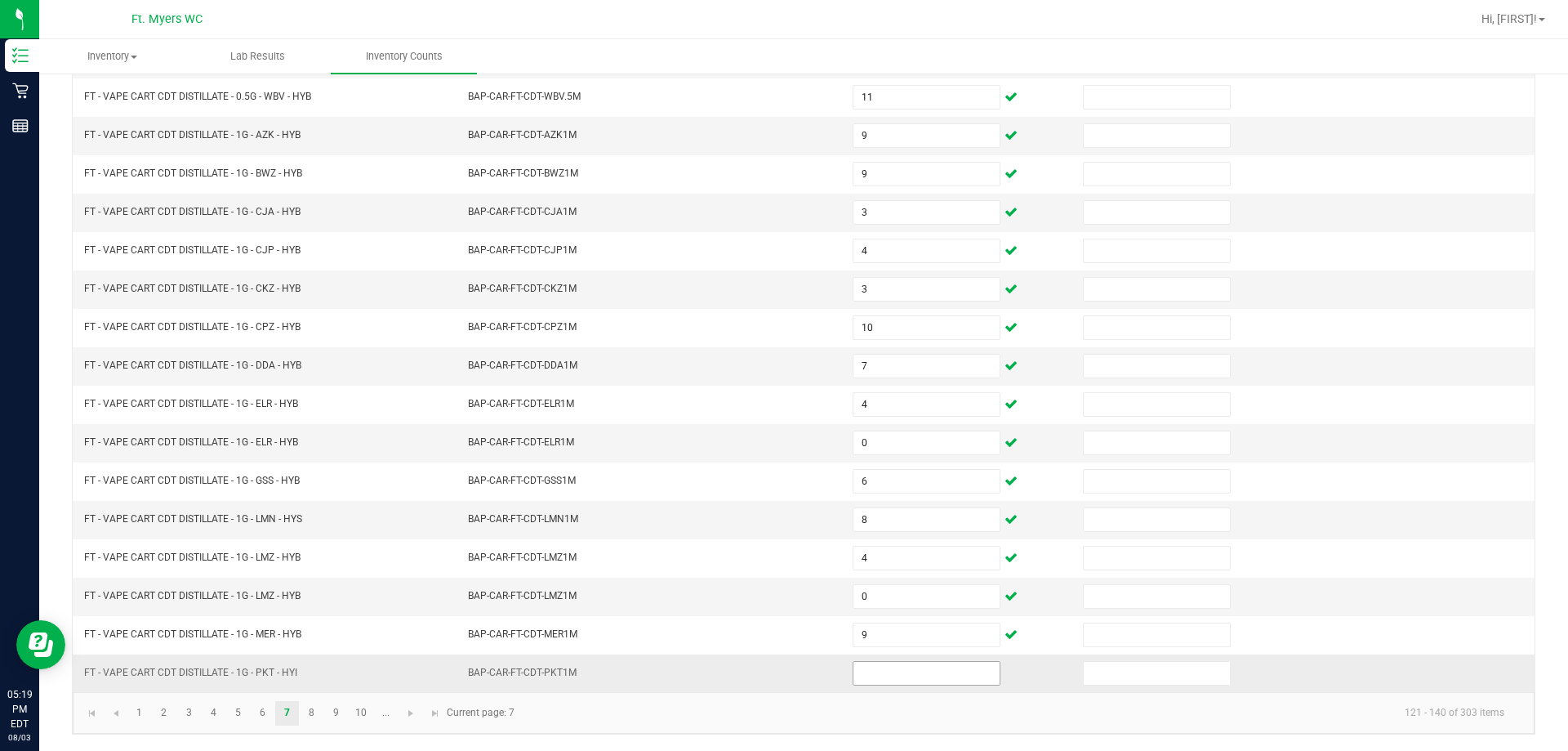 click at bounding box center [926, 673] 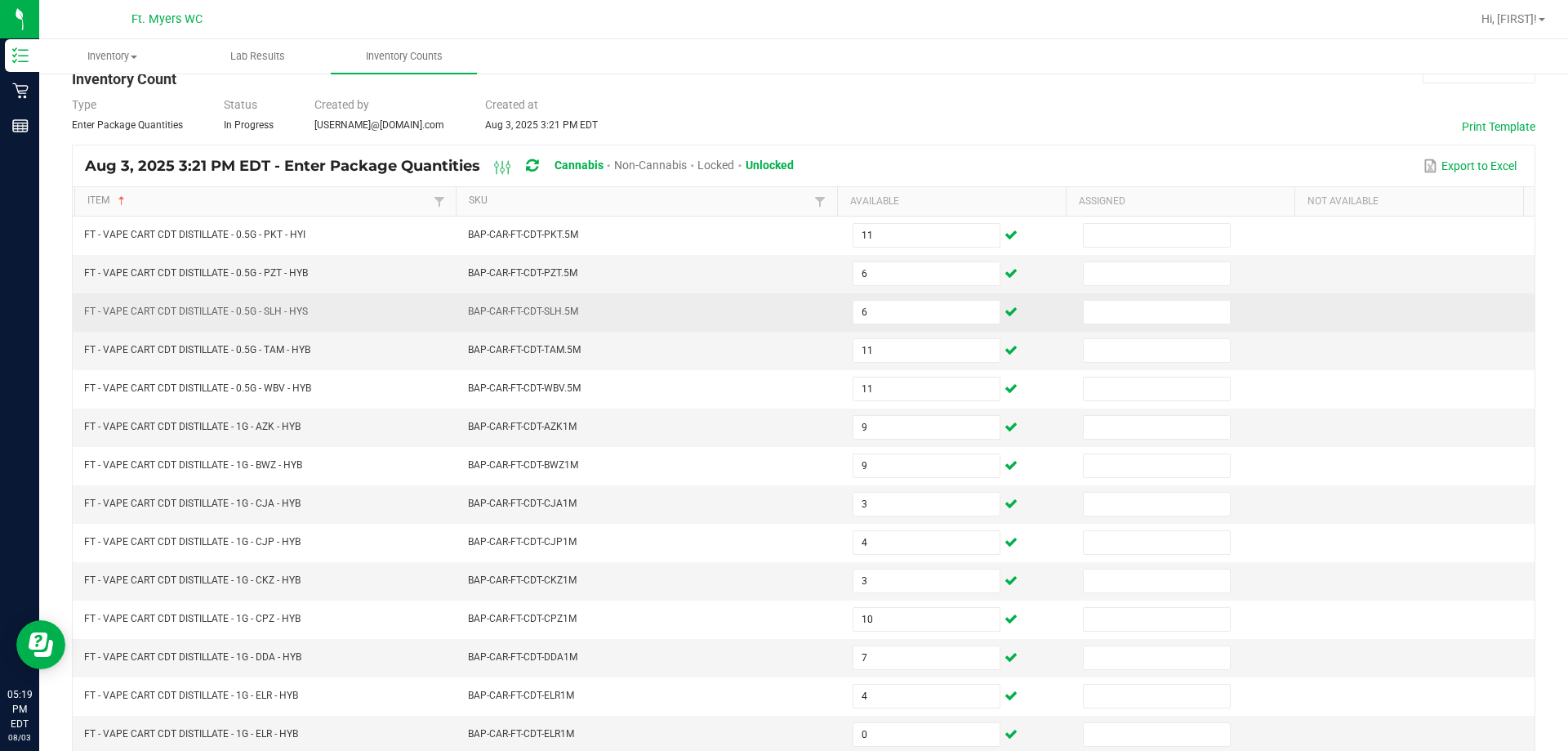 scroll, scrollTop: 0, scrollLeft: 0, axis: both 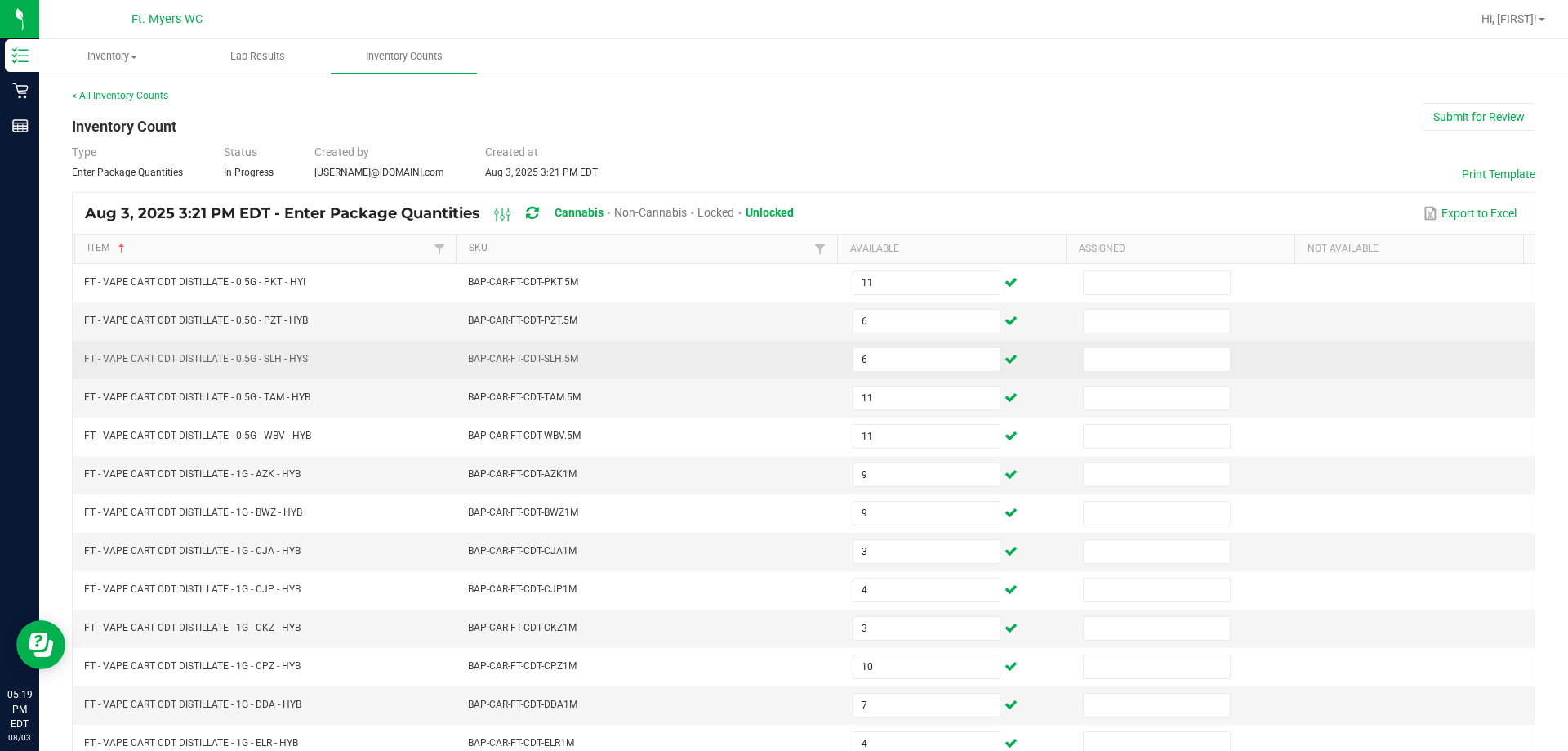 click at bounding box center [1156, 283] 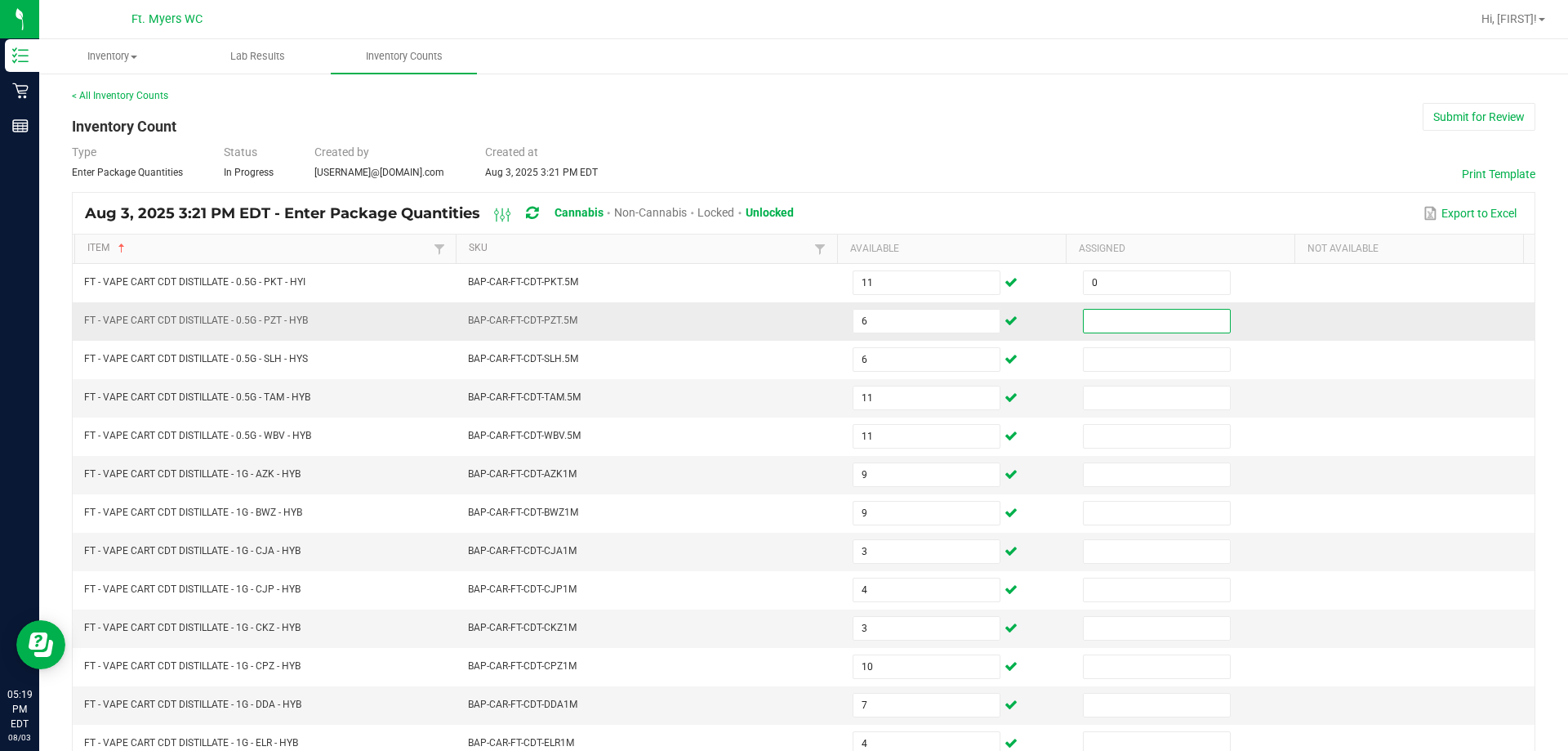 click at bounding box center (1156, 321) 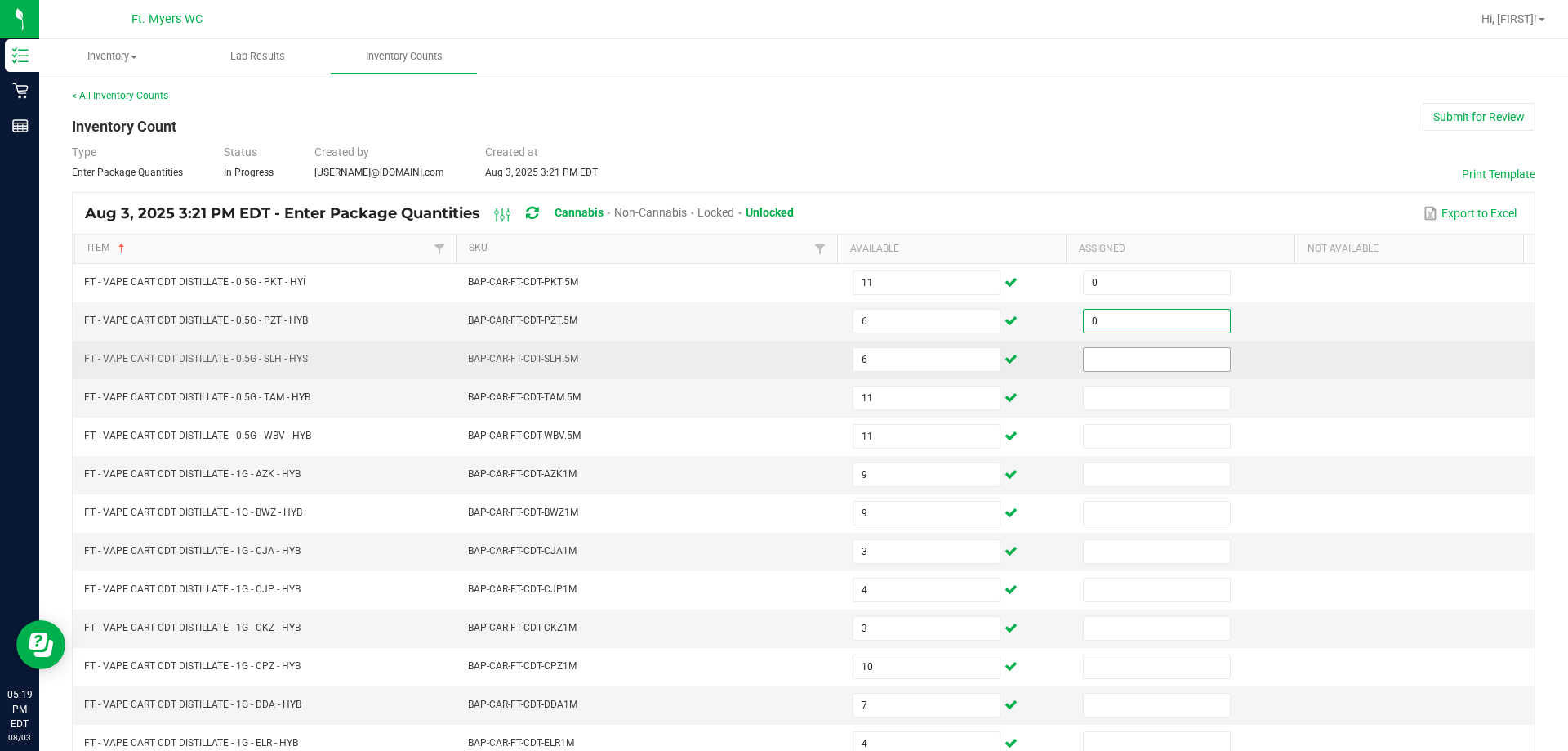 click at bounding box center [1156, 360] 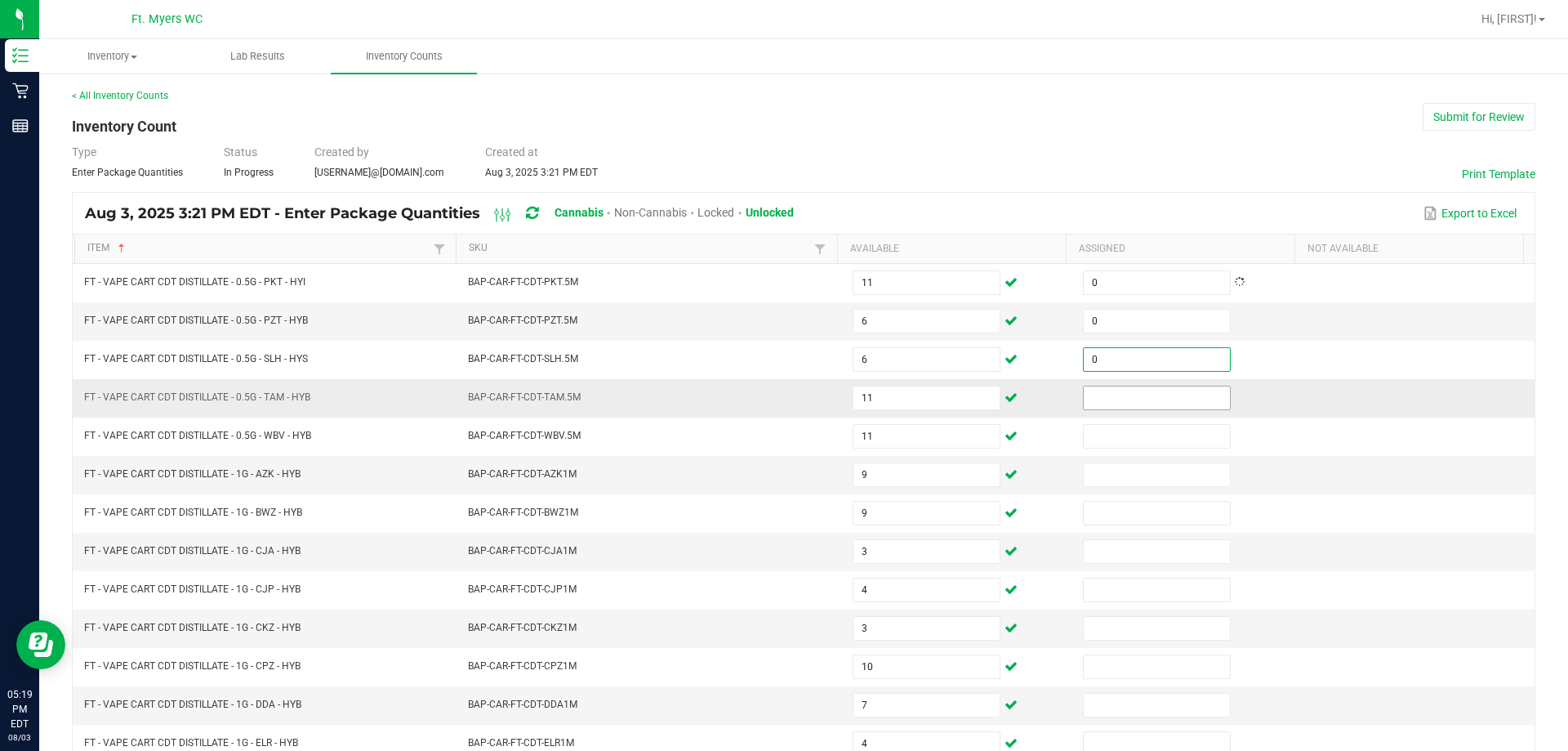 click at bounding box center (1156, 398) 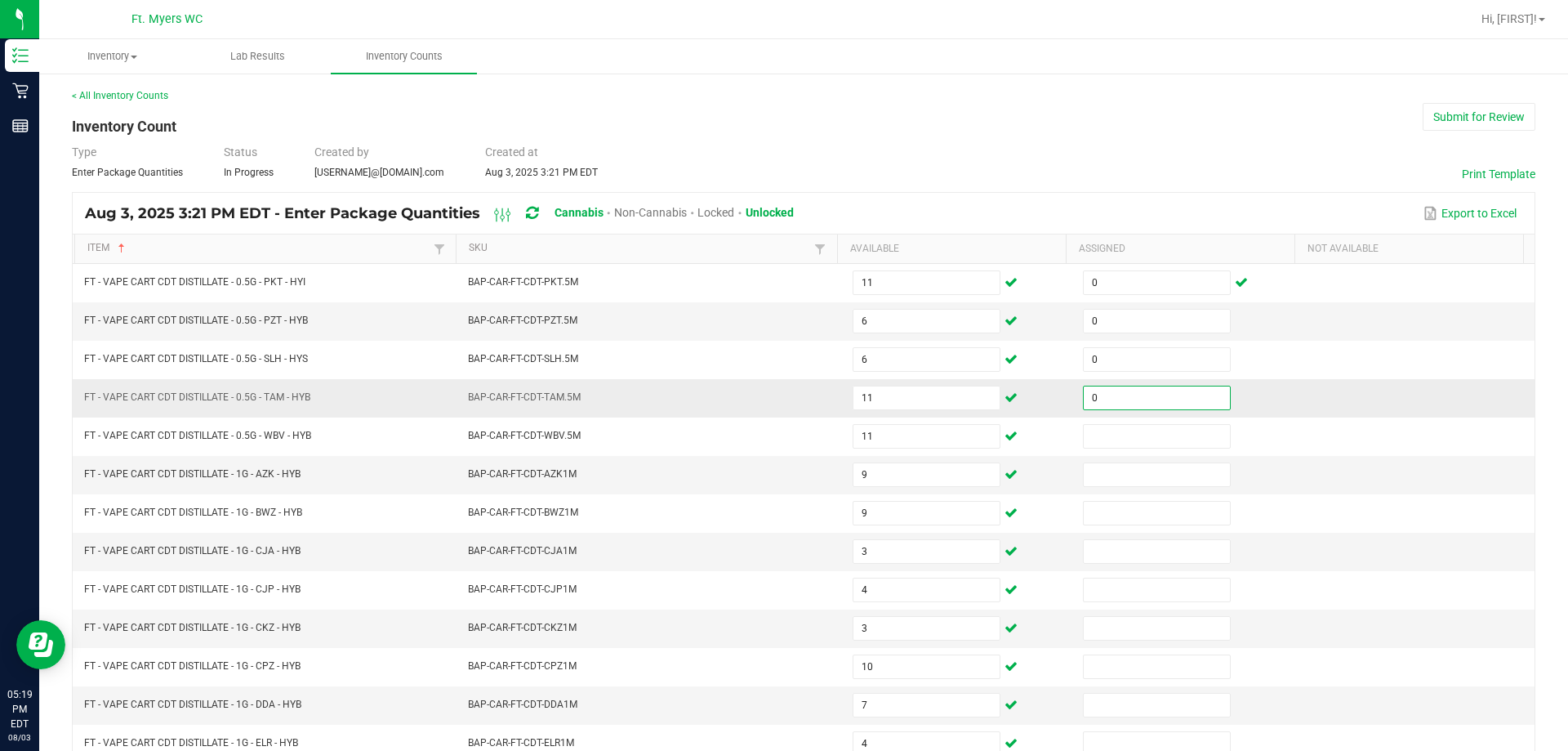 click on "0" at bounding box center [1188, 398] 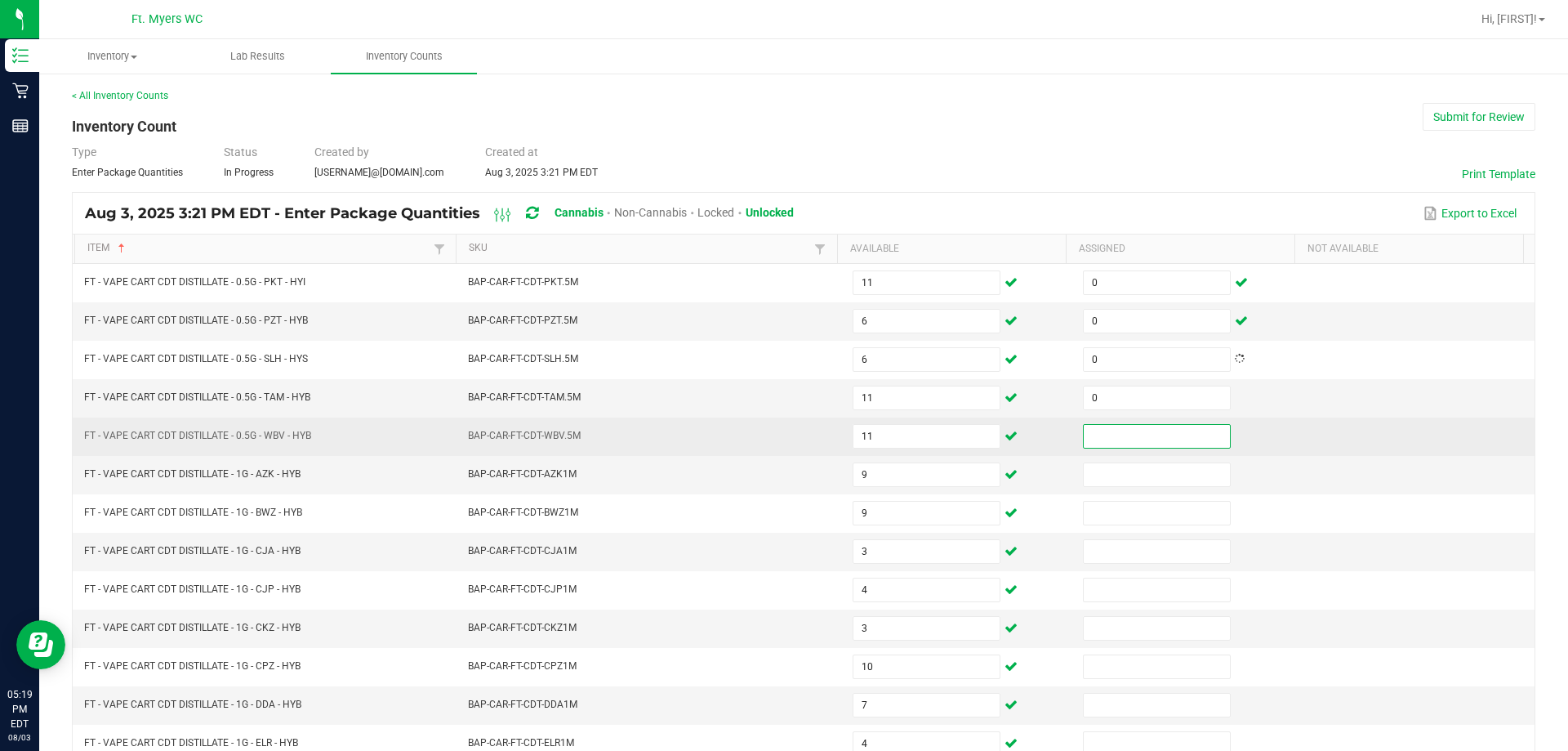 click at bounding box center (1156, 436) 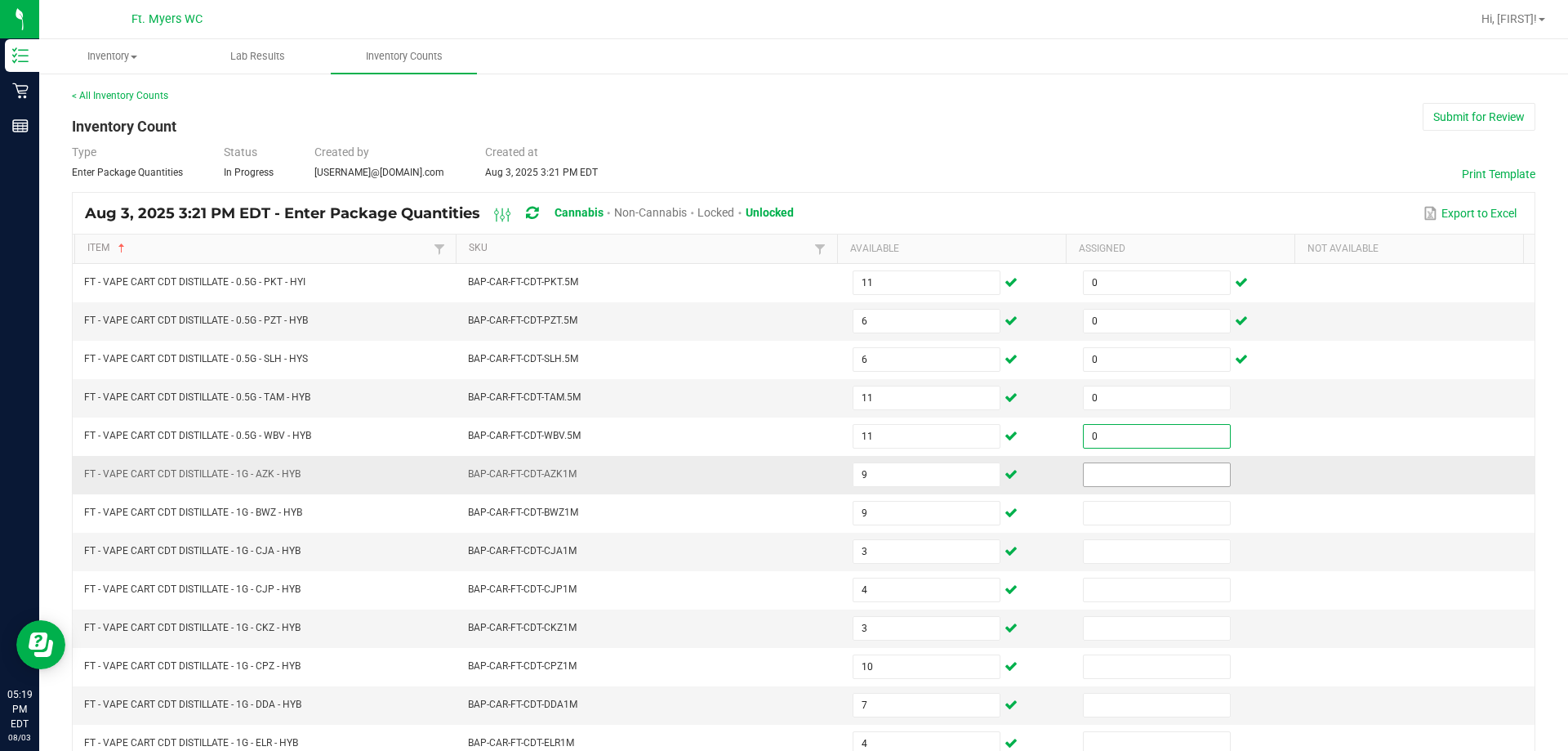 click at bounding box center (1156, 475) 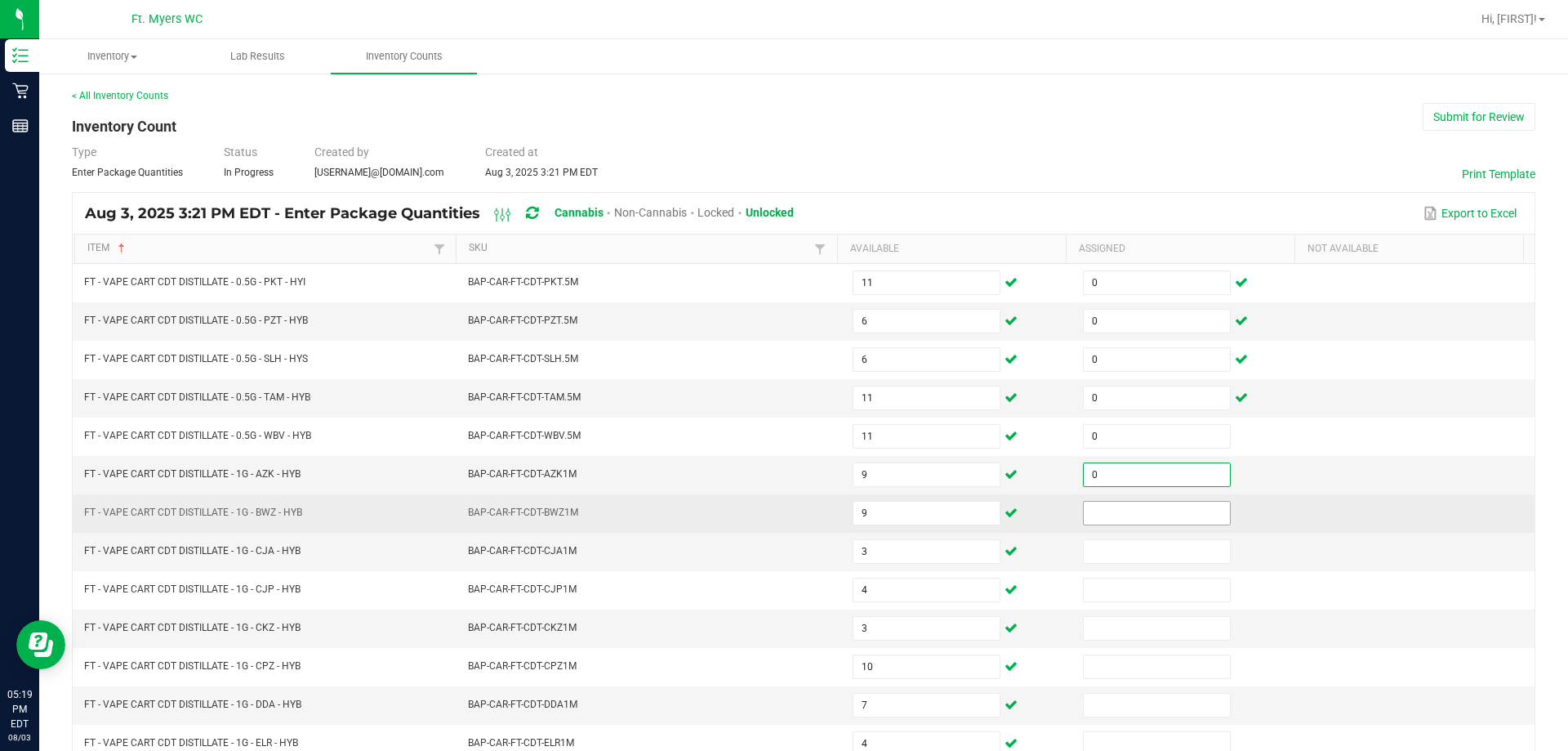 click at bounding box center (1156, 513) 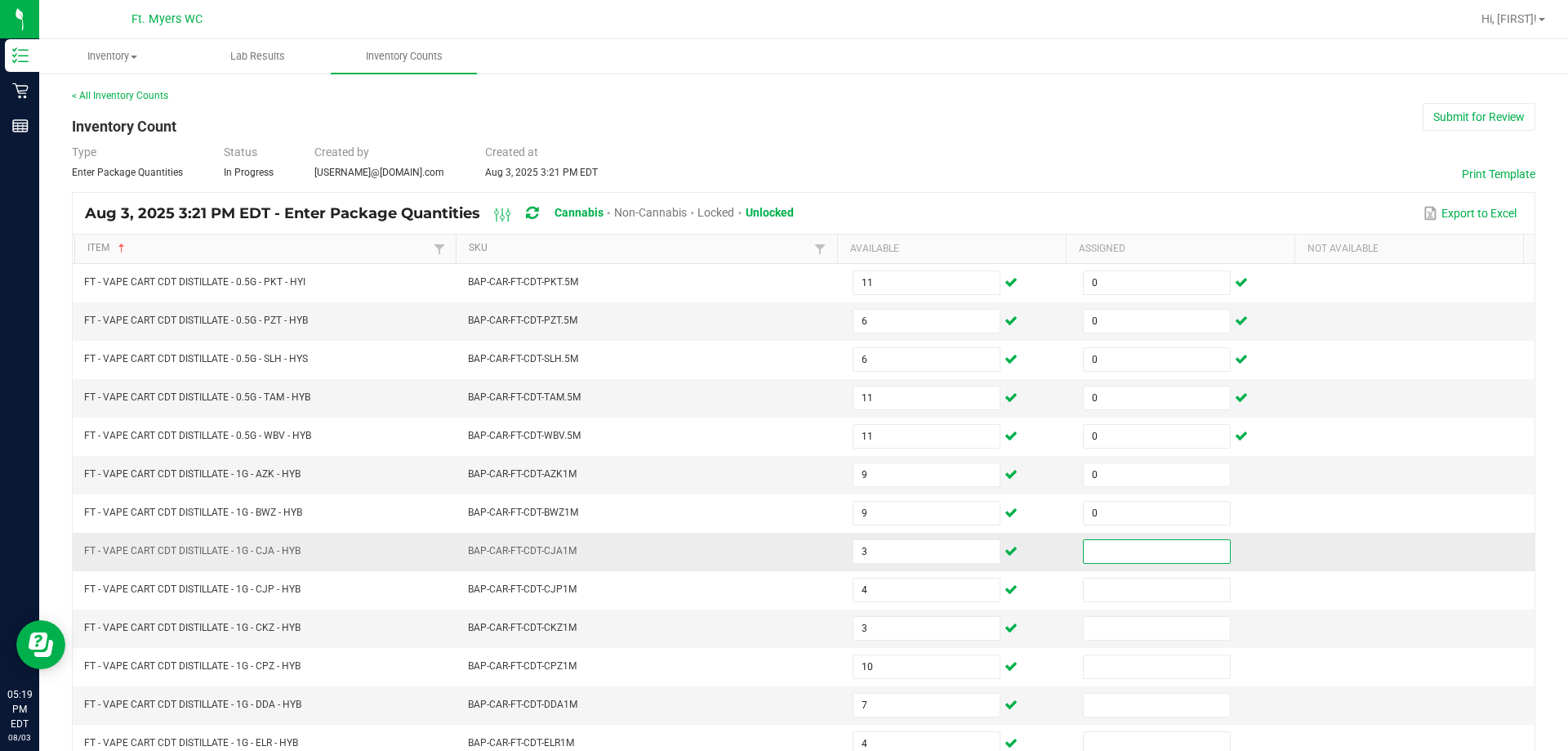click at bounding box center (1156, 552) 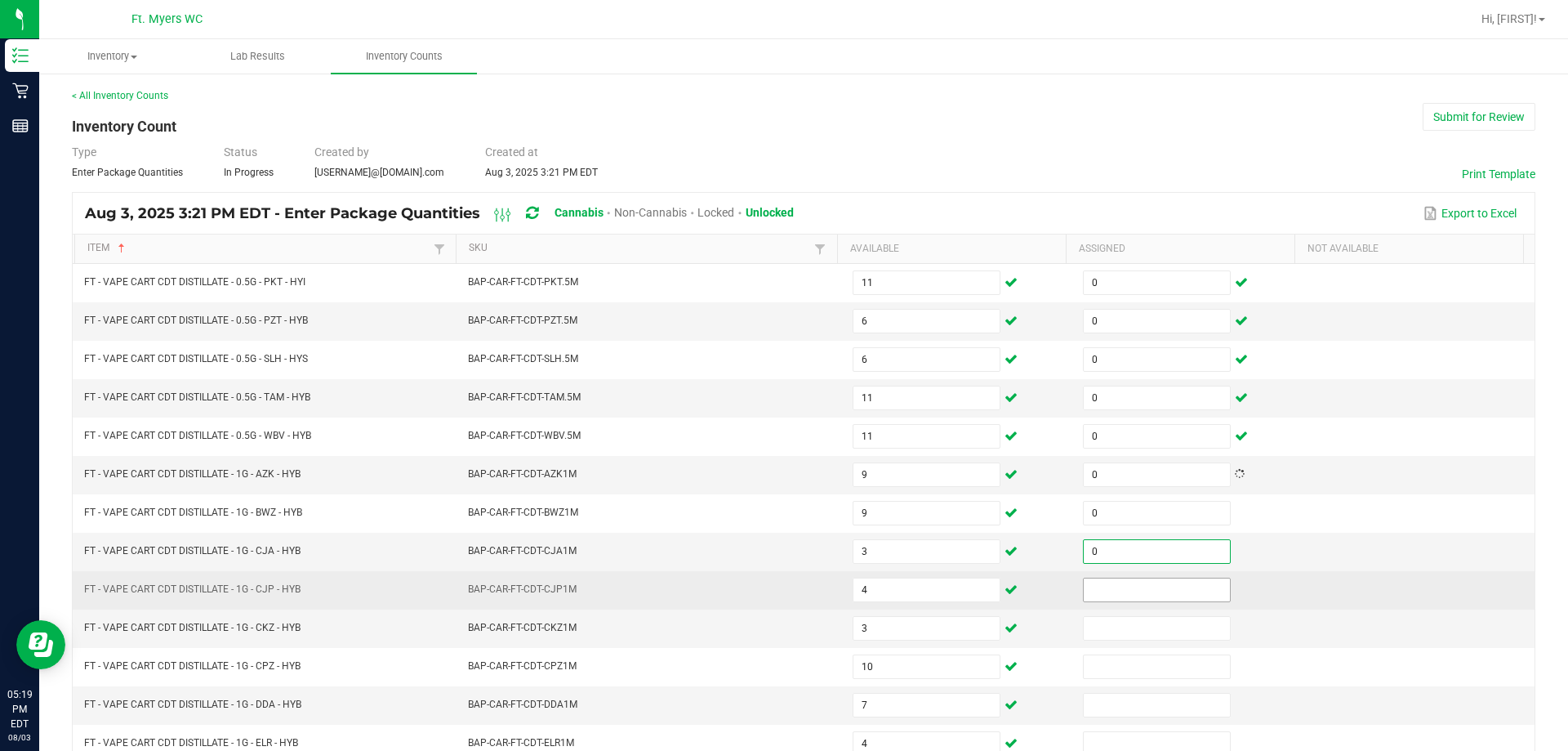 click at bounding box center [1156, 590] 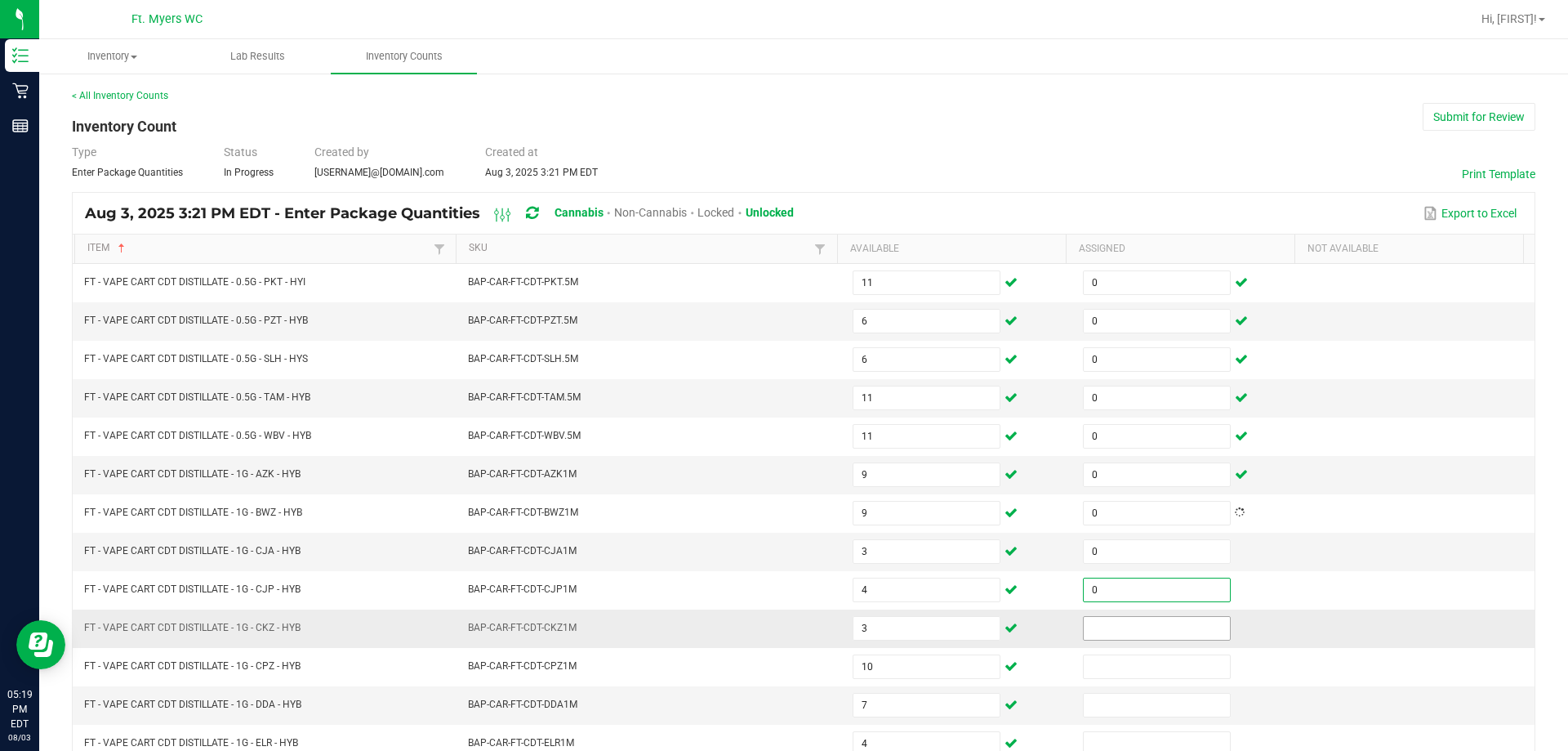 click at bounding box center [1156, 628] 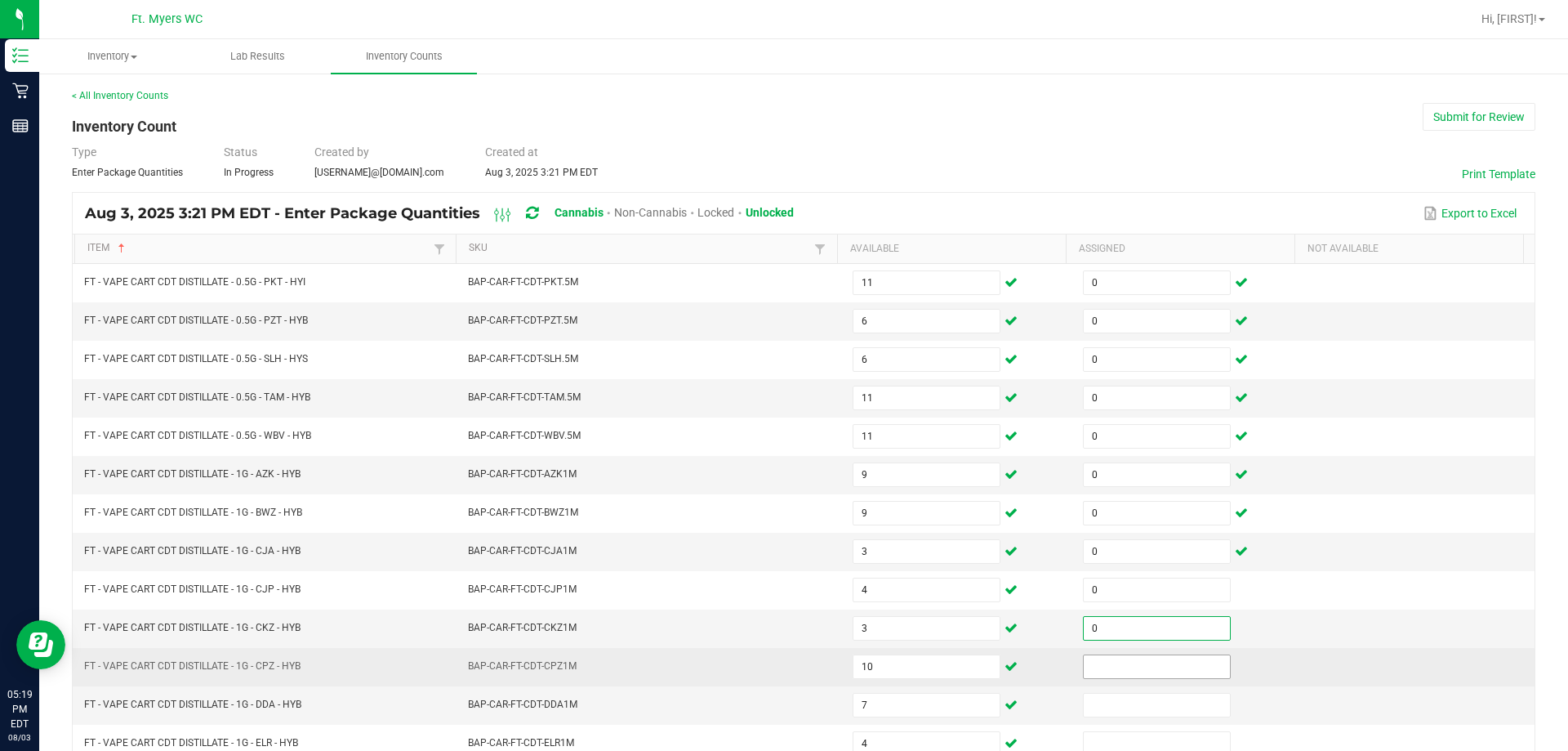 click at bounding box center (1156, 667) 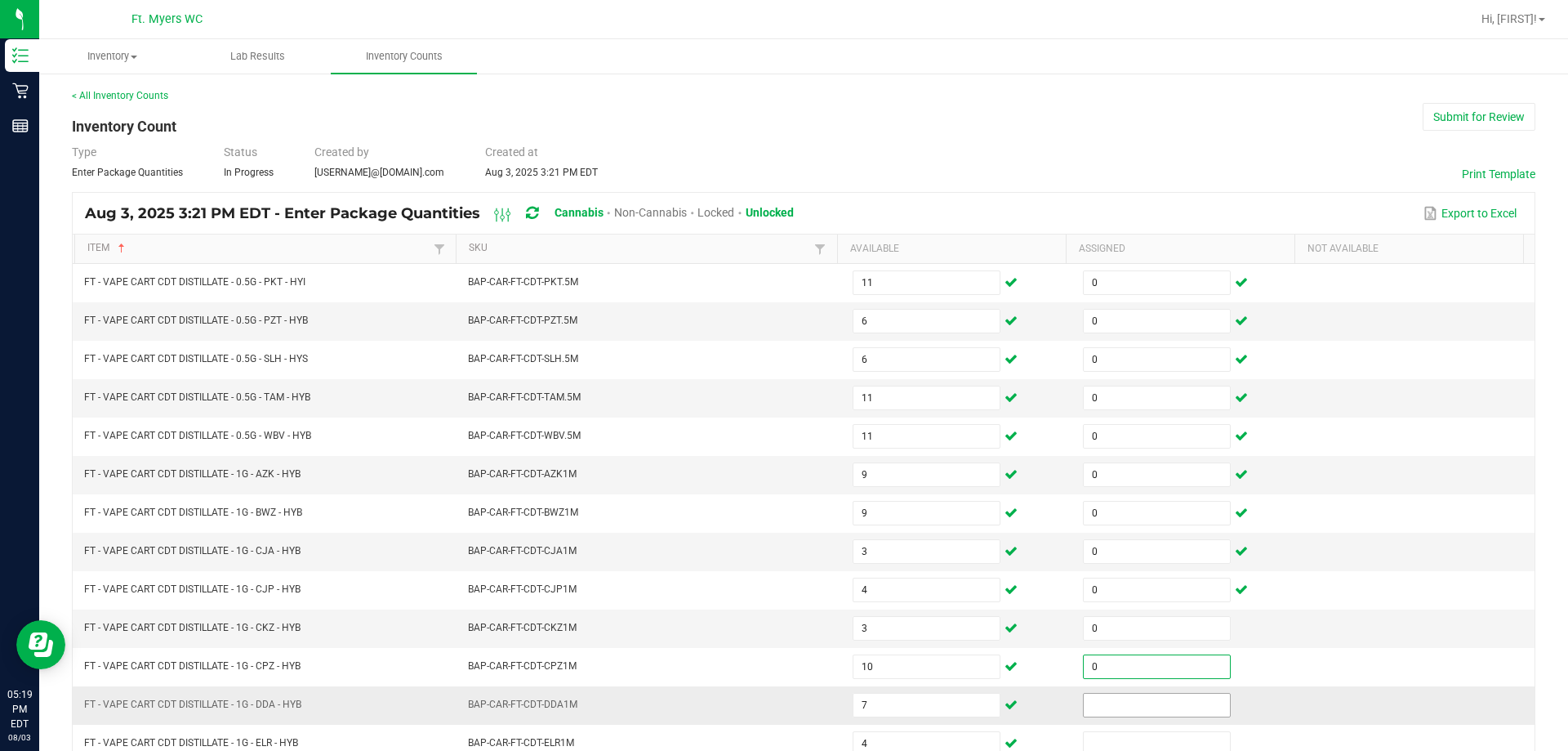 click at bounding box center (1156, 705) 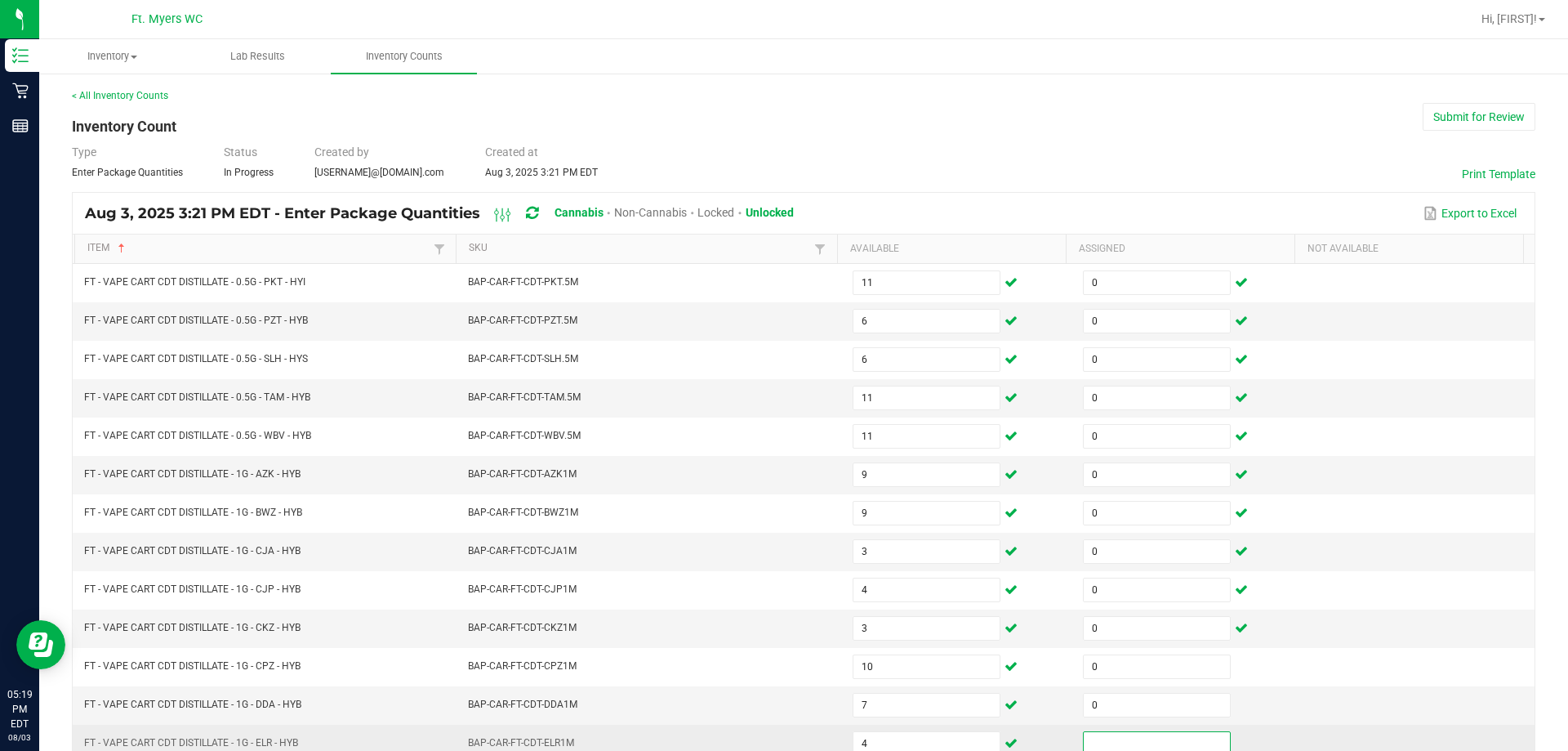 click at bounding box center [1156, 744] 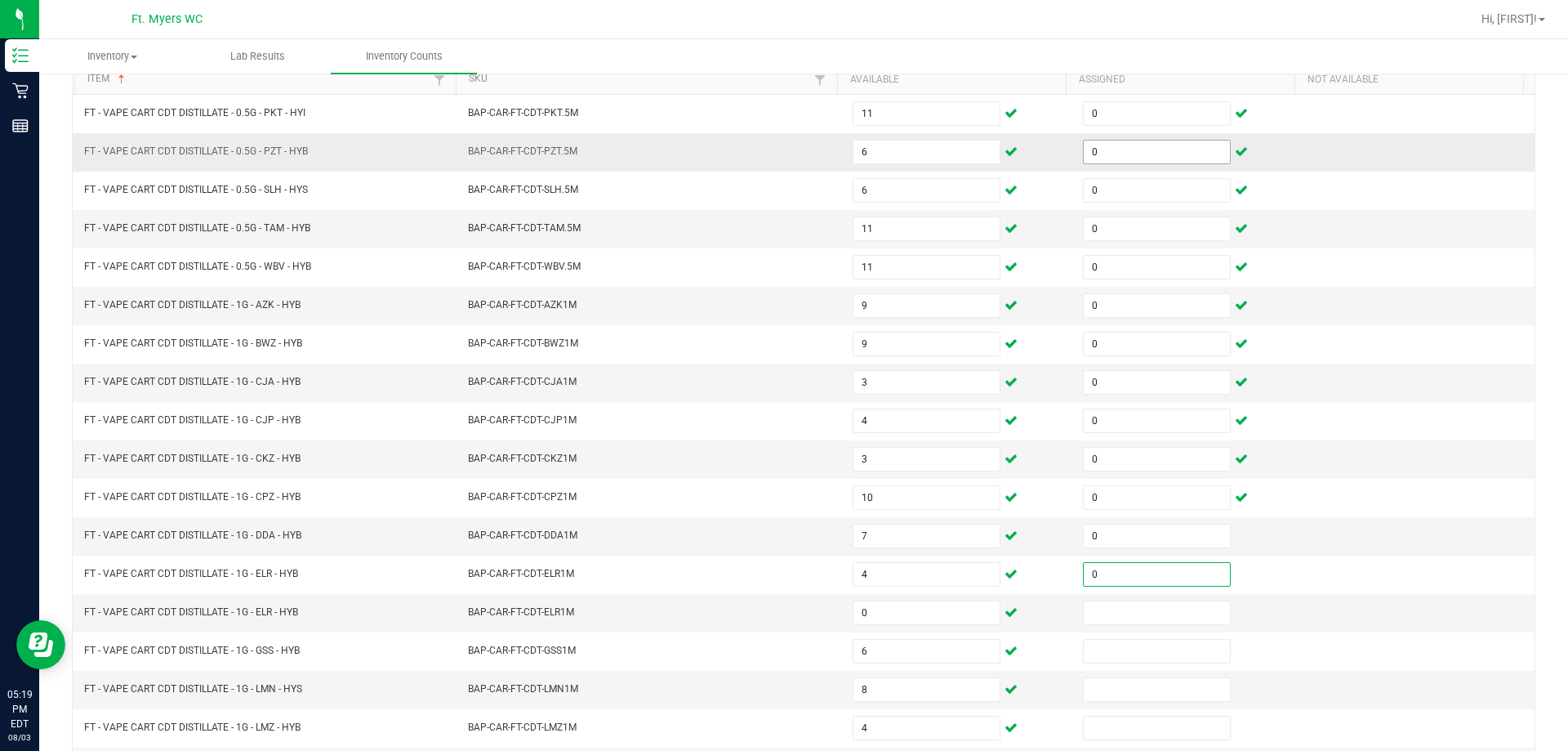 scroll, scrollTop: 339, scrollLeft: 0, axis: vertical 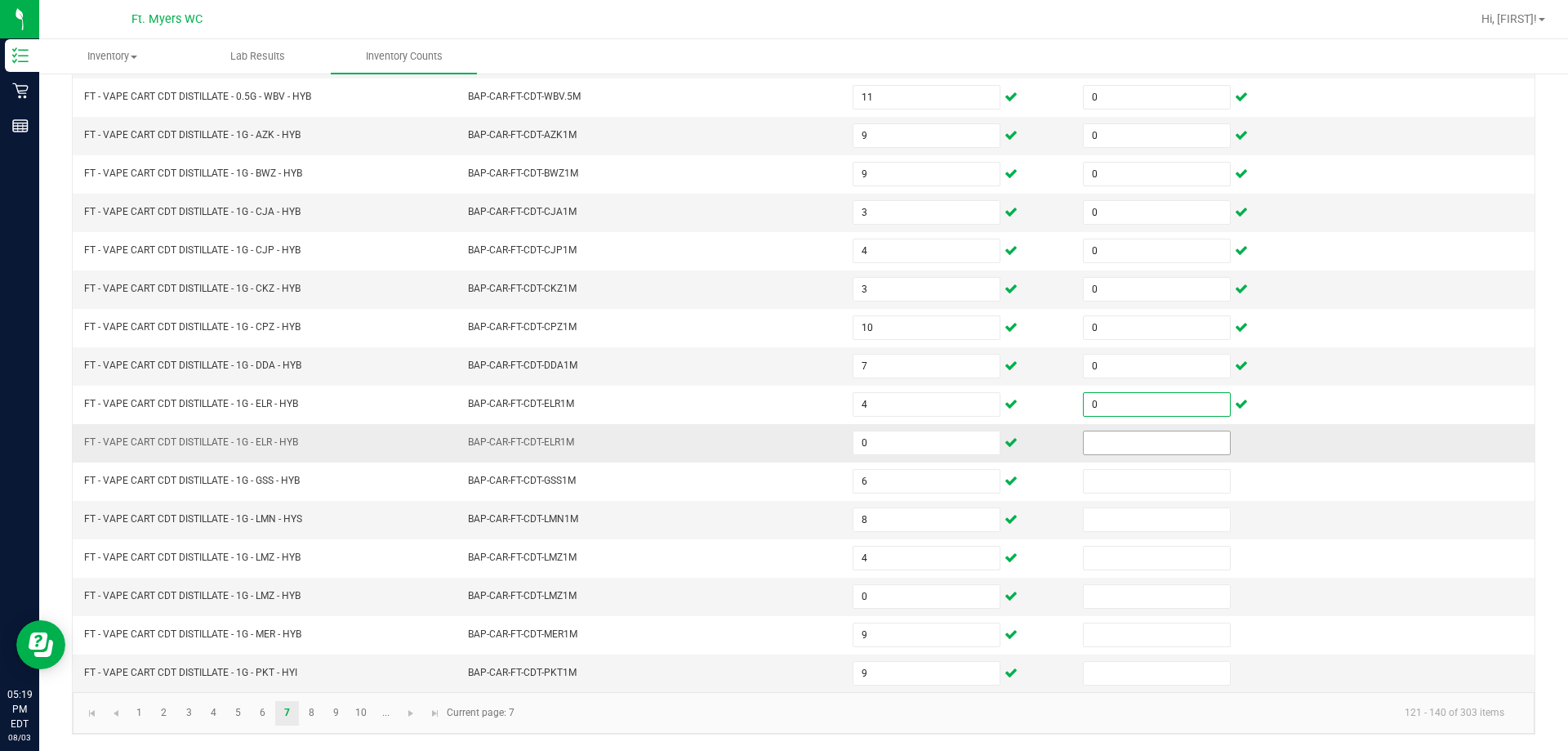 click at bounding box center (1156, 443) 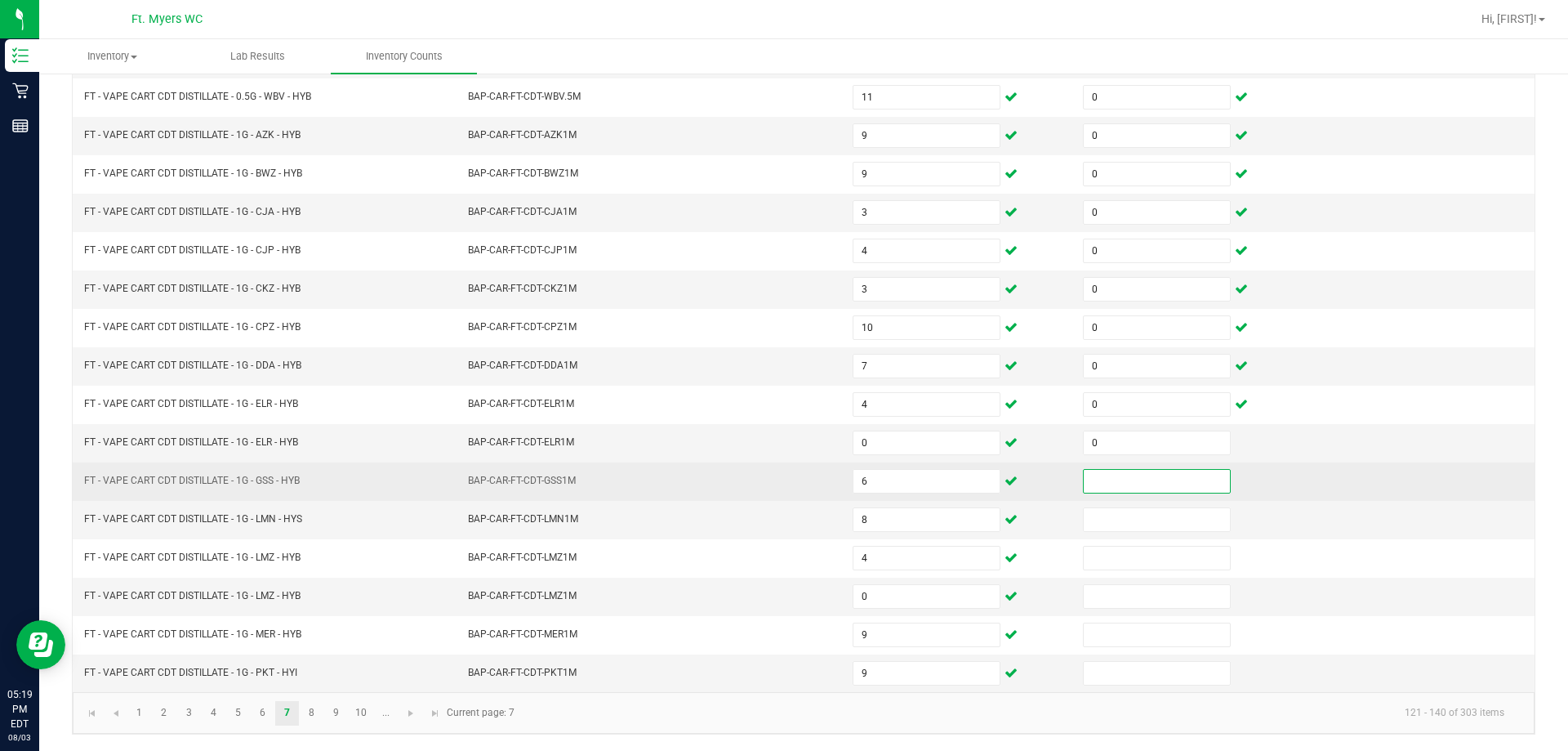 drag, startPoint x: 1085, startPoint y: 477, endPoint x: 1084, endPoint y: 493, distance: 16.03122 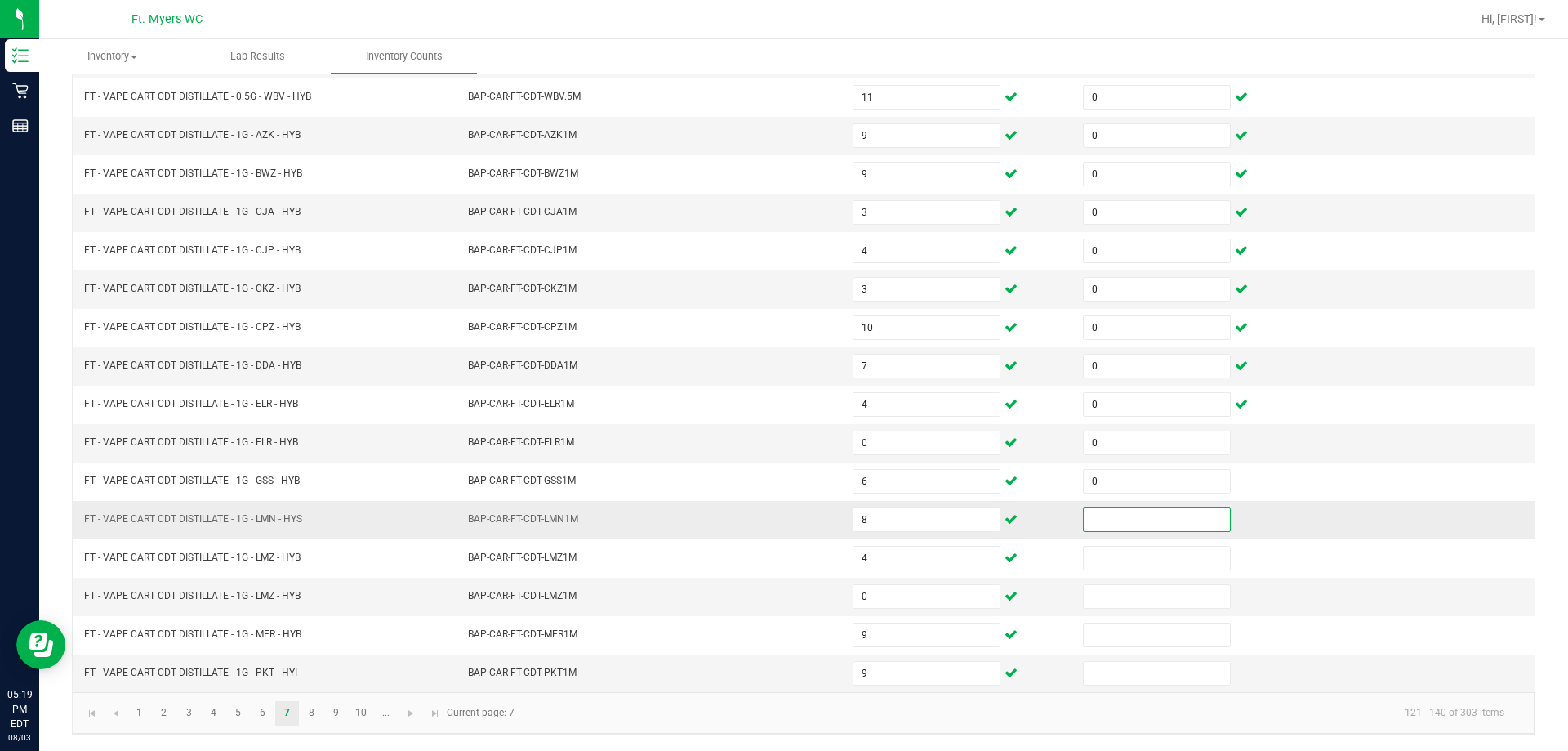 click at bounding box center [1156, 520] 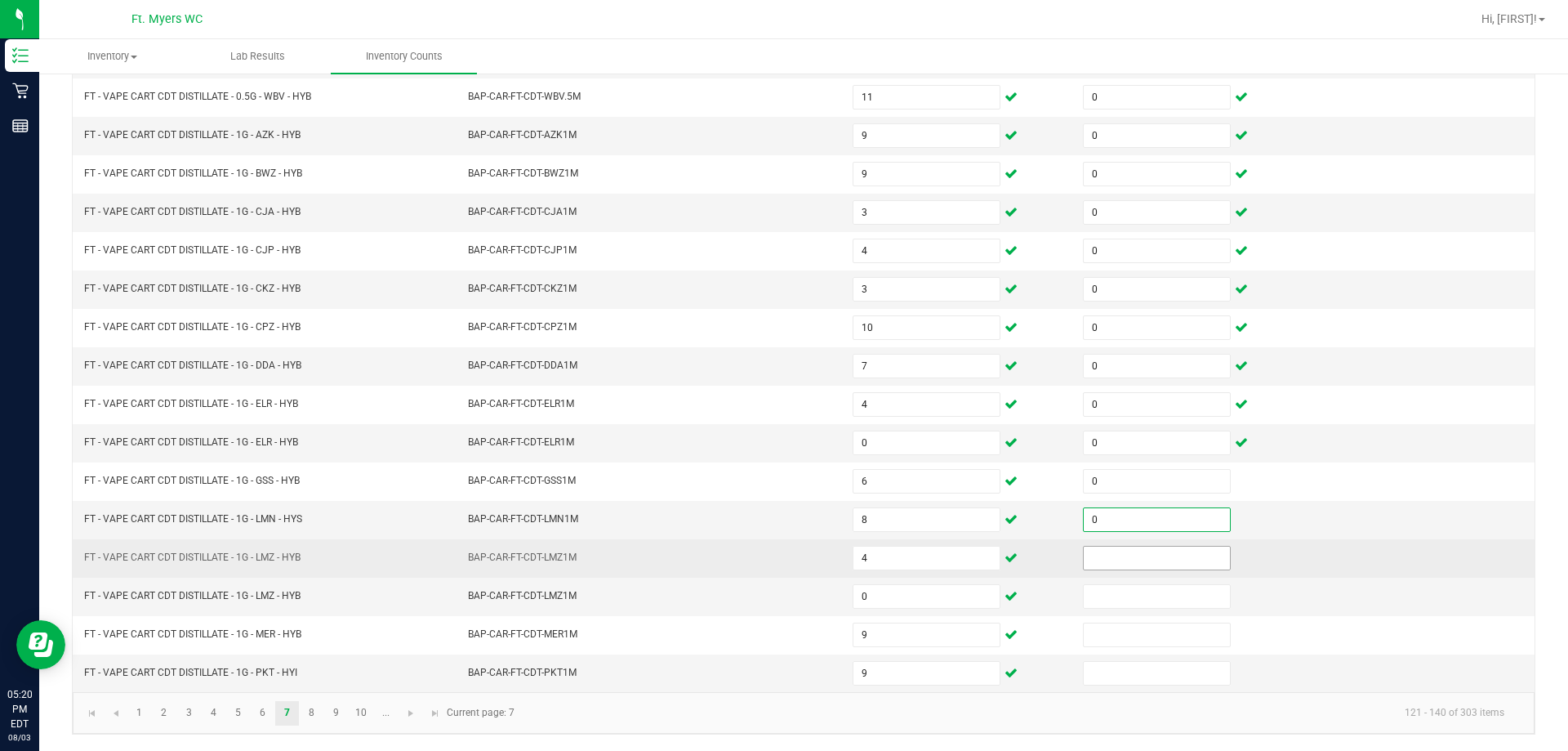 click at bounding box center (1156, 558) 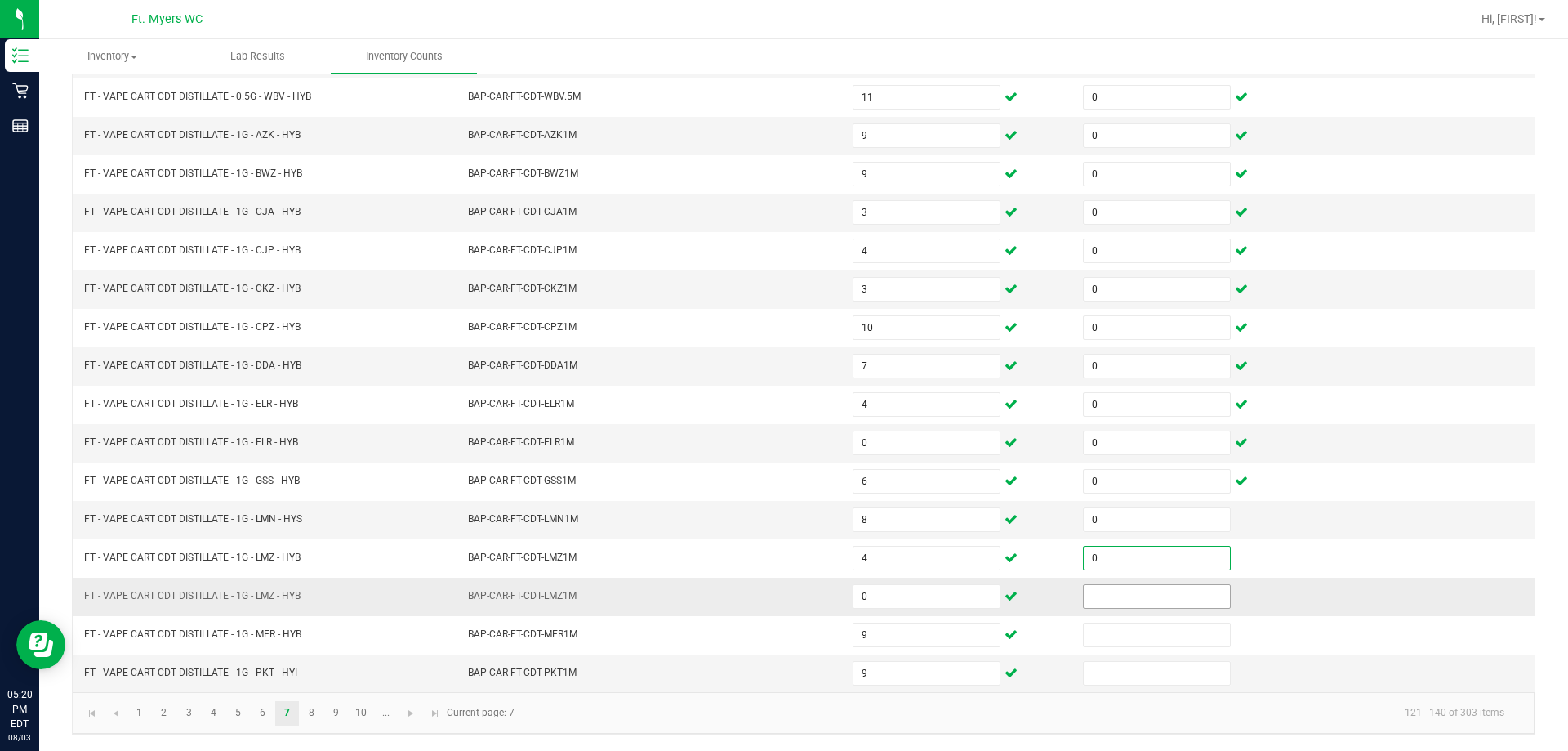 click at bounding box center [1156, 597] 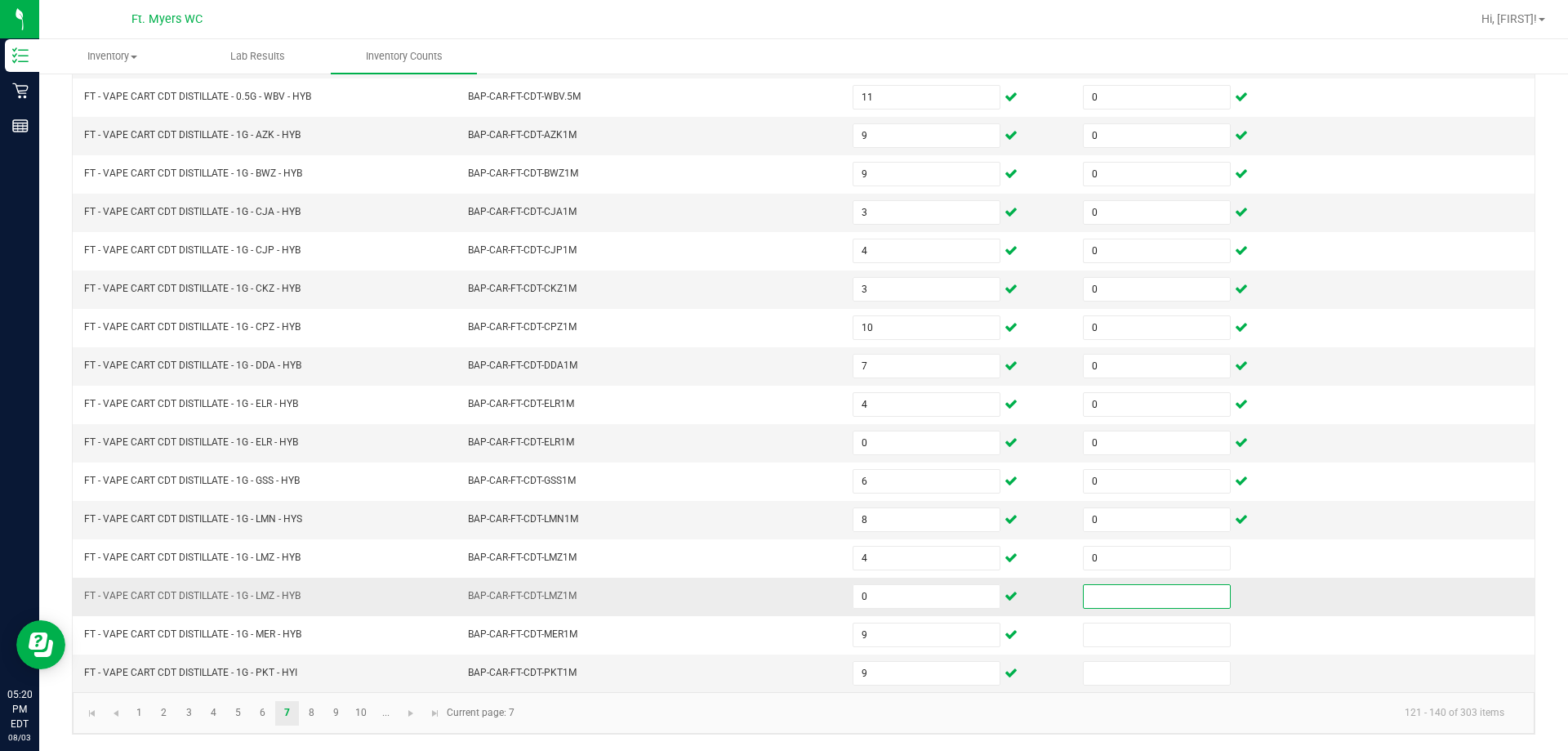 click at bounding box center [1156, 597] 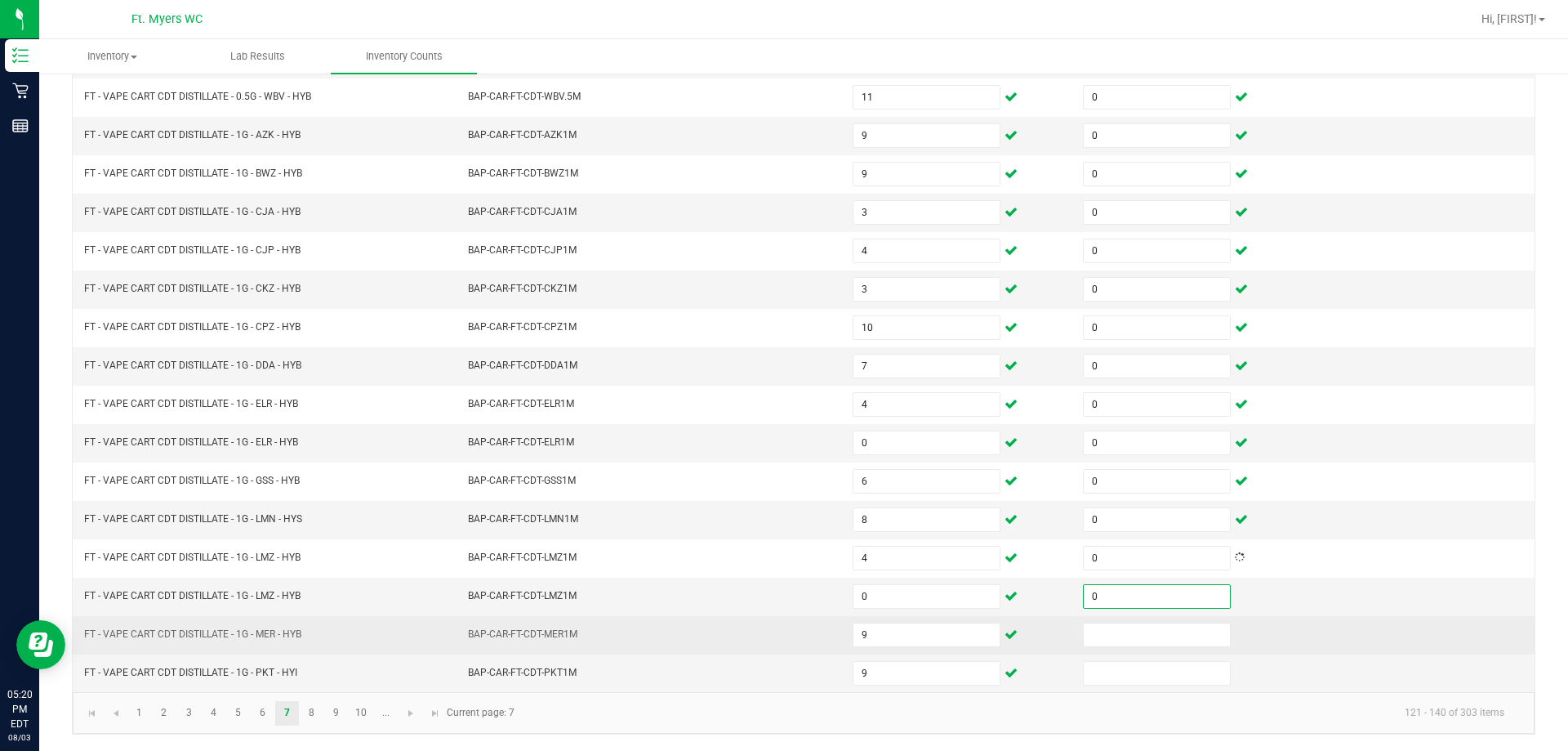 click at bounding box center [1188, 635] 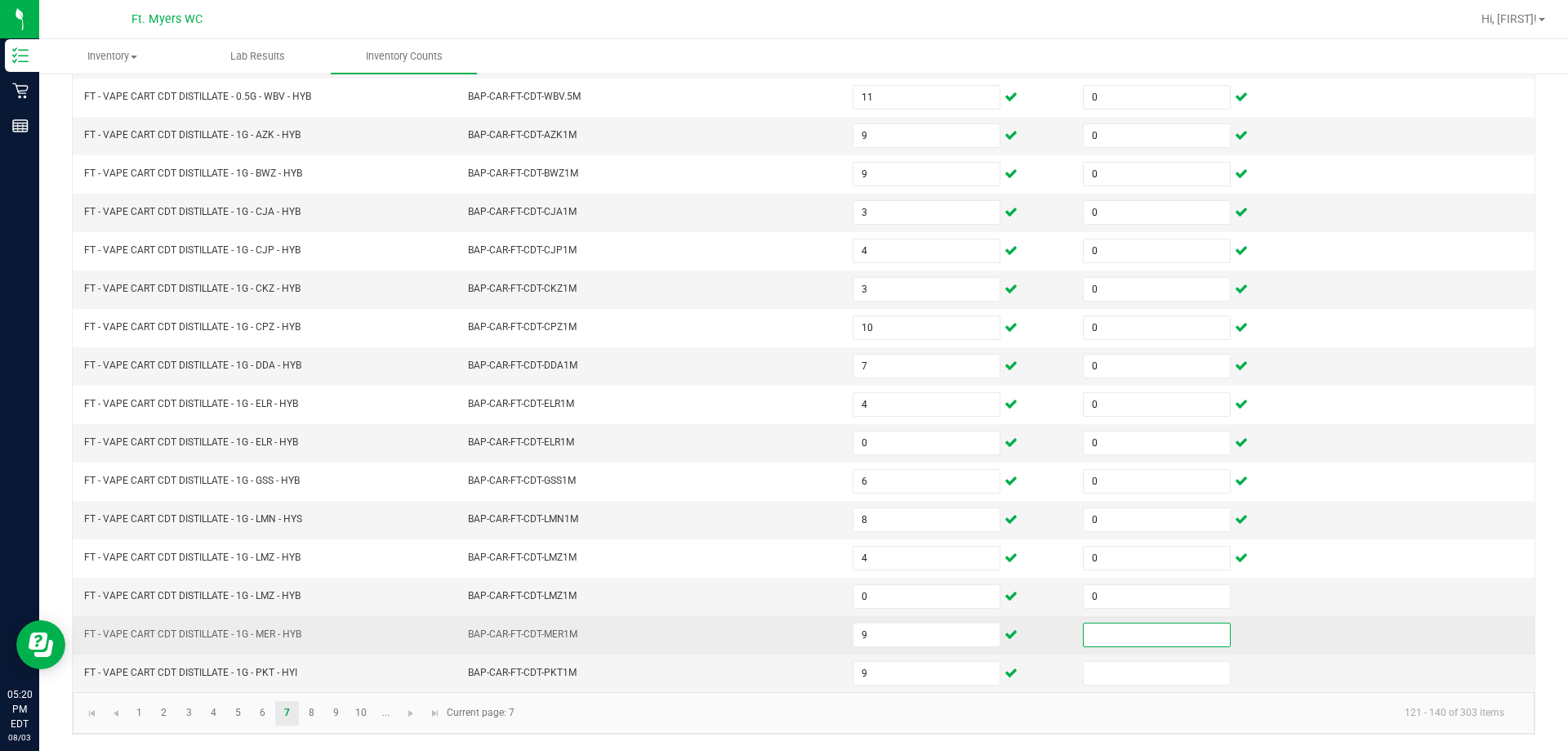 click at bounding box center [1156, 635] 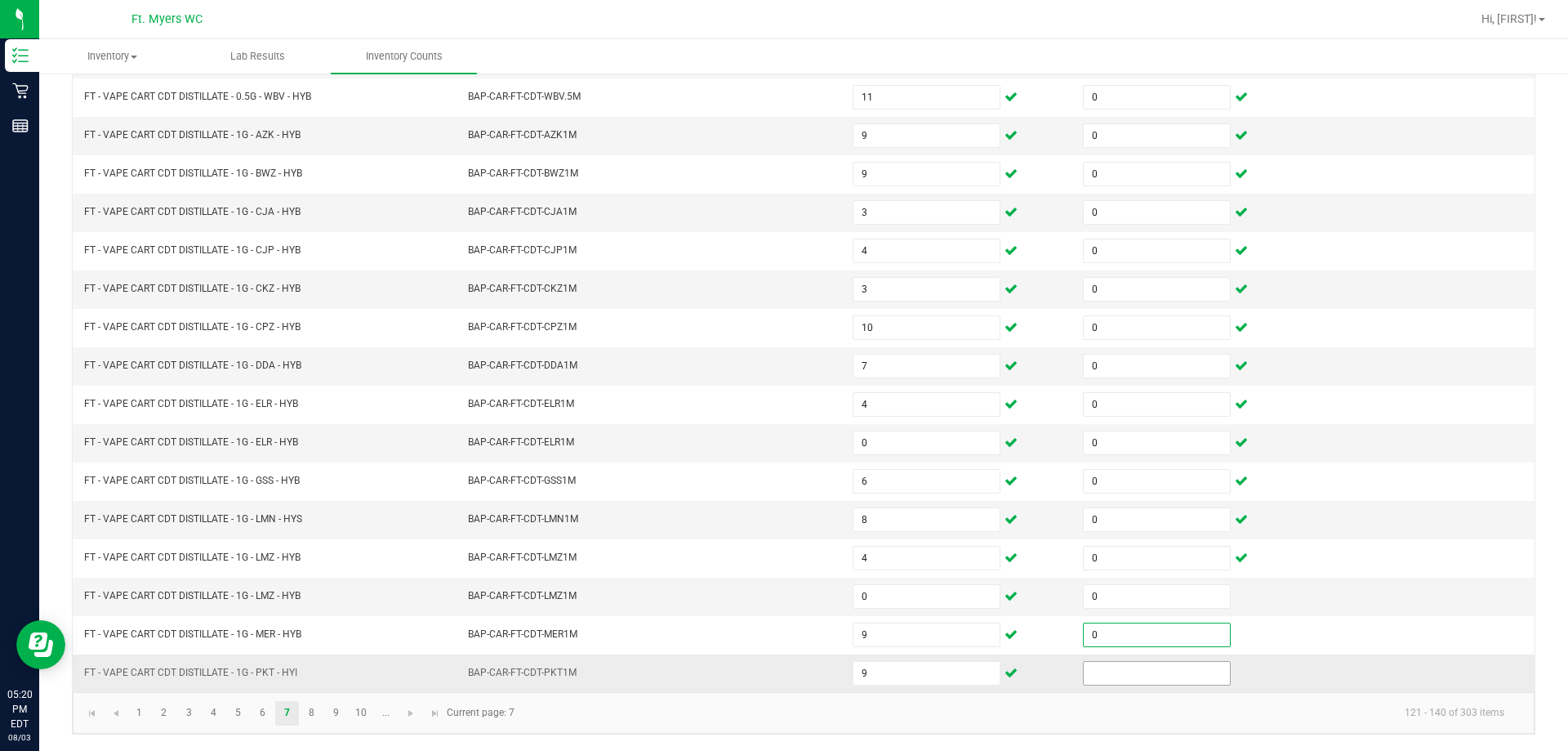 click at bounding box center (1156, 673) 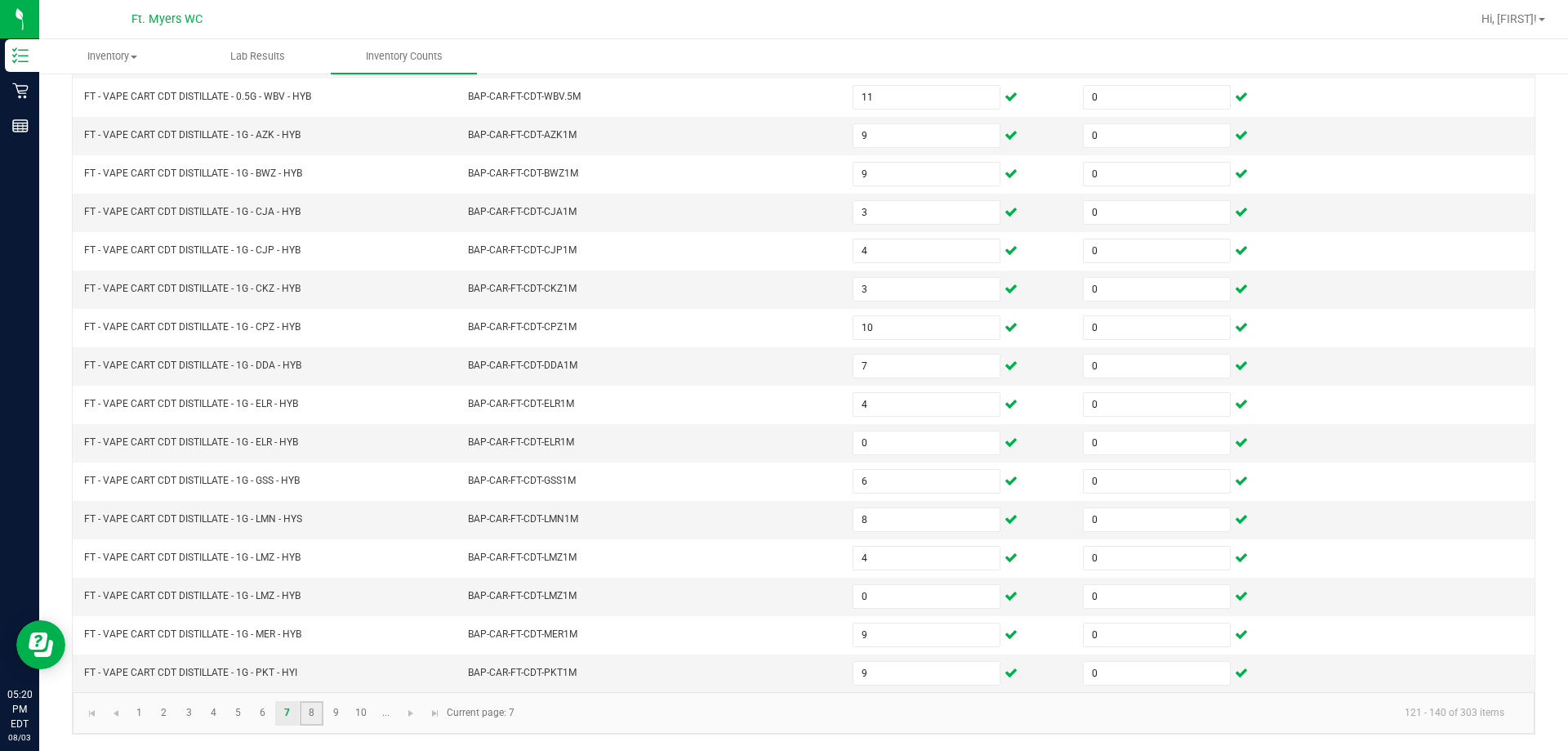 click on "8" 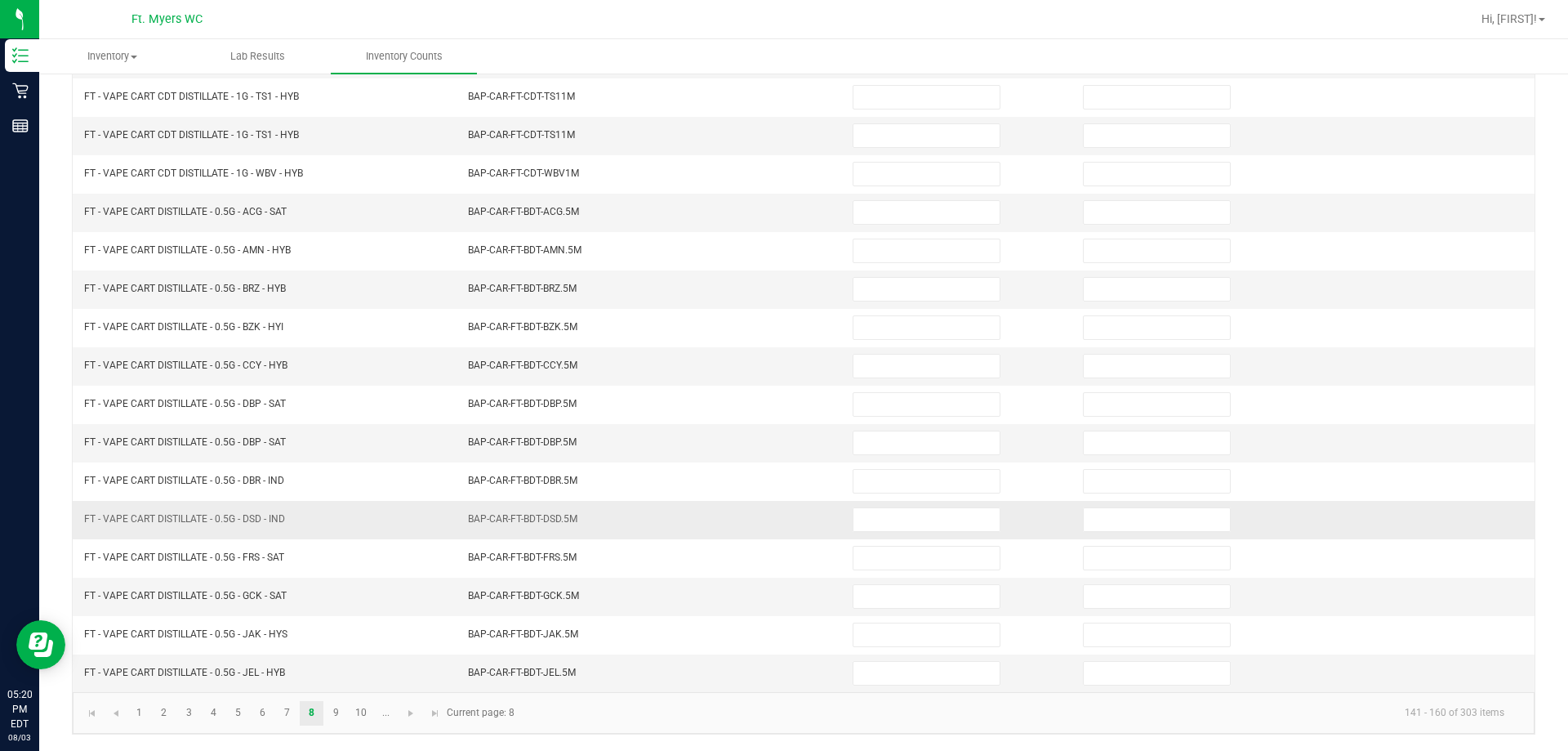 drag, startPoint x: 567, startPoint y: 588, endPoint x: 580, endPoint y: 579, distance: 16 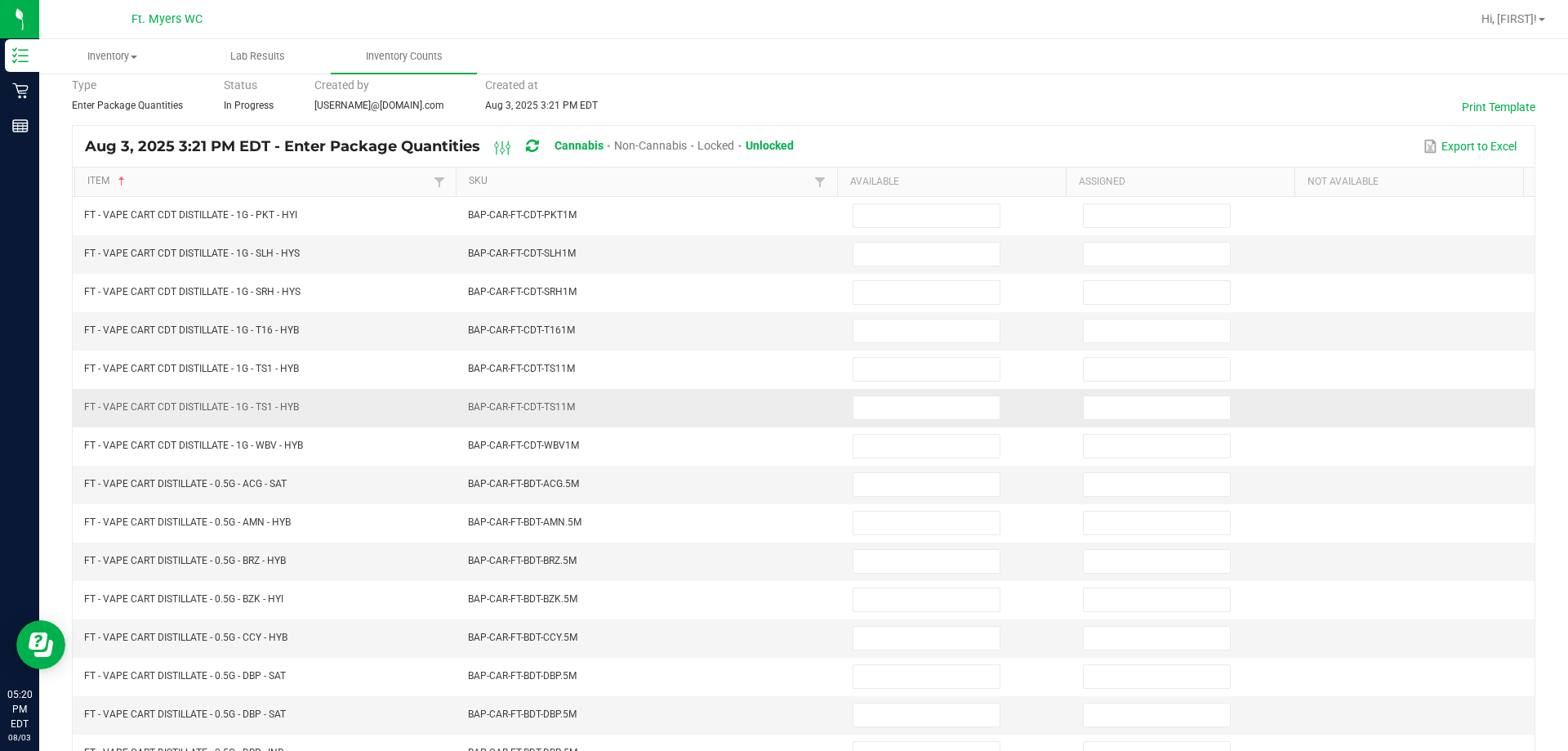 scroll, scrollTop: 0, scrollLeft: 0, axis: both 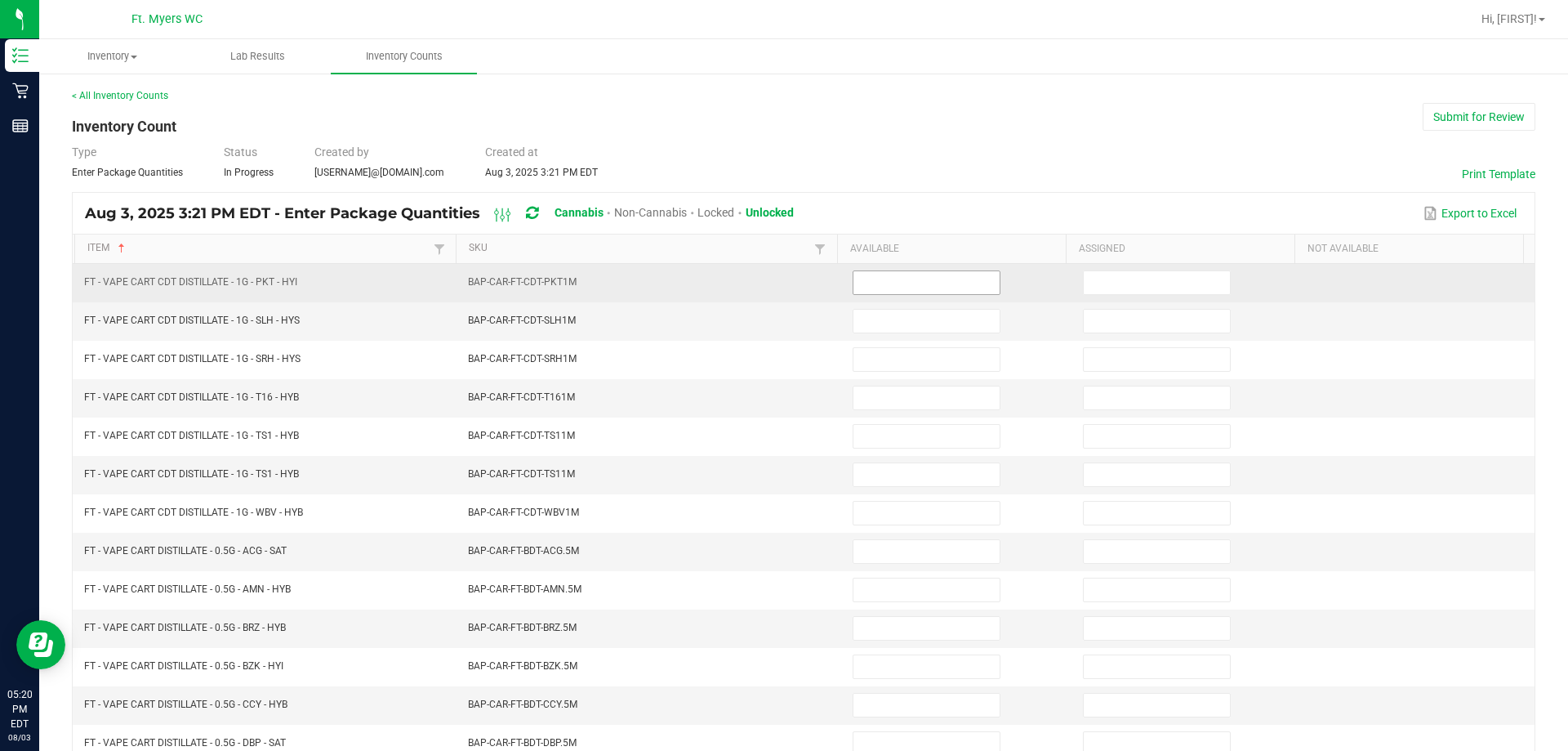 click at bounding box center (926, 283) 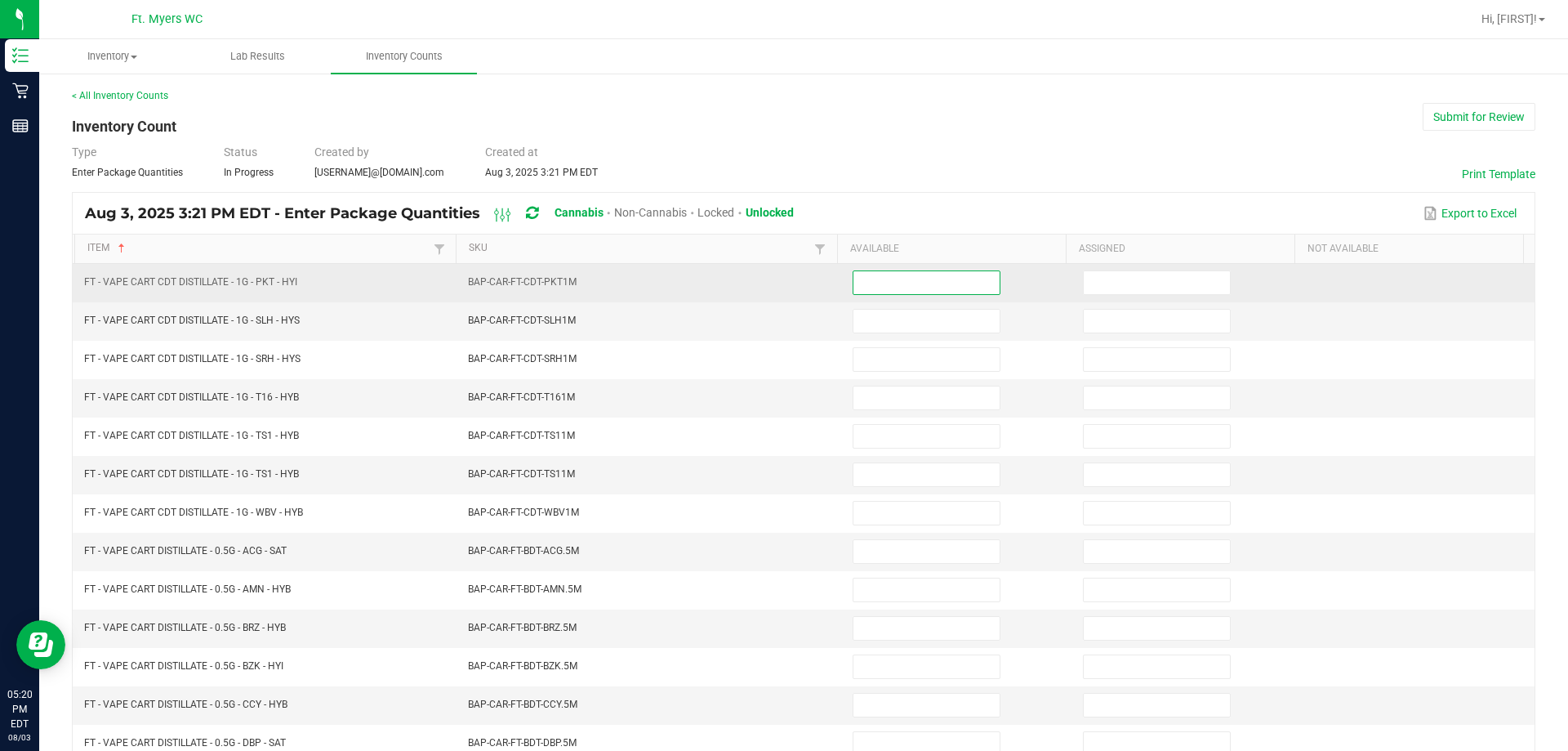 click at bounding box center (926, 283) 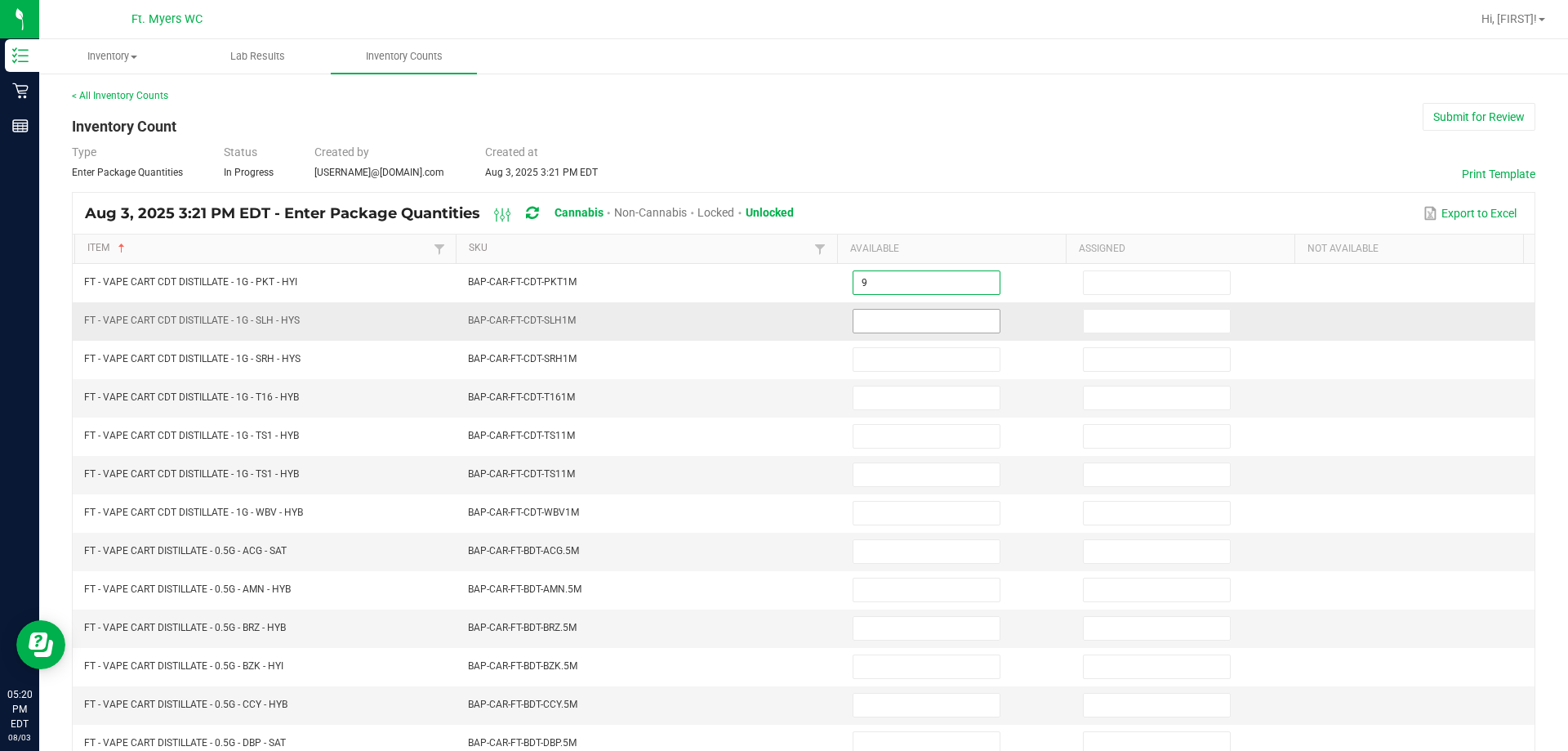 click at bounding box center [926, 321] 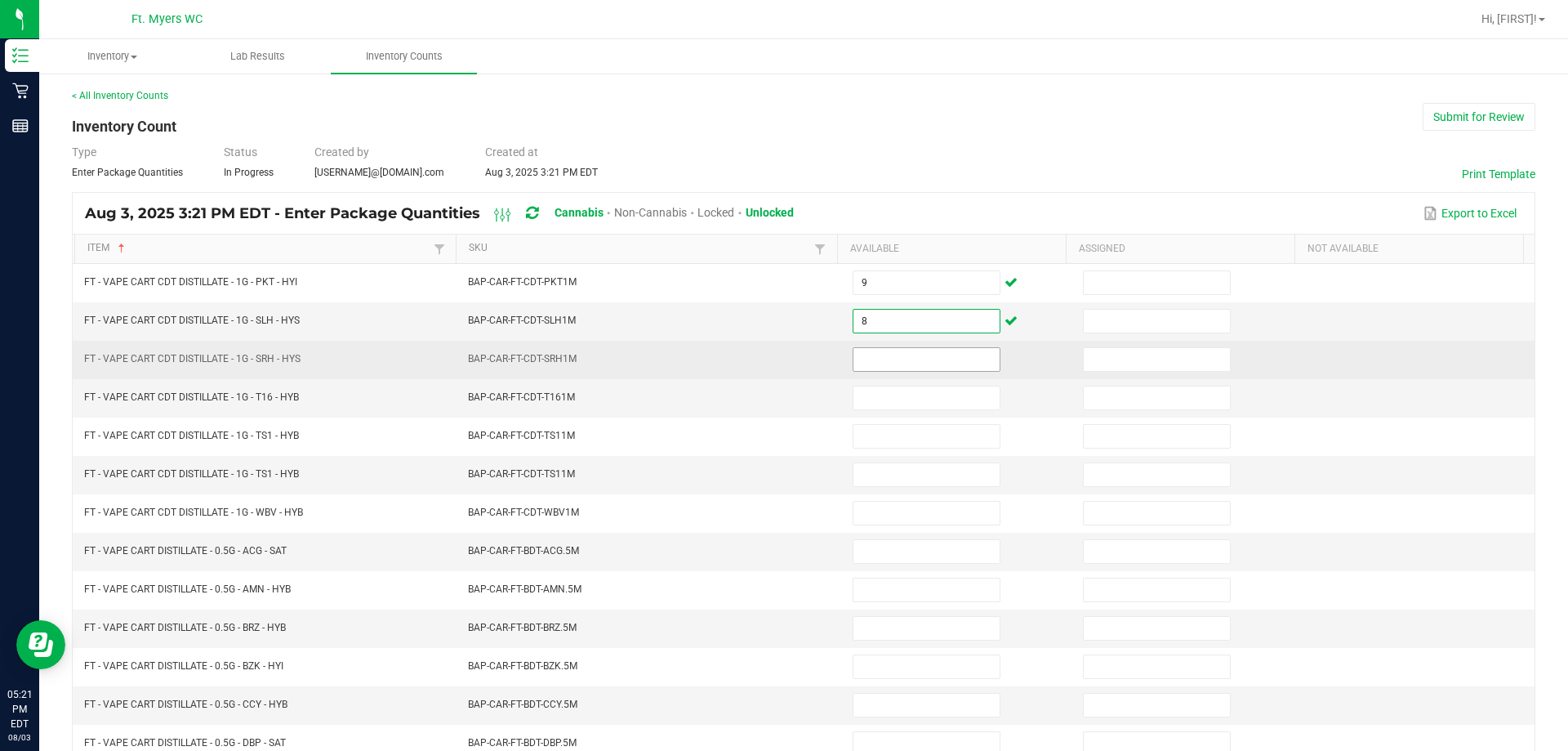 click at bounding box center [926, 360] 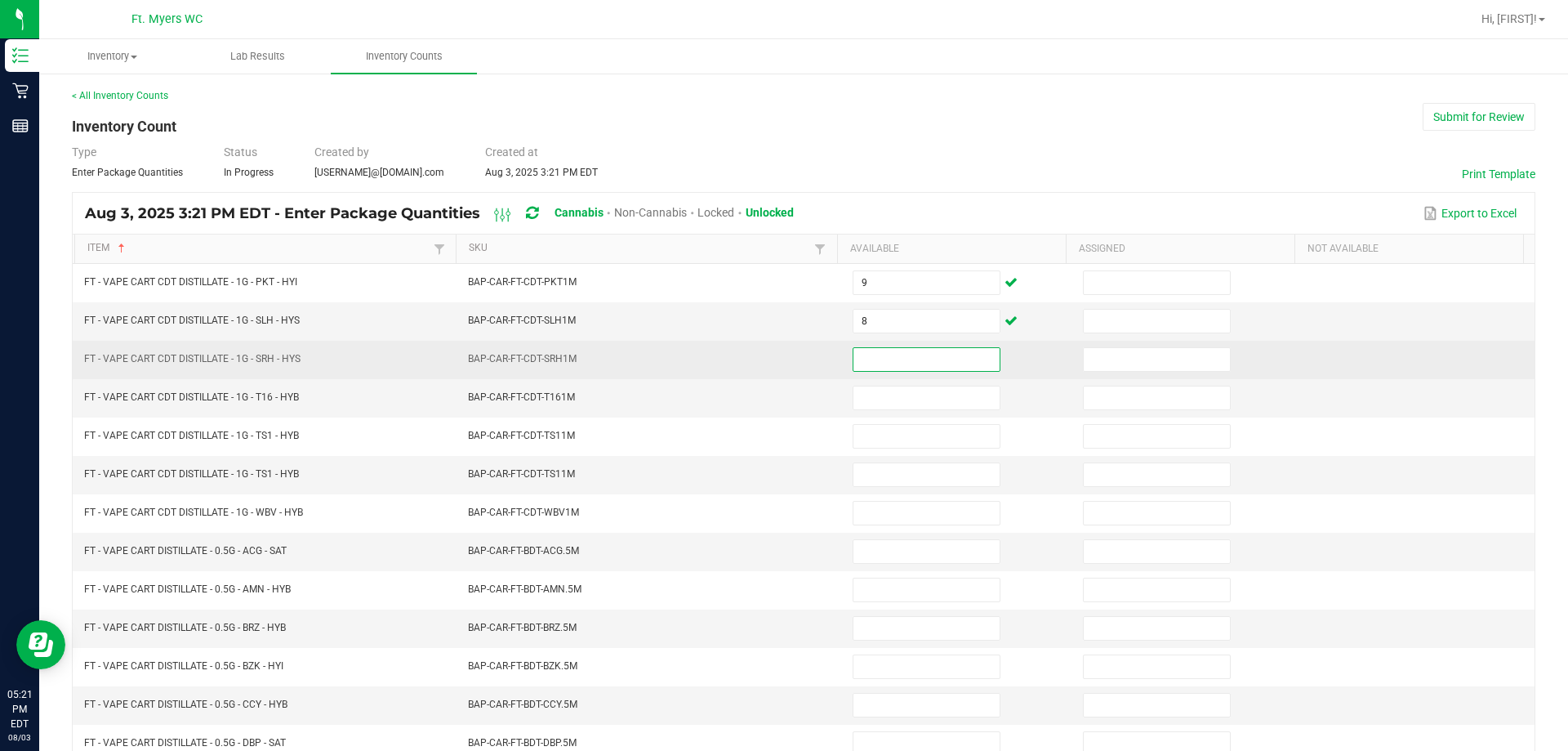 click at bounding box center (926, 360) 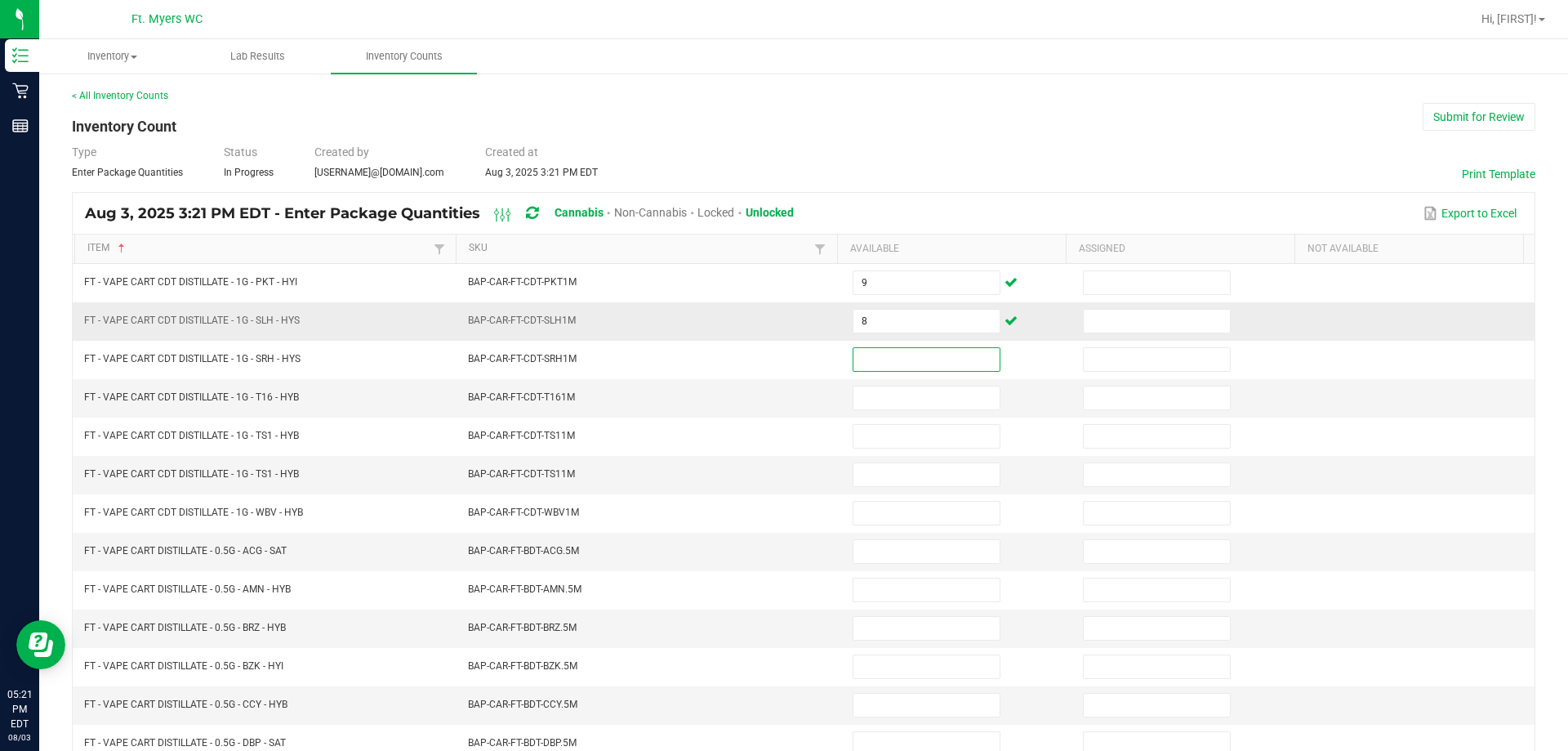 click on "8" at bounding box center [958, 321] 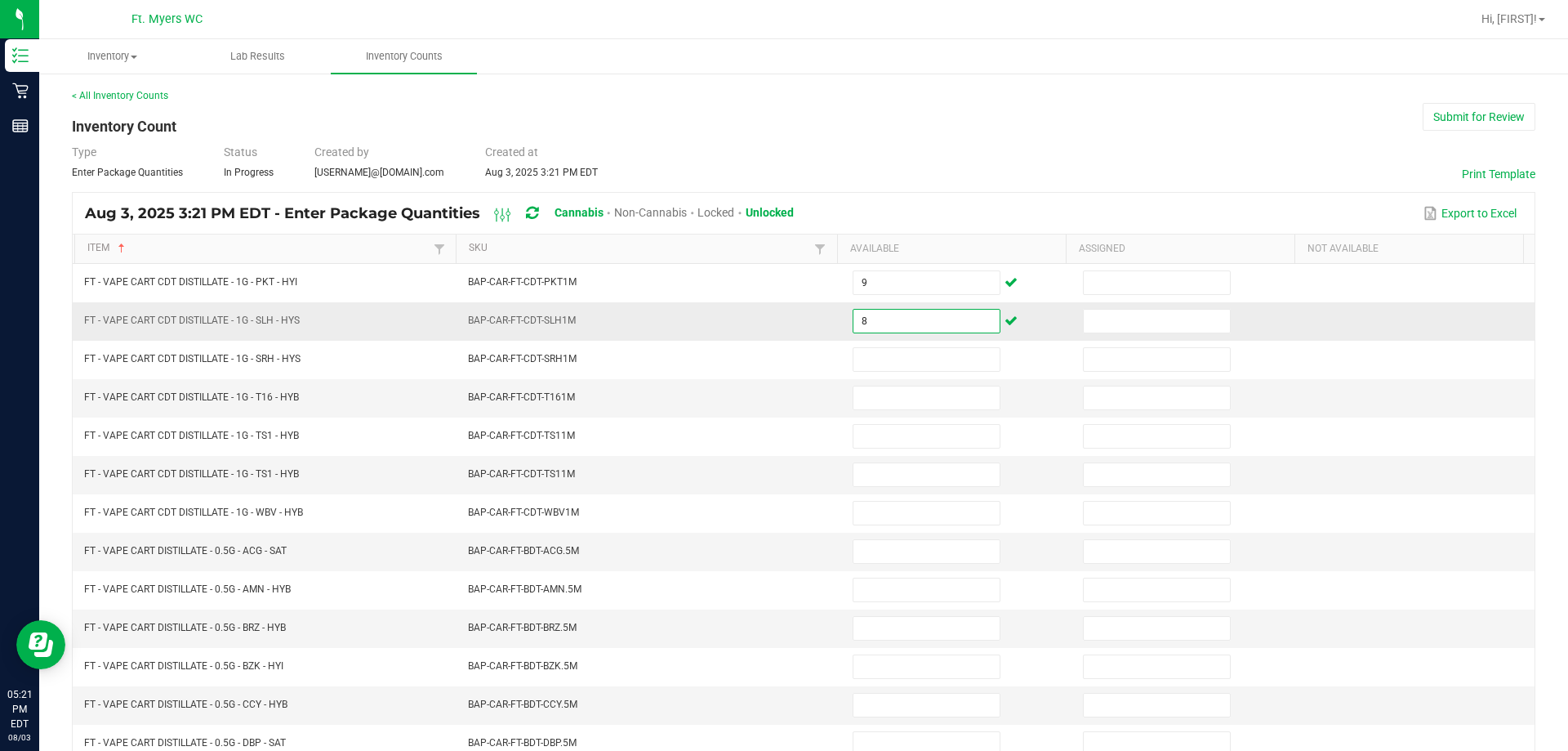 click on "8" at bounding box center [926, 321] 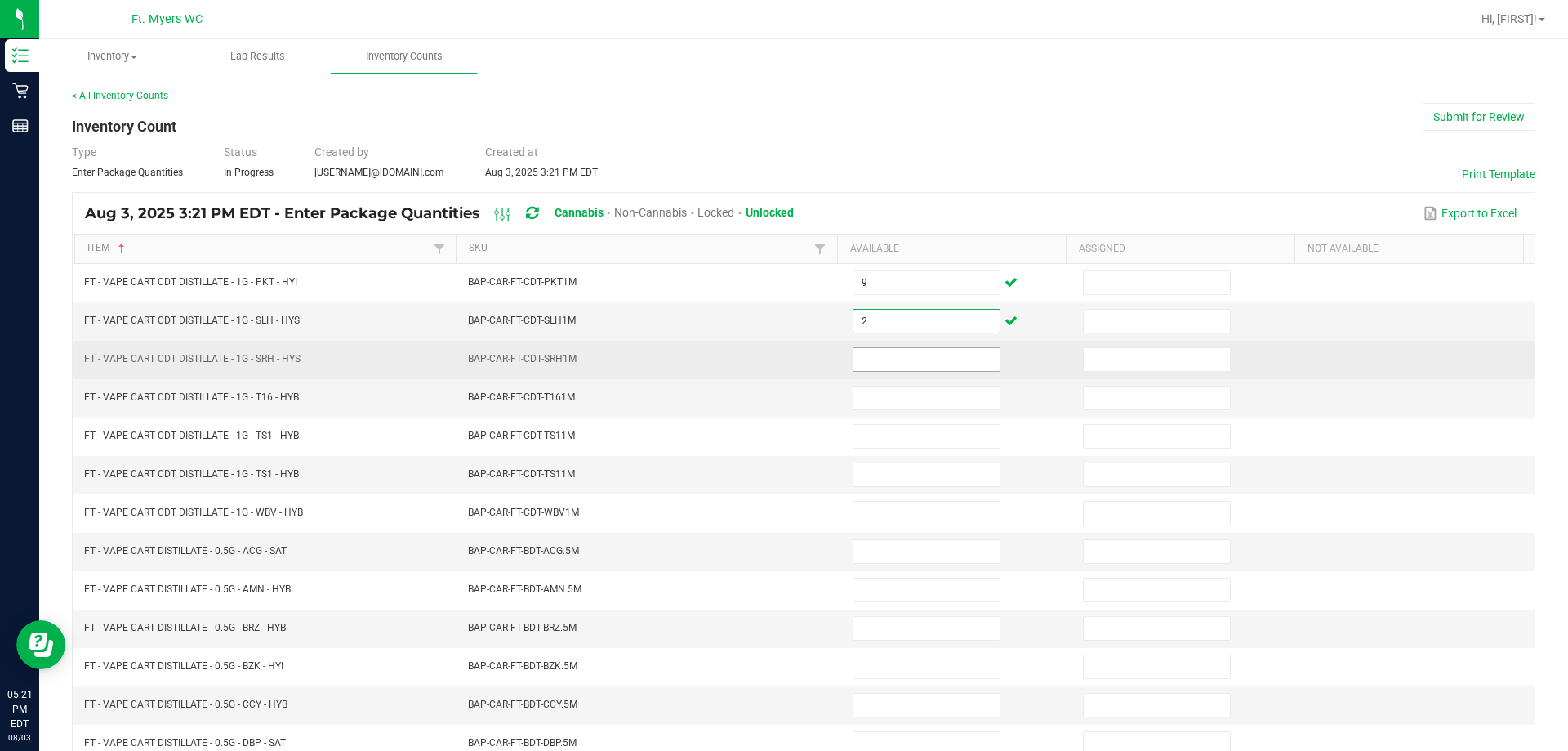 click at bounding box center (926, 360) 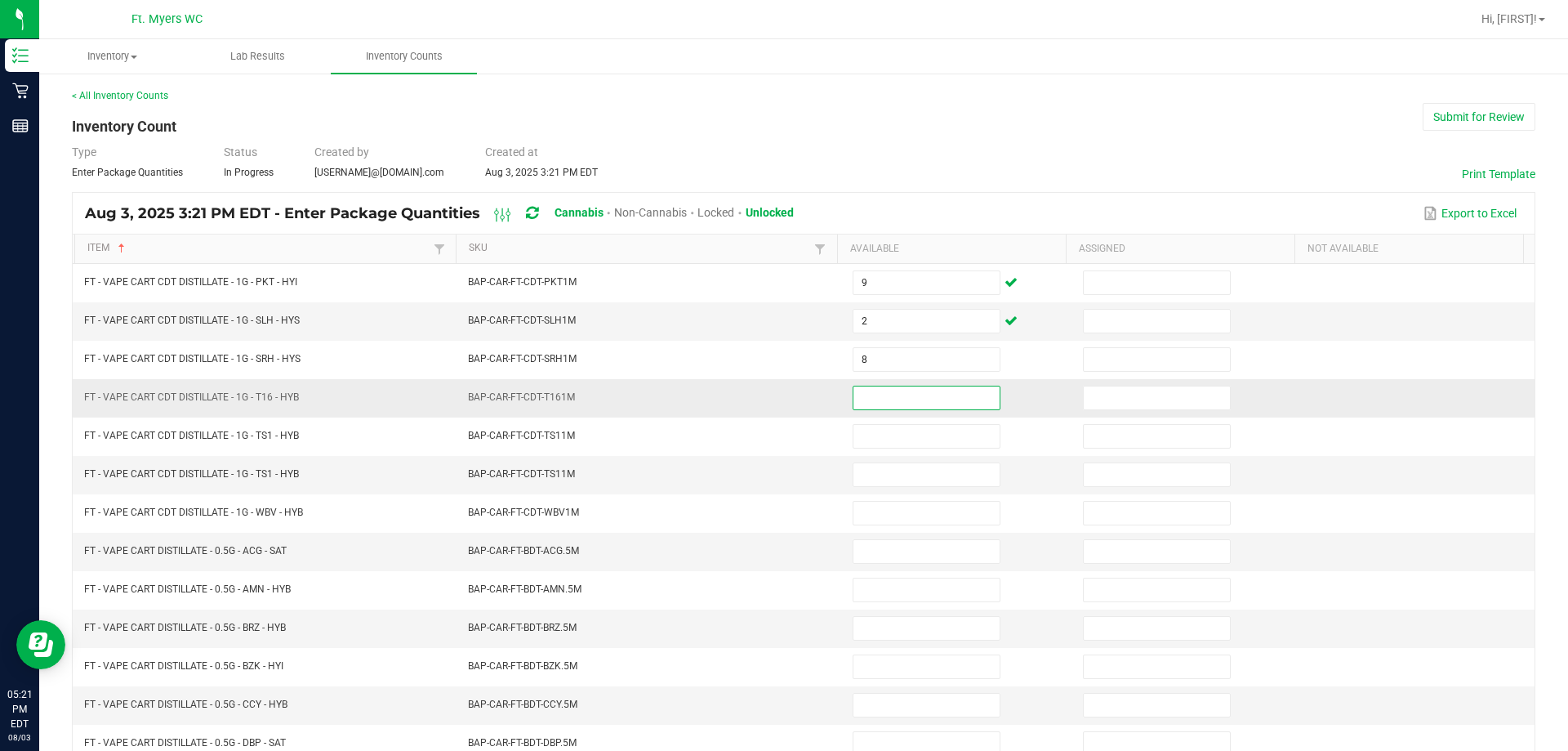 click at bounding box center (926, 398) 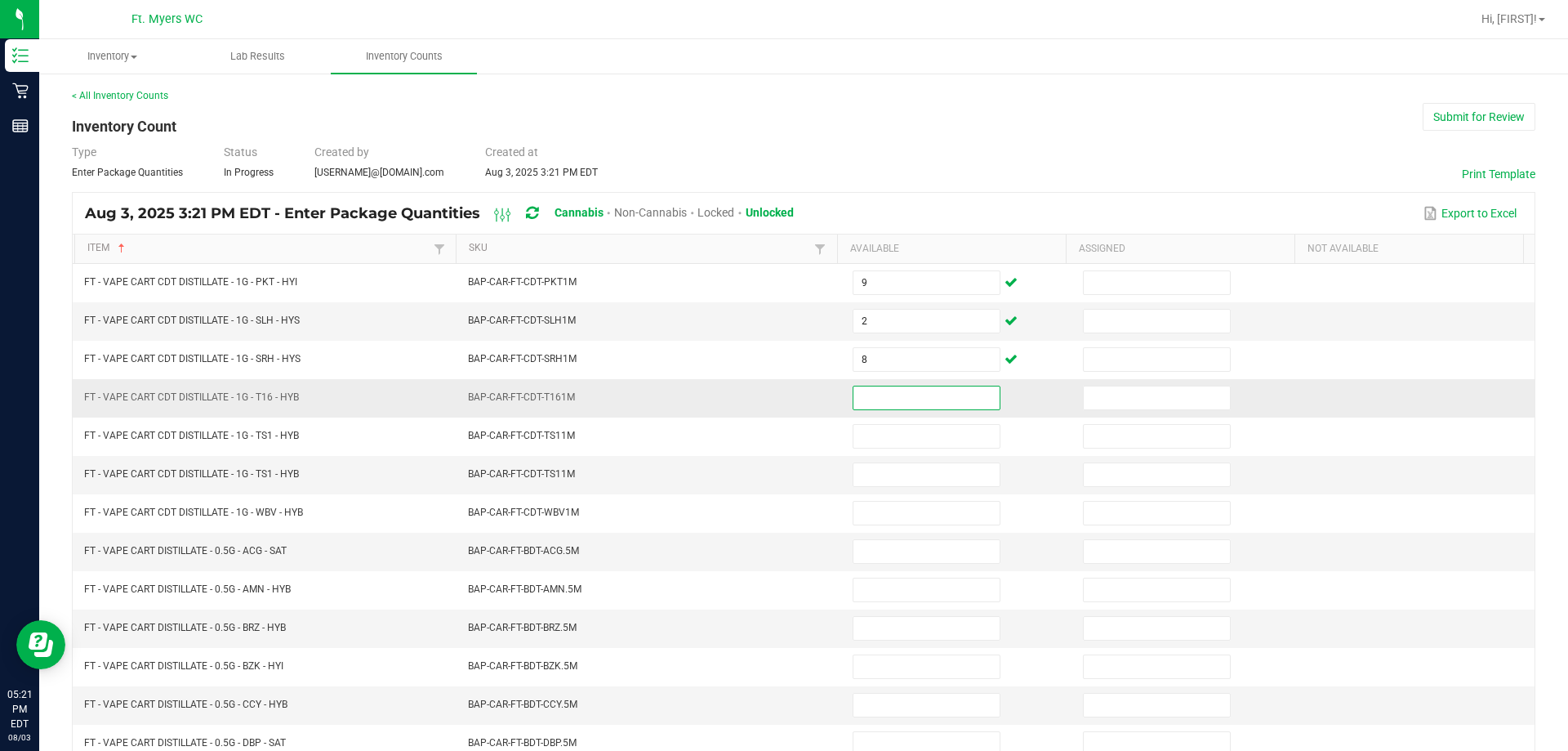 click at bounding box center (926, 398) 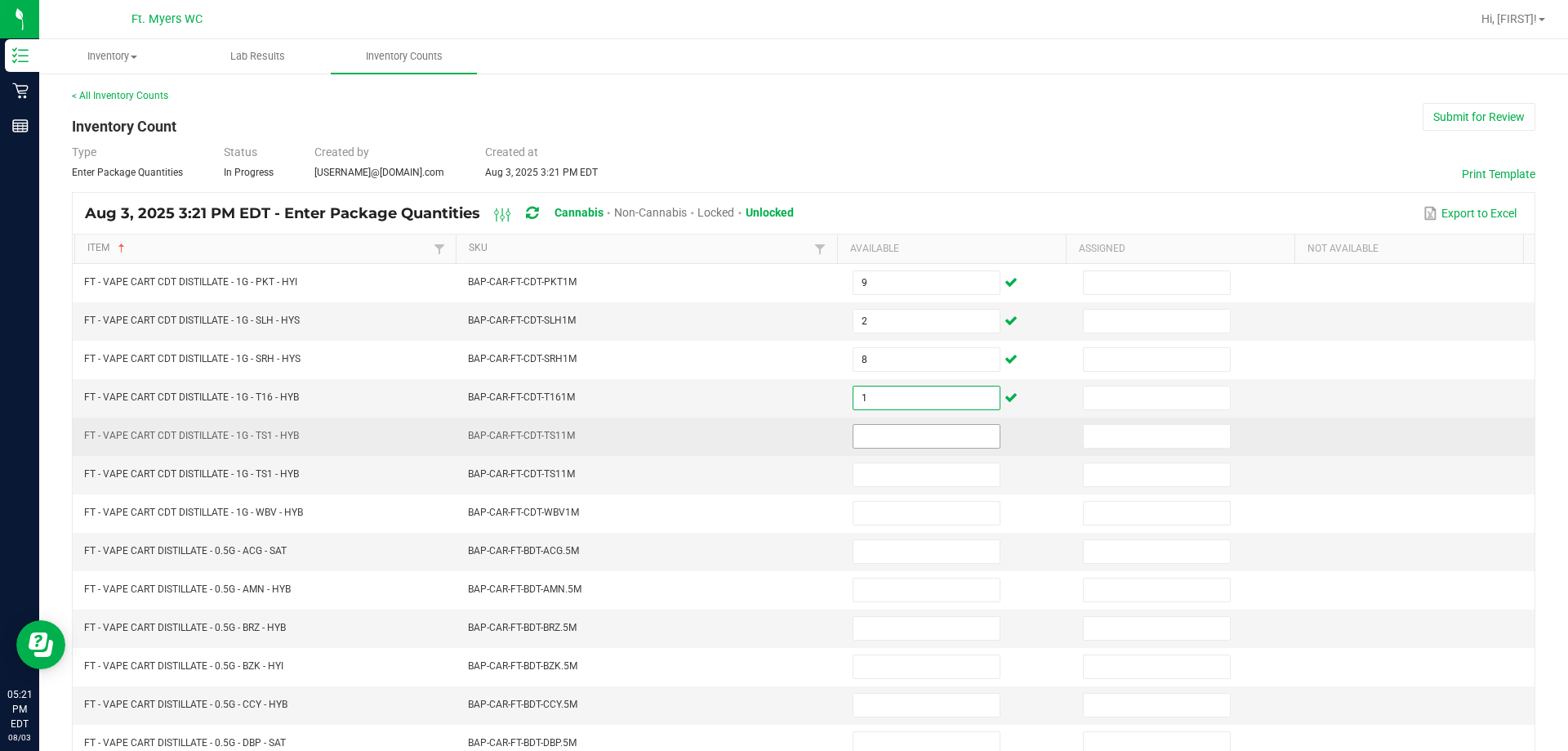 click at bounding box center [926, 436] 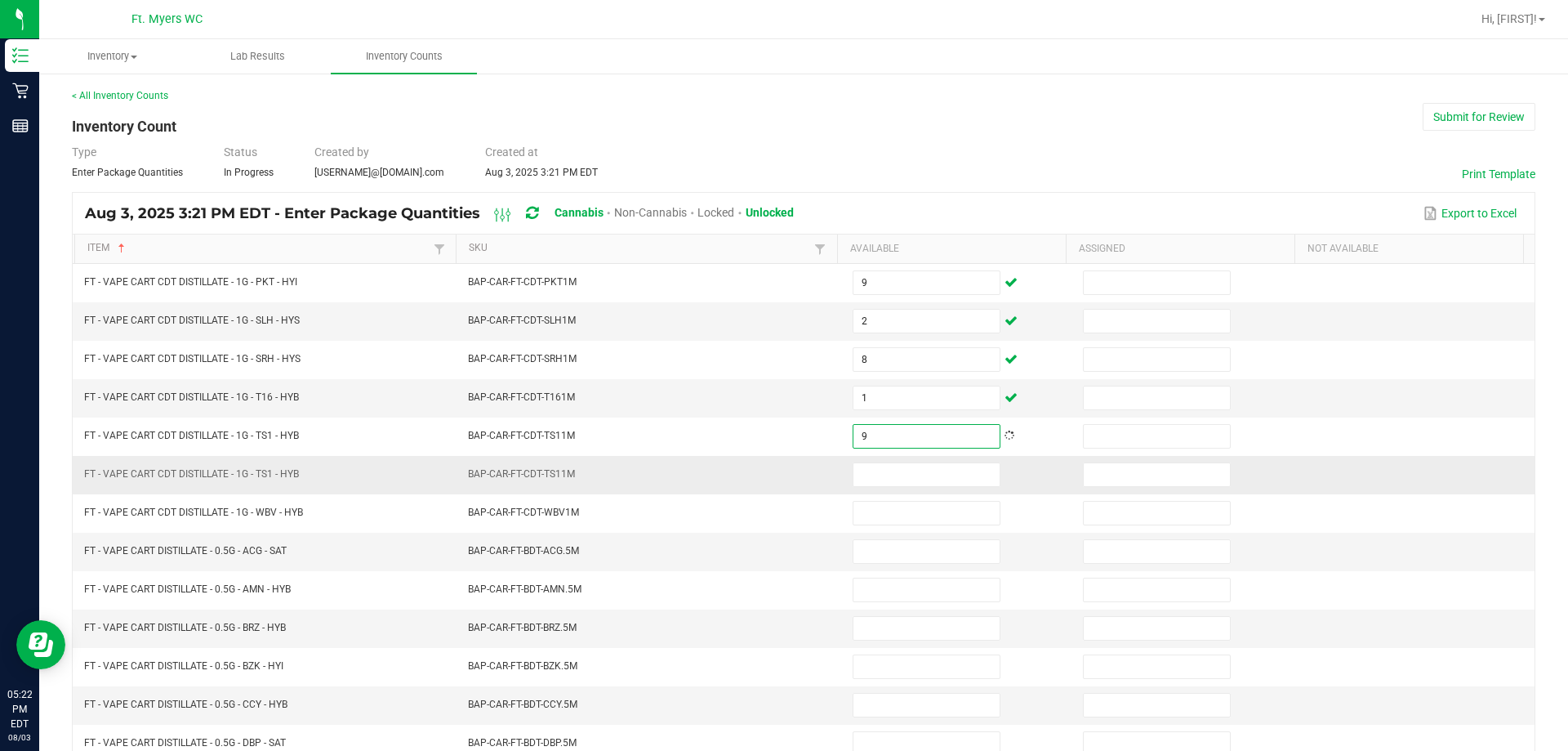 click at bounding box center (958, 475) 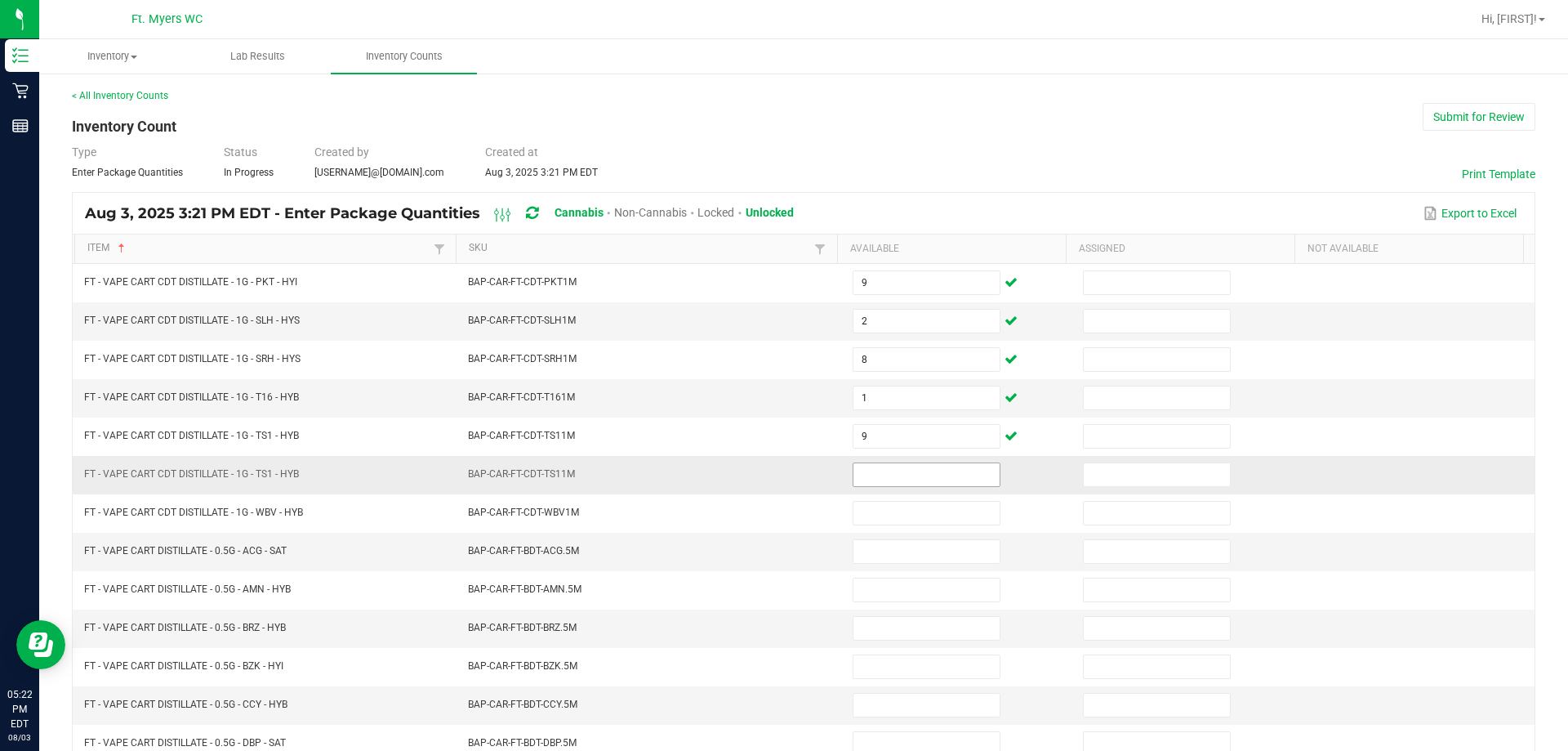 click at bounding box center (926, 475) 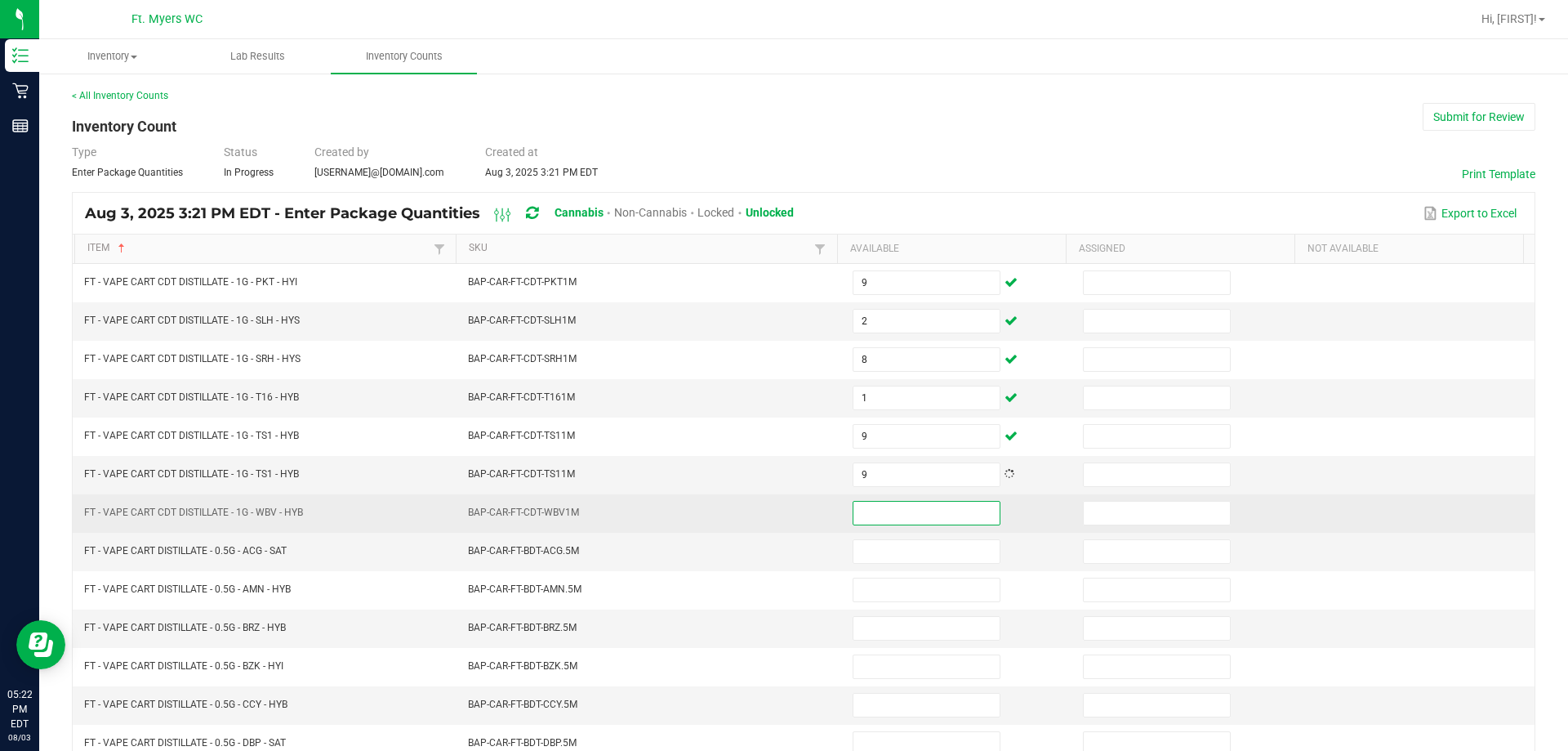 click at bounding box center (926, 513) 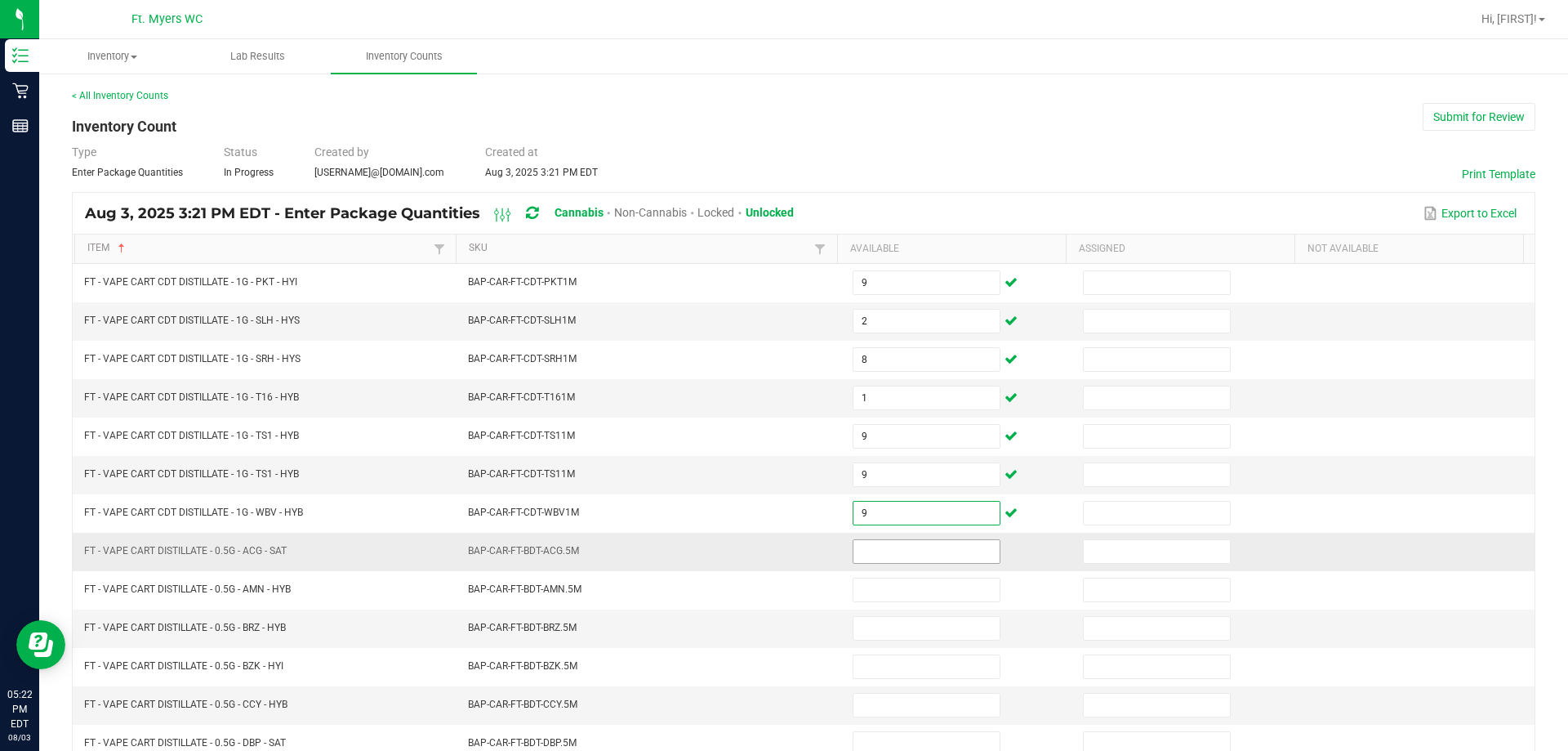 click at bounding box center (926, 552) 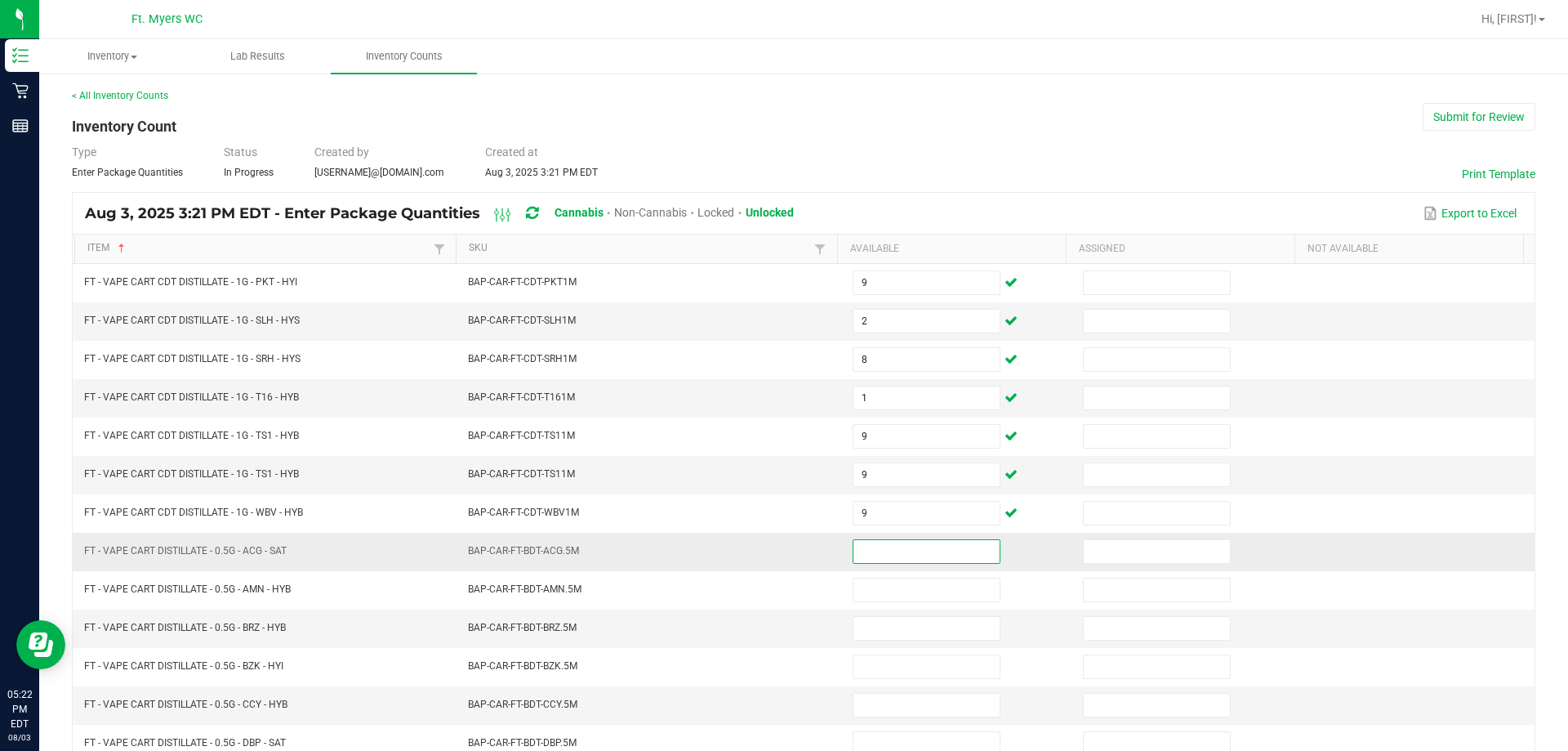 click at bounding box center [926, 552] 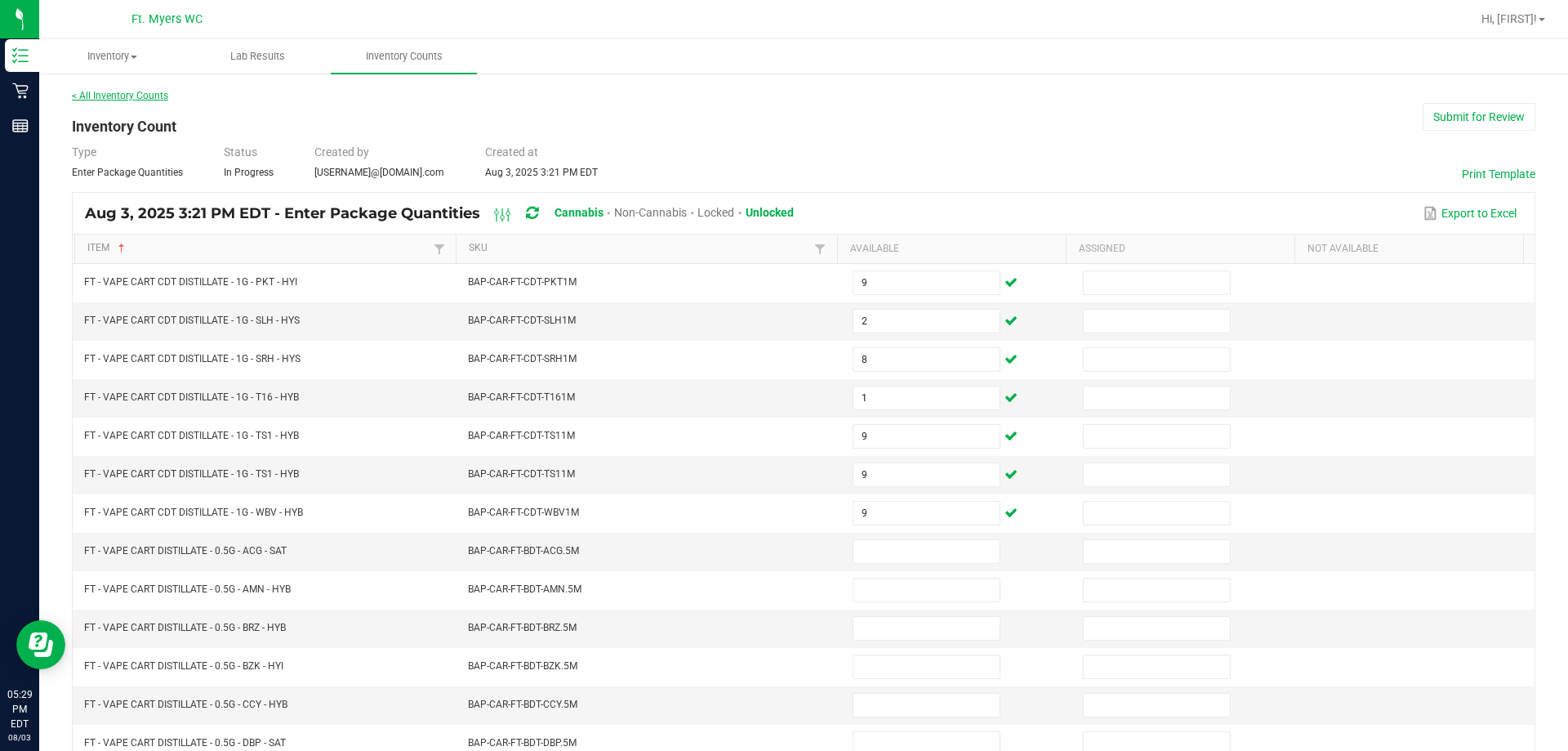 click on "< All Inventory Counts" at bounding box center [120, 96] 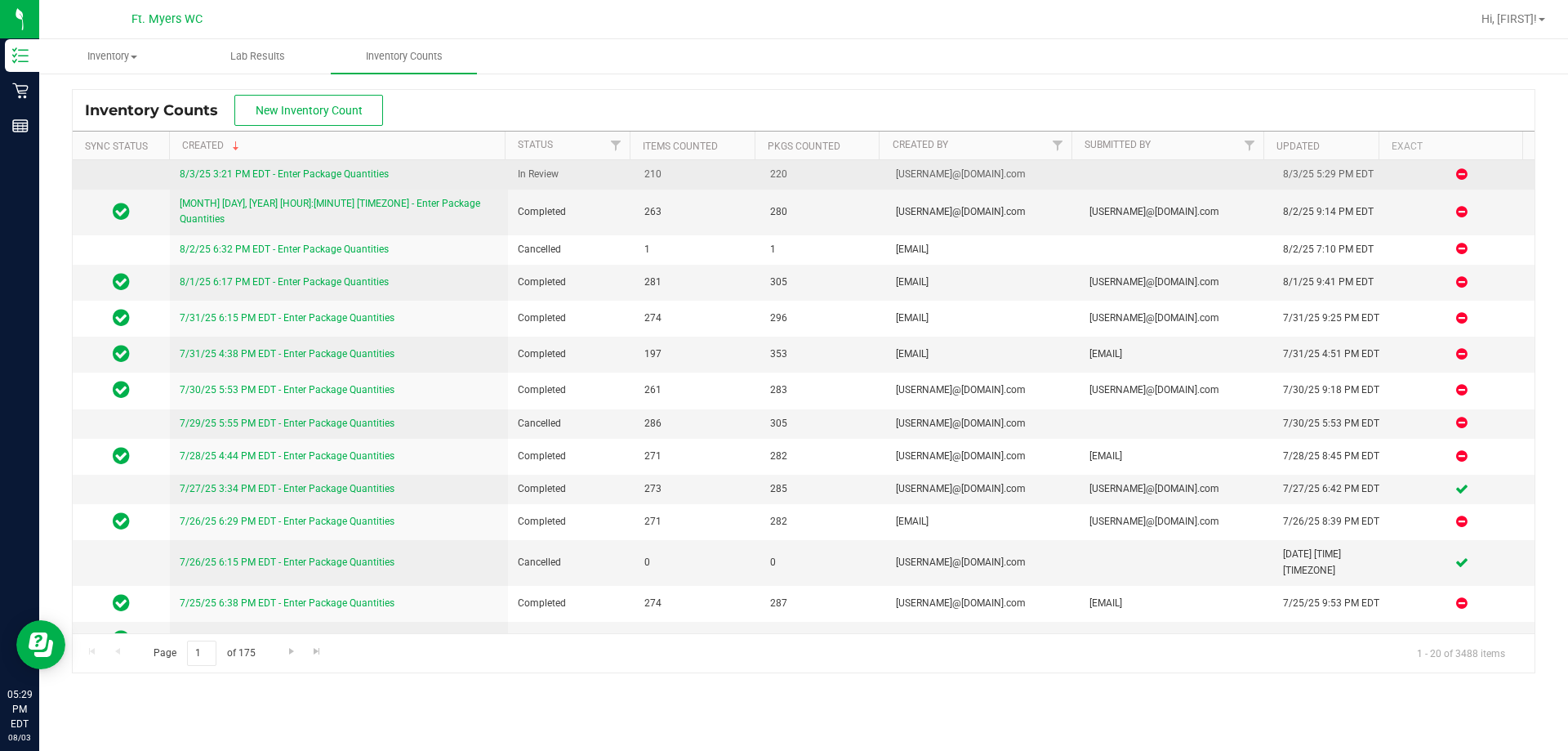 click on "8/3/25 3:21 PM EDT - Enter Package Quantities" at bounding box center [339, 174] 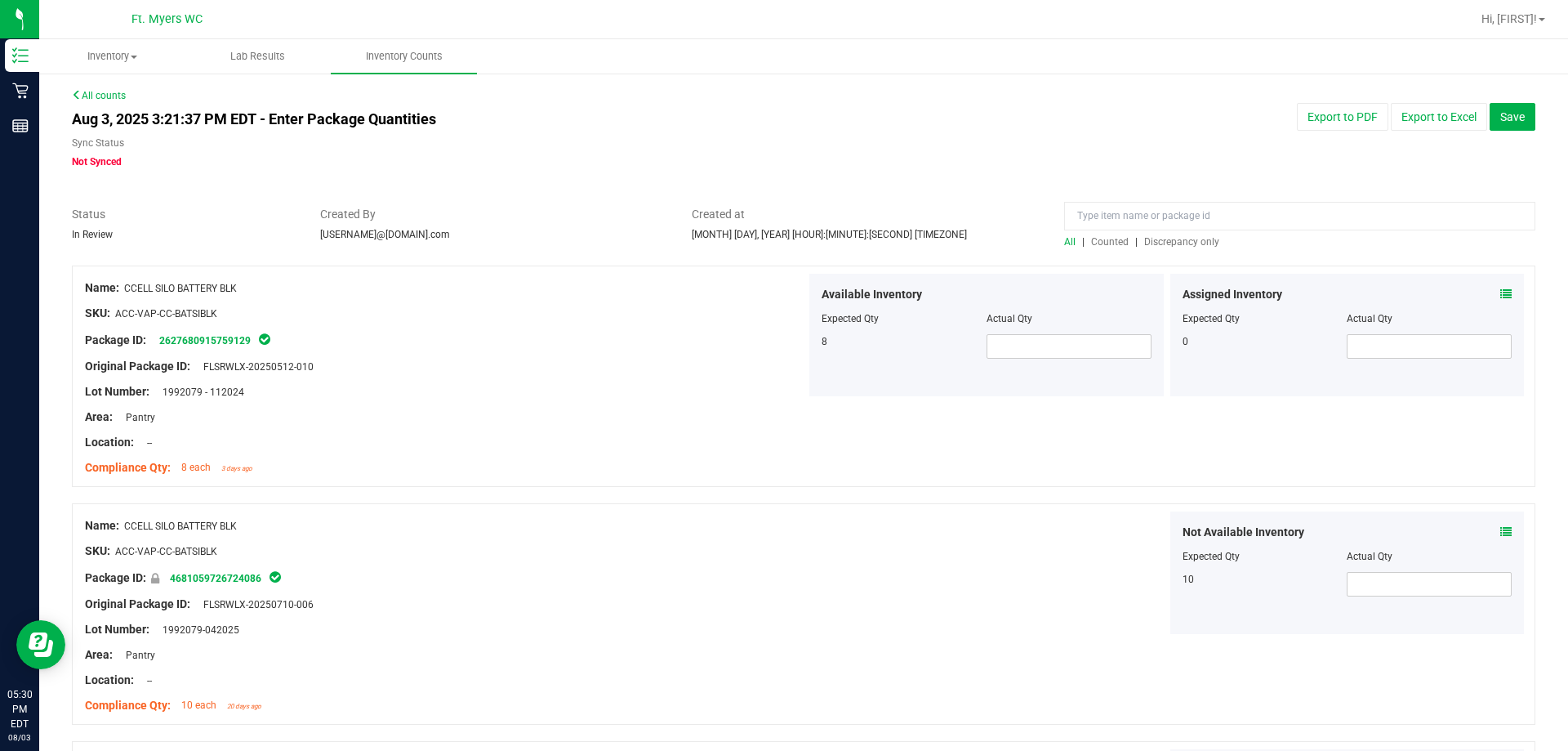 click on "All counts" at bounding box center (99, 96) 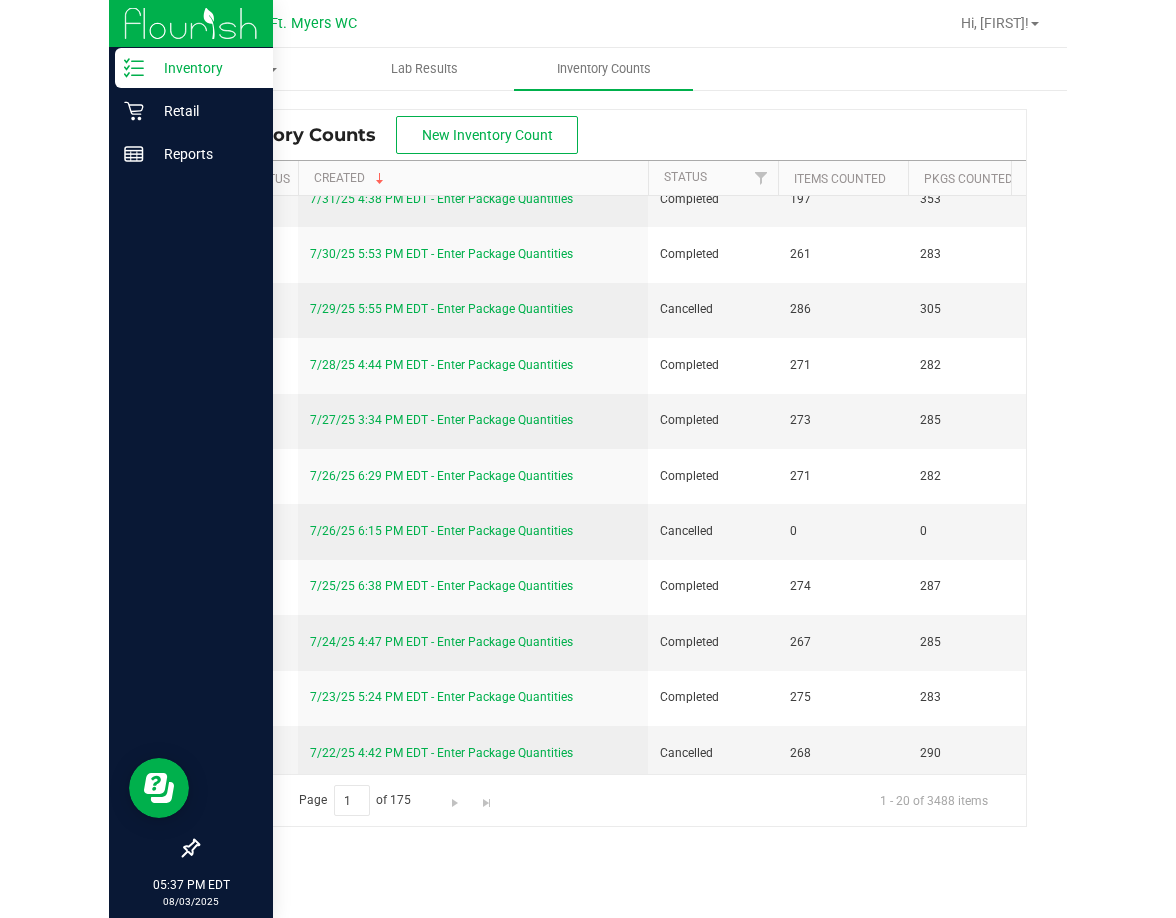 scroll, scrollTop: 500, scrollLeft: 0, axis: vertical 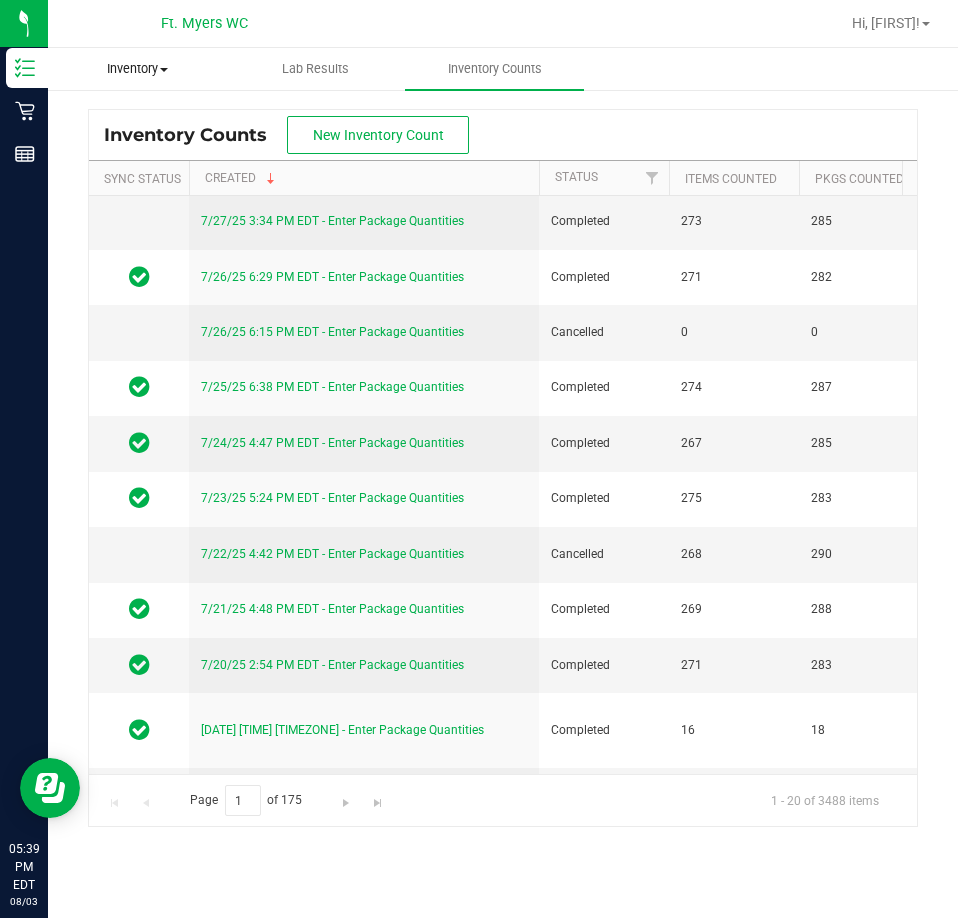 click on "Inventory" at bounding box center [137, 69] 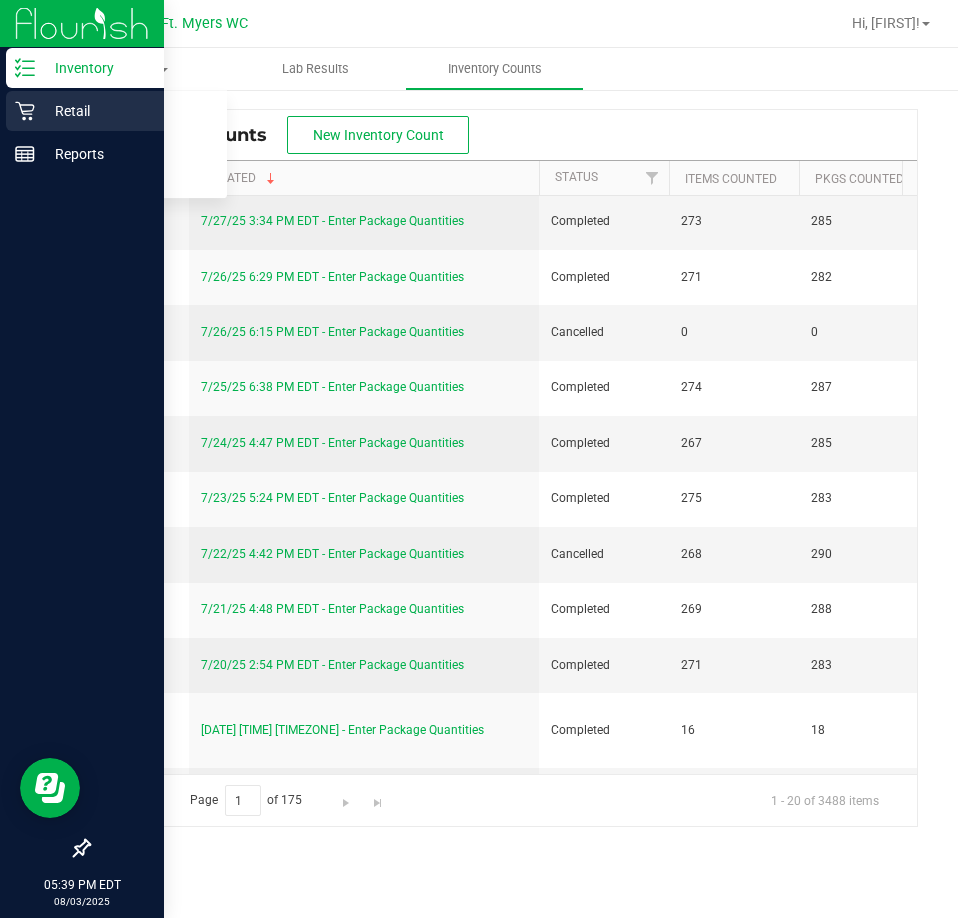 click on "Retail" at bounding box center (95, 111) 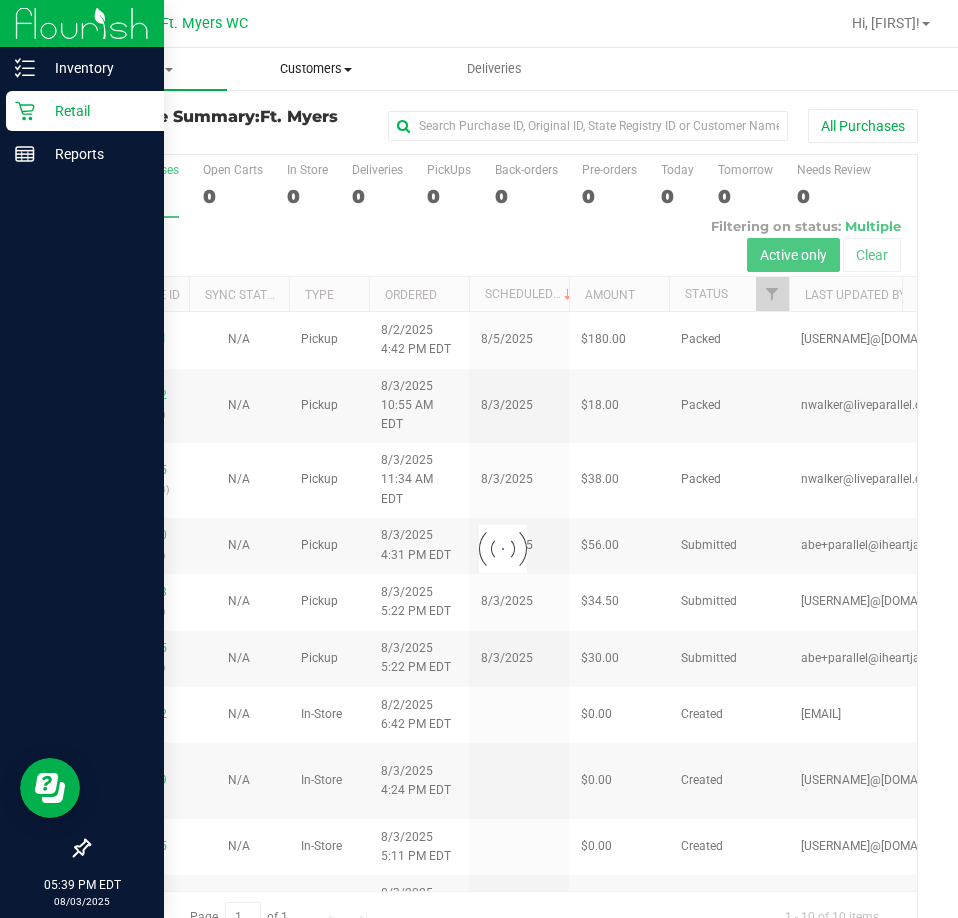 click on "Customers" at bounding box center [316, 69] 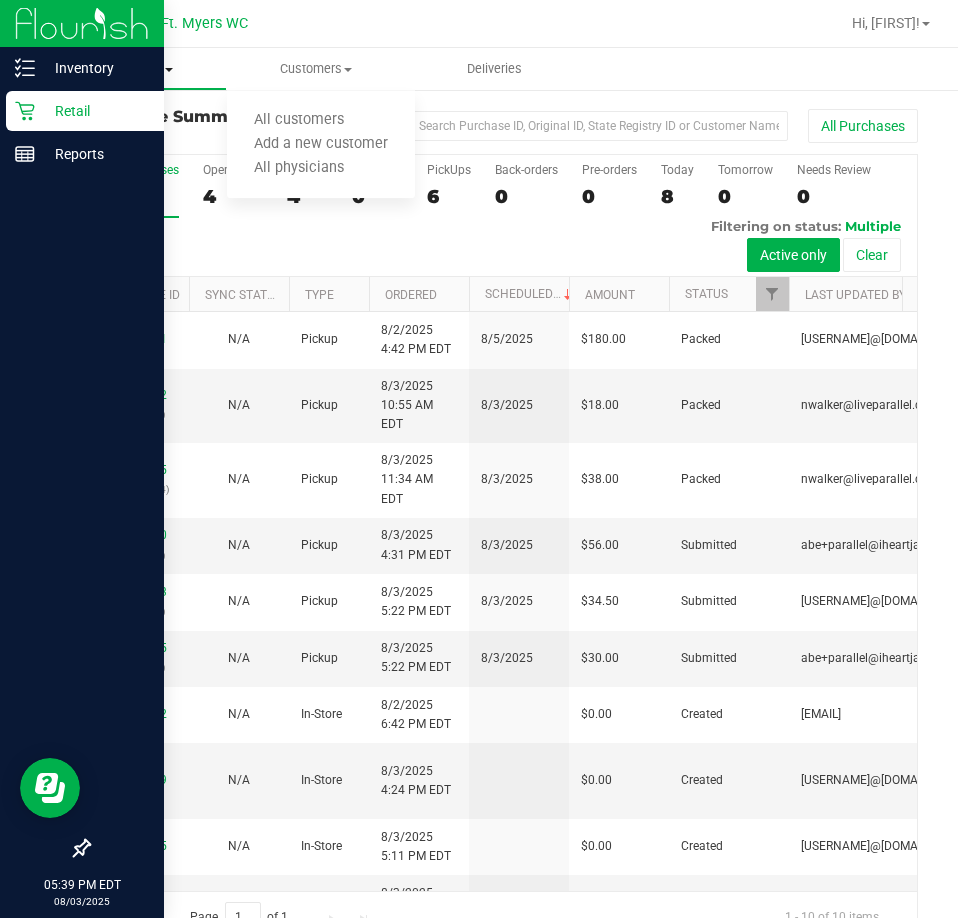 click on "Purchases" at bounding box center (137, 69) 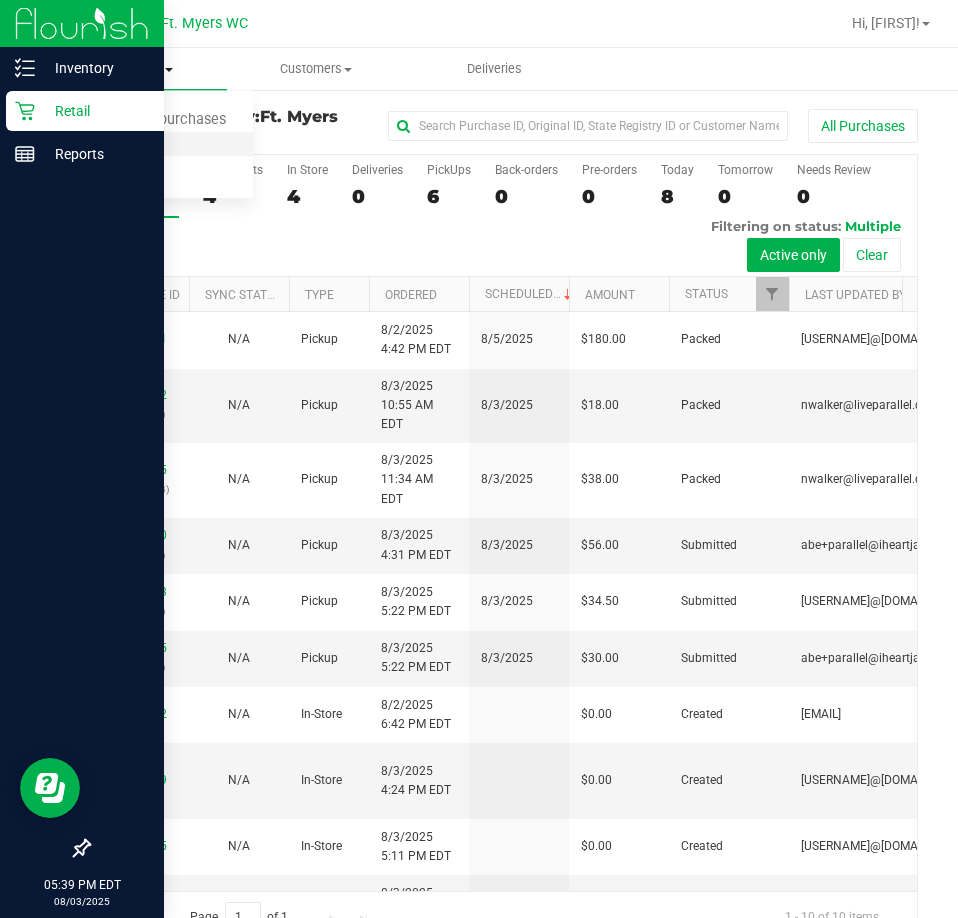 click on "Fulfillment" at bounding box center (150, 145) 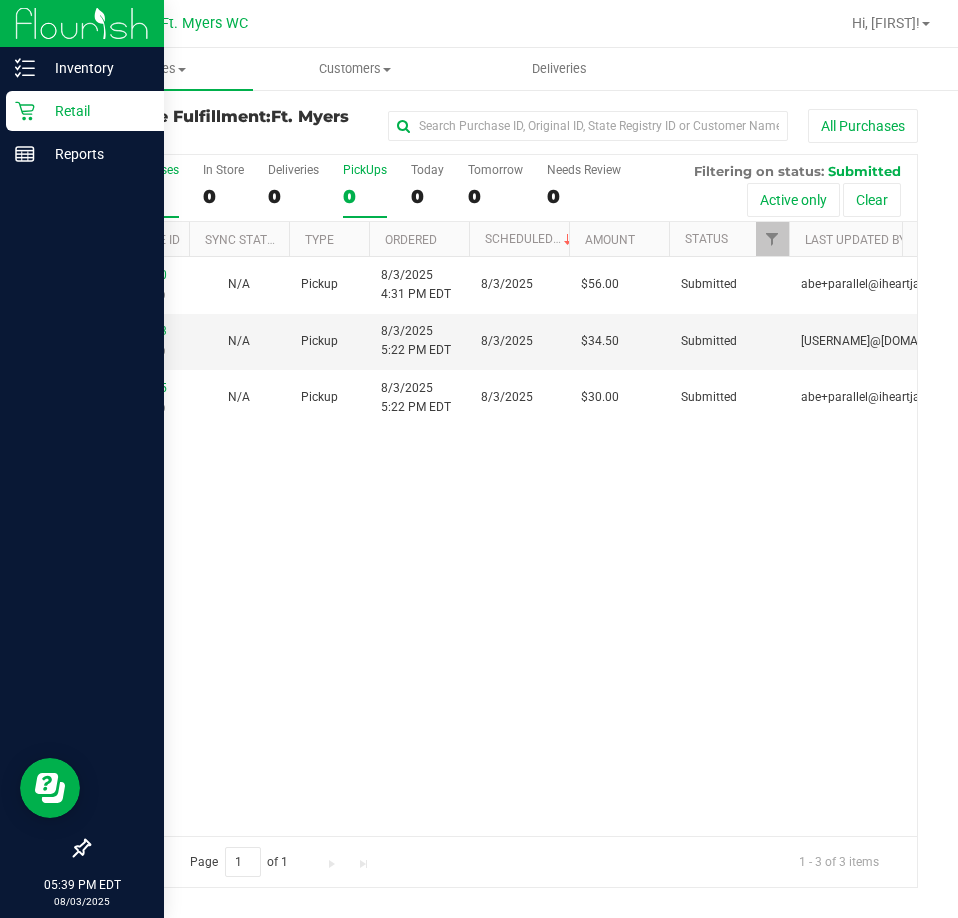 click on "PickUps" at bounding box center (365, 170) 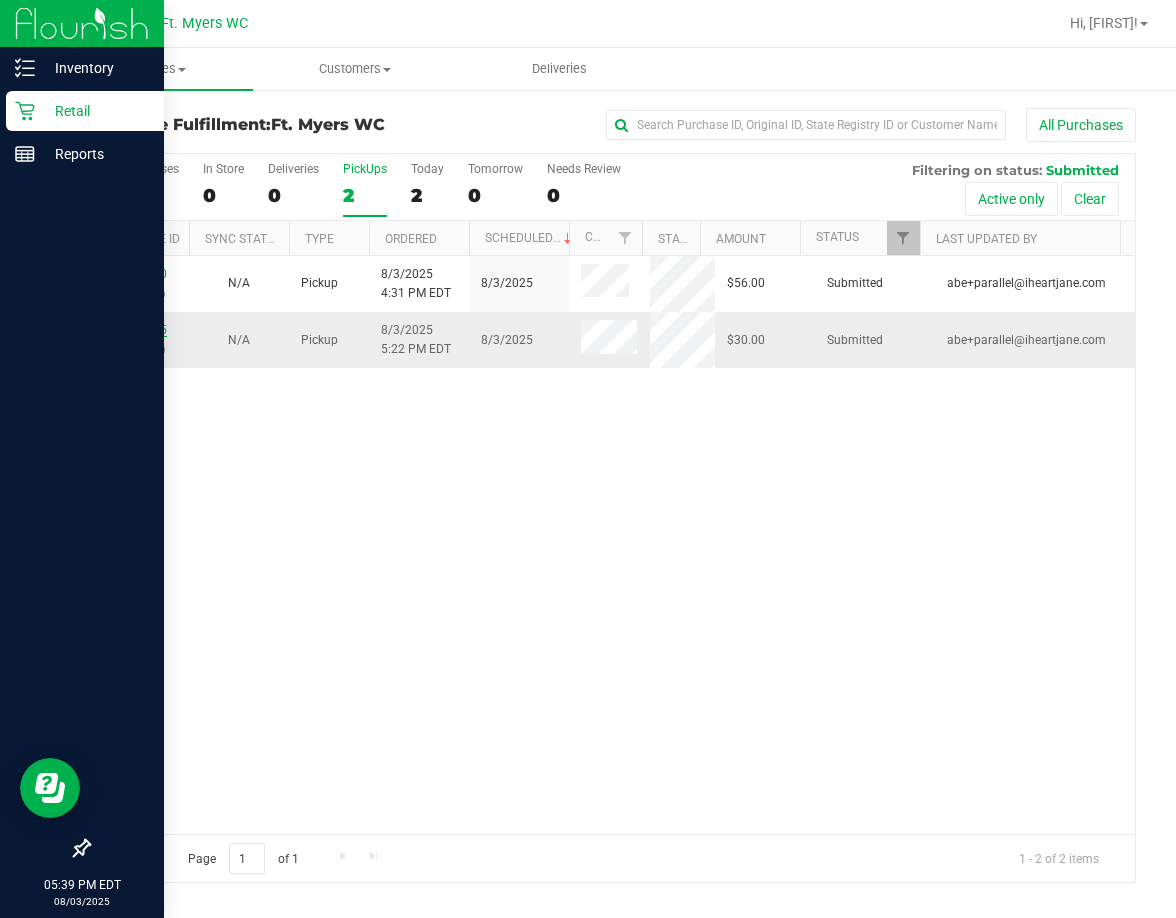 click on "11735935" at bounding box center (139, 330) 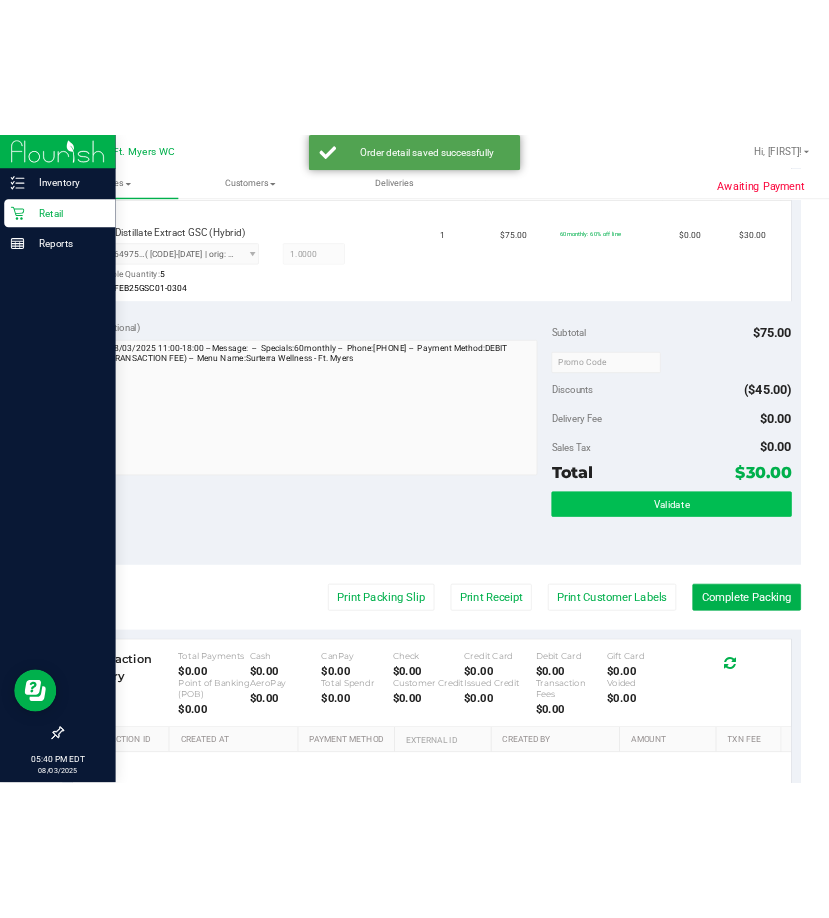 scroll, scrollTop: 700, scrollLeft: 0, axis: vertical 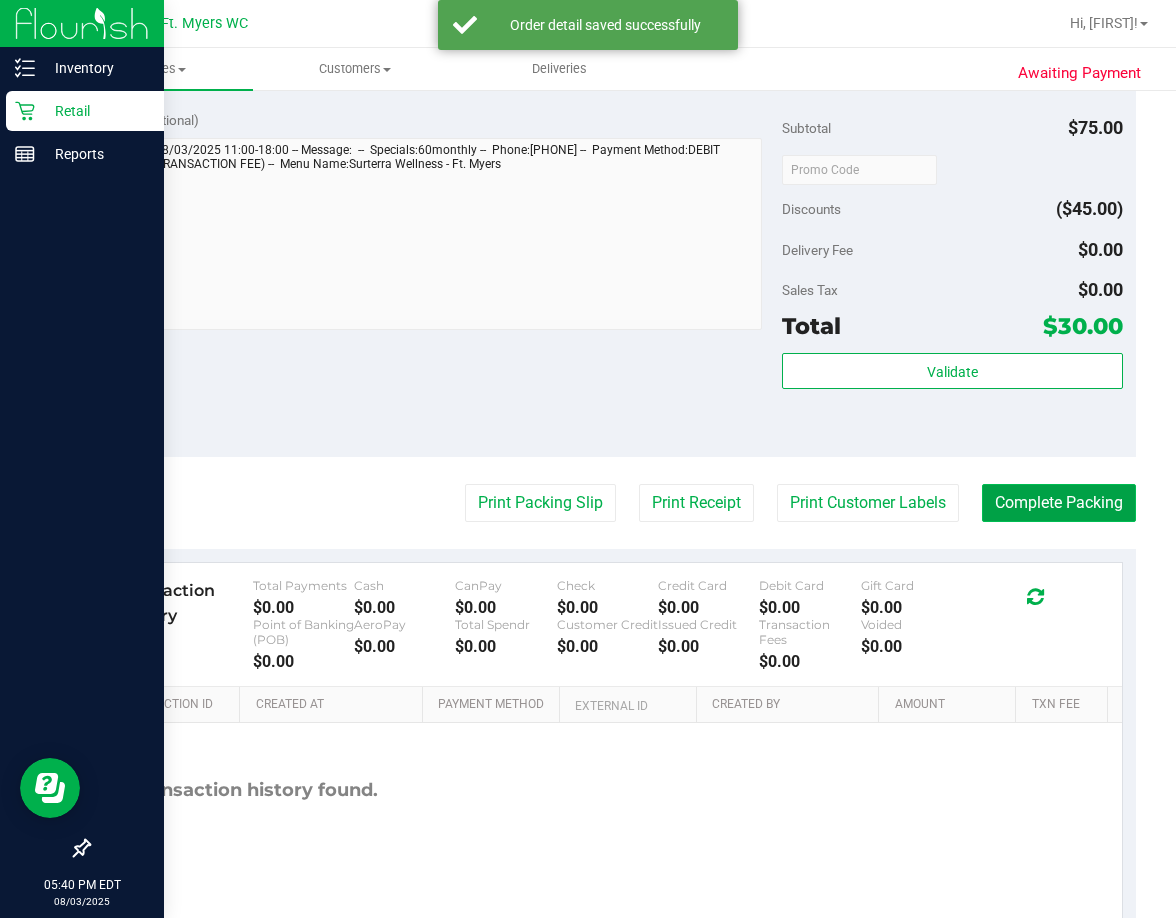 click on "Complete Packing" at bounding box center (1059, 503) 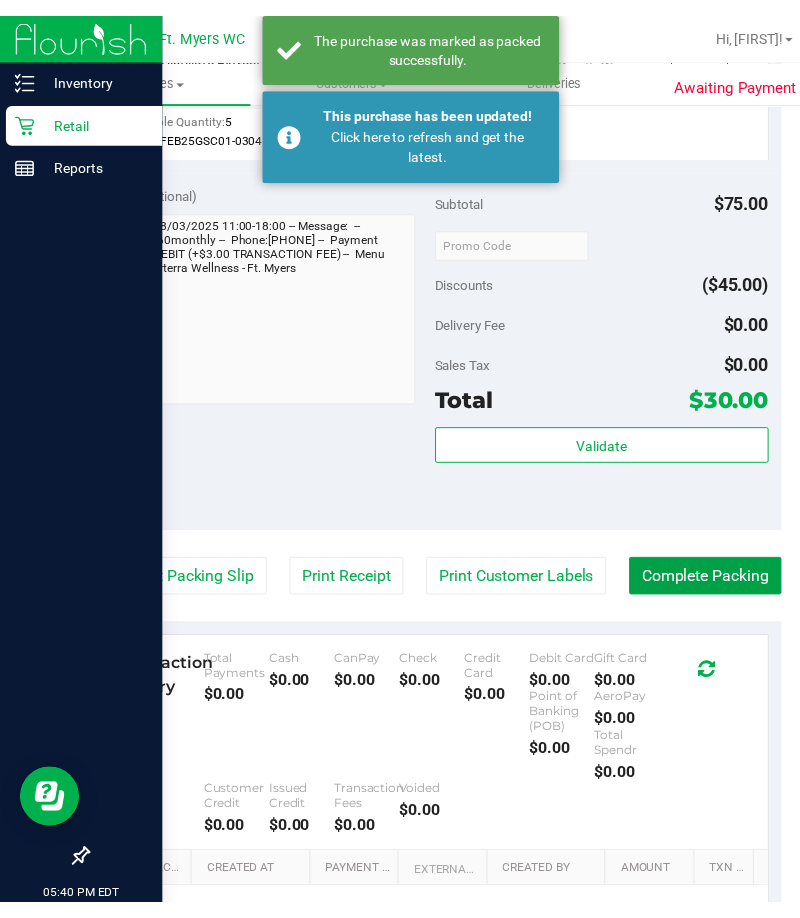 scroll, scrollTop: 726, scrollLeft: 0, axis: vertical 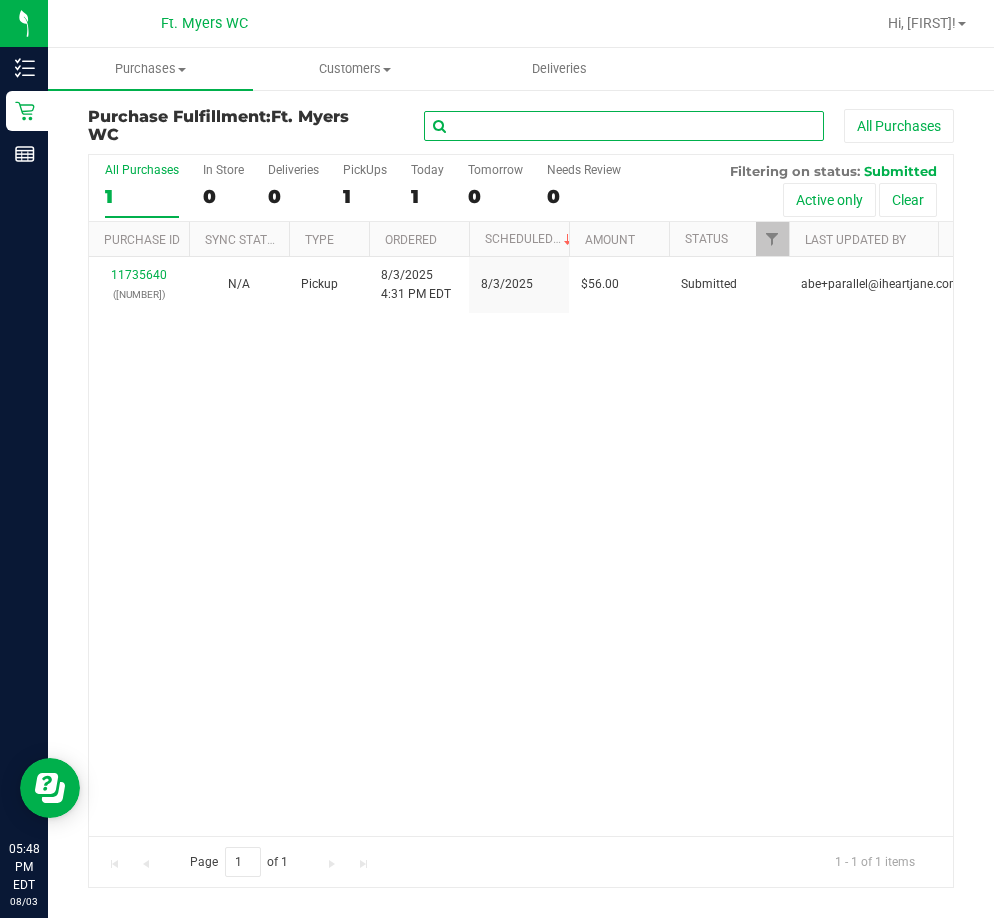 click at bounding box center (624, 126) 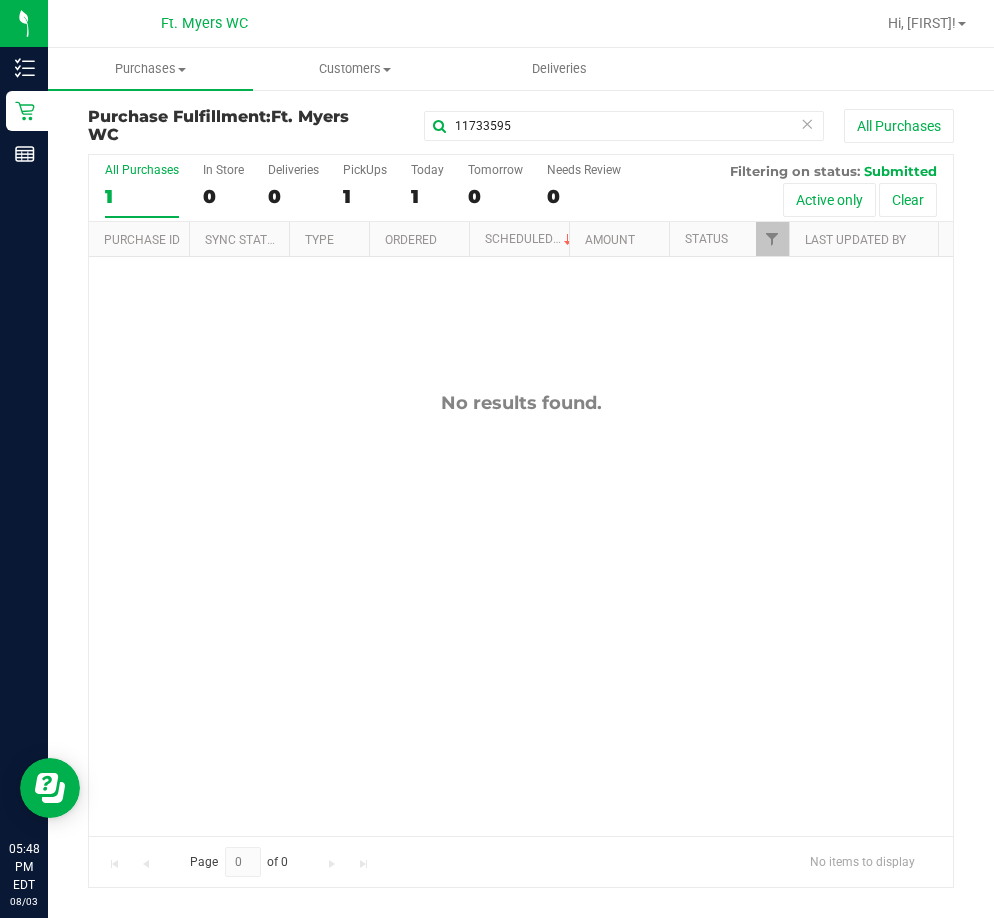click on "No results found." at bounding box center (521, 613) 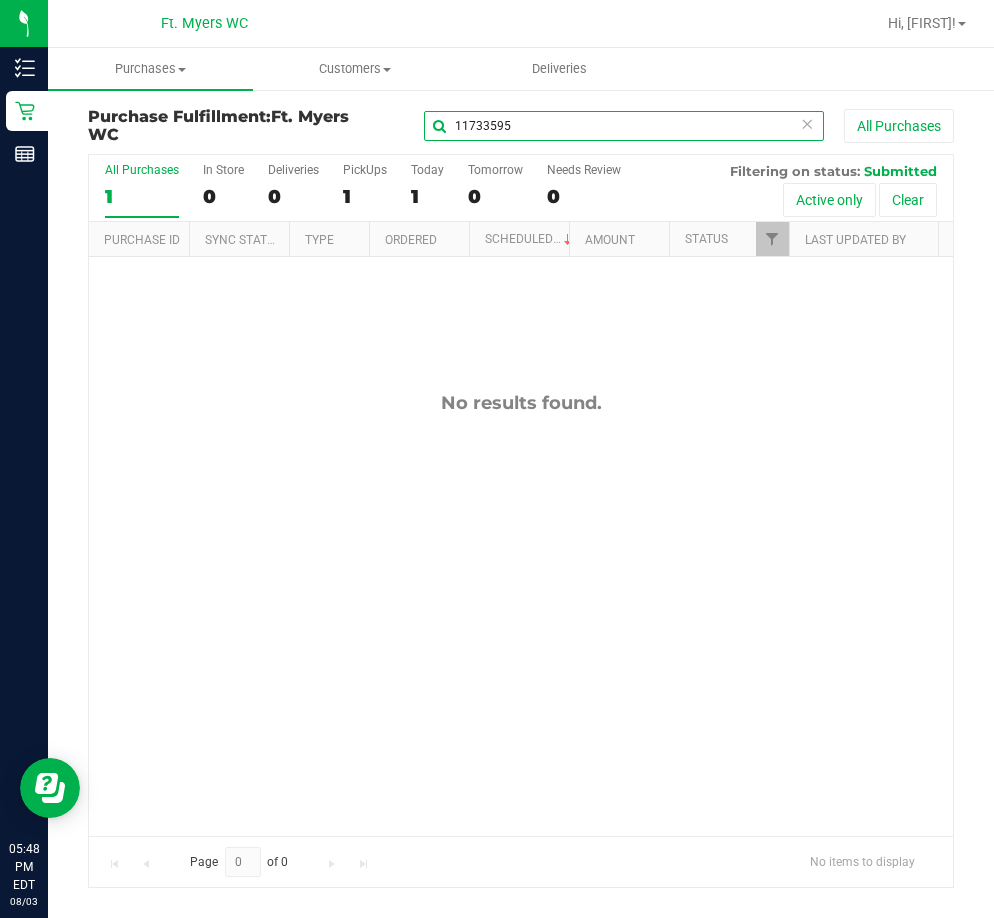 click on "11733595" at bounding box center [624, 126] 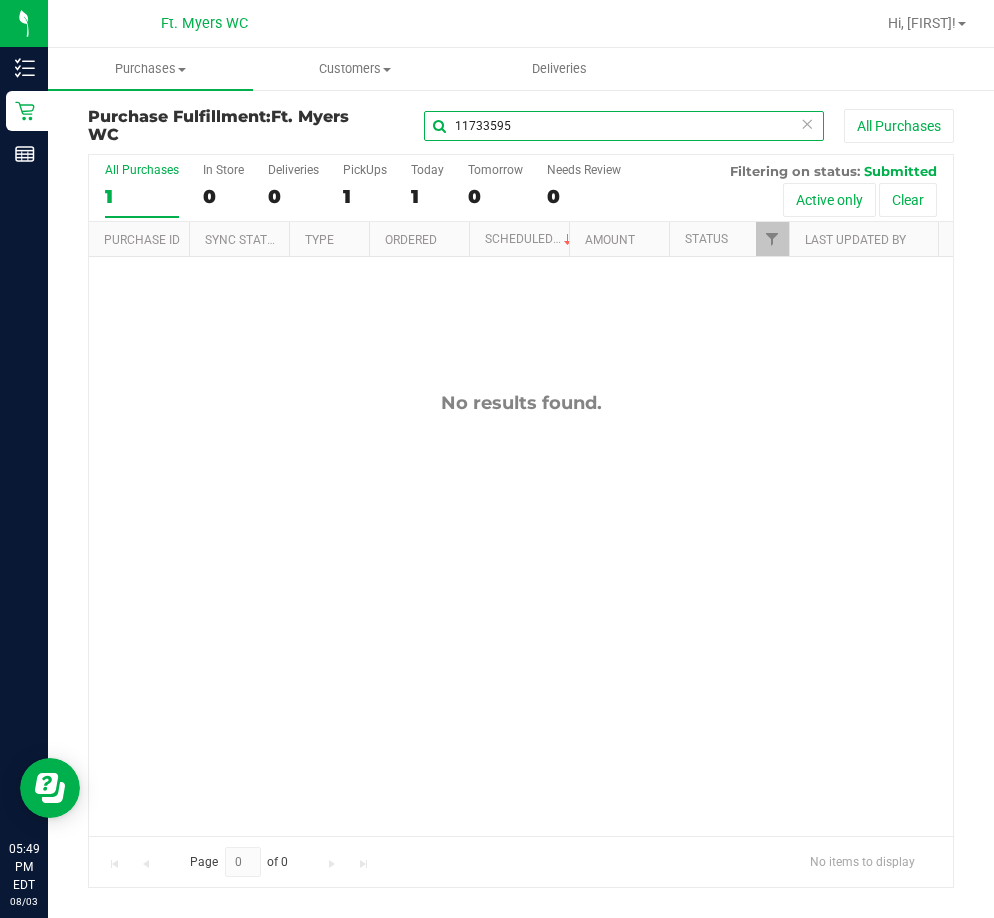 click on "11733595" at bounding box center (624, 126) 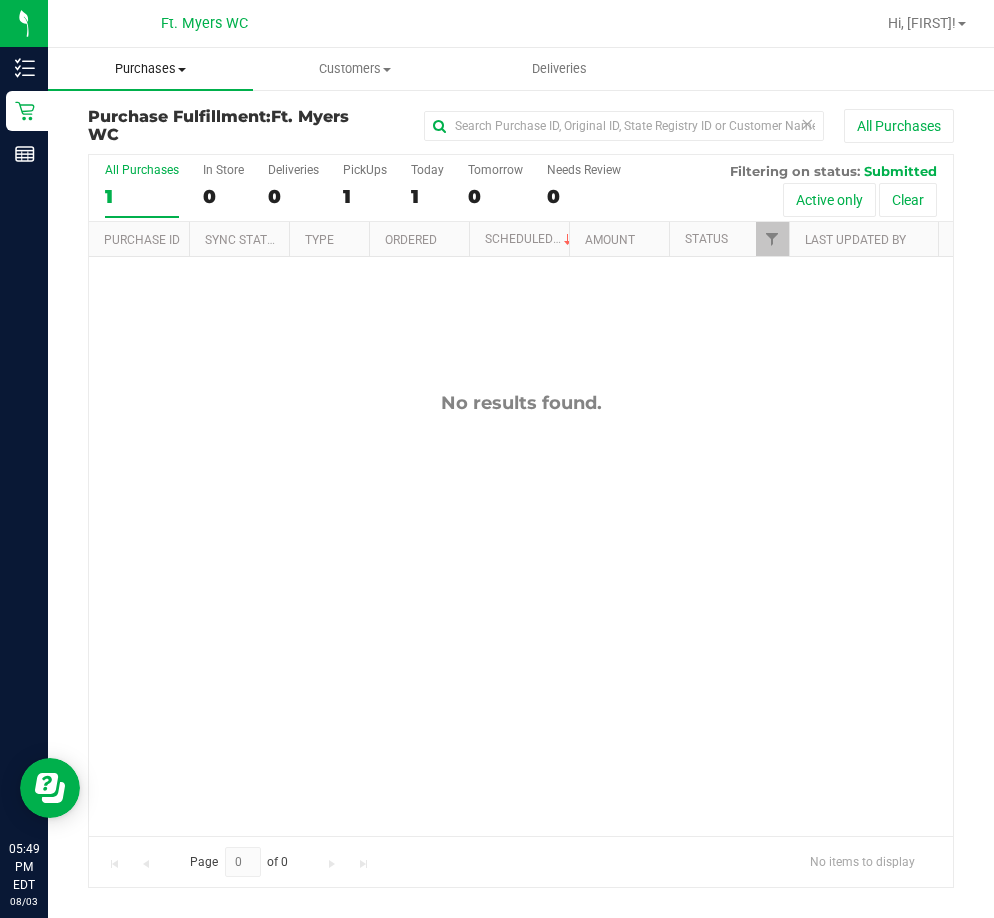 click on "Purchases" at bounding box center (150, 69) 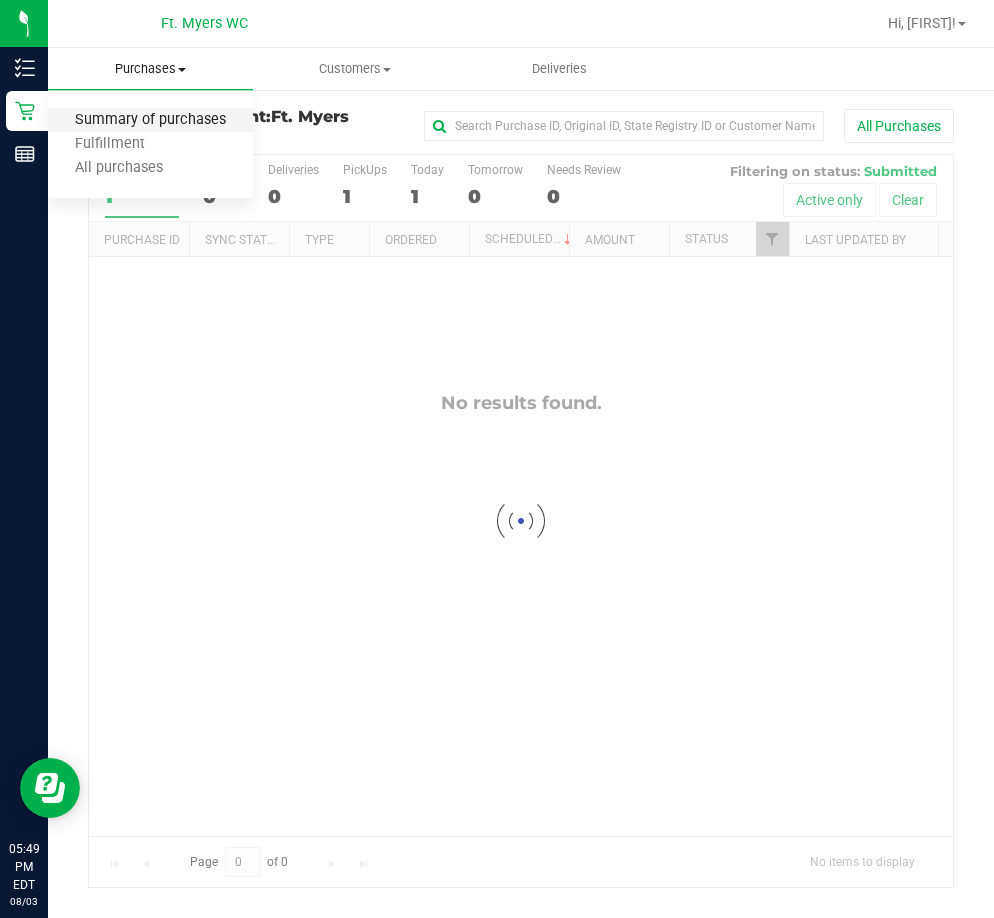 click on "Summary of purchases" at bounding box center [150, 120] 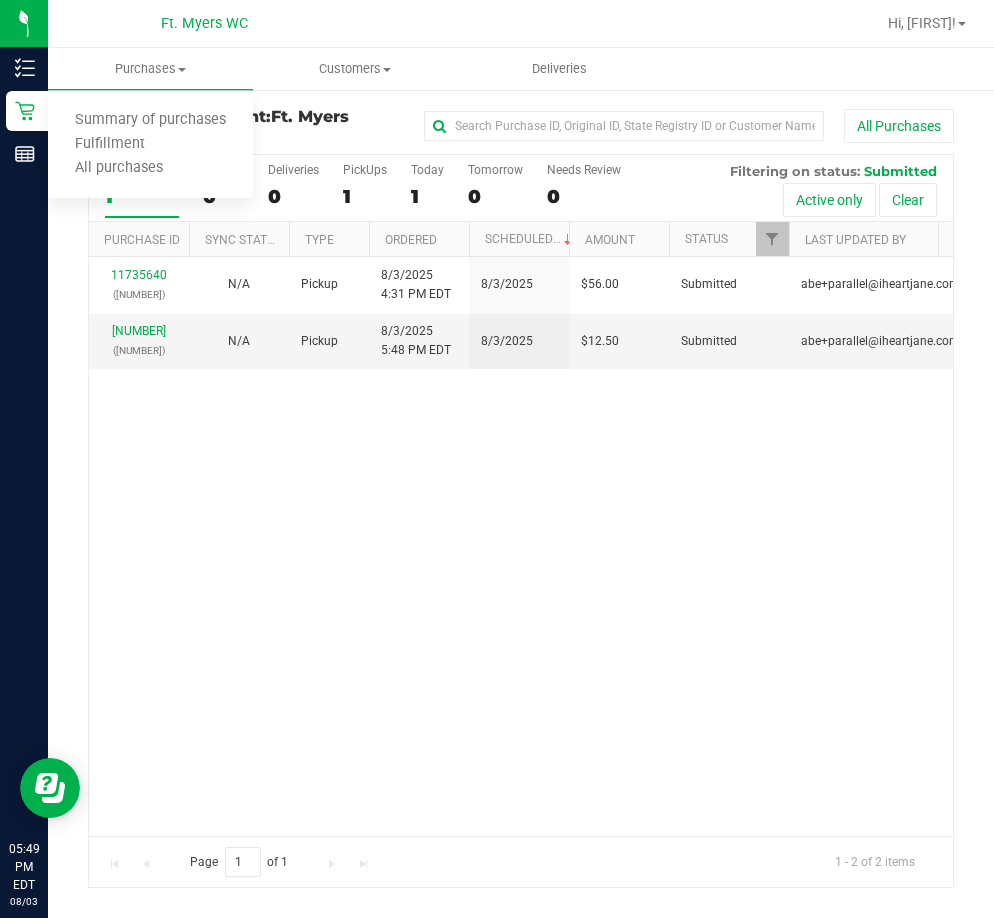click on "11735640
([NUMBER])
N/A
Pickup 8/3/2025 4:31 PM EDT 8/3/2025
$56.00
Submitted [EMAIL]
11736090
([NUMBER])
N/A
Pickup 8/3/2025 5:48 PM EDT 8/3/2025
$12.50
Submitted [EMAIL]" at bounding box center [521, 546] 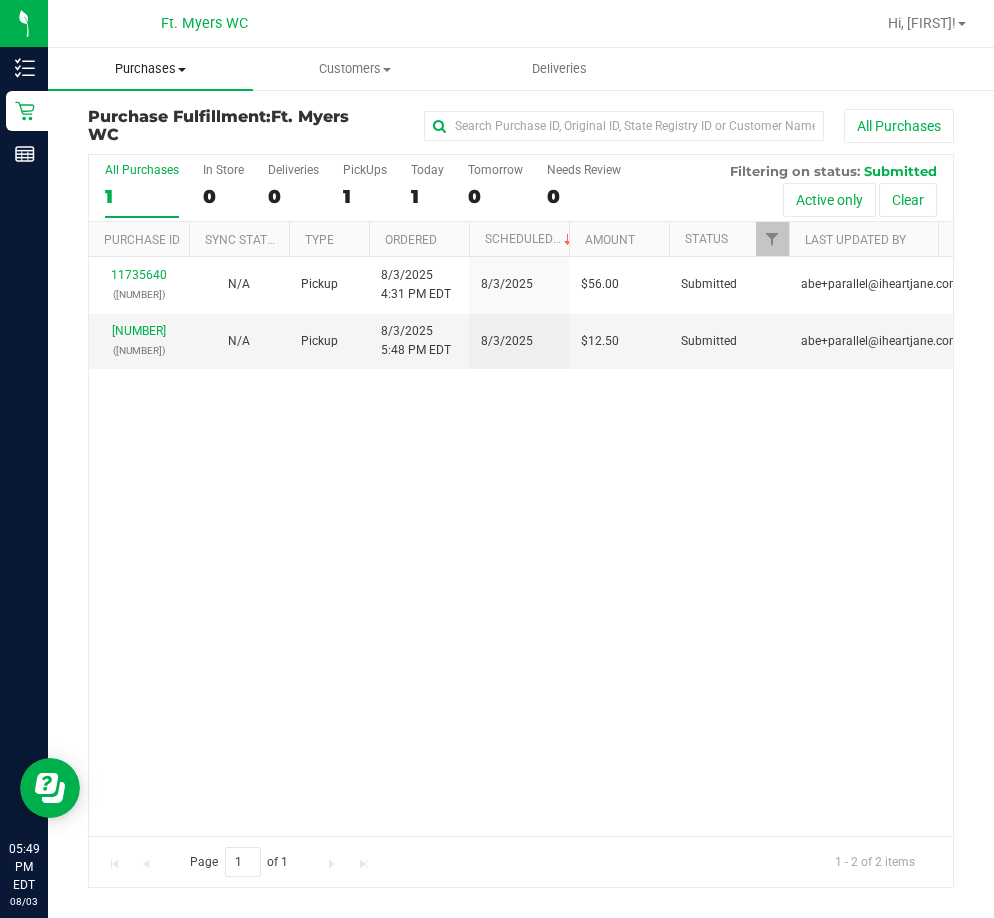 click on "Purchases" at bounding box center (150, 69) 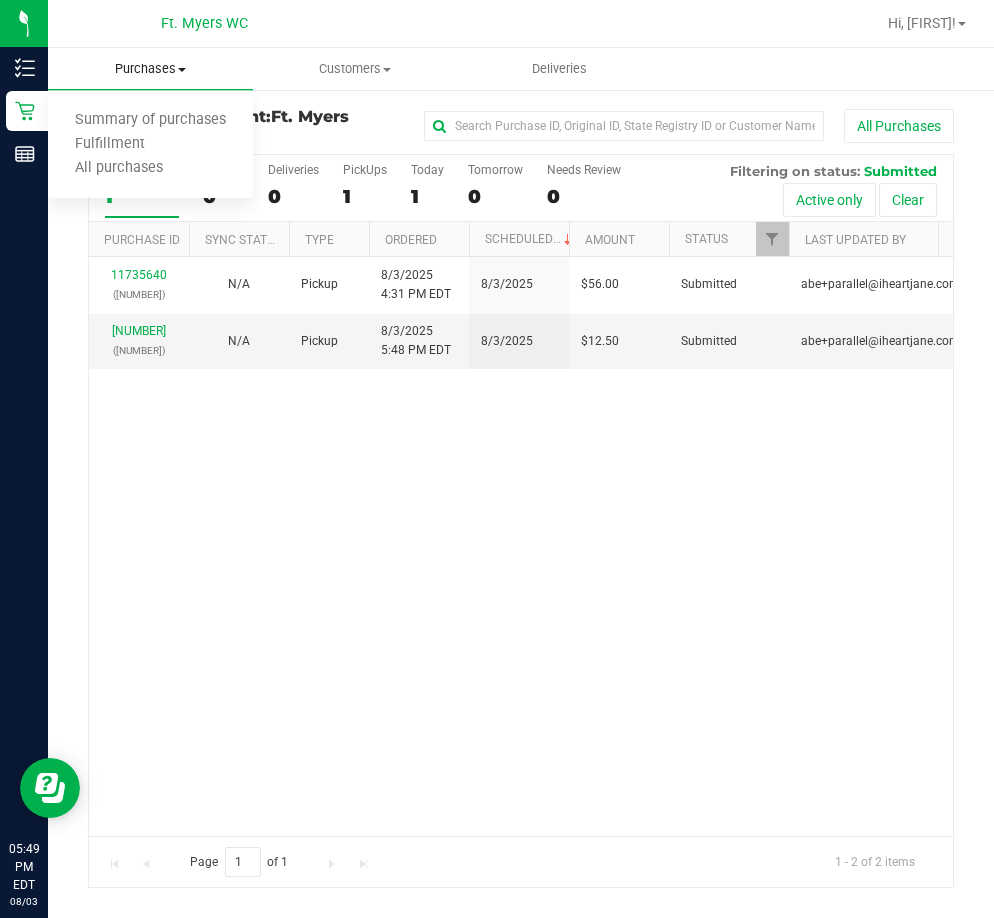 click on "Purchases" at bounding box center [150, 69] 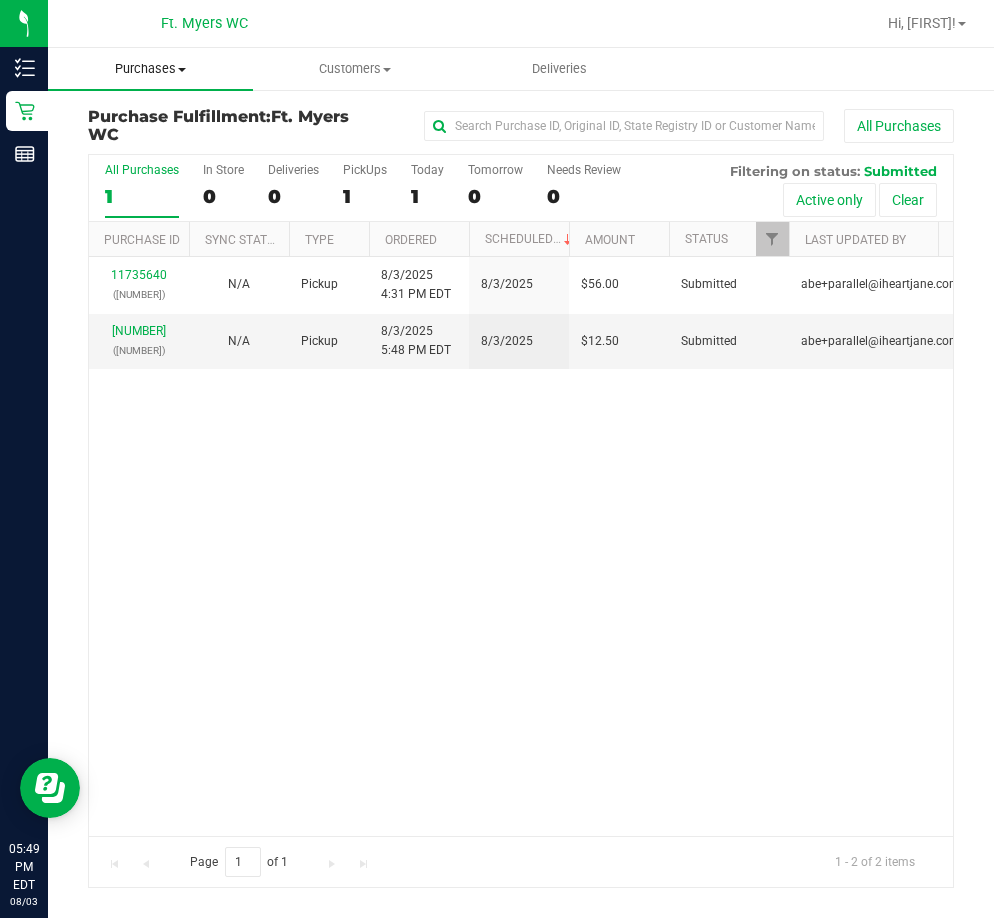 click on "Purchases" at bounding box center (150, 69) 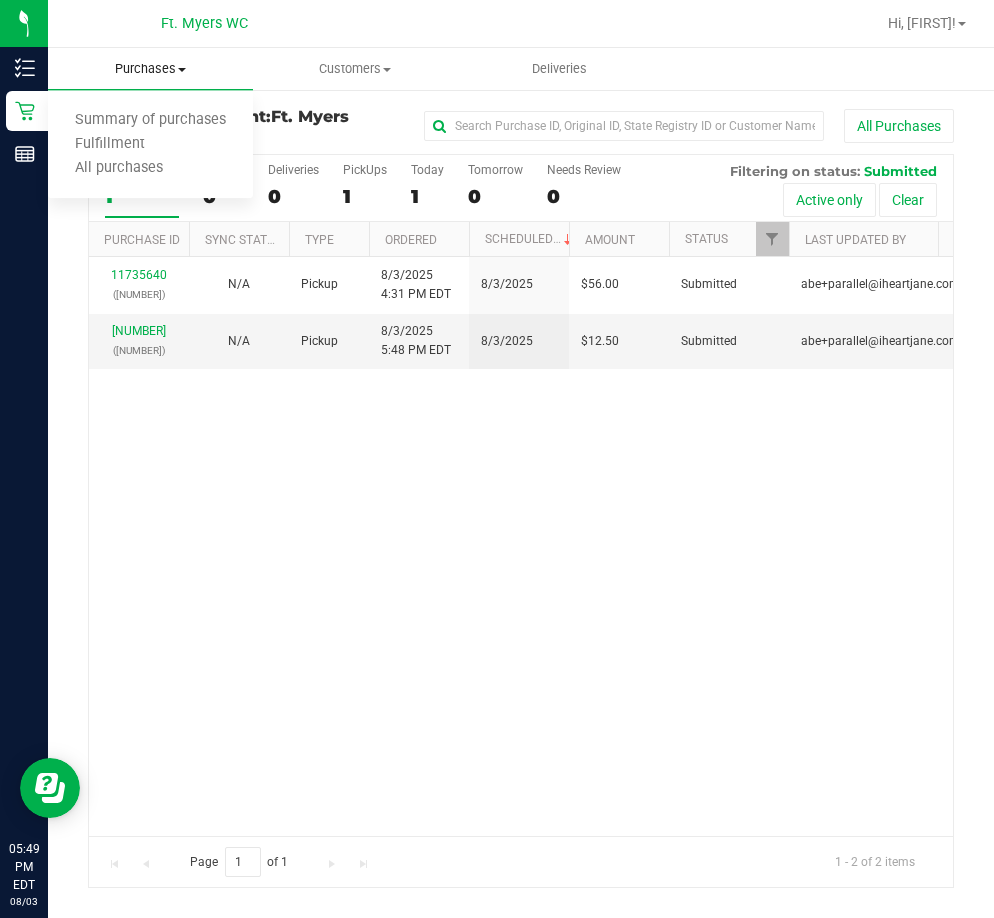 click on "Purchases" at bounding box center [150, 69] 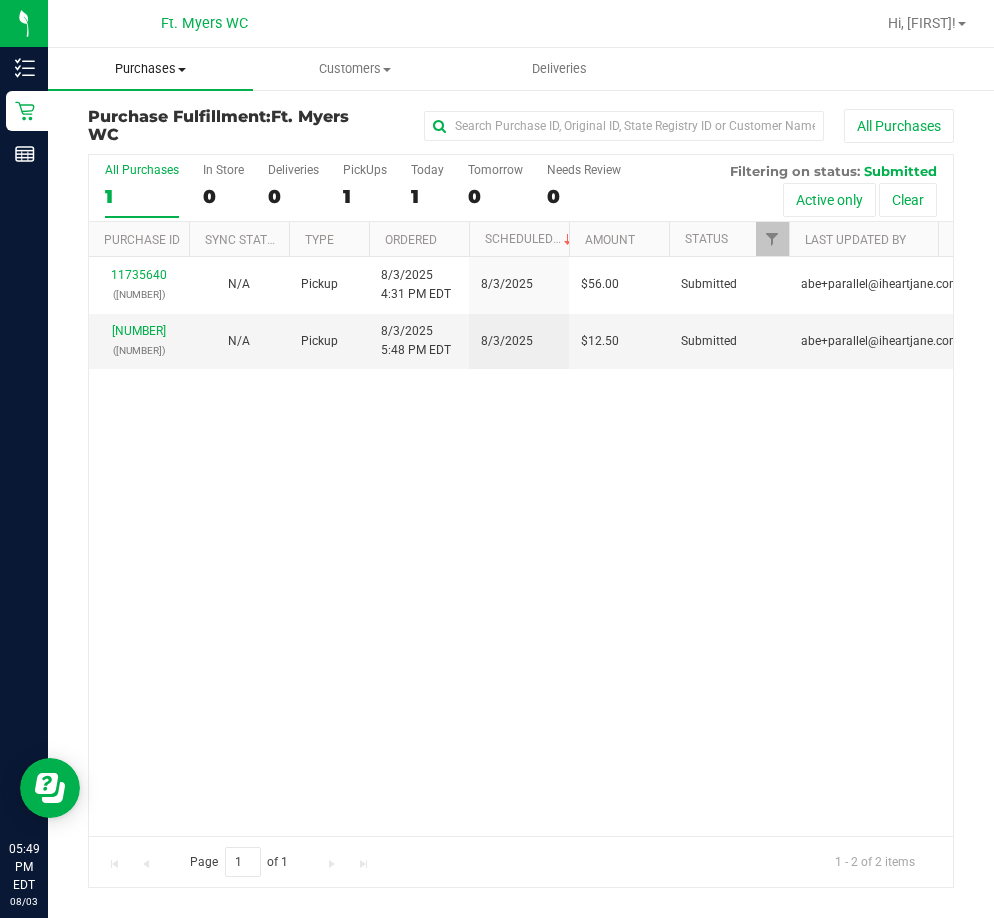 click on "Purchases" at bounding box center [150, 69] 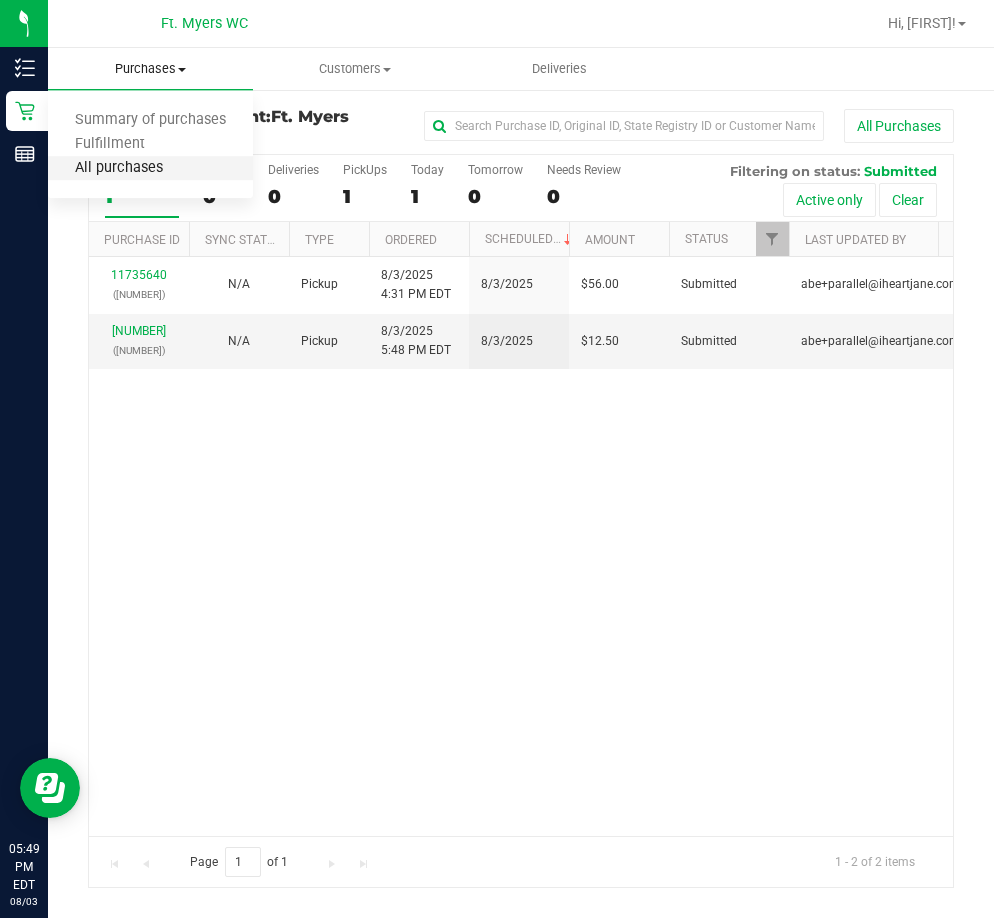 click on "All purchases" at bounding box center (119, 168) 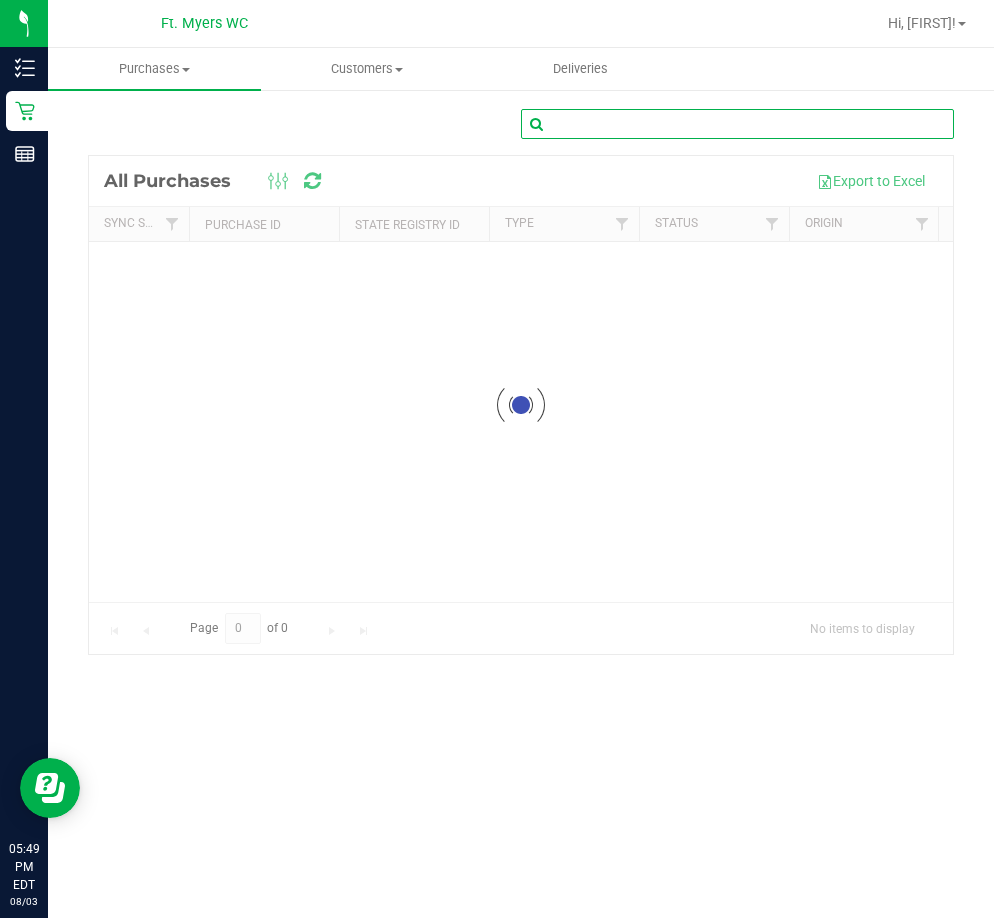 click at bounding box center [737, 124] 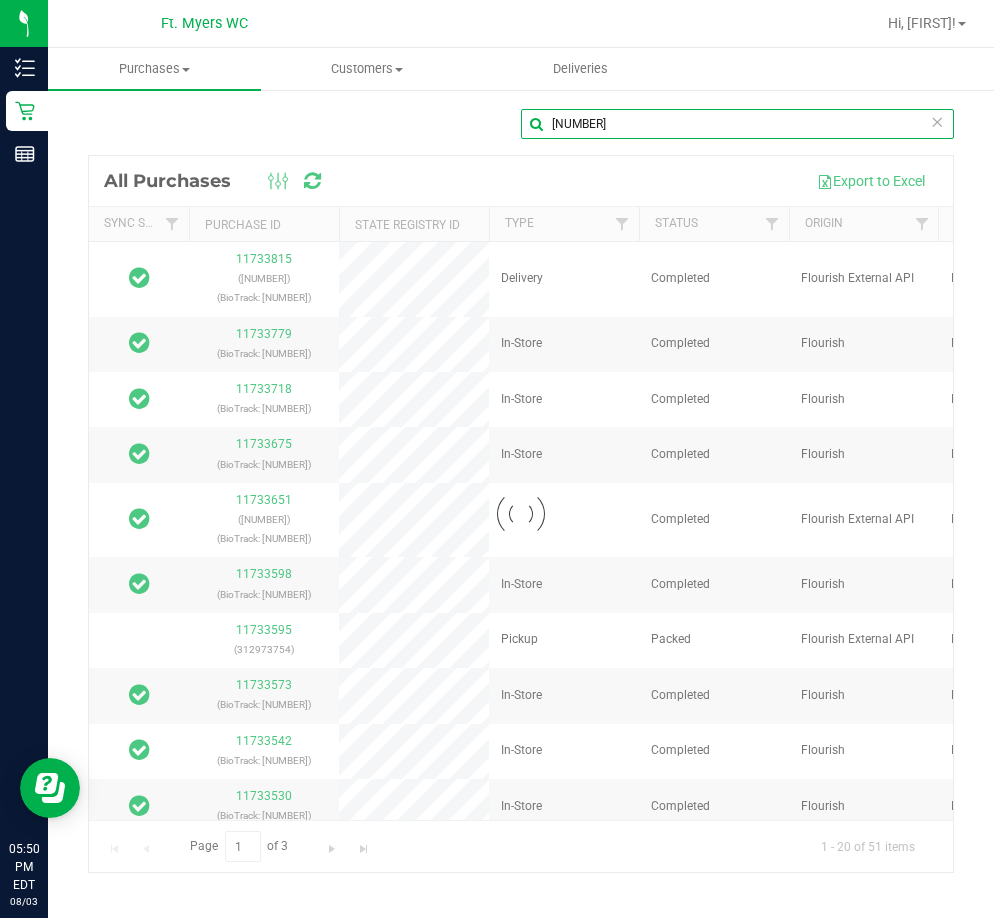 click on "[NUMBER]" at bounding box center [737, 124] 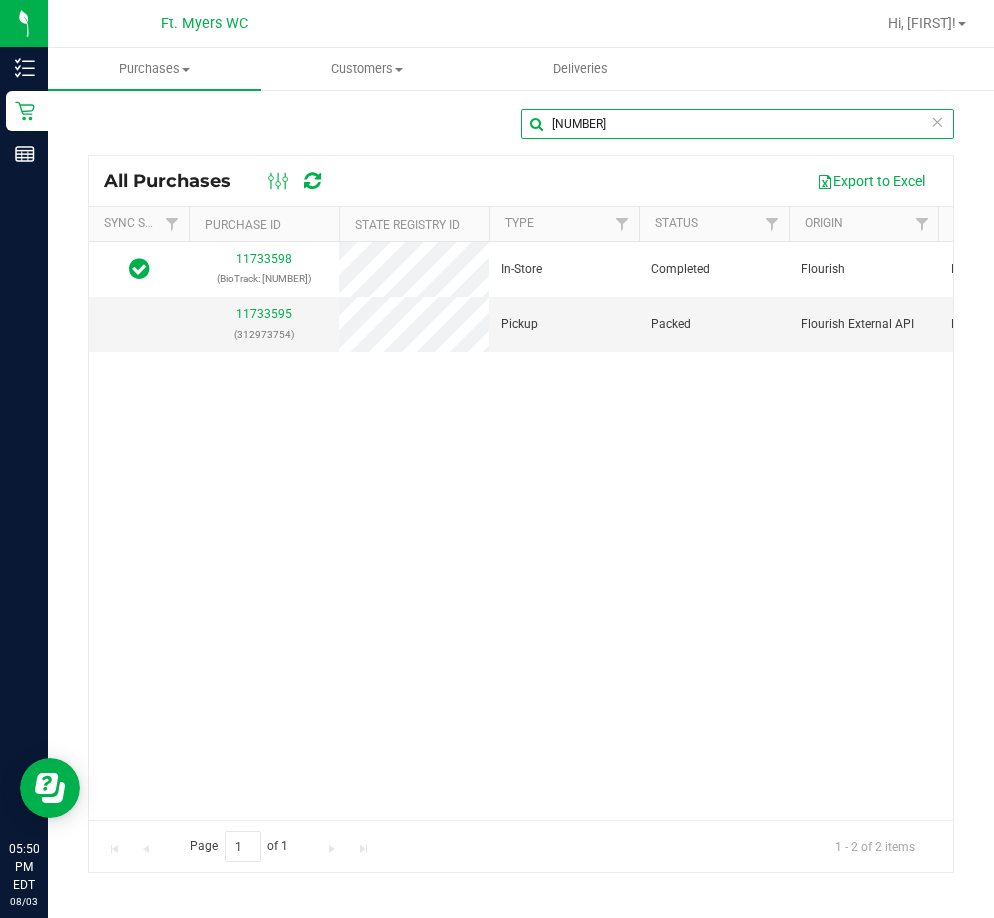 click on "[NUMBER]" at bounding box center [737, 124] 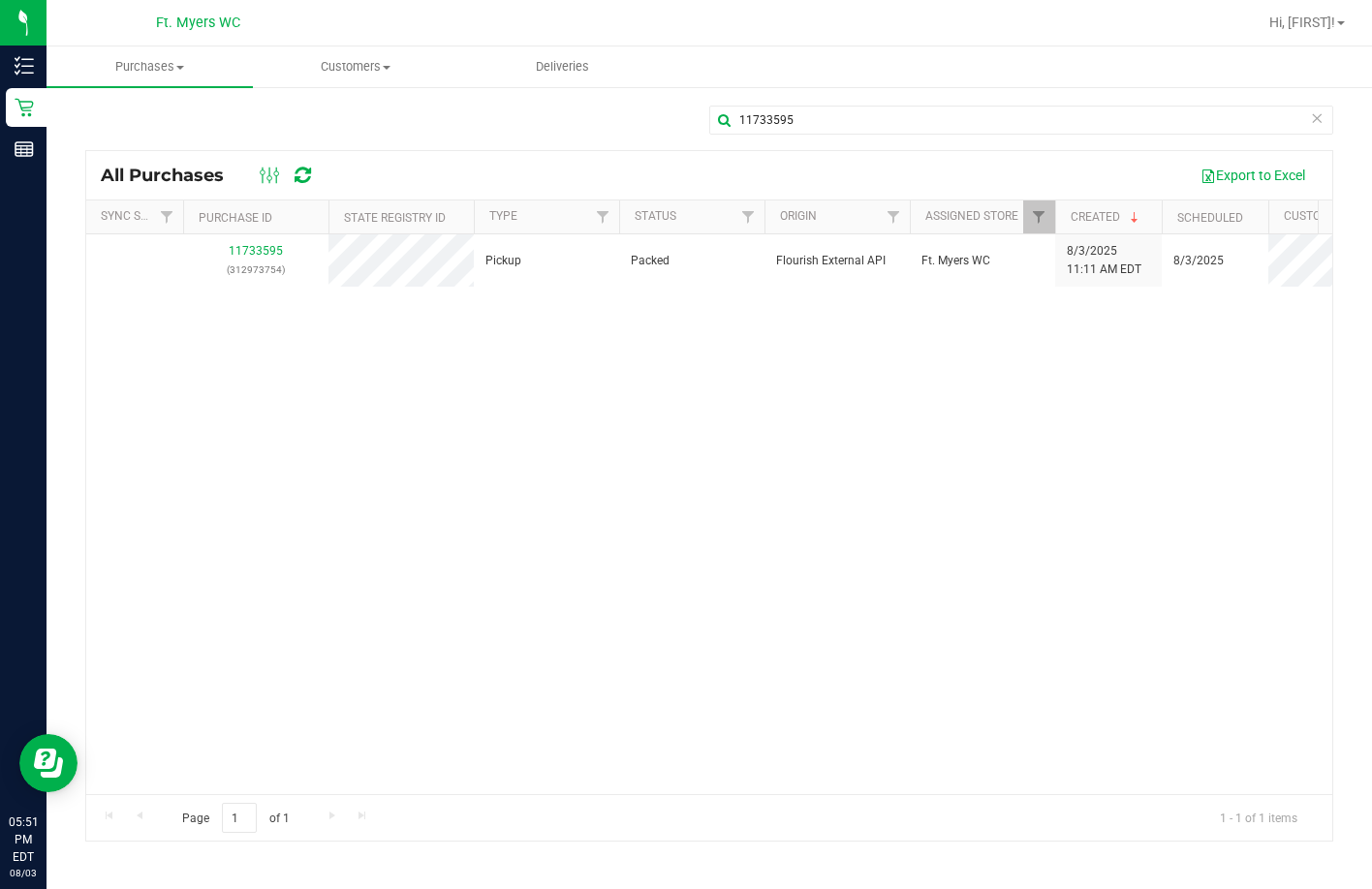 drag, startPoint x: 560, startPoint y: 468, endPoint x: 571, endPoint y: 463, distance: 12.083046 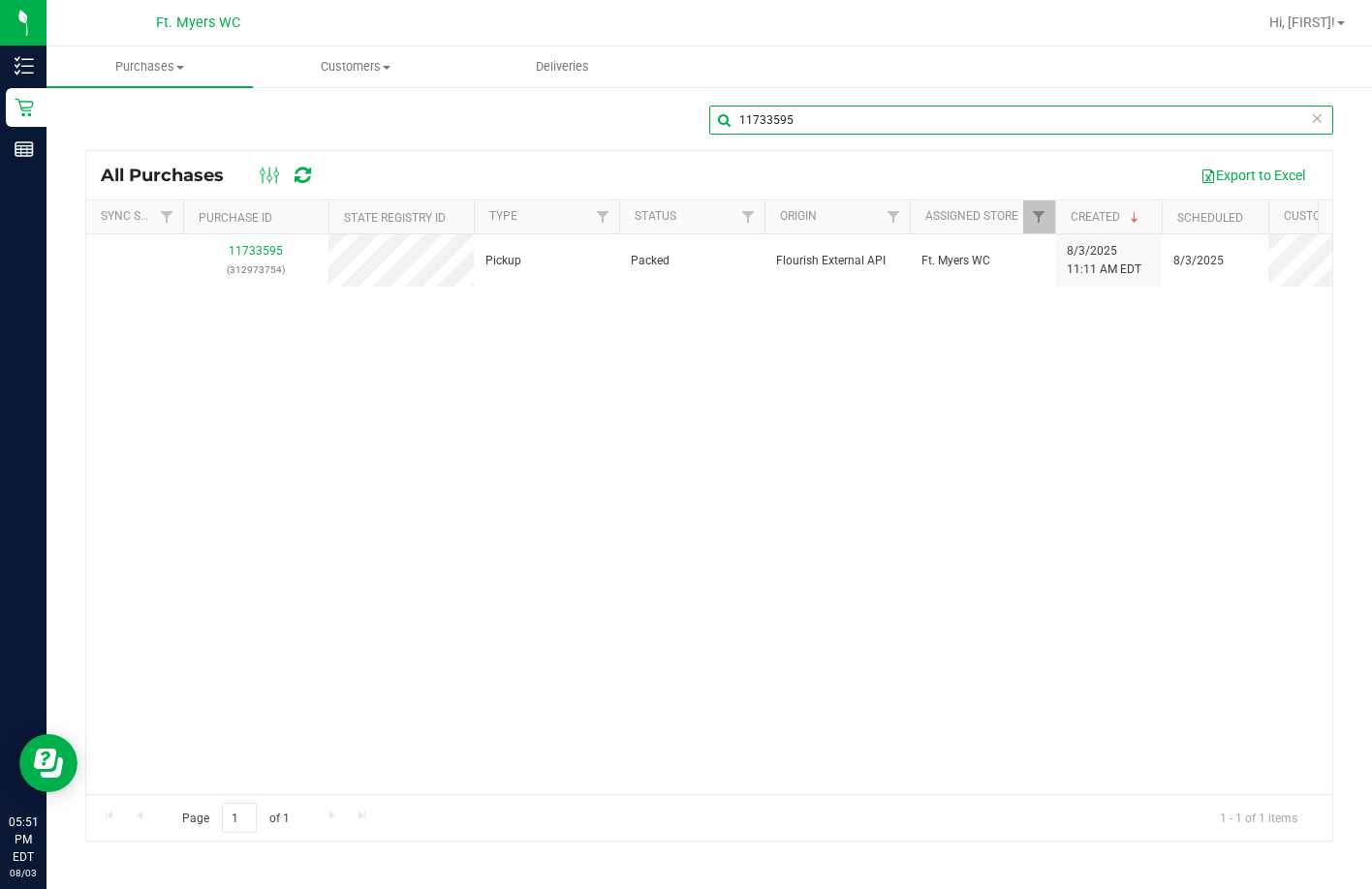 click on "11733595" at bounding box center (1021, 120) 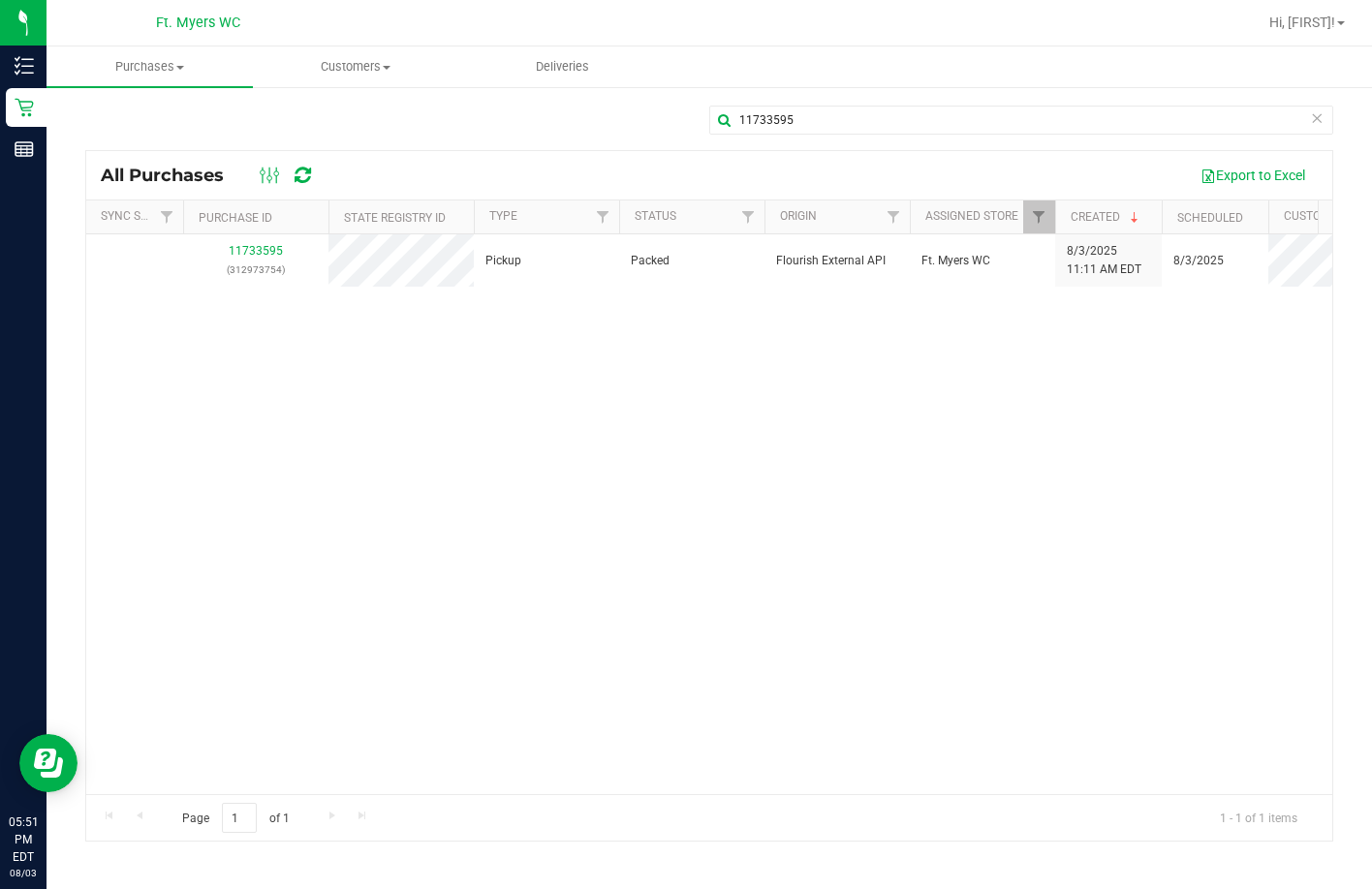 click on "11733595
([NUMBER])
Pickup Packed Flourish External API Ft. Myers WC 8/3/2025 11:11 AM EDT 8/3/2025 $38.00" at bounding box center (709, 514) 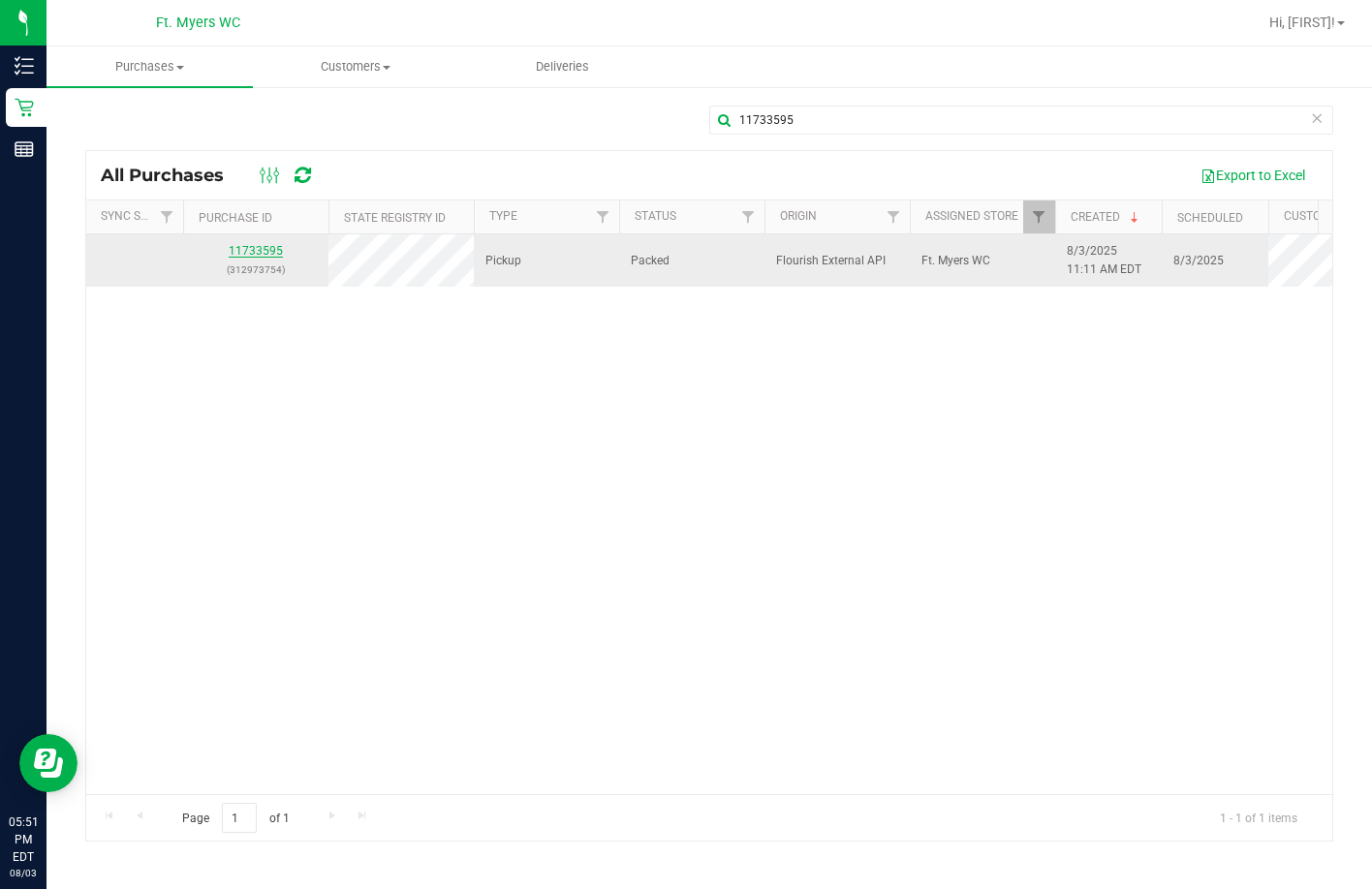 click on "11733595" at bounding box center (256, 251) 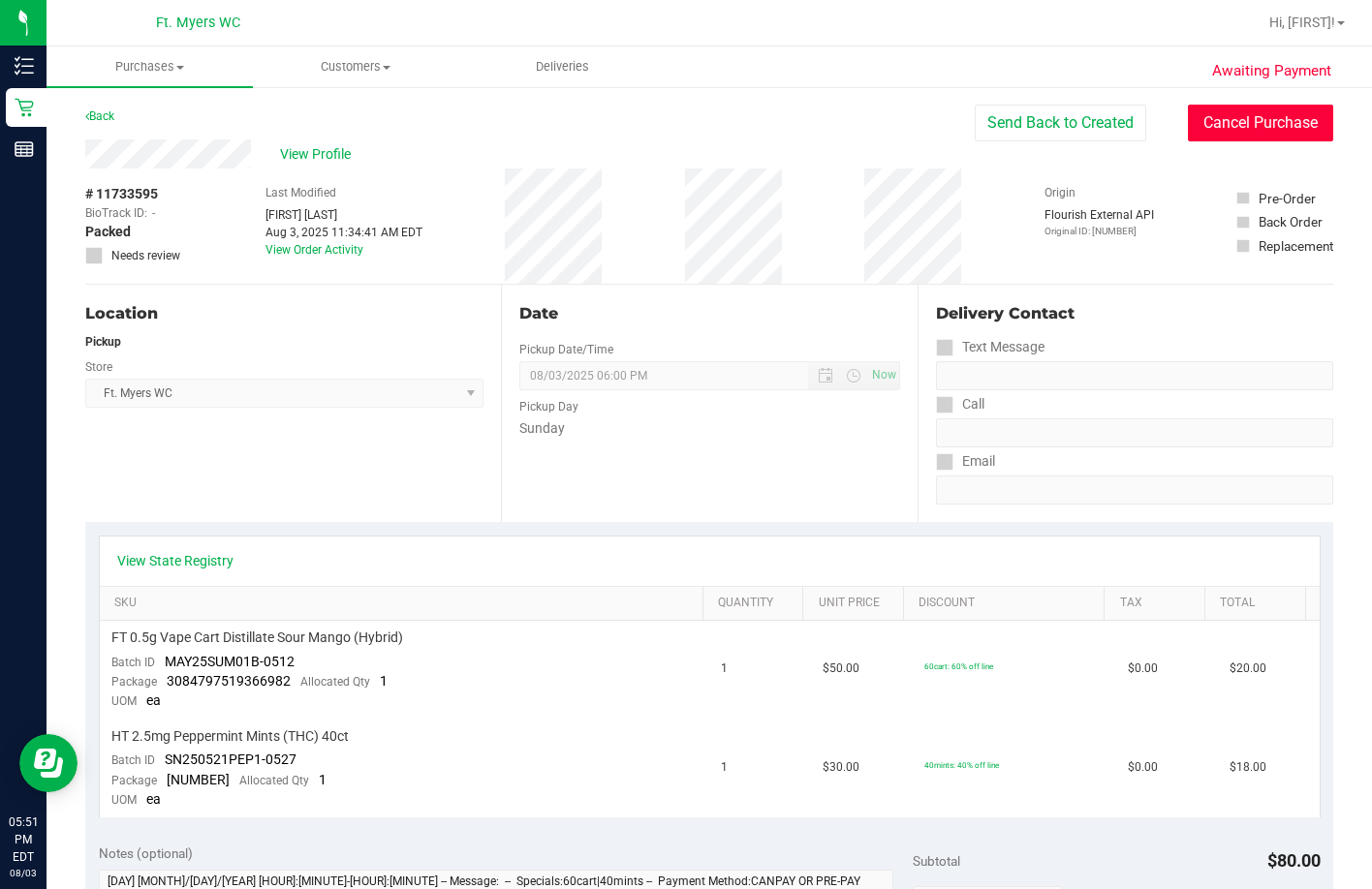 click on "Cancel Purchase" at bounding box center (1261, 123) 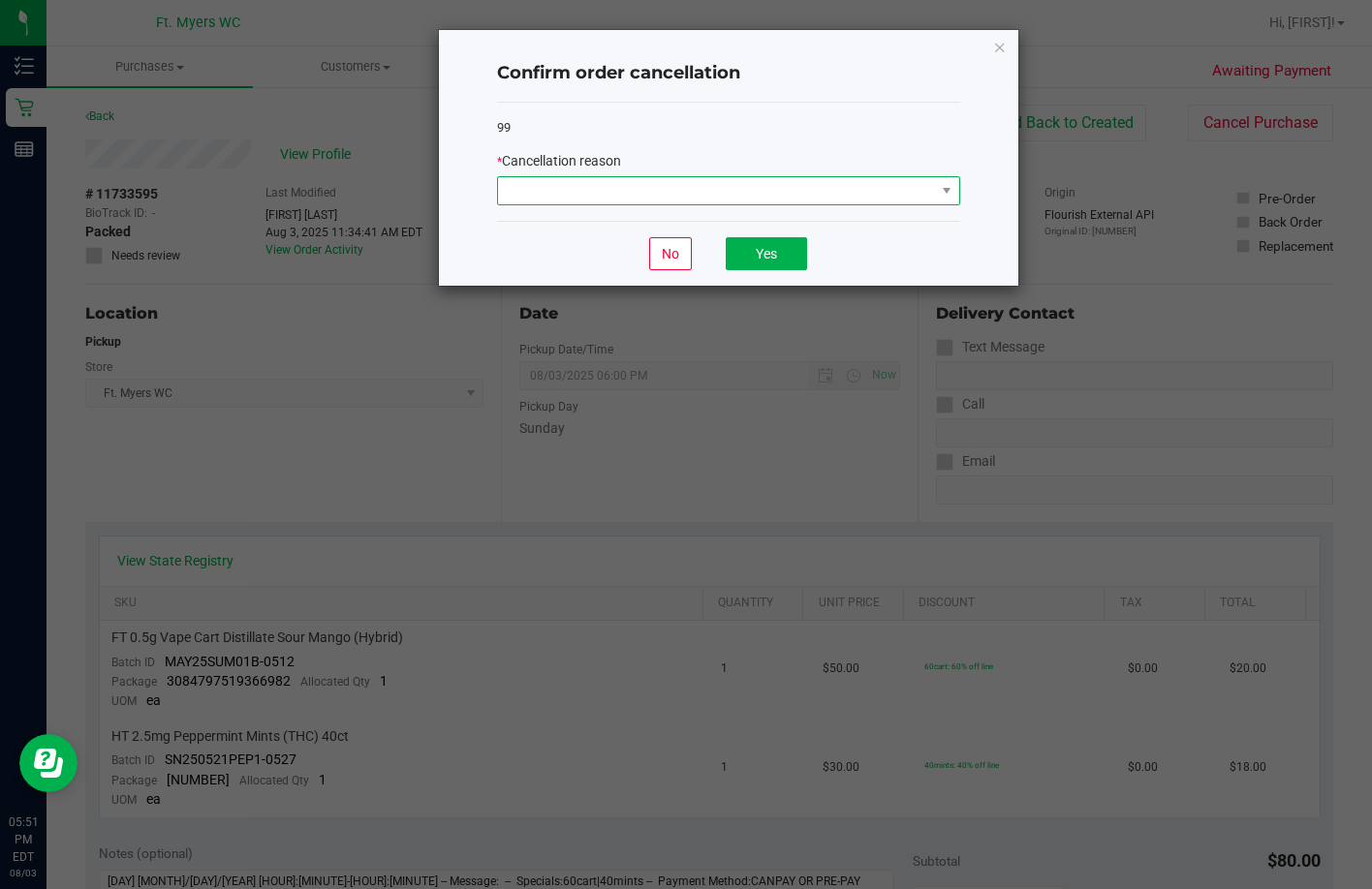 click at bounding box center (716, 191) 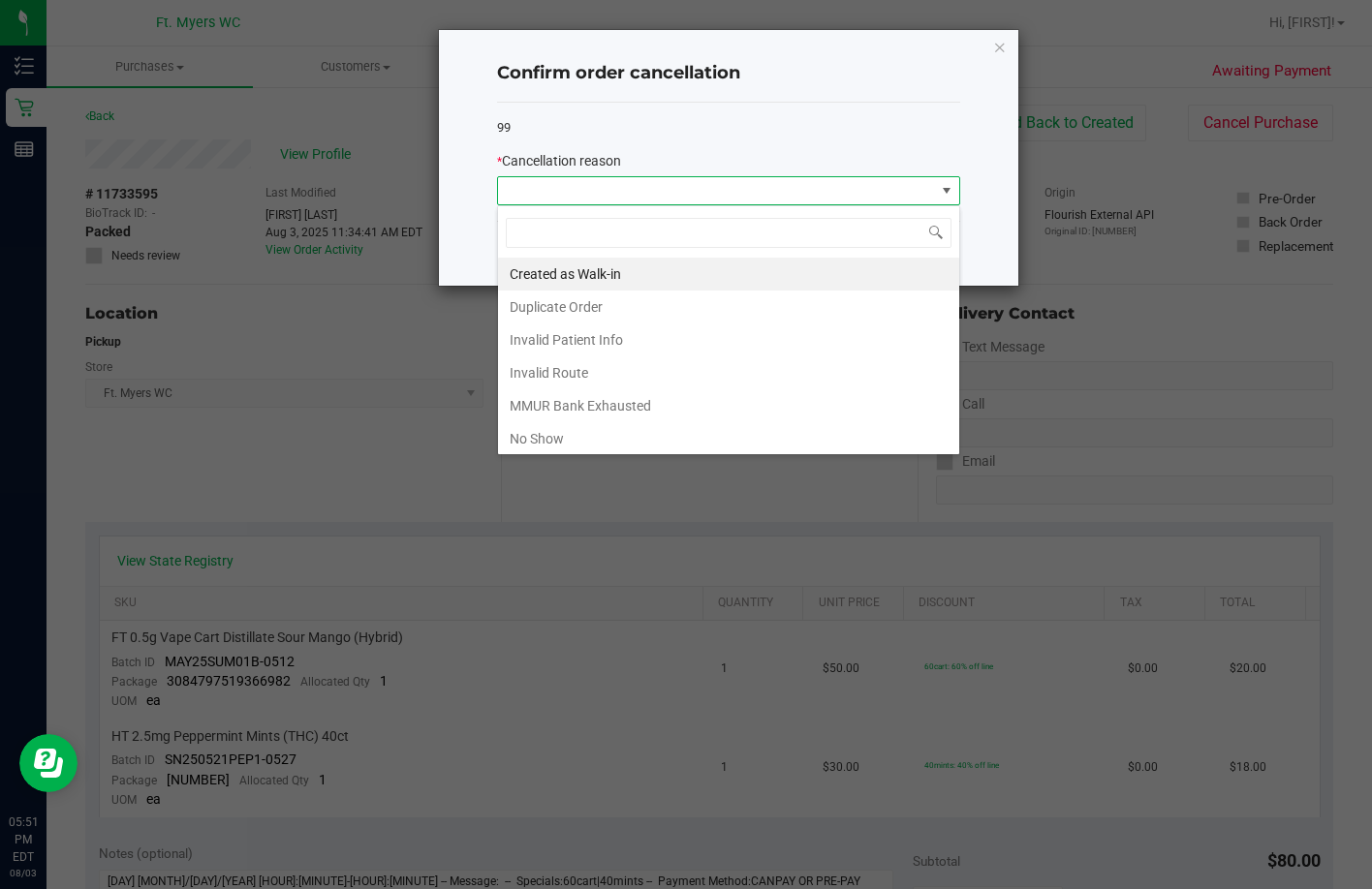 scroll, scrollTop: 96812, scrollLeft: 96430, axis: both 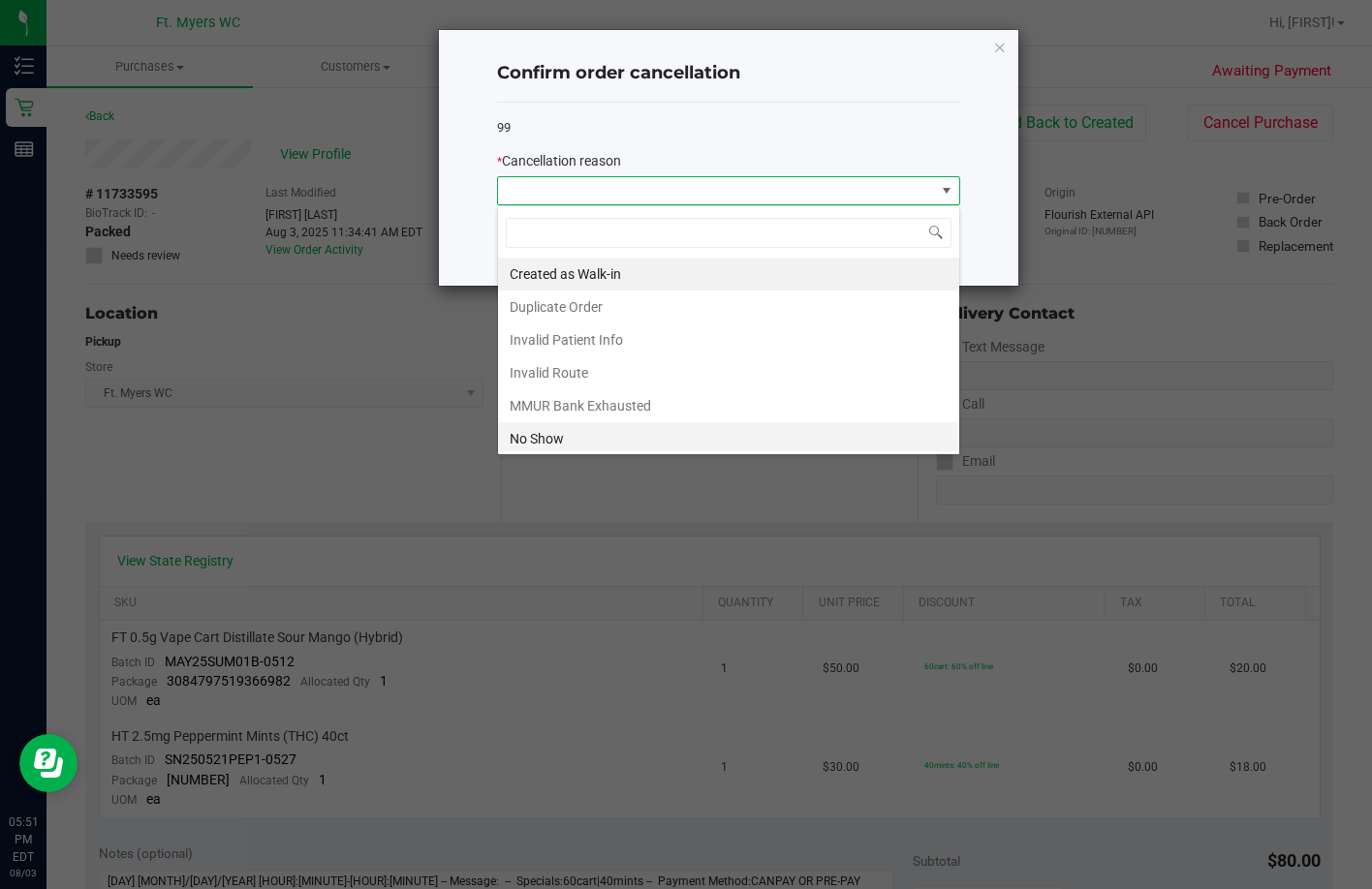 click on "No Show" at bounding box center [729, 439] 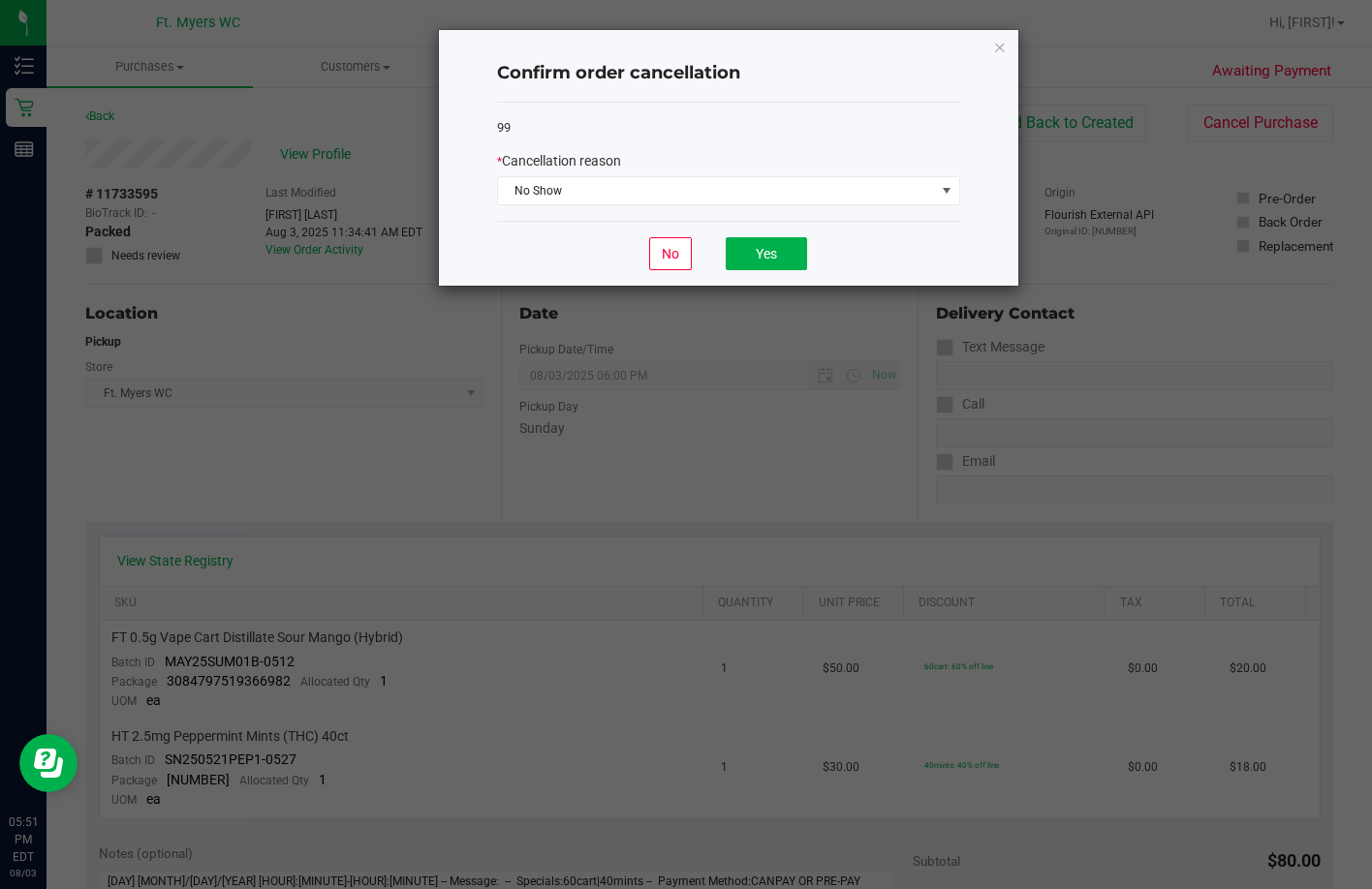 click on "No   Yes" 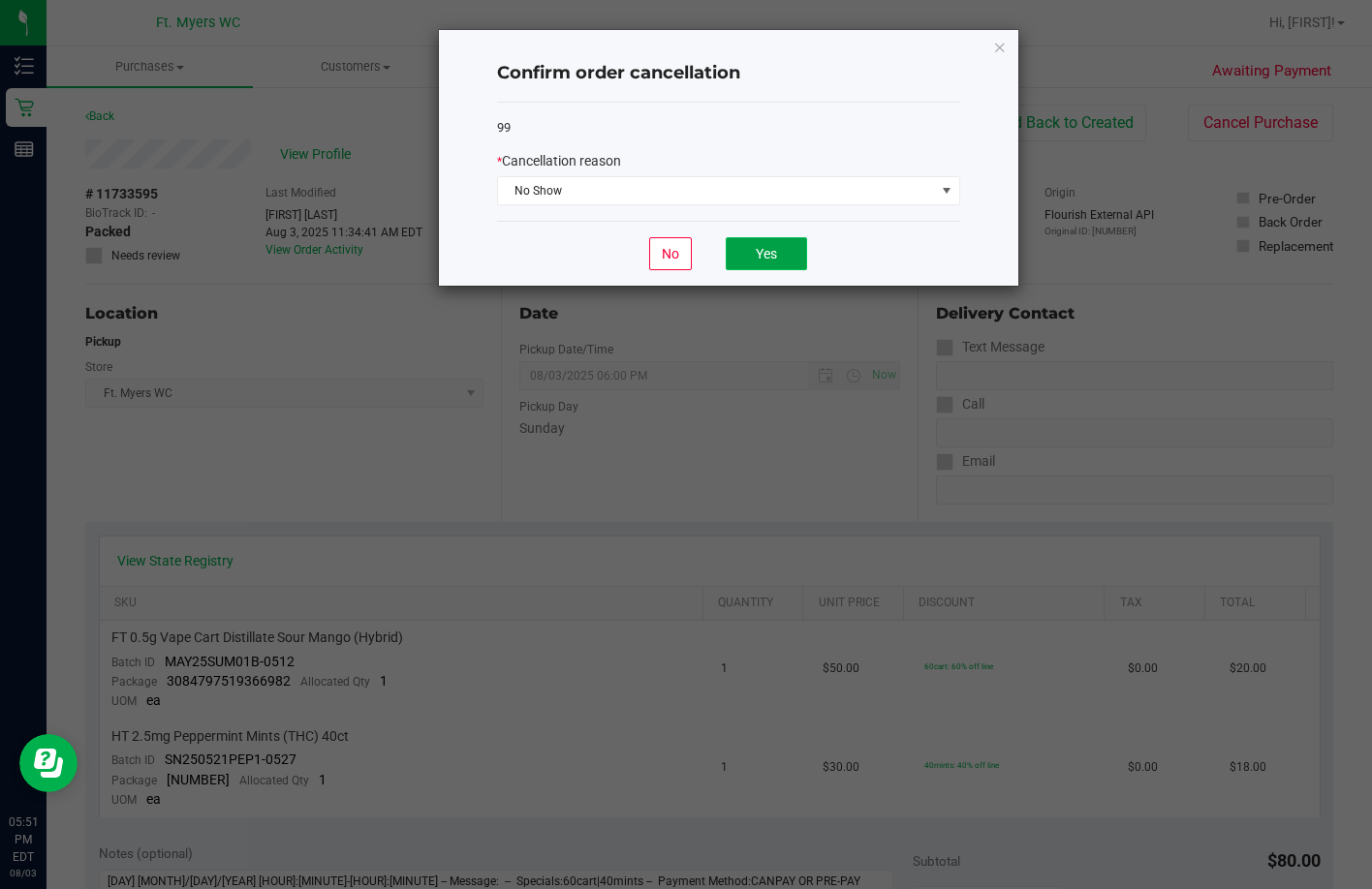 click on "Yes" 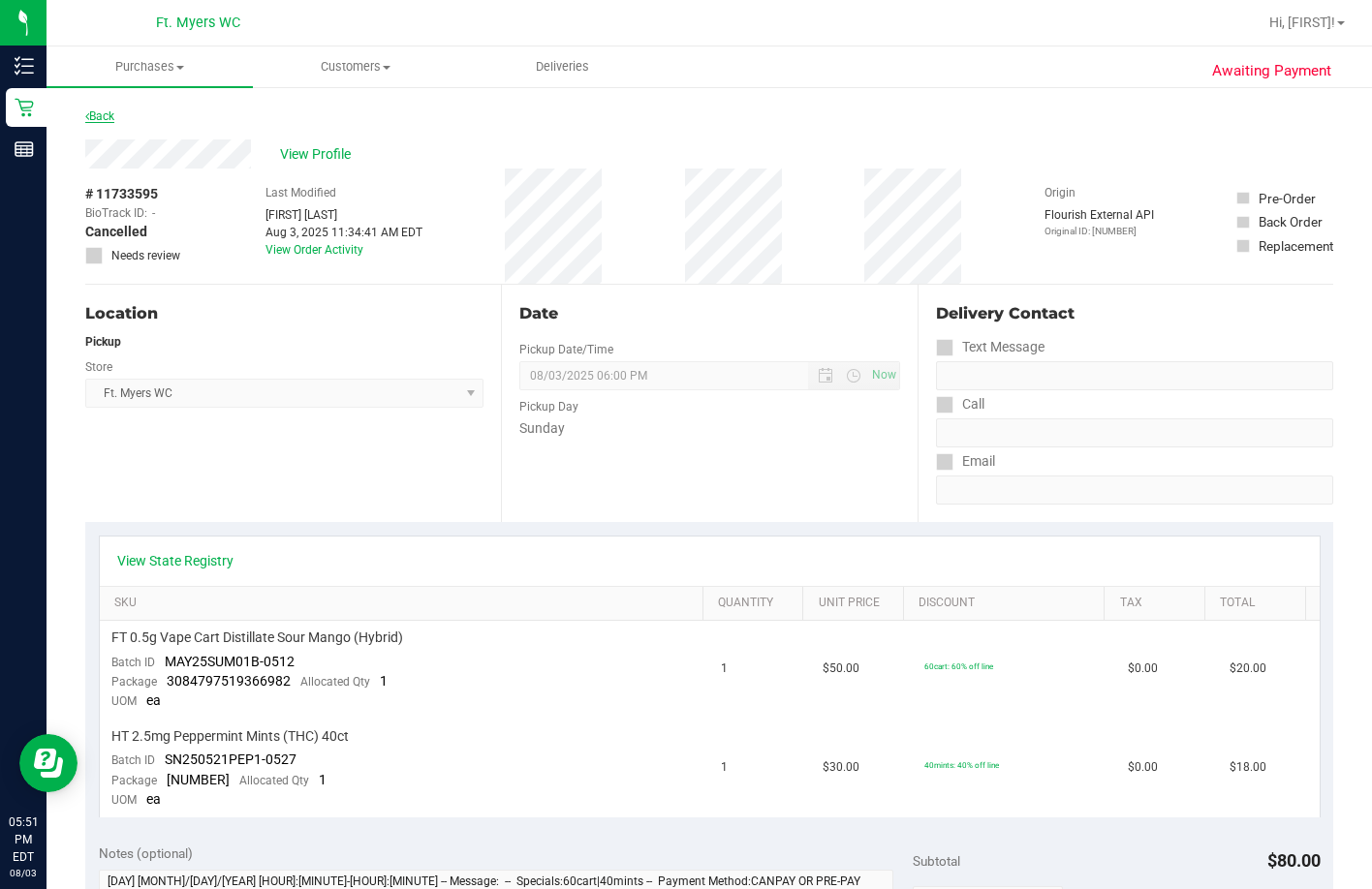 click on "Back" at bounding box center (100, 116) 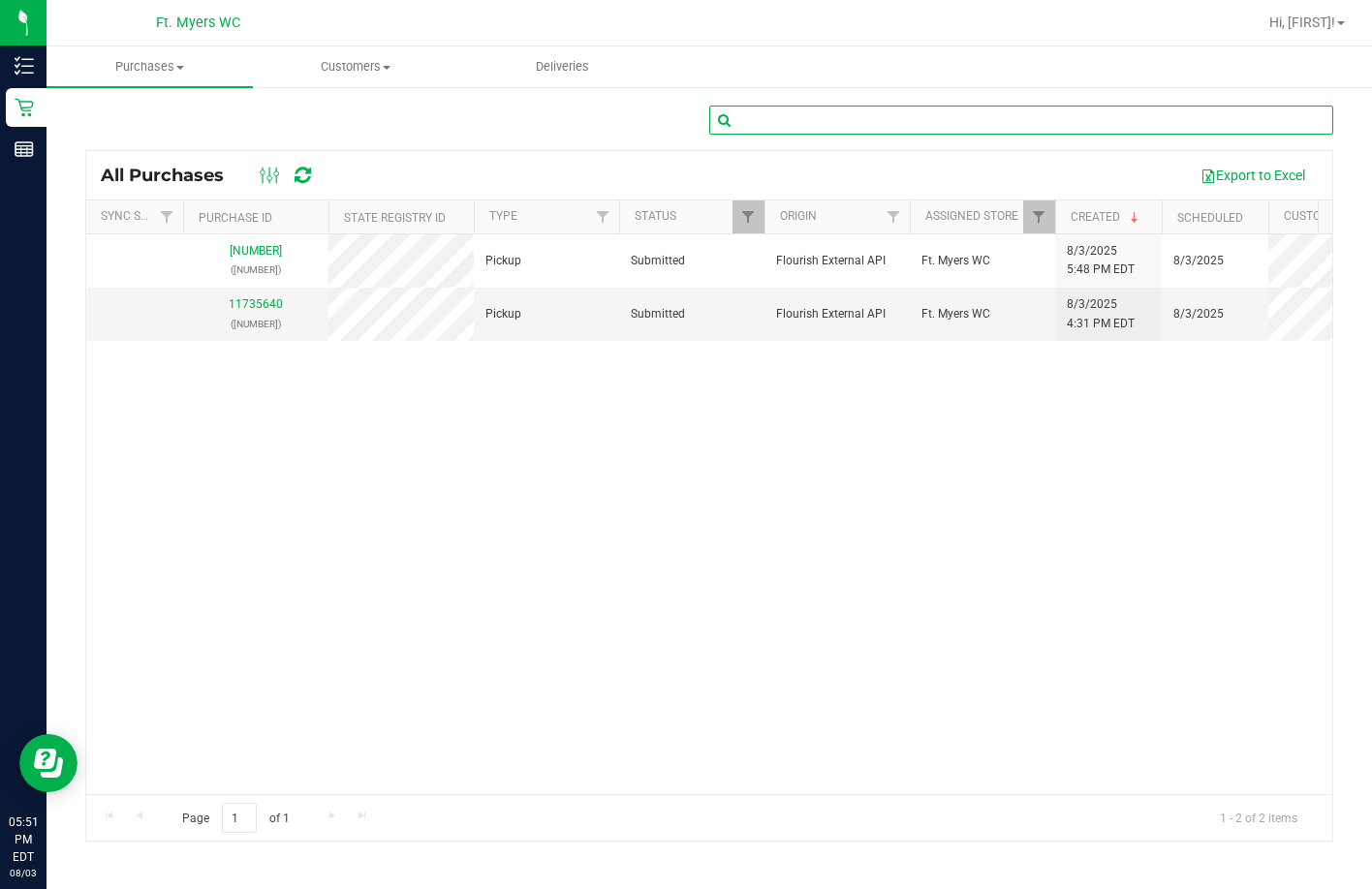 click at bounding box center (1021, 120) 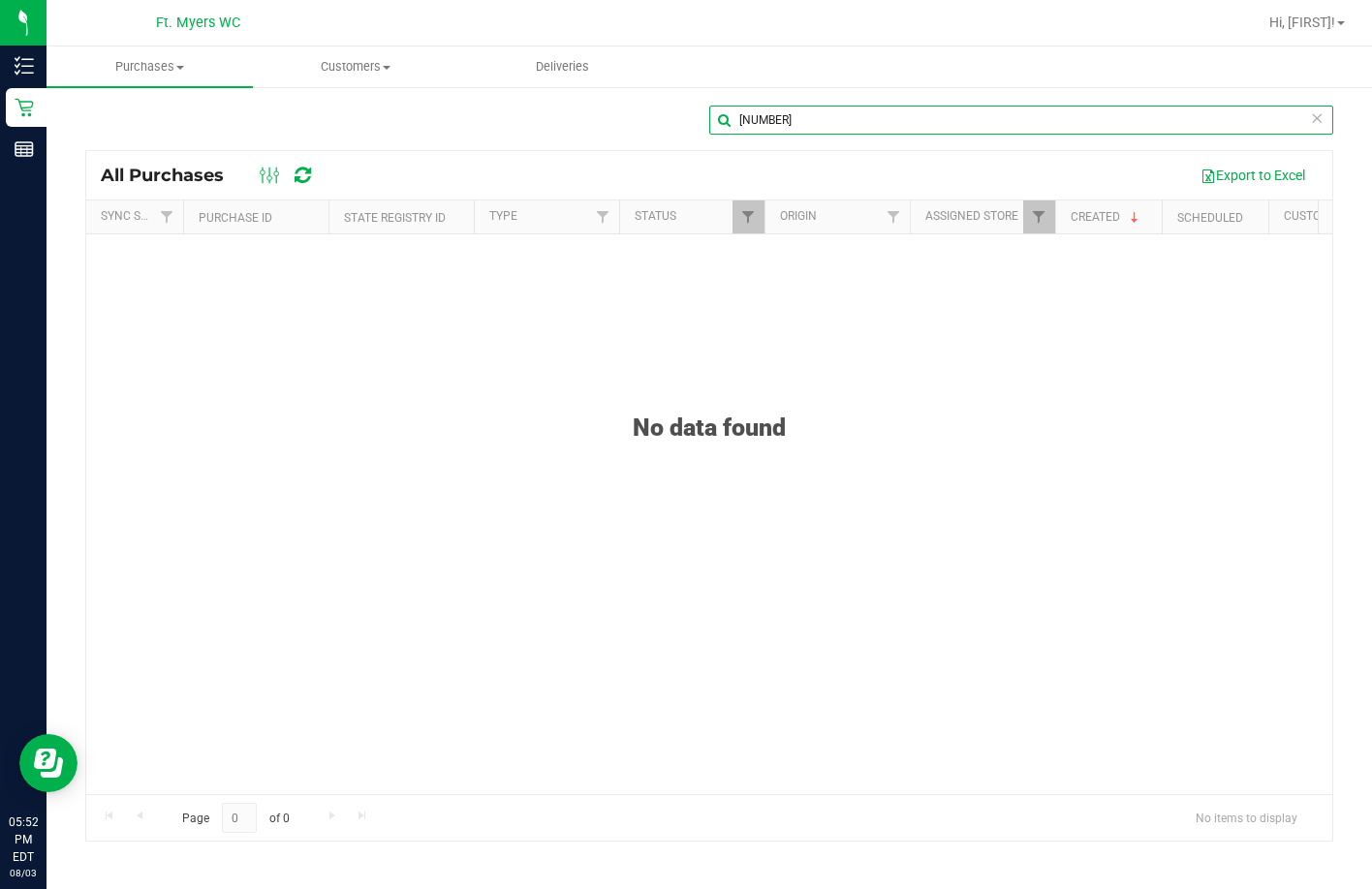 click on "[NUMBER]" at bounding box center (1021, 120) 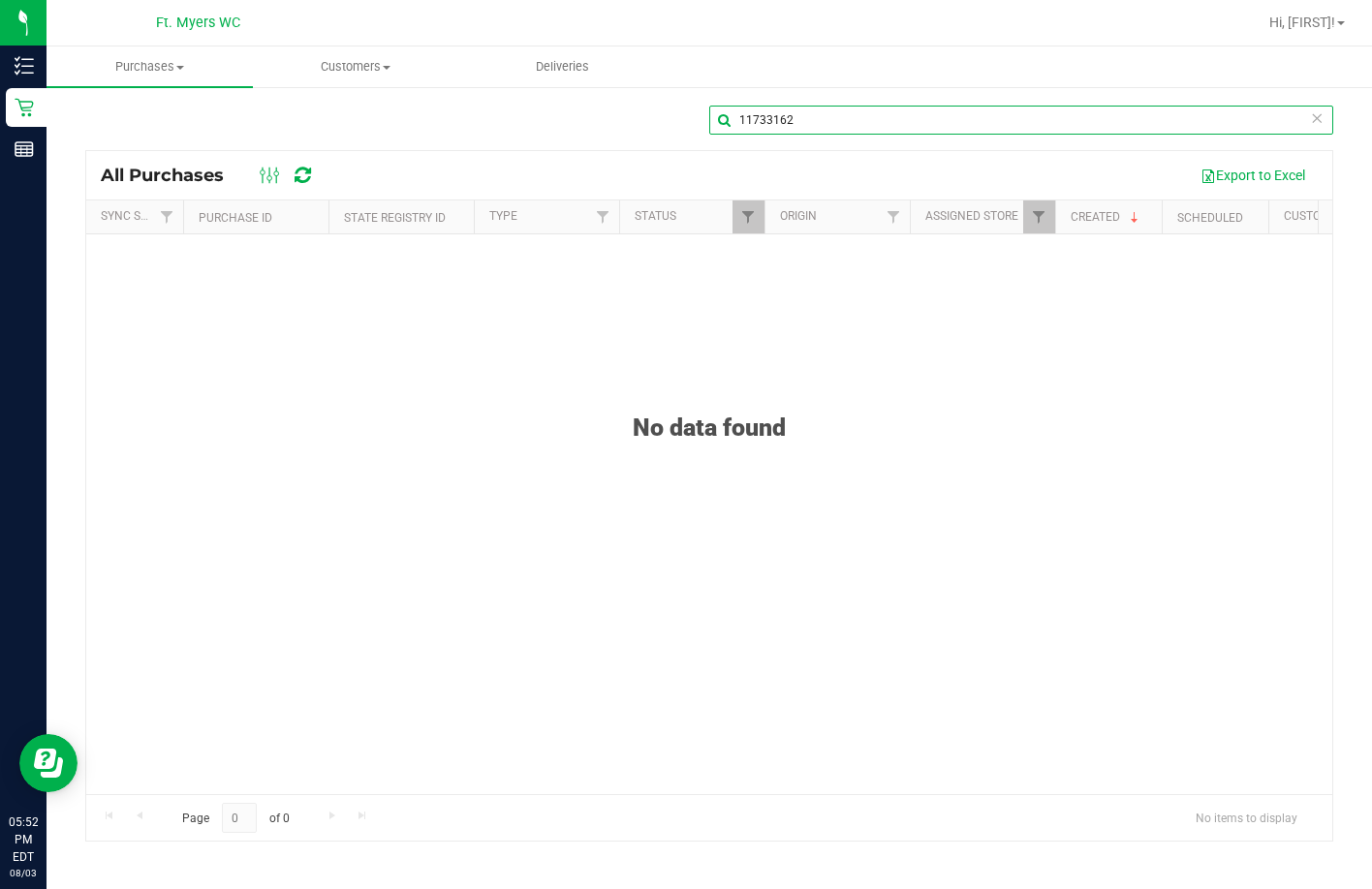 click on "11733162" at bounding box center [1021, 120] 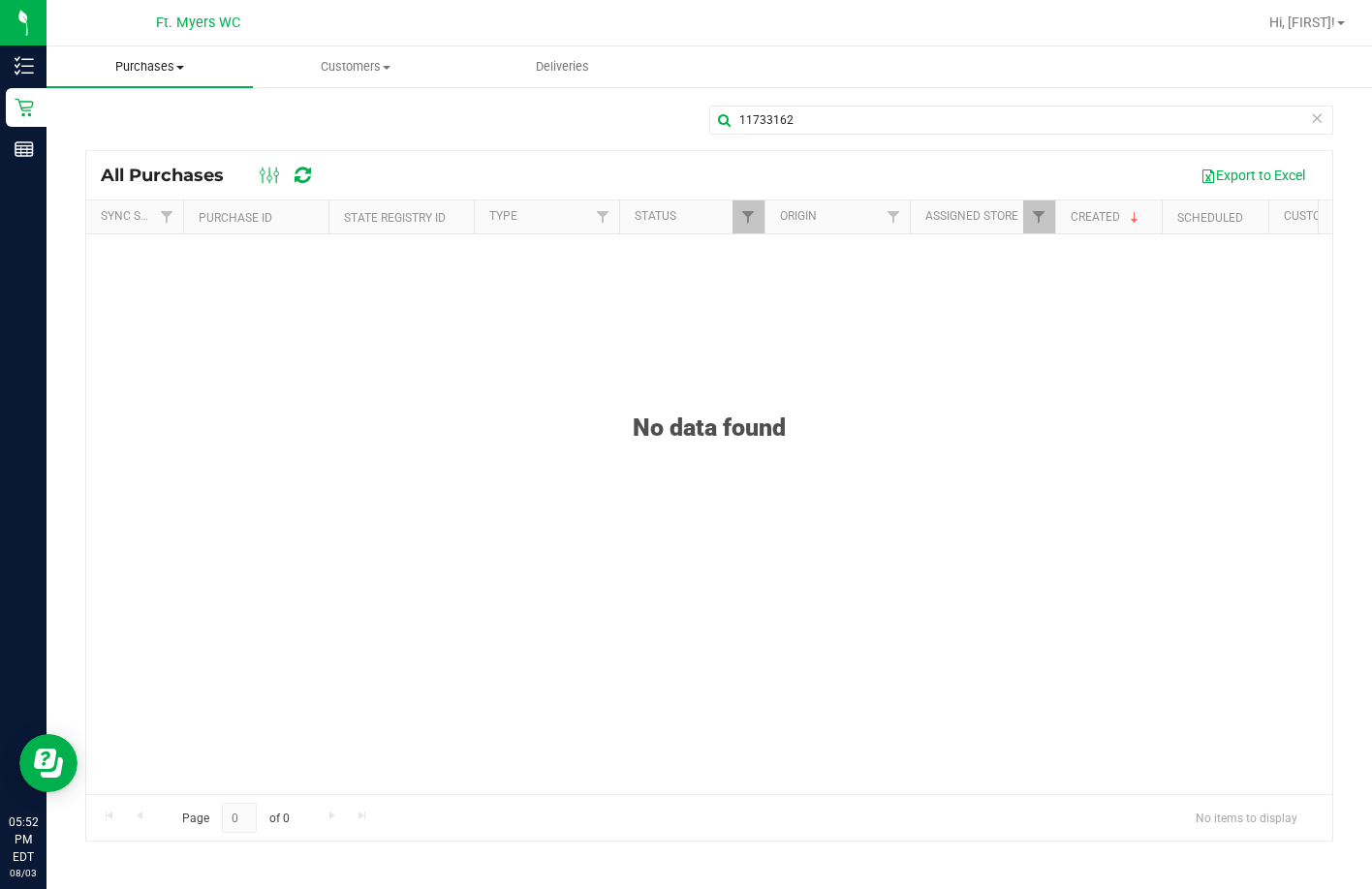 click on "Purchases" at bounding box center [149, 67] 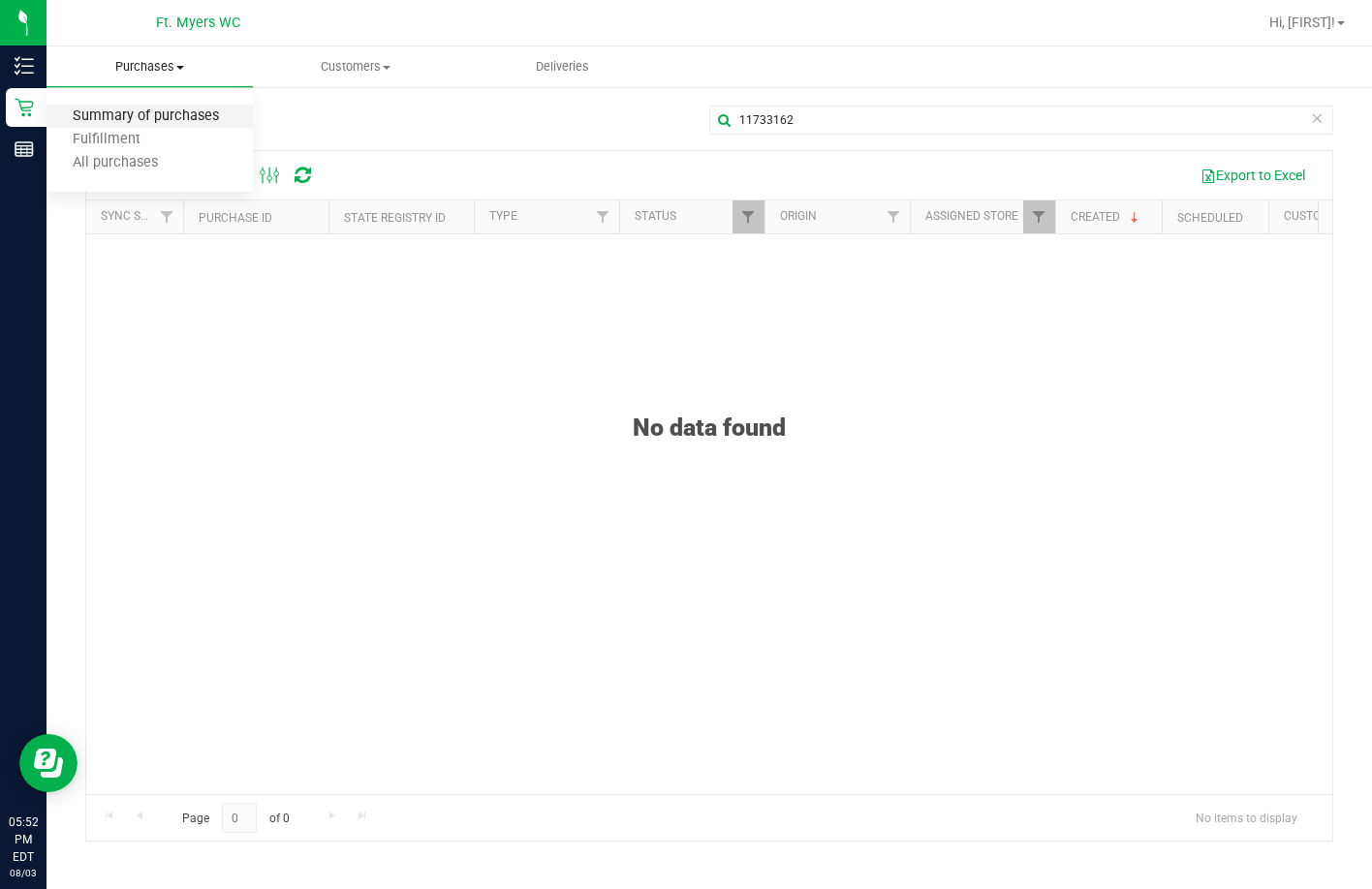 click on "Summary of purchases" at bounding box center [145, 116] 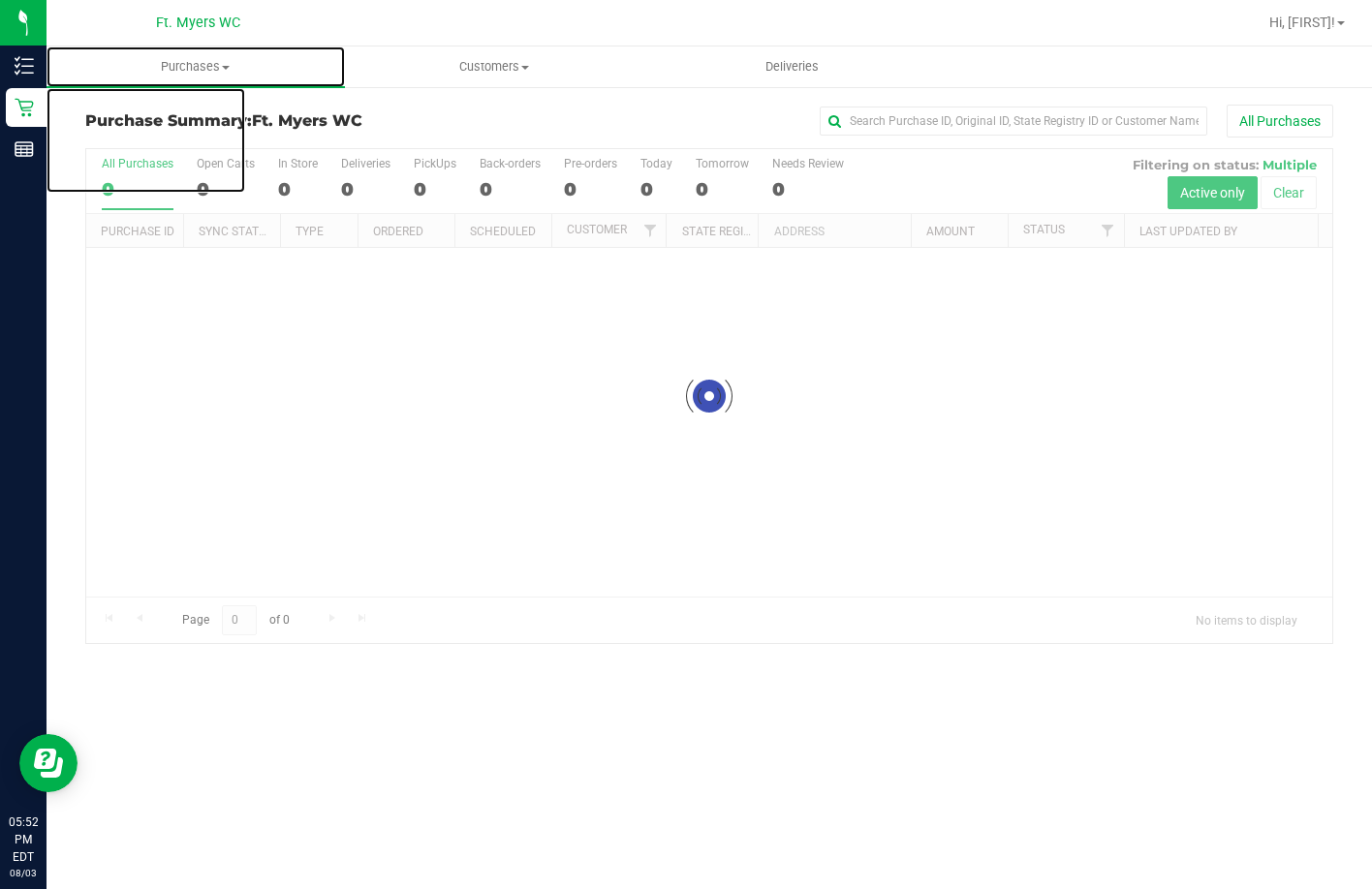 click on "Purchases" at bounding box center (196, 67) 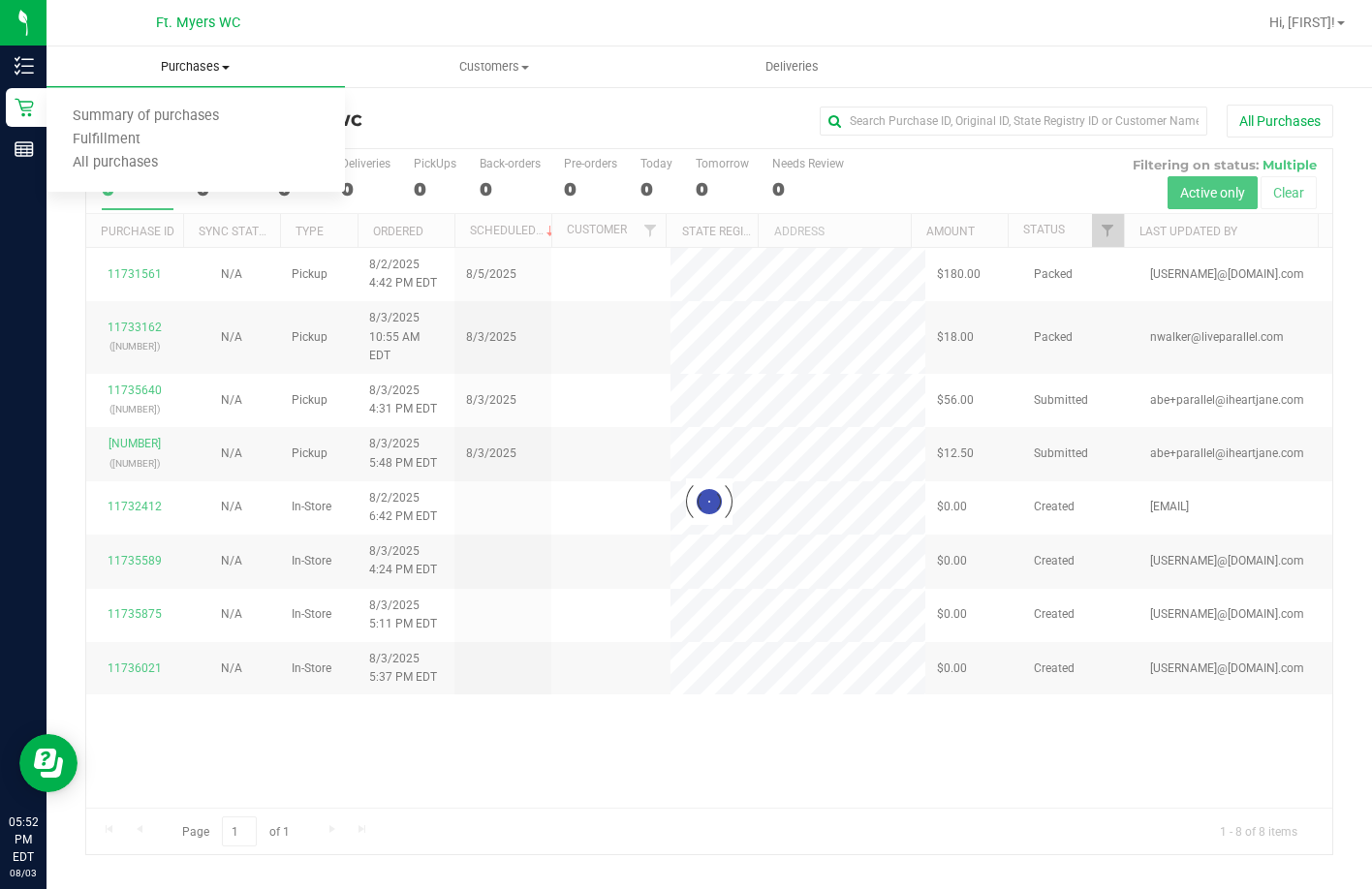 click on "Purchases" at bounding box center (196, 67) 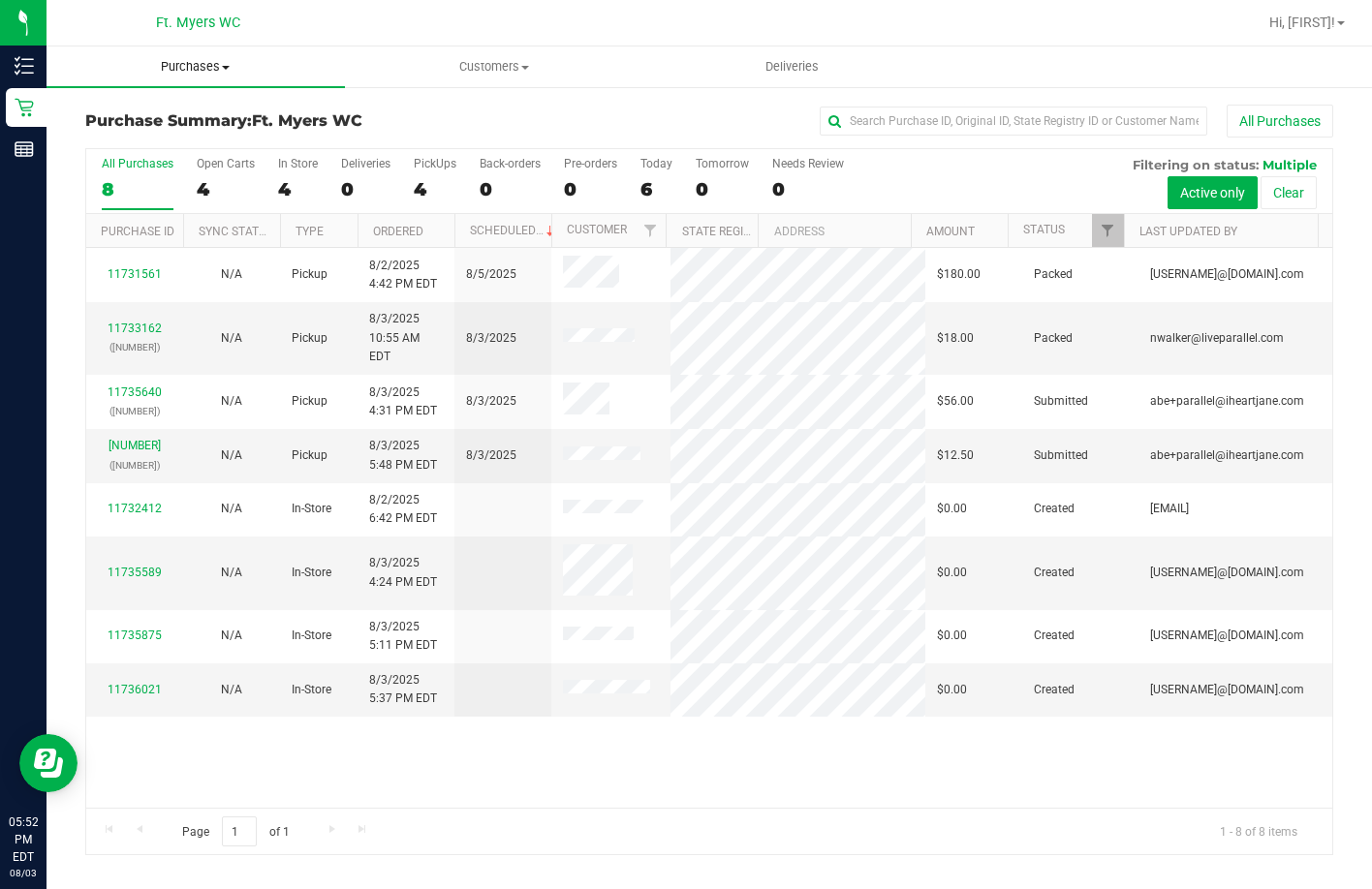 click on "Purchases" at bounding box center (196, 67) 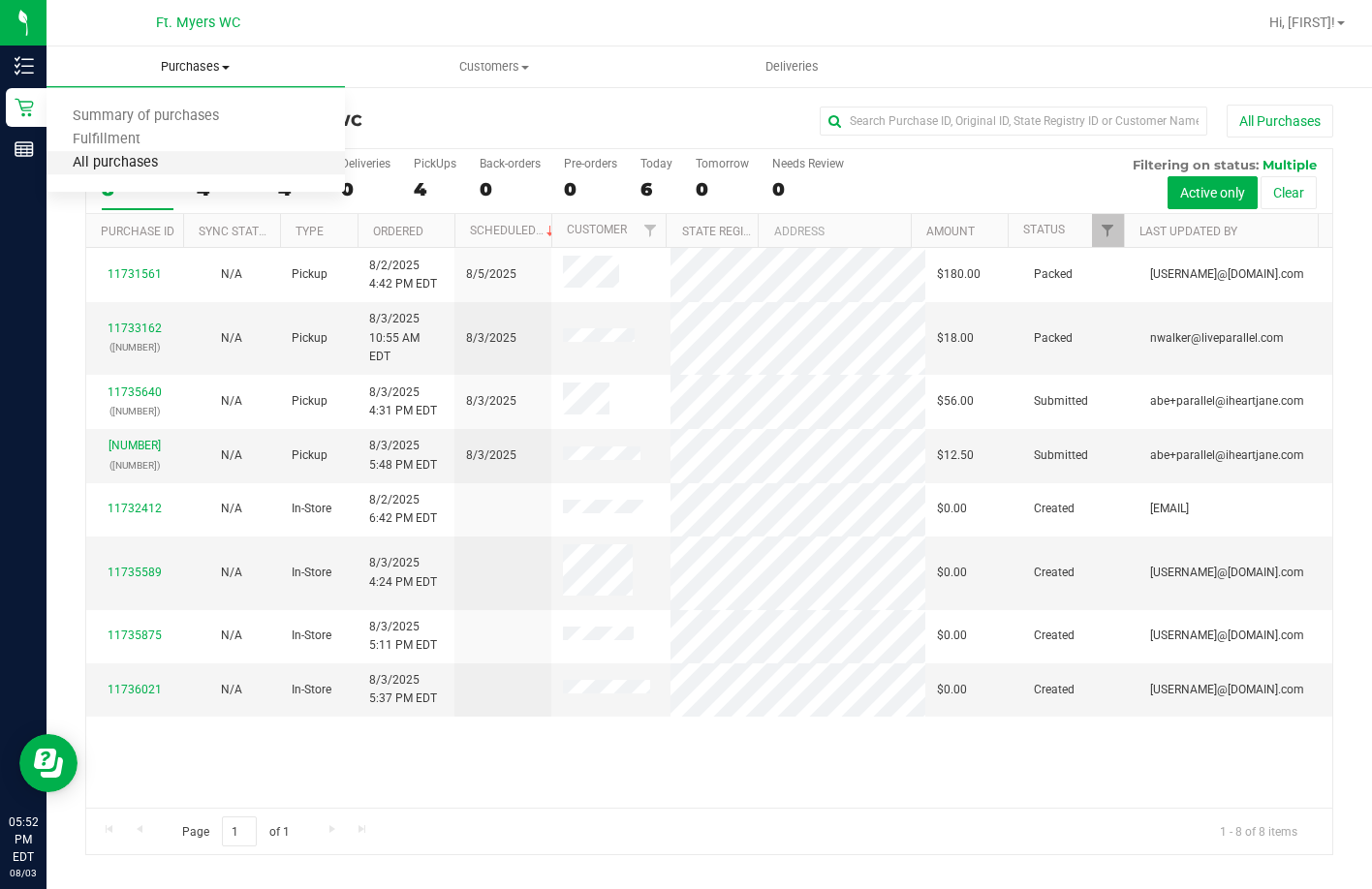 click on "All purchases" at bounding box center [115, 163] 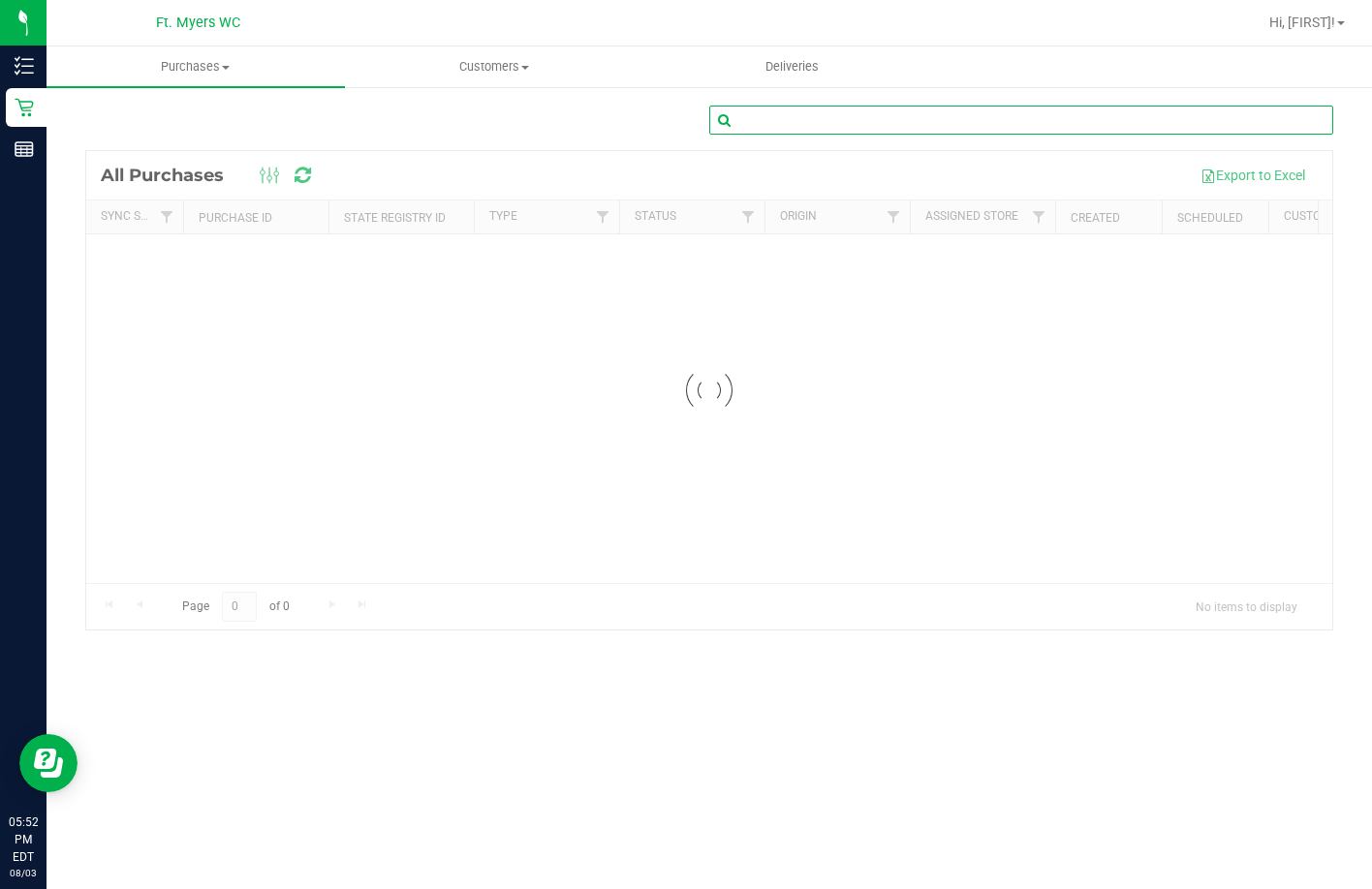 click at bounding box center [1021, 120] 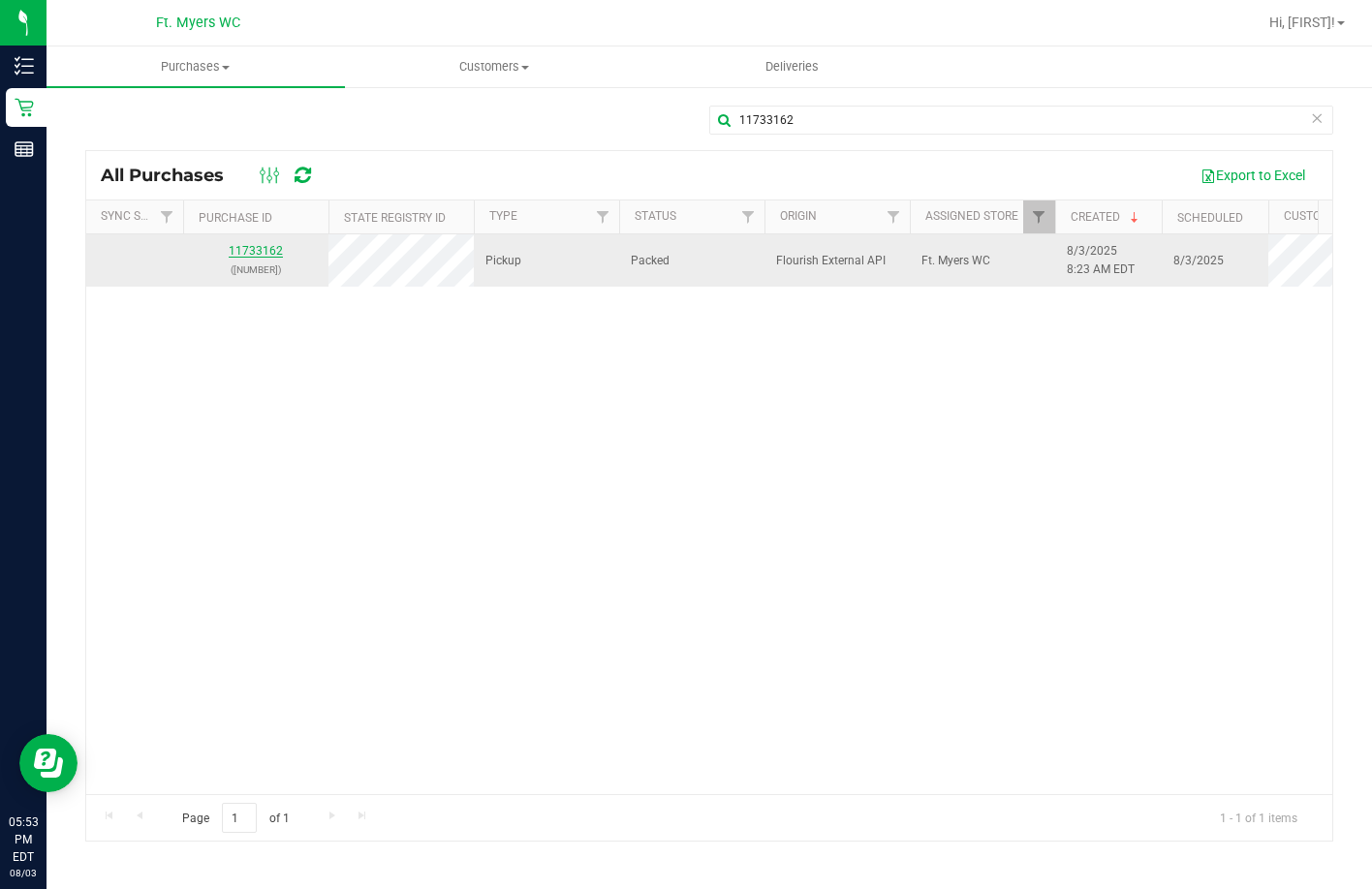 click on "11733162" at bounding box center (256, 251) 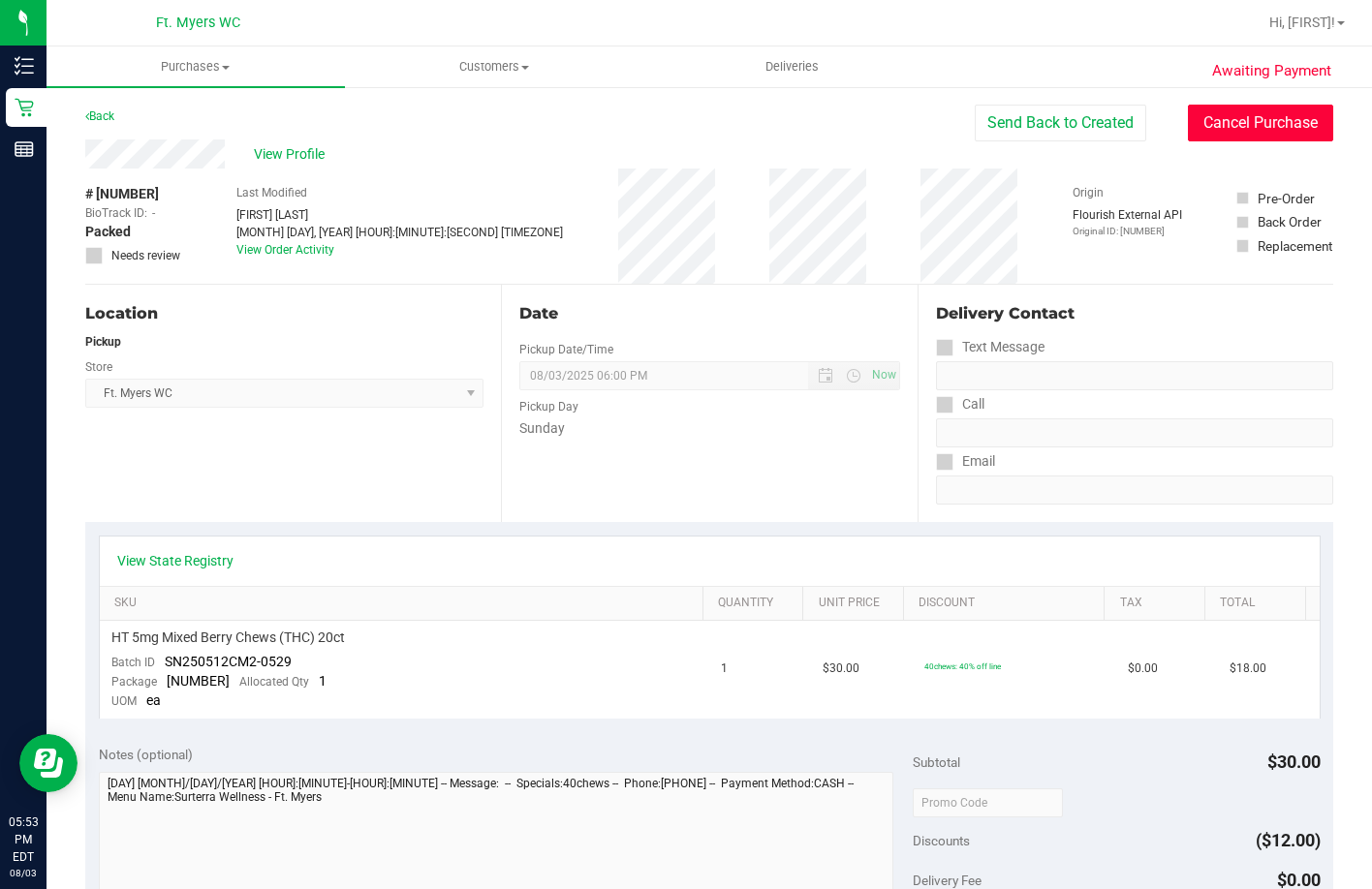 click on "Cancel Purchase" at bounding box center (1261, 123) 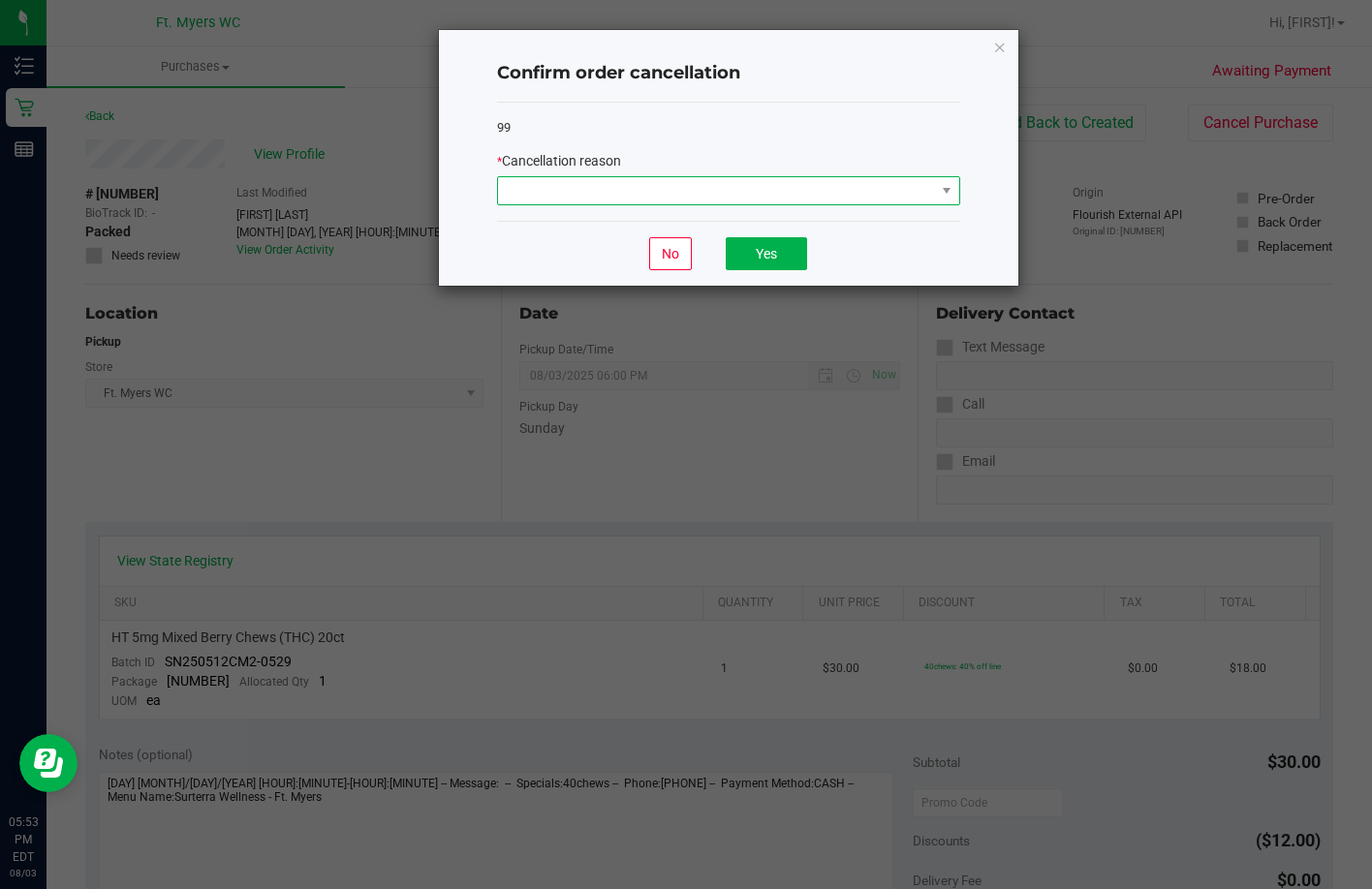 click at bounding box center (716, 191) 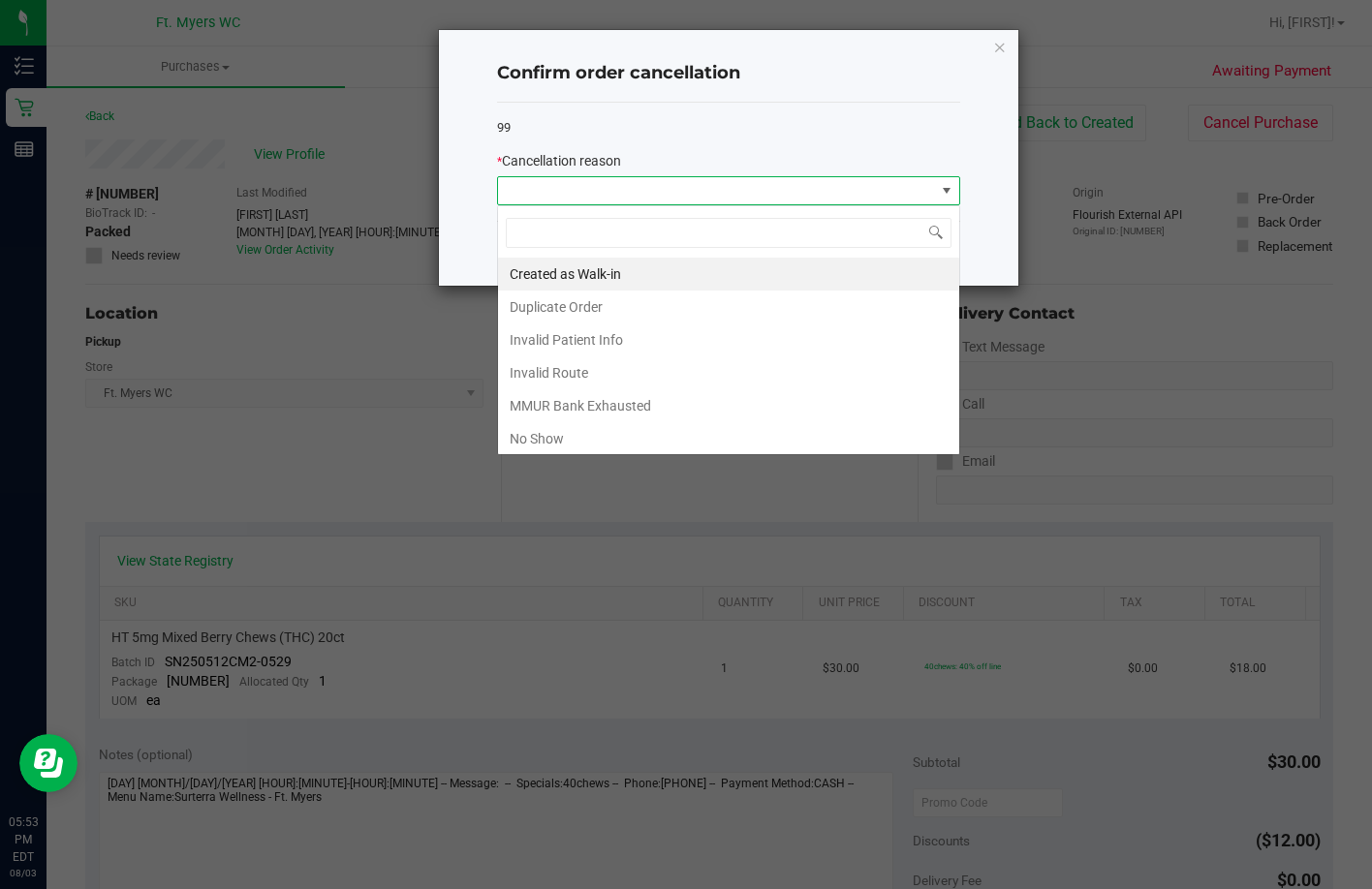scroll, scrollTop: 96812, scrollLeft: 96430, axis: both 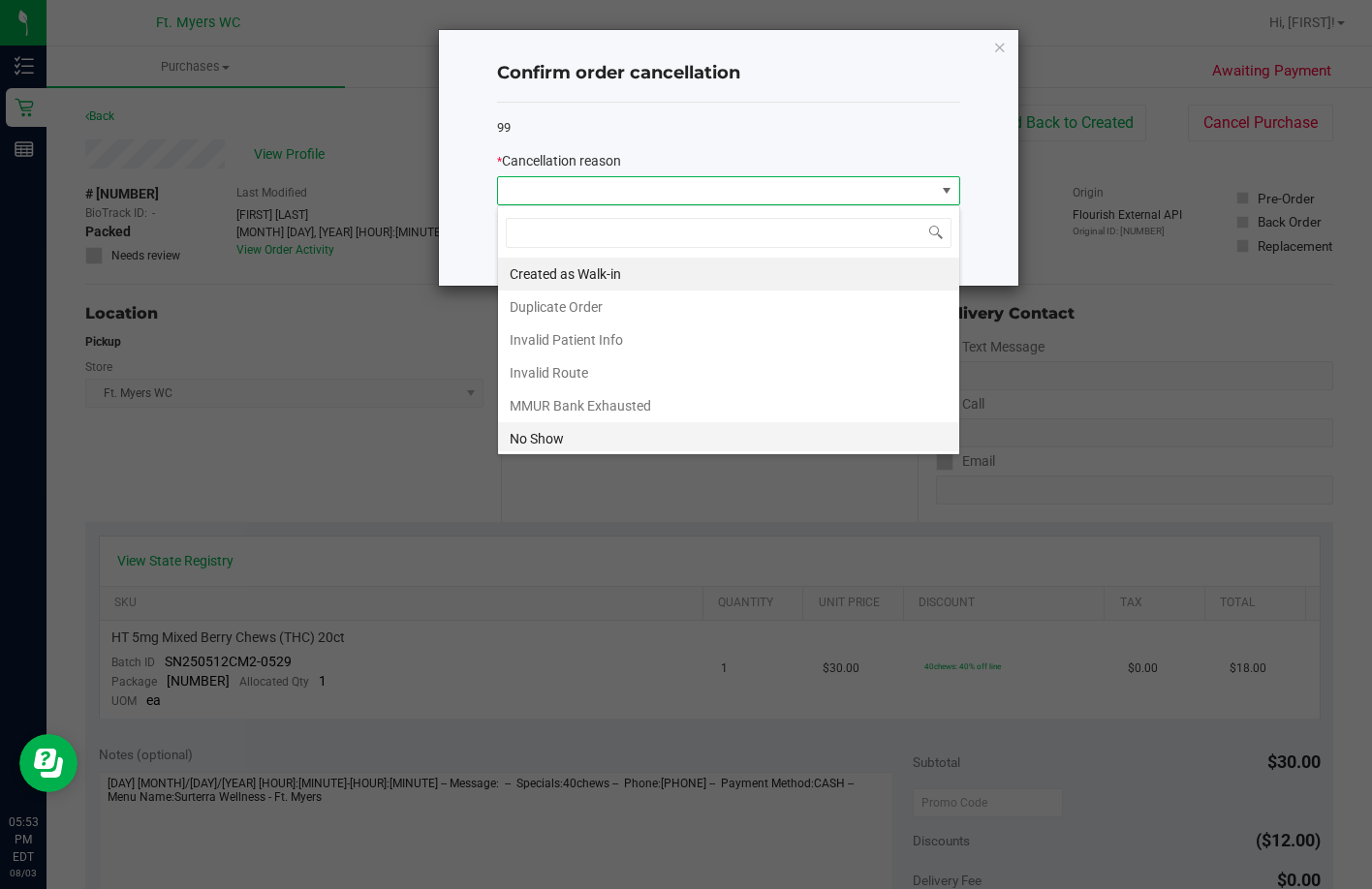 click on "No Show" at bounding box center [729, 439] 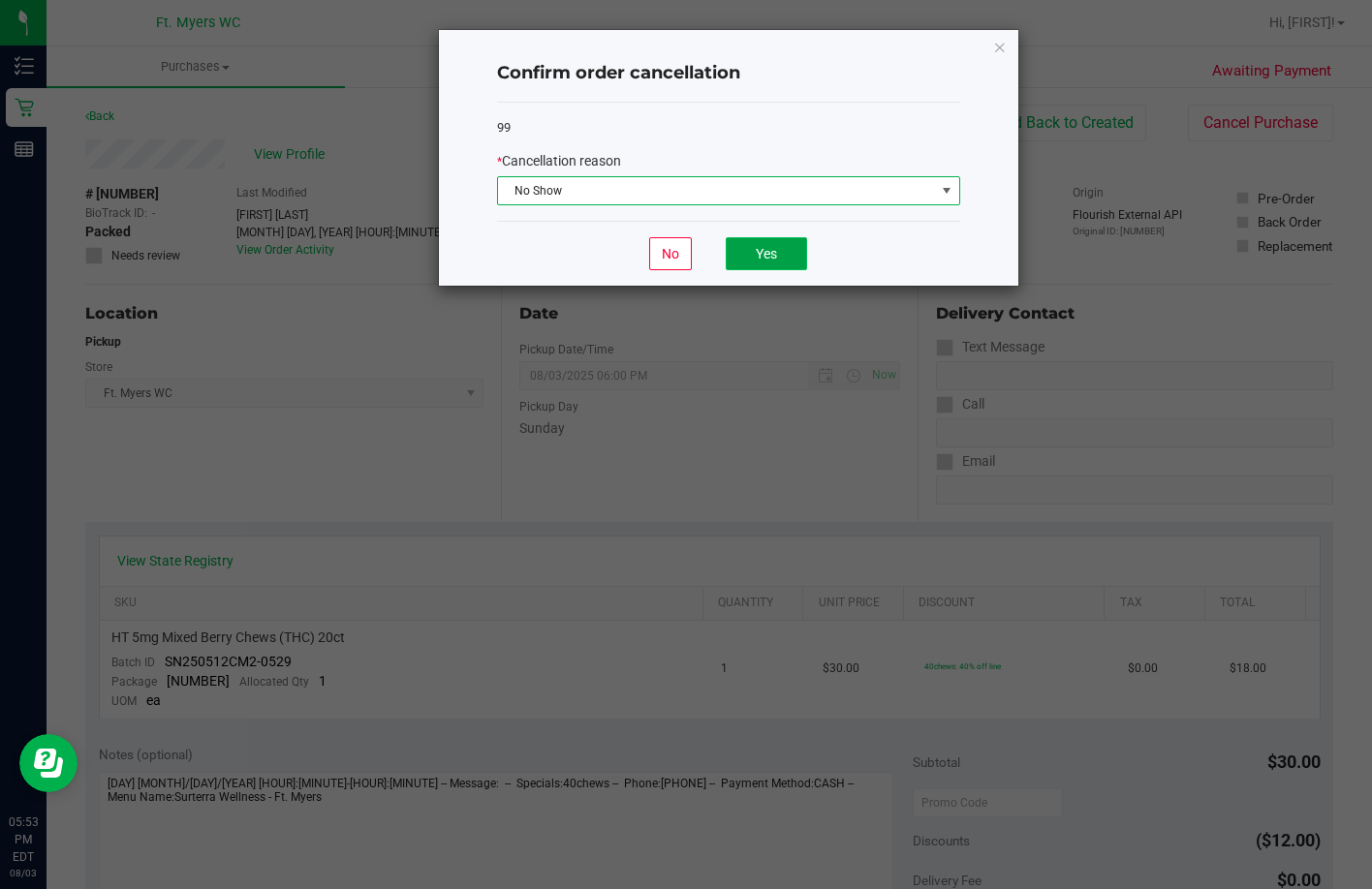 click on "Yes" 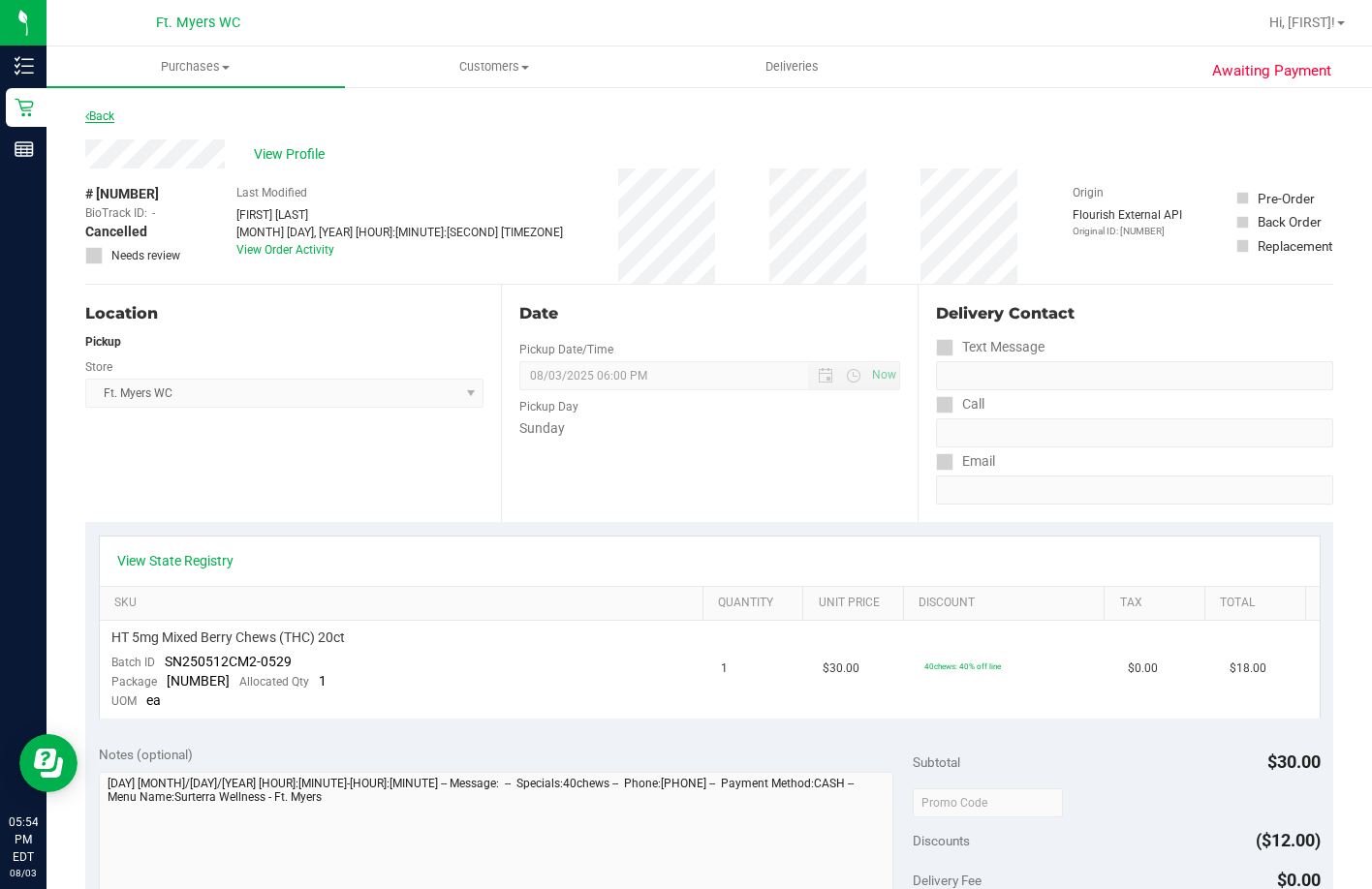 click on "Back" at bounding box center (100, 116) 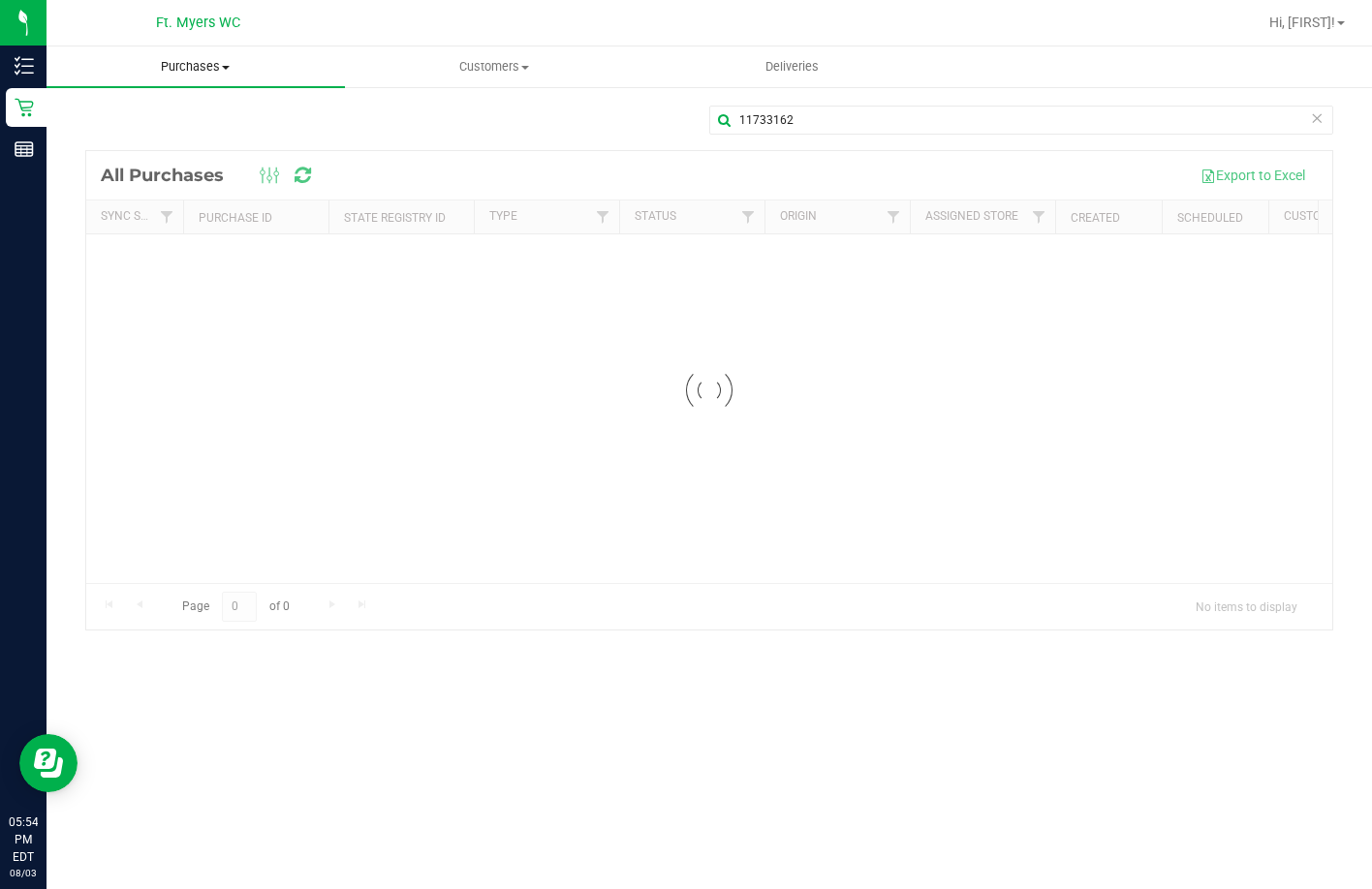 click on "Purchases" at bounding box center [196, 67] 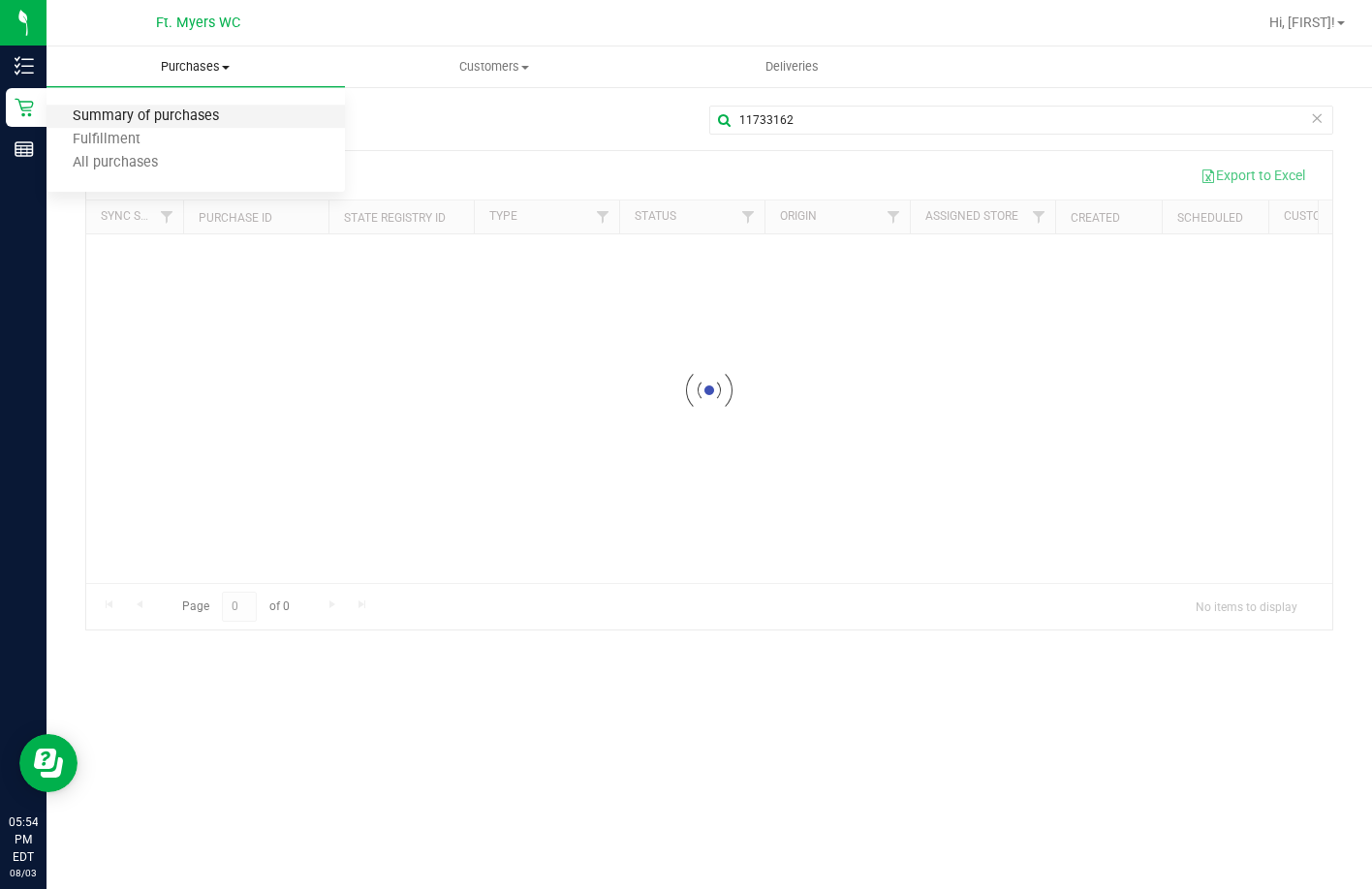 click on "Summary of purchases" at bounding box center (145, 116) 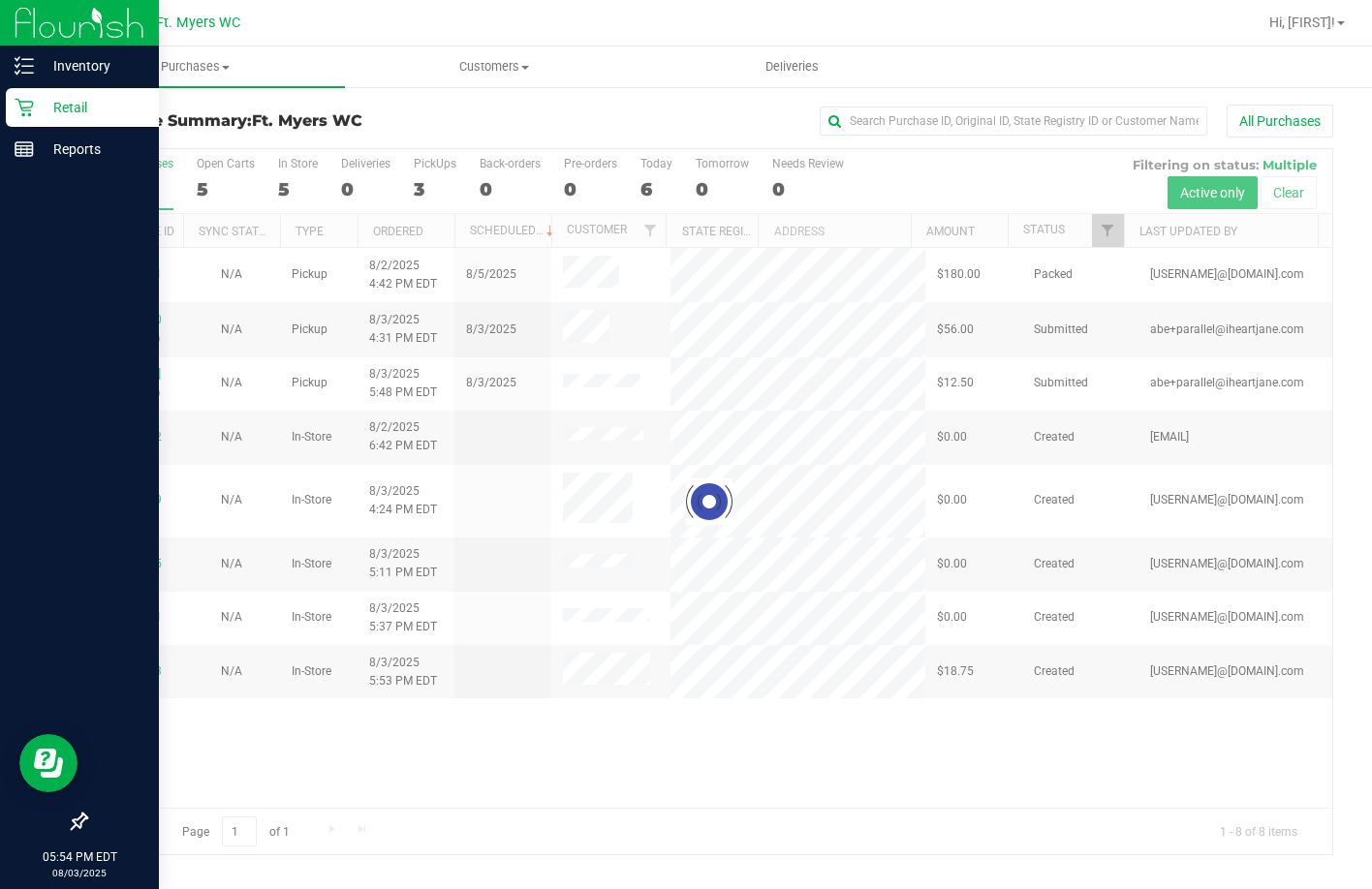 click on "Retail" at bounding box center (92, 107) 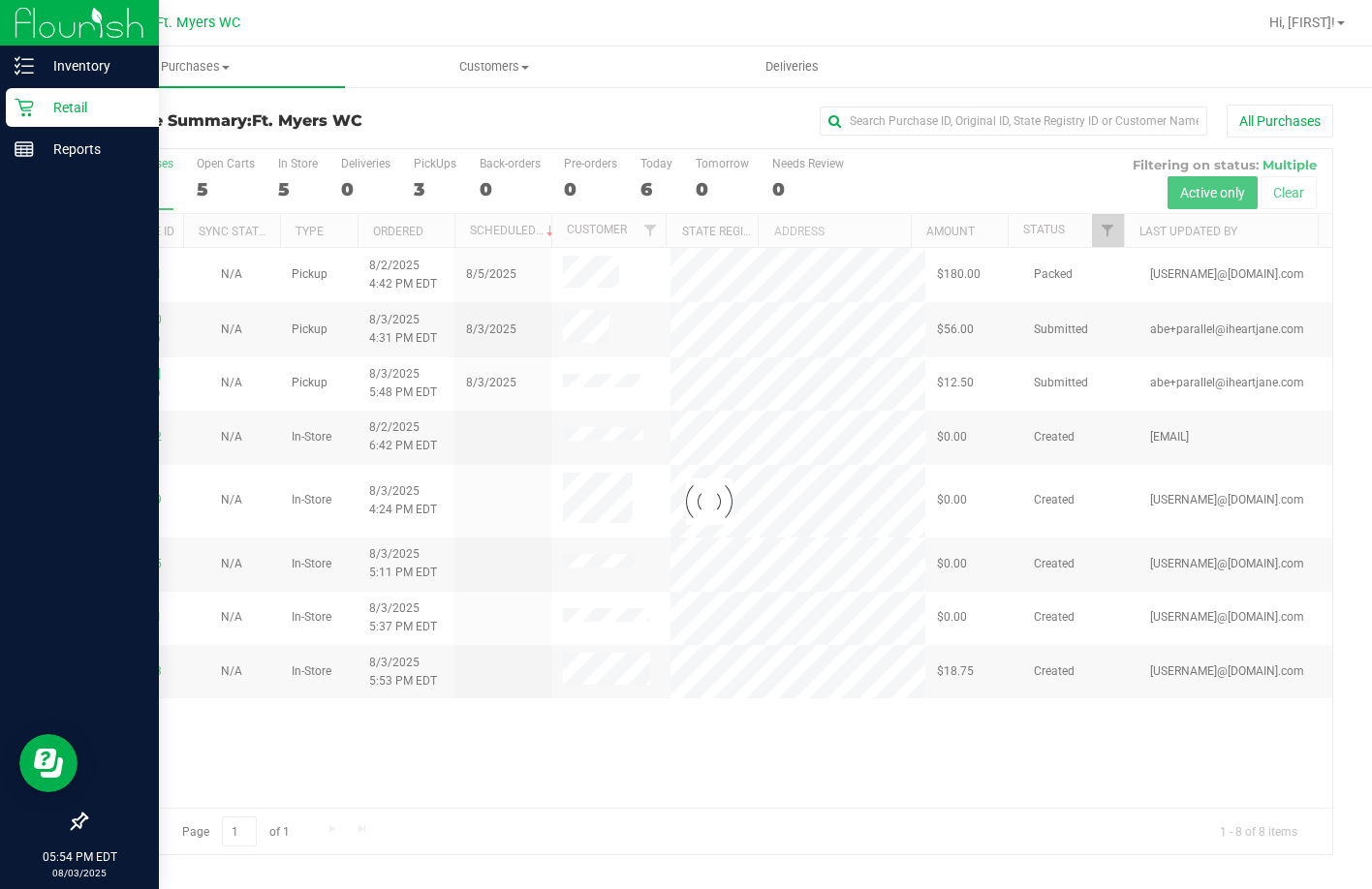 click at bounding box center [79, 22] 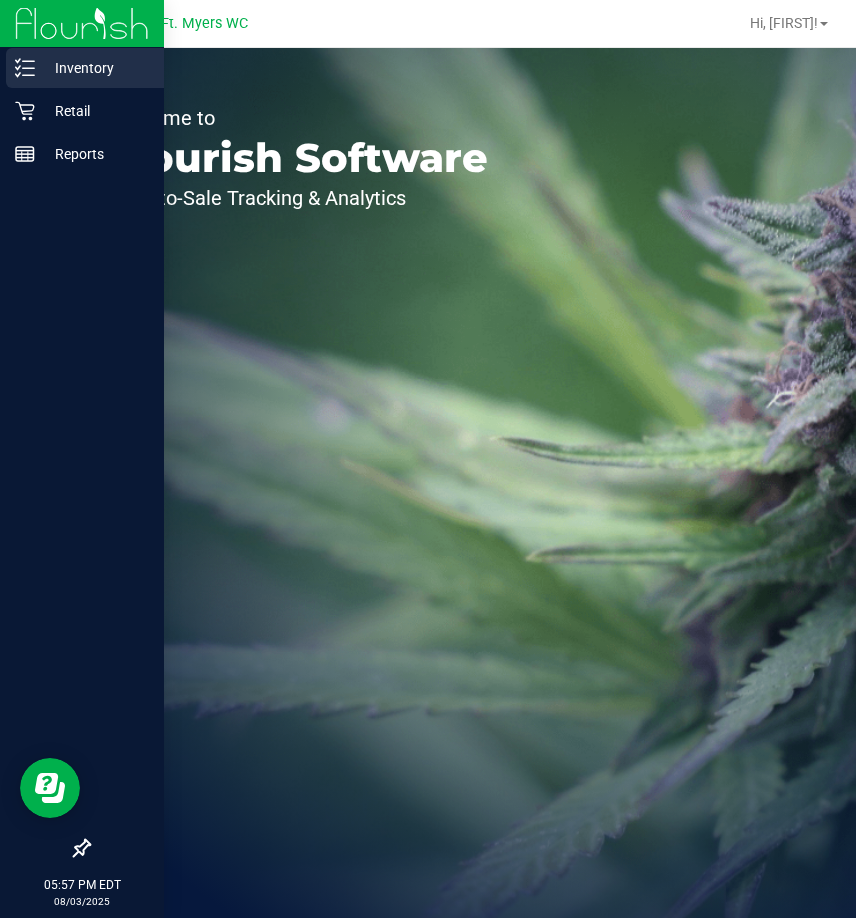 click 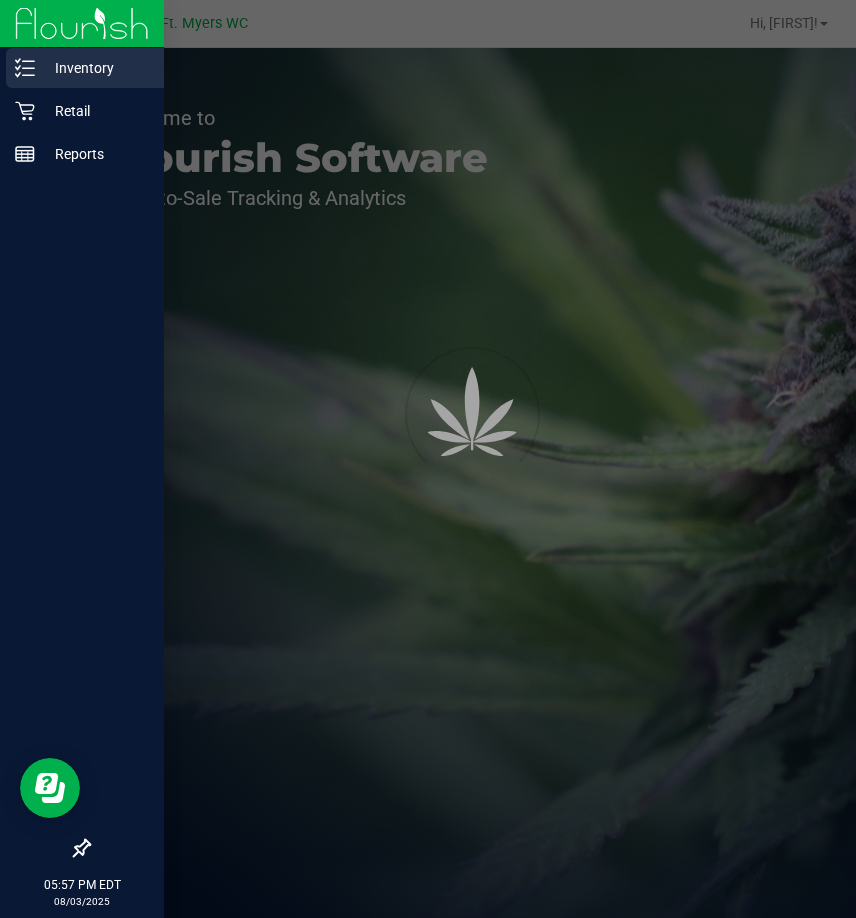 click on "Inventory" at bounding box center (95, 68) 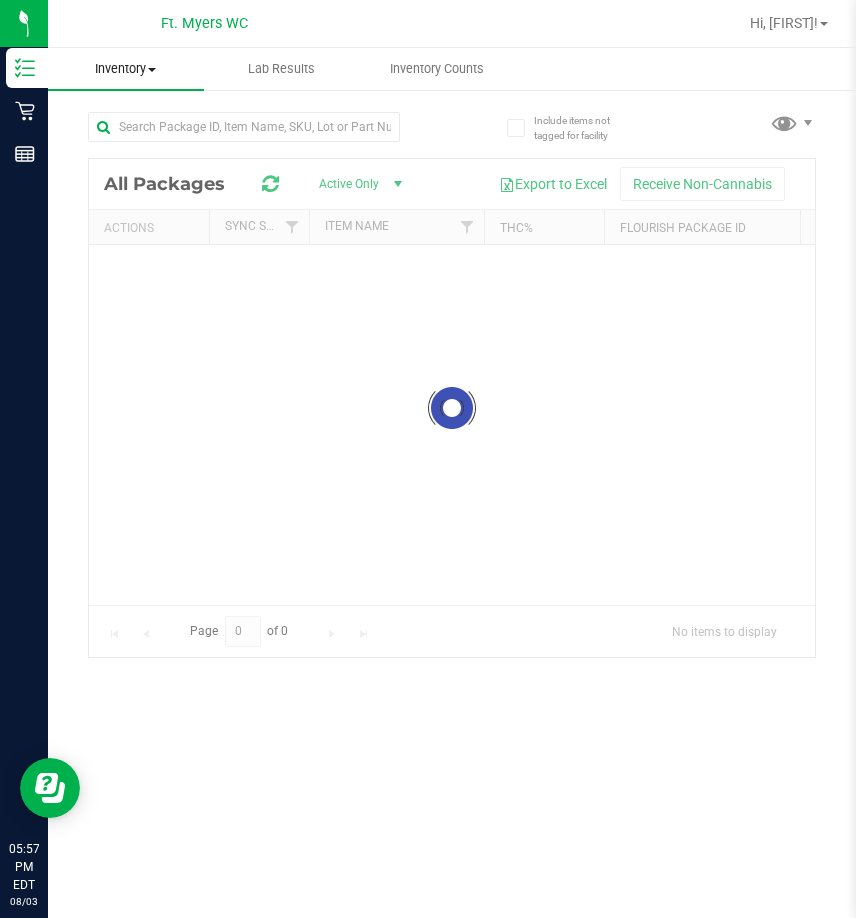 click on "Inventory" at bounding box center (126, 69) 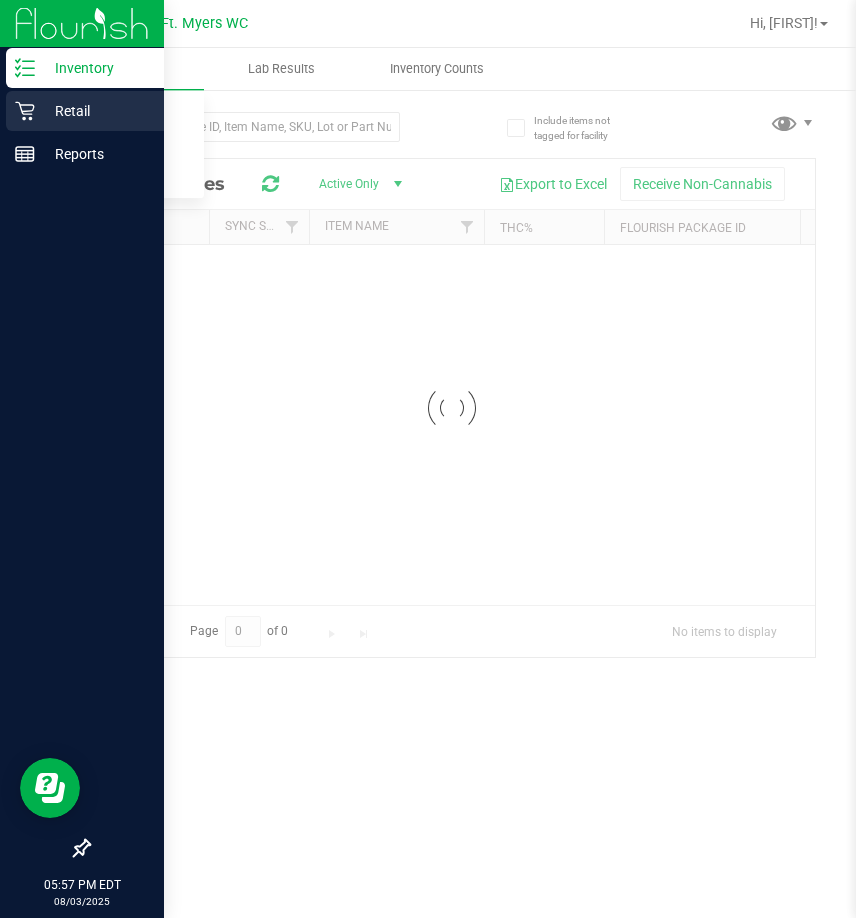 click on "Retail" at bounding box center (85, 111) 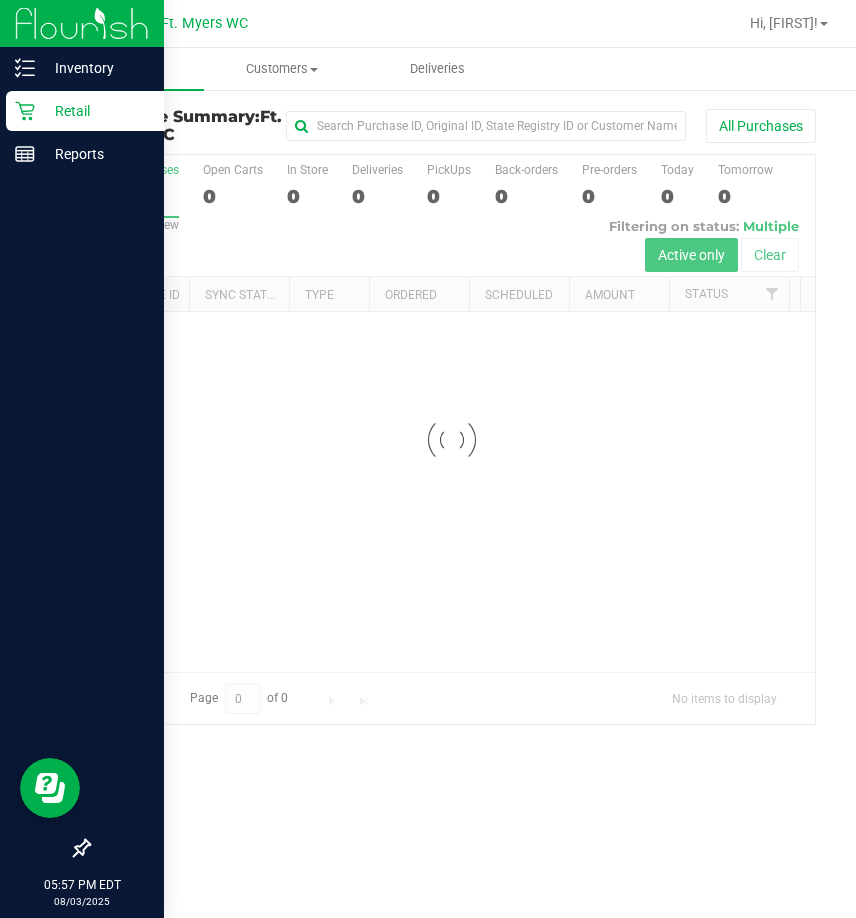 click on "Retail" at bounding box center (95, 111) 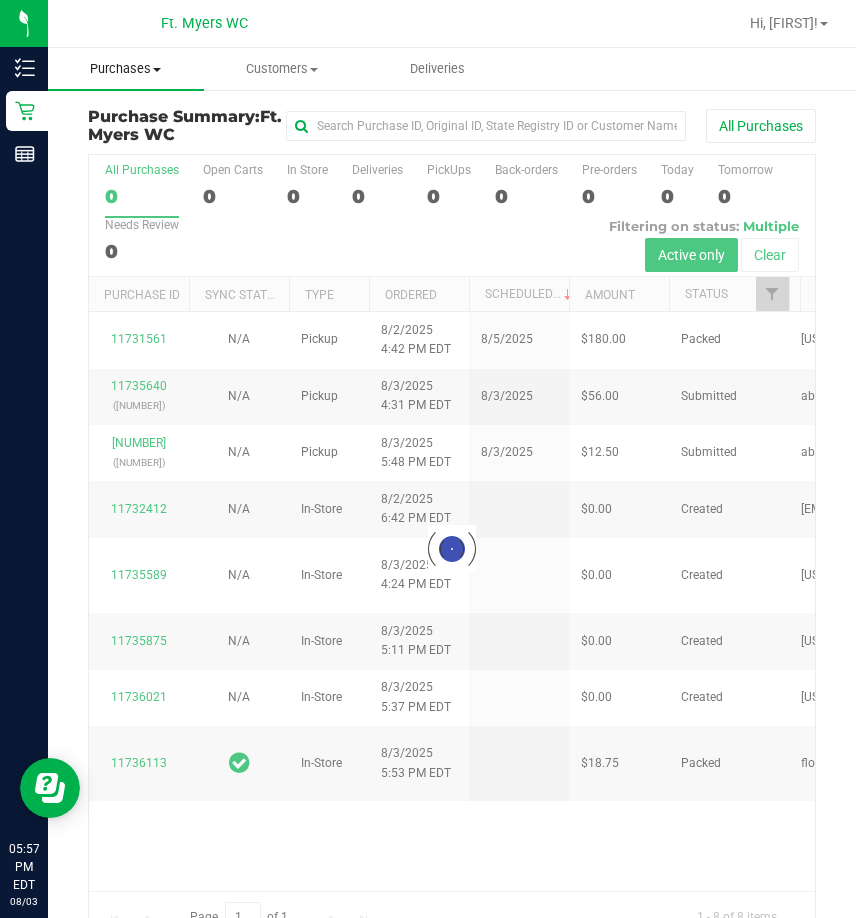 click on "Purchases" at bounding box center [126, 69] 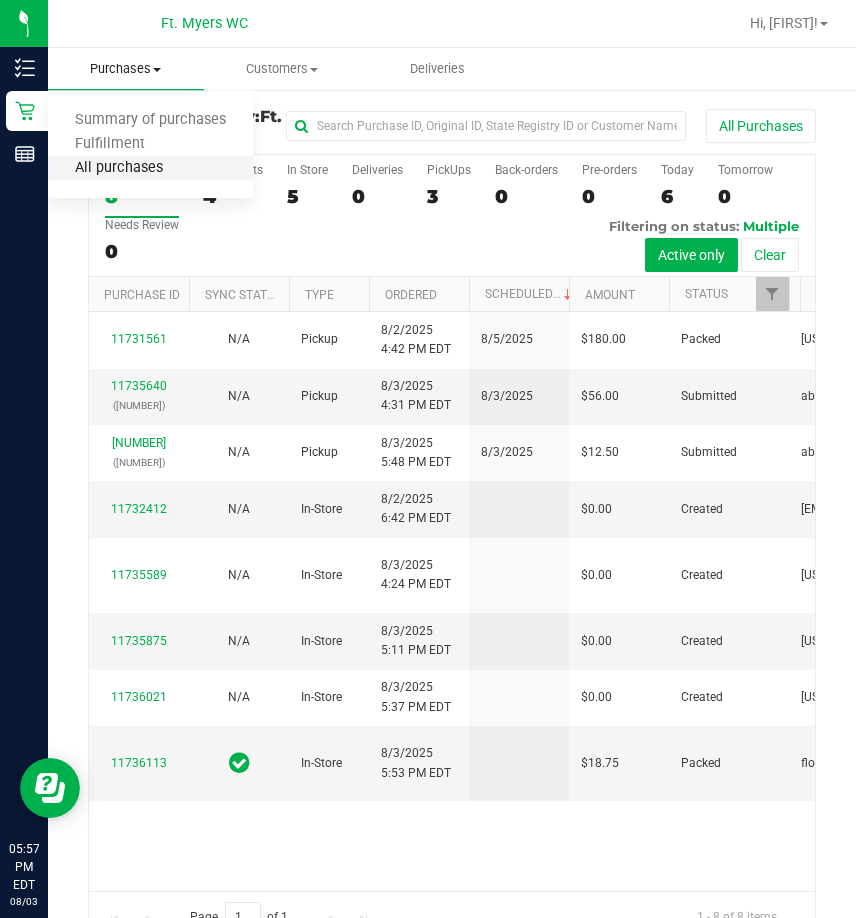 click on "All purchases" at bounding box center [119, 168] 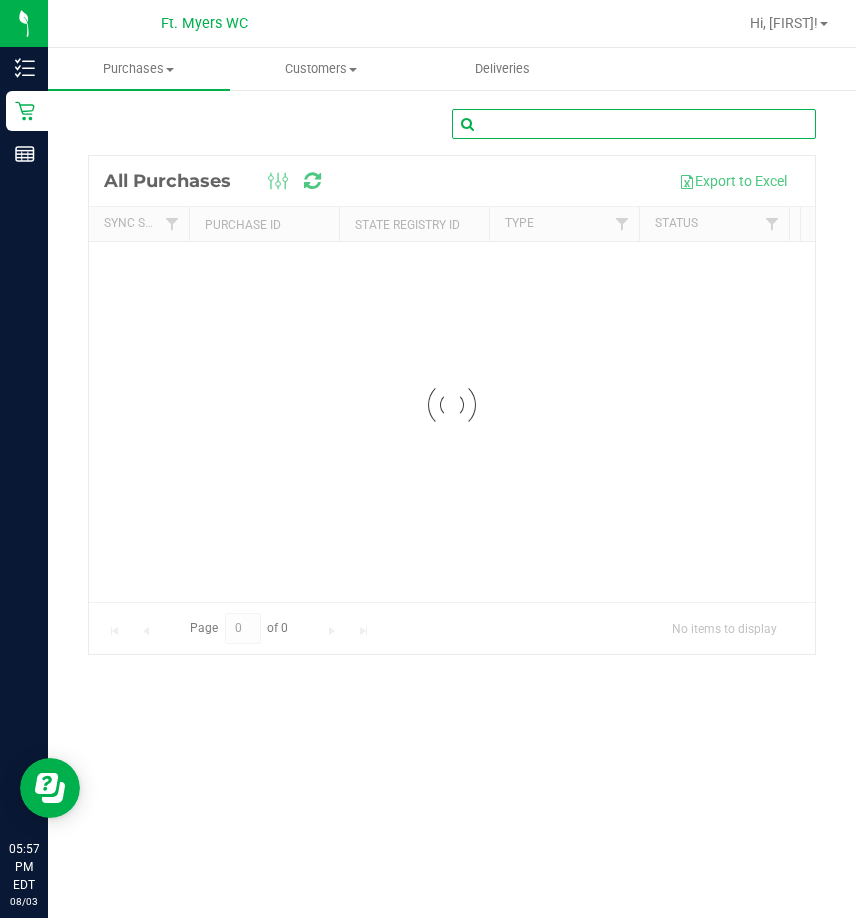 click at bounding box center (634, 124) 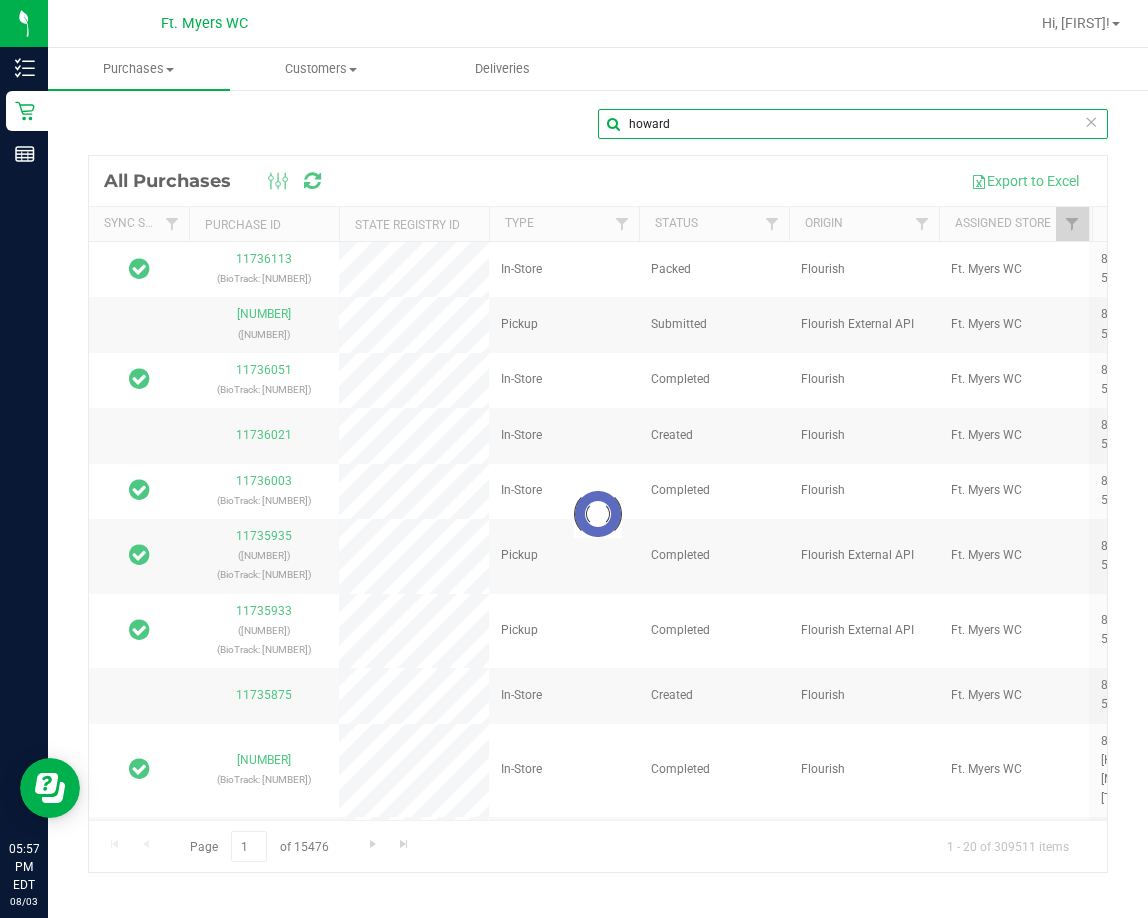 click on "howard" at bounding box center (853, 124) 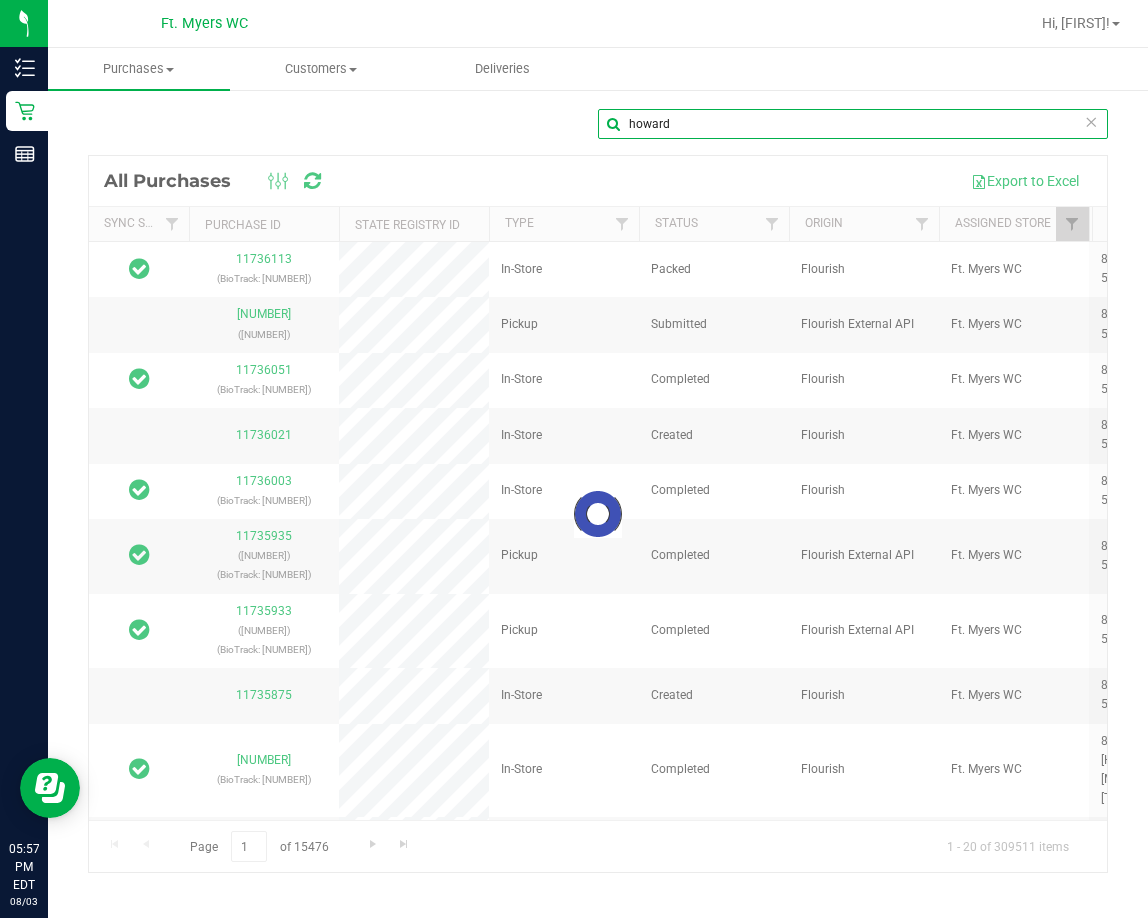 click on "howard" at bounding box center [853, 124] 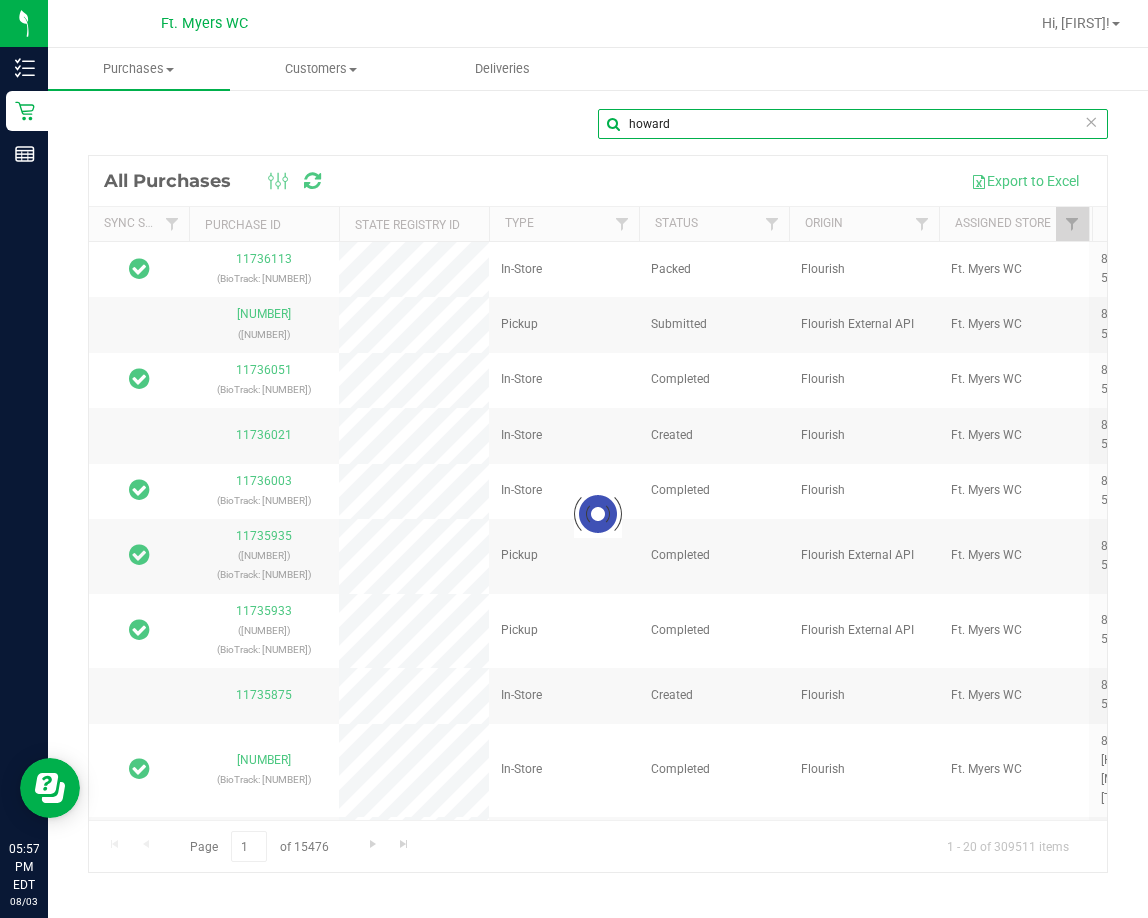 click on "howard" at bounding box center [853, 124] 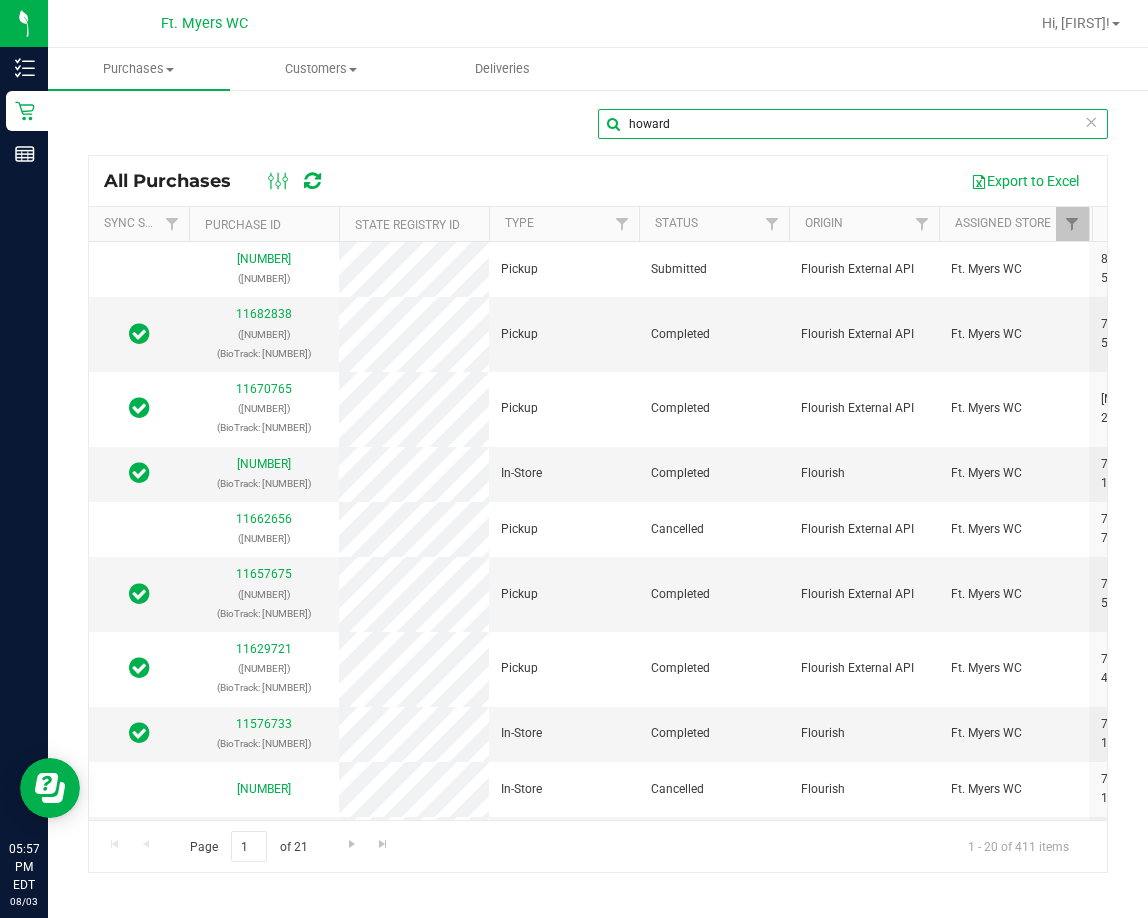 click on "howard" at bounding box center [853, 124] 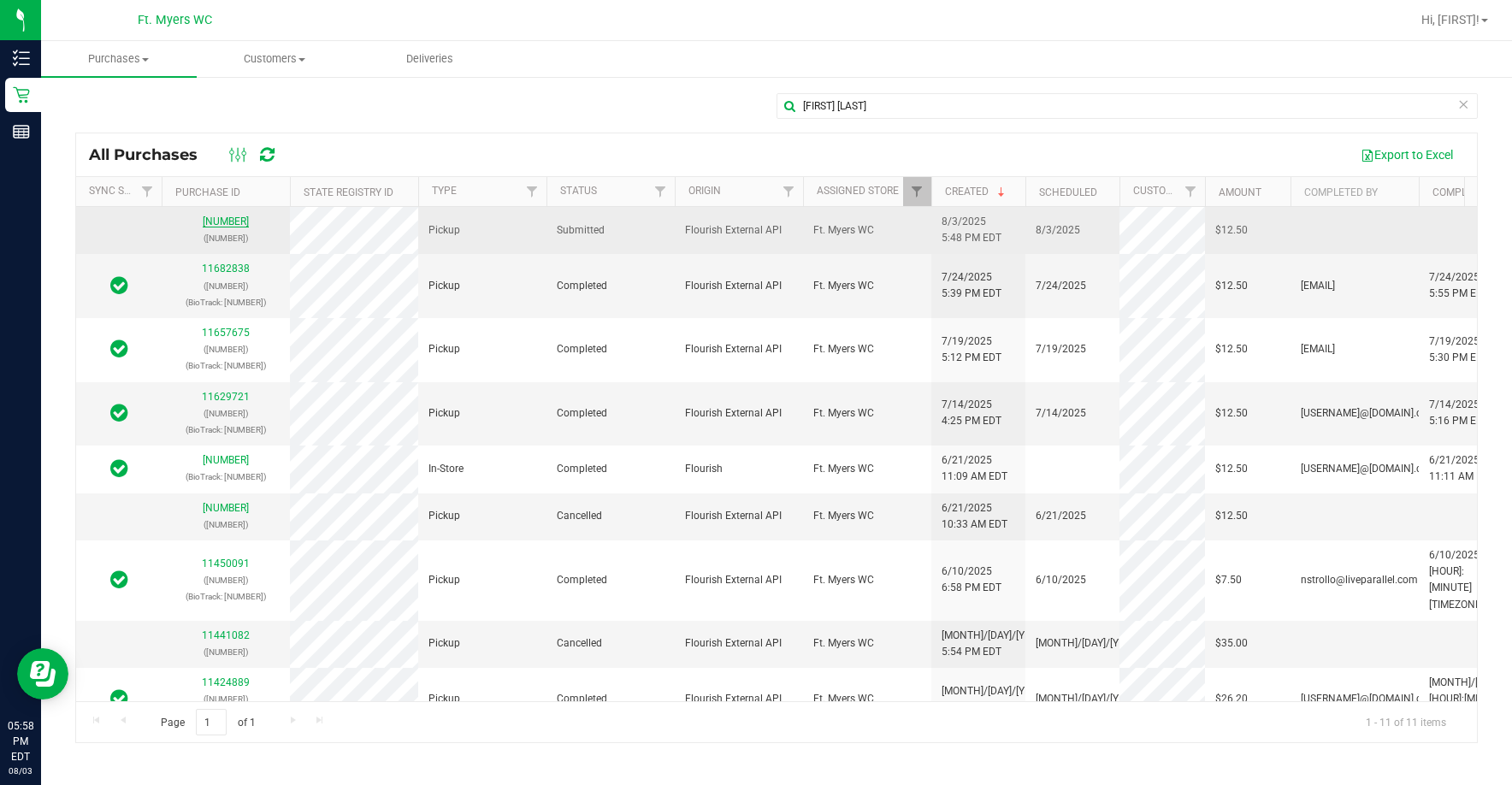 click on "[NUMBER]" at bounding box center (226, 221) 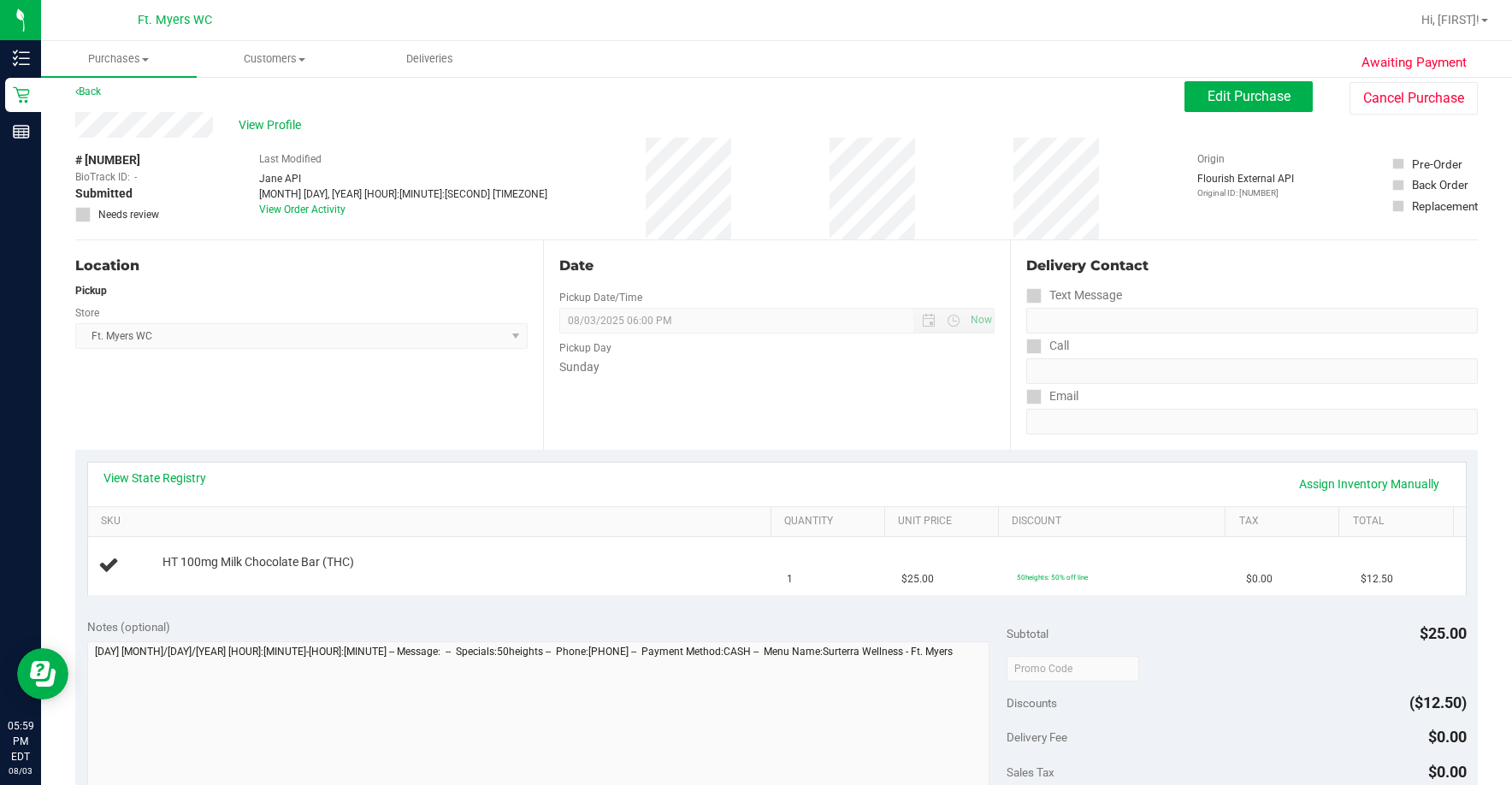 scroll, scrollTop: 0, scrollLeft: 0, axis: both 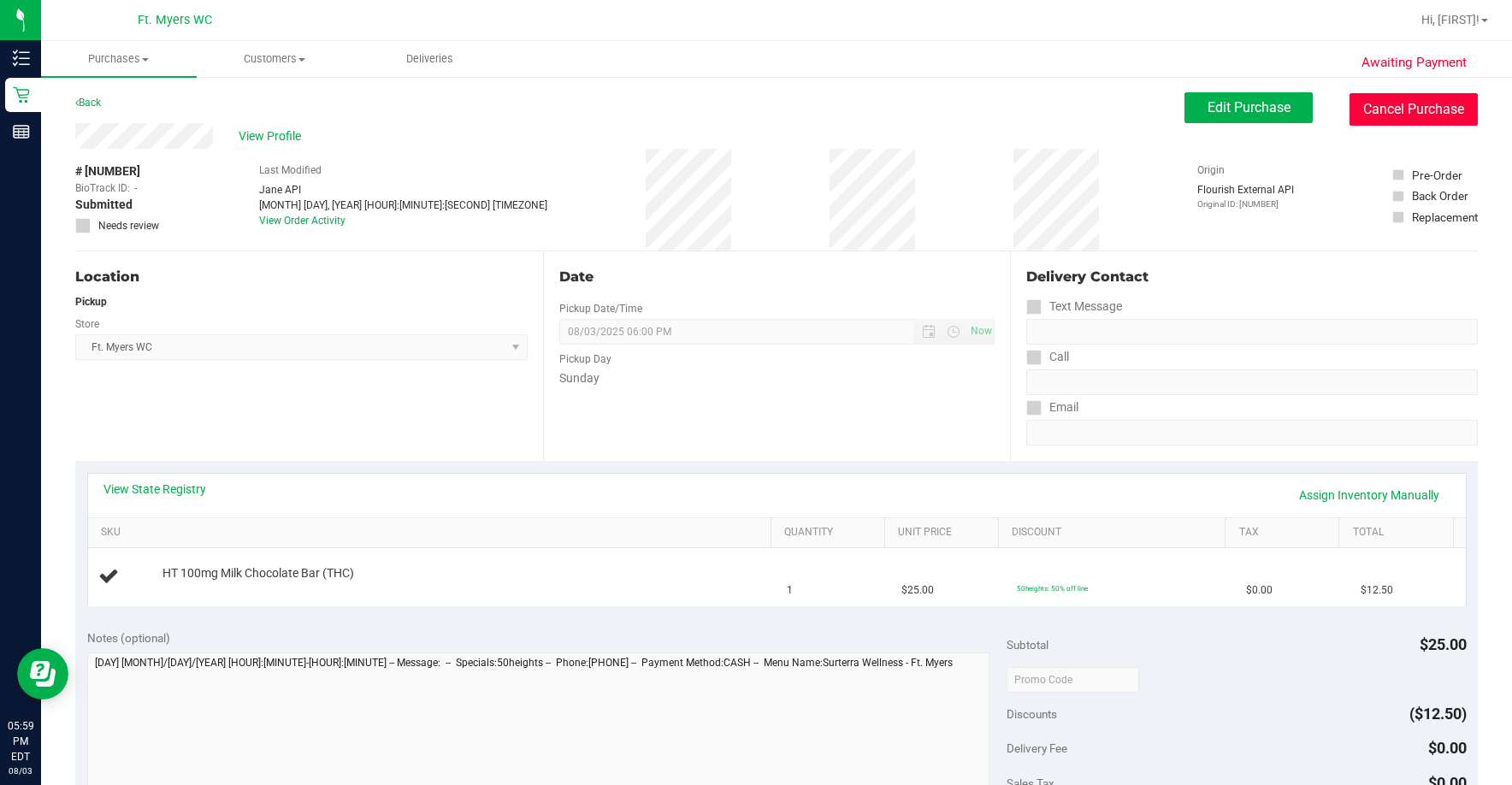 click on "Cancel Purchase" at bounding box center [1414, 109] 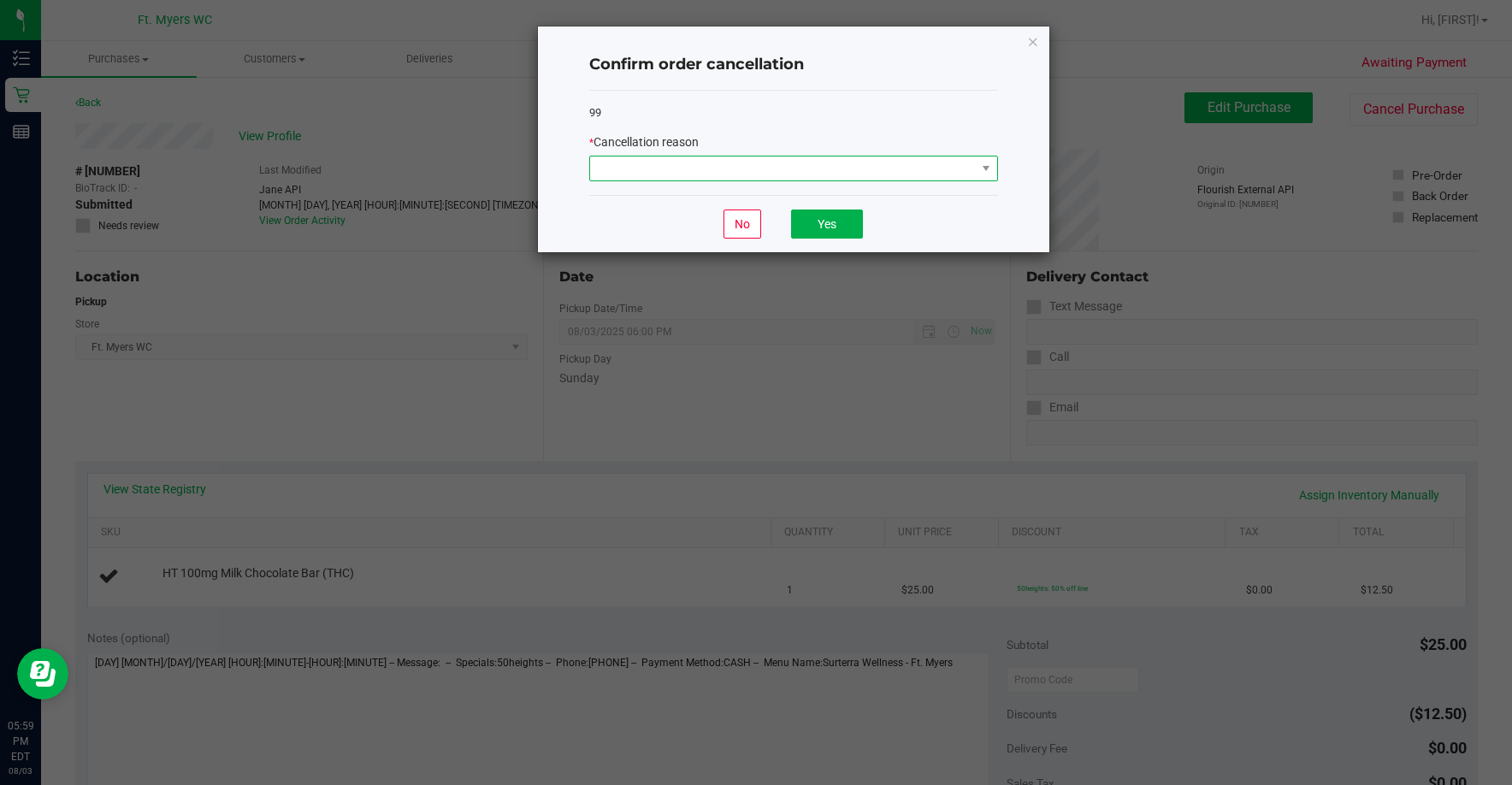 click at bounding box center [783, 168] 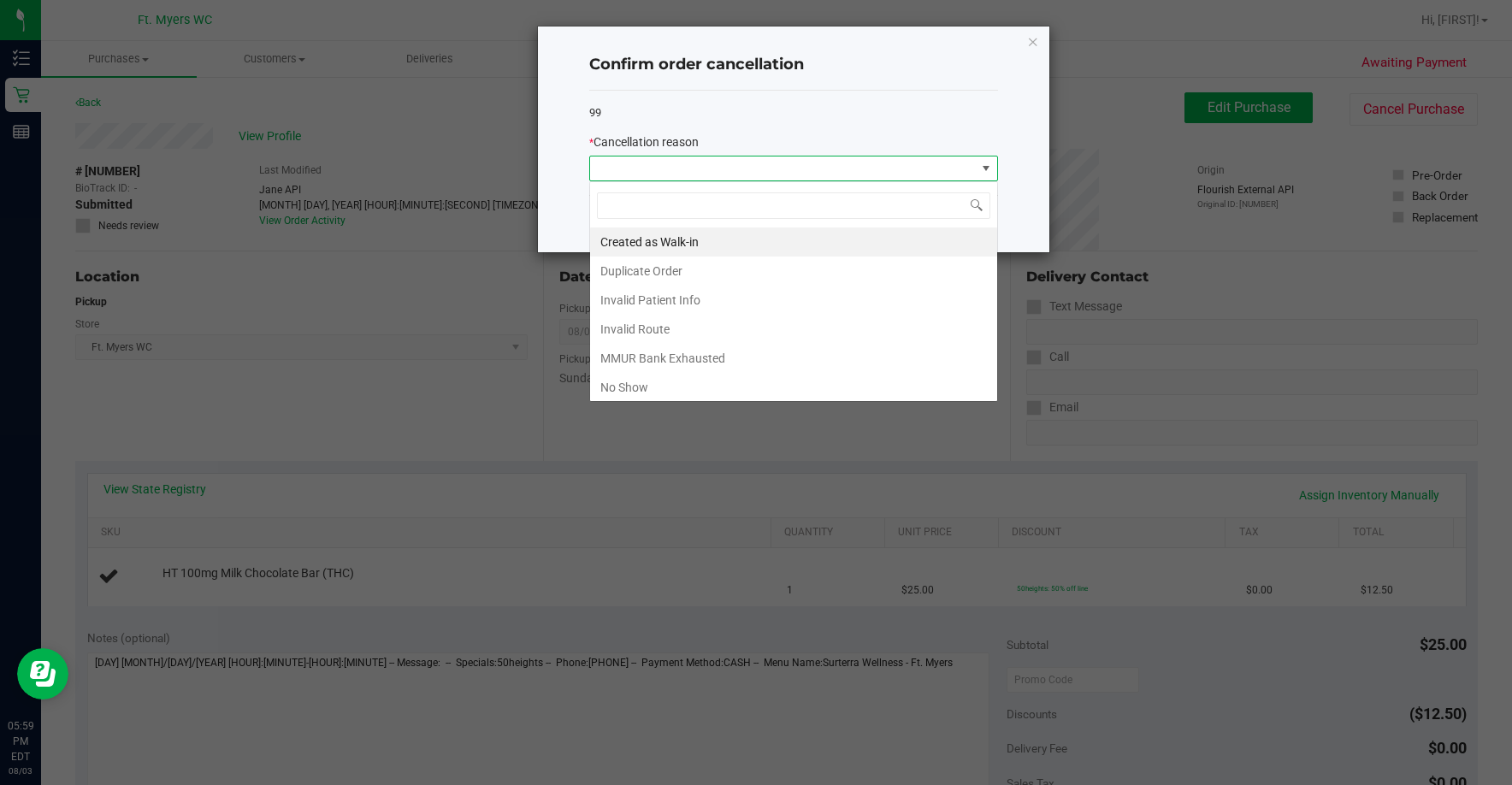 scroll, scrollTop: 85486, scrollLeft: 85112, axis: both 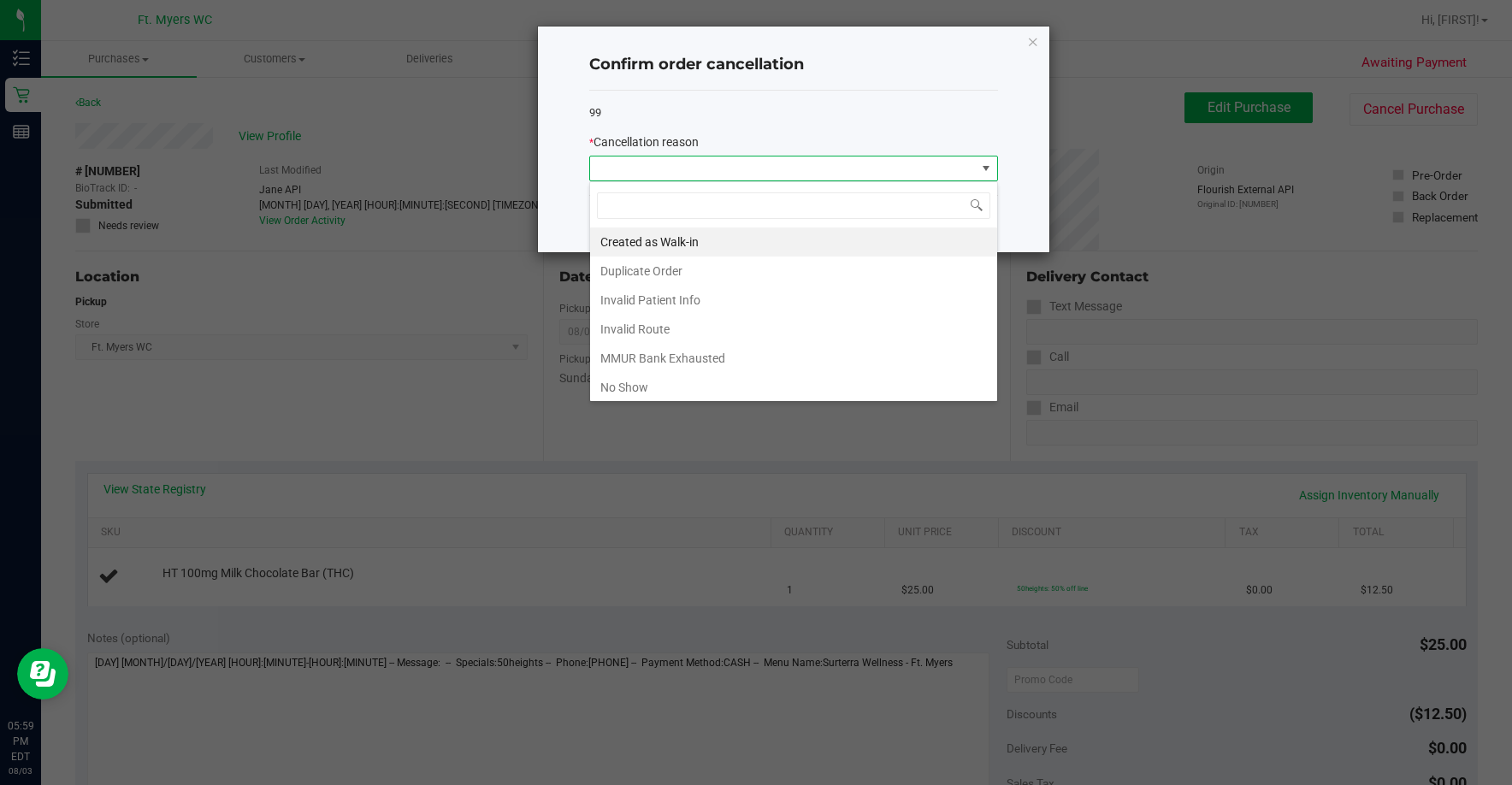 click at bounding box center (783, 168) 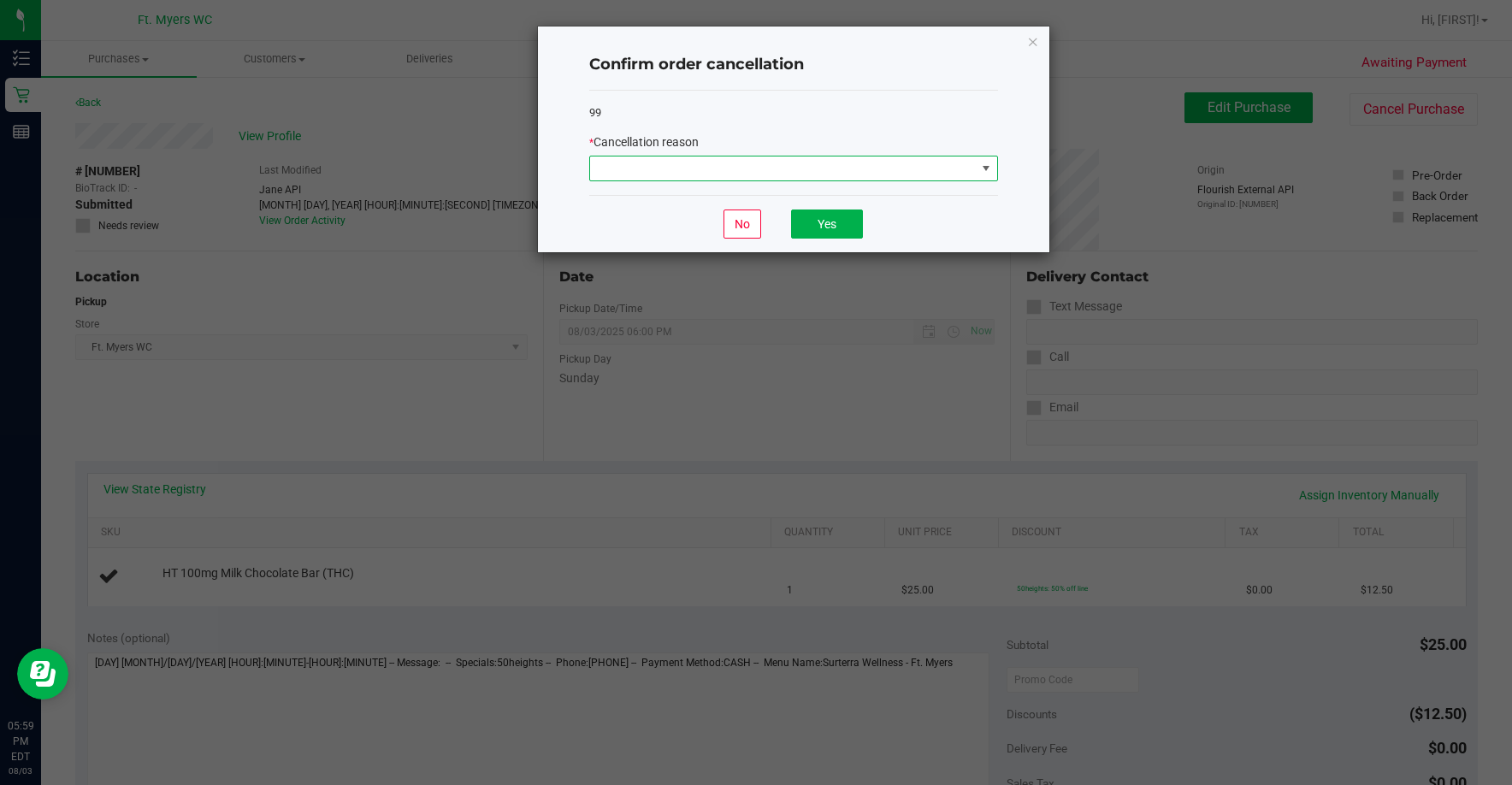 click at bounding box center (783, 168) 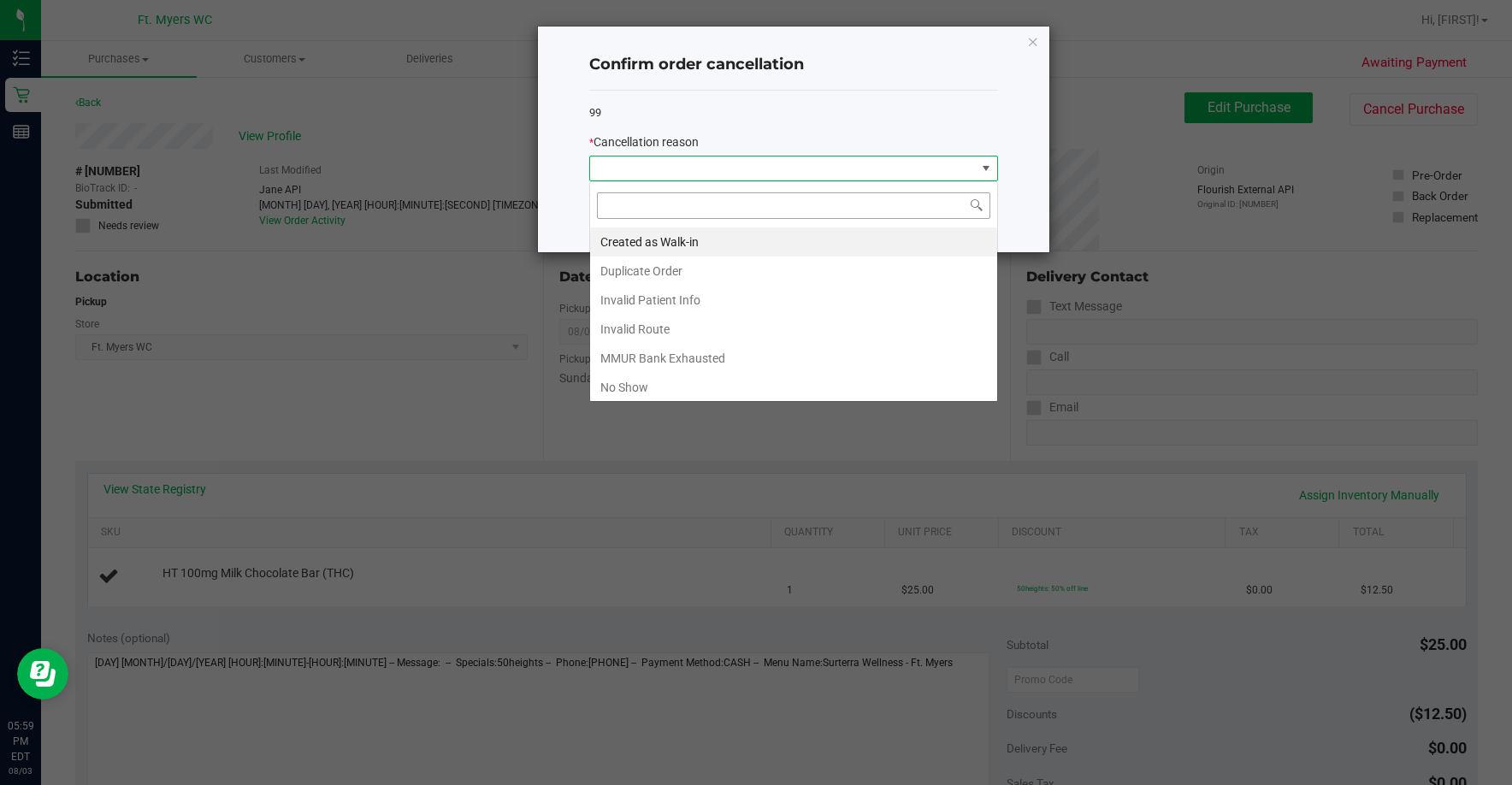 scroll, scrollTop: 85486, scrollLeft: 85112, axis: both 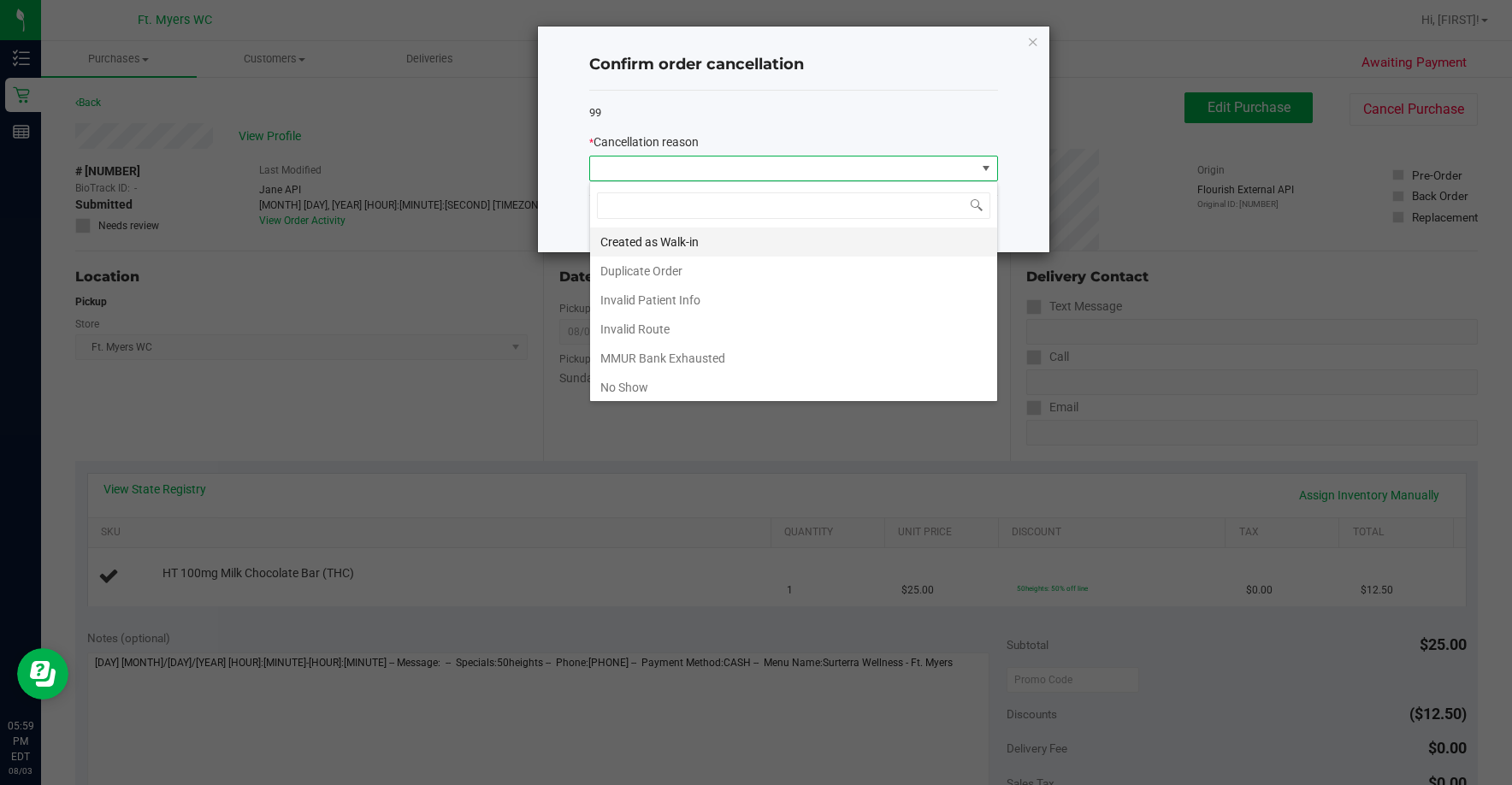 click on "Created as Walk-in" at bounding box center [794, 242] 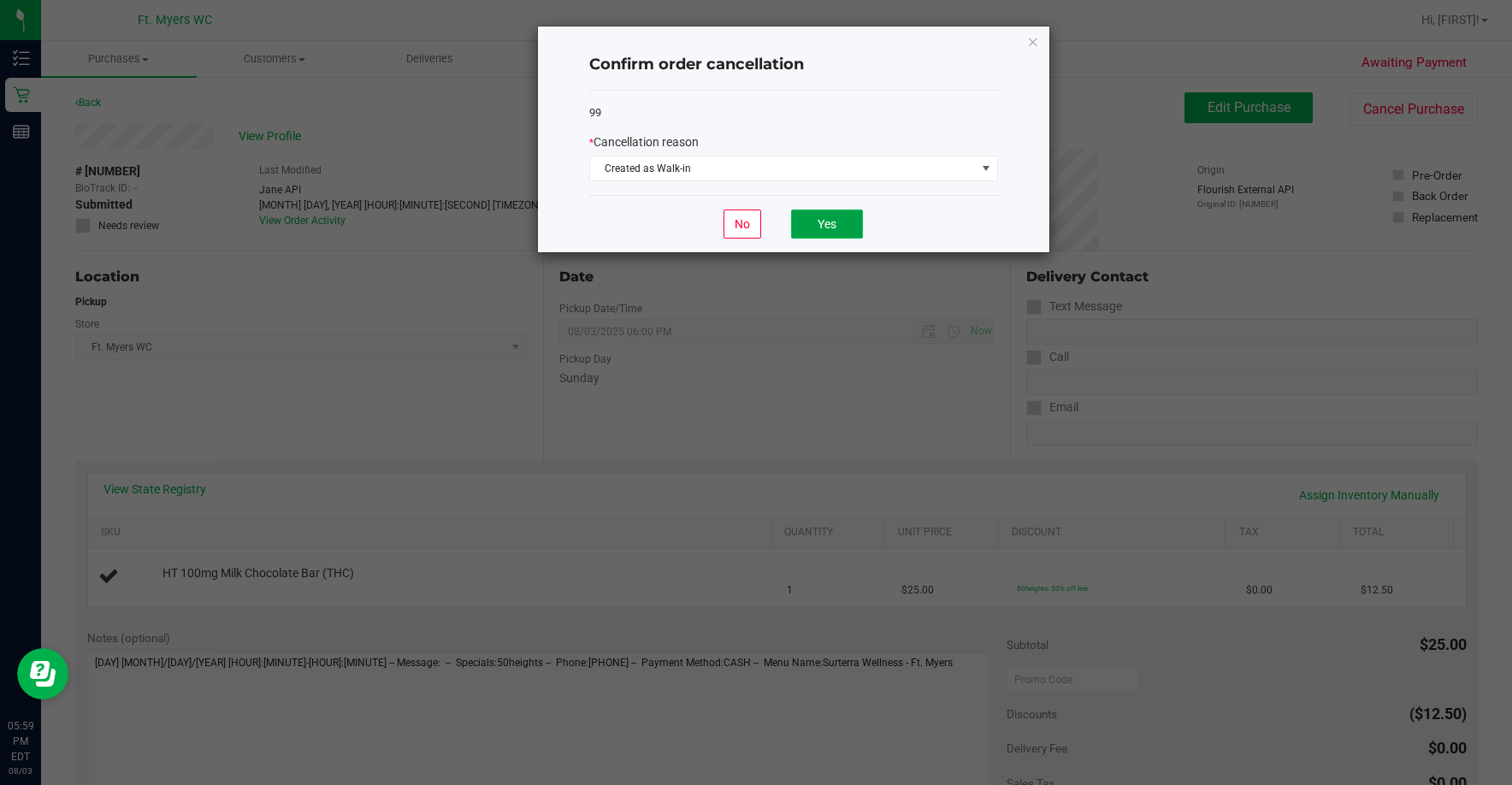 click on "Yes" 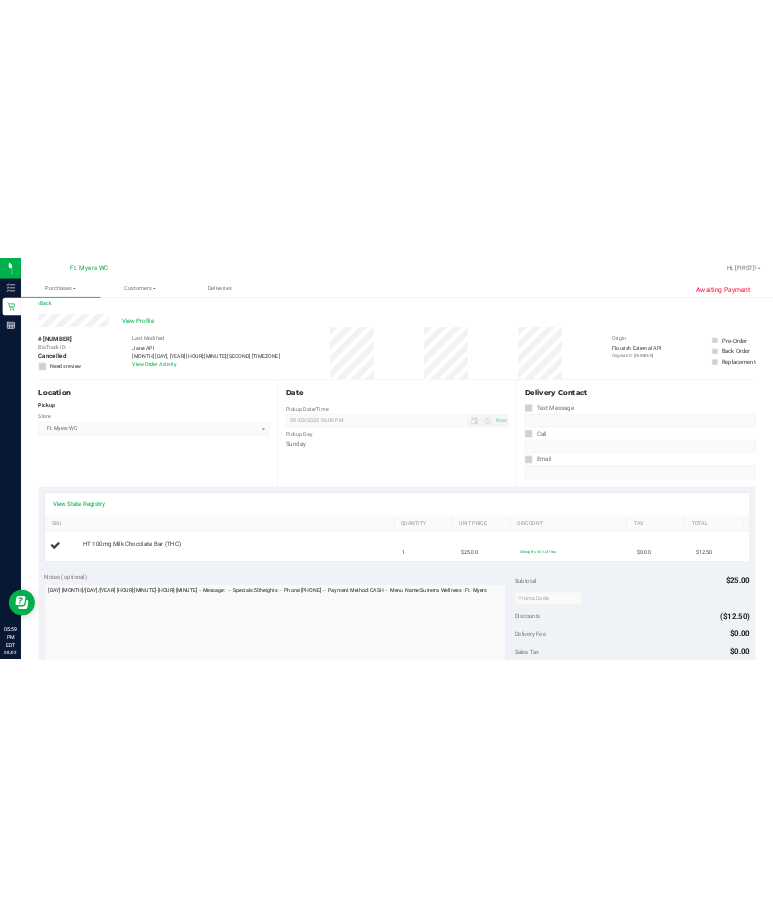 scroll, scrollTop: 0, scrollLeft: 0, axis: both 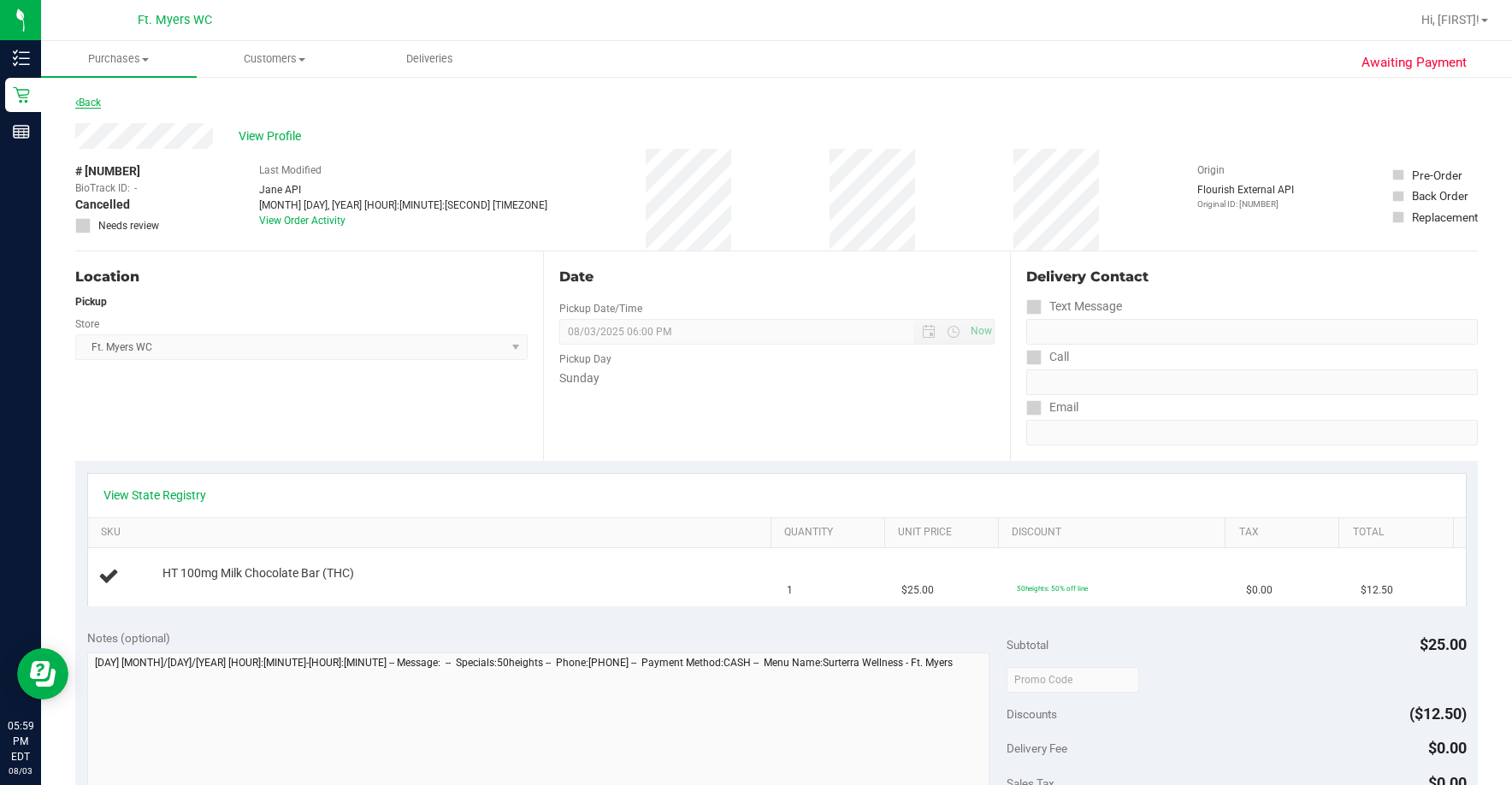 click on "Back" at bounding box center [88, 103] 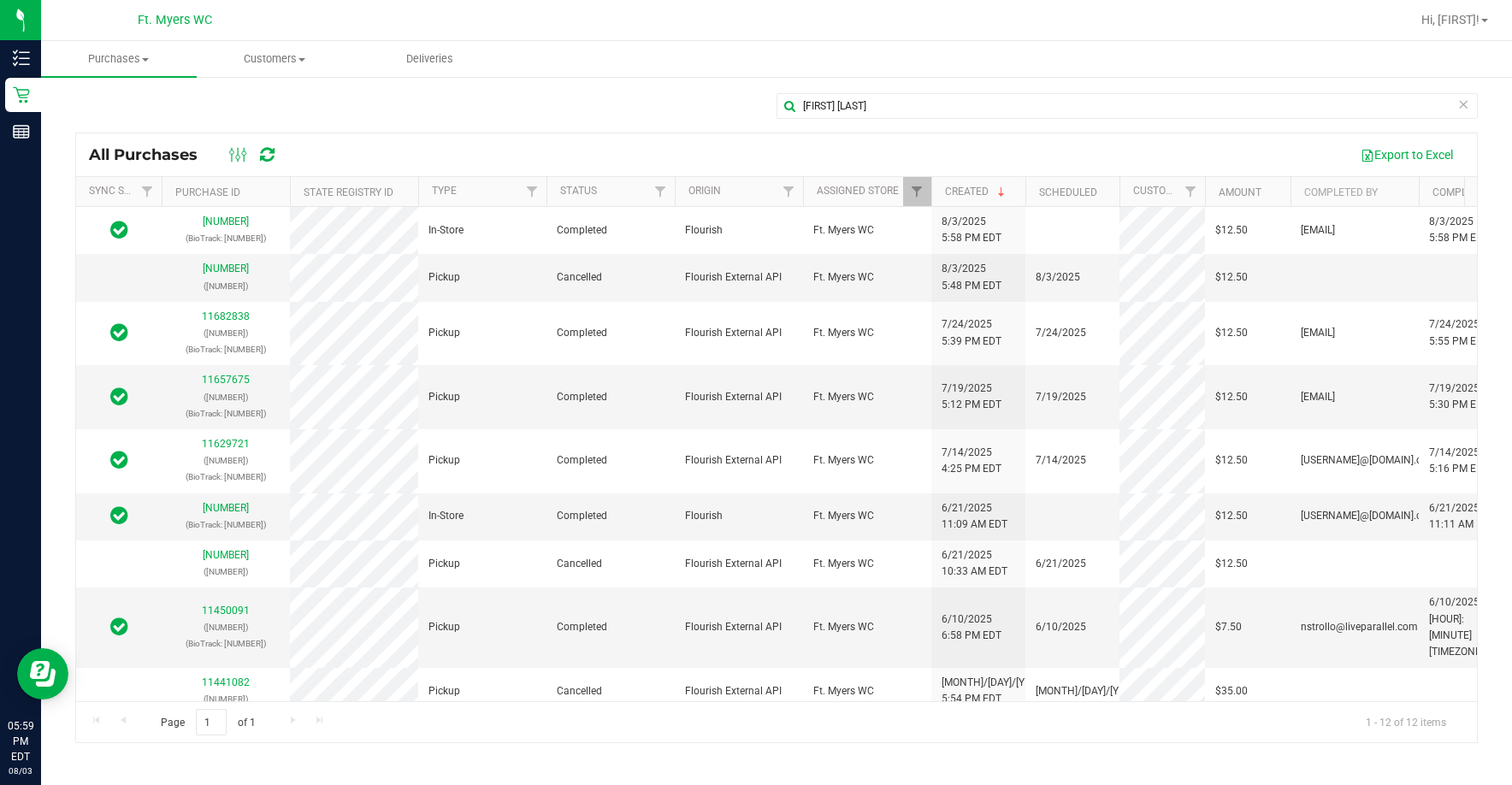 click on "Purchases
Summary of purchases
Fulfillment
All purchases
Customers
All customers
Add a new customer
All physicians" at bounding box center (797, 59) 